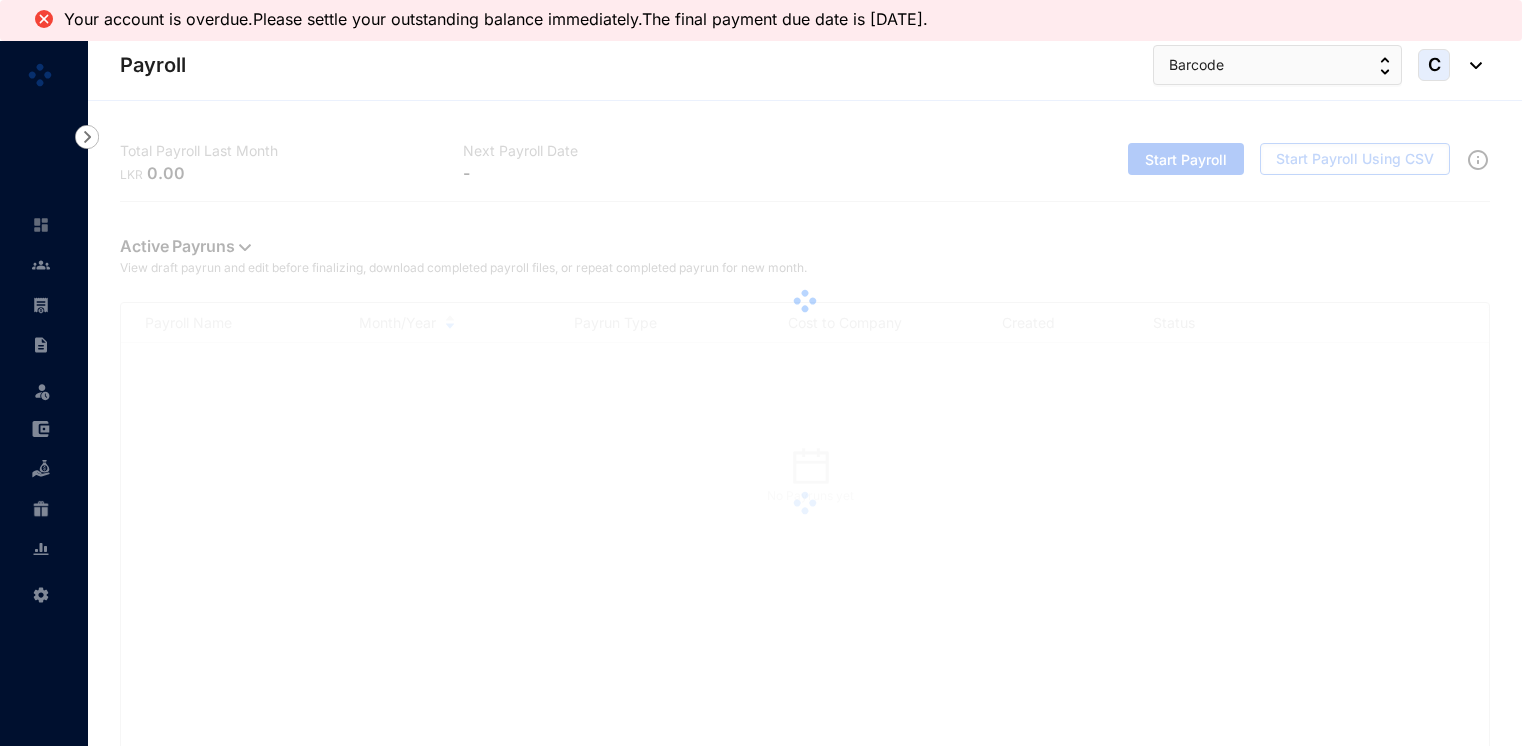scroll, scrollTop: 0, scrollLeft: 0, axis: both 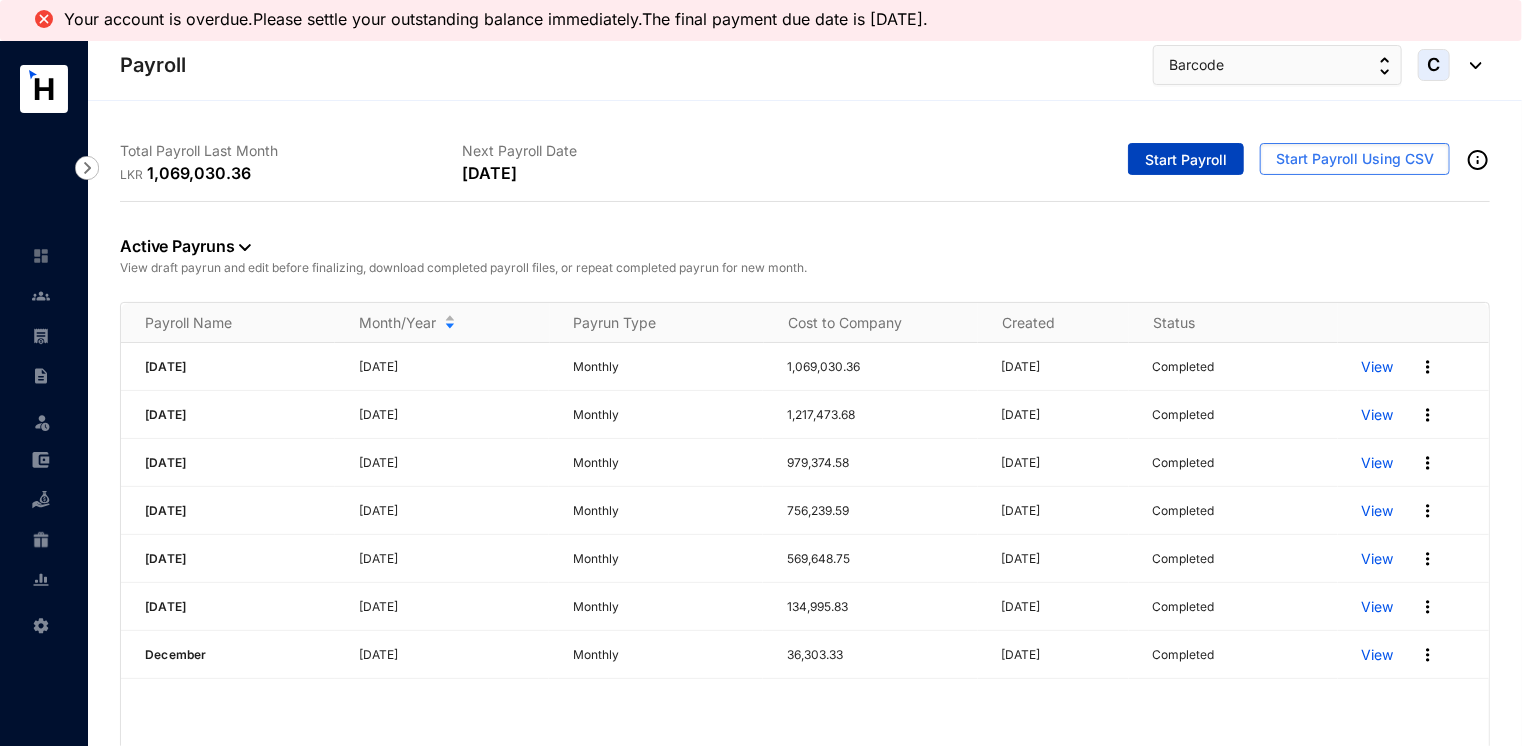 click on "Start Payroll" at bounding box center [1186, 160] 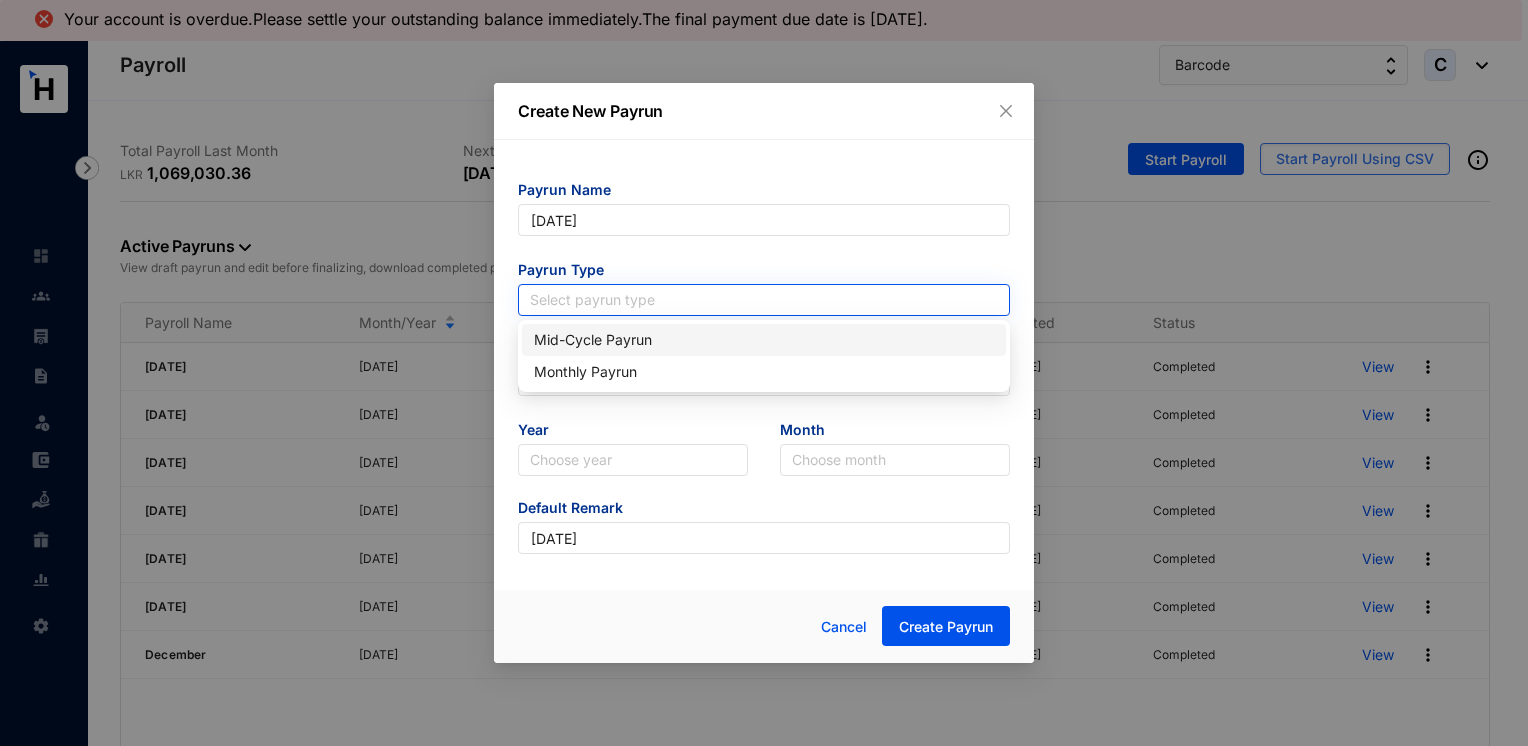 click at bounding box center (764, 300) 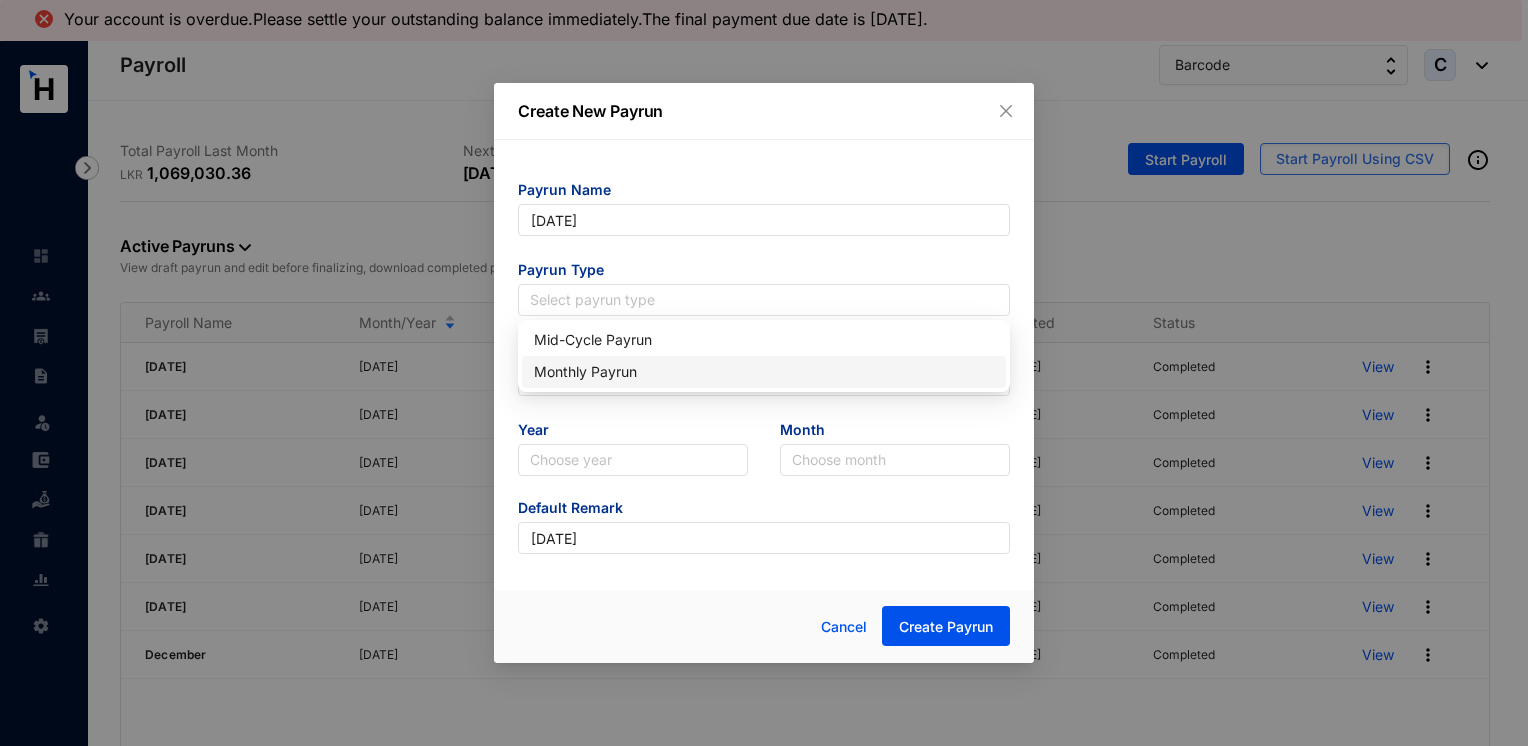 click on "Monthly Payrun" at bounding box center [764, 372] 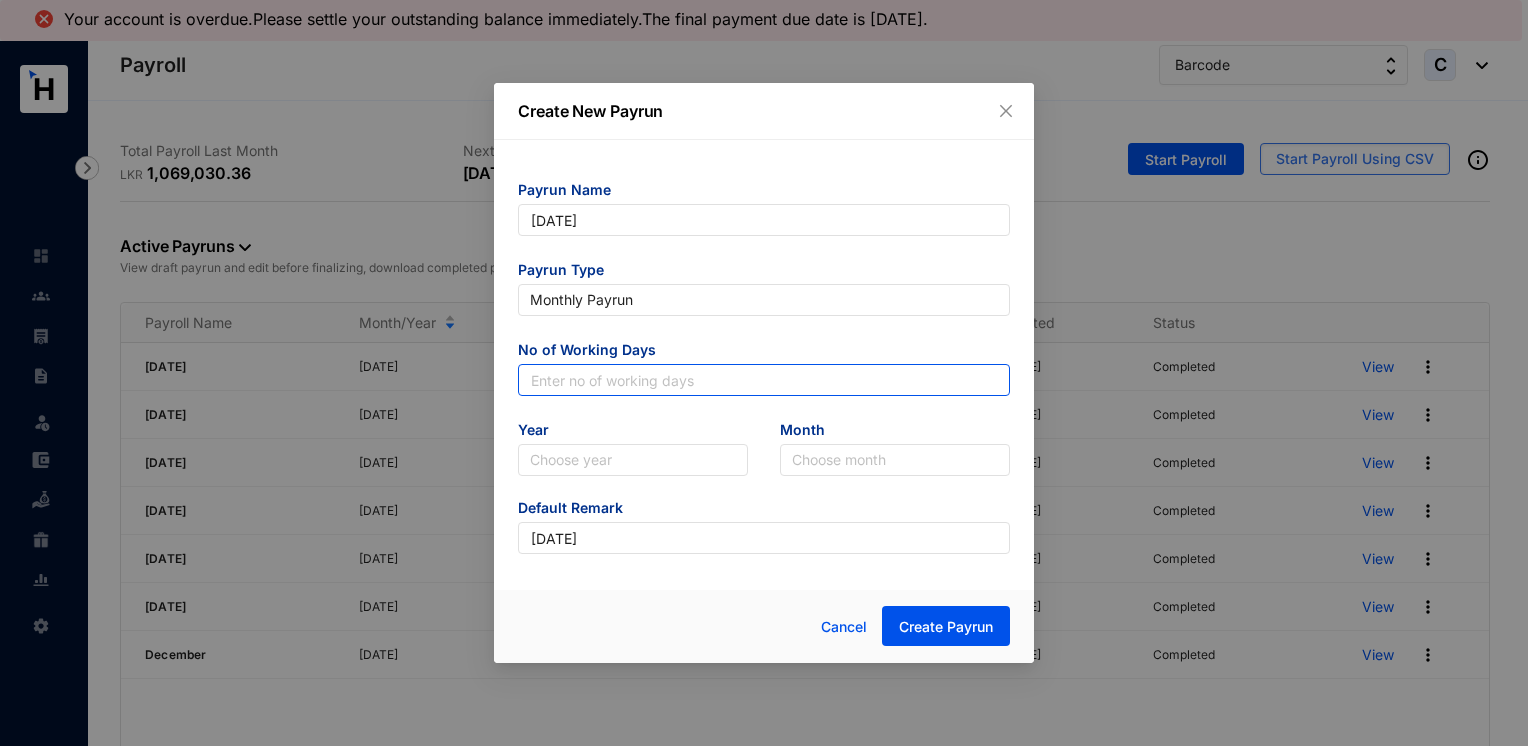 click at bounding box center [764, 380] 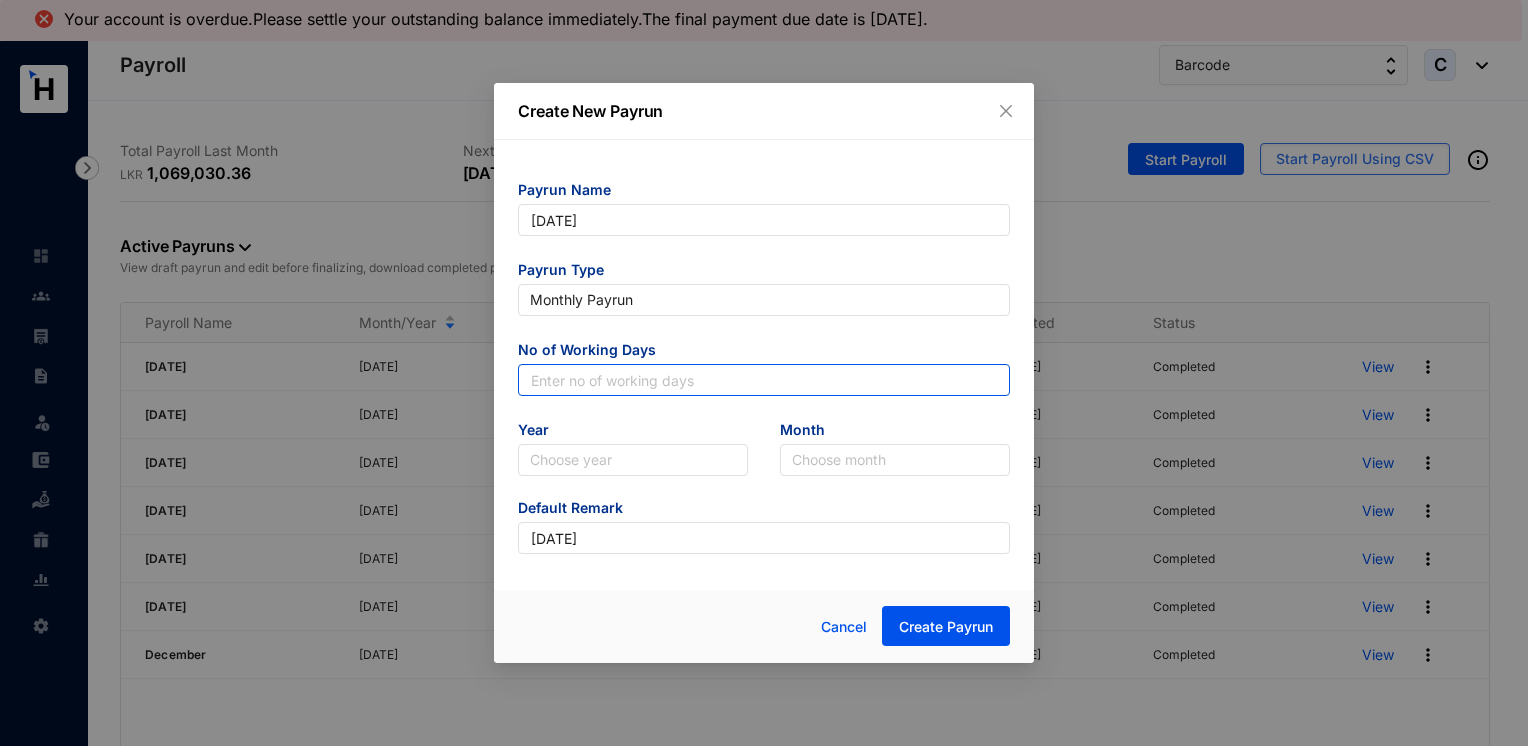 type on "30" 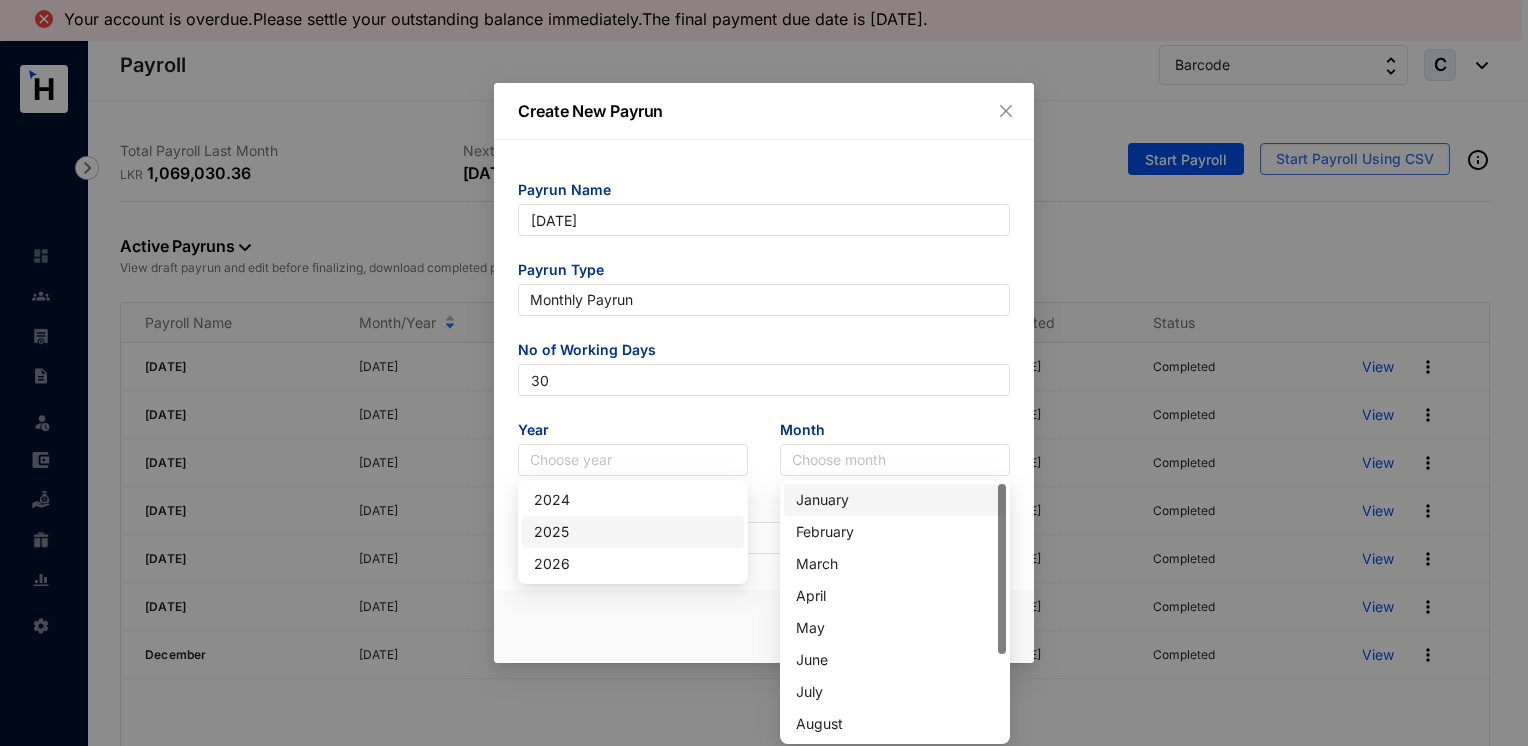 click on "2025" at bounding box center (633, 532) 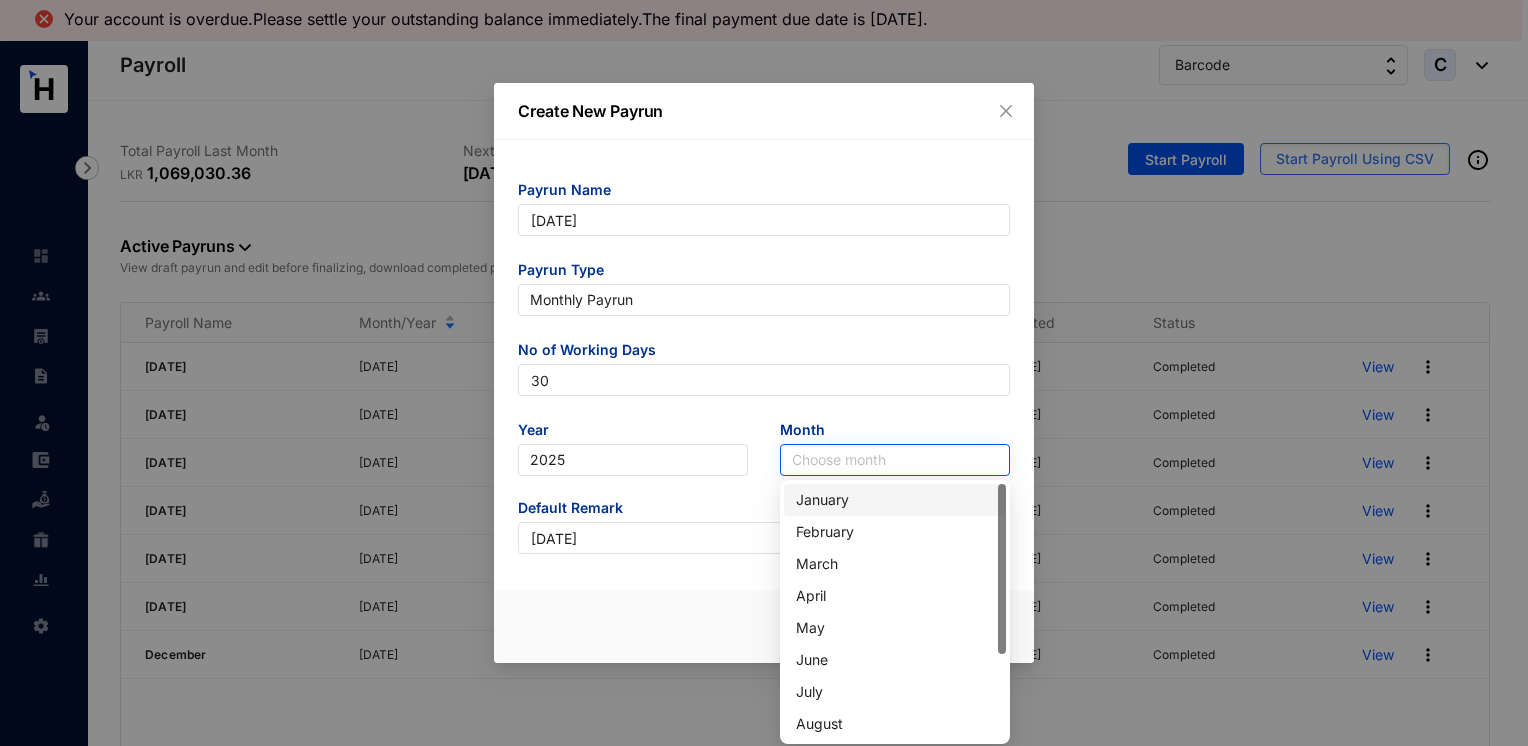 click at bounding box center (895, 460) 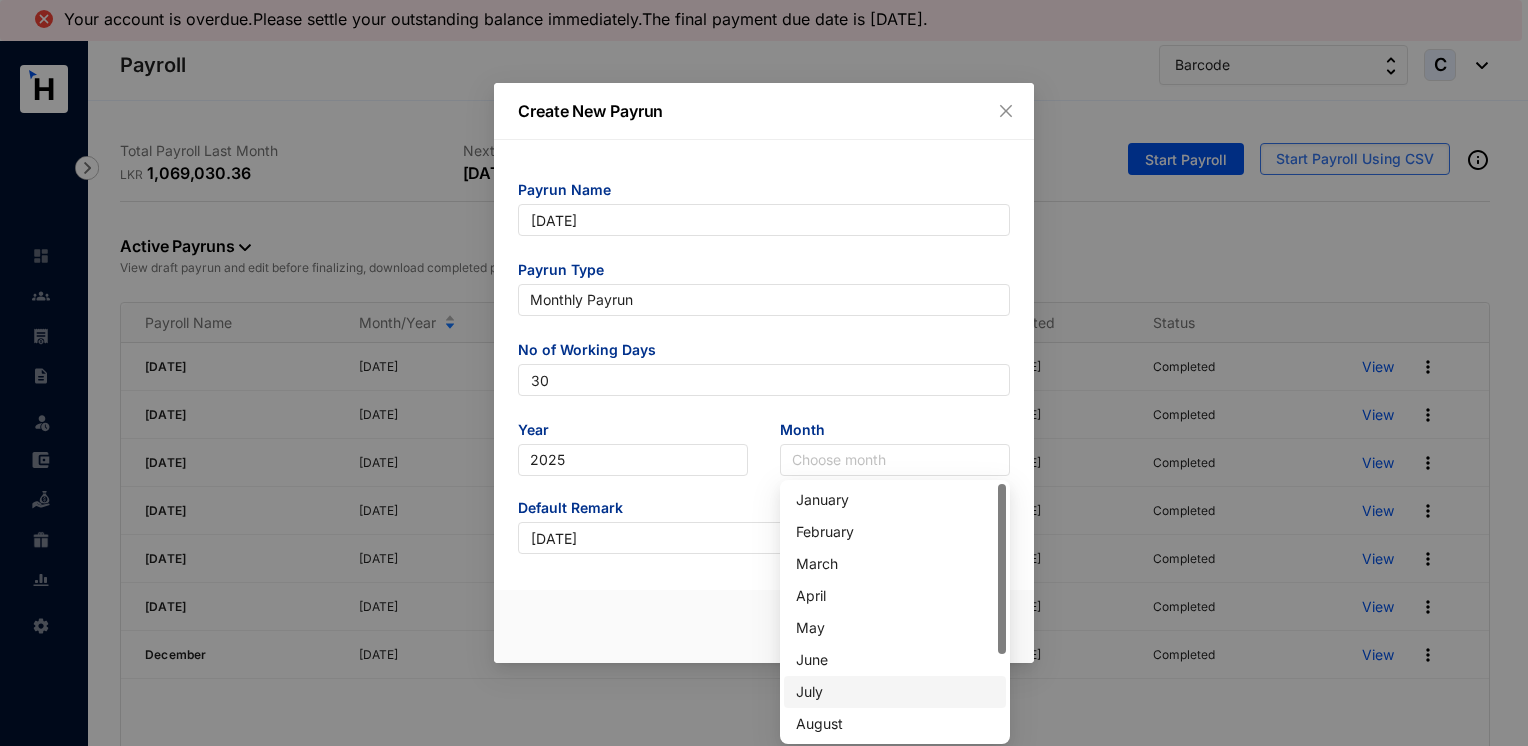 click on "July" at bounding box center [895, 692] 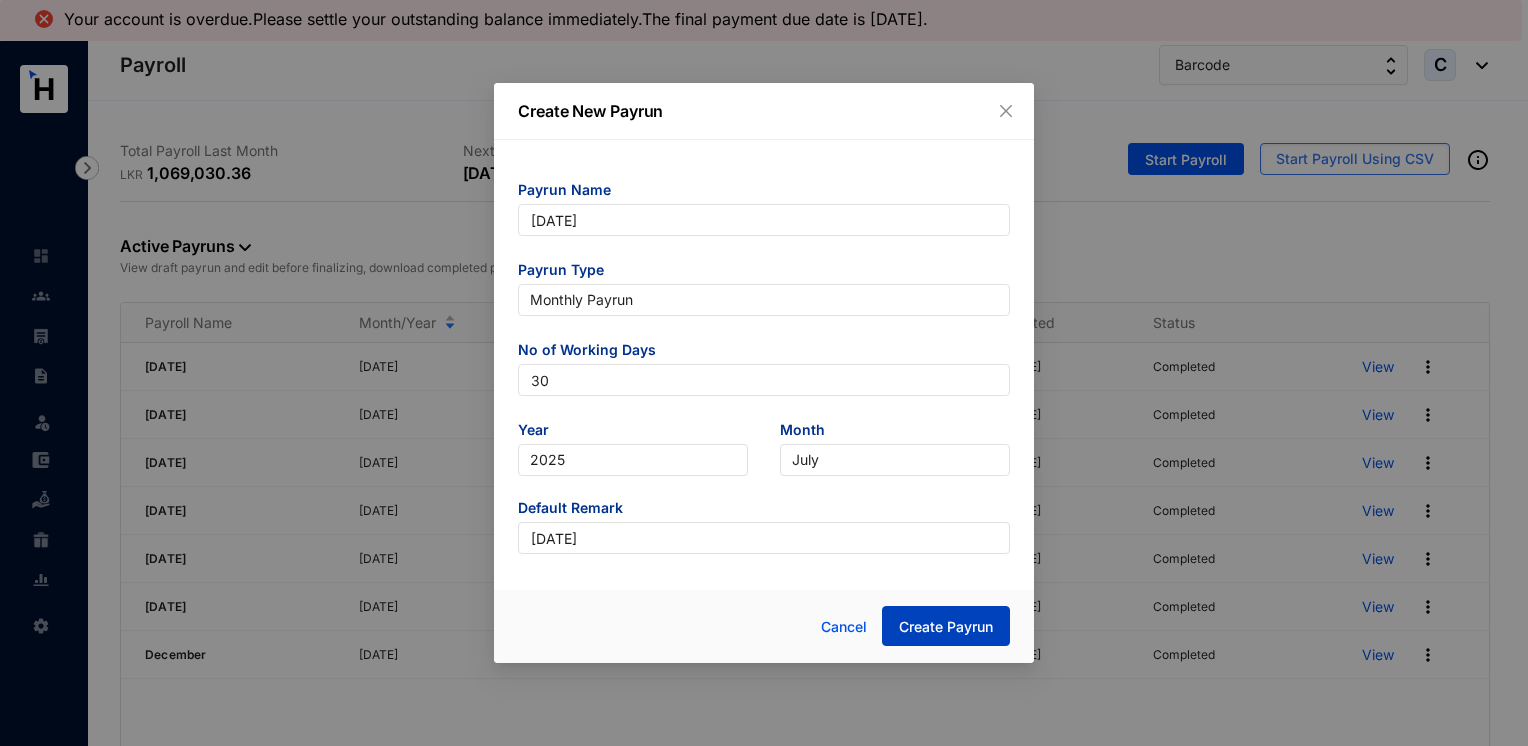 click on "Create Payrun" at bounding box center [946, 627] 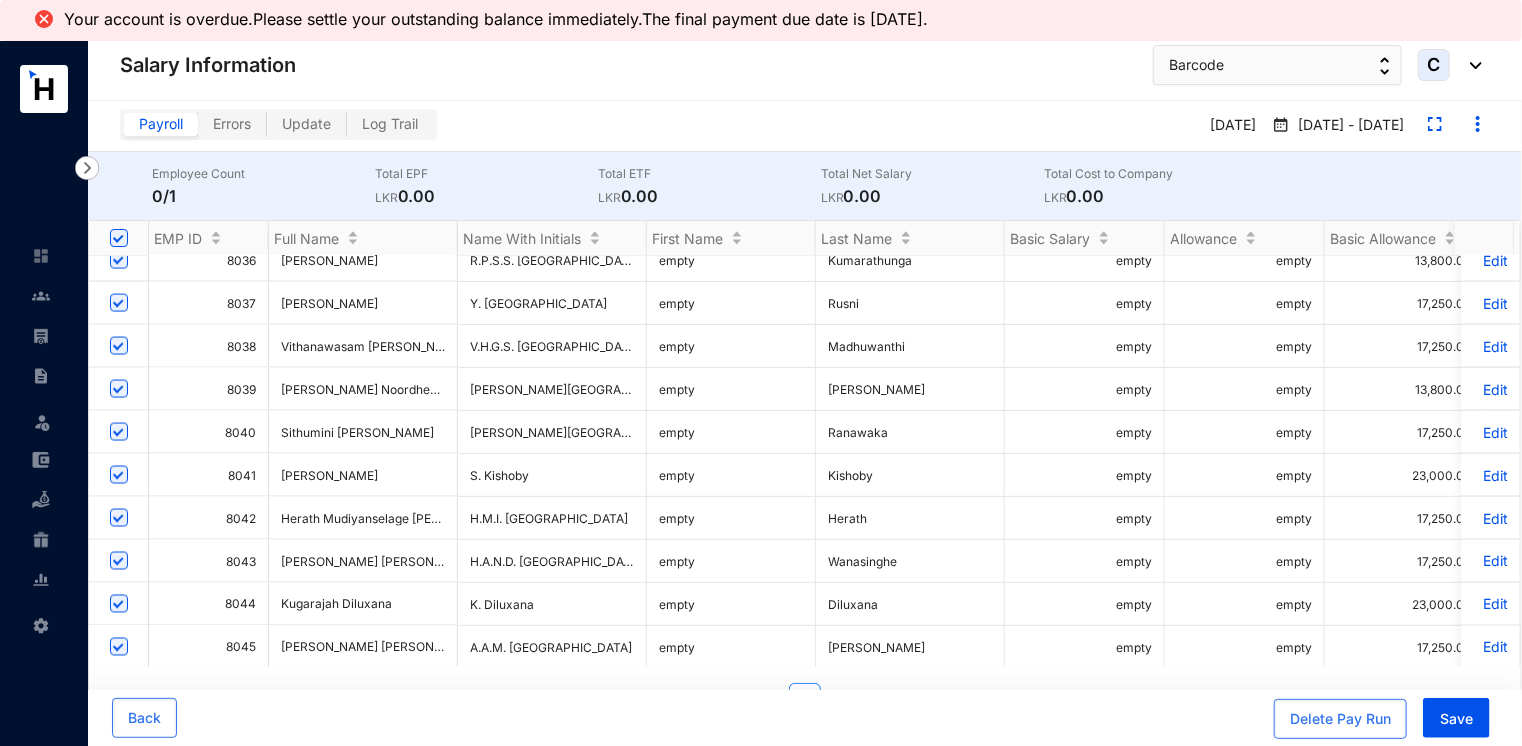 scroll, scrollTop: 1739, scrollLeft: 0, axis: vertical 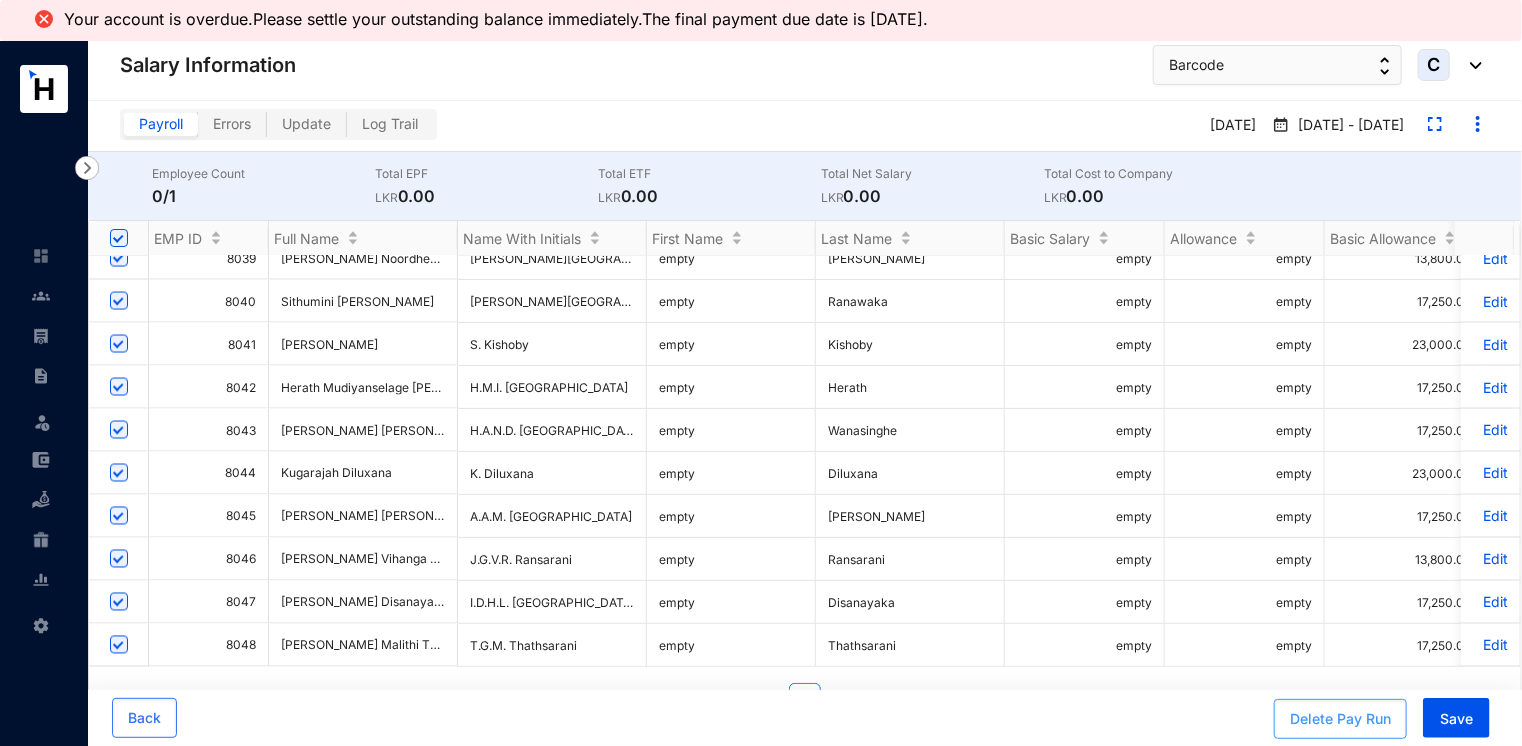 click on "Delete Pay Run" at bounding box center (1340, 719) 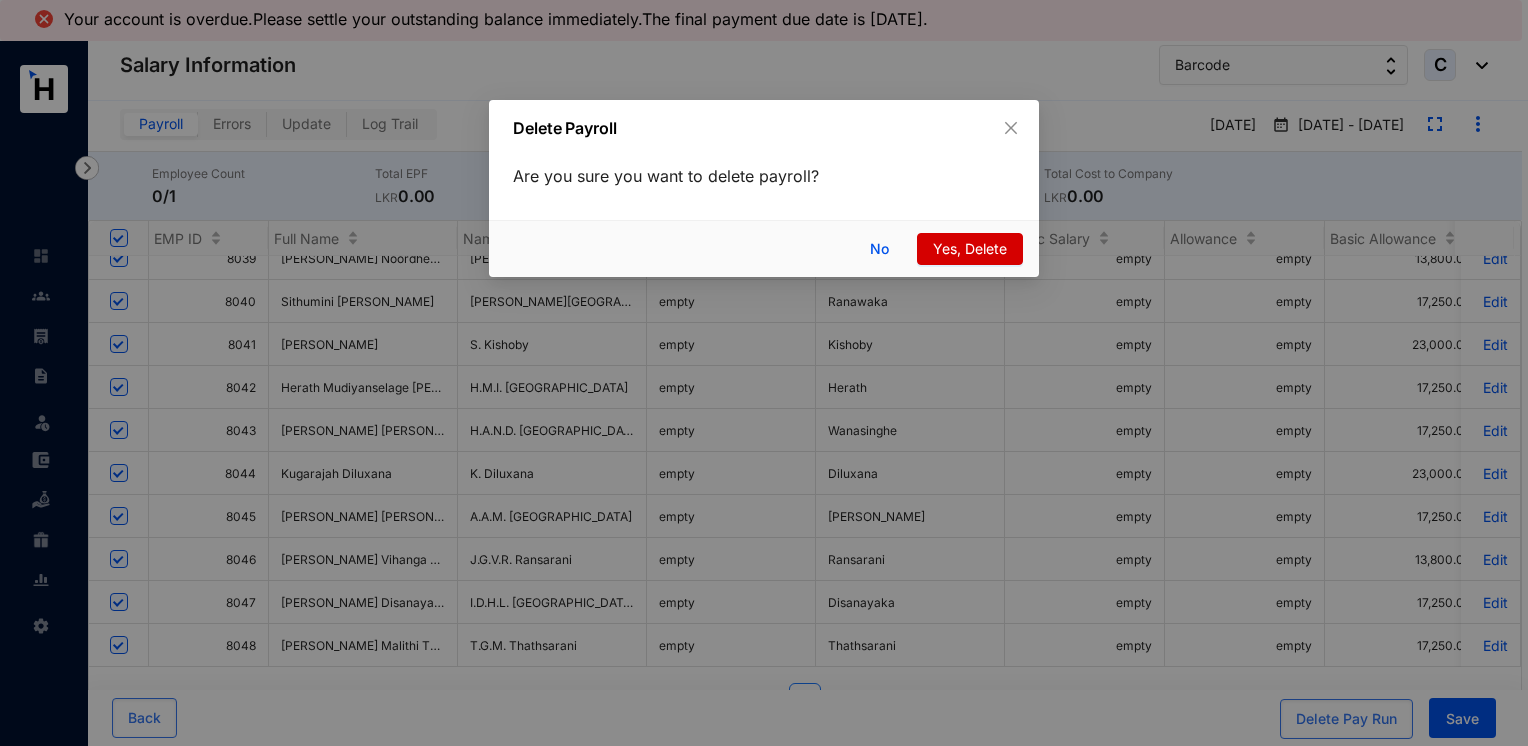 click on "No Yes, Delete" at bounding box center (764, 248) 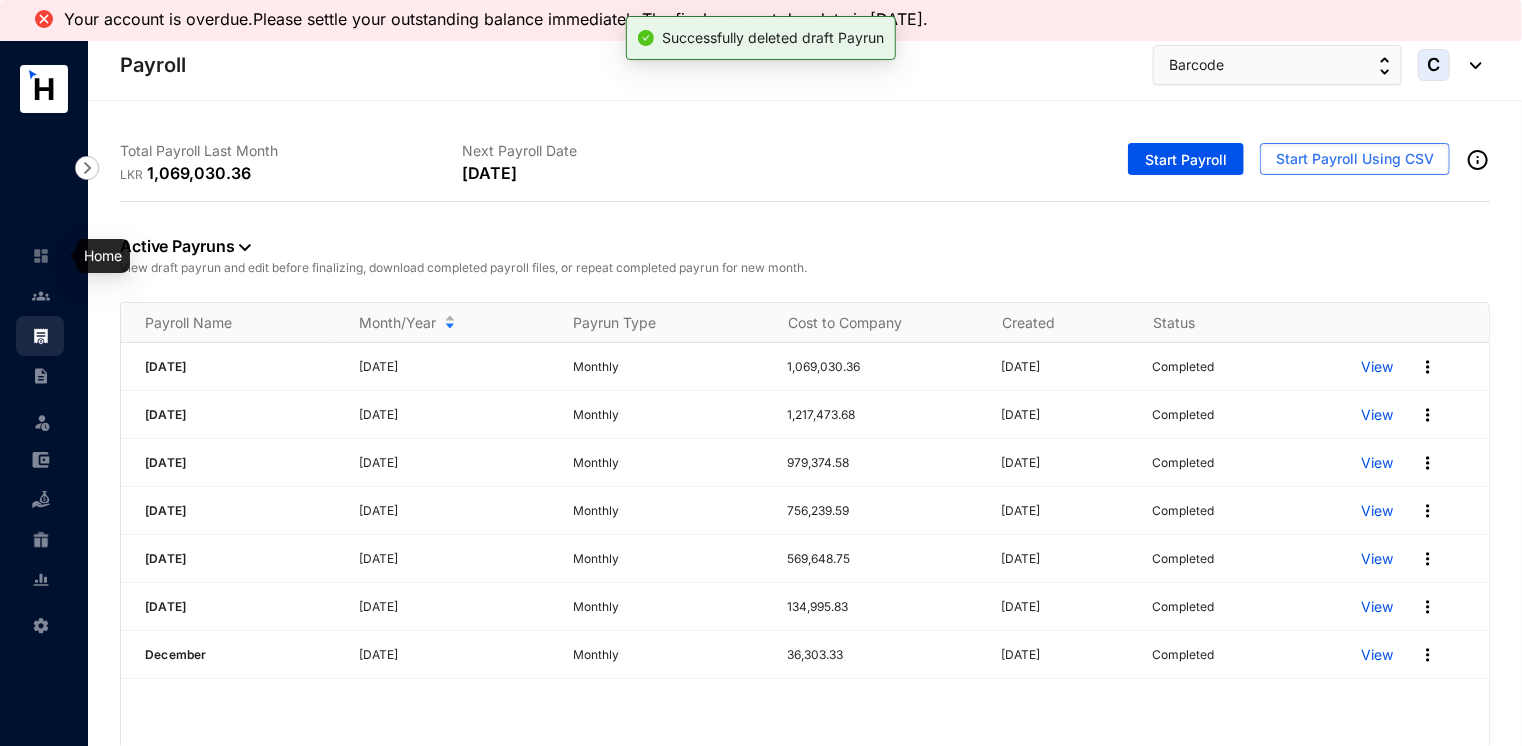 click at bounding box center (41, 256) 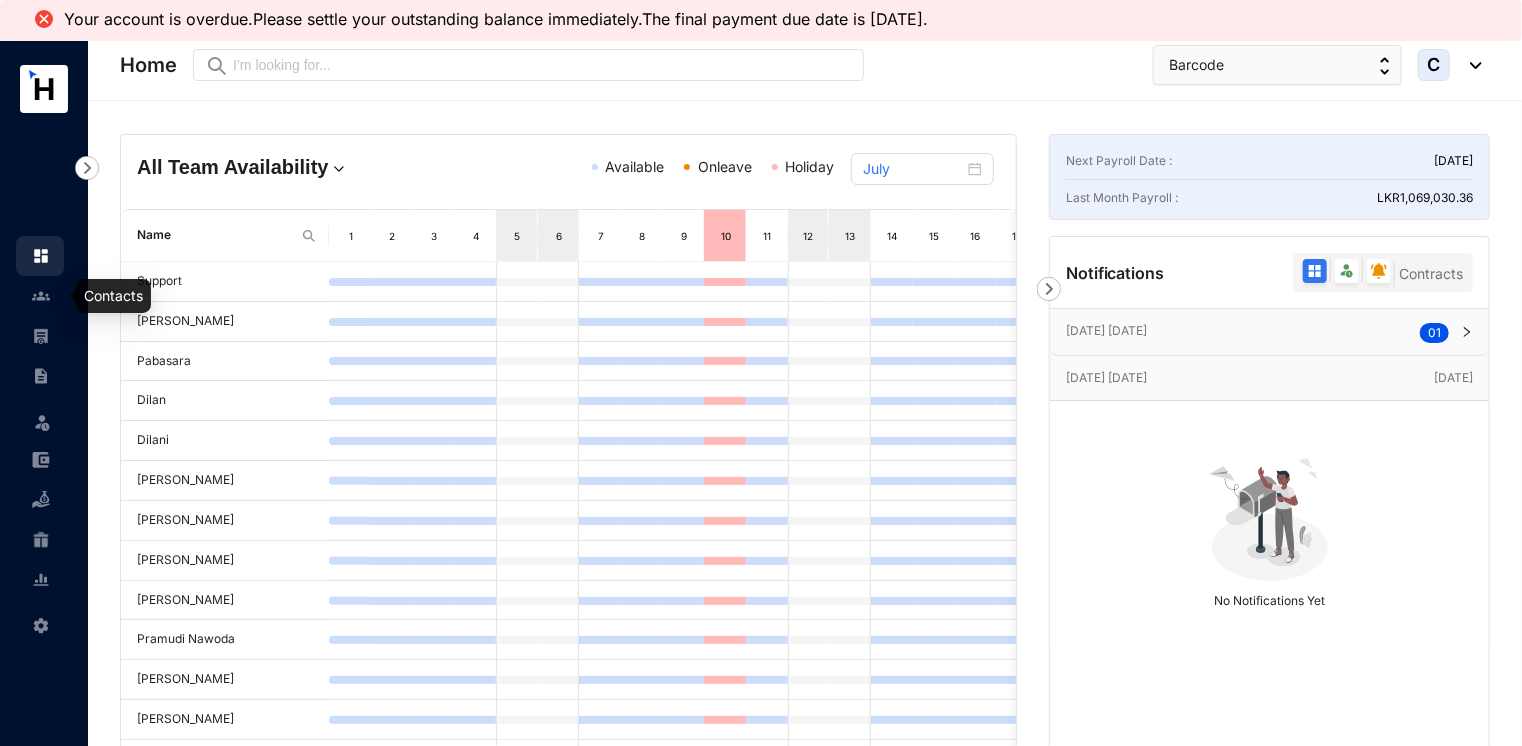 click at bounding box center [41, 296] 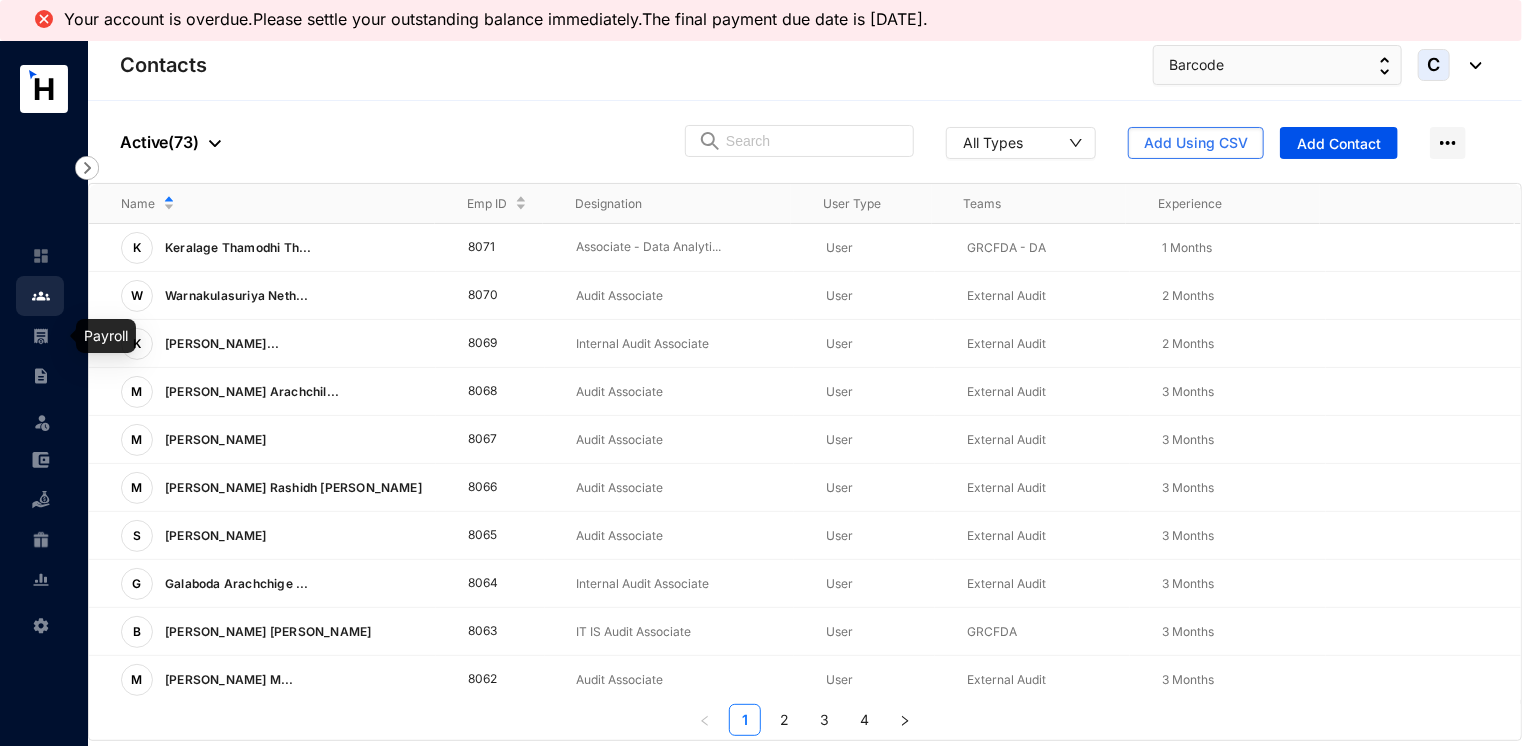 click at bounding box center [57, 336] 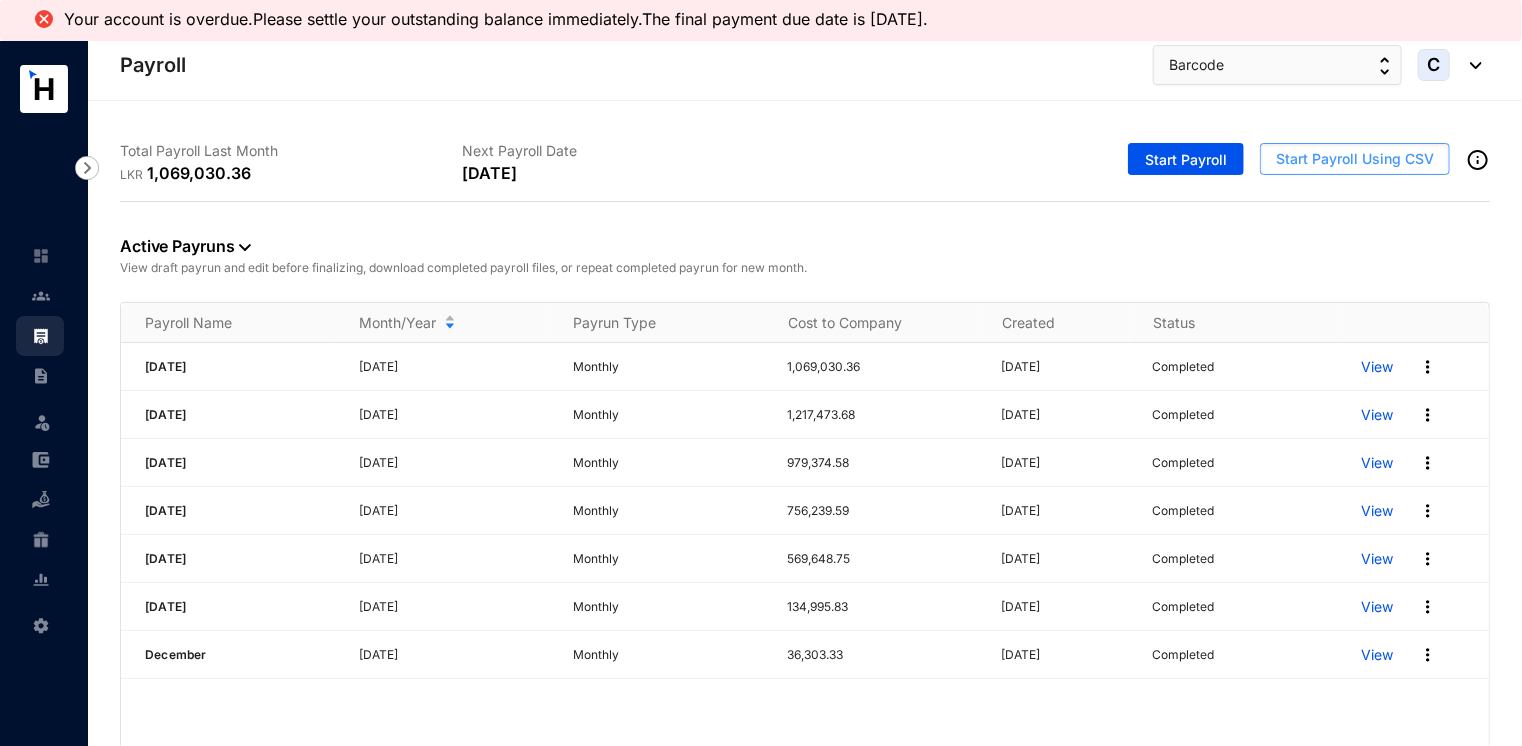 click on "Start Payroll Using CSV" at bounding box center [1355, 159] 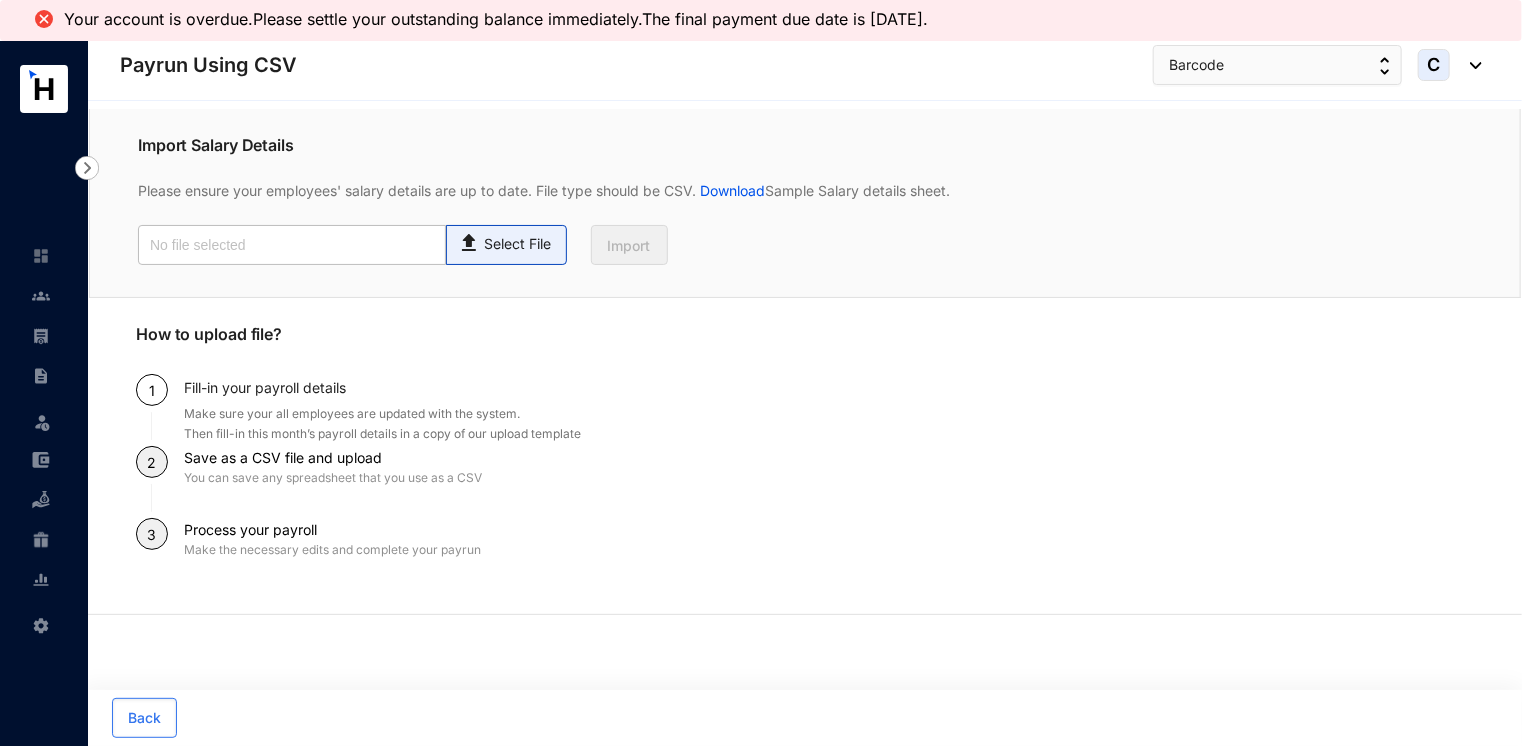 click on "Select File" at bounding box center [506, 245] 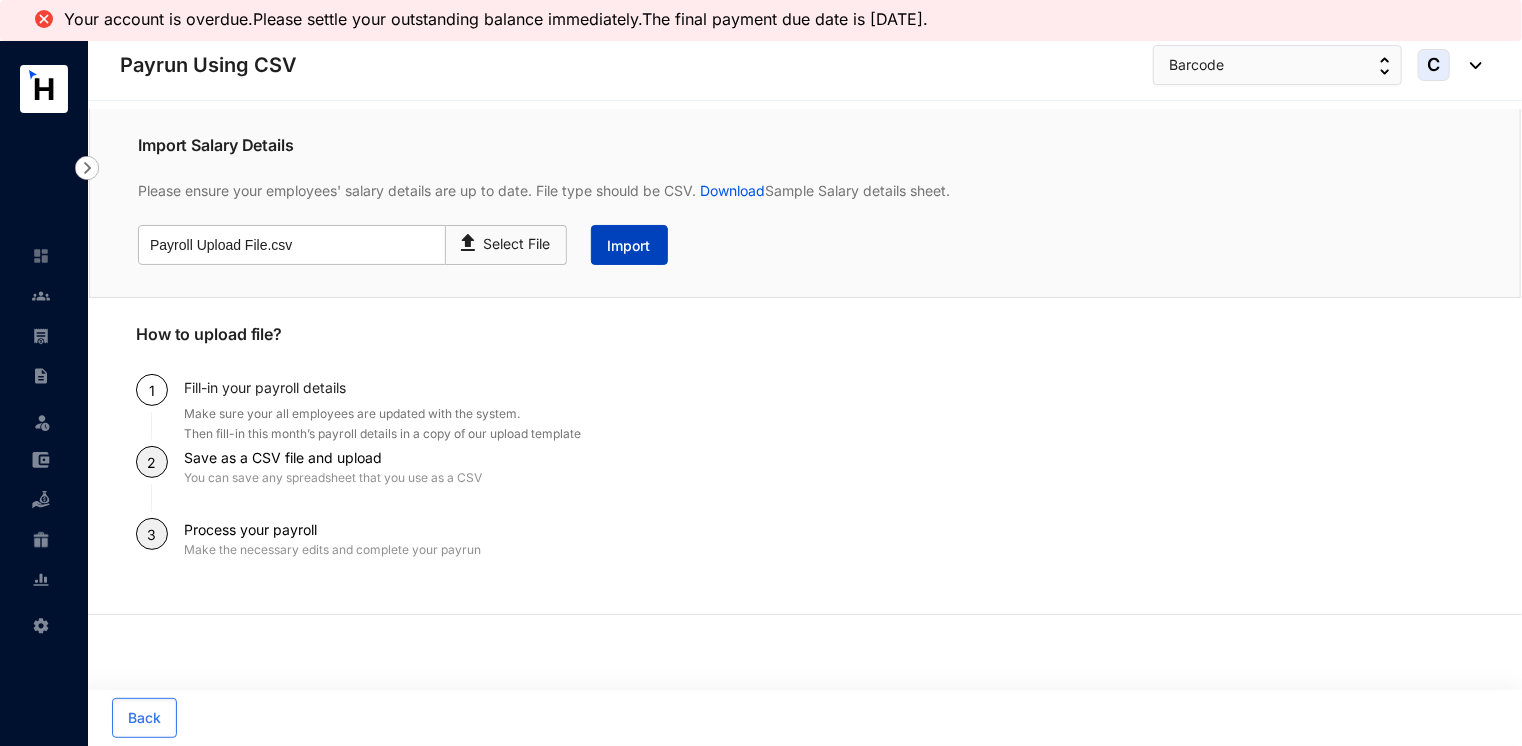 click on "Import" at bounding box center [629, 246] 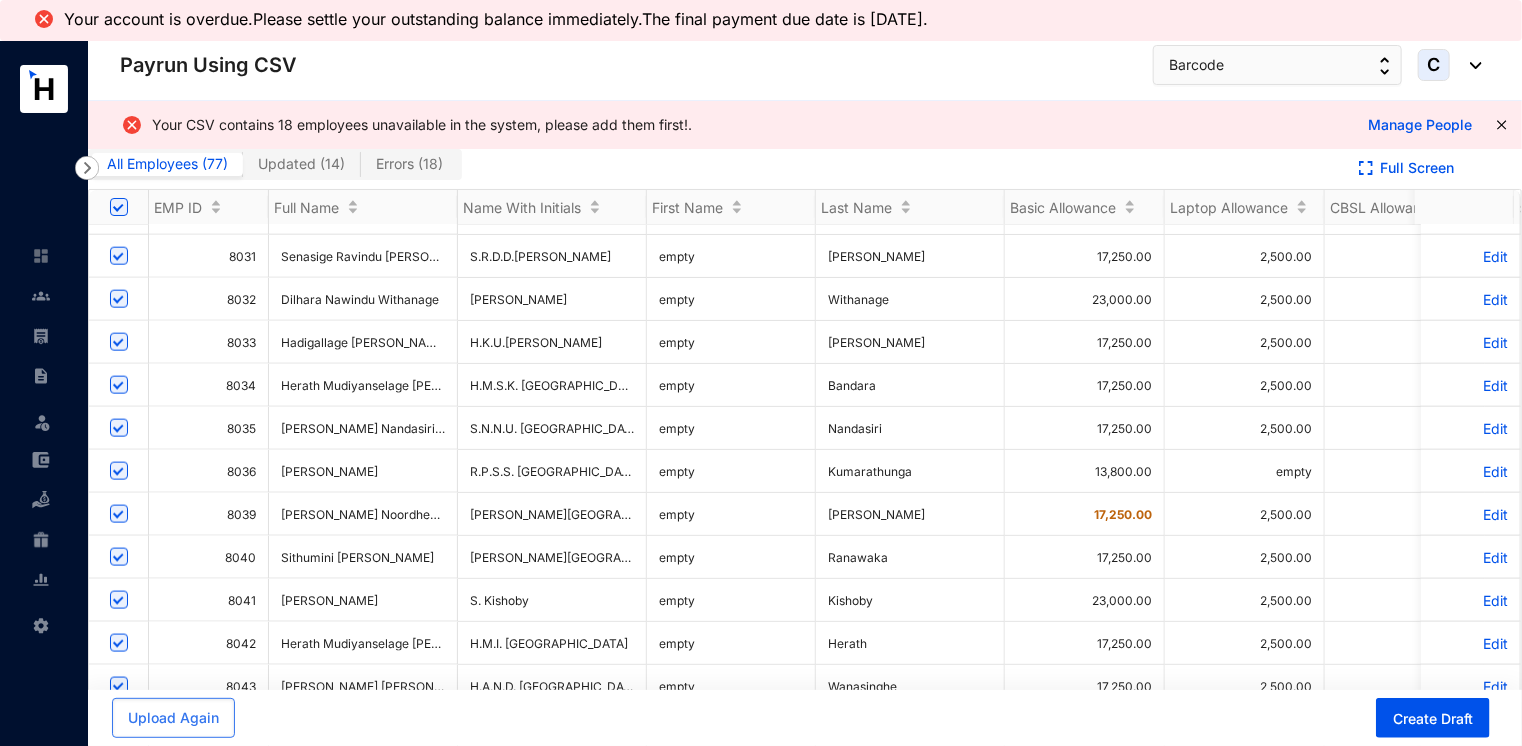 scroll, scrollTop: 1200, scrollLeft: 0, axis: vertical 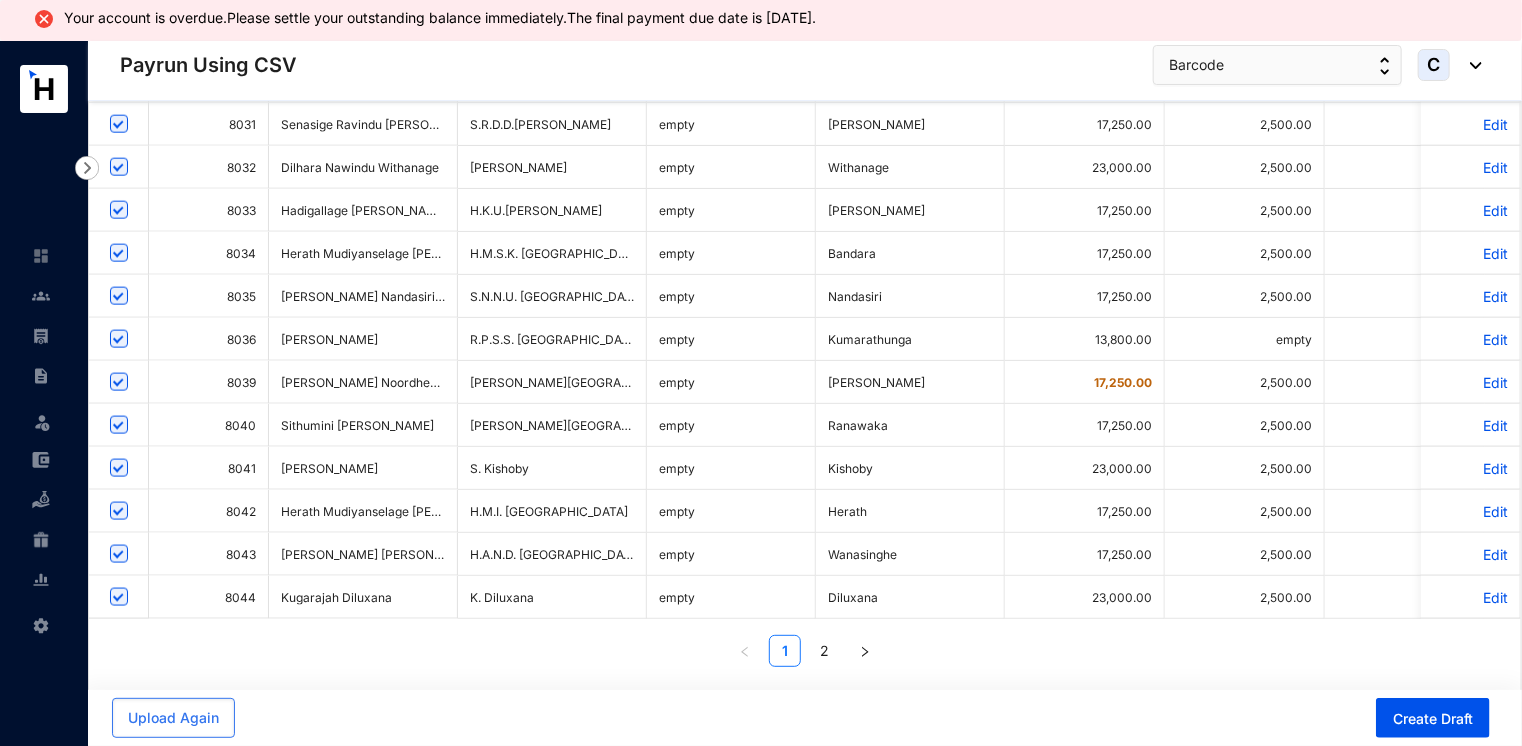 click on "2" at bounding box center (825, 651) 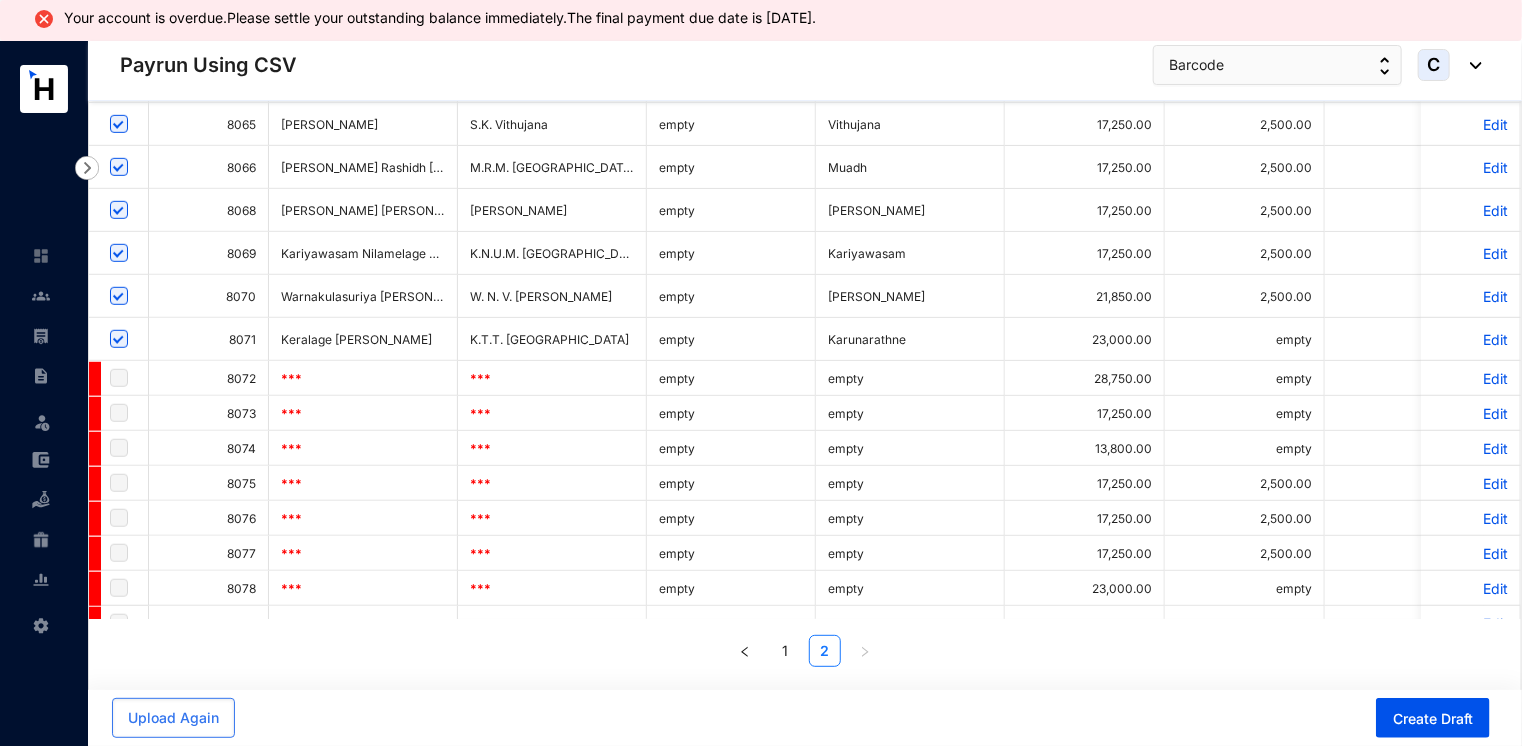 scroll, scrollTop: 536, scrollLeft: 0, axis: vertical 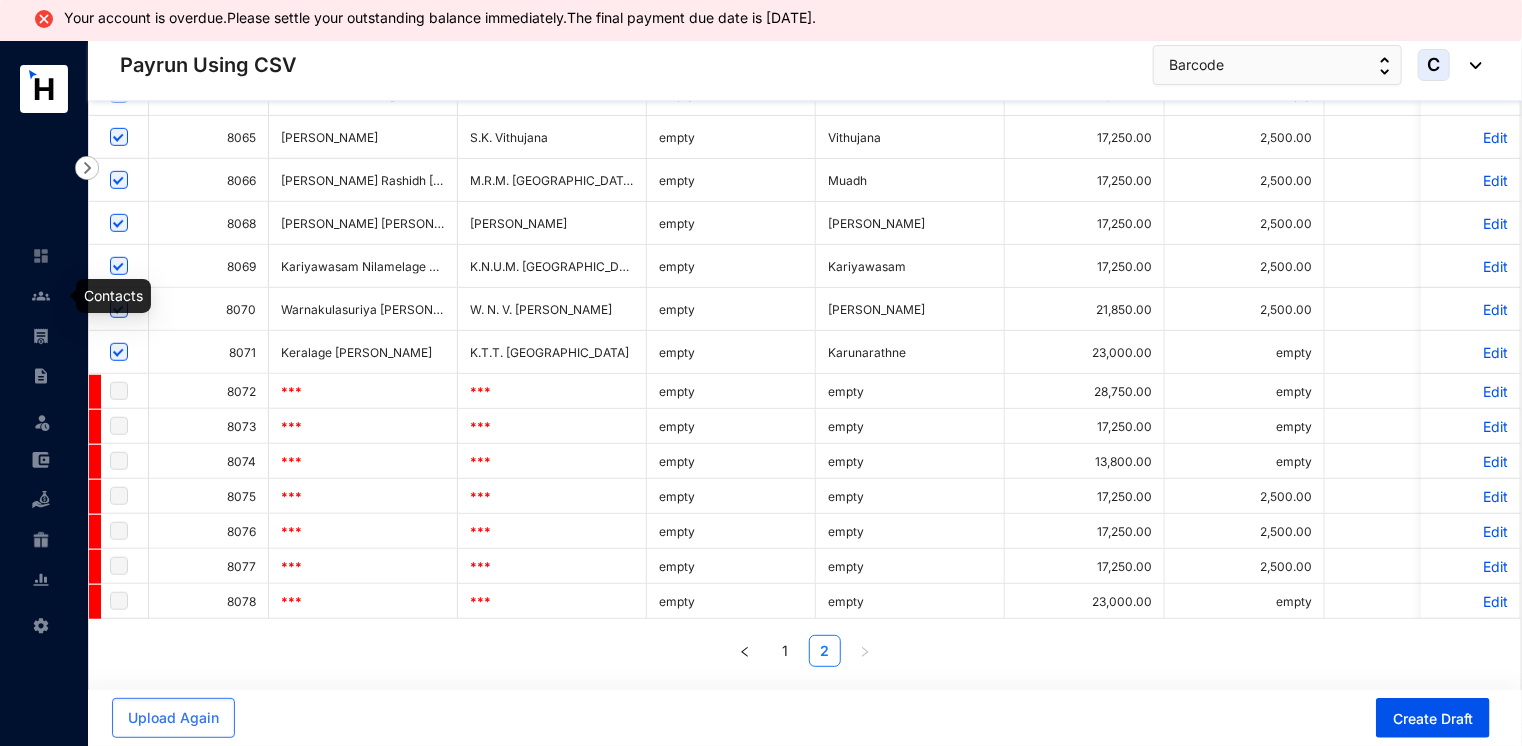 click at bounding box center [41, 296] 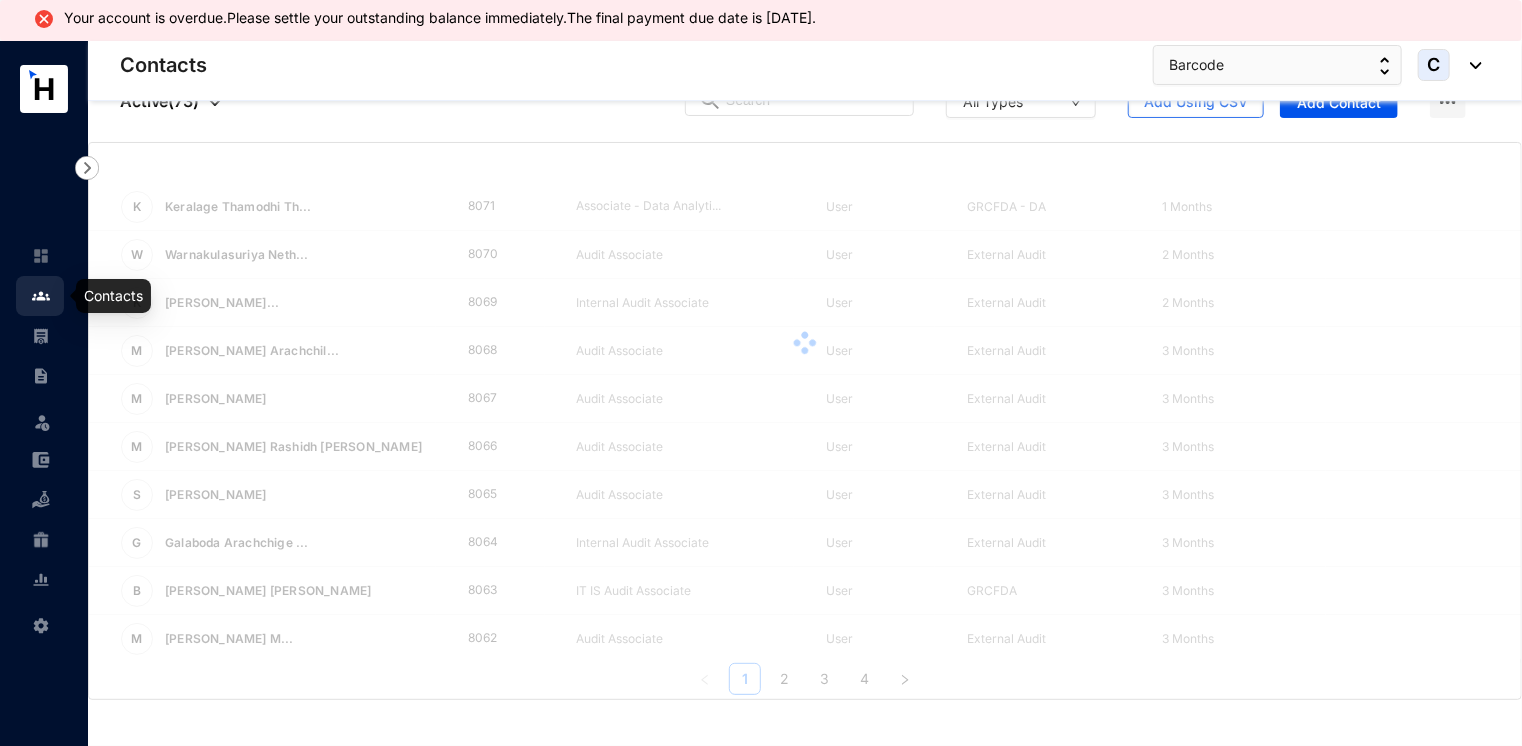 scroll, scrollTop: 40, scrollLeft: 0, axis: vertical 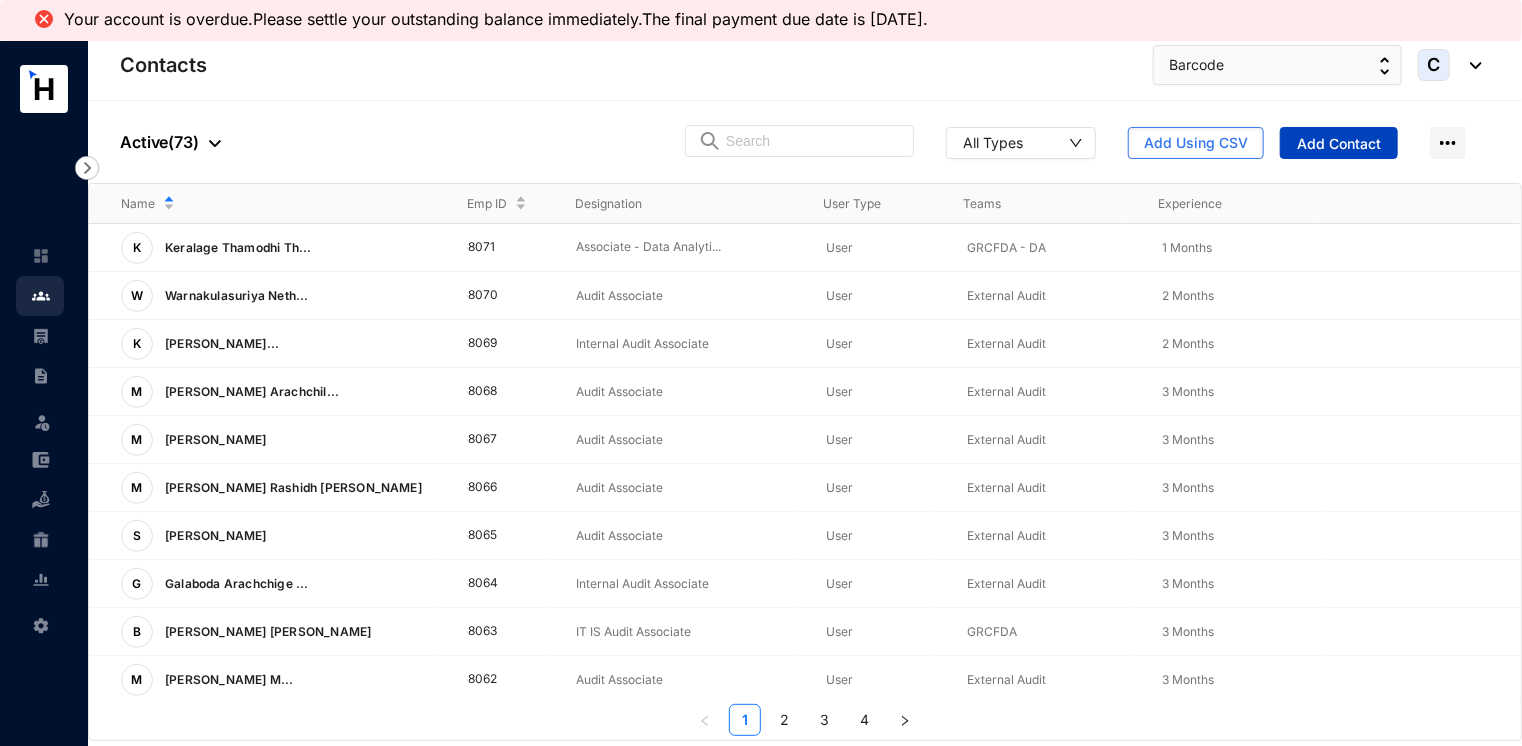 click on "Add Contact" at bounding box center (1339, 144) 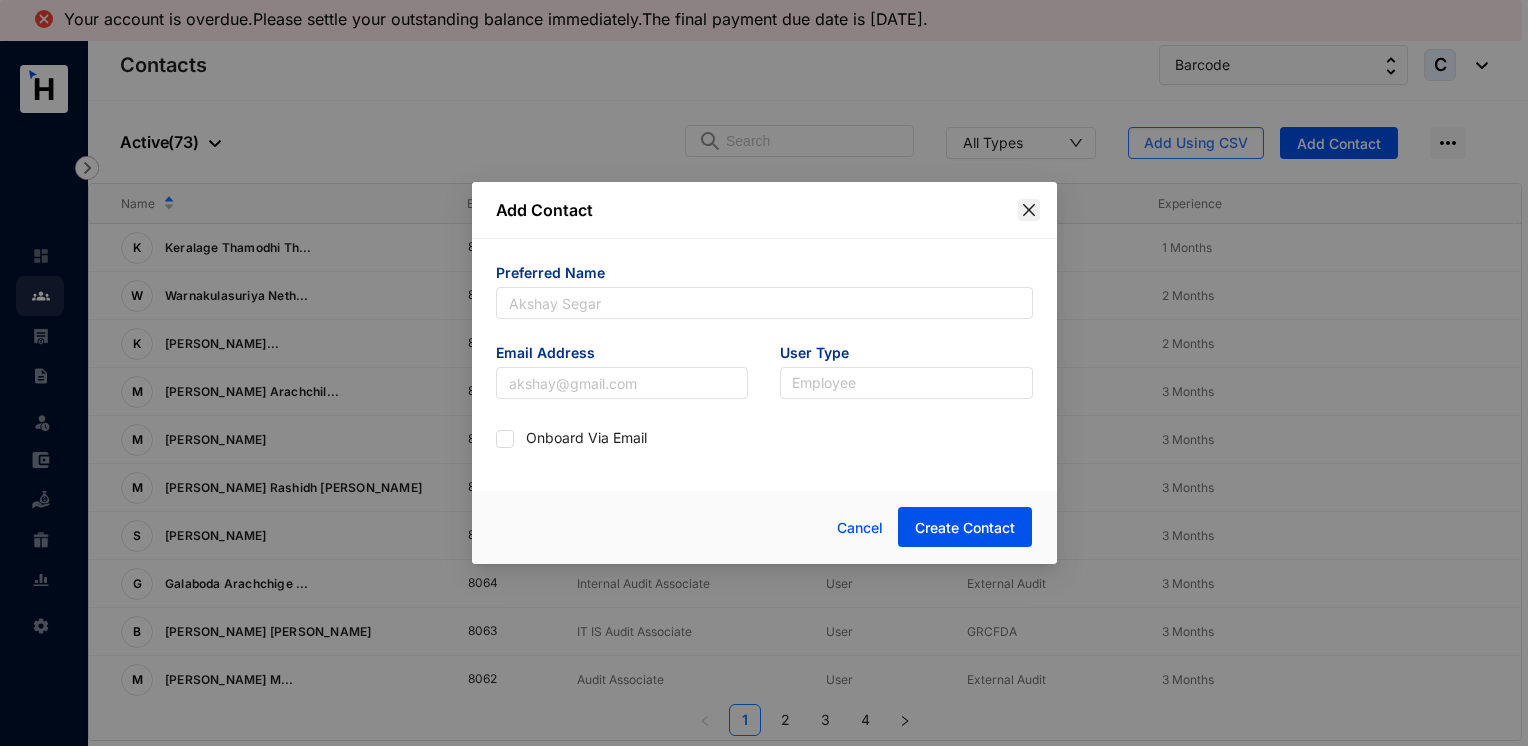 click 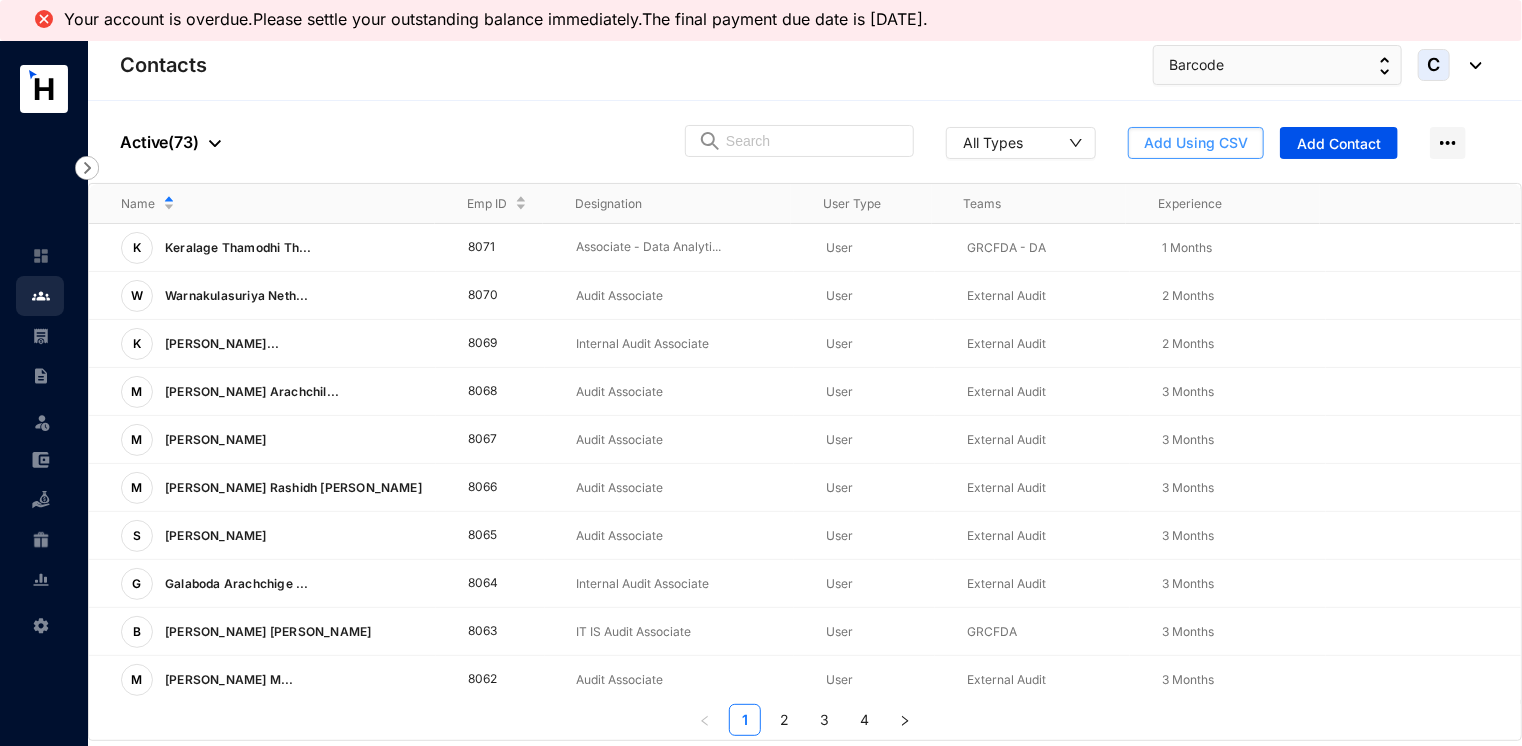 click on "Add Using CSV" at bounding box center [1196, 143] 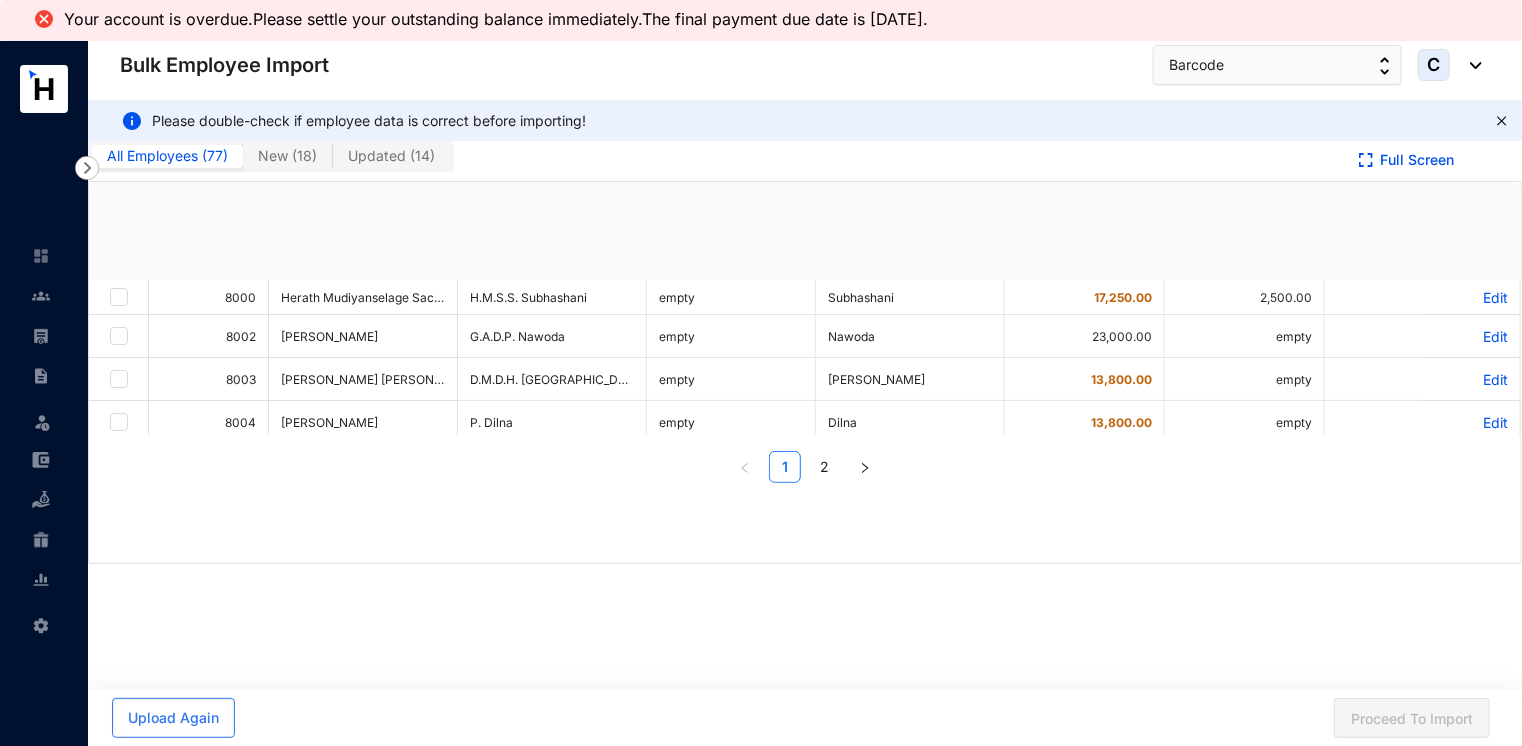 checkbox on "true" 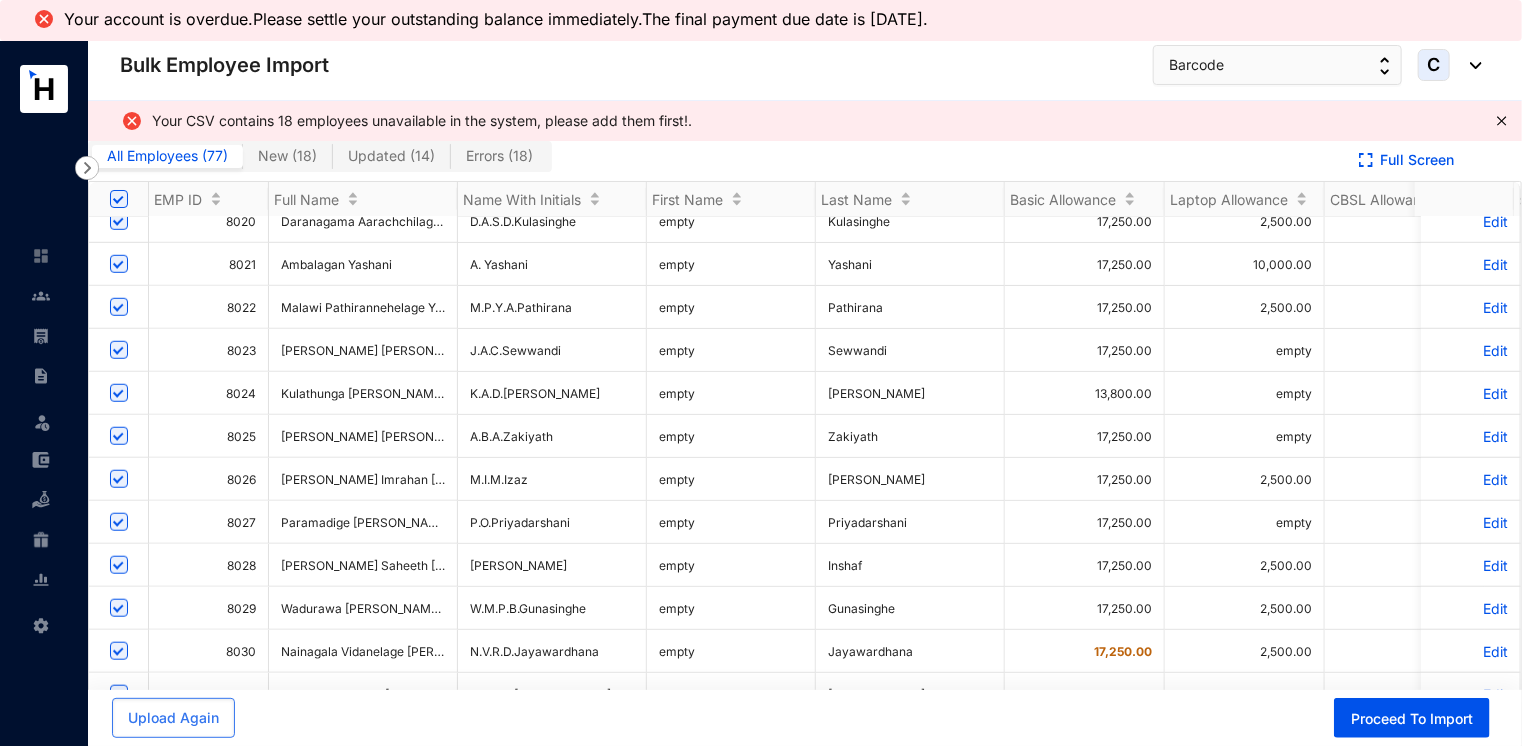 scroll, scrollTop: 900, scrollLeft: 0, axis: vertical 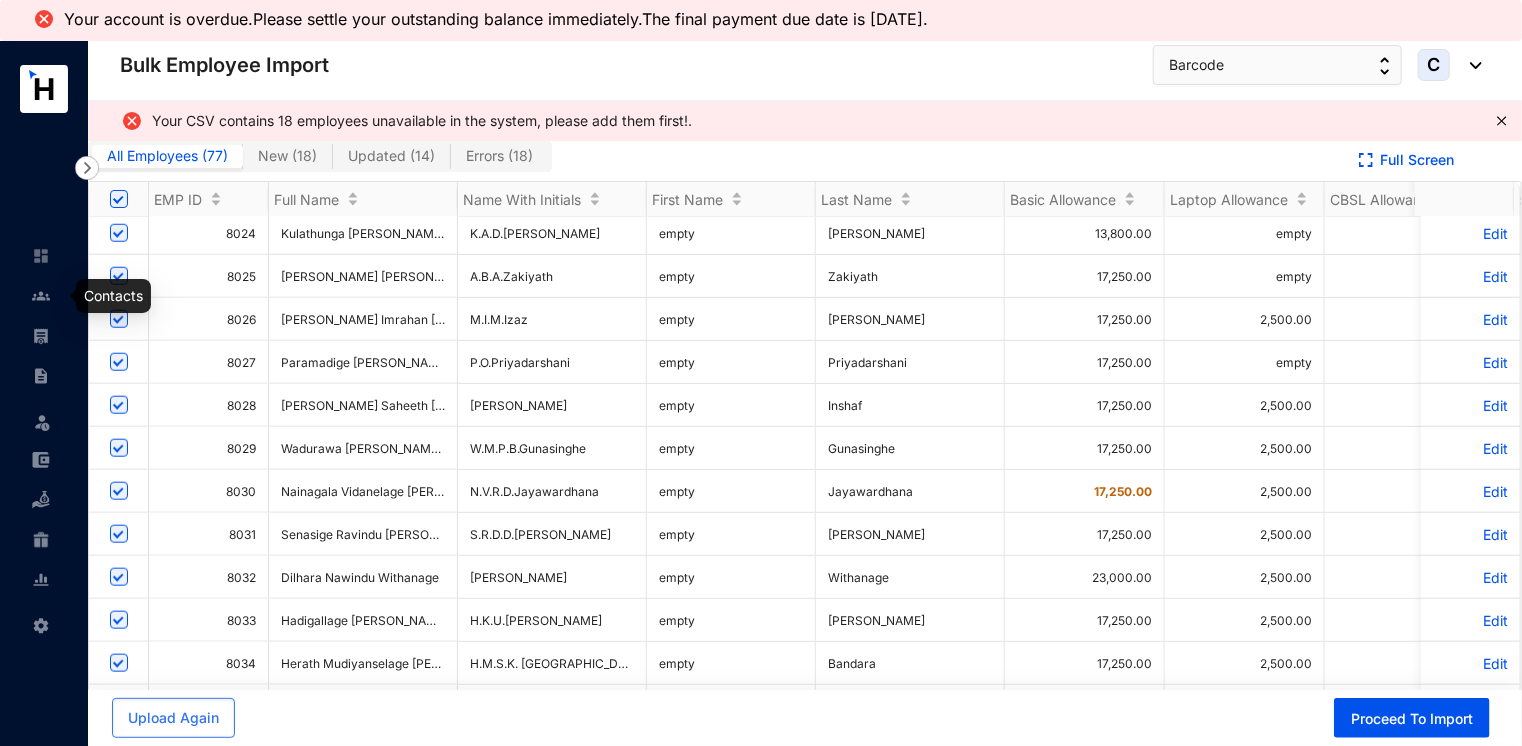 click at bounding box center [41, 296] 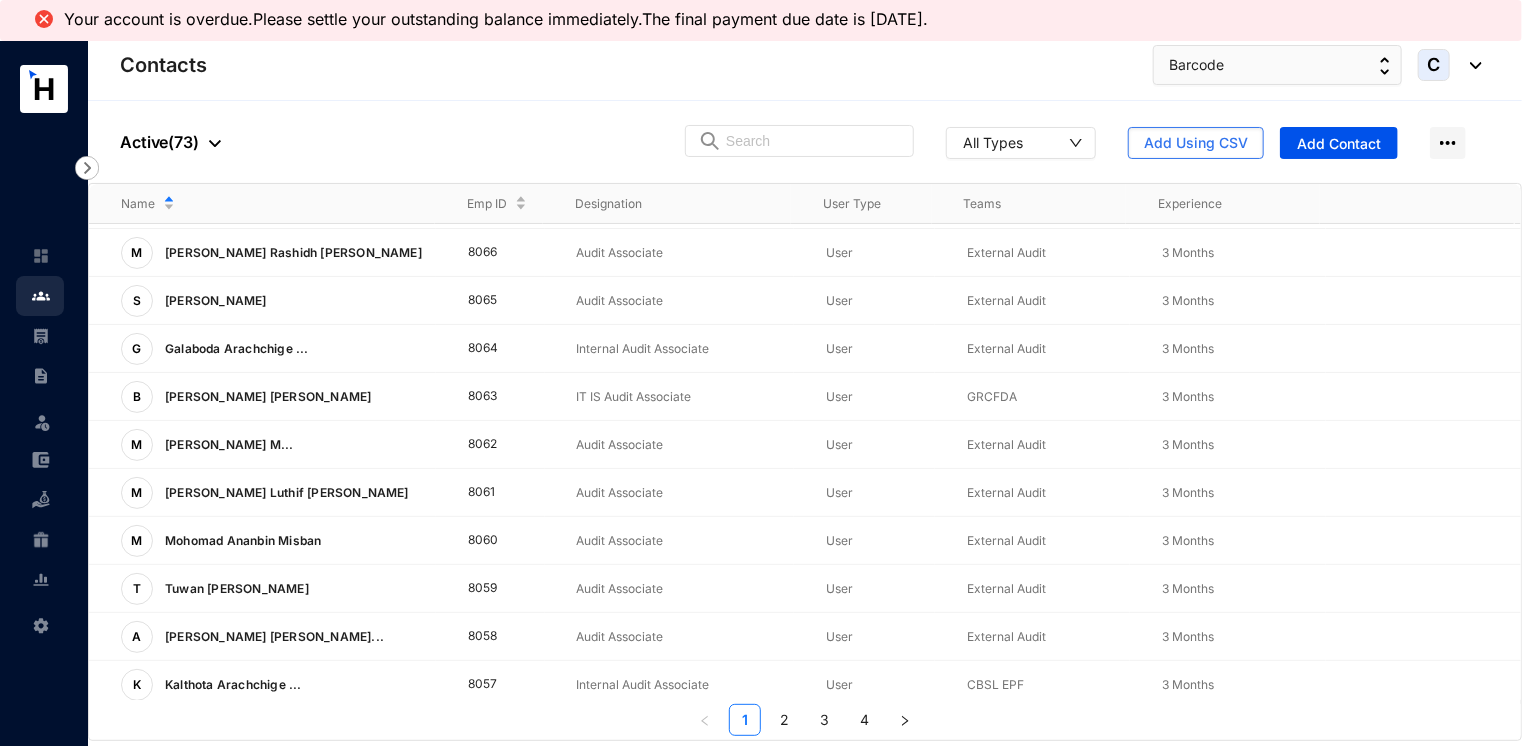 scroll, scrollTop: 480, scrollLeft: 0, axis: vertical 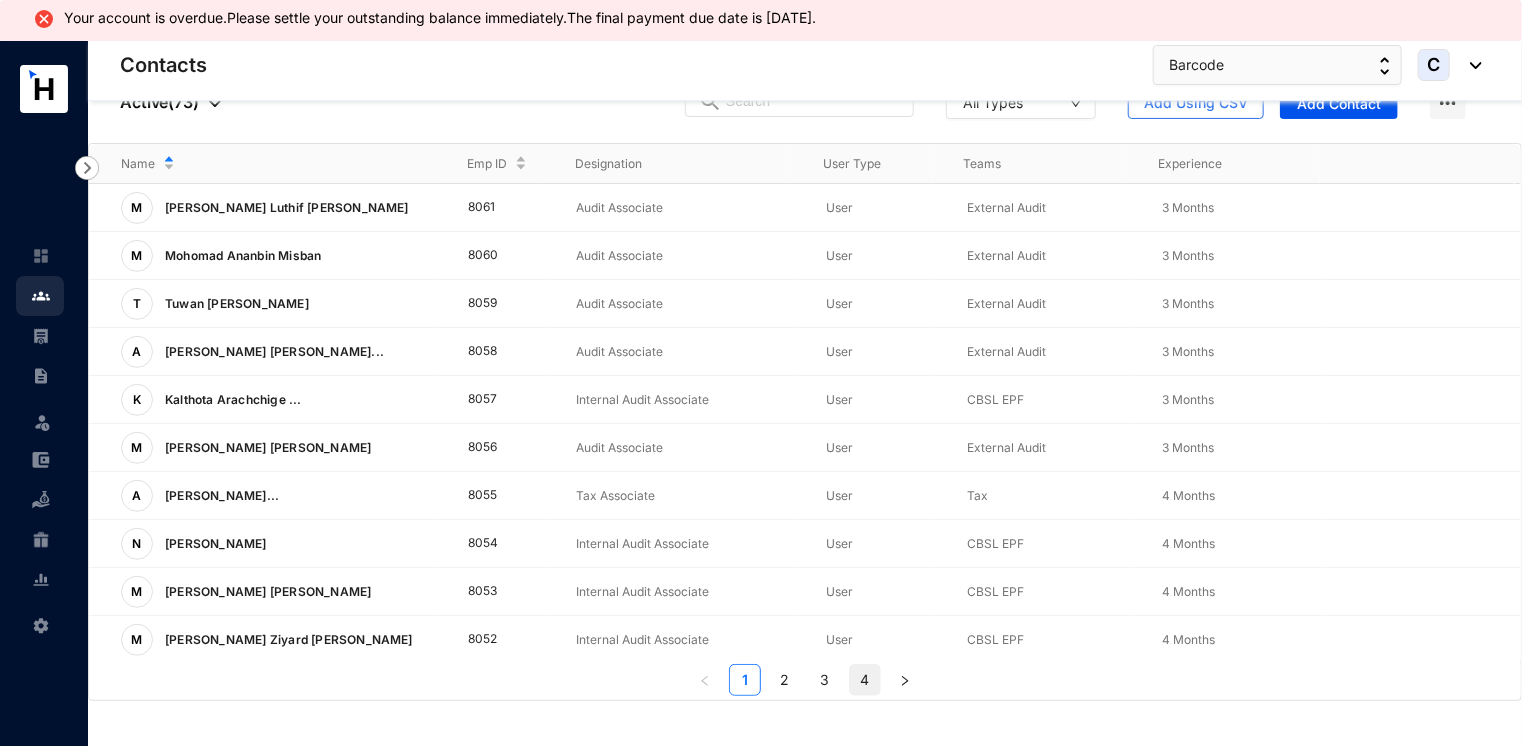 click on "4" at bounding box center [865, 680] 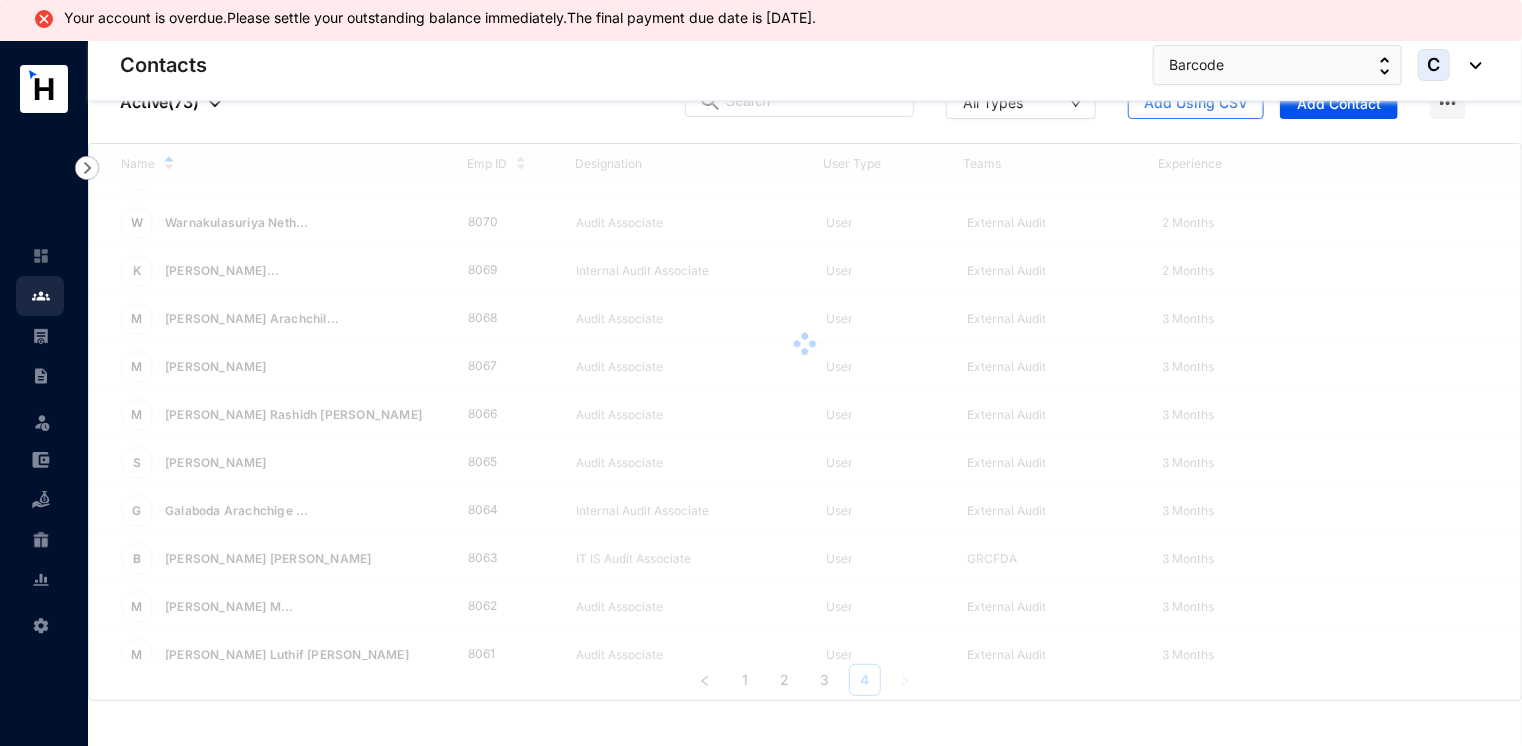scroll, scrollTop: 0, scrollLeft: 0, axis: both 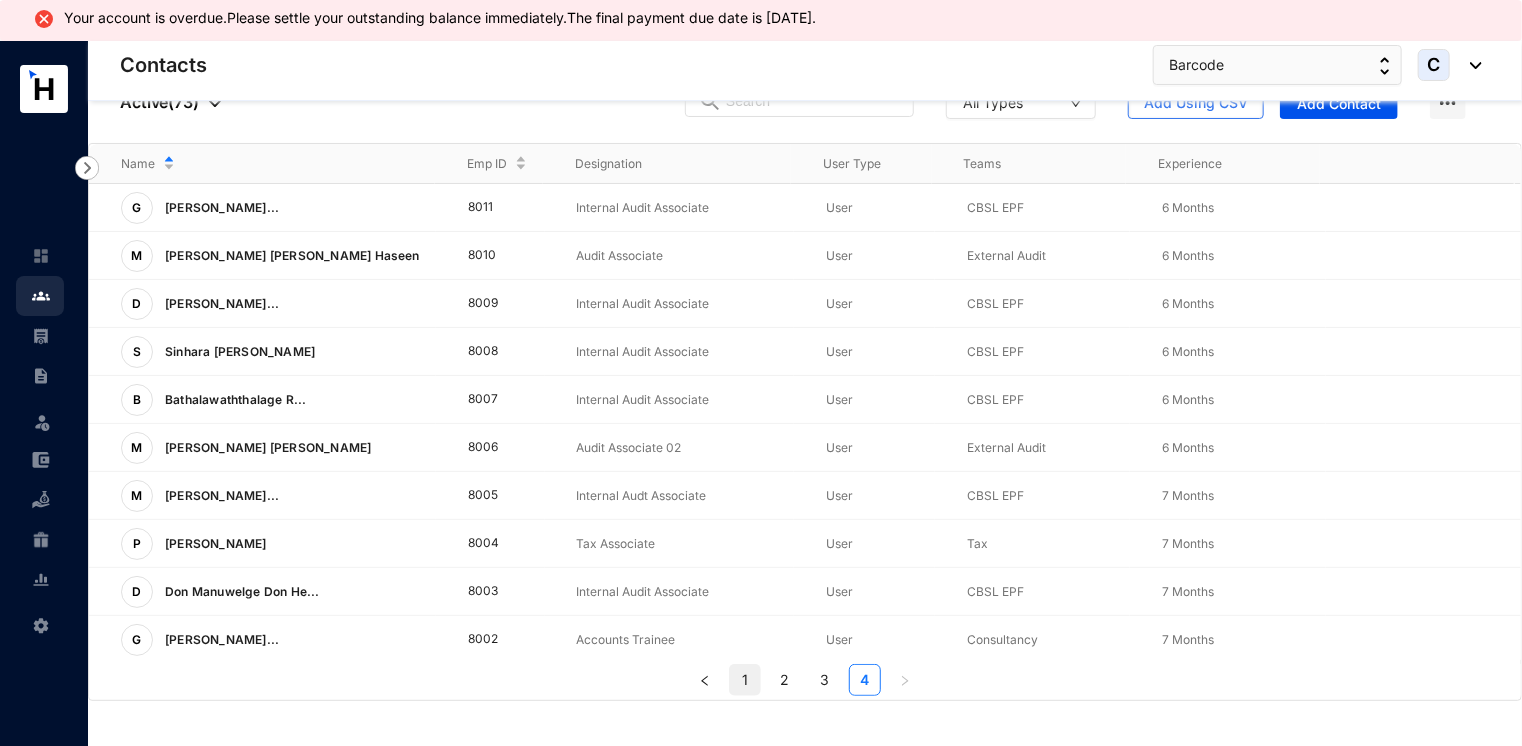 click on "1" at bounding box center [745, 680] 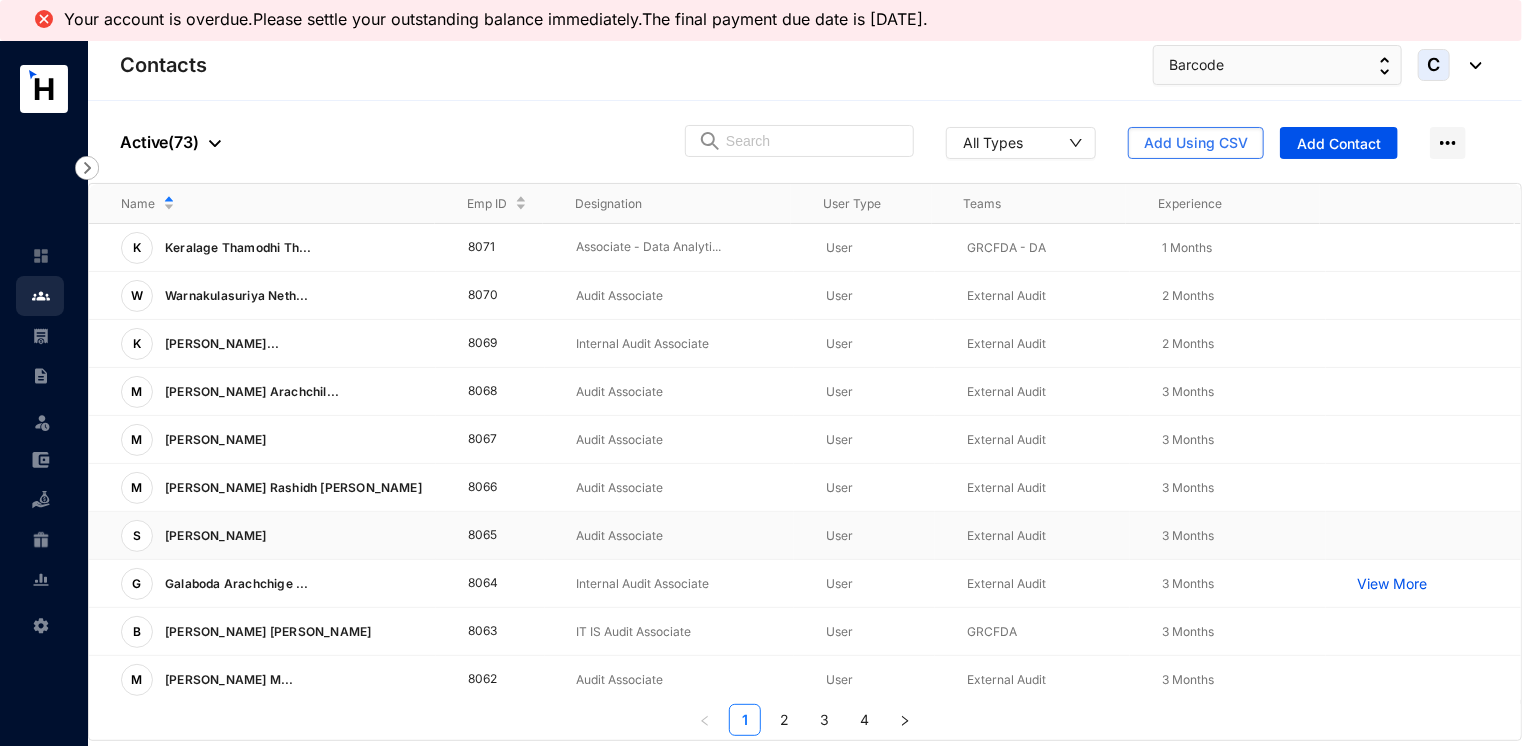 scroll, scrollTop: 0, scrollLeft: 0, axis: both 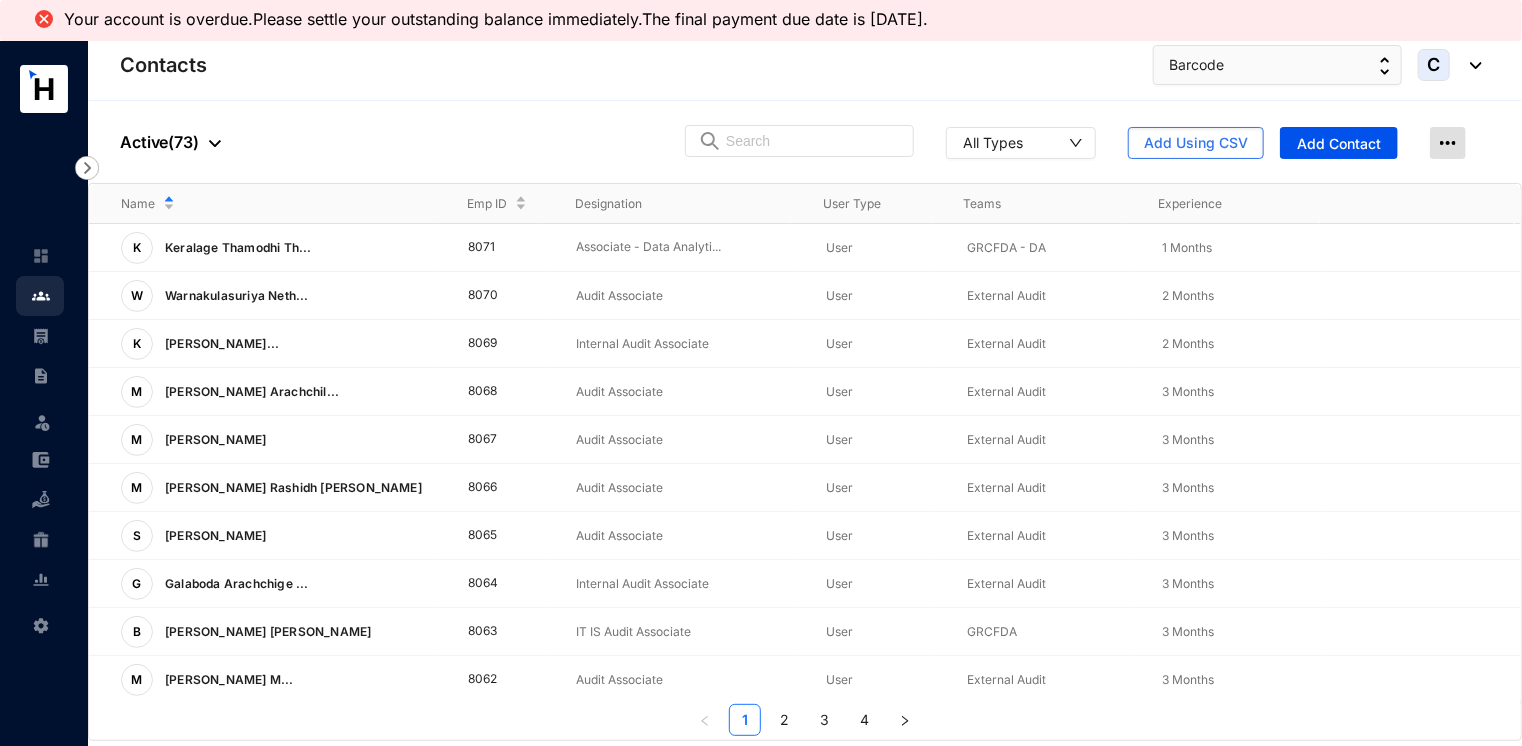 click at bounding box center (1448, 143) 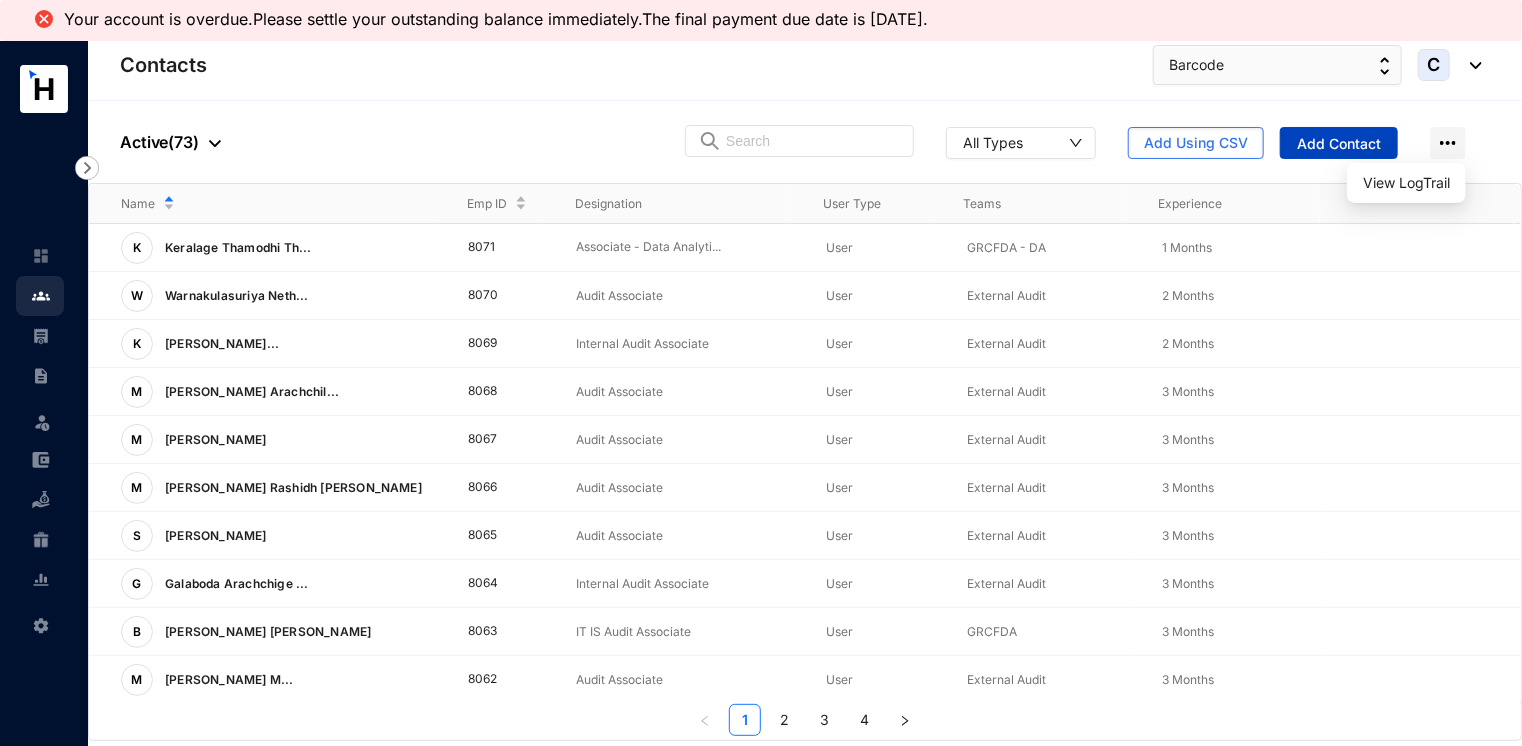 click on "Add Contact" at bounding box center (1339, 144) 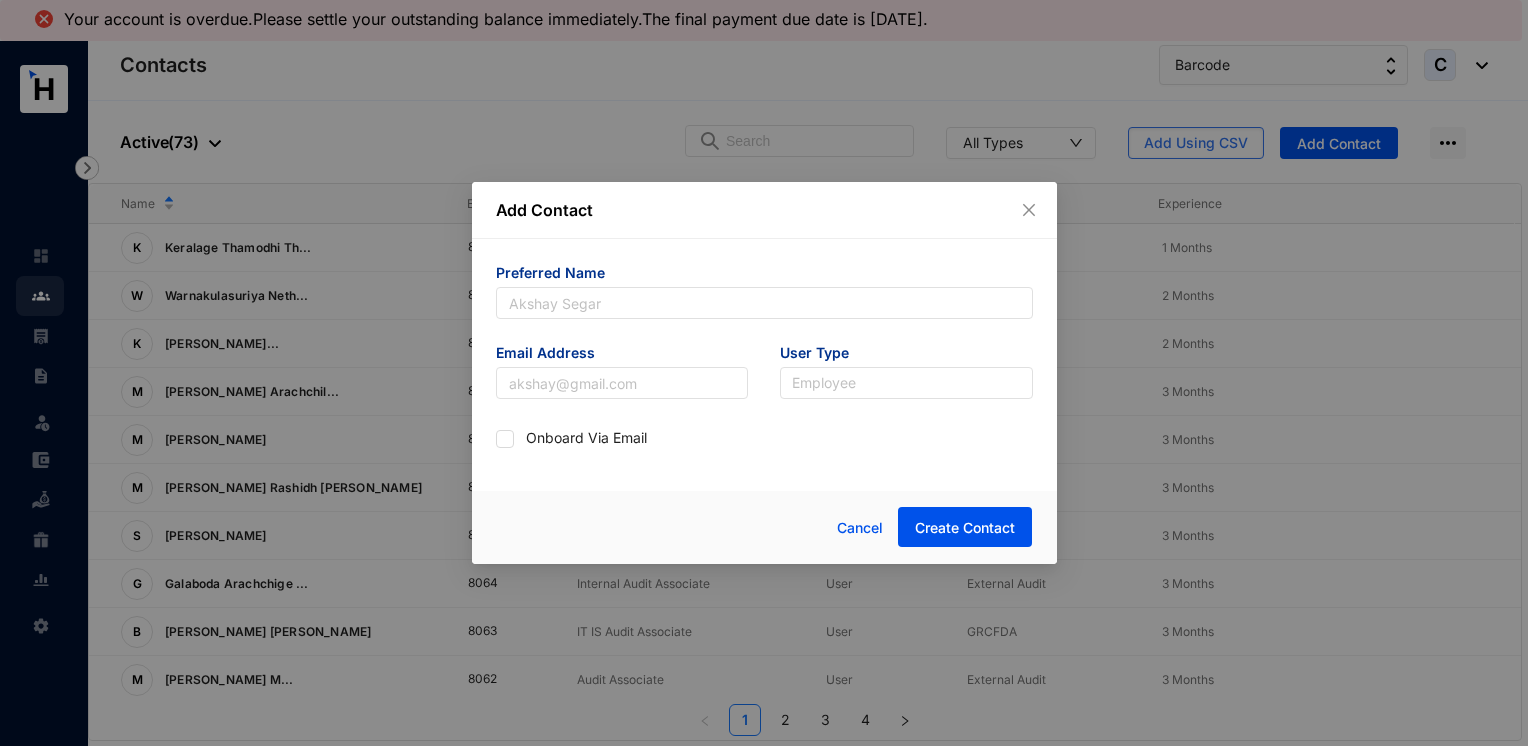 click 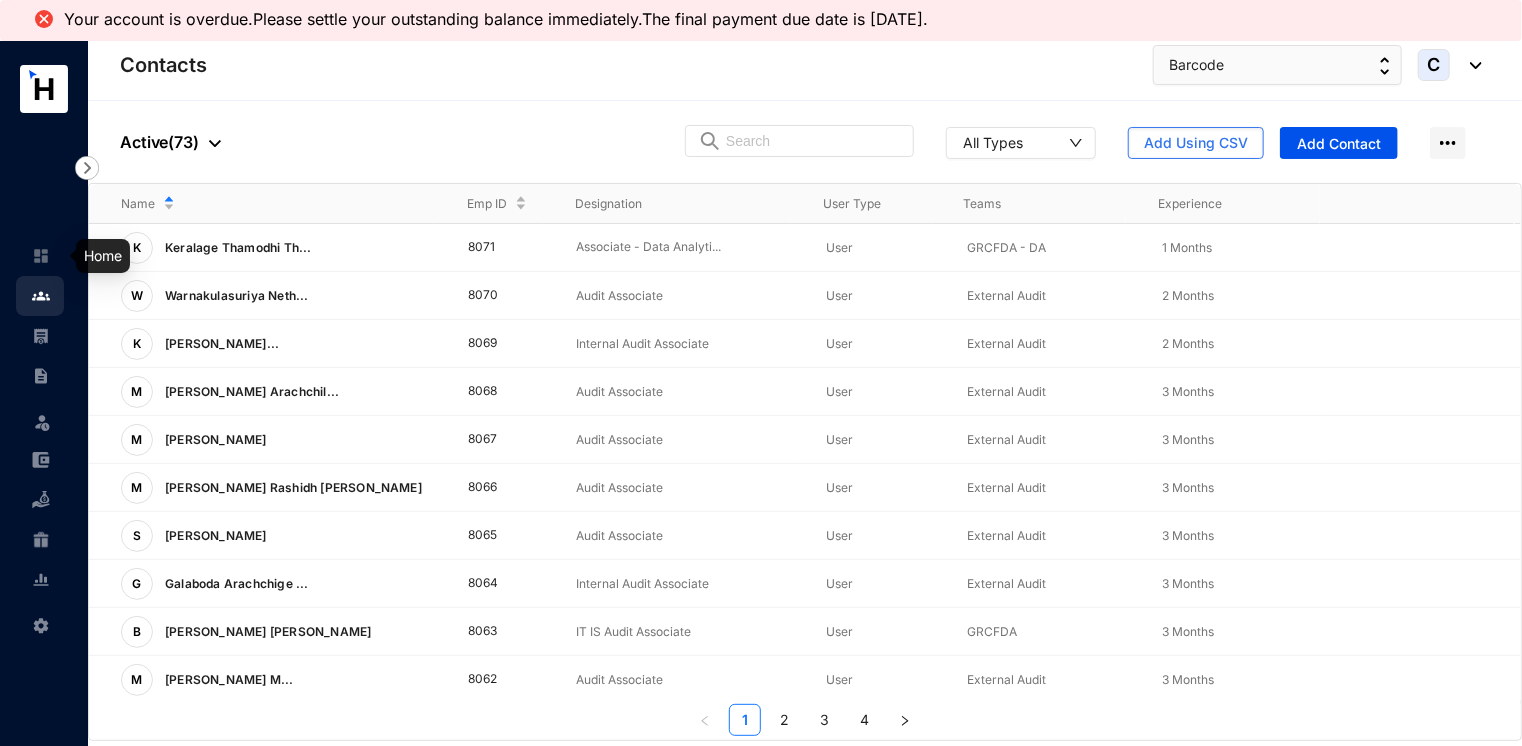click at bounding box center (41, 256) 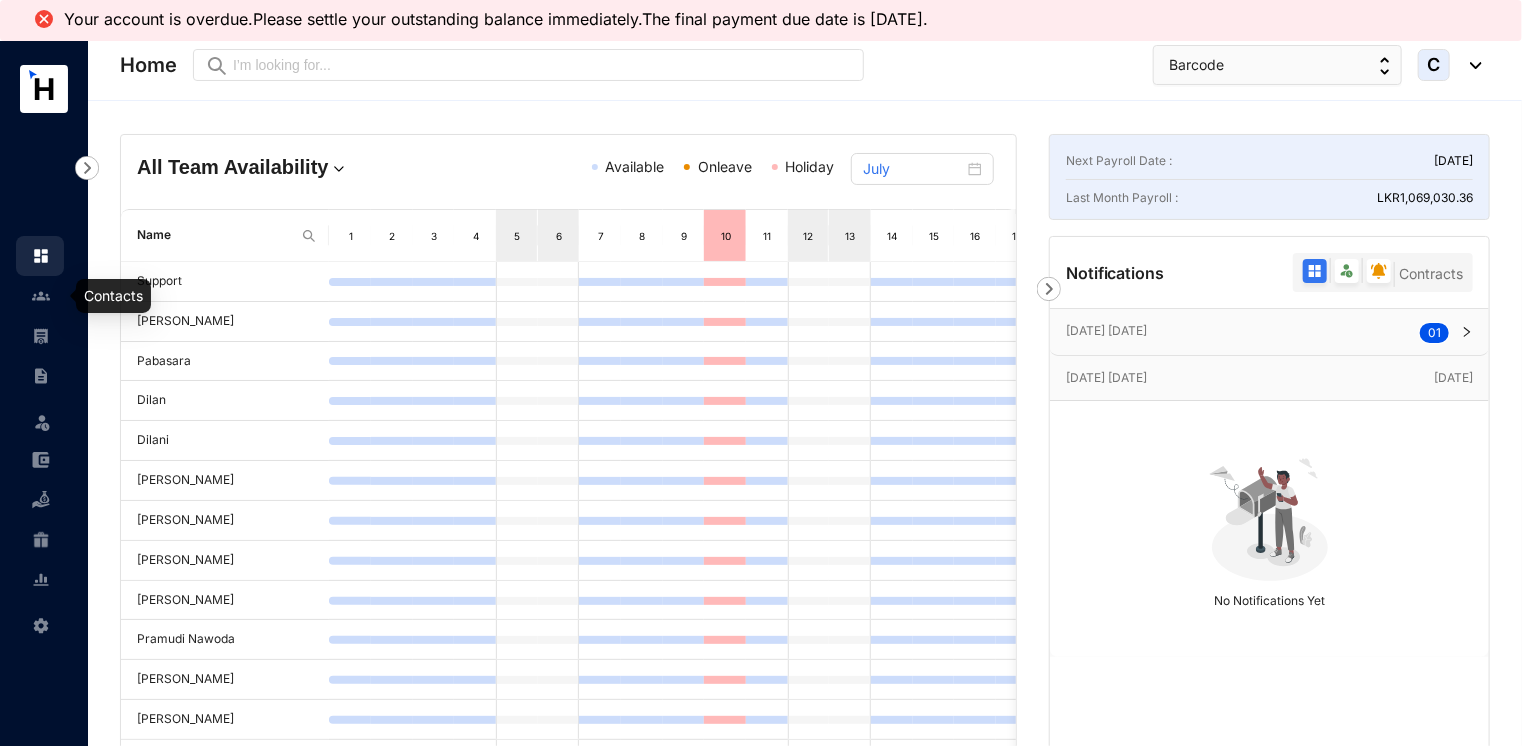 click at bounding box center (41, 296) 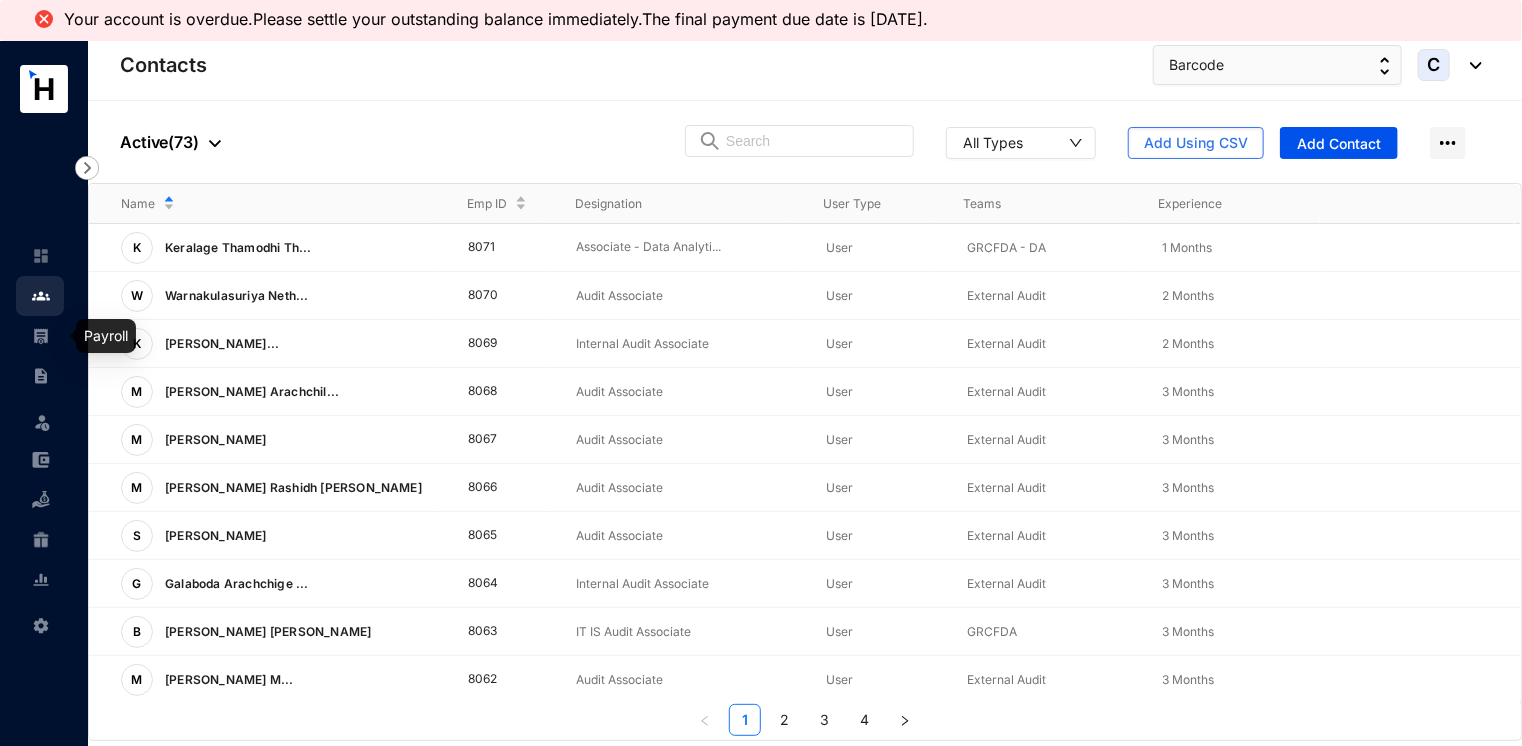 click at bounding box center [41, 336] 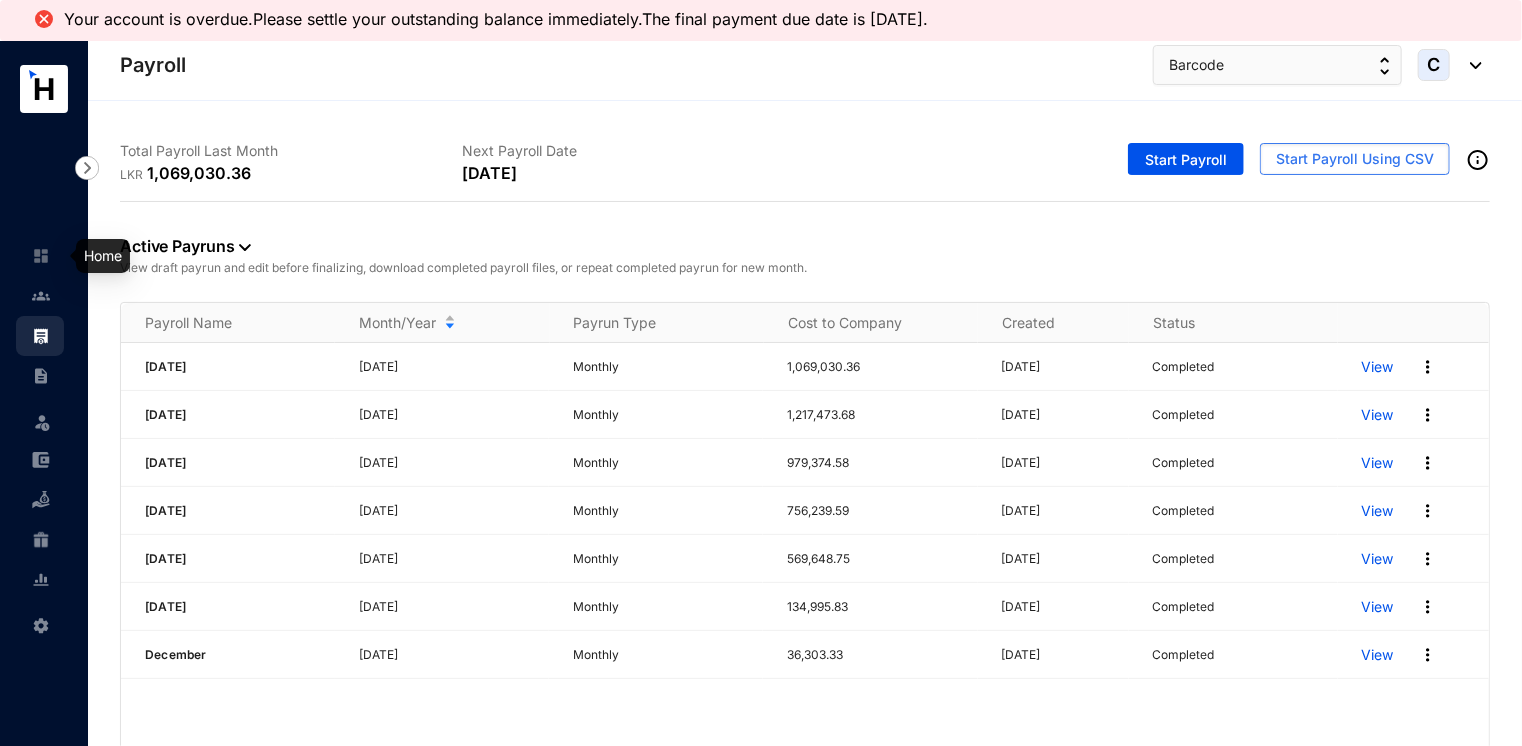 click at bounding box center [41, 256] 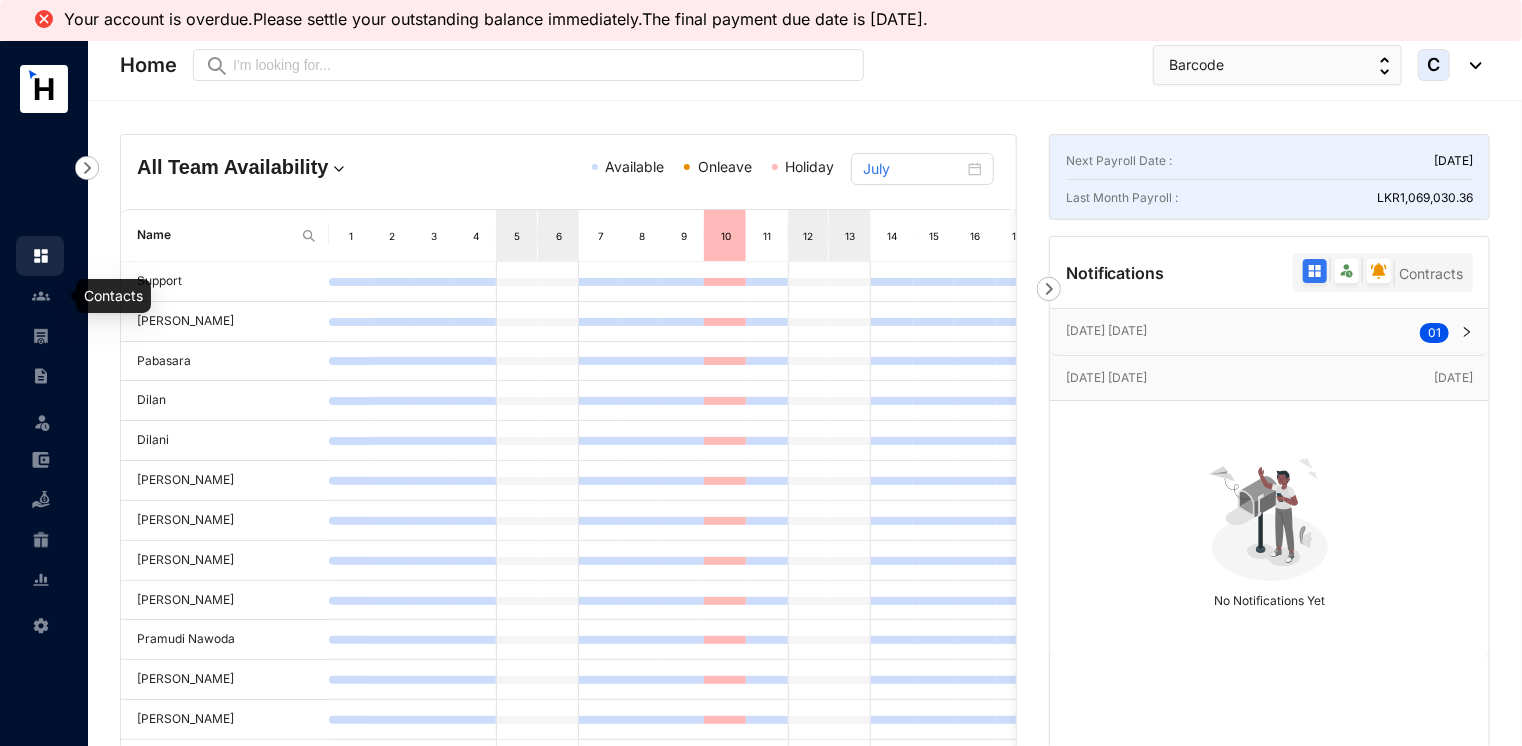 click at bounding box center [41, 296] 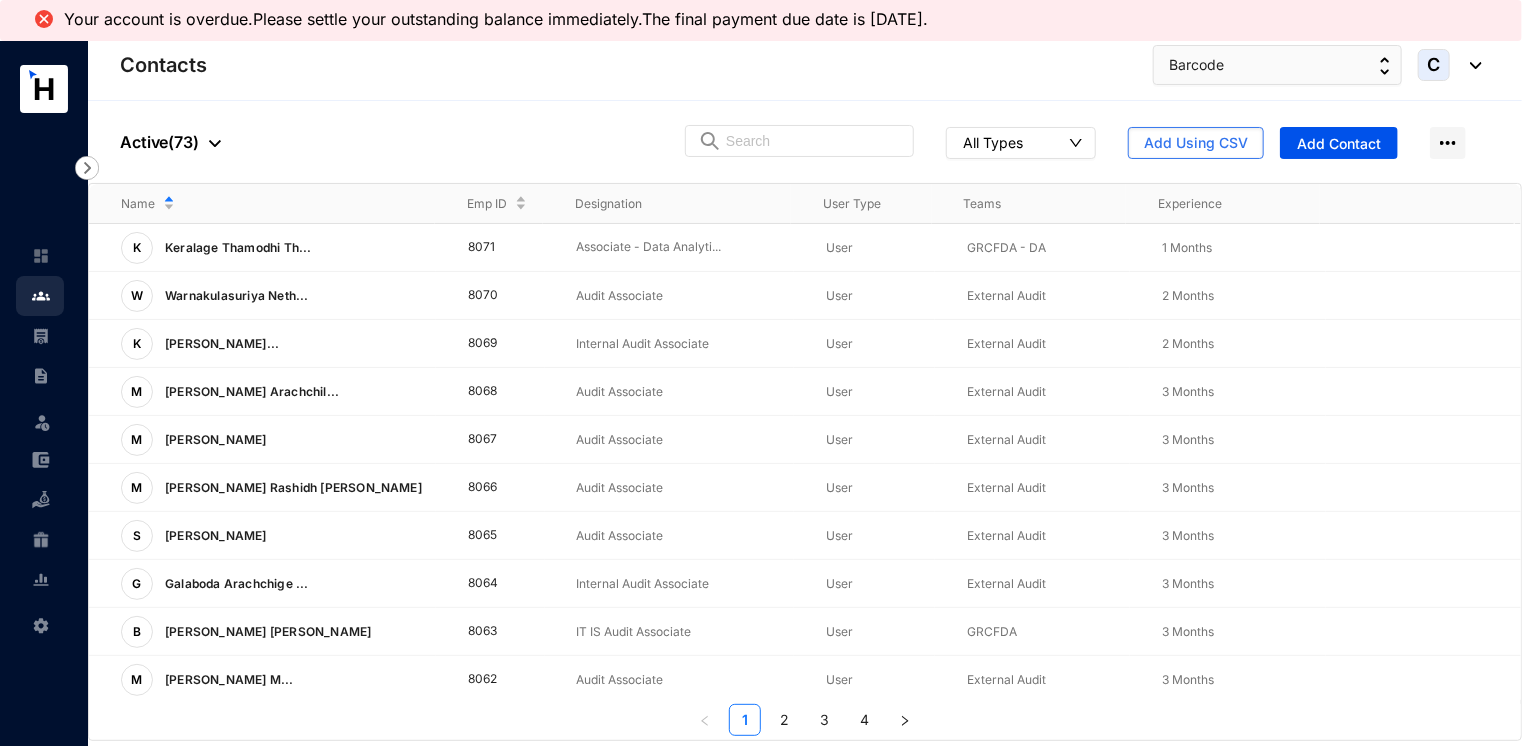 click on "All Types" at bounding box center [993, 142] 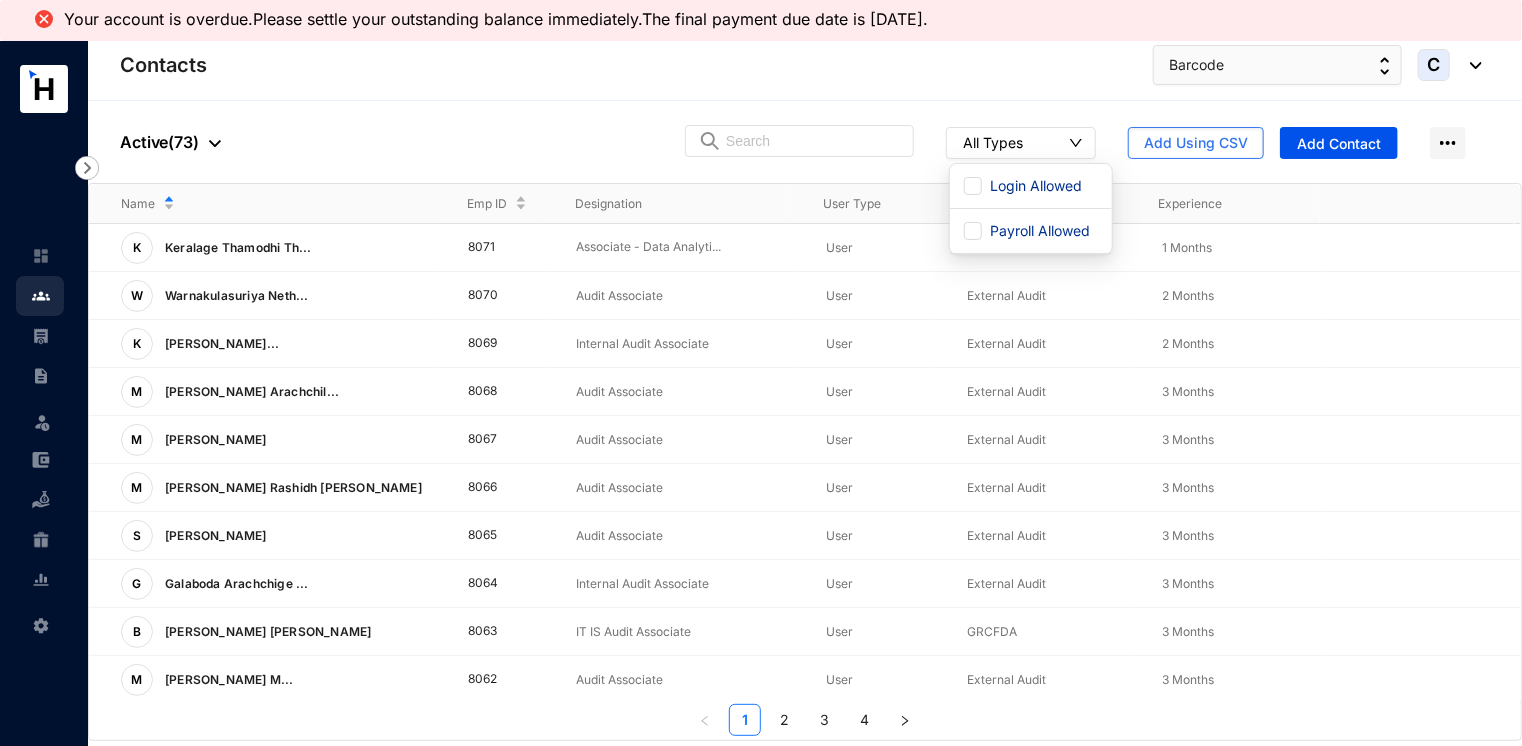 click on "All Types" at bounding box center [993, 142] 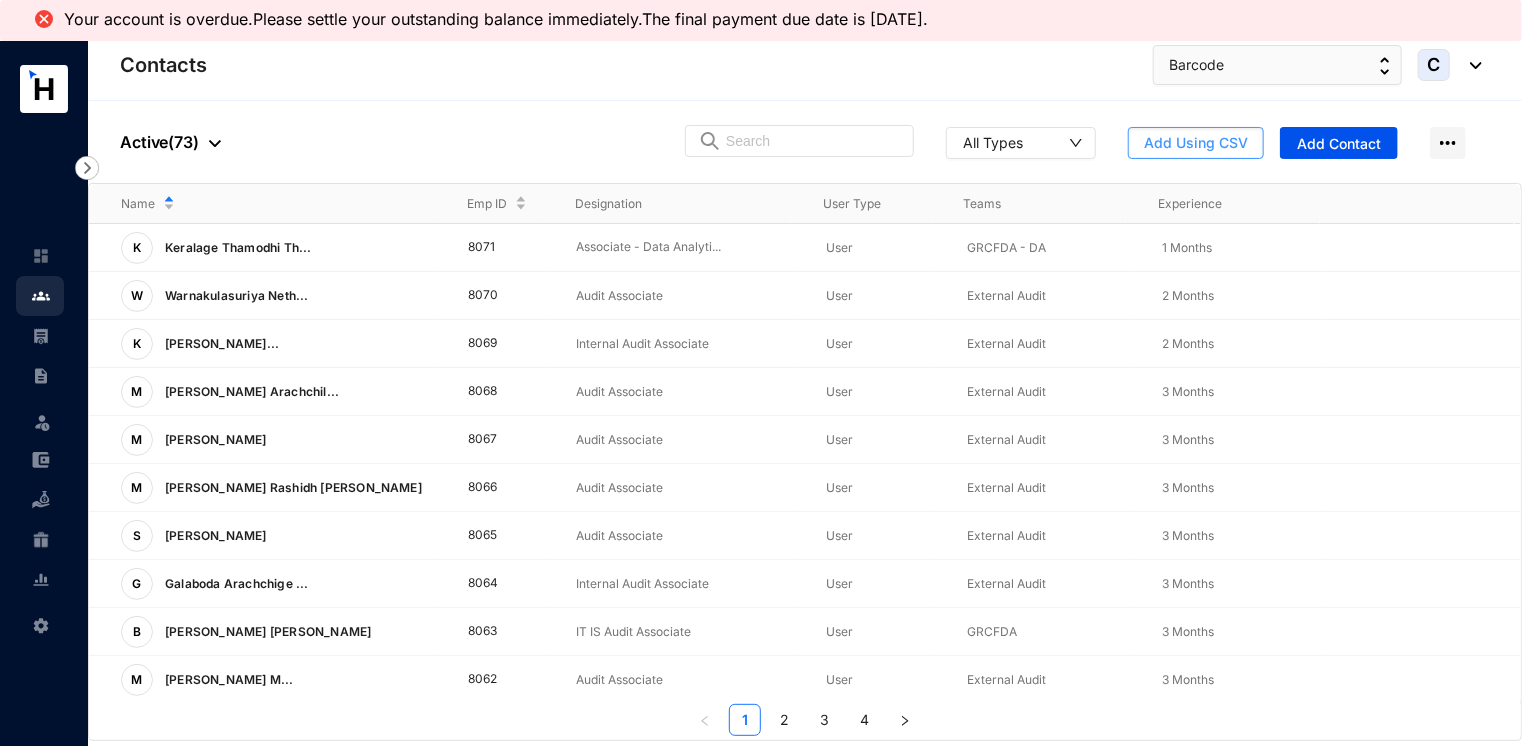 click on "Add Using CSV" at bounding box center [1196, 143] 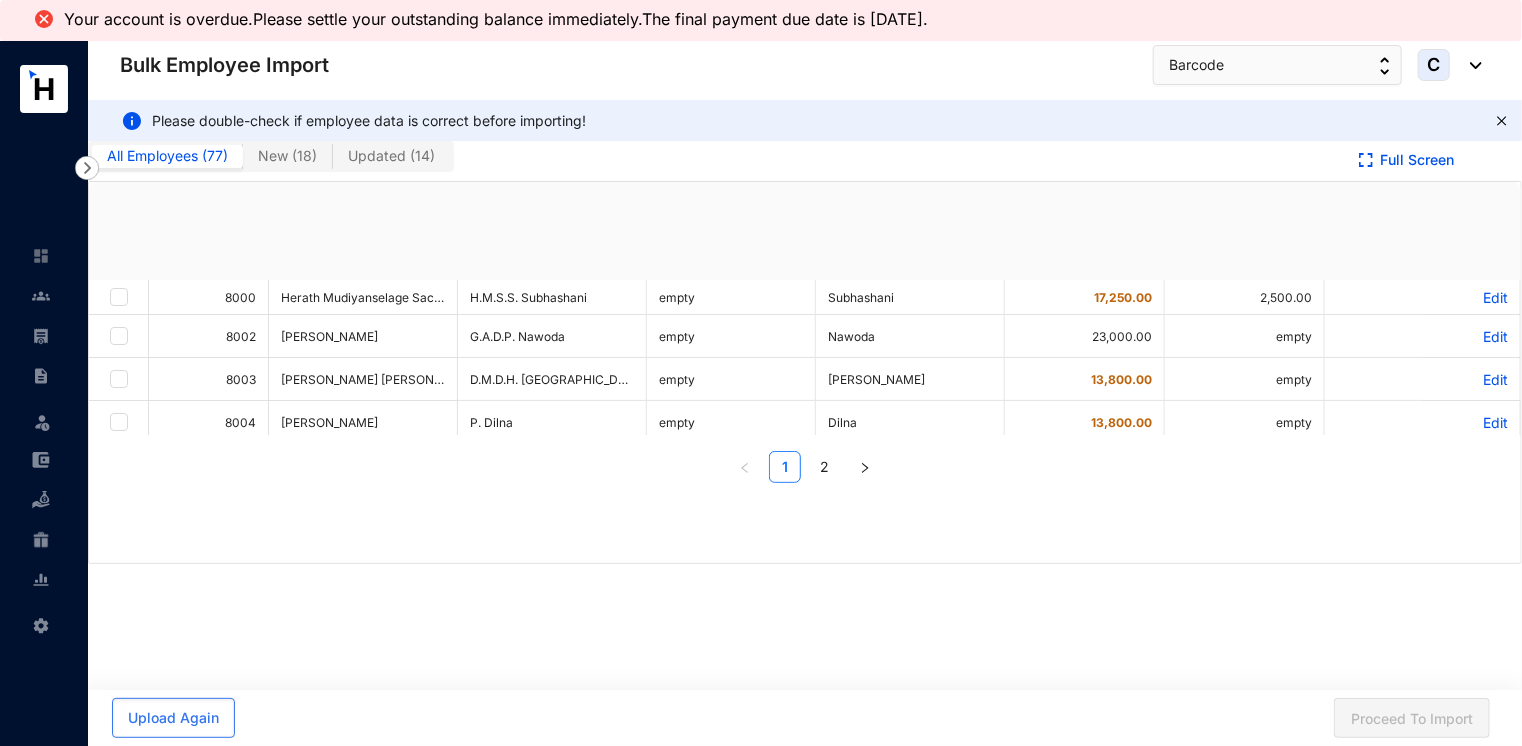 checkbox on "true" 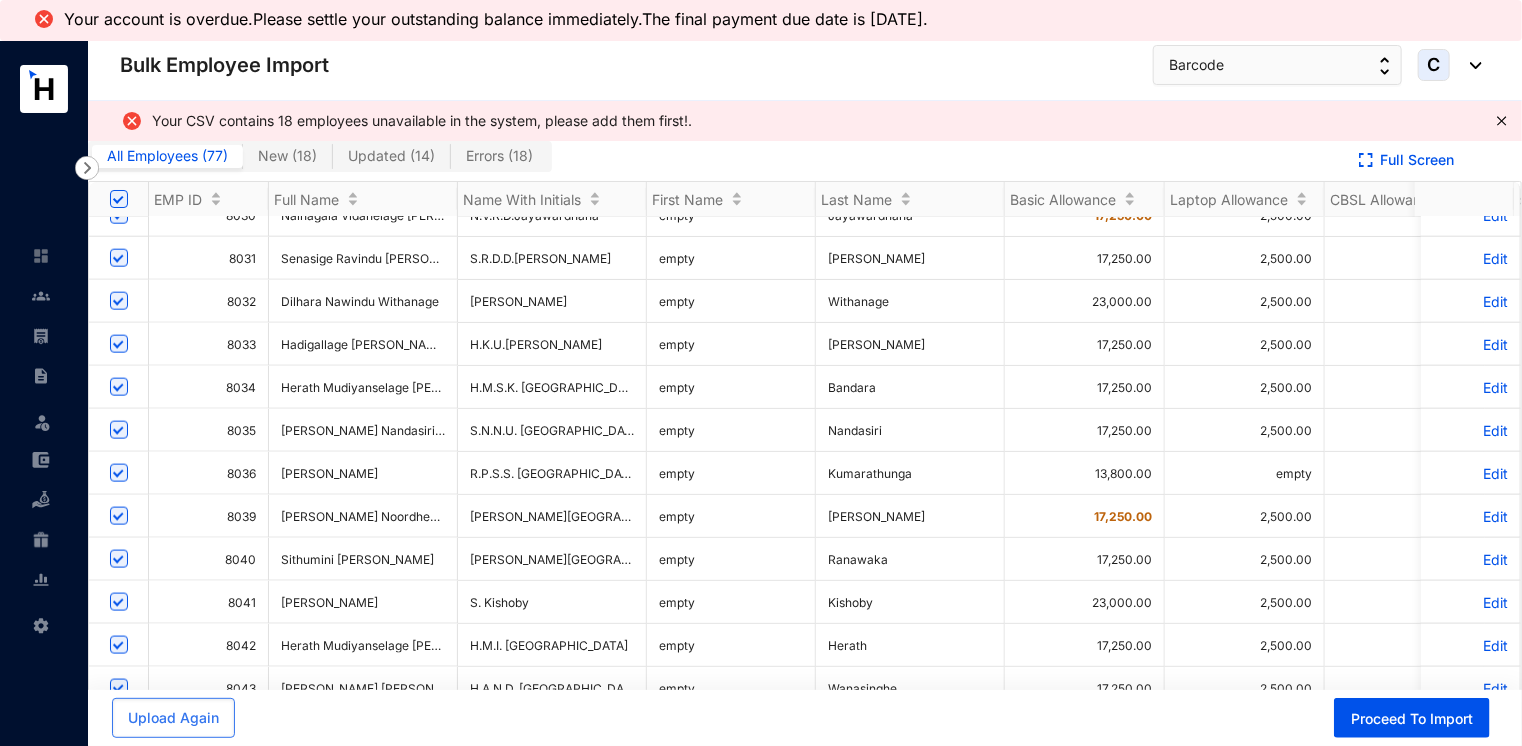 scroll, scrollTop: 1200, scrollLeft: 0, axis: vertical 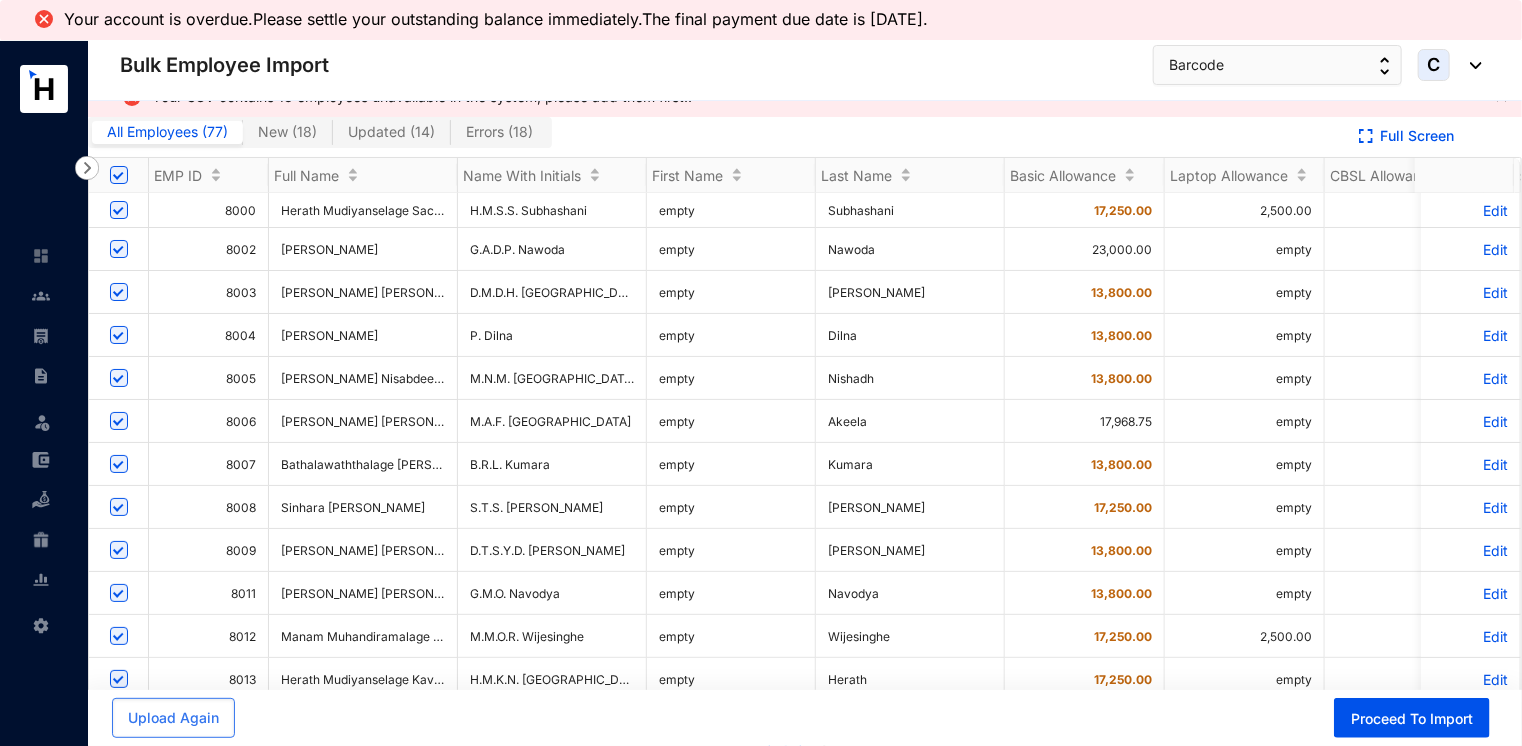 click on "New ( 18 )" at bounding box center [287, 131] 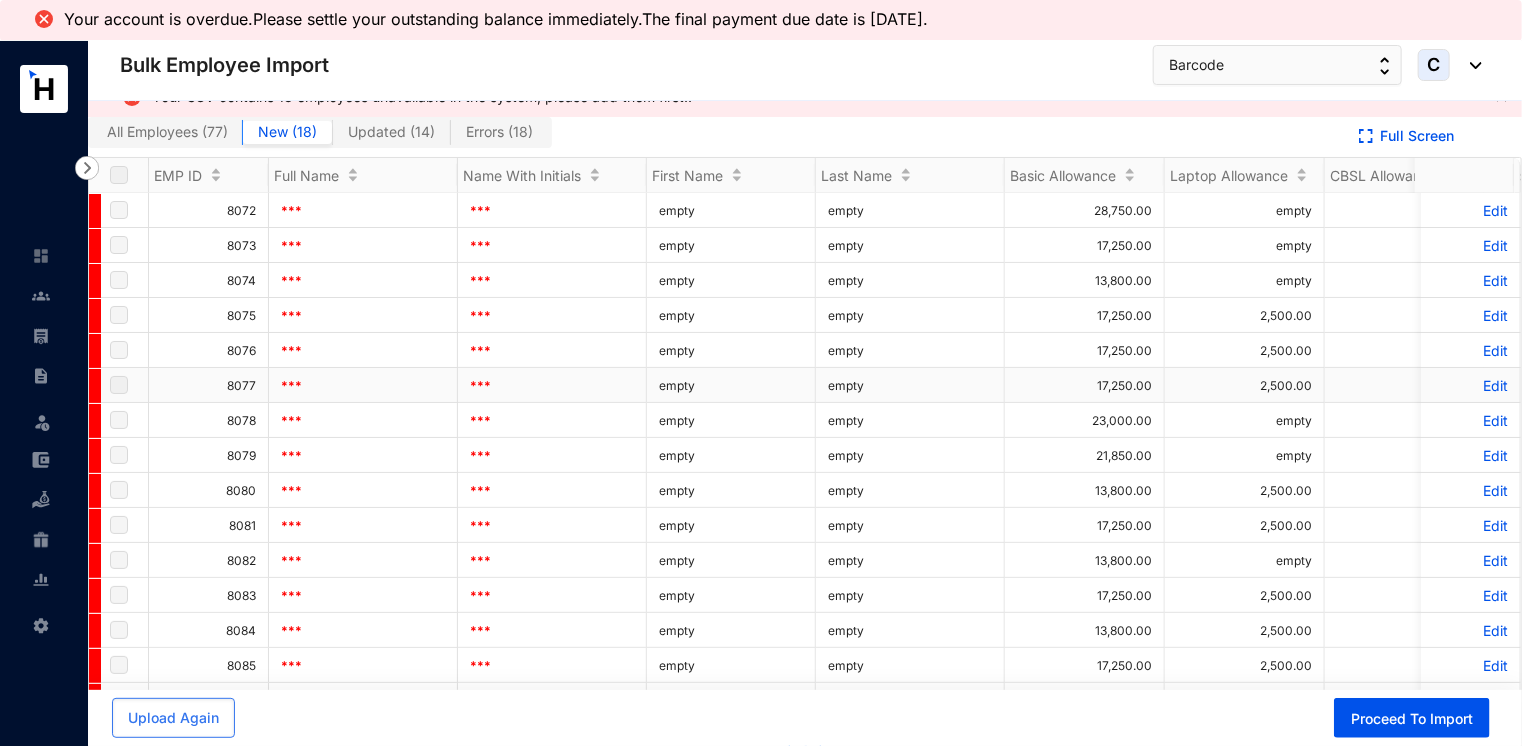 scroll, scrollTop: 0, scrollLeft: 0, axis: both 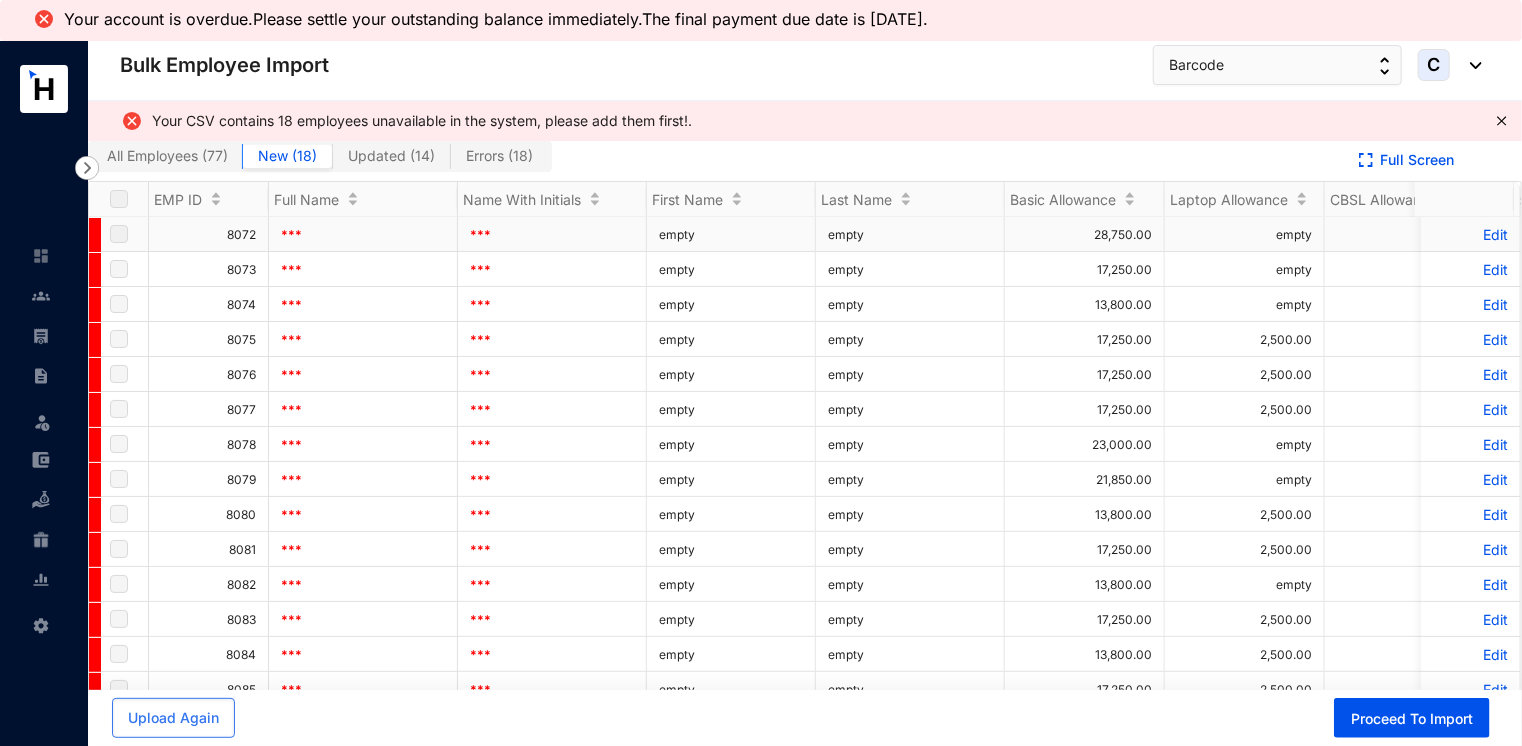 click on "Edit" at bounding box center (1470, 234) 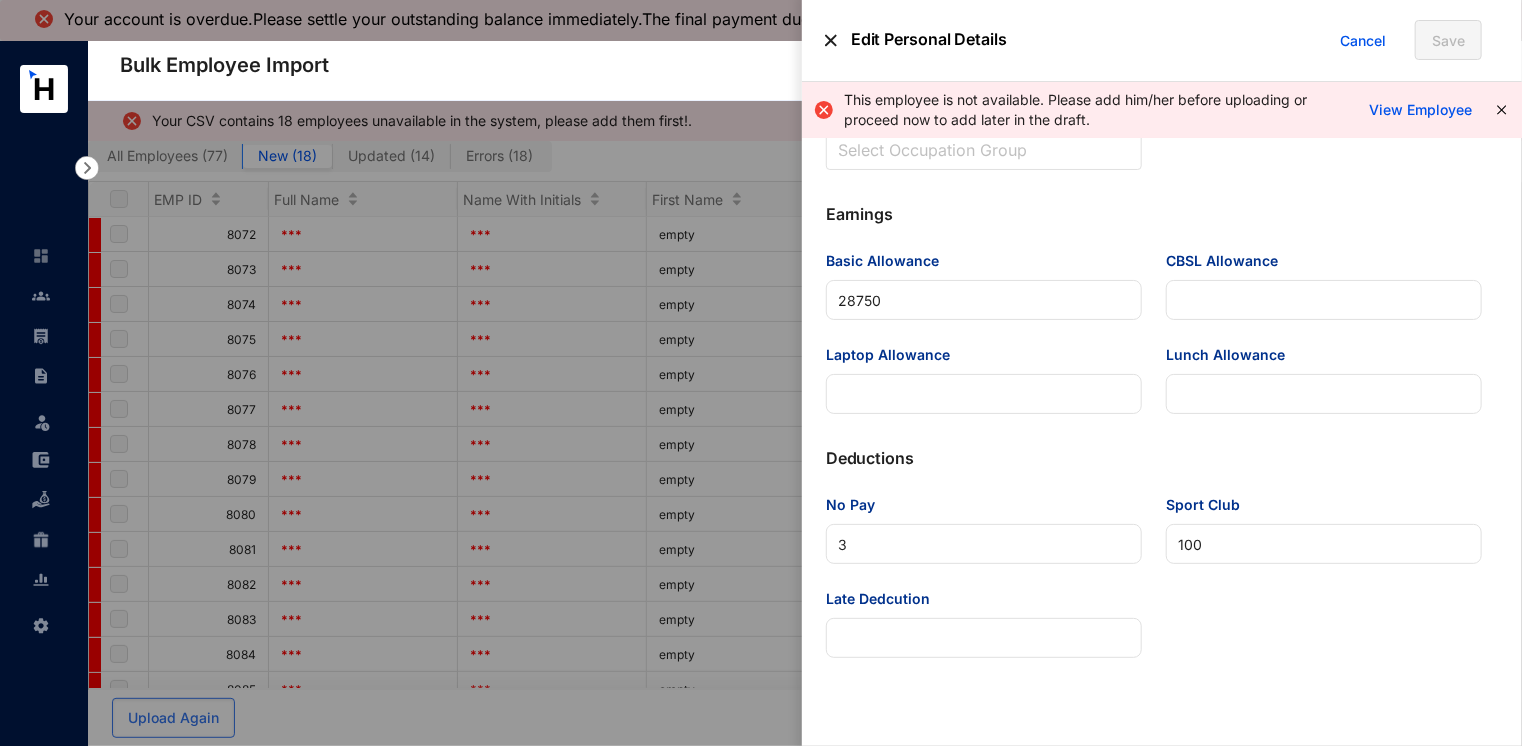 scroll, scrollTop: 1374, scrollLeft: 0, axis: vertical 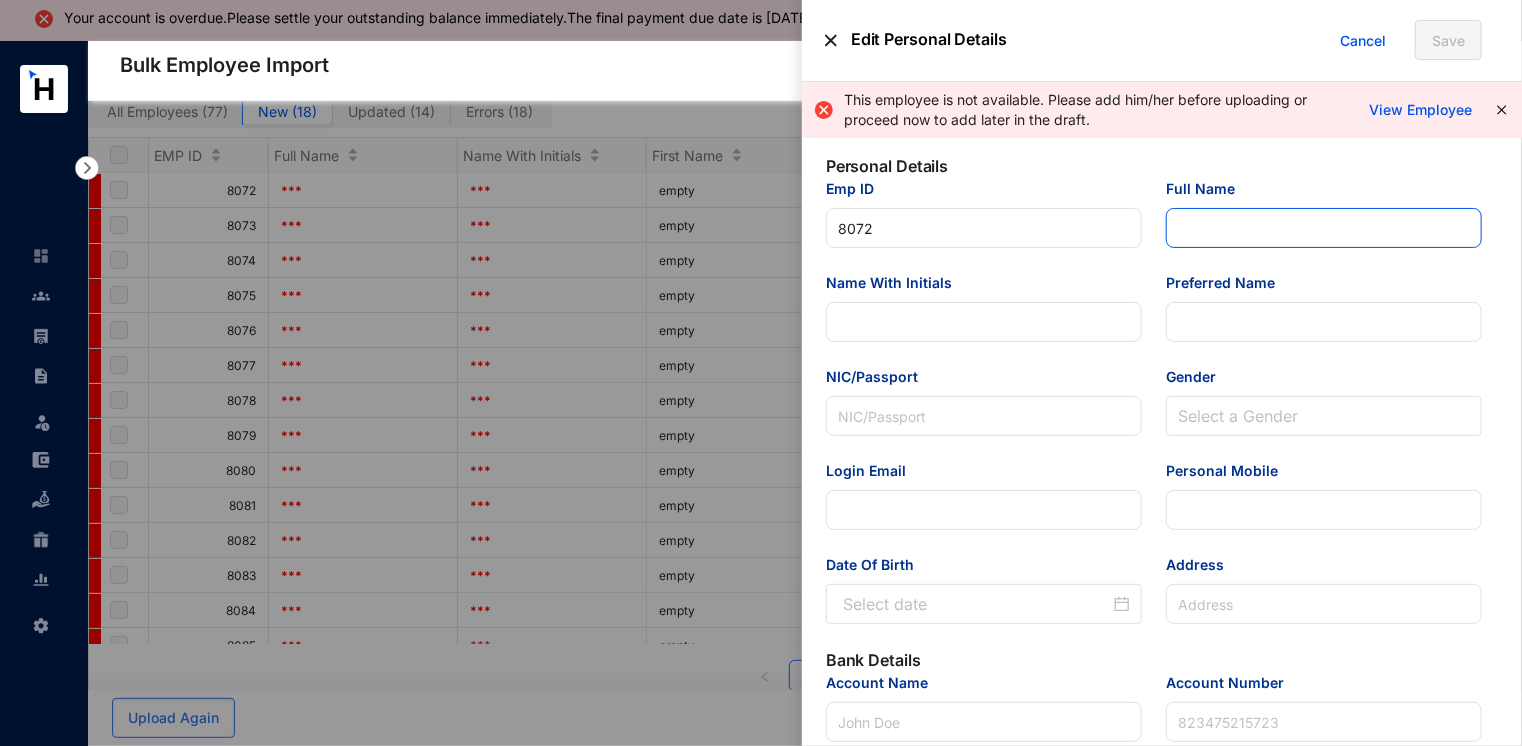 drag, startPoint x: 1222, startPoint y: 218, endPoint x: 1239, endPoint y: 234, distance: 23.345236 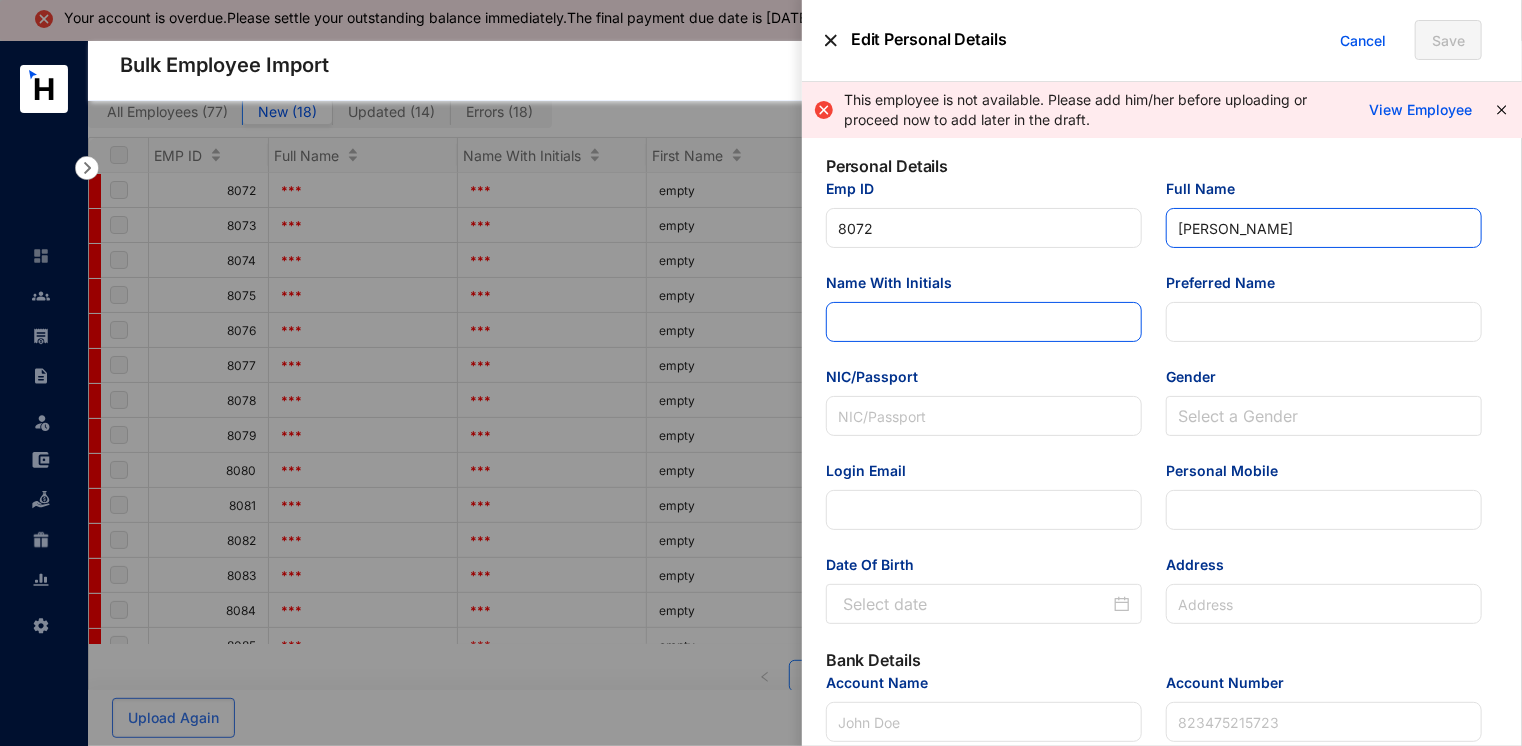 type on "[PERSON_NAME]" 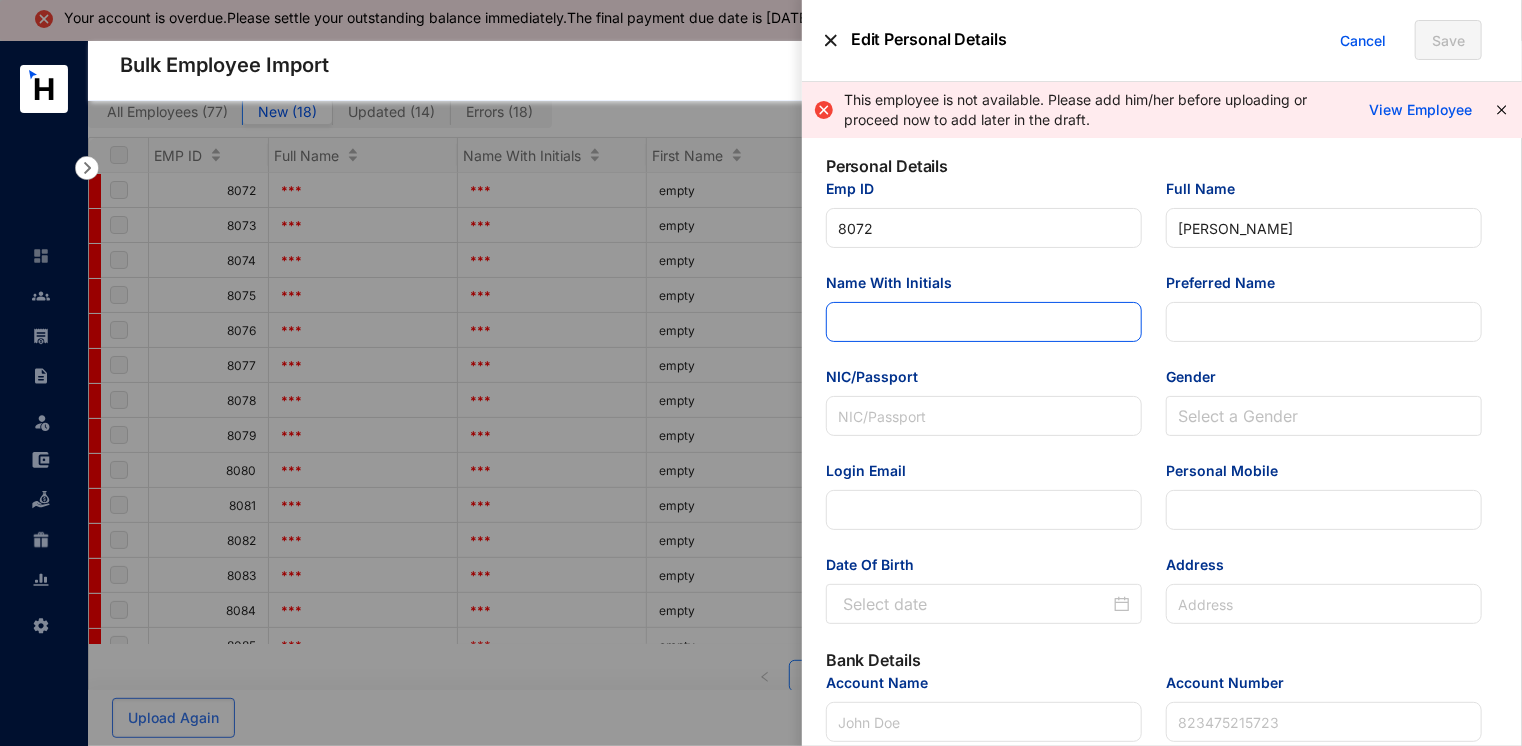 click on "Name With Initials" at bounding box center (984, 322) 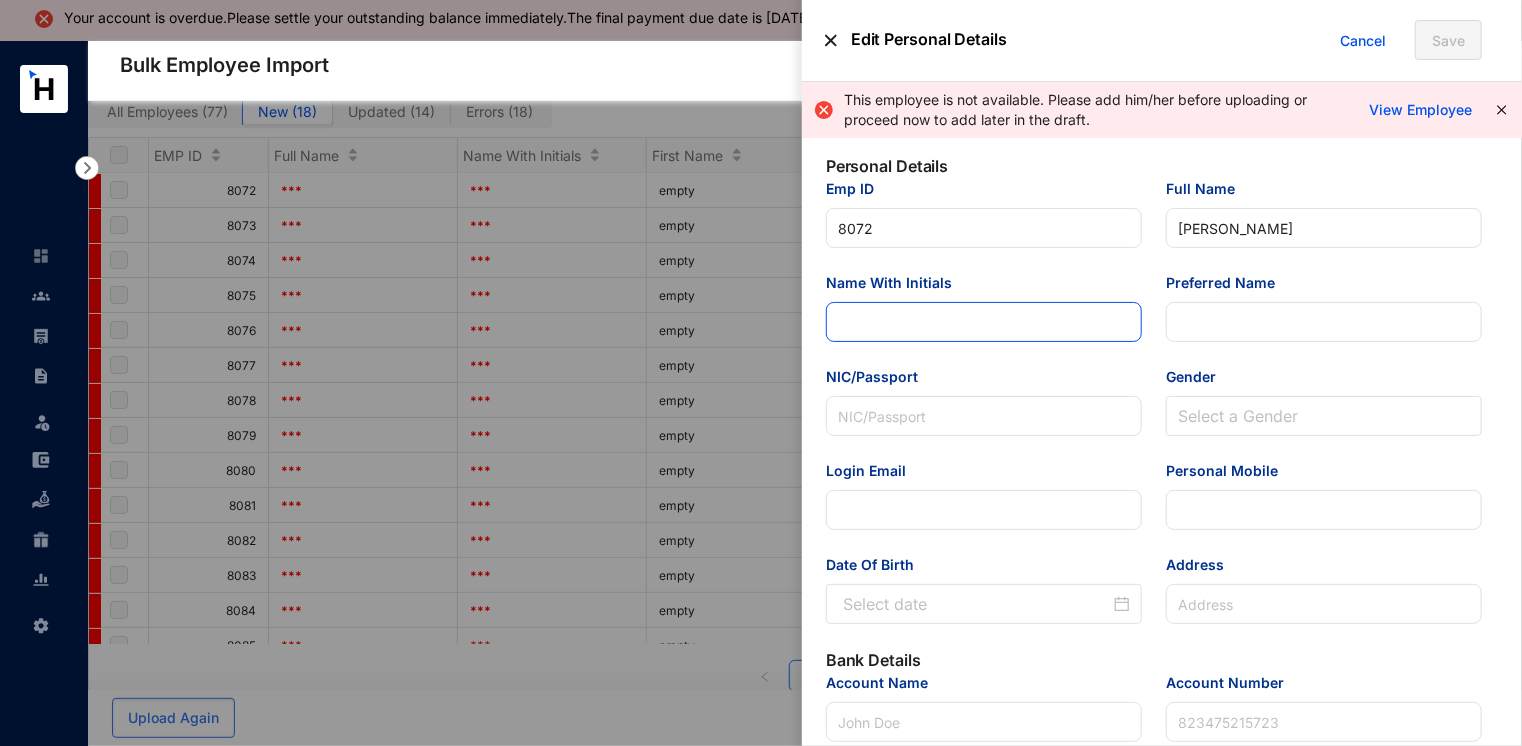 click on "Name With Initials" at bounding box center [984, 322] 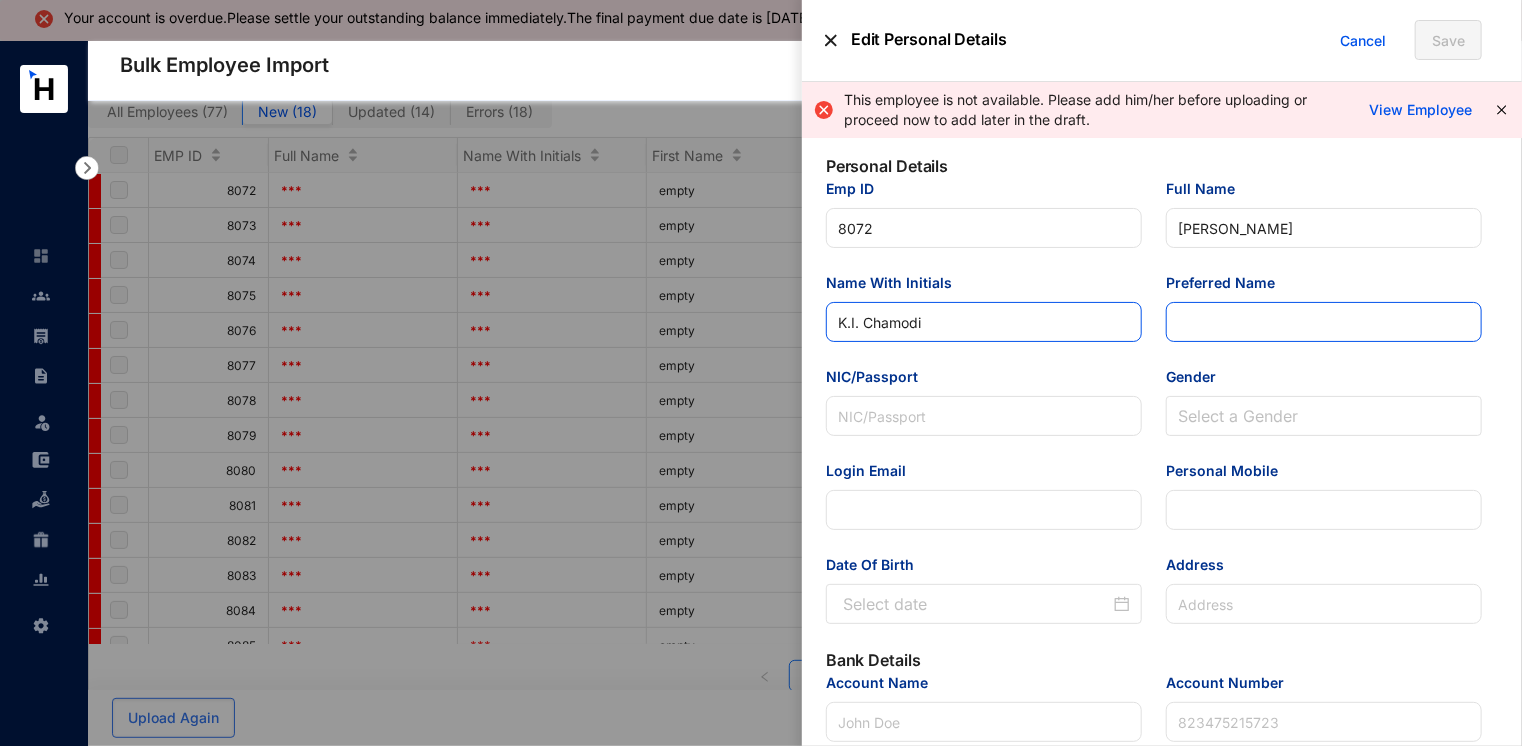 type on "K.I. Chamodi" 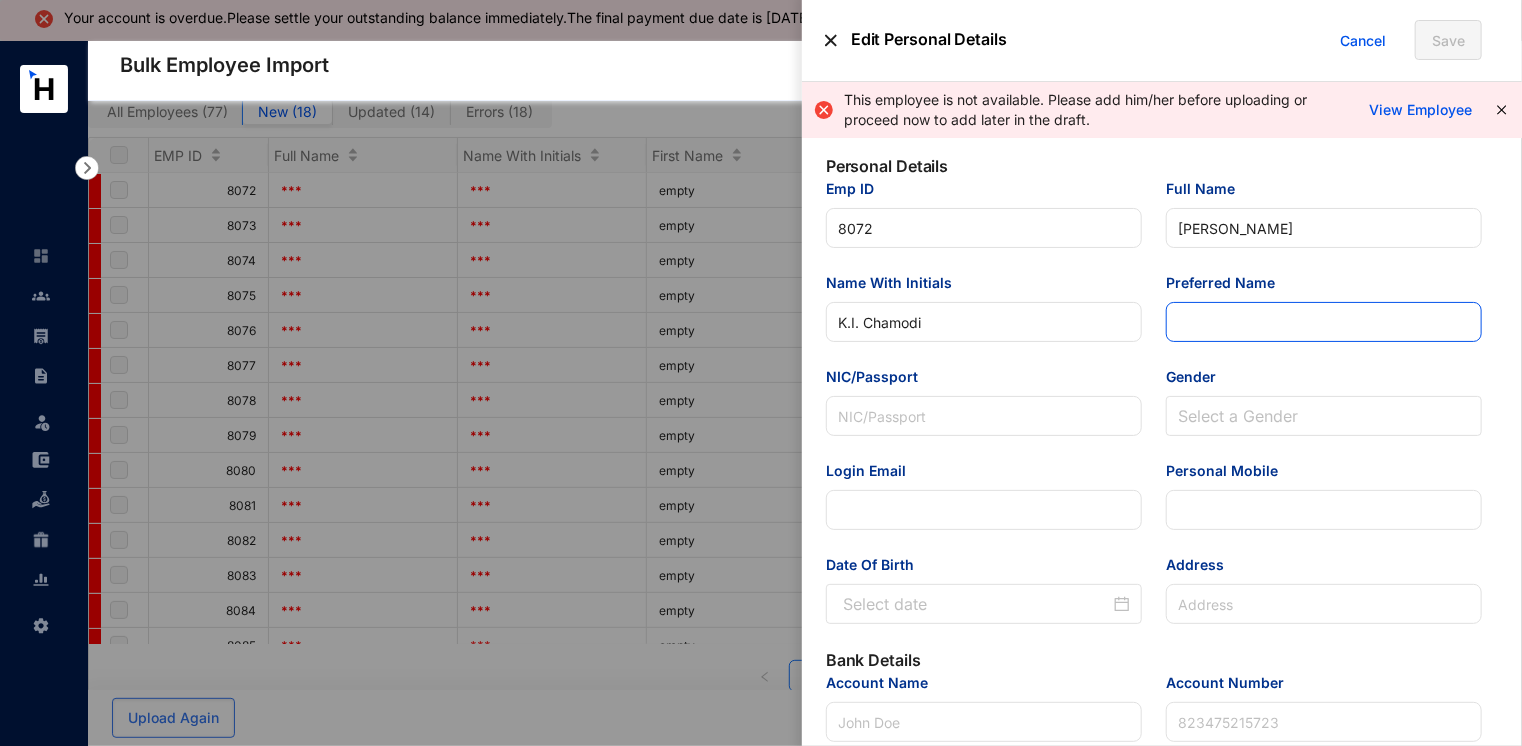 click on "Preferred Name" at bounding box center [1324, 322] 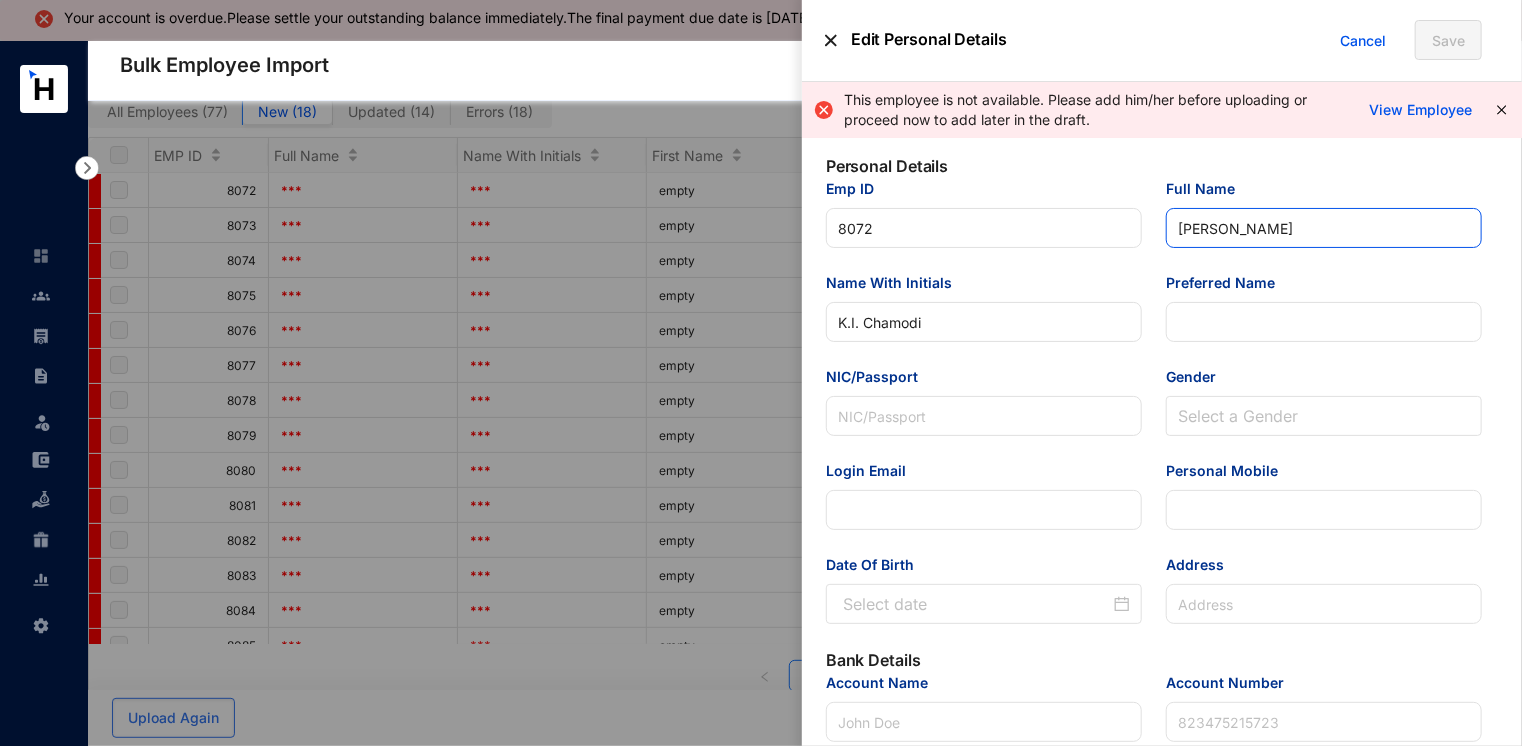 drag, startPoint x: 1382, startPoint y: 228, endPoint x: 1257, endPoint y: 228, distance: 125 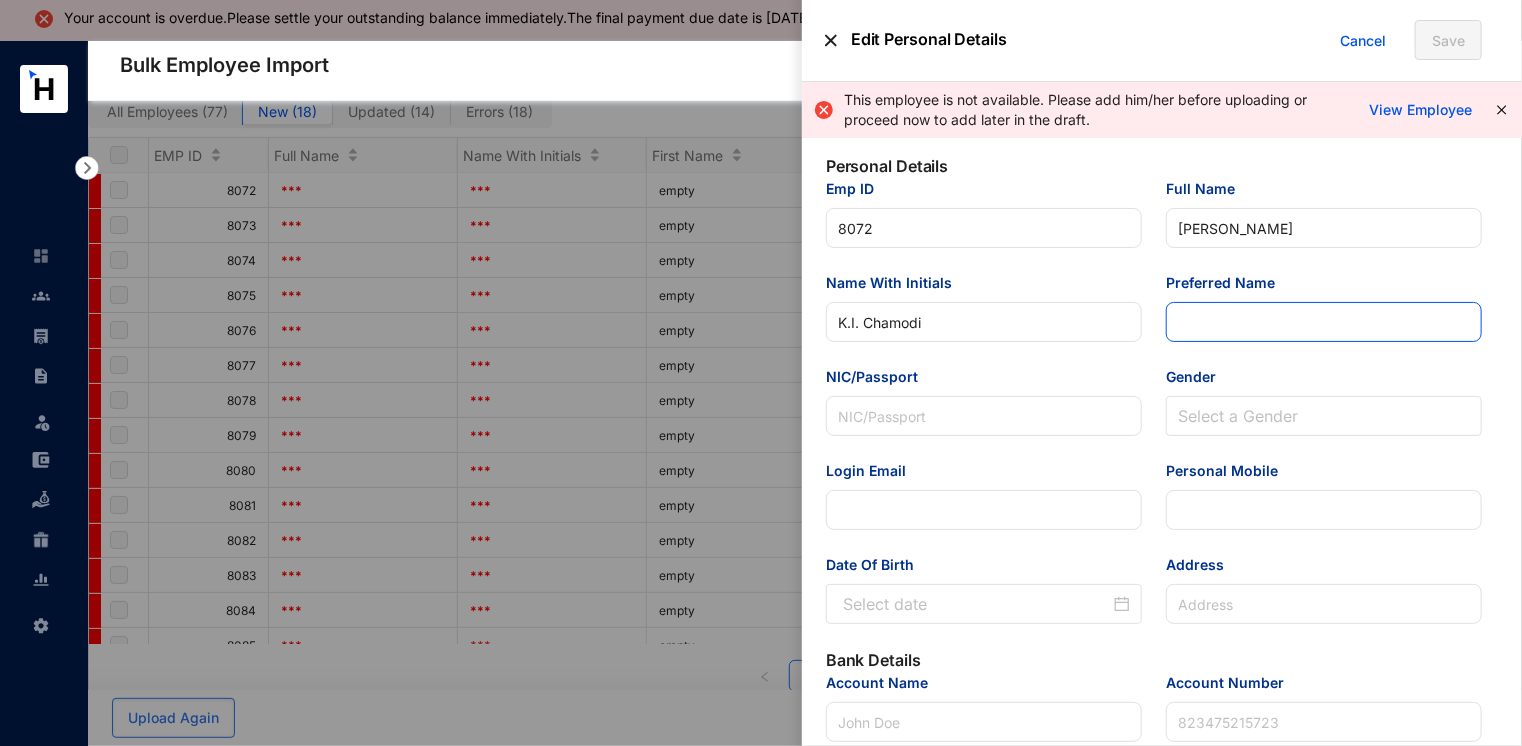 drag, startPoint x: 1260, startPoint y: 306, endPoint x: 1250, endPoint y: 330, distance: 26 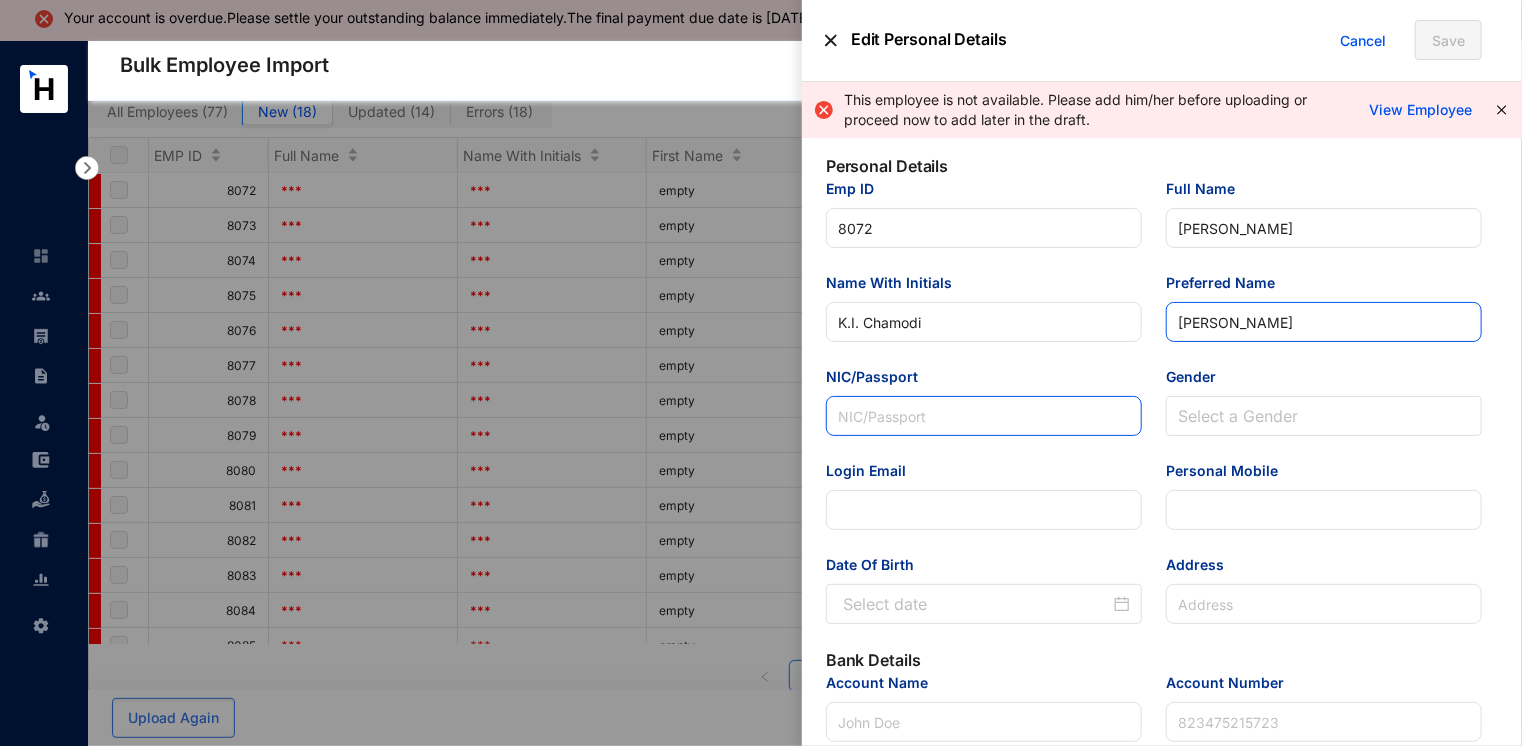 type on "[PERSON_NAME]" 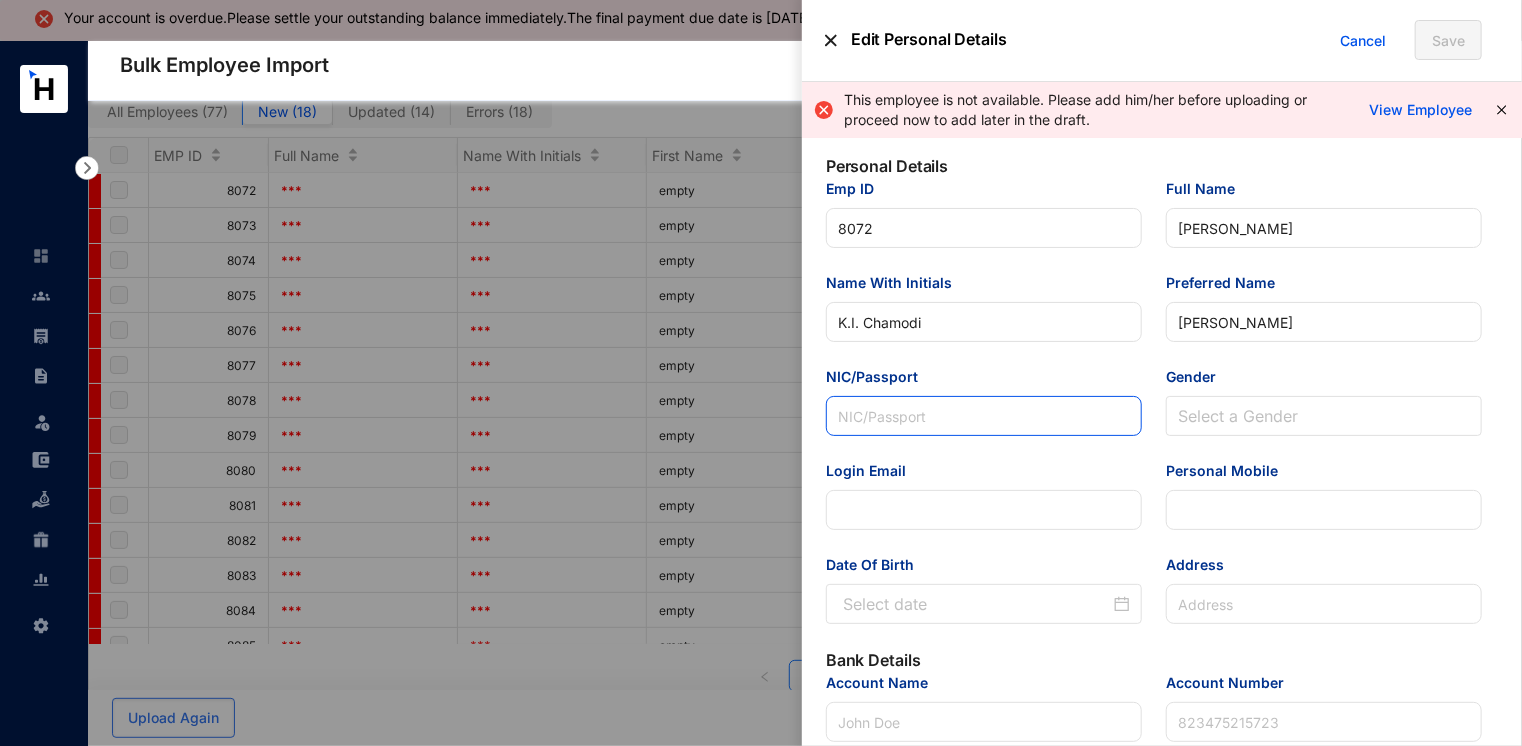 click on "NIC/Passport" at bounding box center [984, 416] 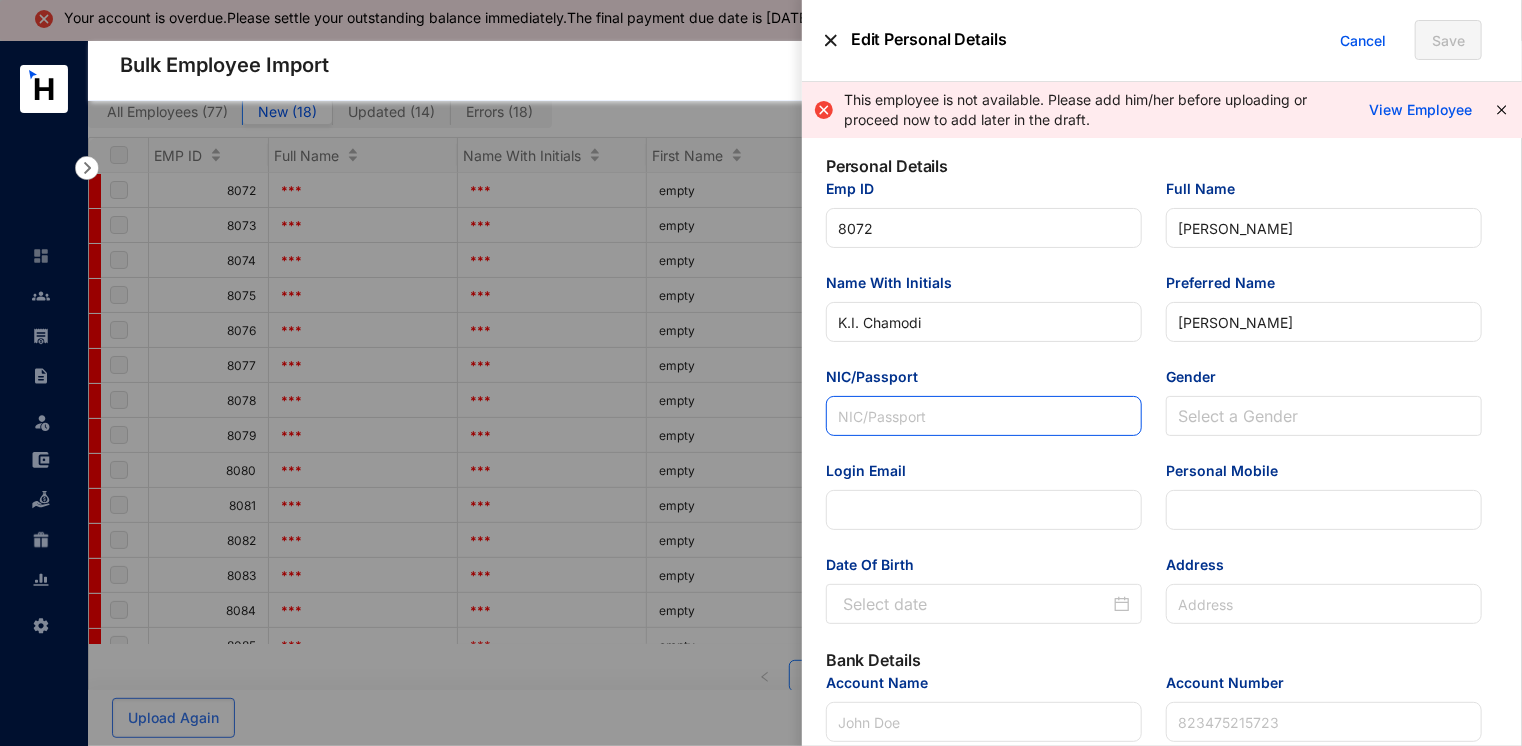 click on "NIC/Passport" at bounding box center [984, 416] 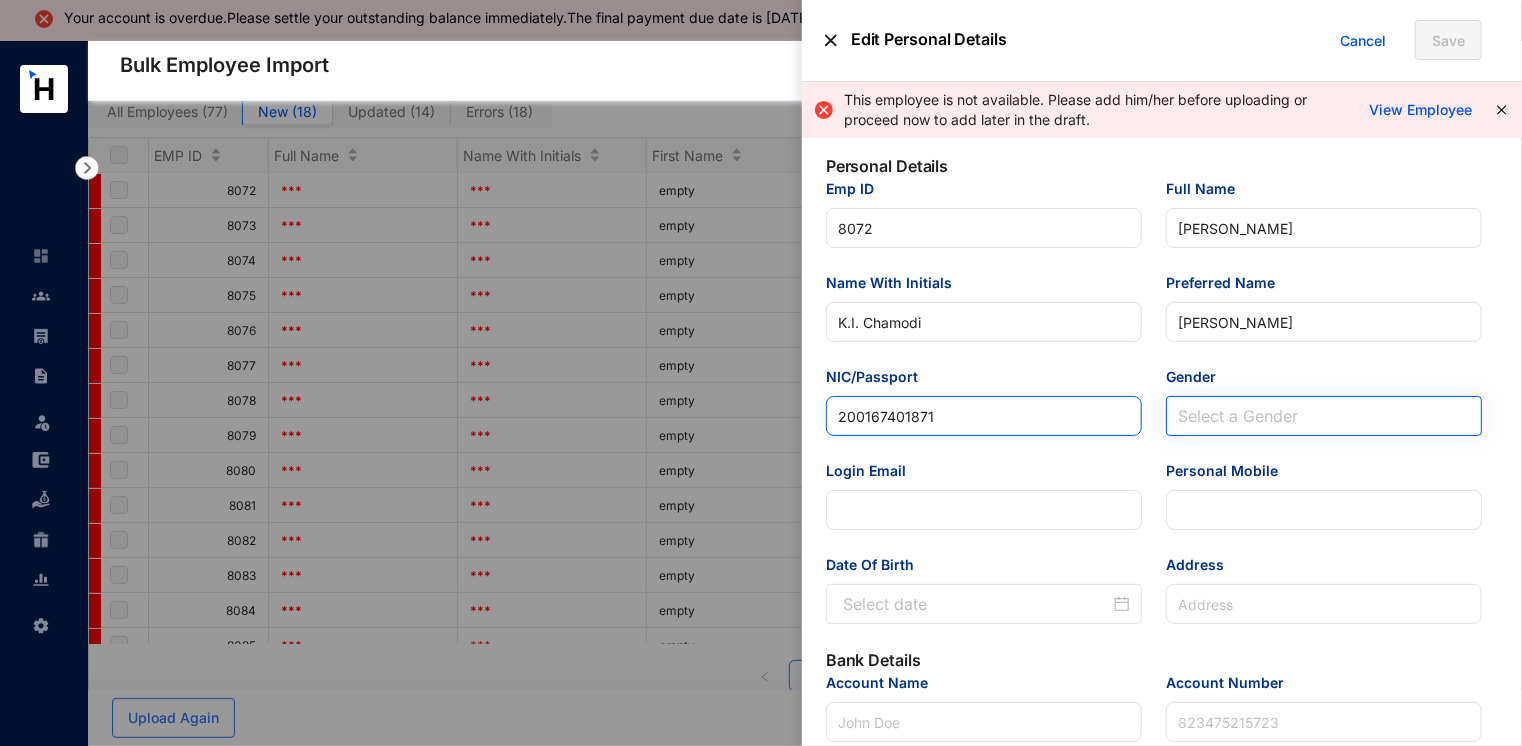 type on "200167401871" 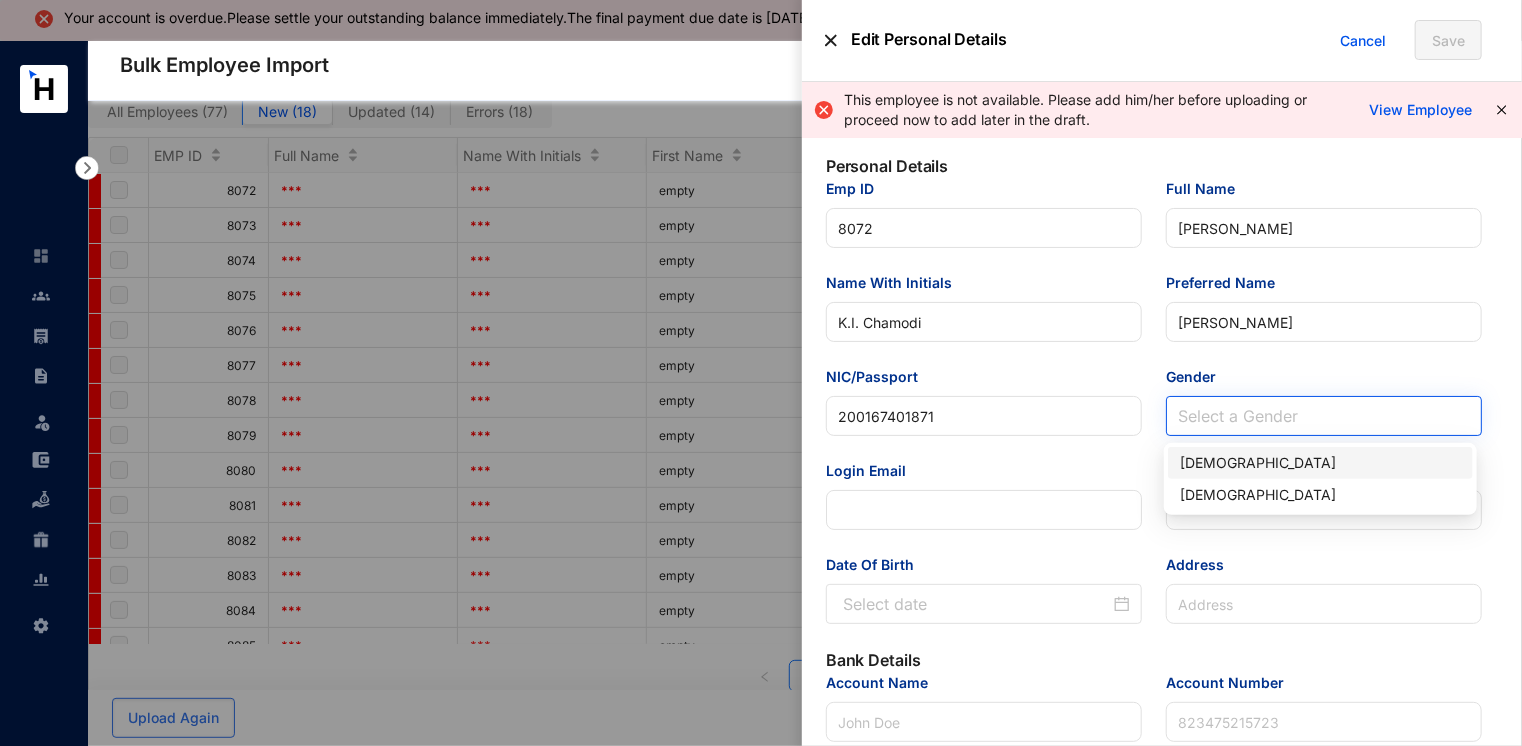 click on "Gender" at bounding box center [1324, 416] 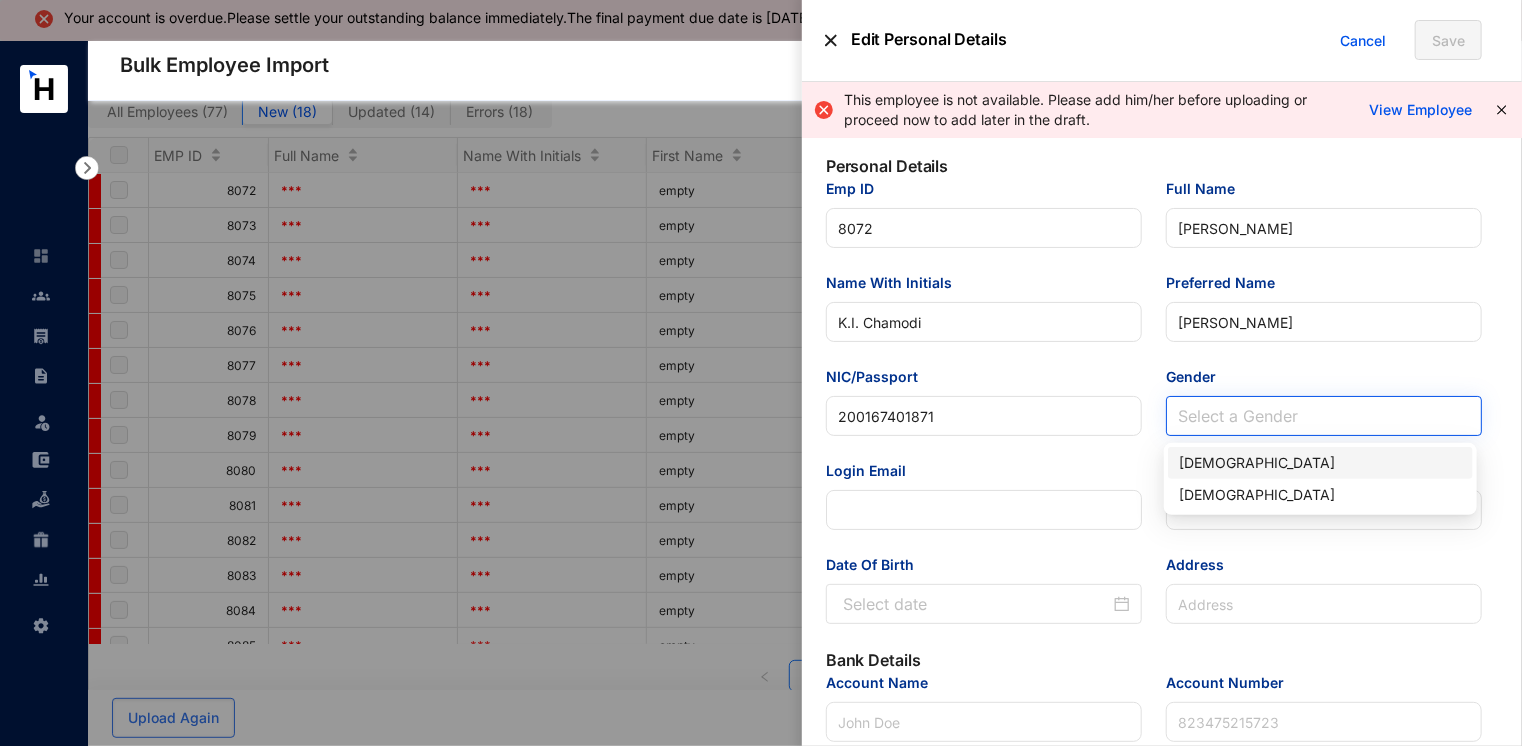 click on "Gender" at bounding box center (1324, 416) 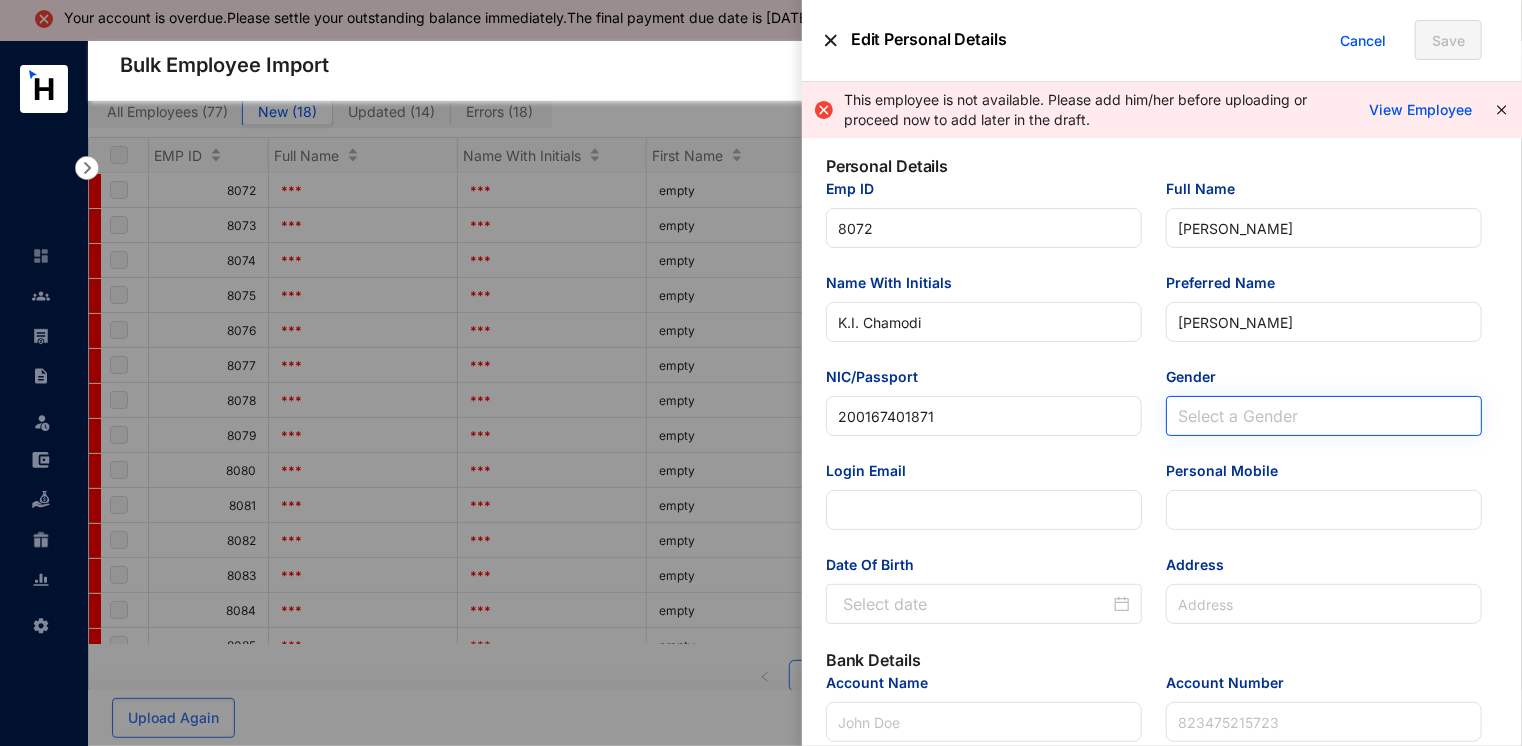 click on "Gender" at bounding box center (1324, 416) 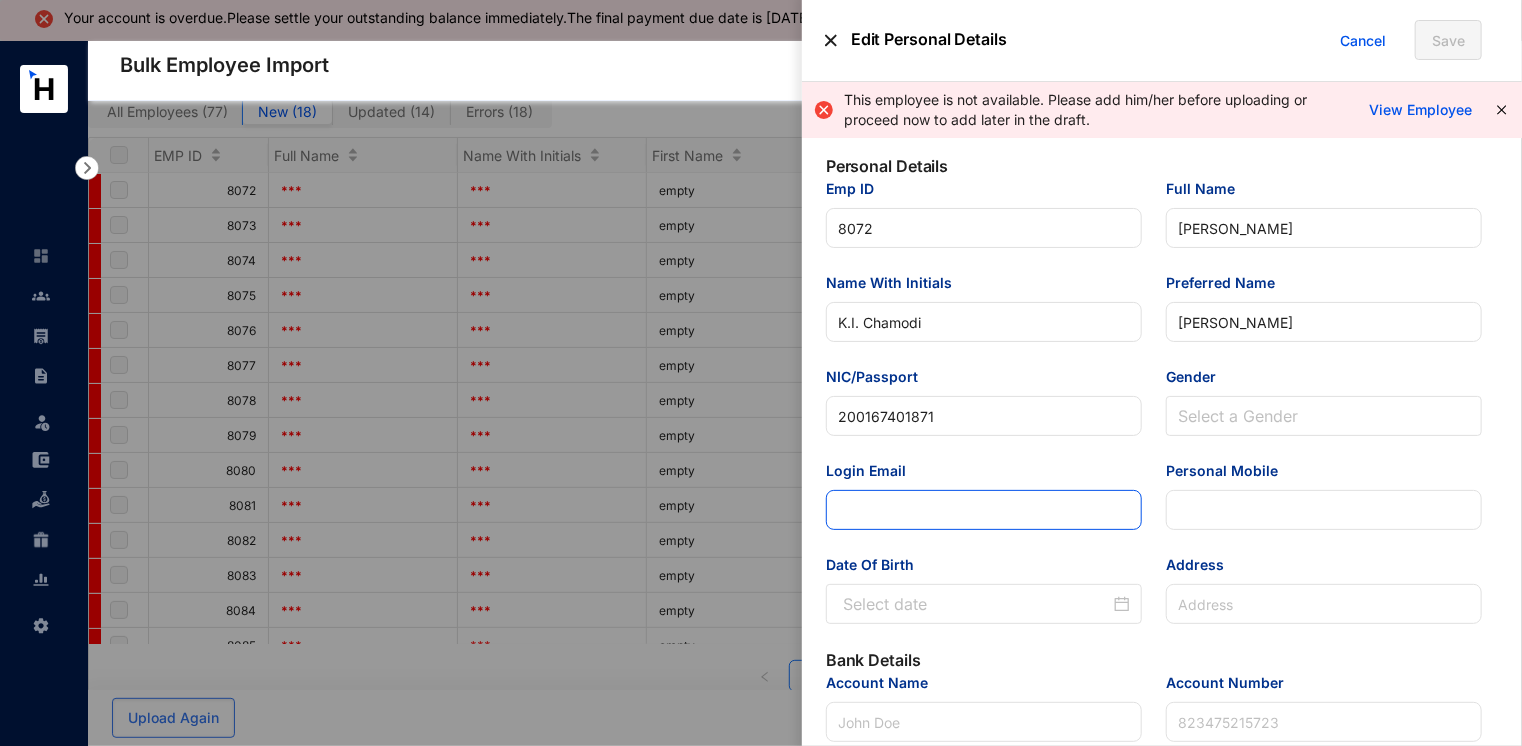 click on "Login Email" at bounding box center [984, 510] 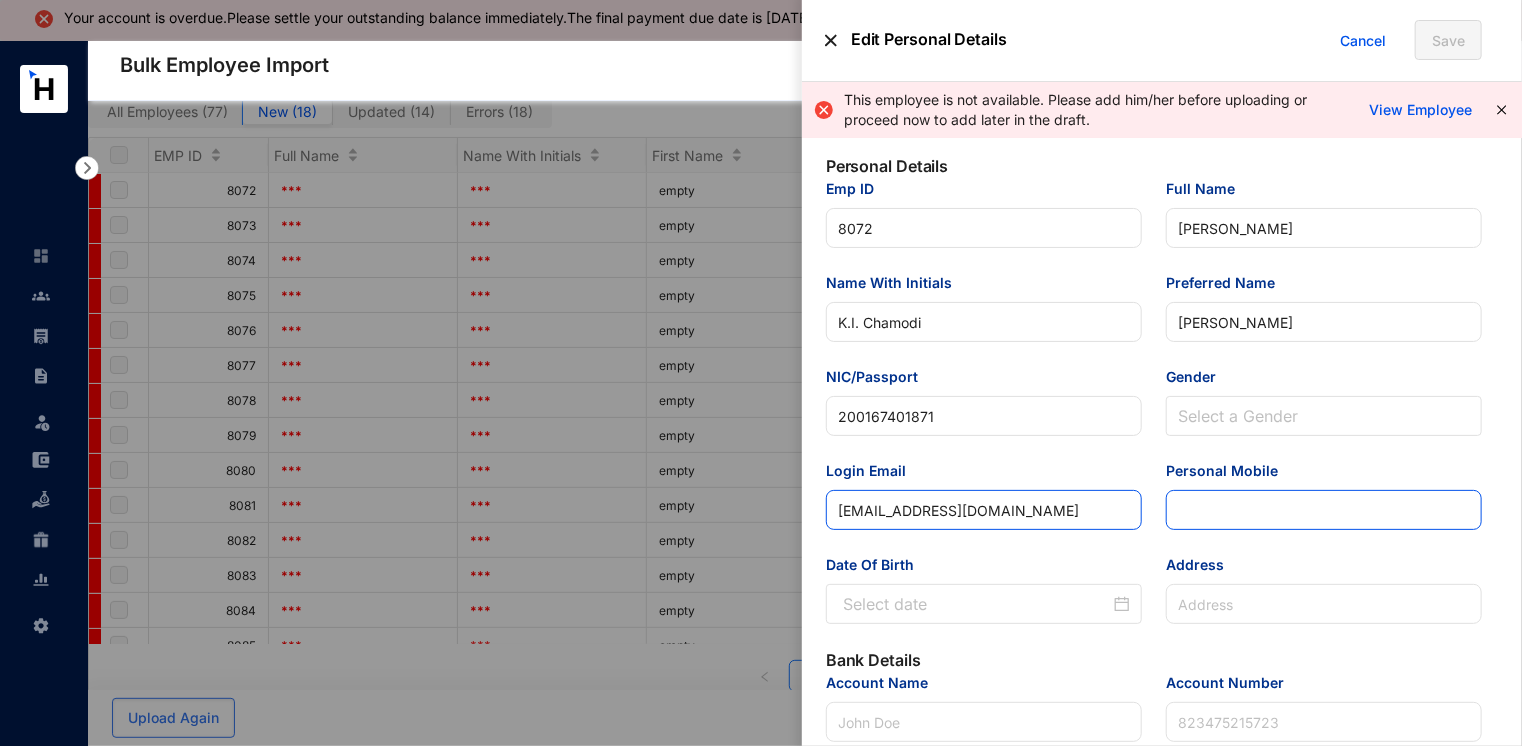 type on "[EMAIL_ADDRESS][DOMAIN_NAME]" 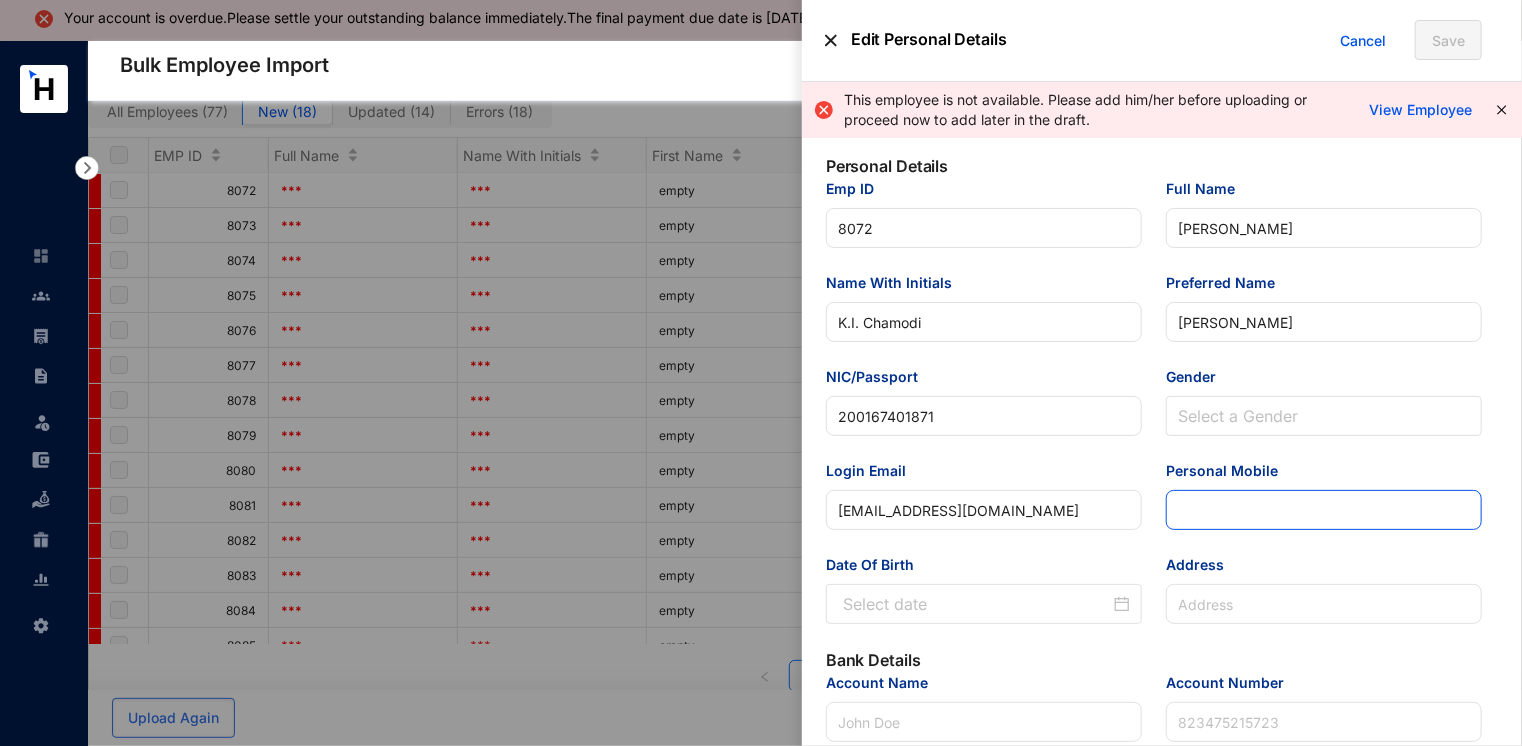 click on "Personal Mobile" at bounding box center (1324, 510) 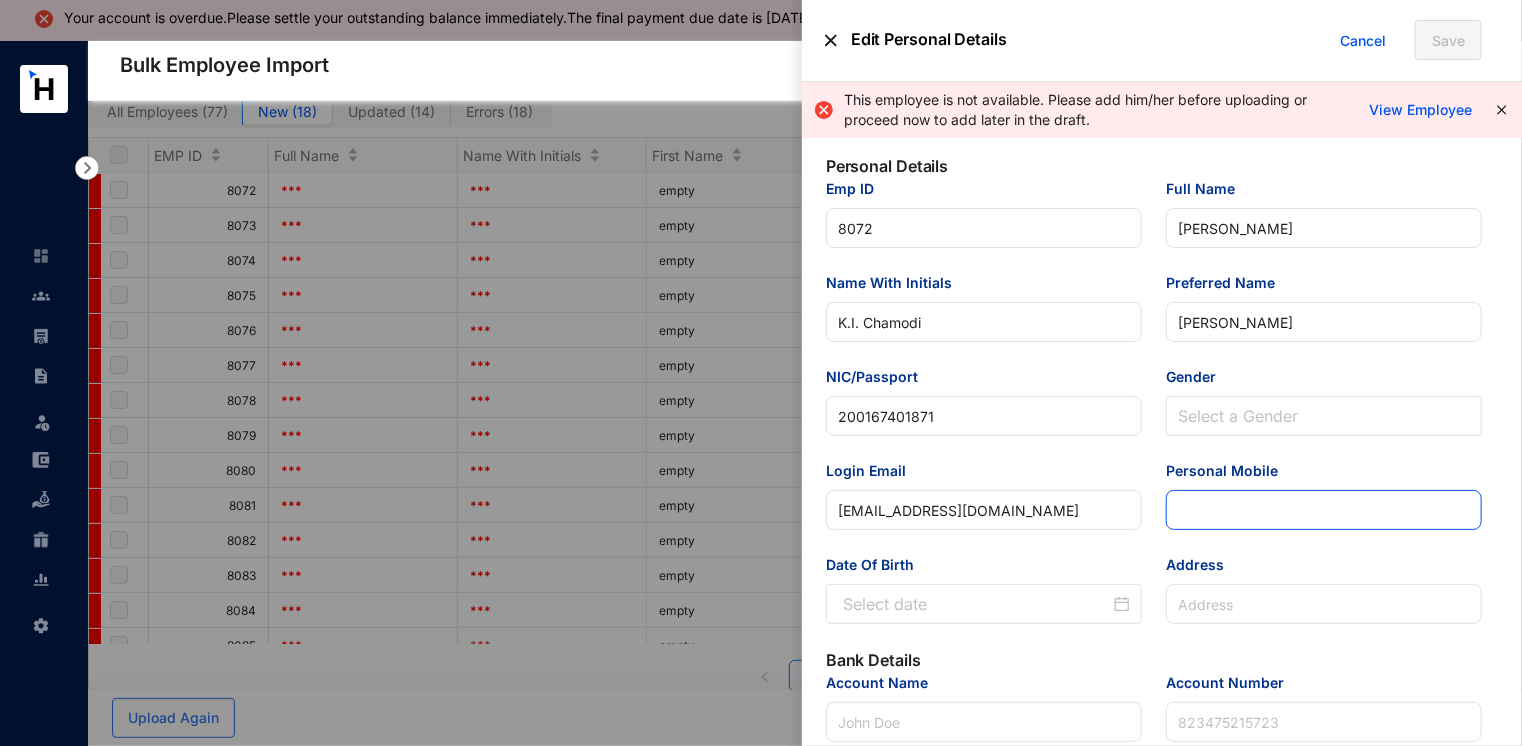 click on "Personal Mobile" at bounding box center (1324, 510) 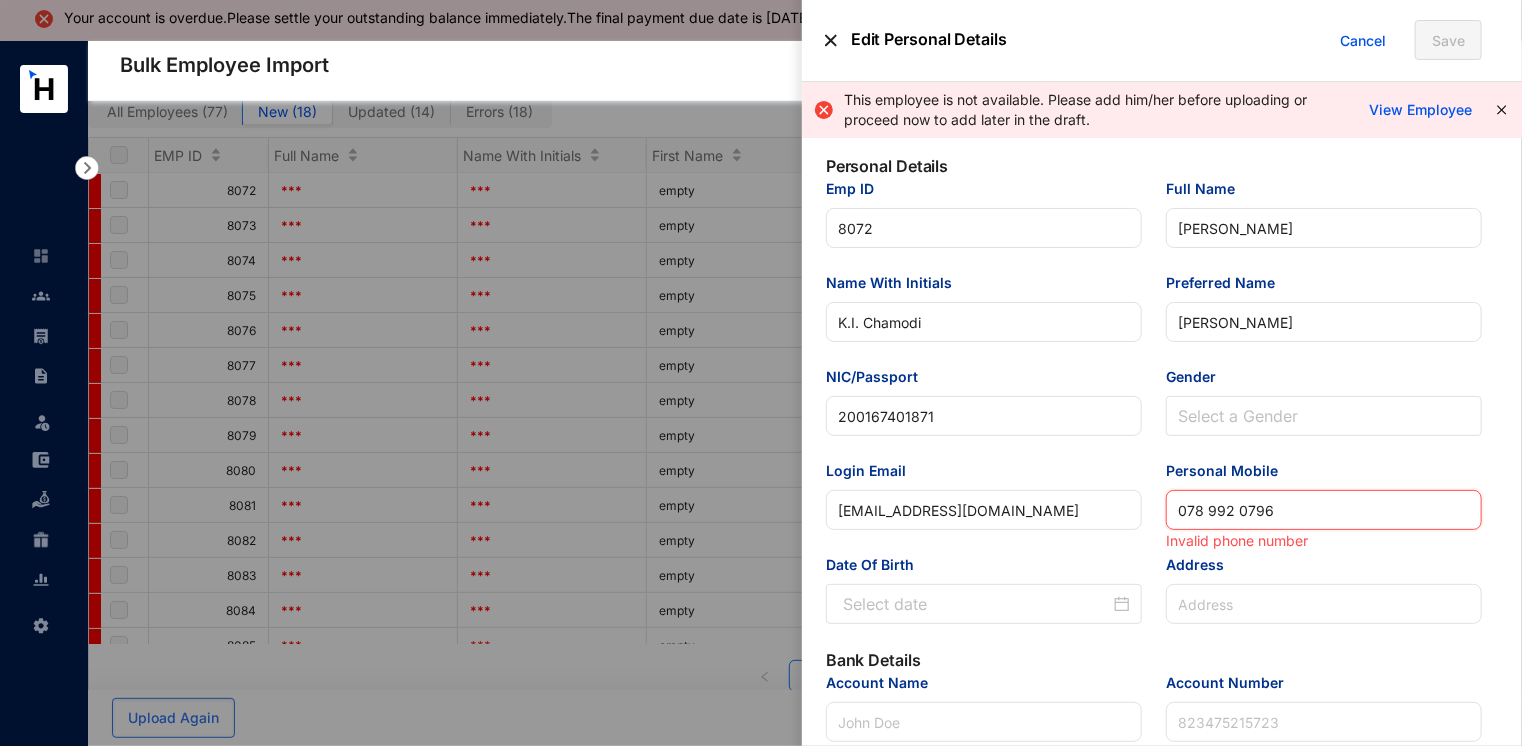 drag, startPoint x: 1204, startPoint y: 519, endPoint x: 1235, endPoint y: 521, distance: 31.06445 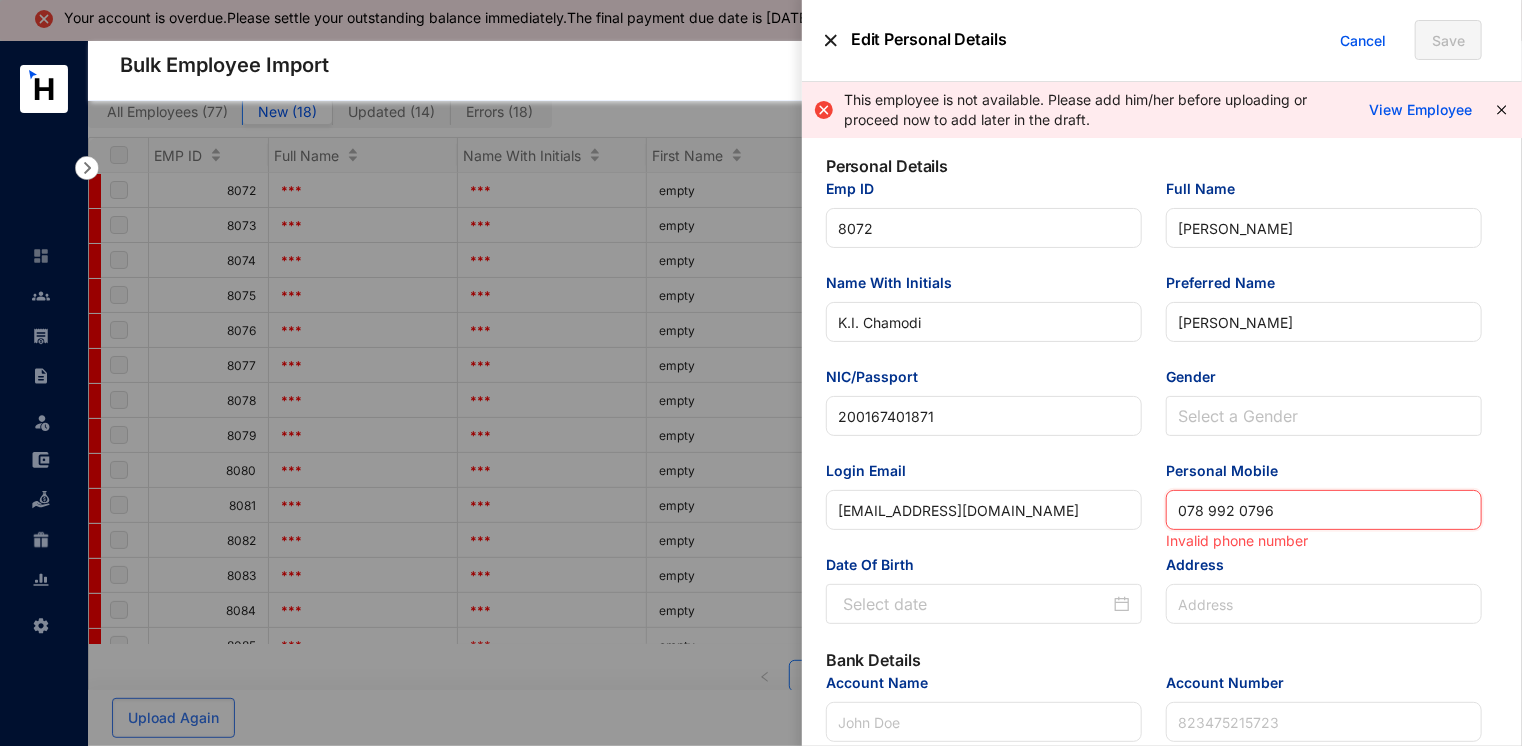 click on "078 992 0796" at bounding box center [1324, 510] 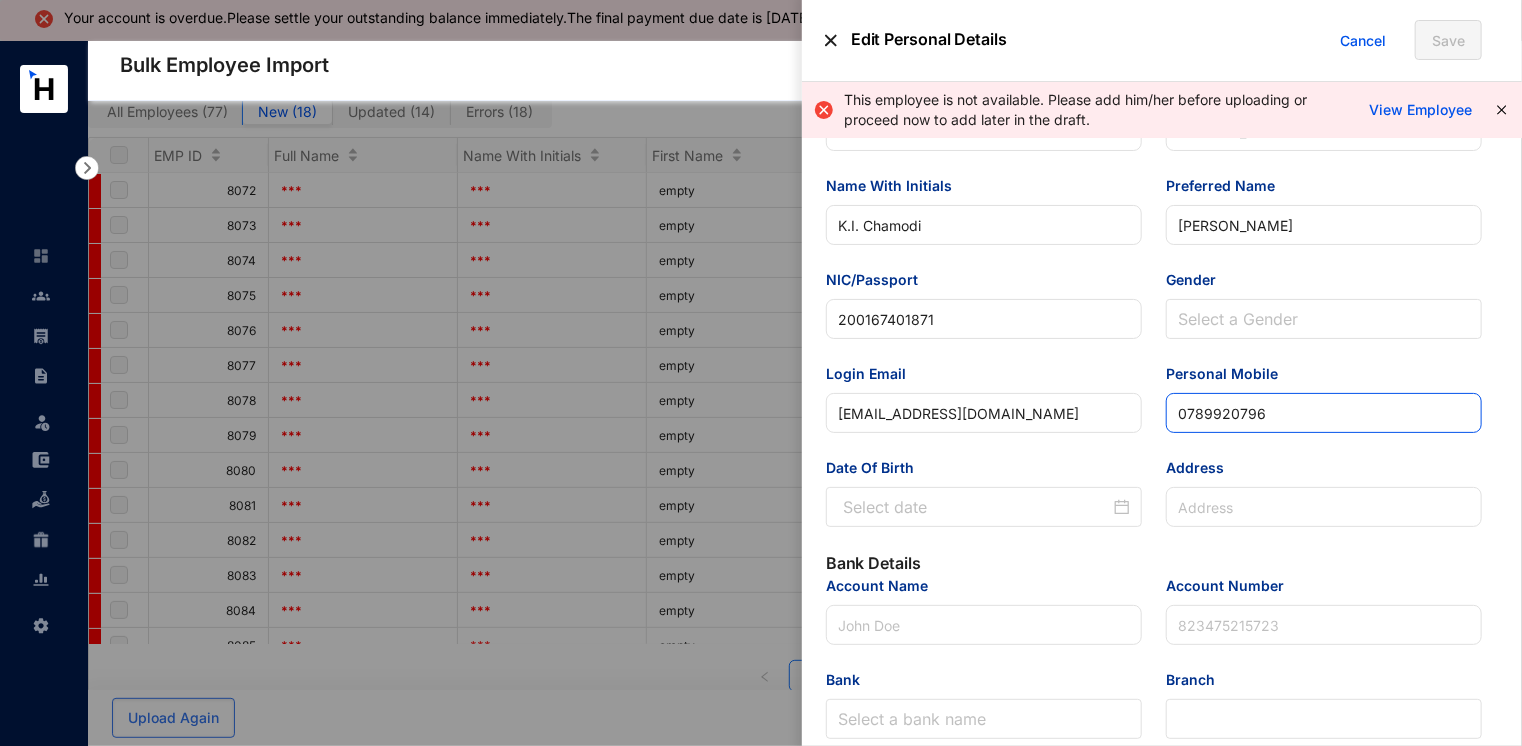 scroll, scrollTop: 100, scrollLeft: 0, axis: vertical 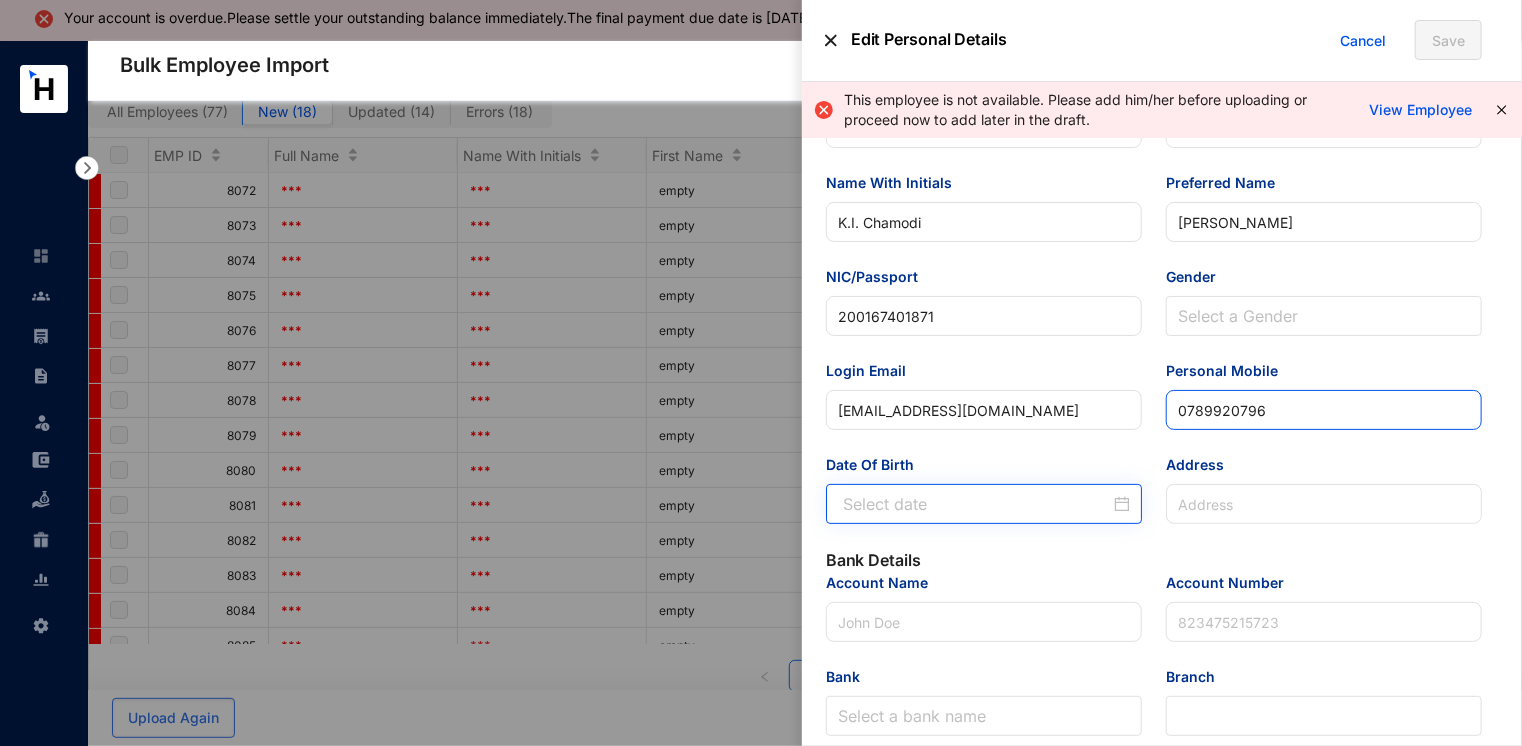 type on "0789920796" 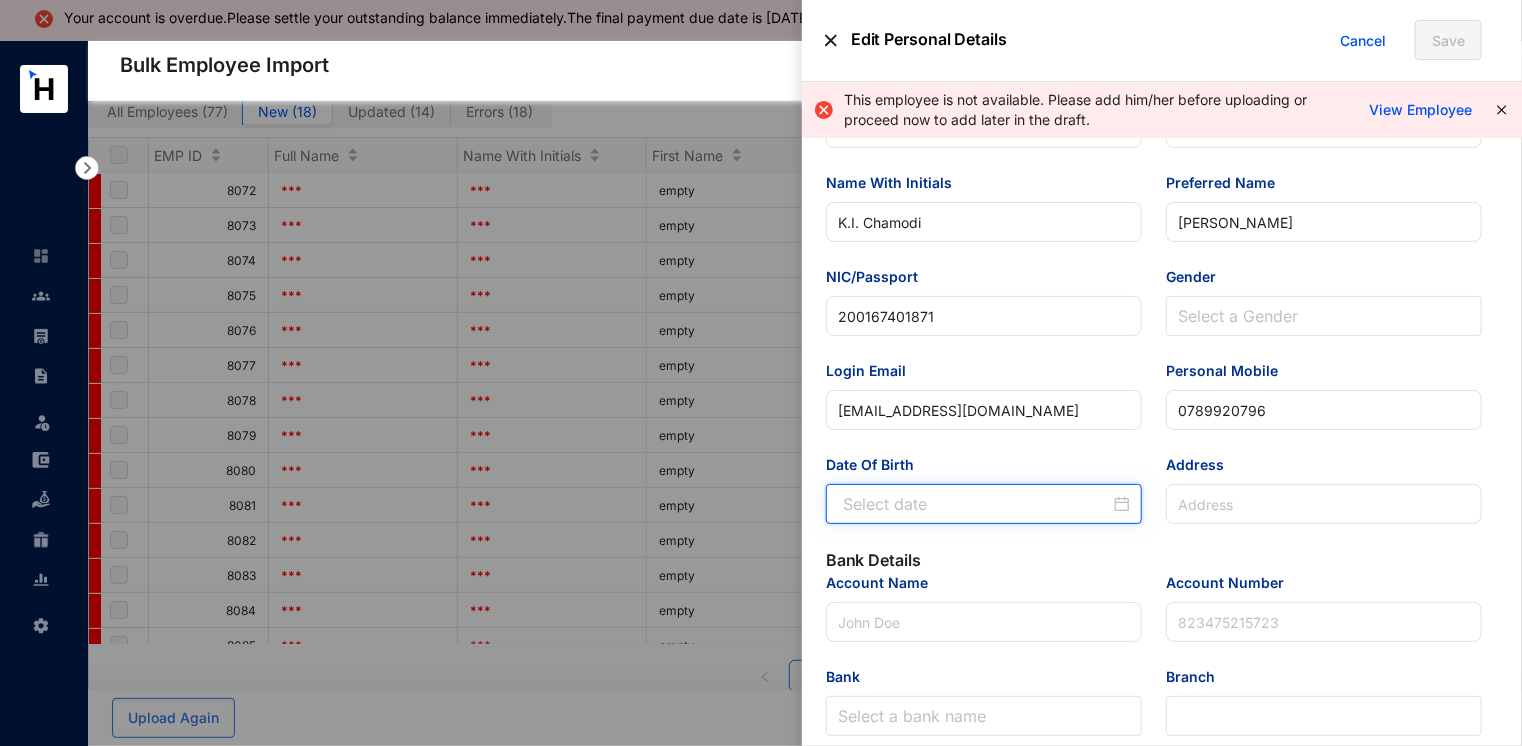 click on "Date Of Birth" at bounding box center (976, 504) 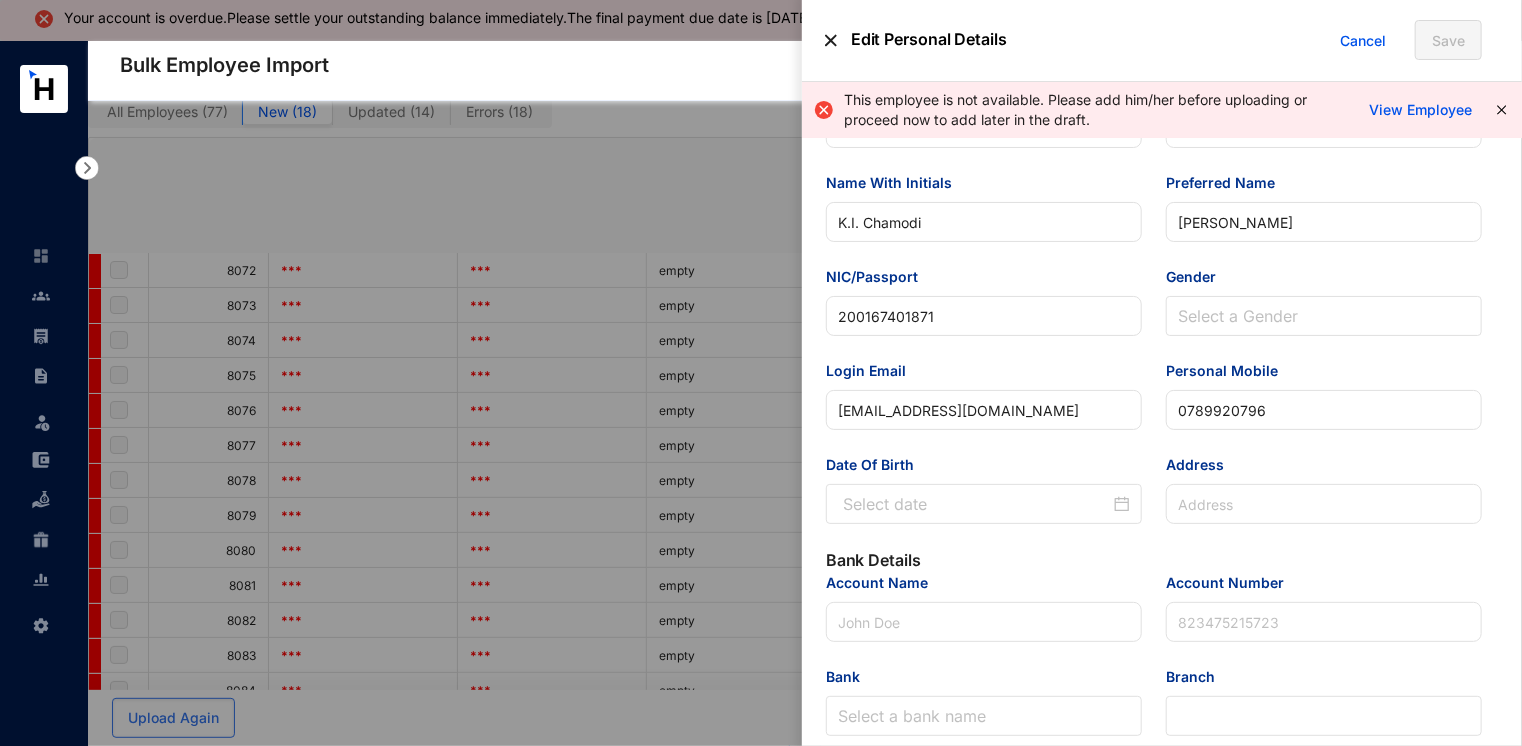 click on "Date Of Birth" at bounding box center (976, 504) 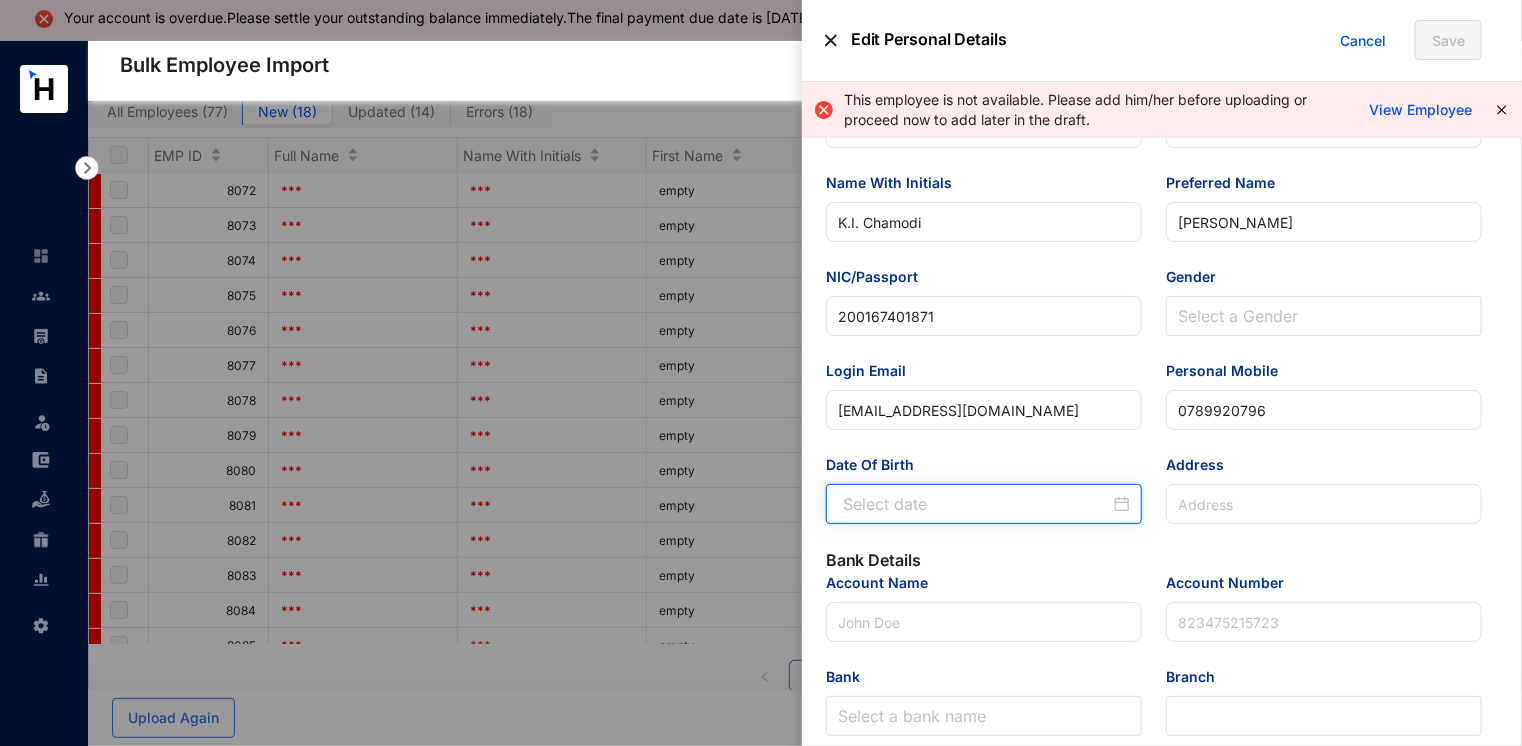 click on "Date Of Birth" at bounding box center [976, 504] 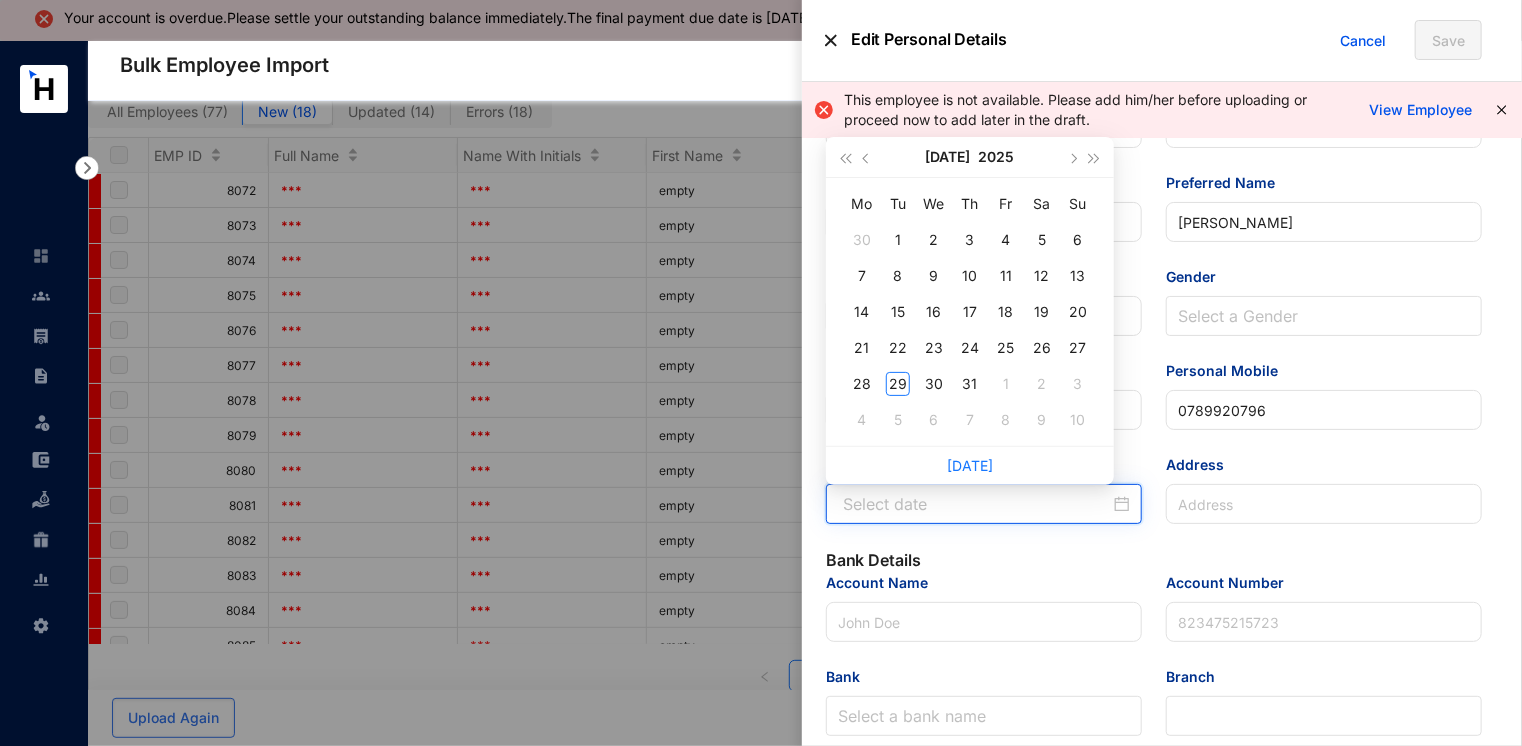 paste on "6/22/2001" 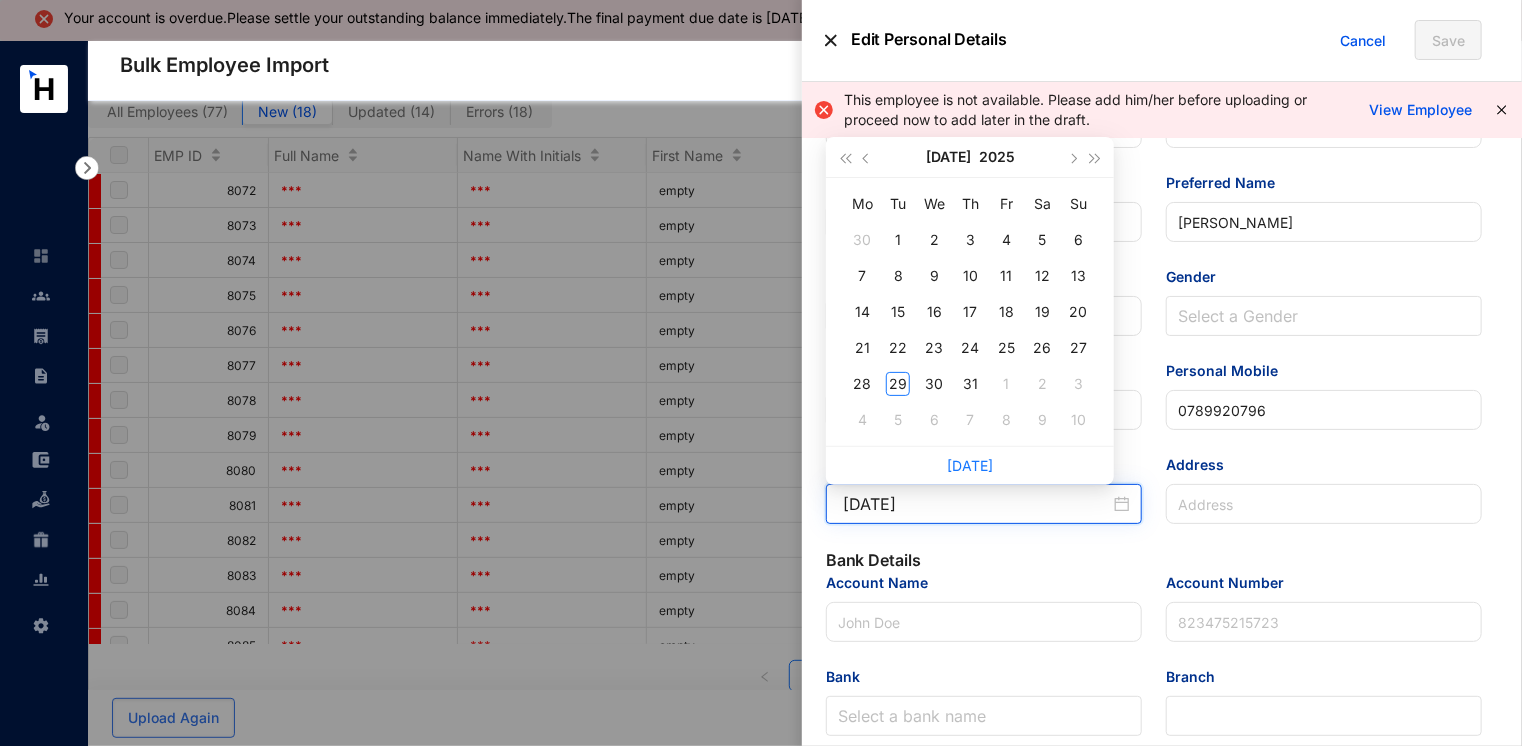 click on "6/22/2001" at bounding box center [976, 504] 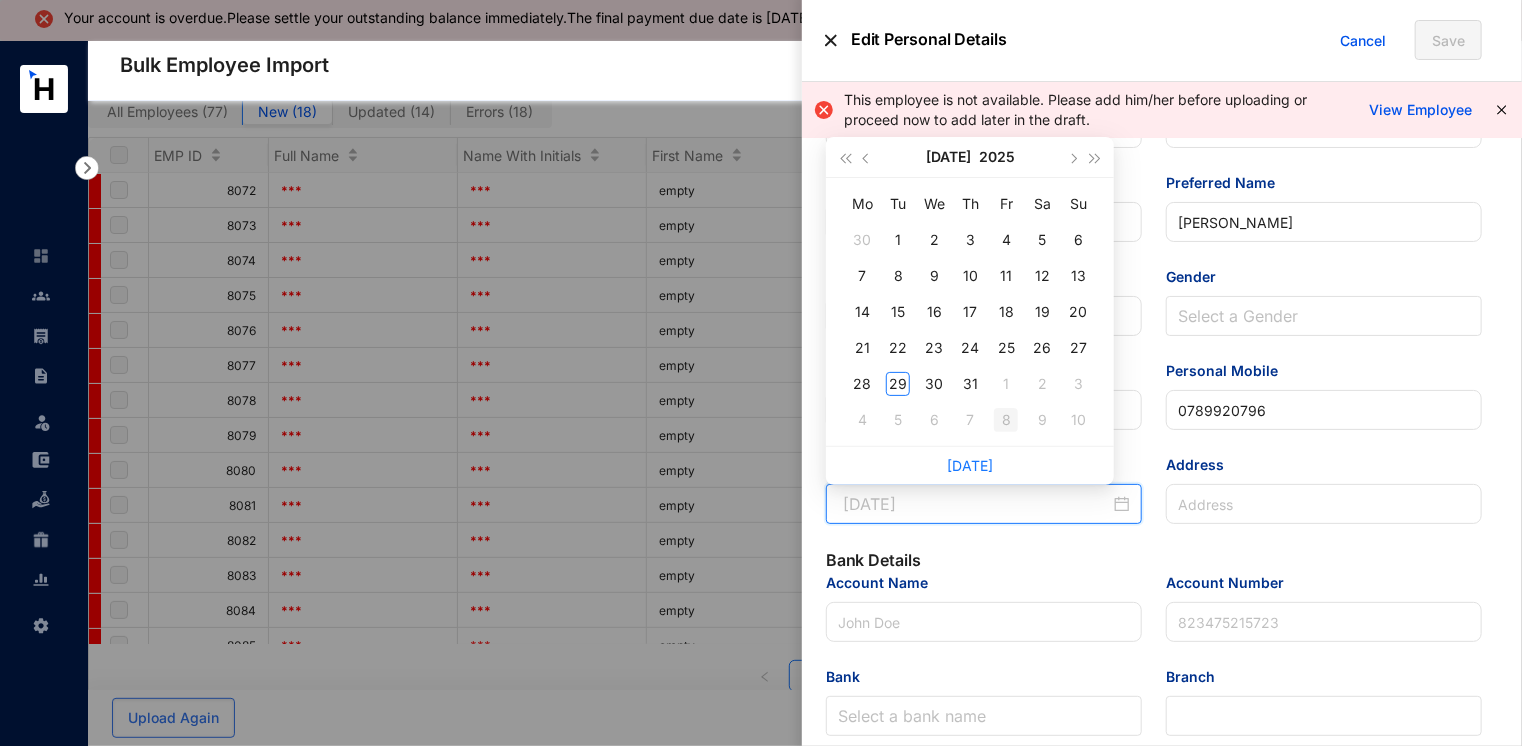type on "2025-08-08" 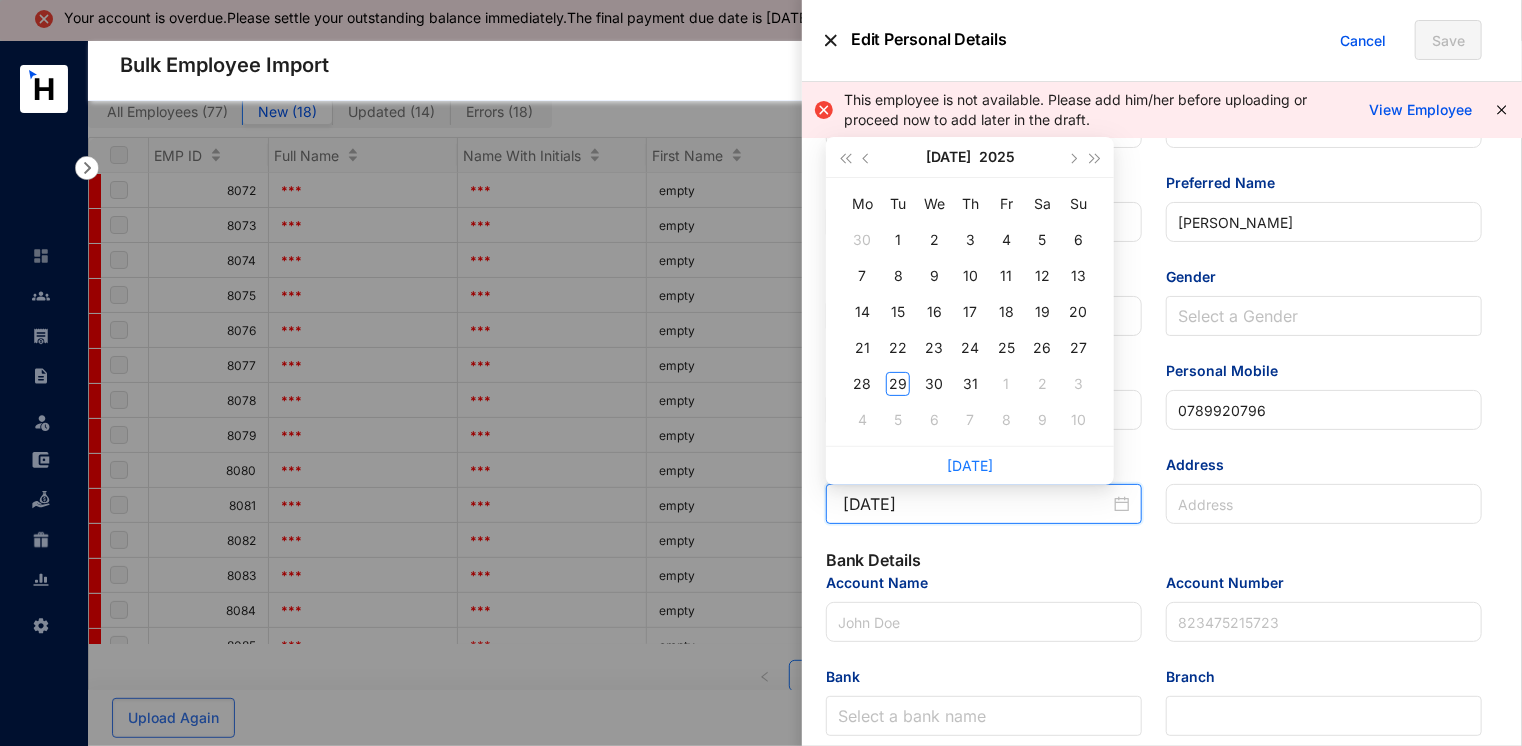 type on "2025-07-03" 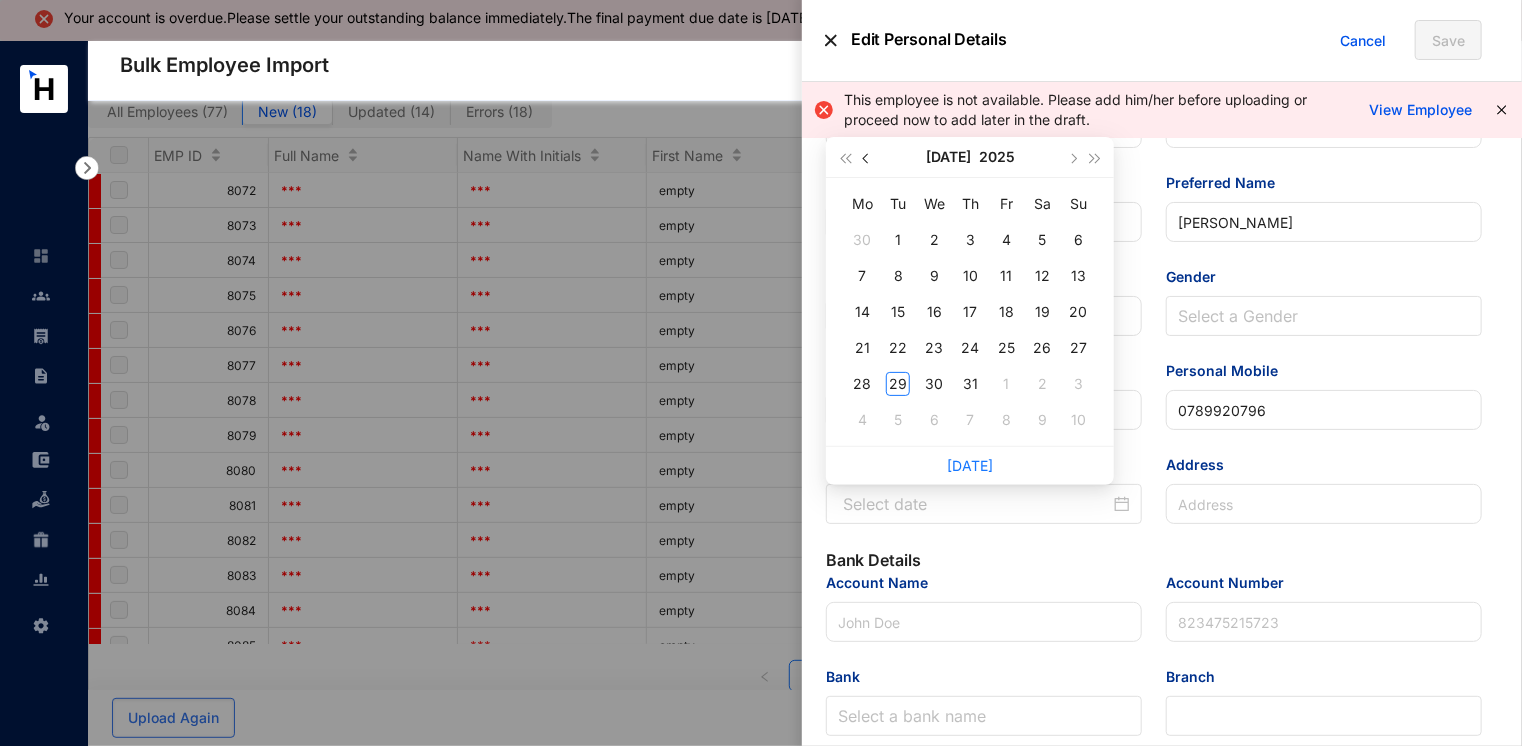 click at bounding box center (868, 159) 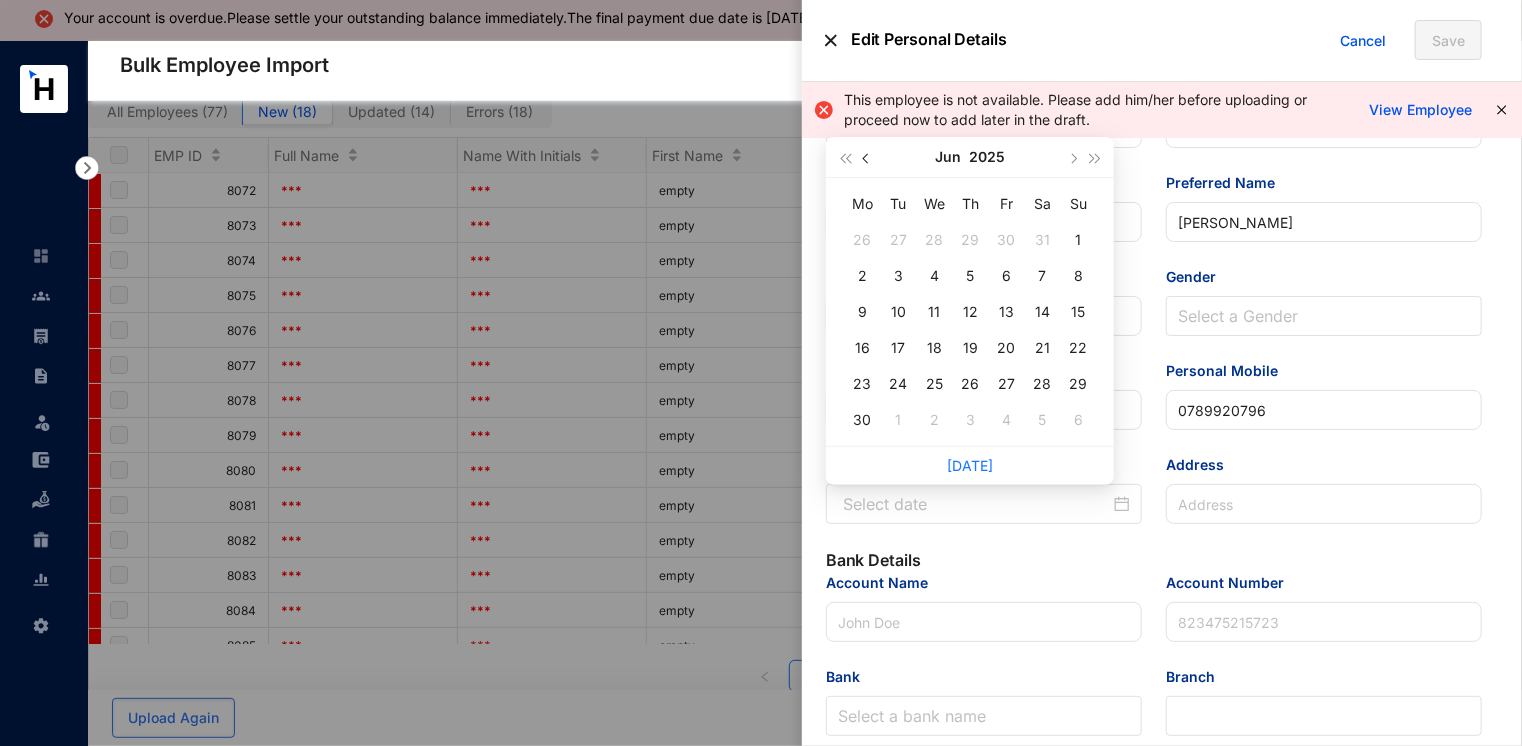 click at bounding box center (868, 159) 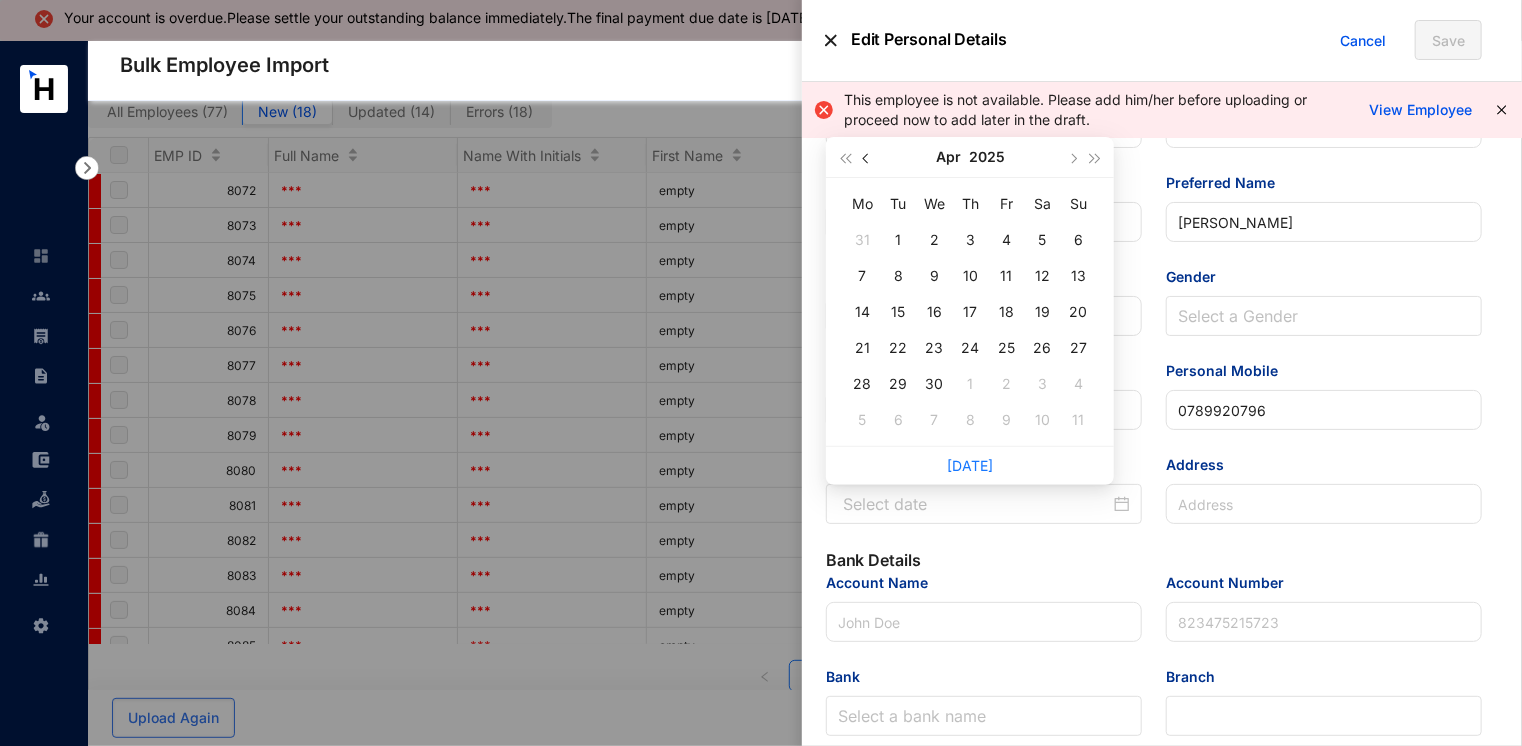 click at bounding box center (868, 159) 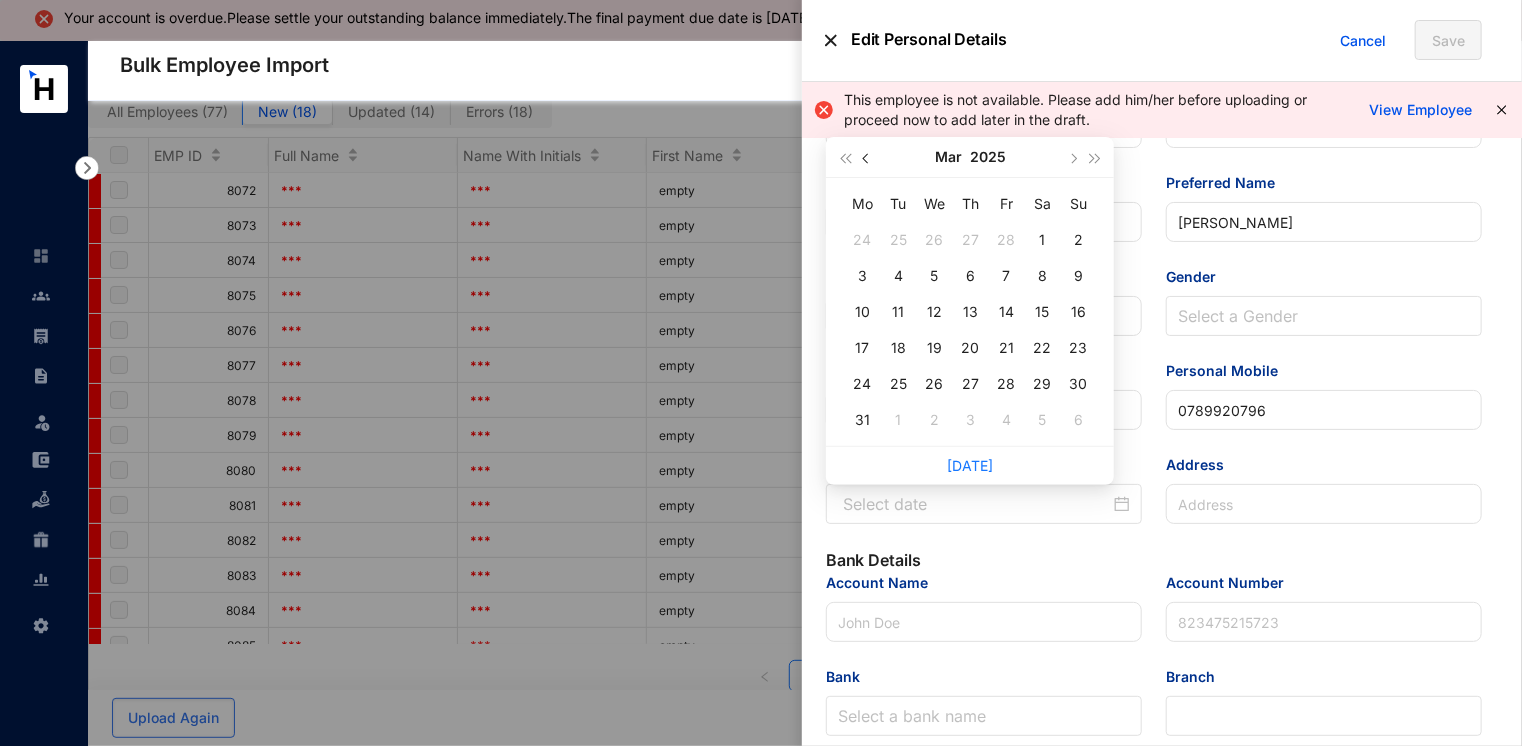 click at bounding box center (868, 159) 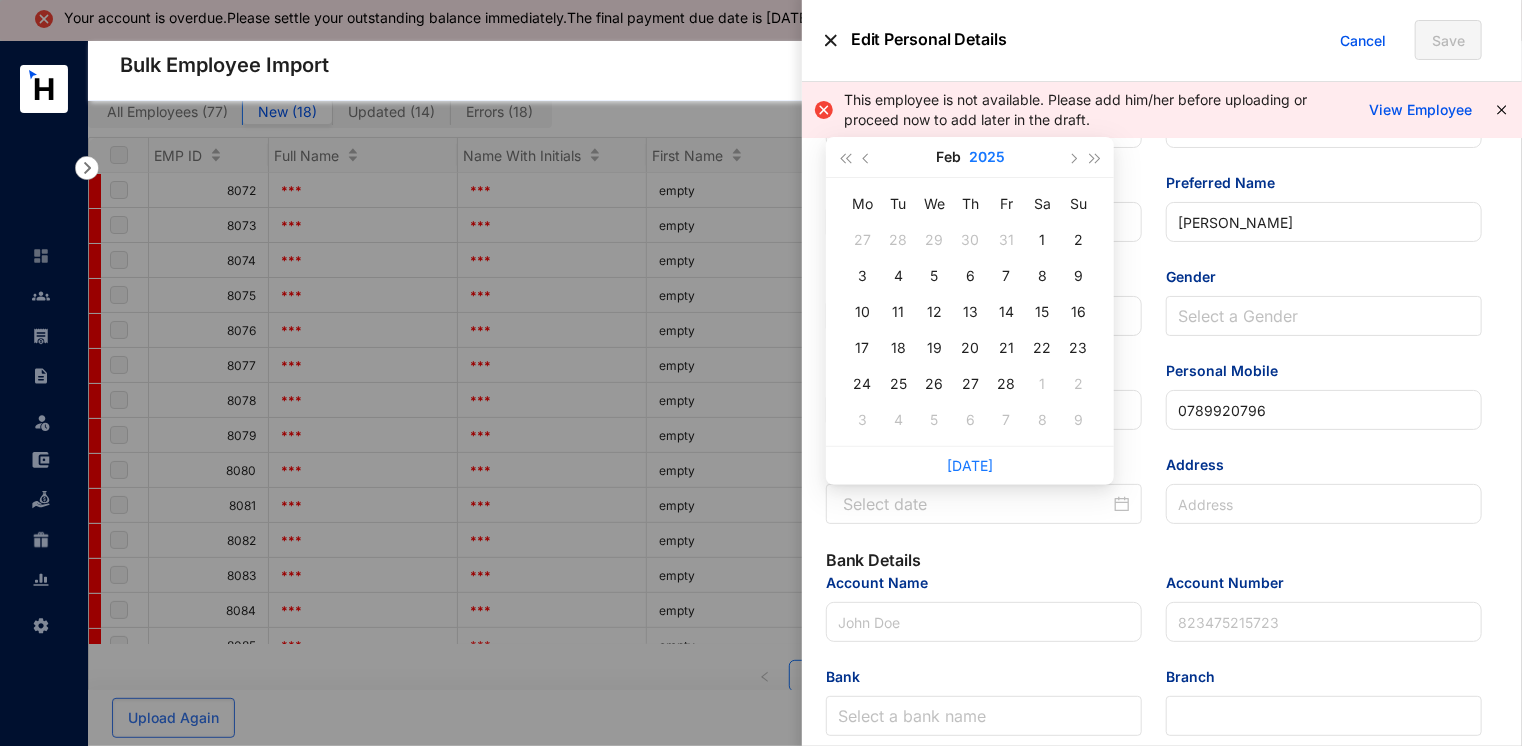 click on "2025" at bounding box center [987, 157] 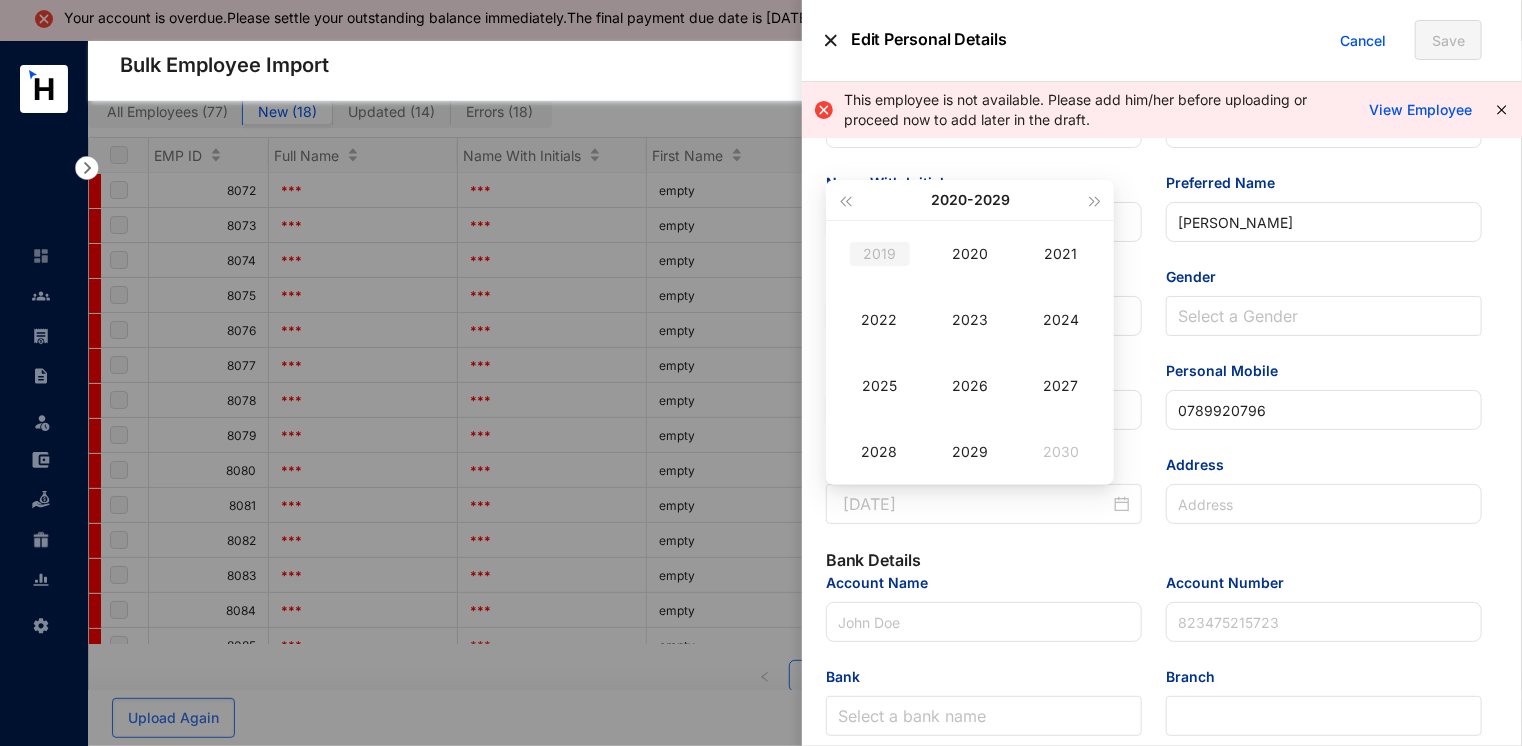 type on "2019-02-28" 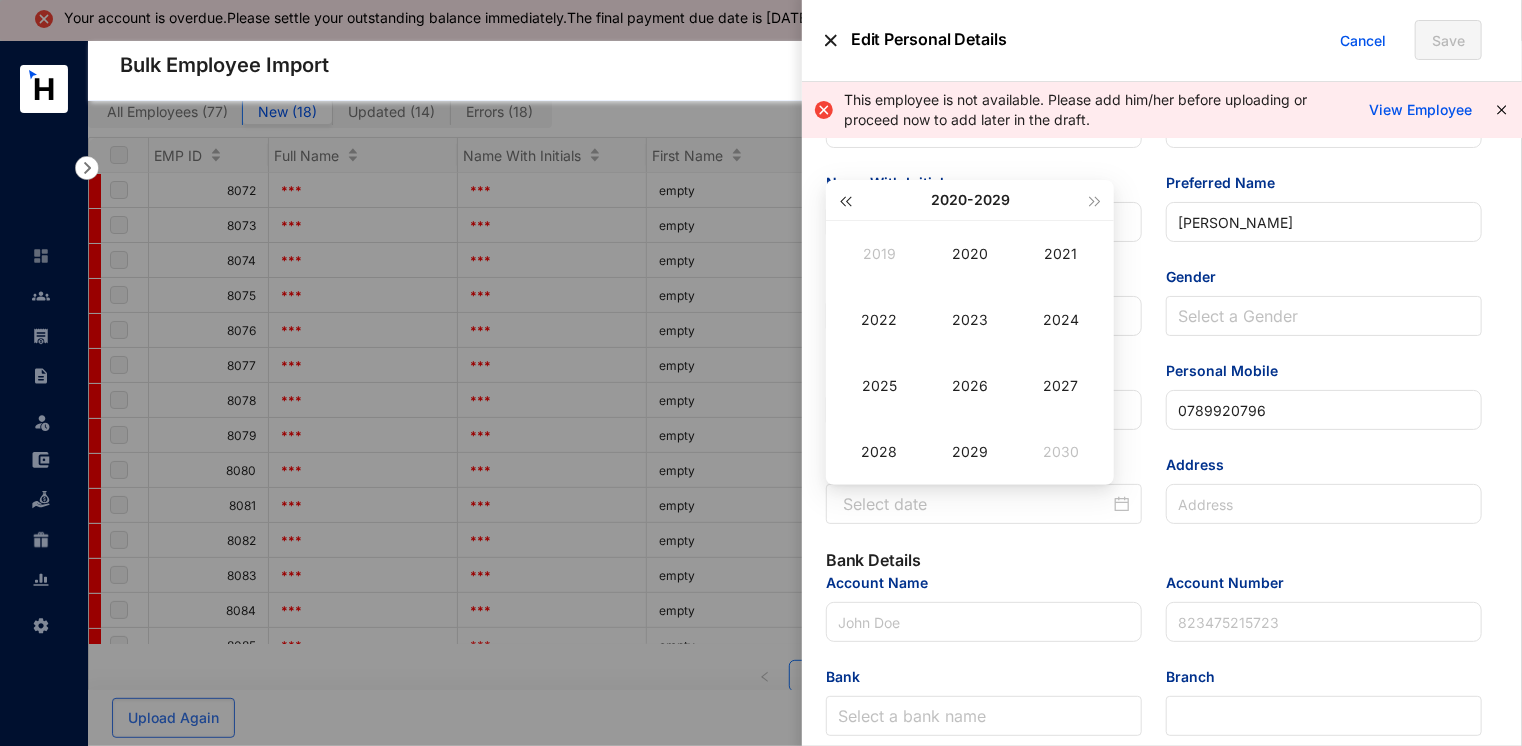 click at bounding box center (846, 202) 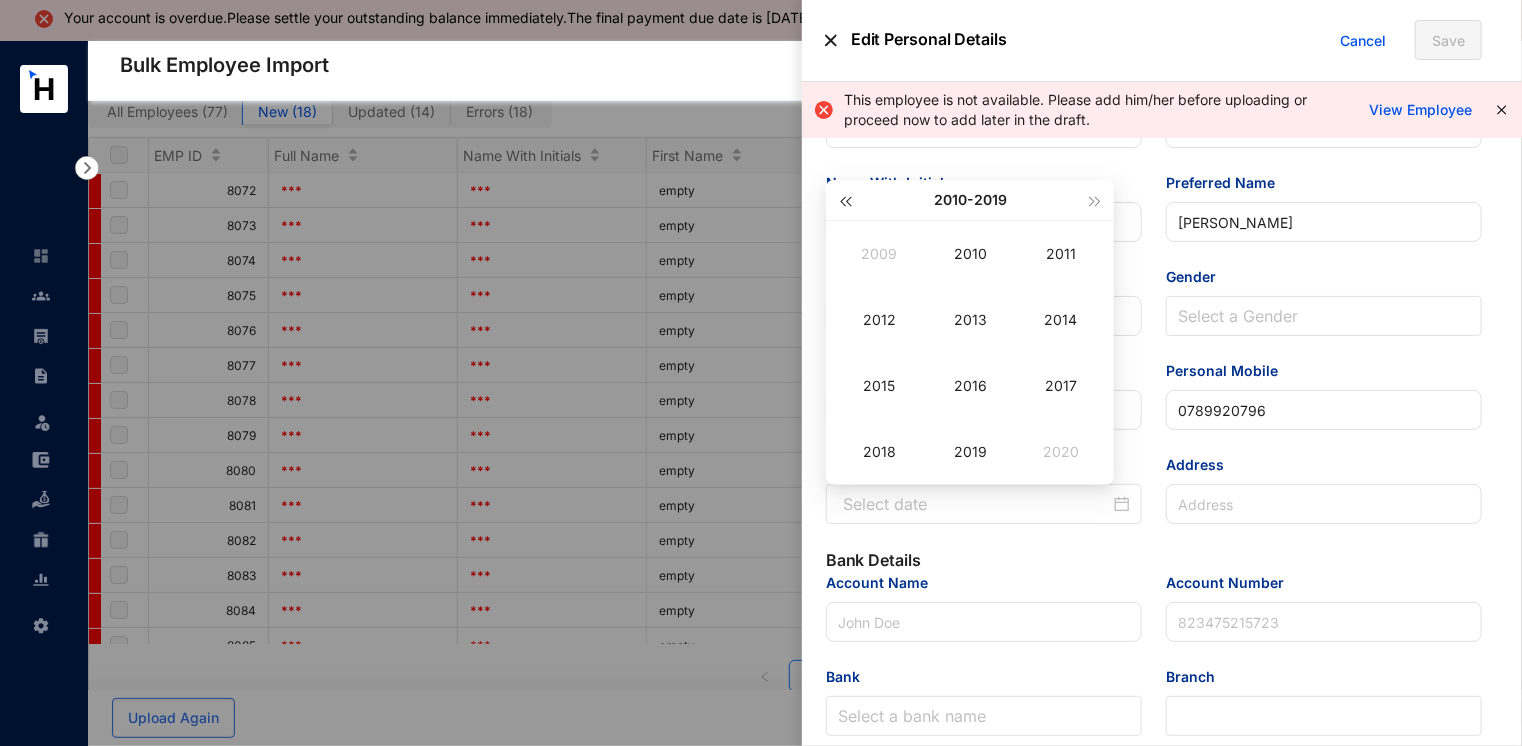 click at bounding box center [846, 202] 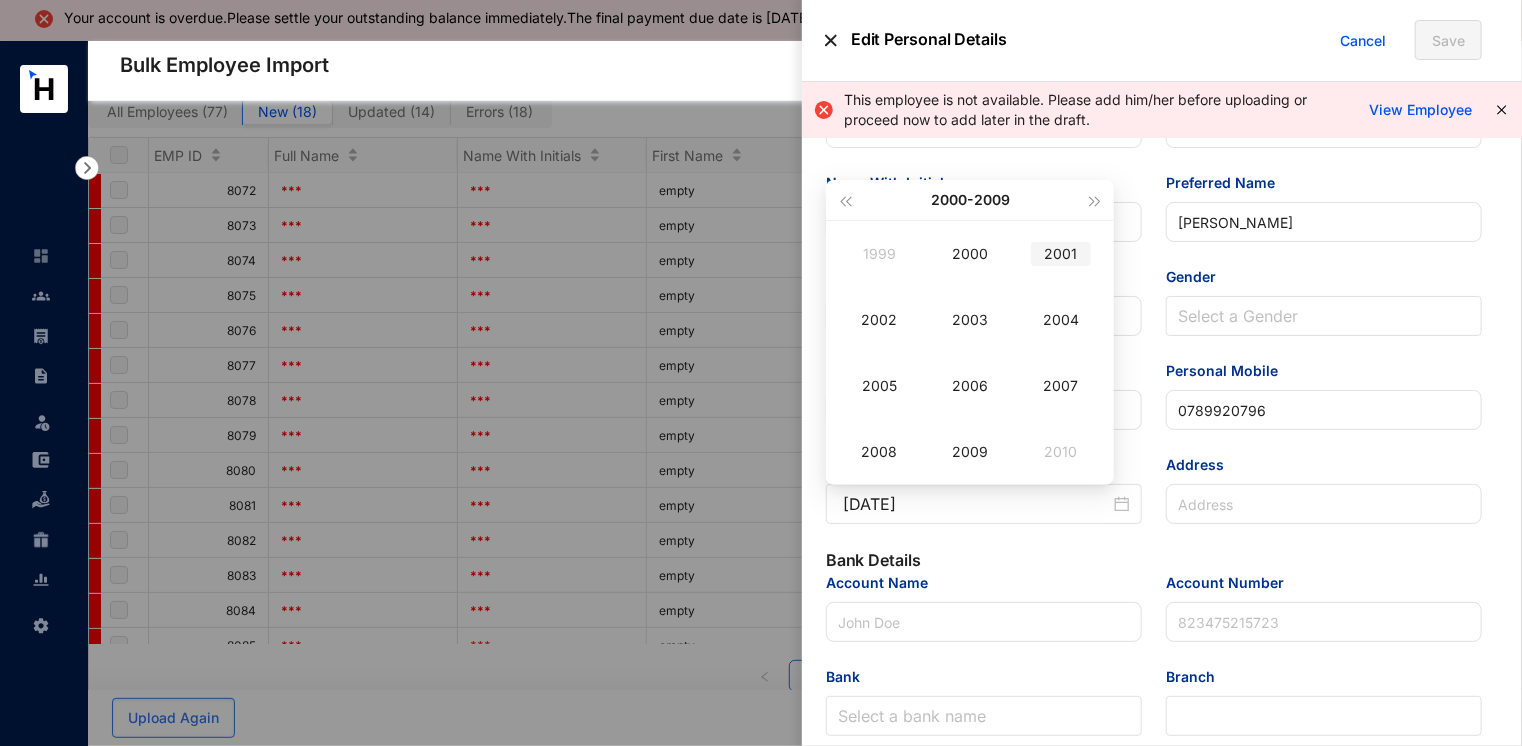 type on "2001-02-28" 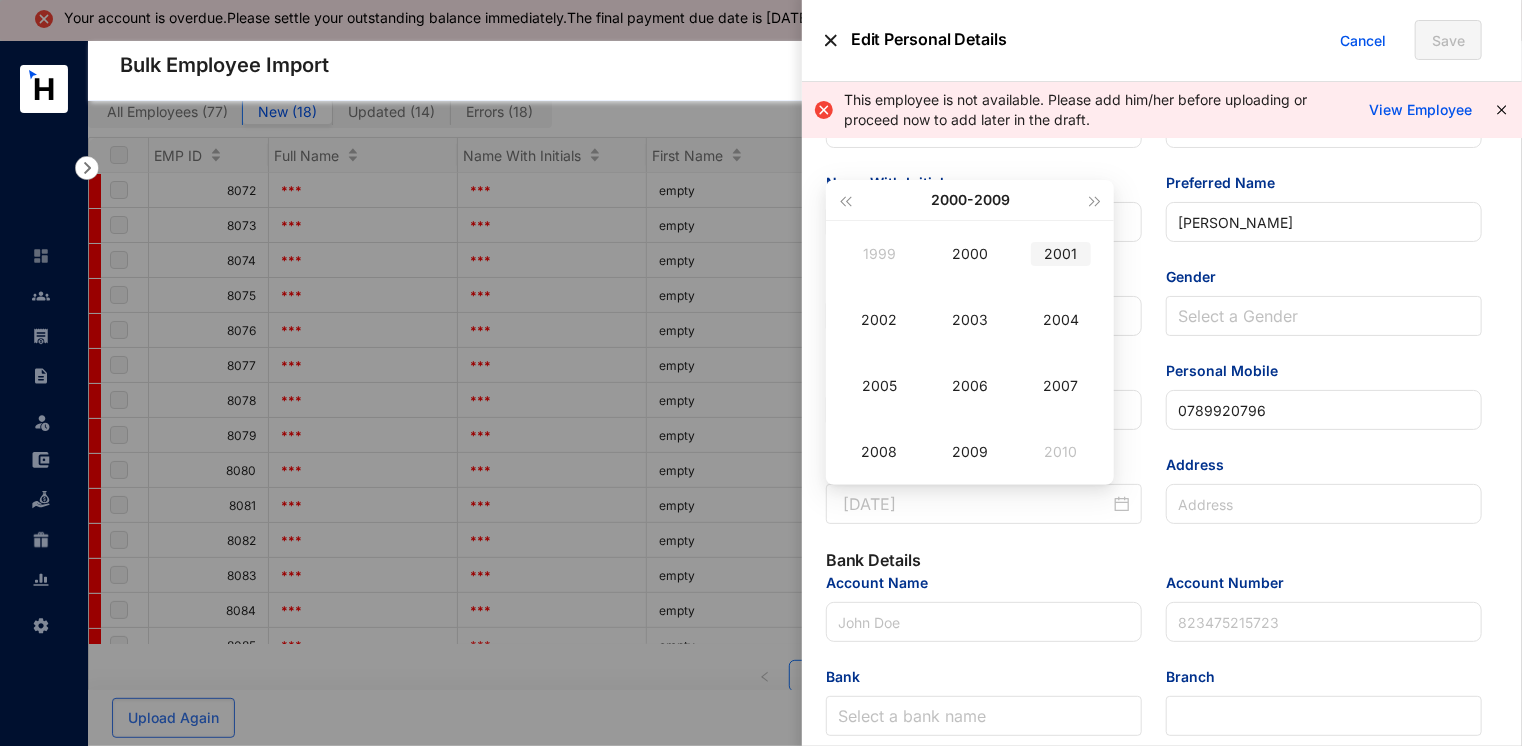 click on "2001" at bounding box center [1061, 254] 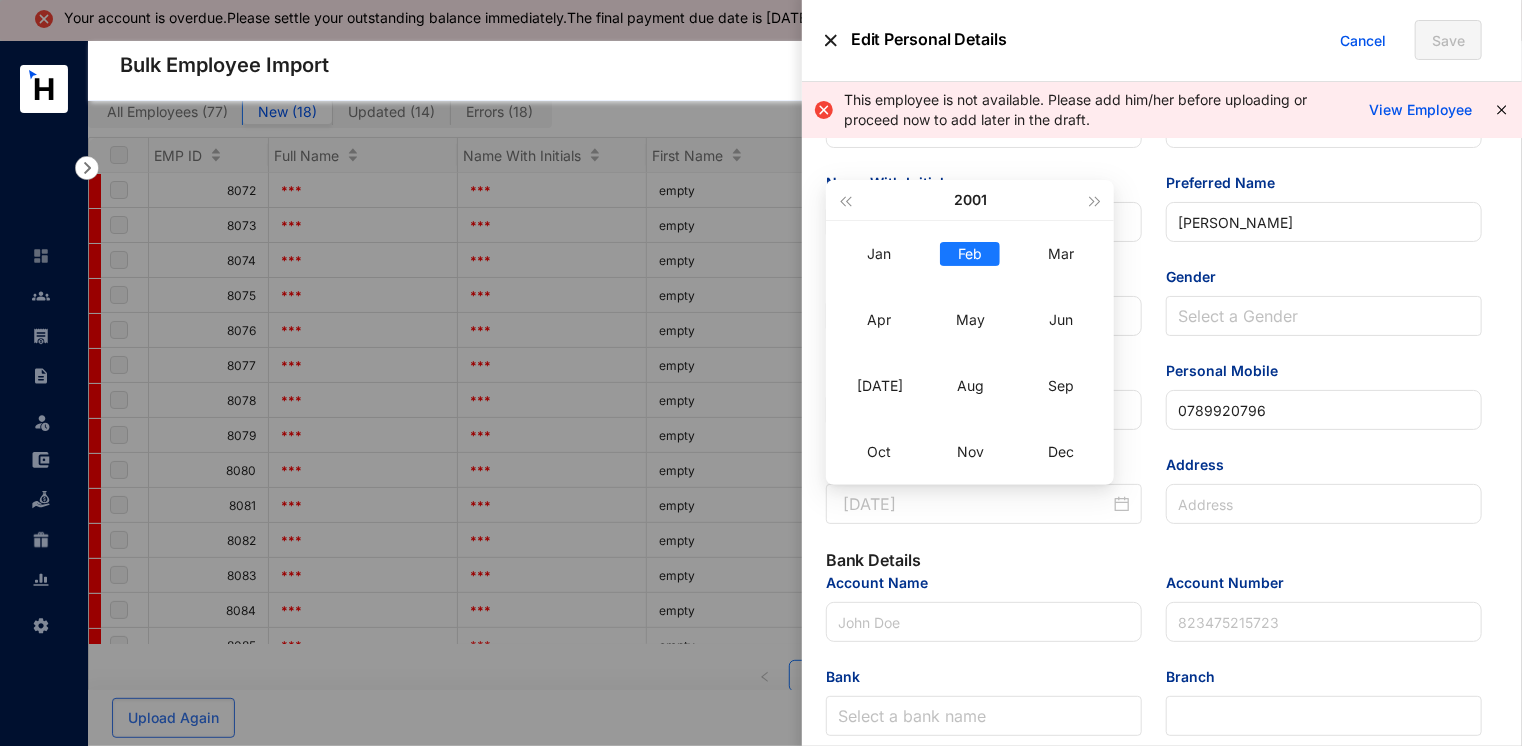 type on "2001-02-28" 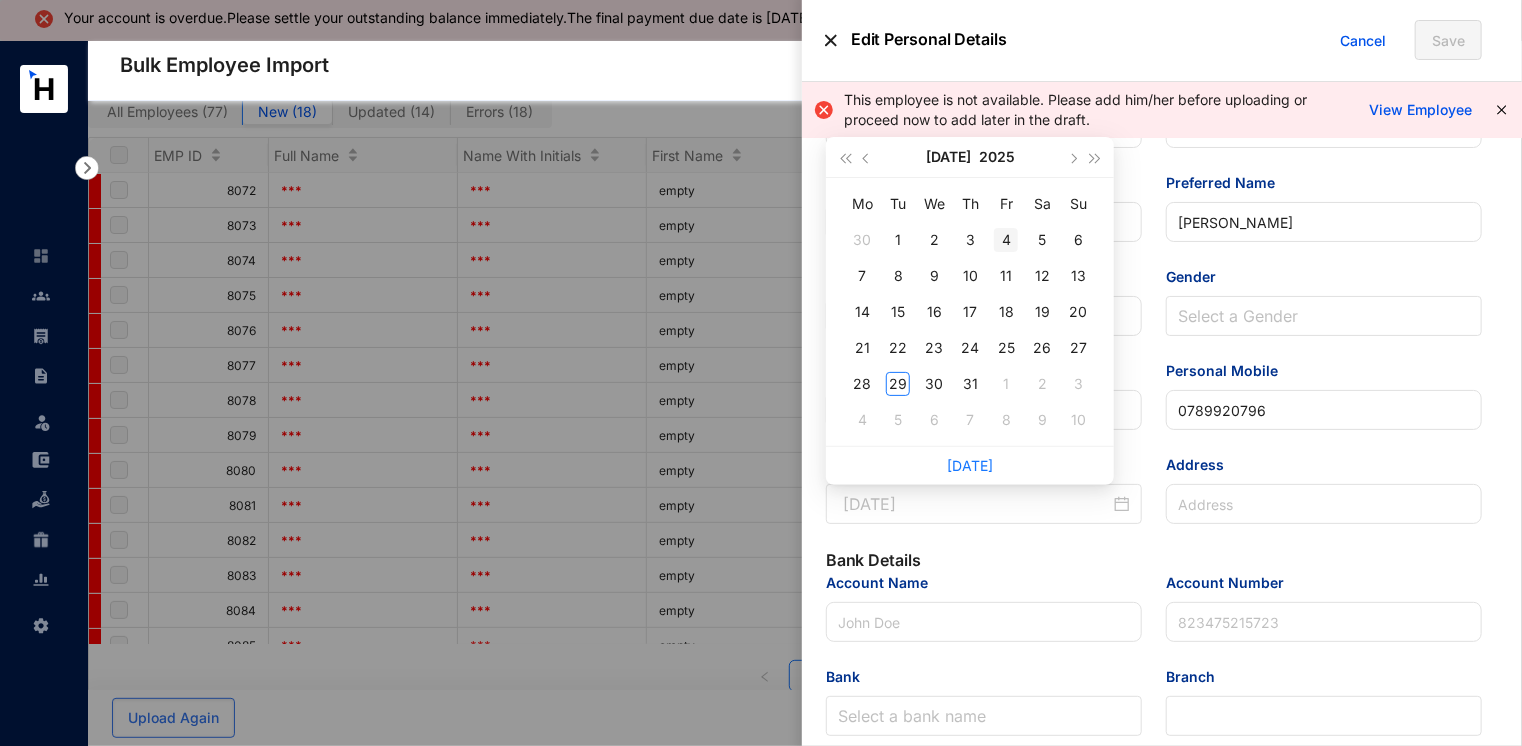 type on "2025-07-04" 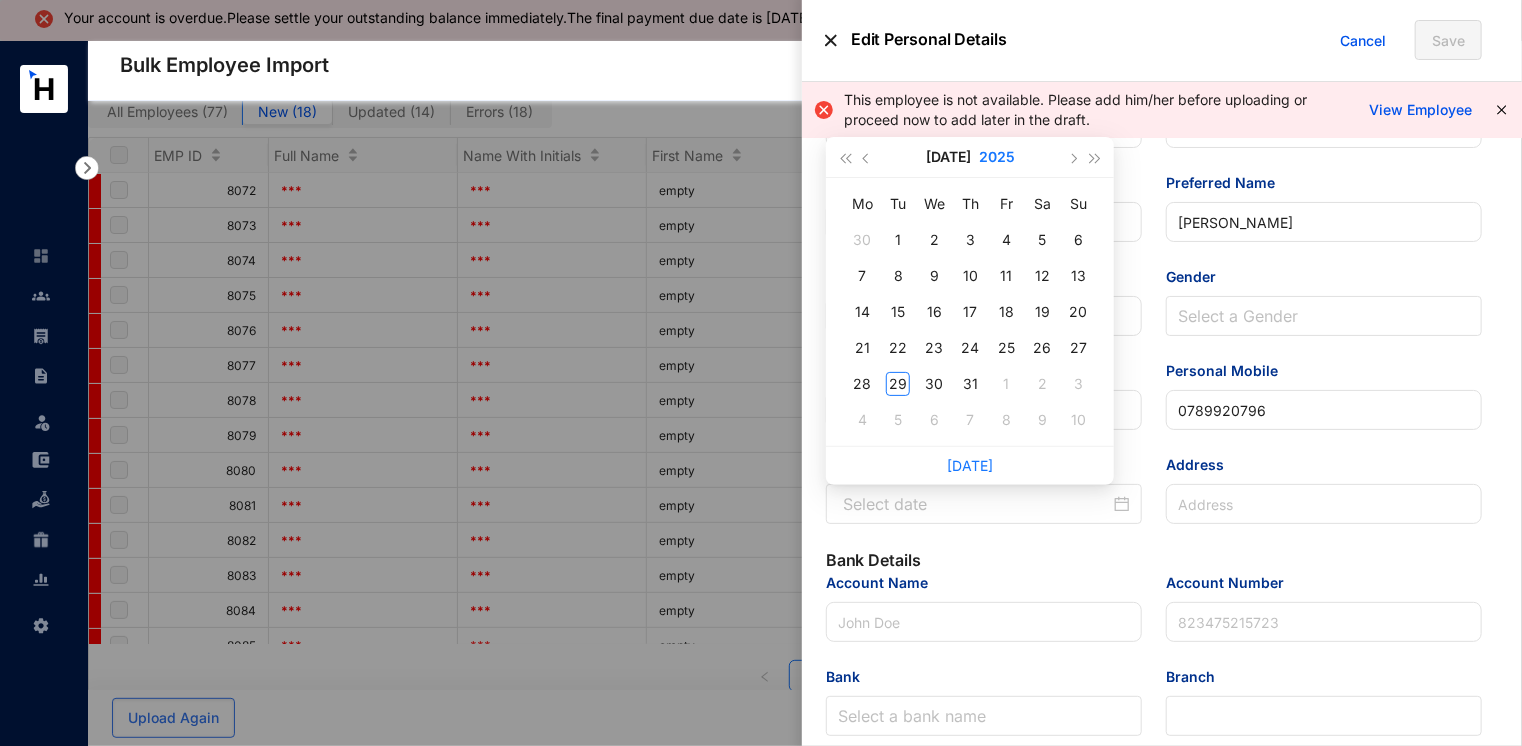 click on "2025" at bounding box center [997, 157] 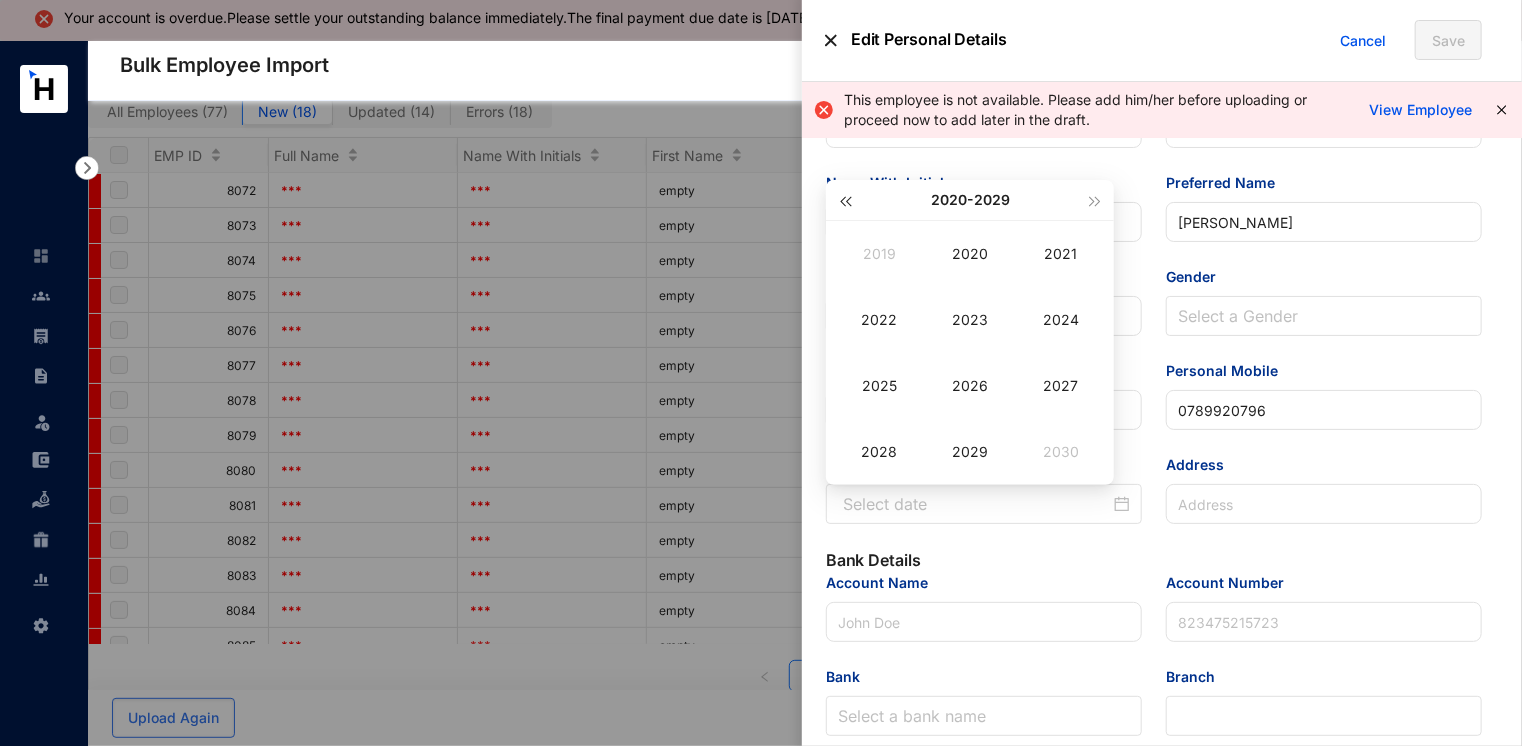 click at bounding box center [845, 200] 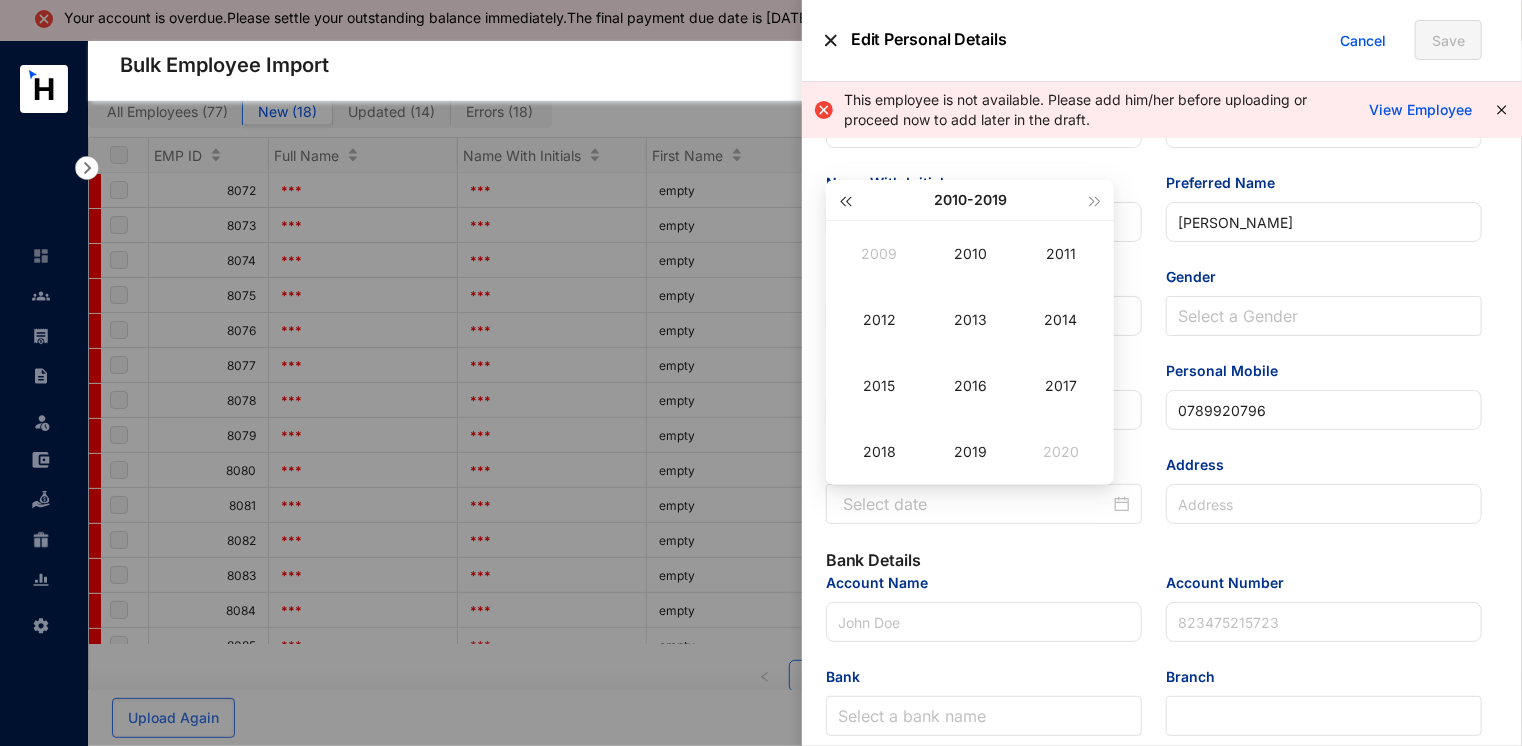click at bounding box center [845, 200] 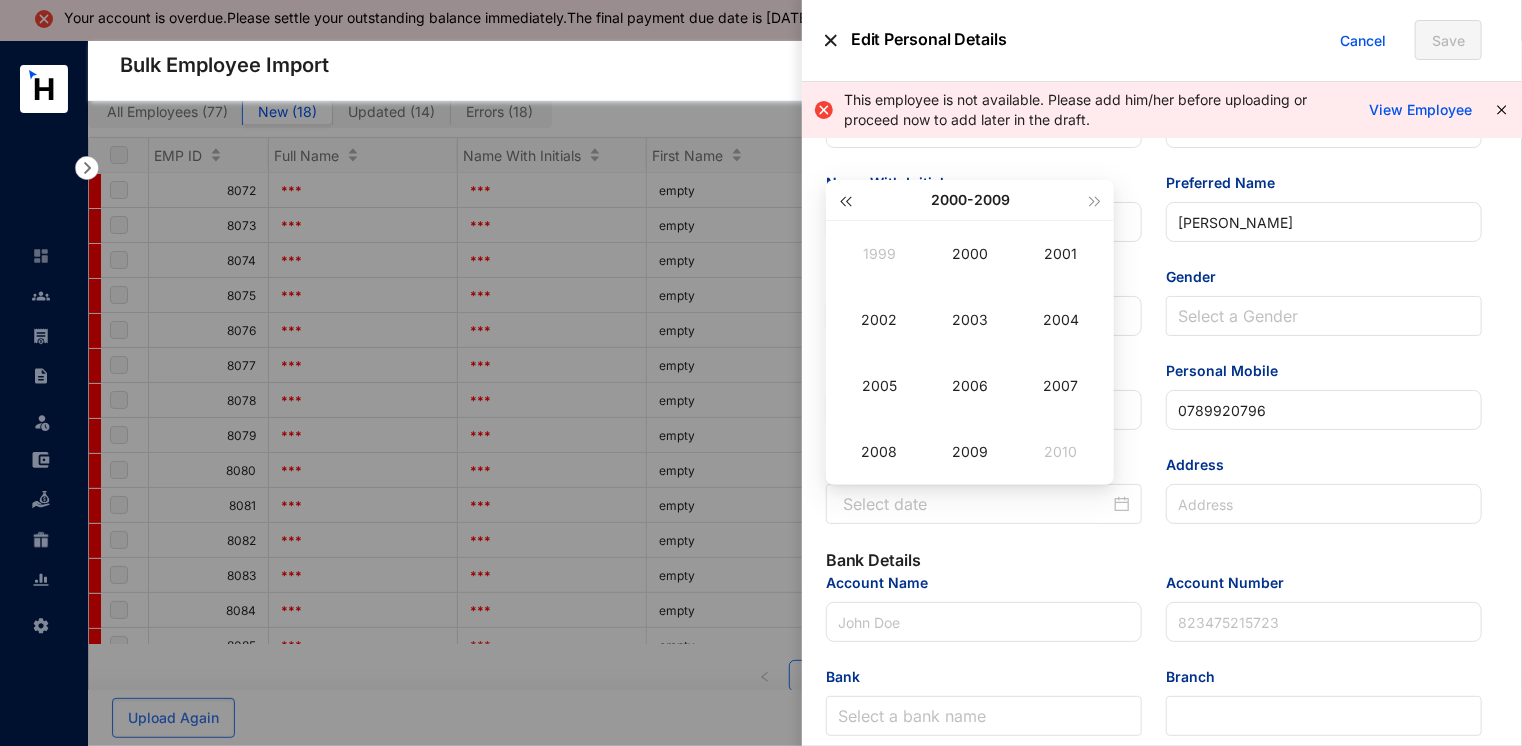 click at bounding box center [845, 200] 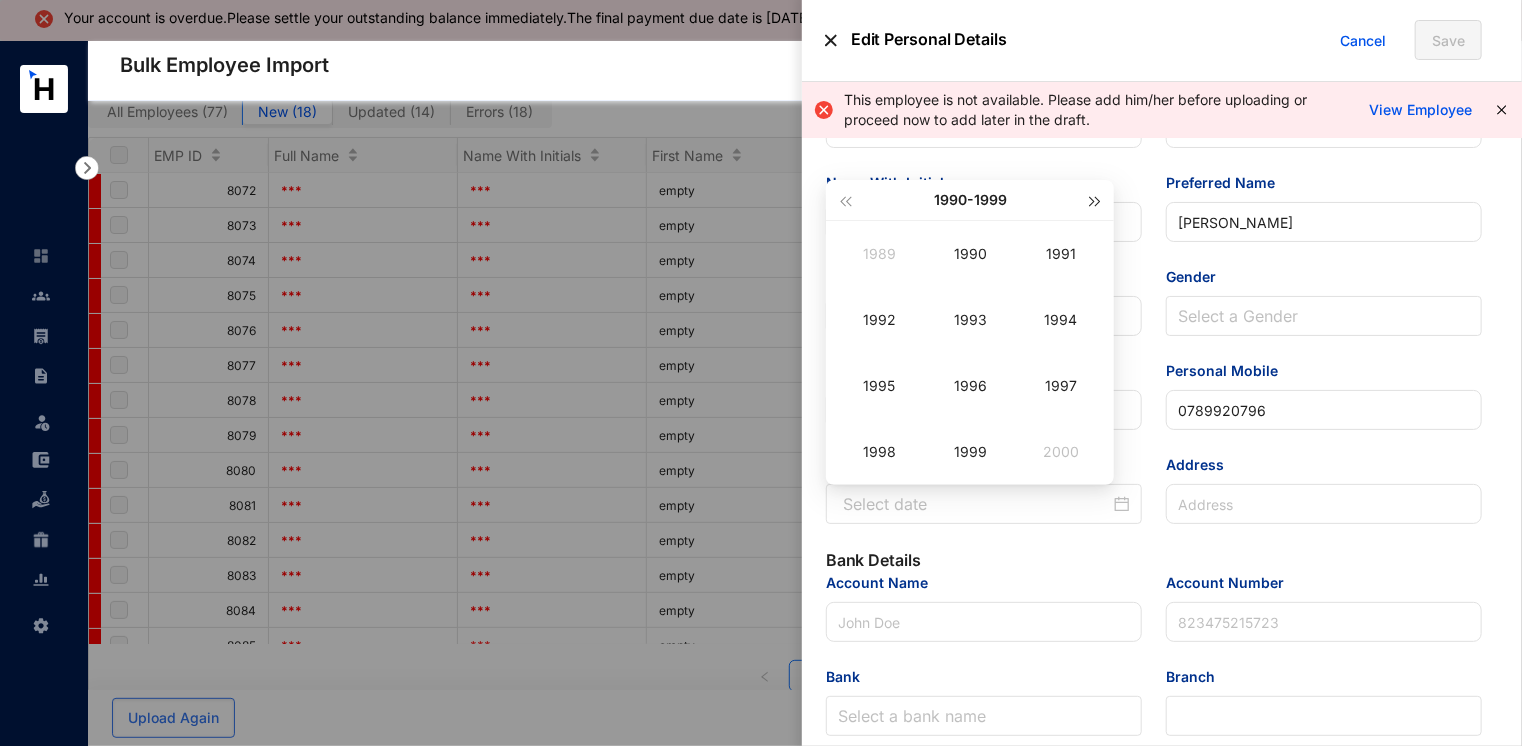 click at bounding box center [1095, 200] 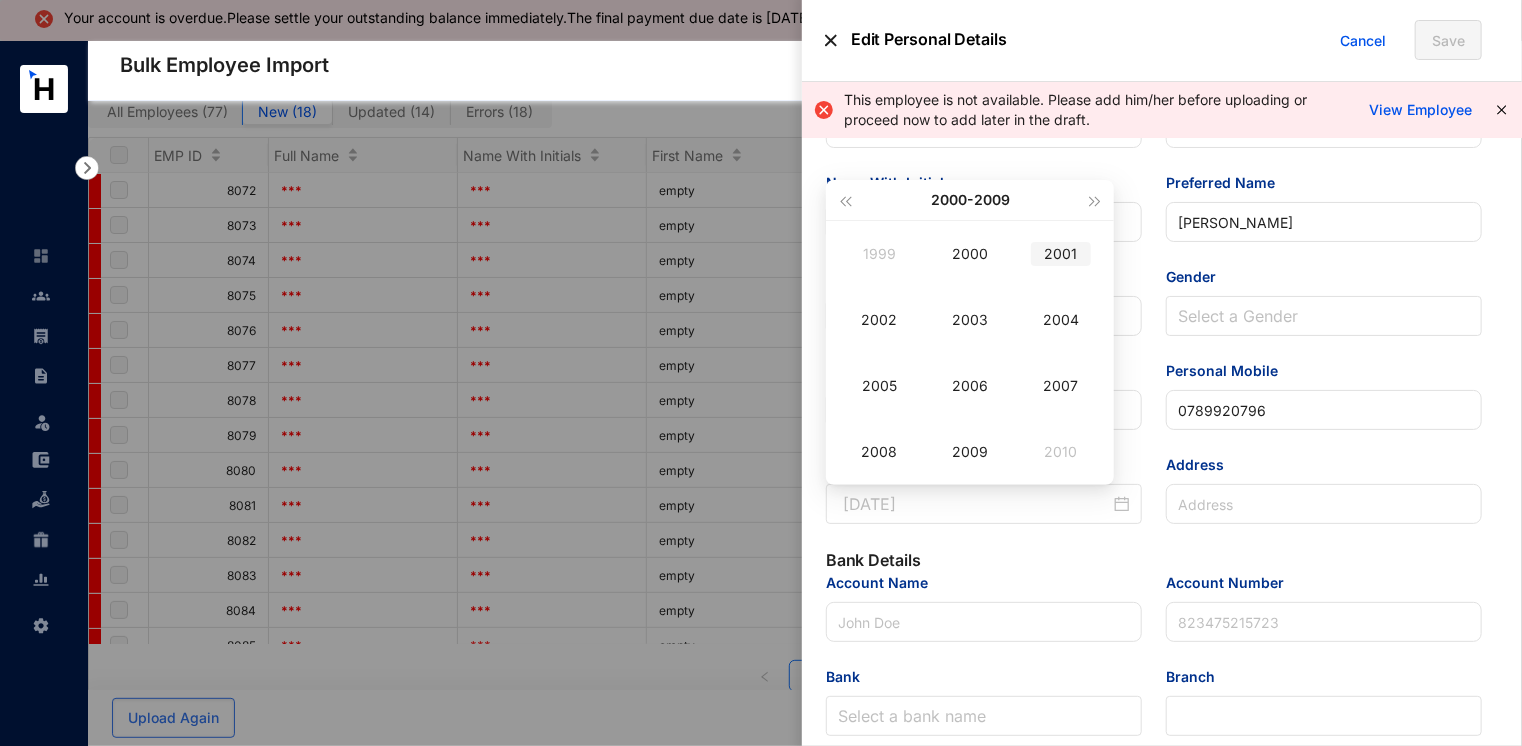 click on "2001" at bounding box center [1061, 254] 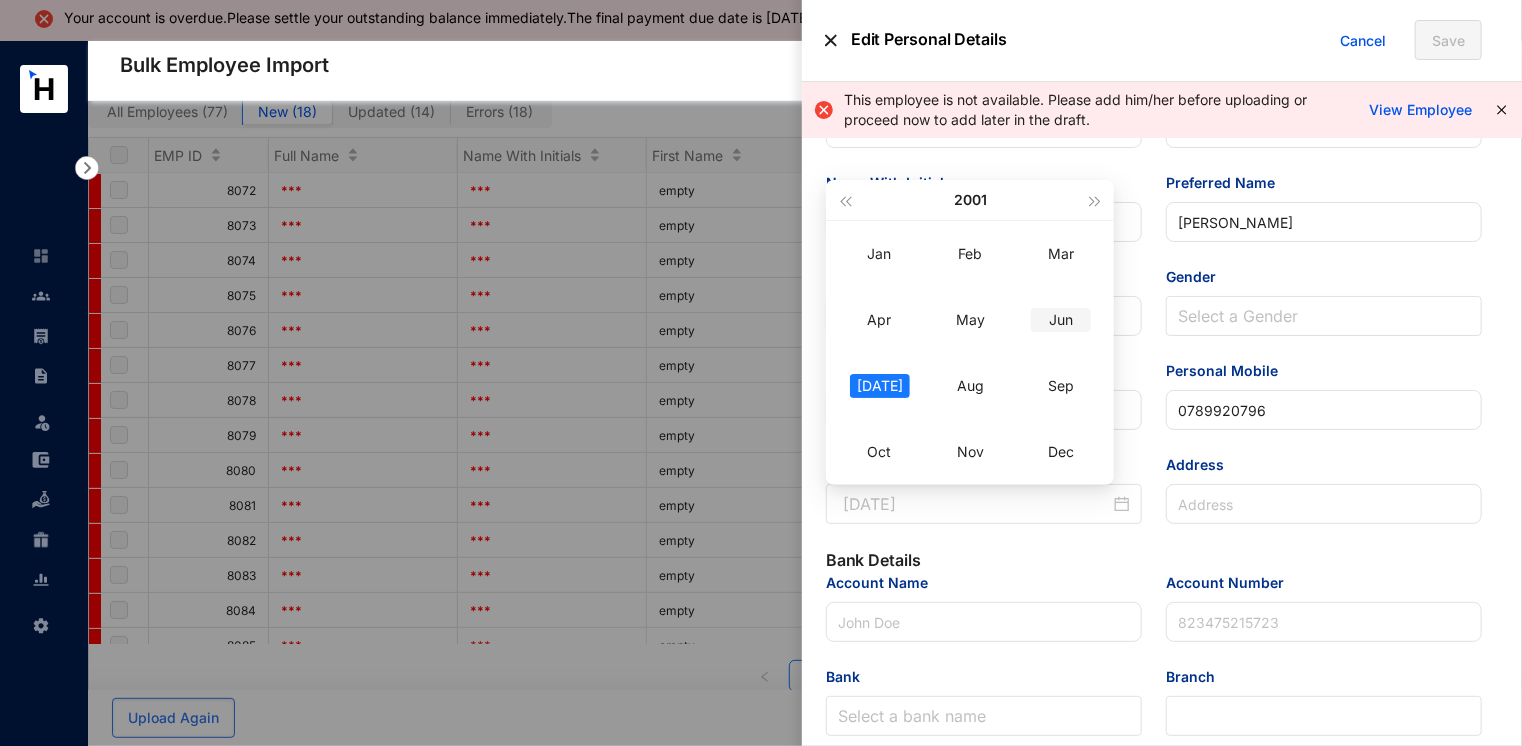click on "Jun" at bounding box center [1061, 320] 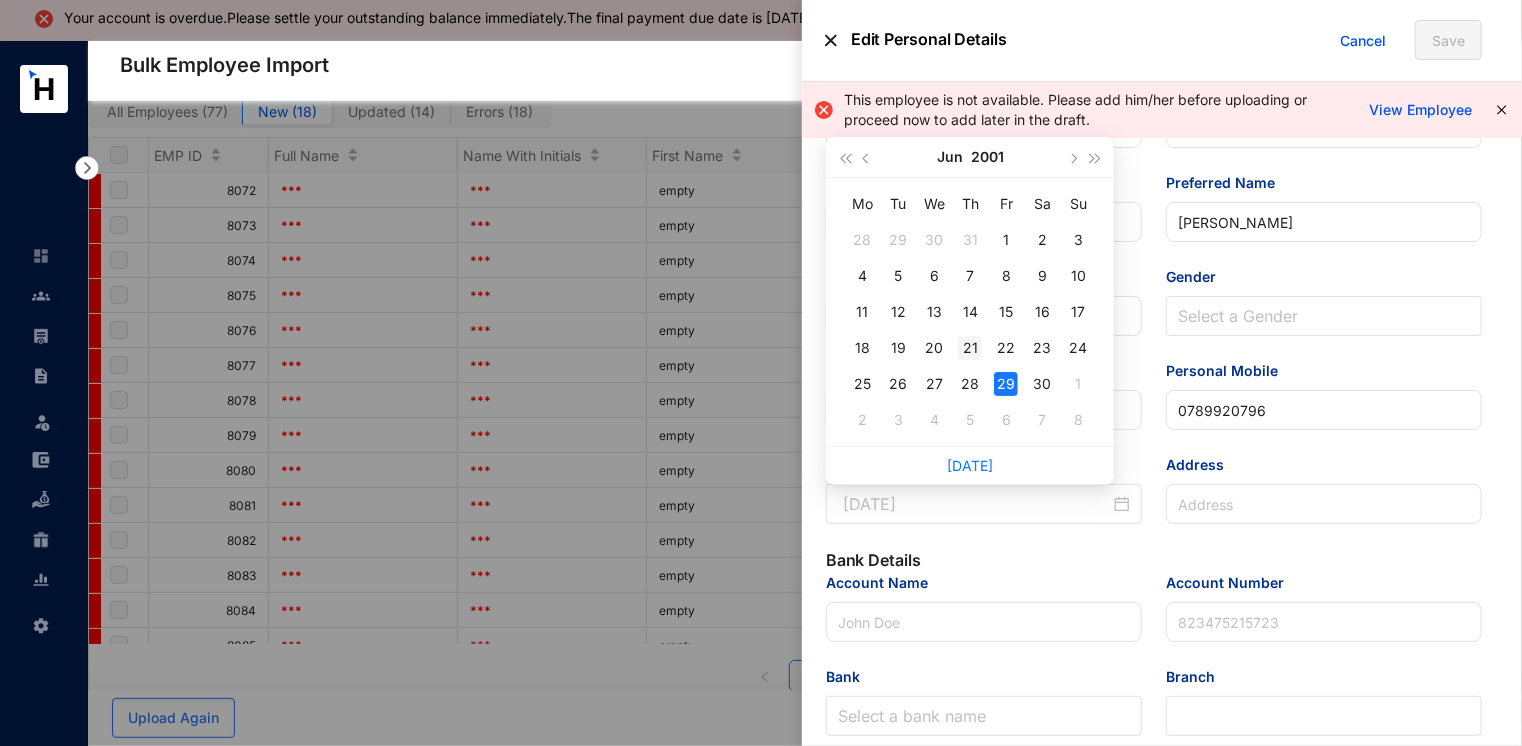 type on "2001-06-21" 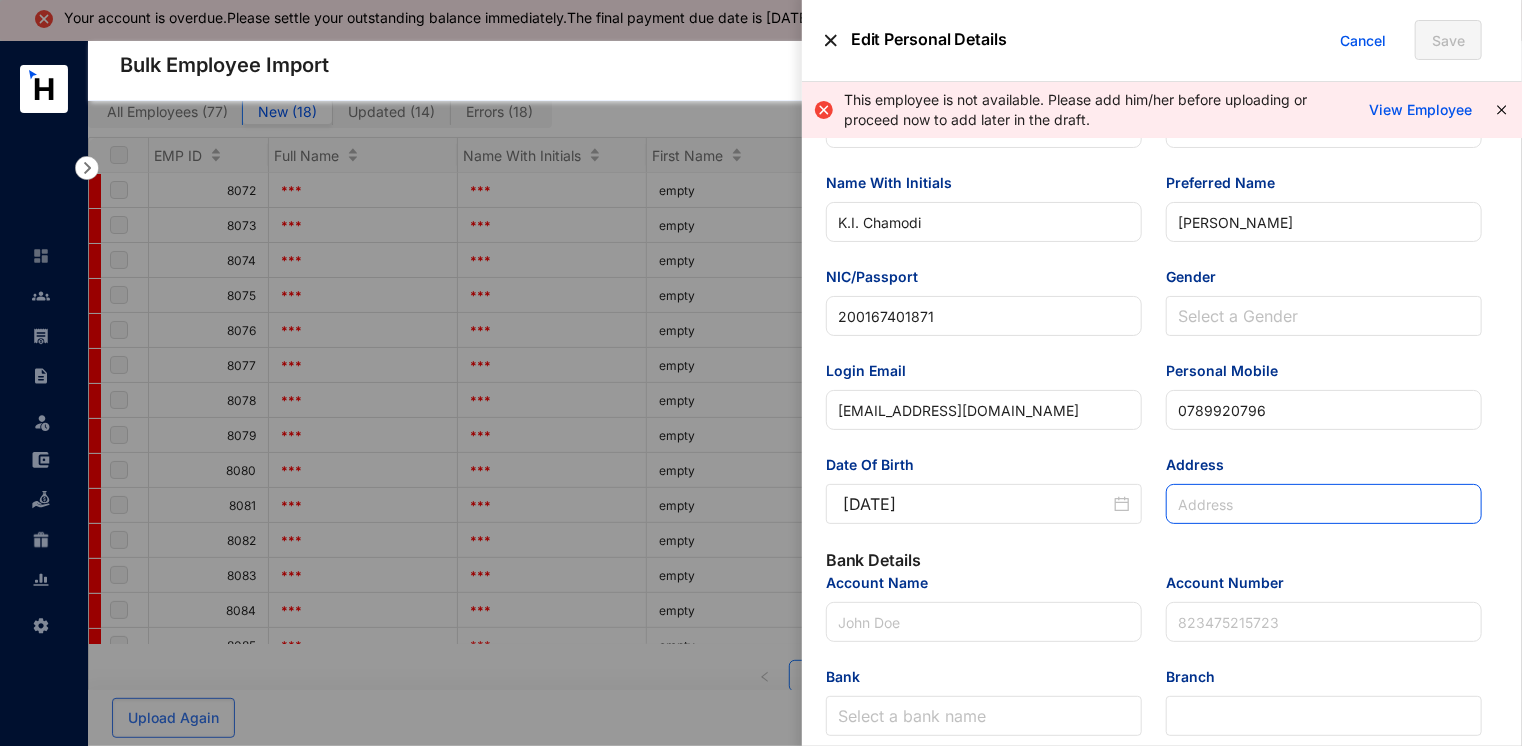click on "Address" at bounding box center (1324, 504) 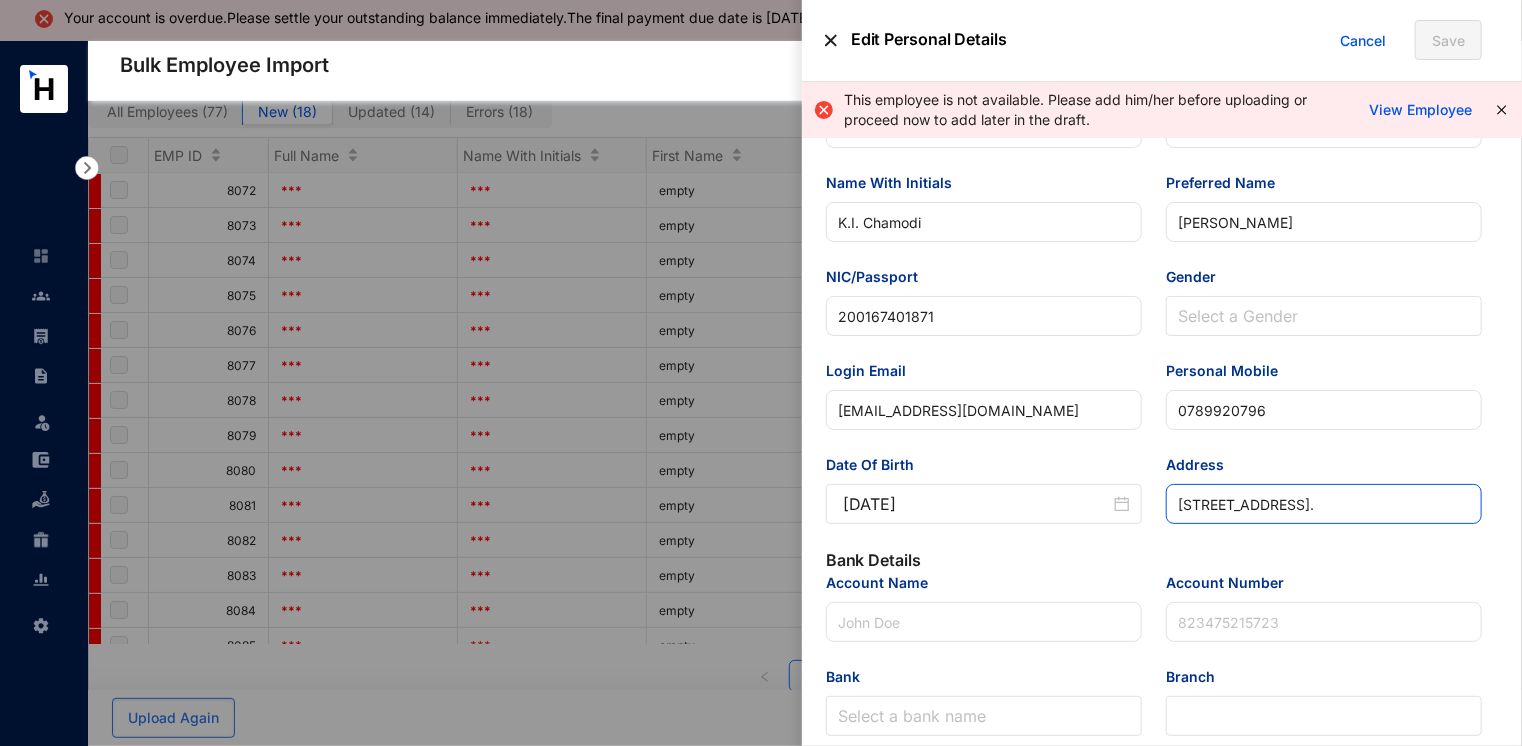 scroll, scrollTop: 0, scrollLeft: 189, axis: horizontal 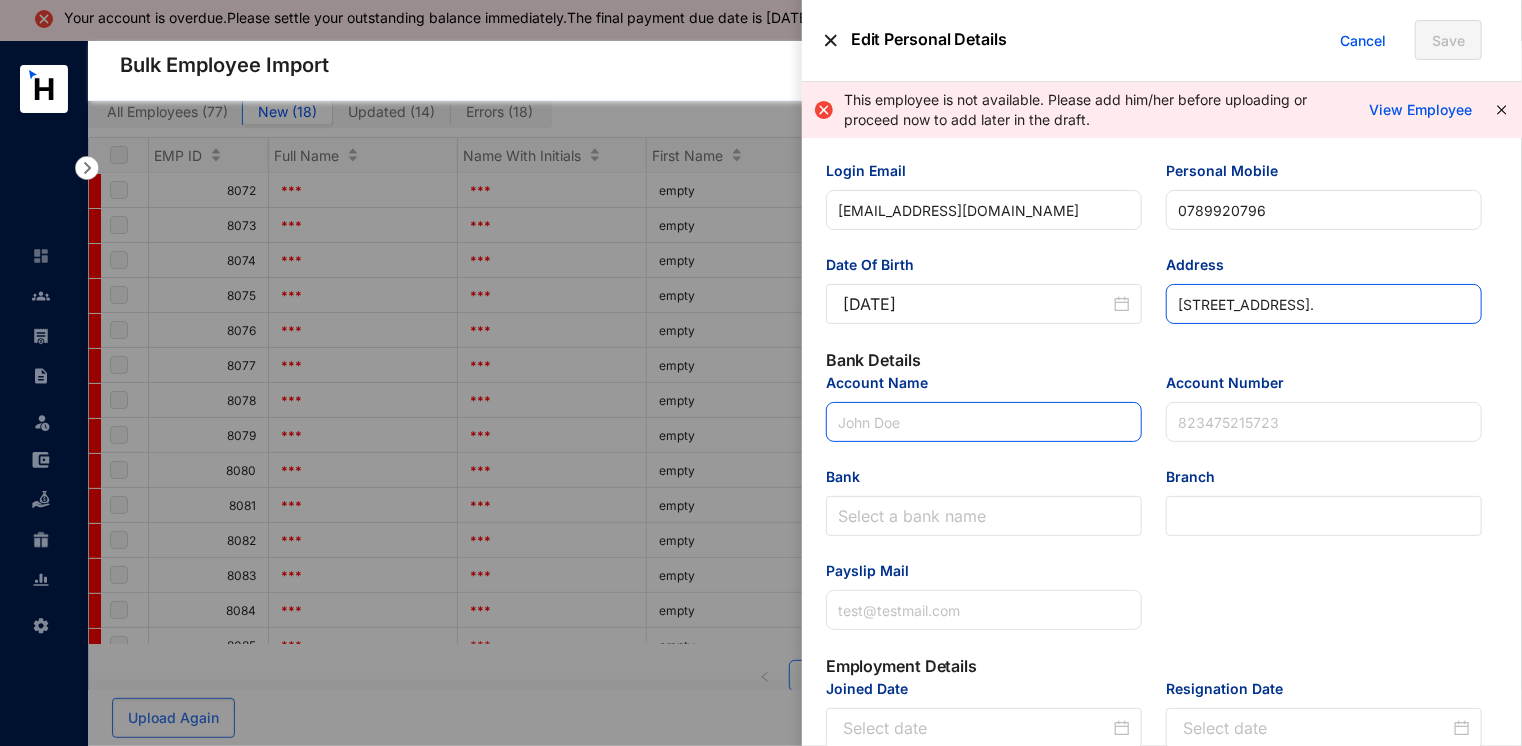 type on "[STREET_ADDRESS]." 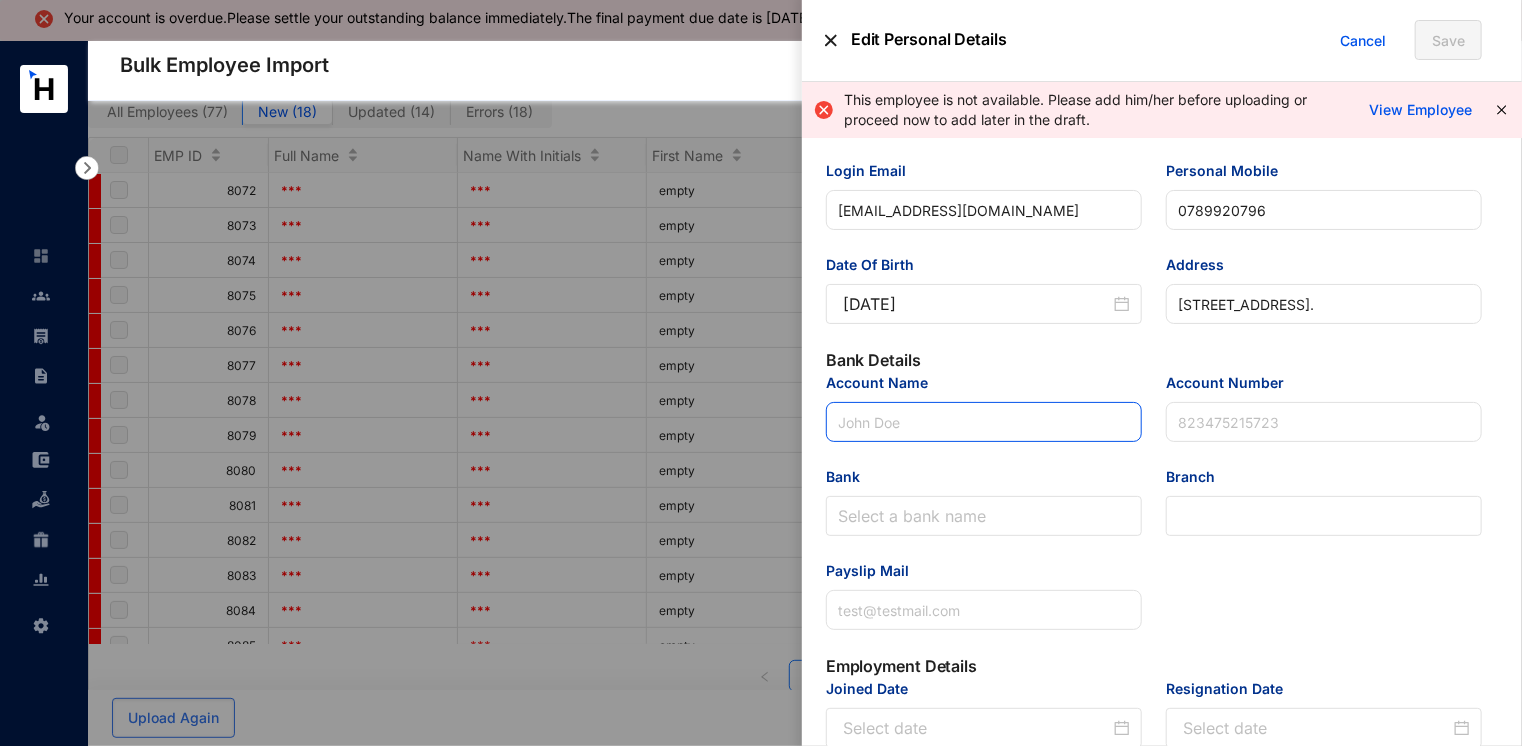 scroll, scrollTop: 0, scrollLeft: 0, axis: both 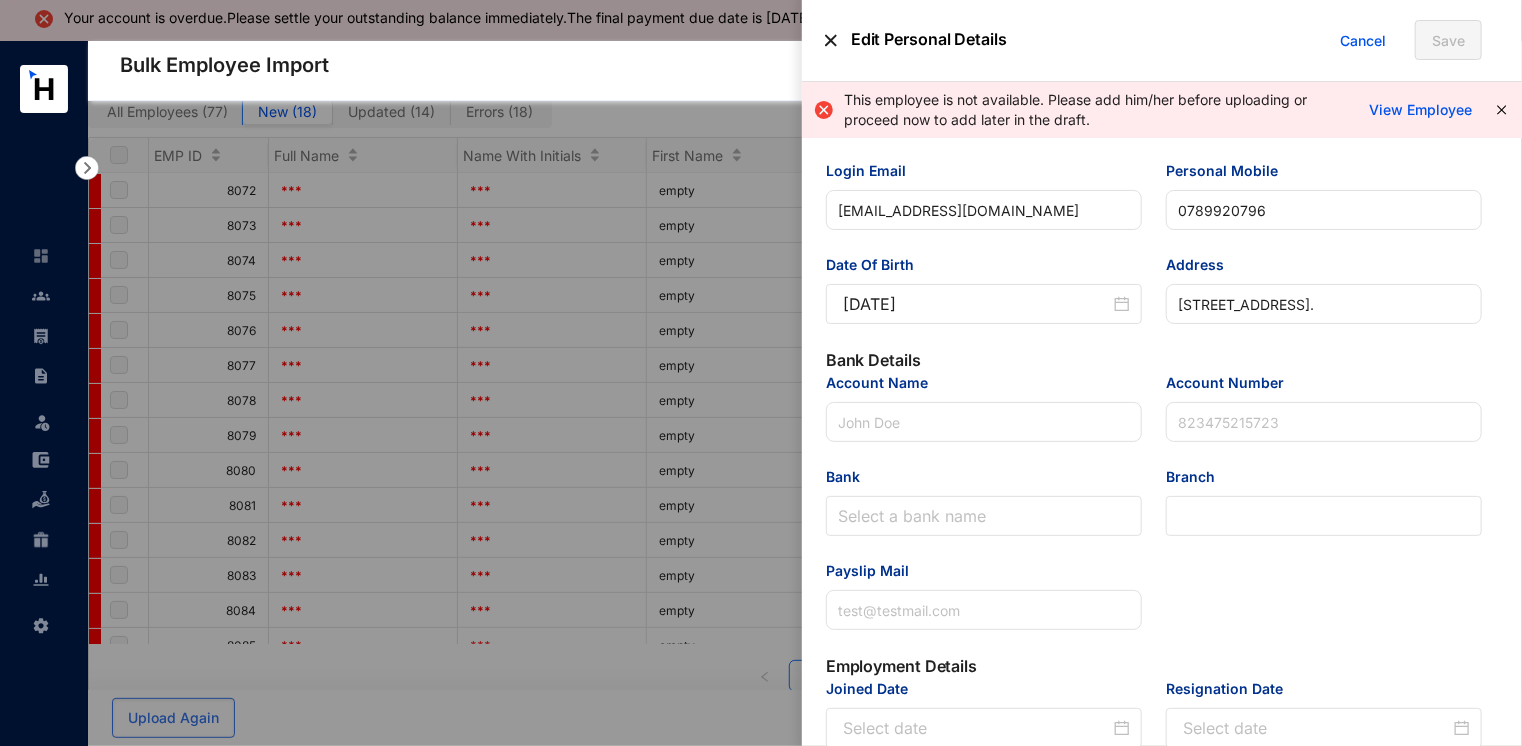 click on "Account Name" at bounding box center (984, 419) 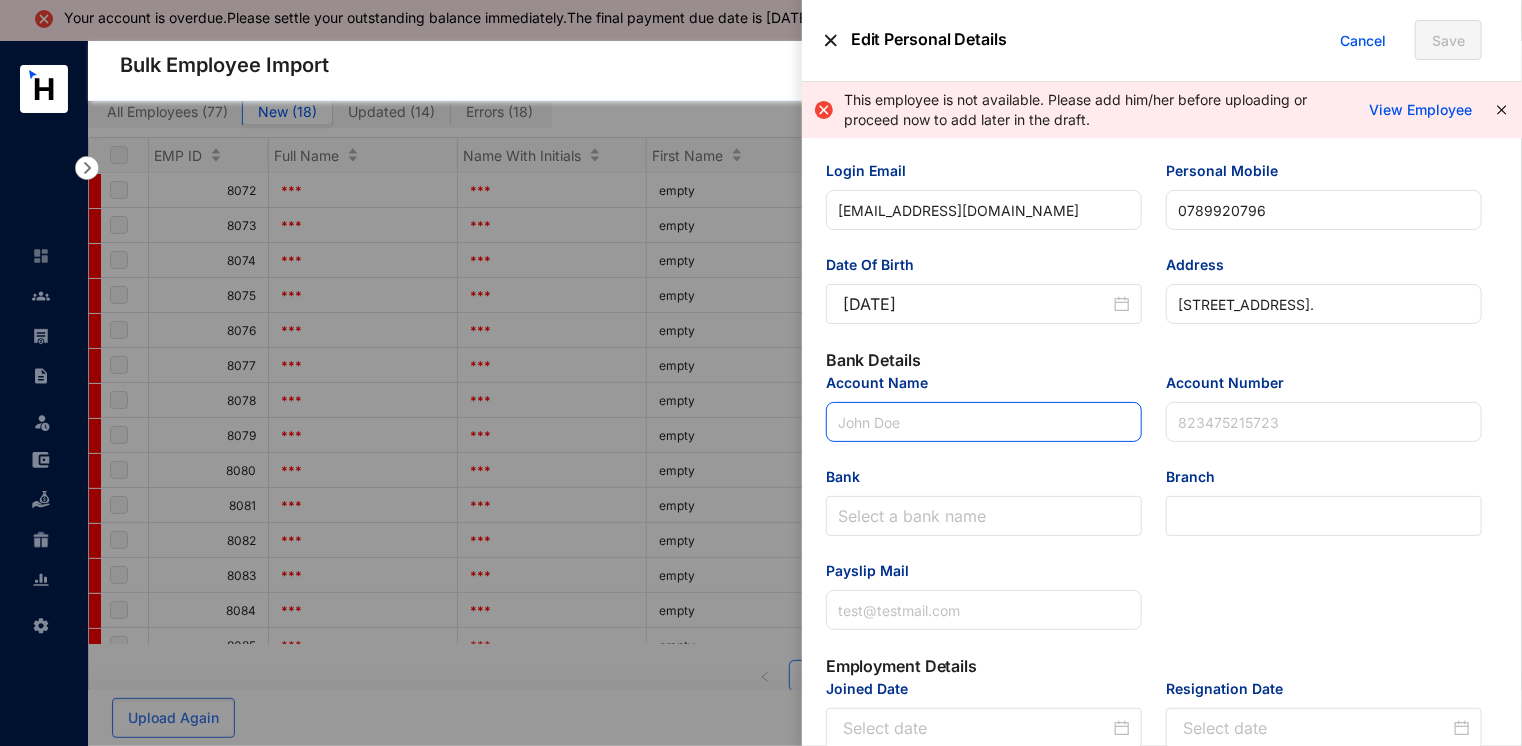 click on "Account Name" at bounding box center (984, 422) 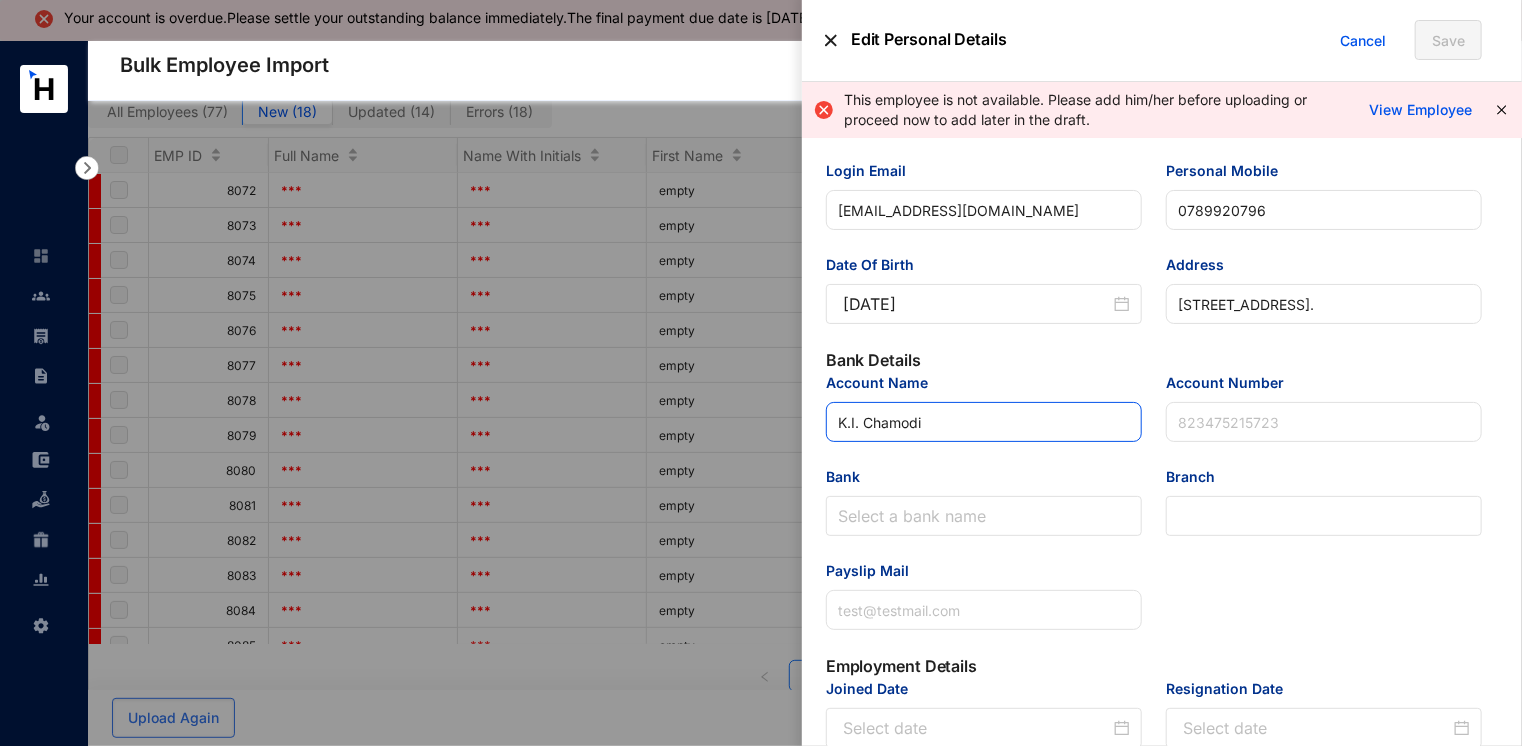 type on "K.I. Chamodi" 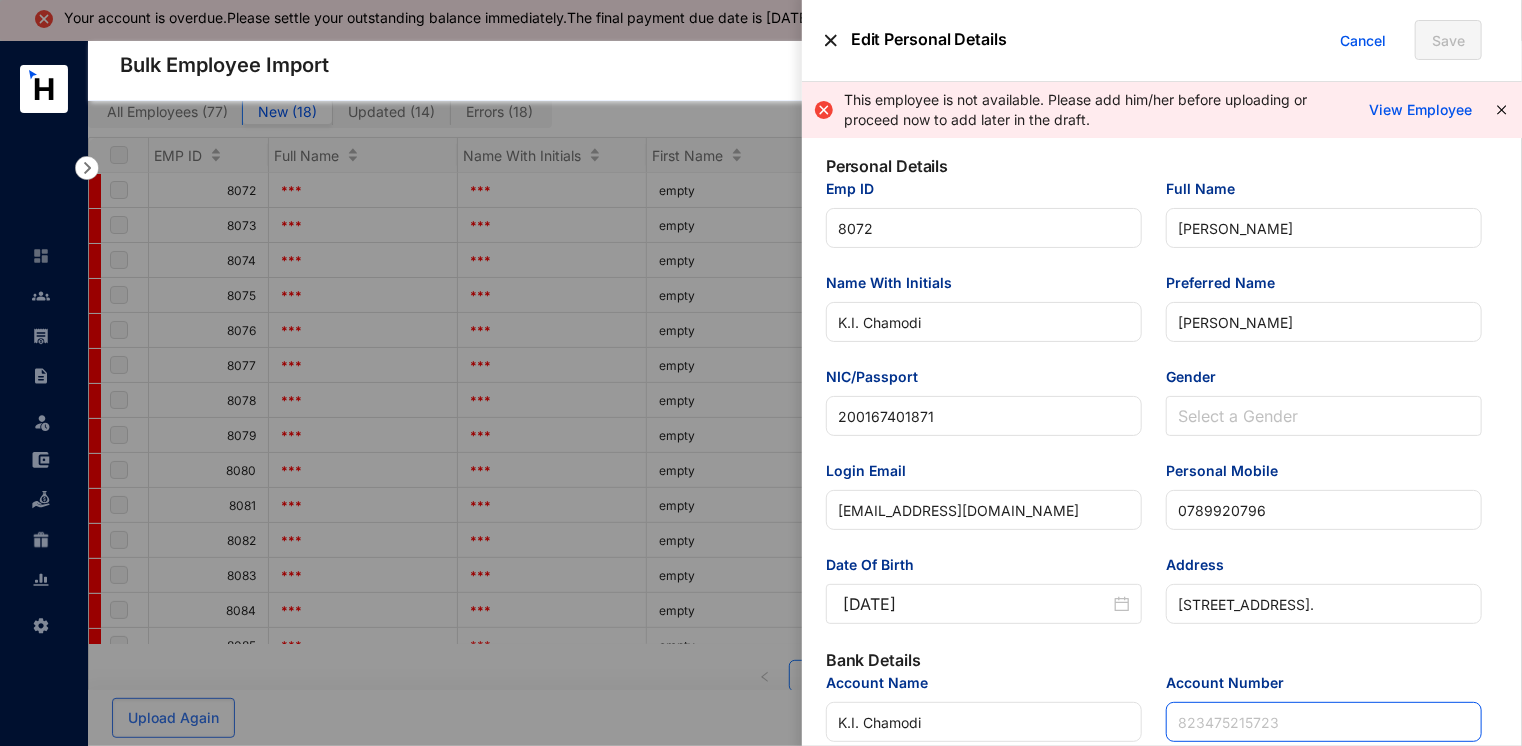 scroll, scrollTop: 44, scrollLeft: 0, axis: vertical 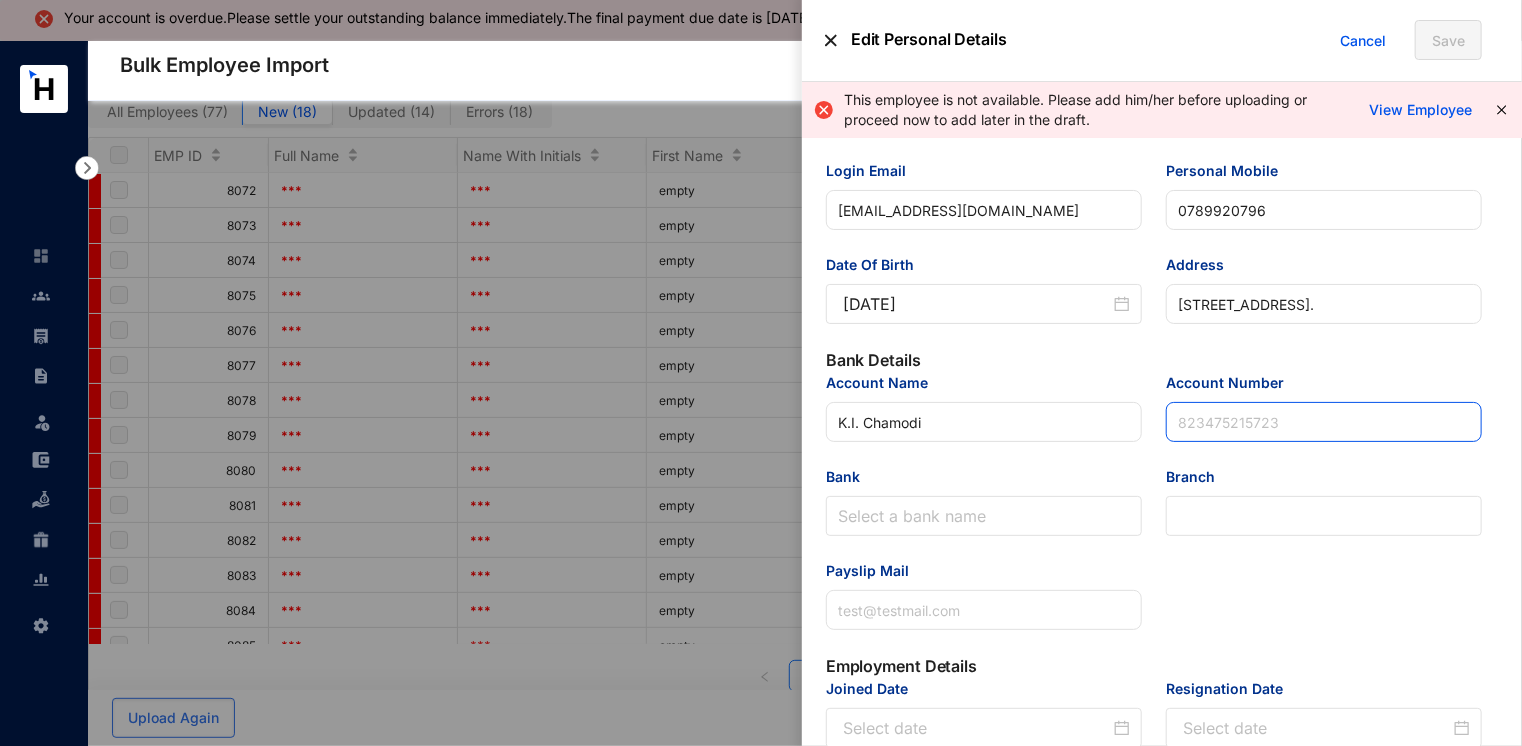 click on "Account Number" at bounding box center (1324, 422) 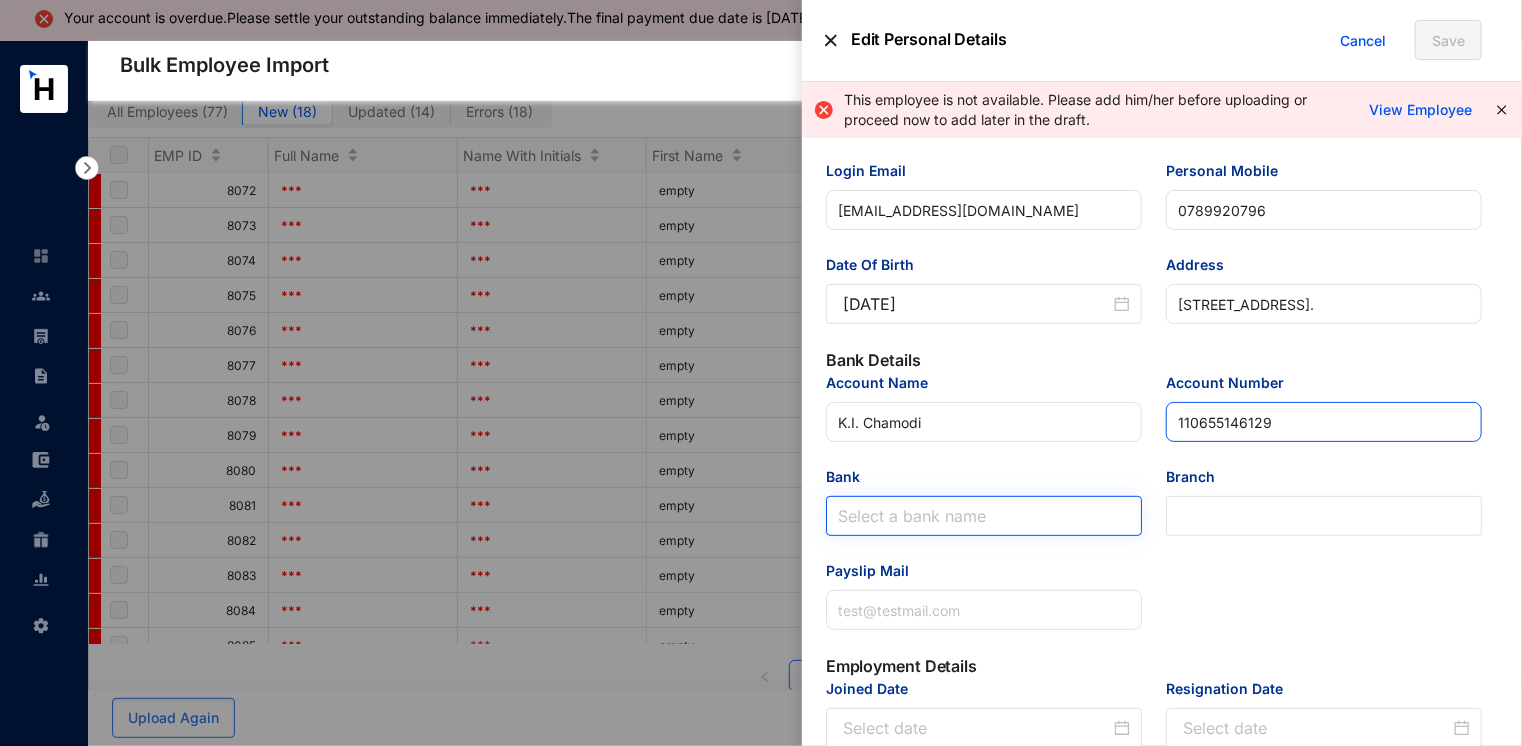 type on "110655146129" 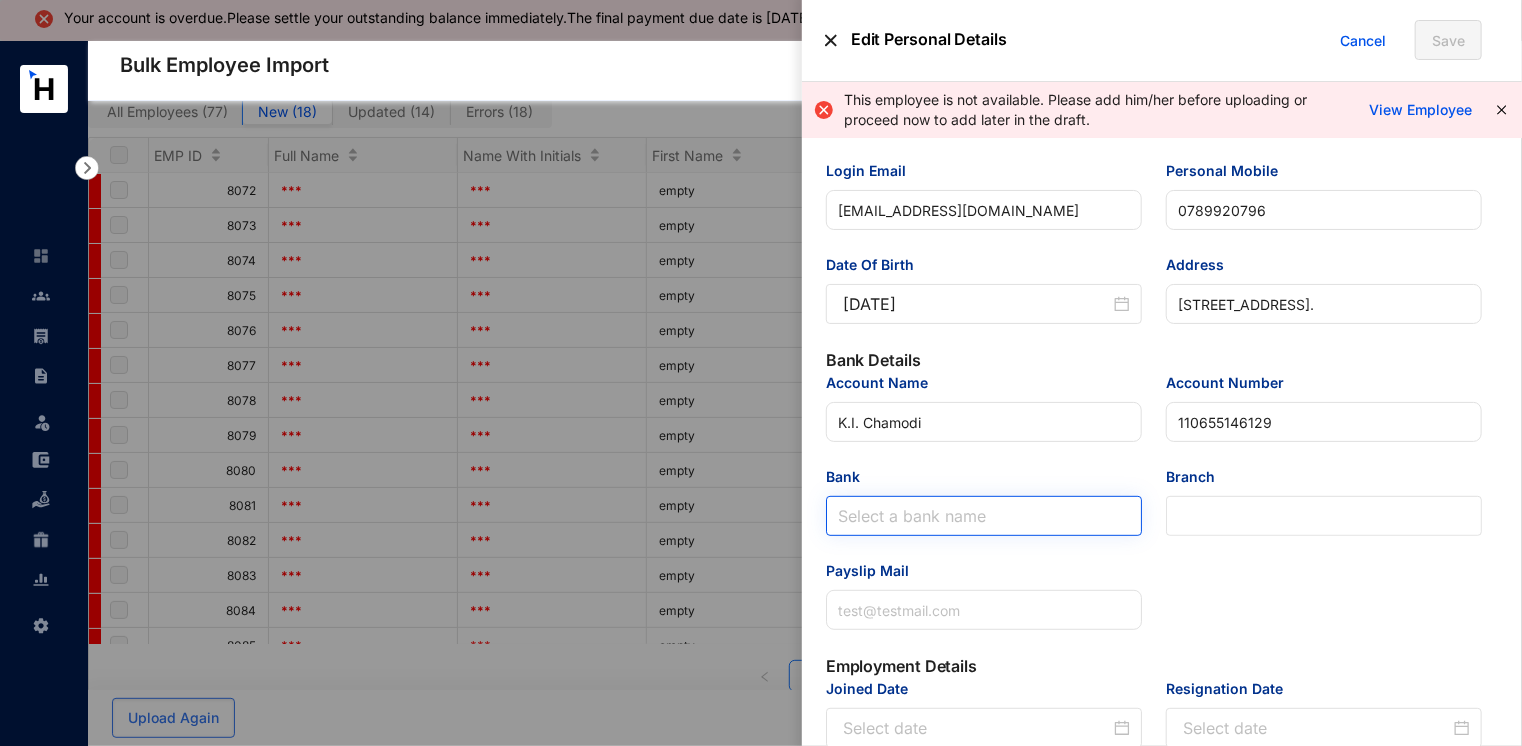 click on "Bank" at bounding box center (984, 516) 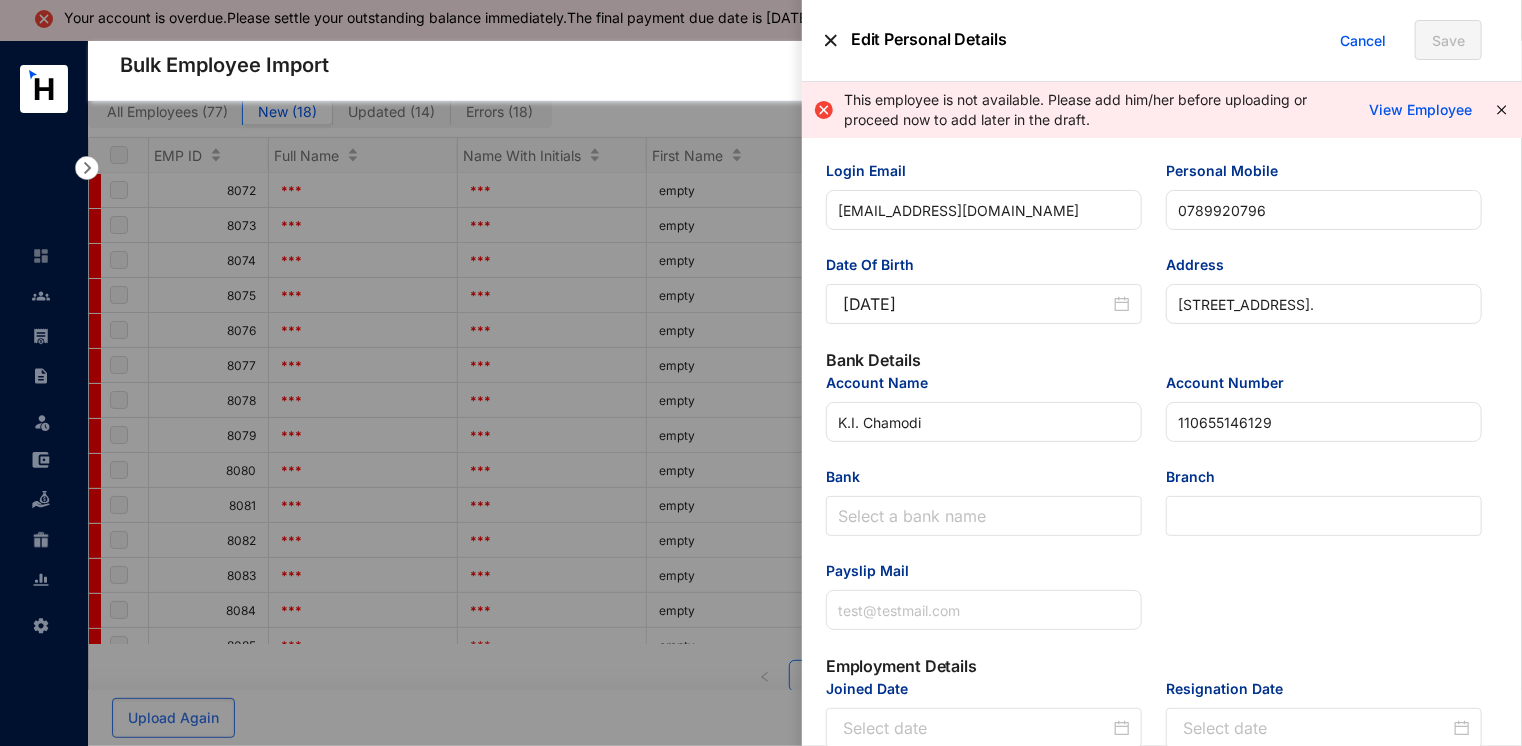 click on "Bank" at bounding box center (984, 516) 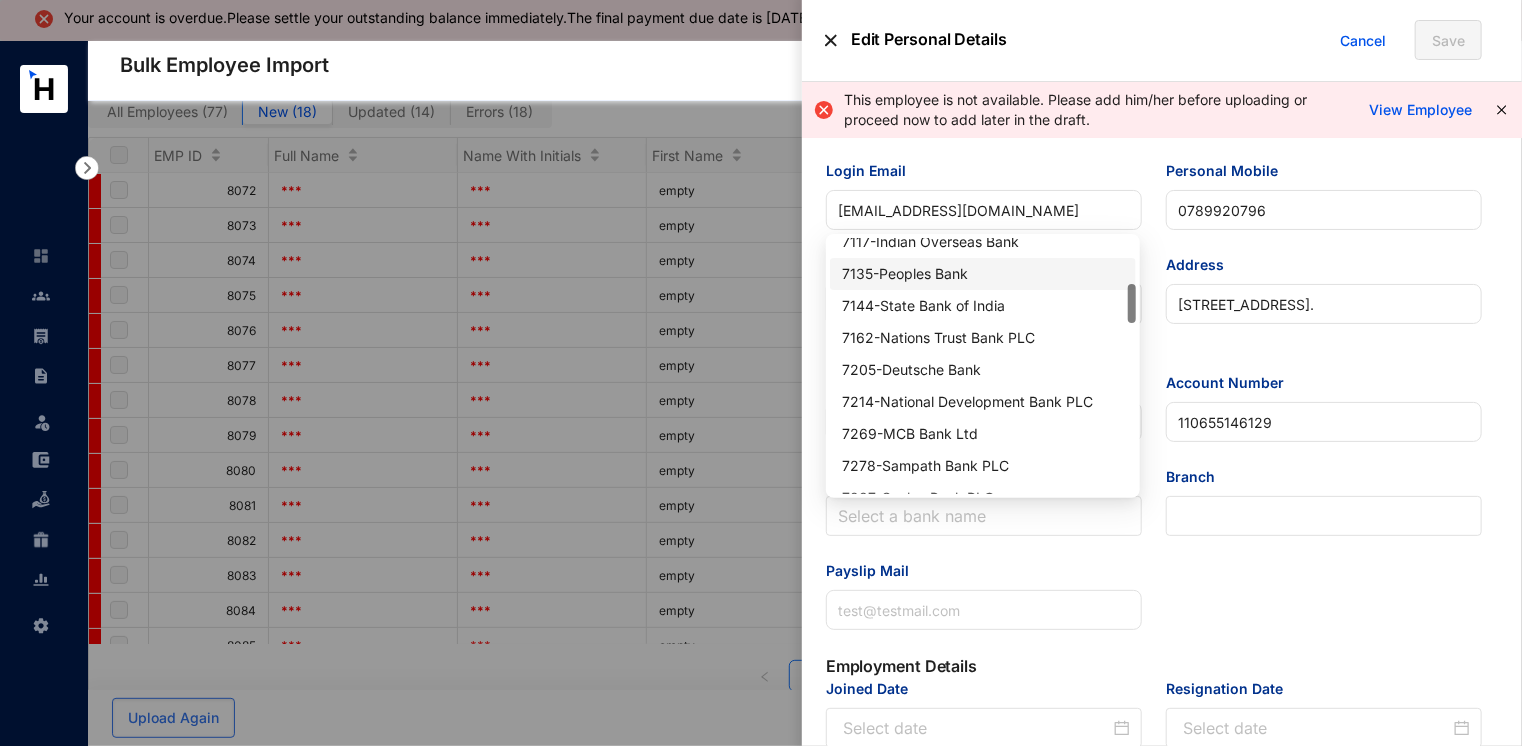 scroll, scrollTop: 400, scrollLeft: 0, axis: vertical 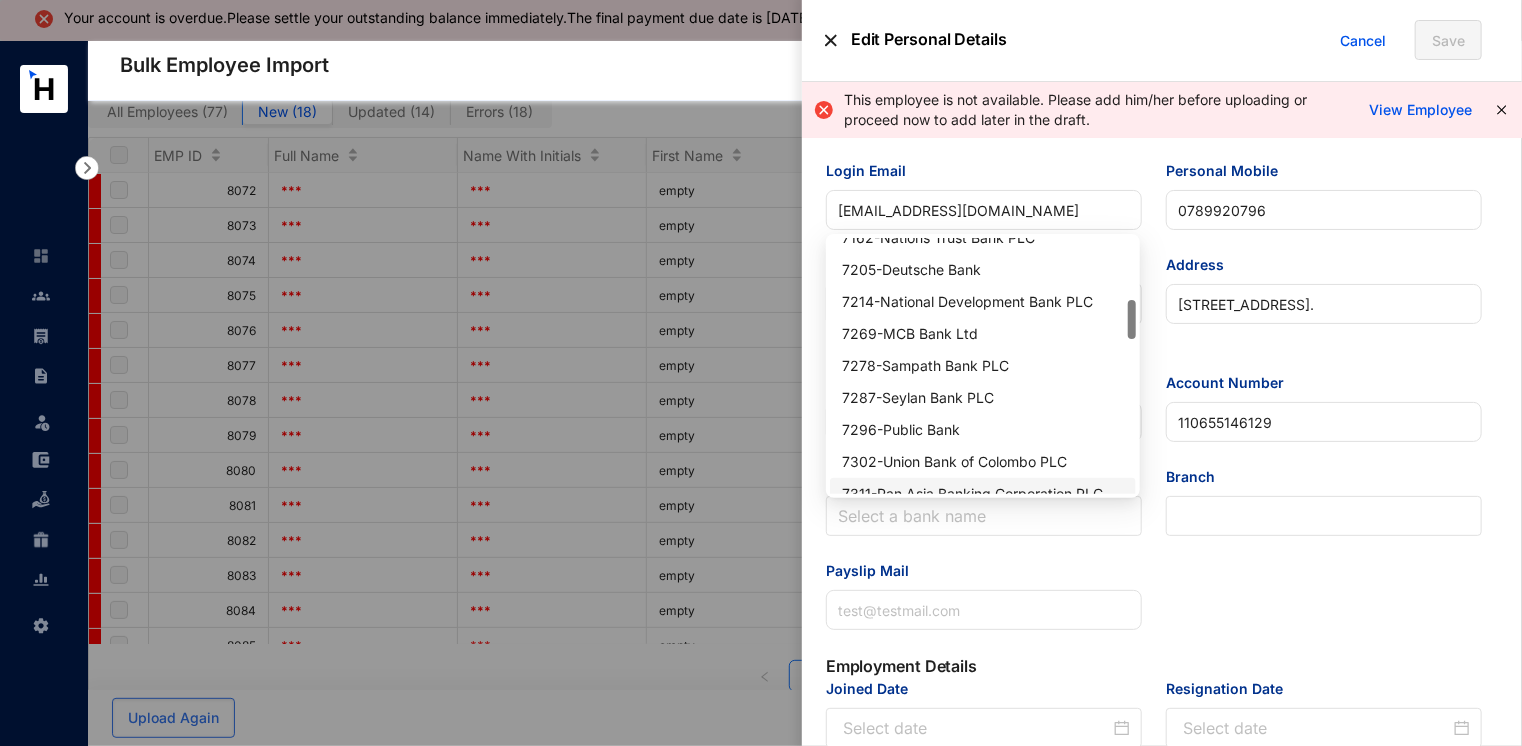 click on "Account Name K.I. Chamodi Account Number 110655146129 Bank Select a bank name  Branch Payslip Mail" at bounding box center [1154, 513] 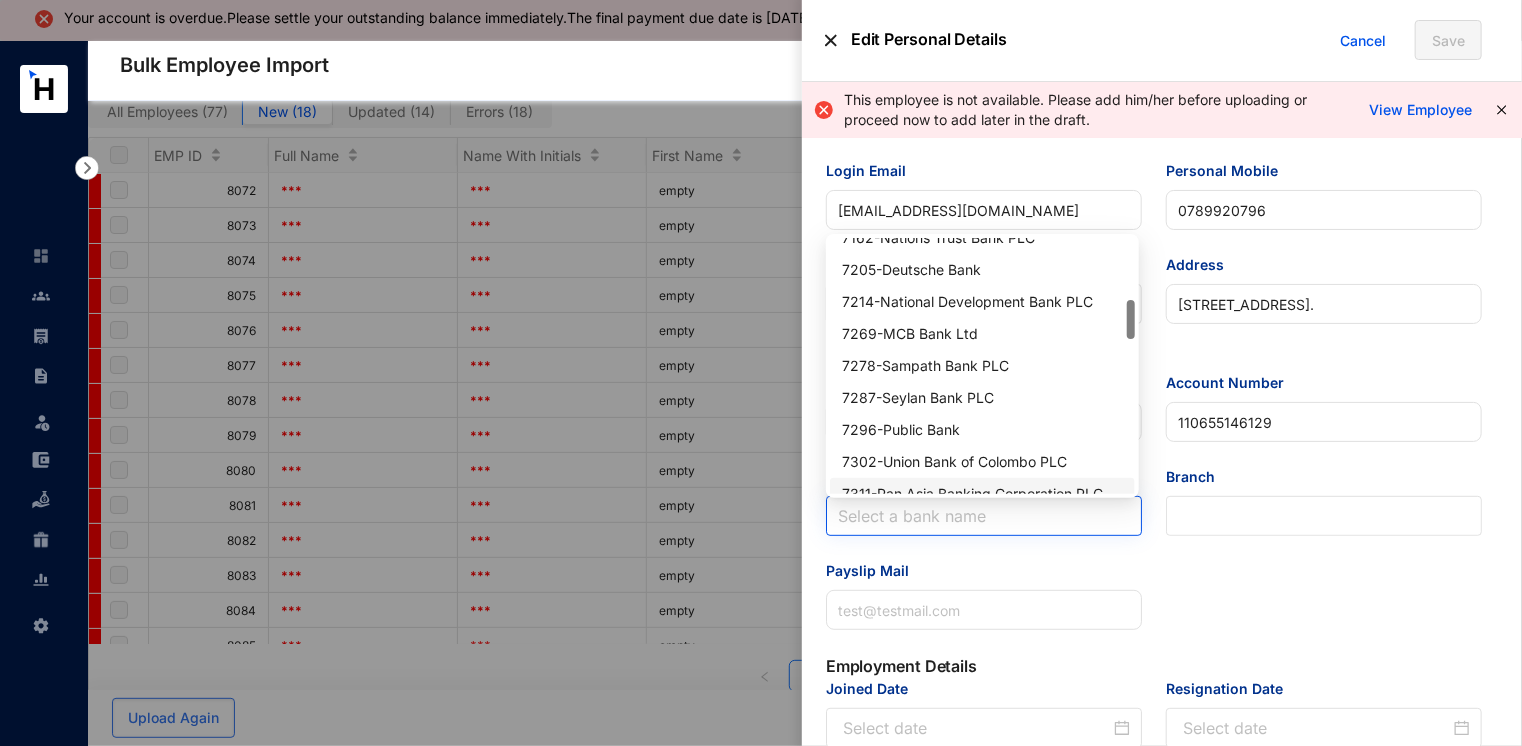 click on "Bank" at bounding box center (984, 516) 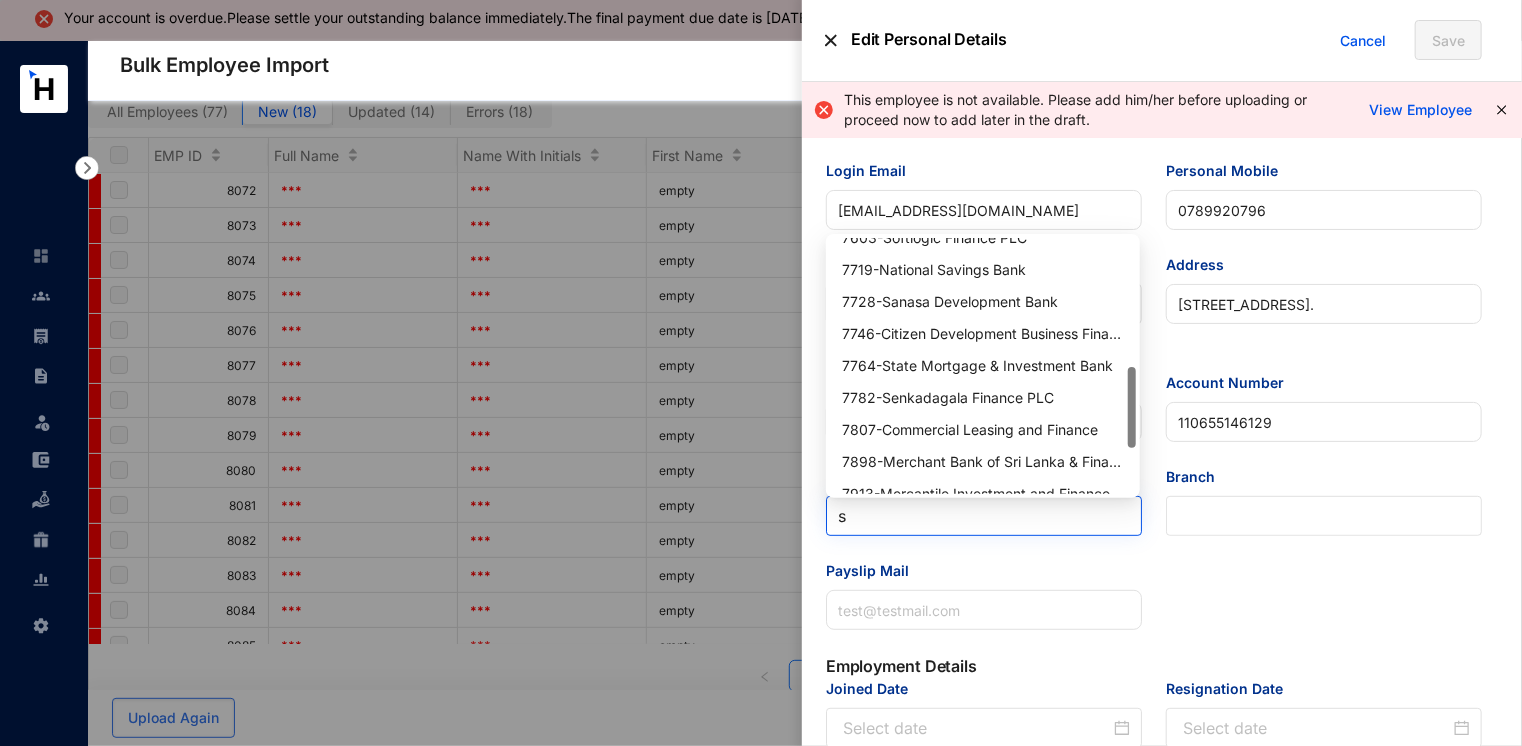 type on "sa" 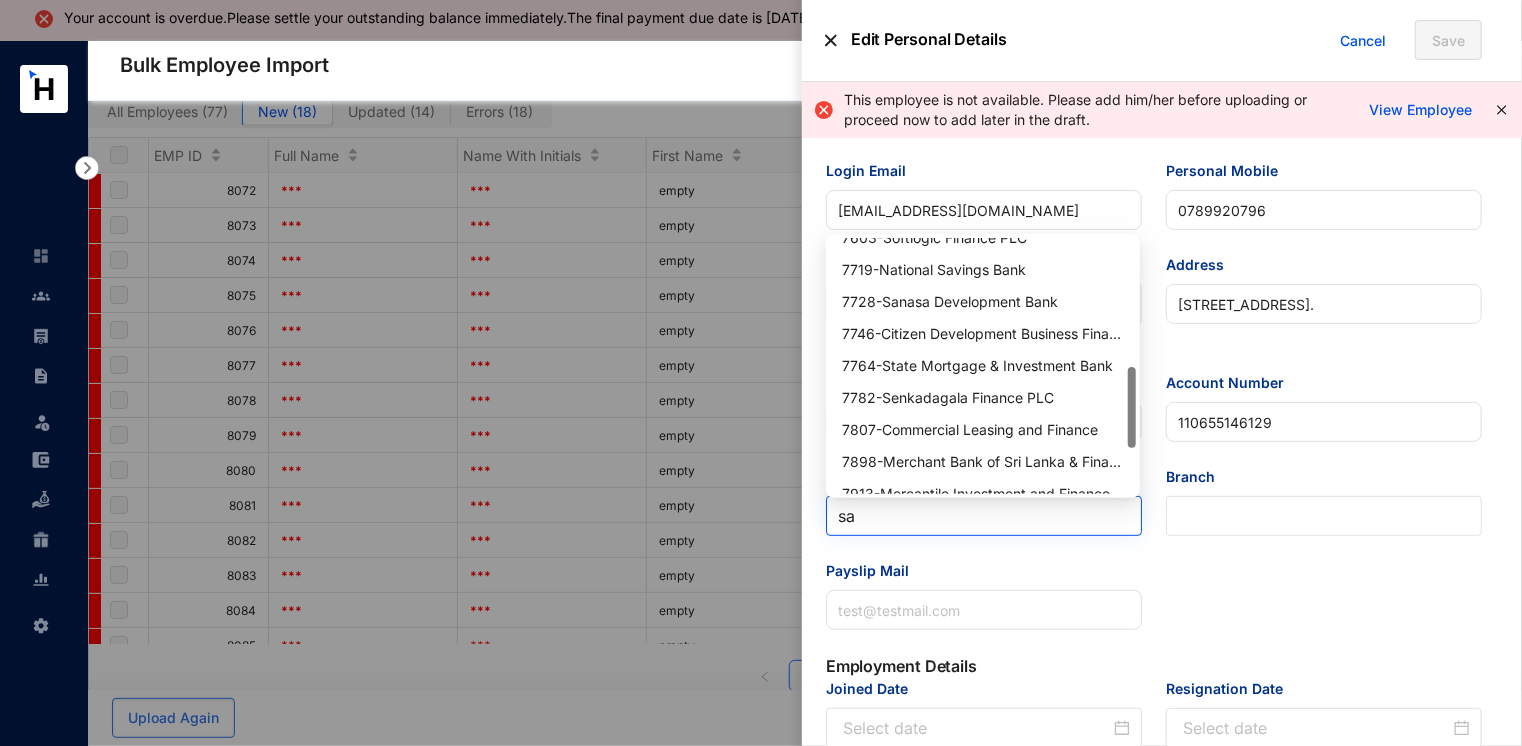 scroll, scrollTop: 0, scrollLeft: 0, axis: both 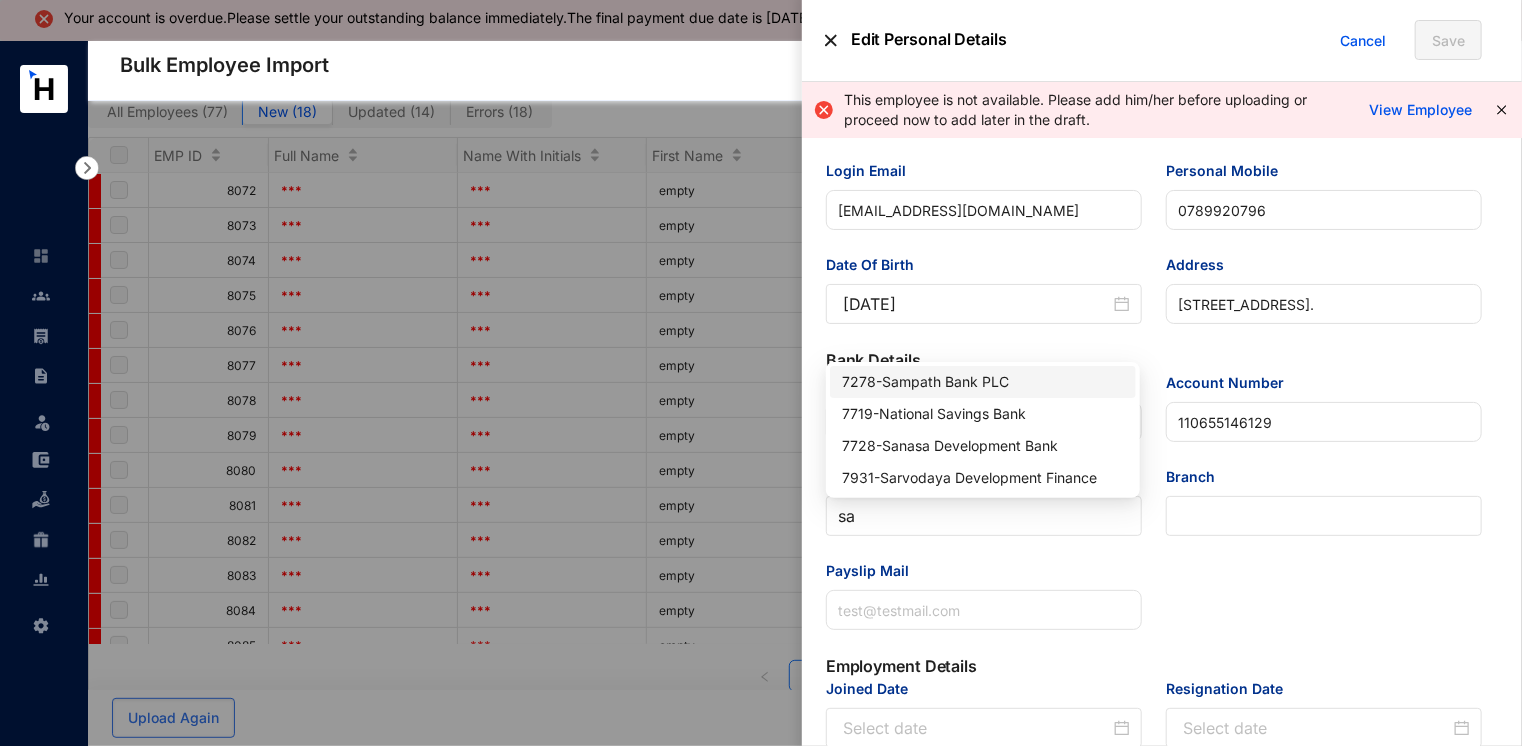 click on "7278  -  Sampath Bank PLC" at bounding box center (982, 382) 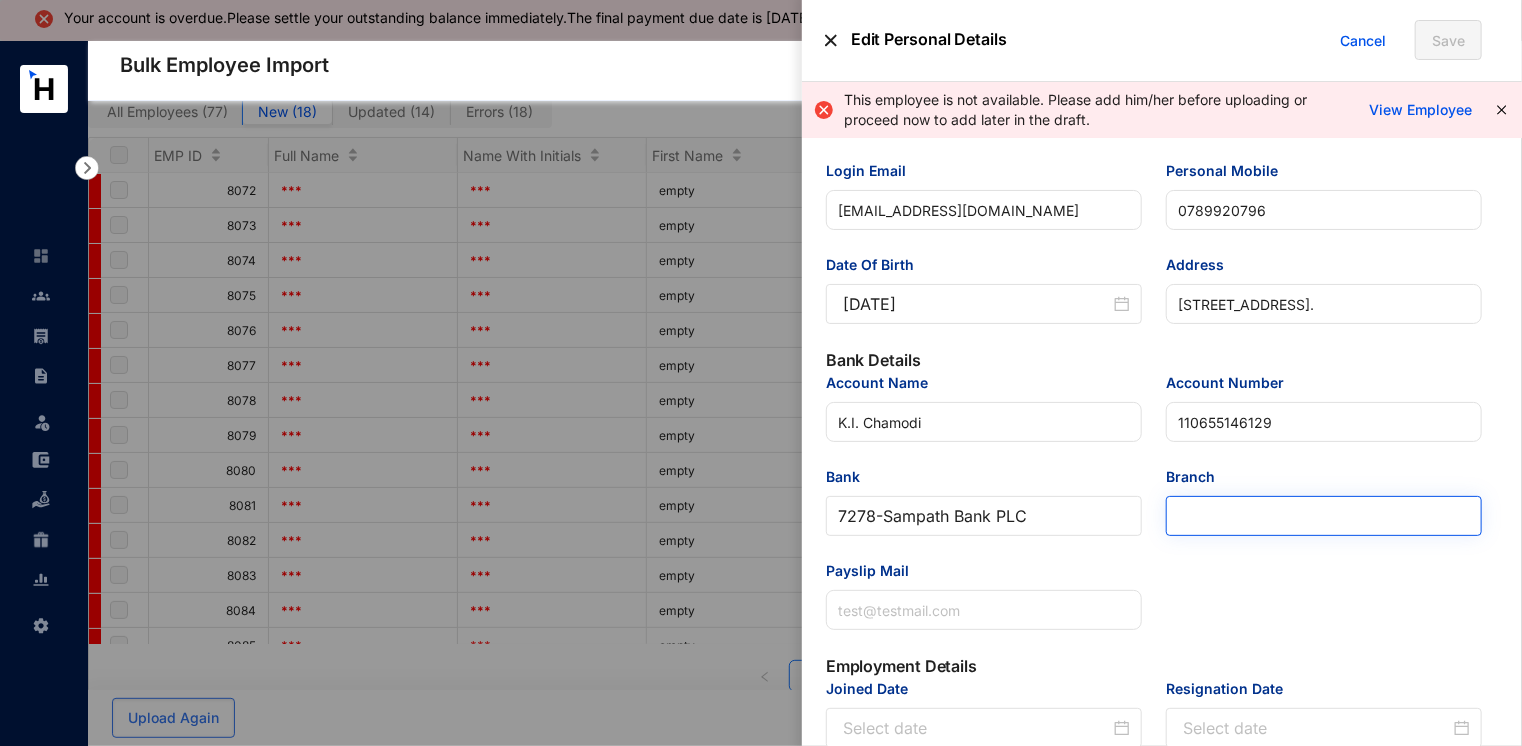 click at bounding box center [1324, 516] 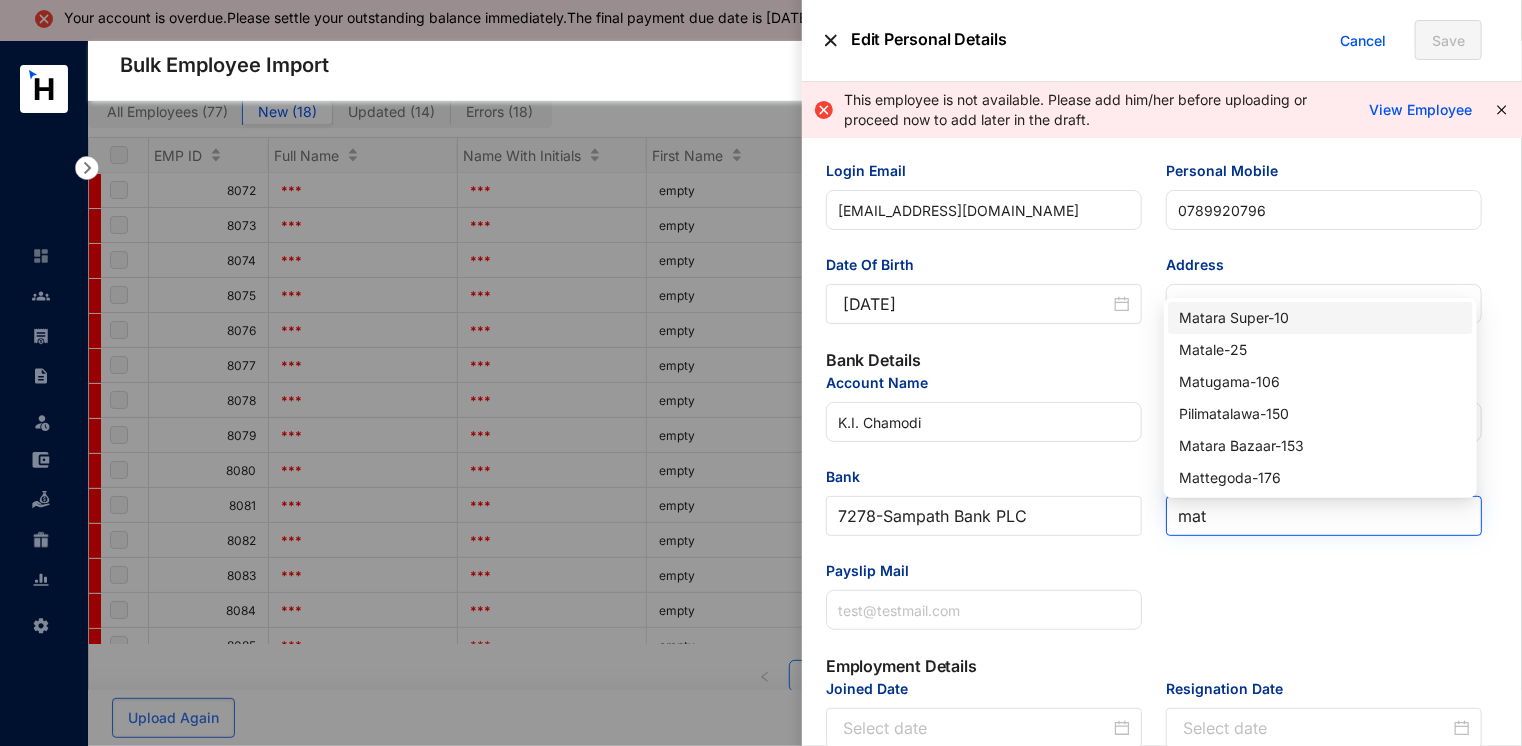 type on "matu" 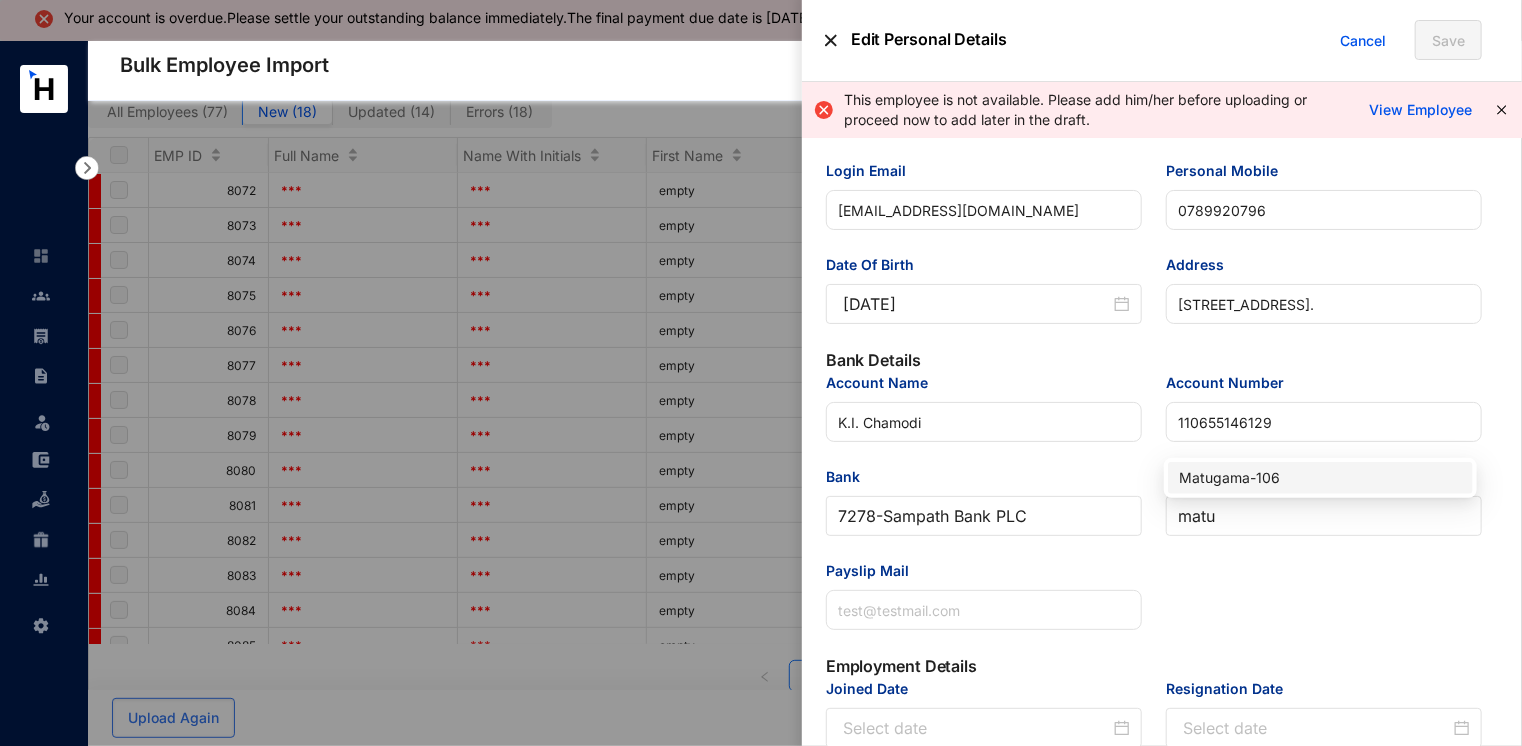 click on "Matugama  -  106" at bounding box center (1320, 478) 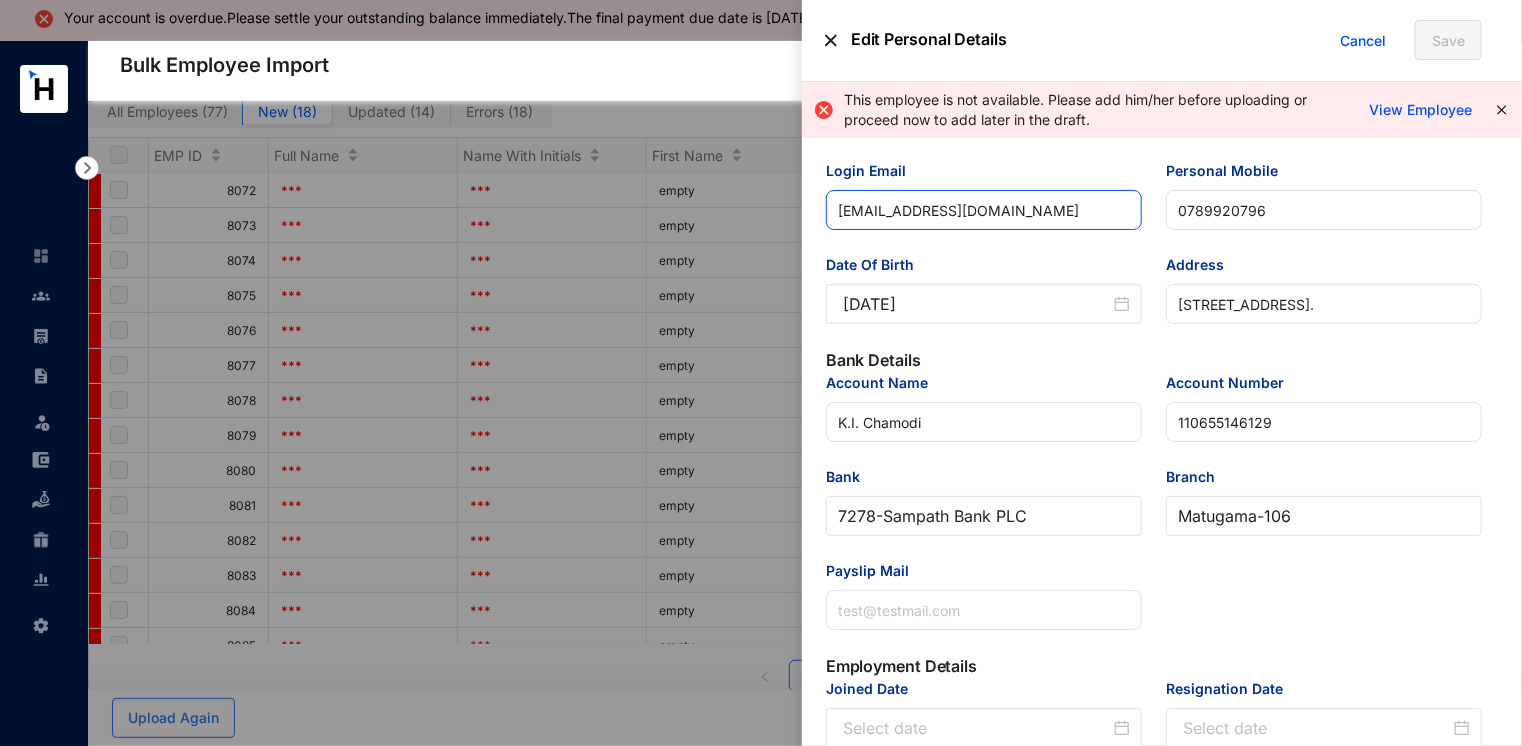 click on "[EMAIL_ADDRESS][DOMAIN_NAME]" at bounding box center (984, 210) 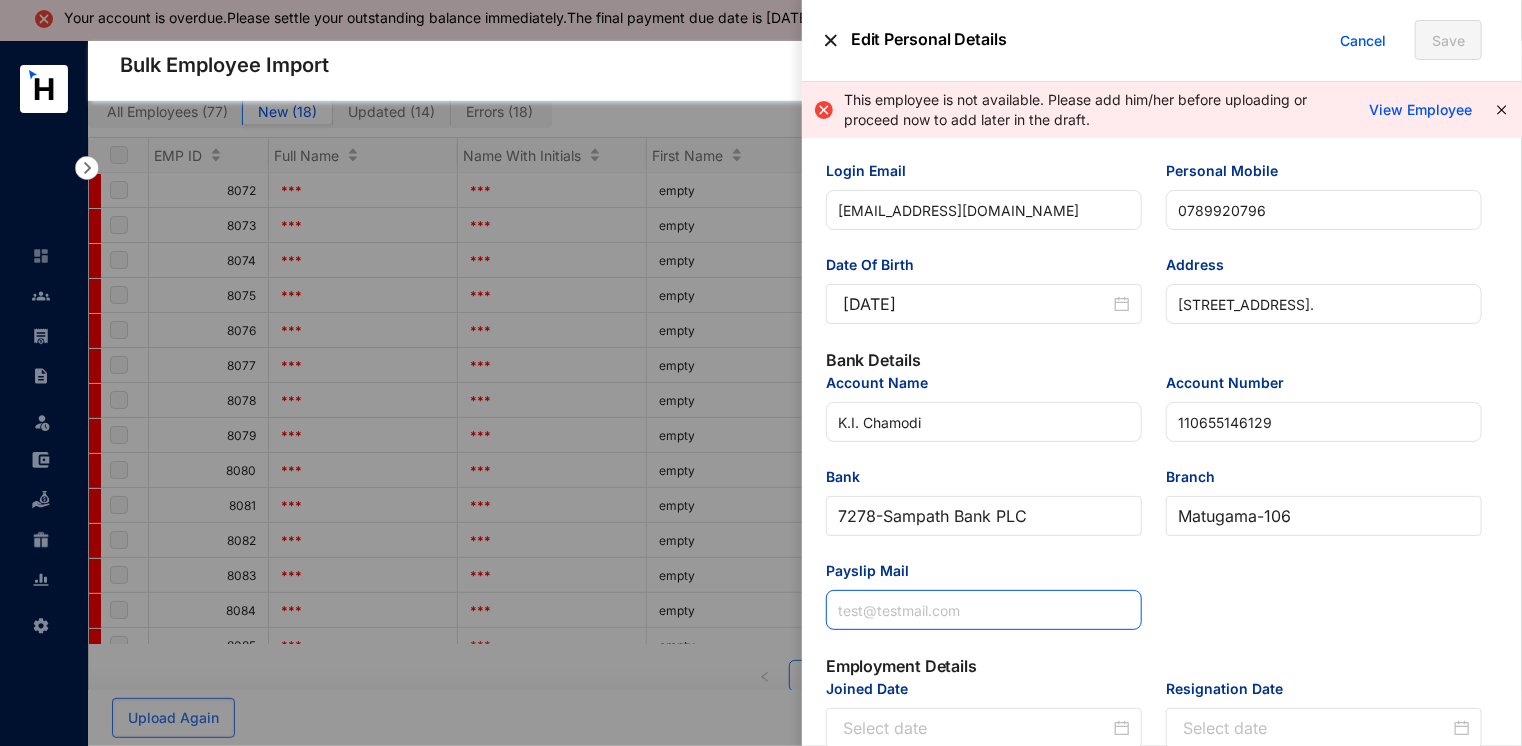 click on "Payslip Mail" at bounding box center [984, 610] 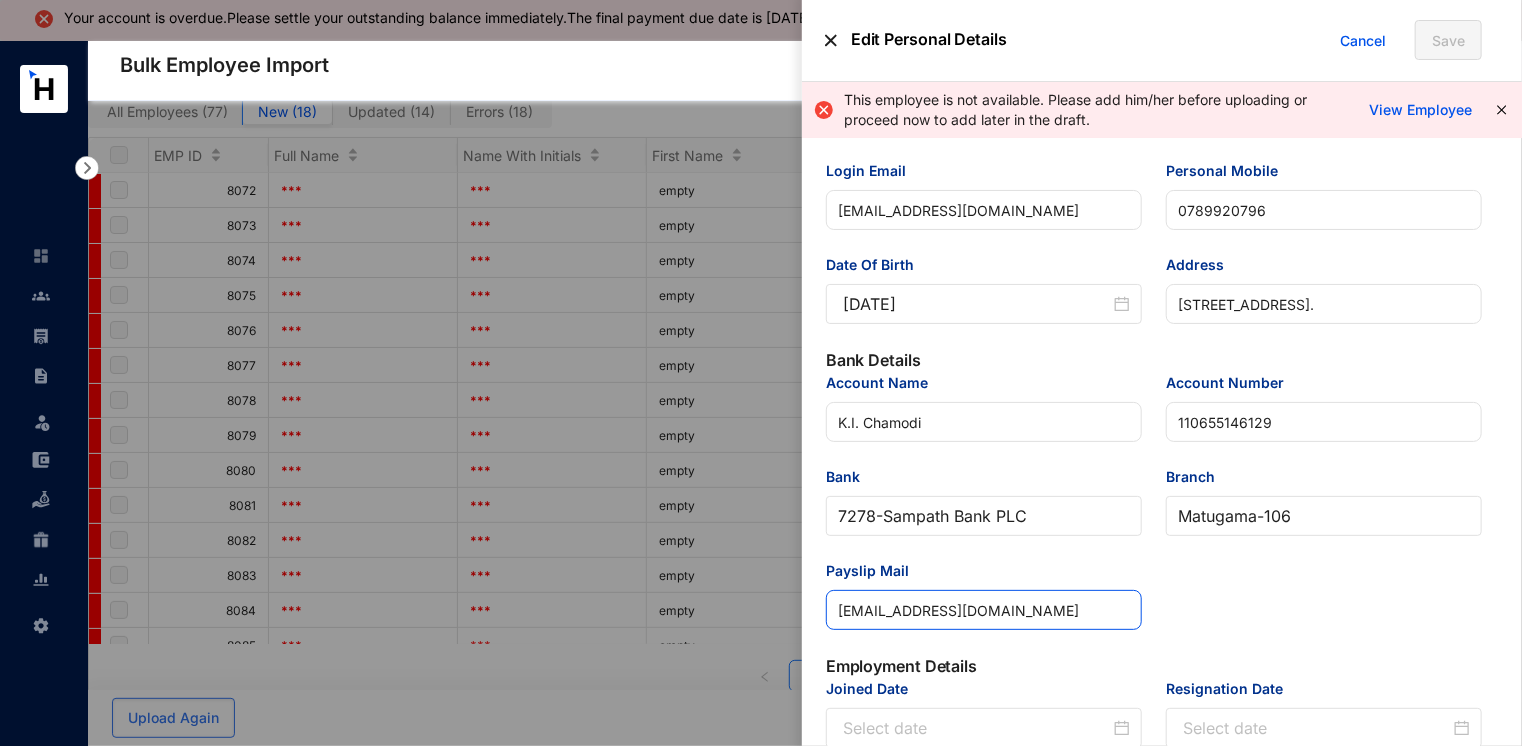 type on "[EMAIL_ADDRESS][DOMAIN_NAME]" 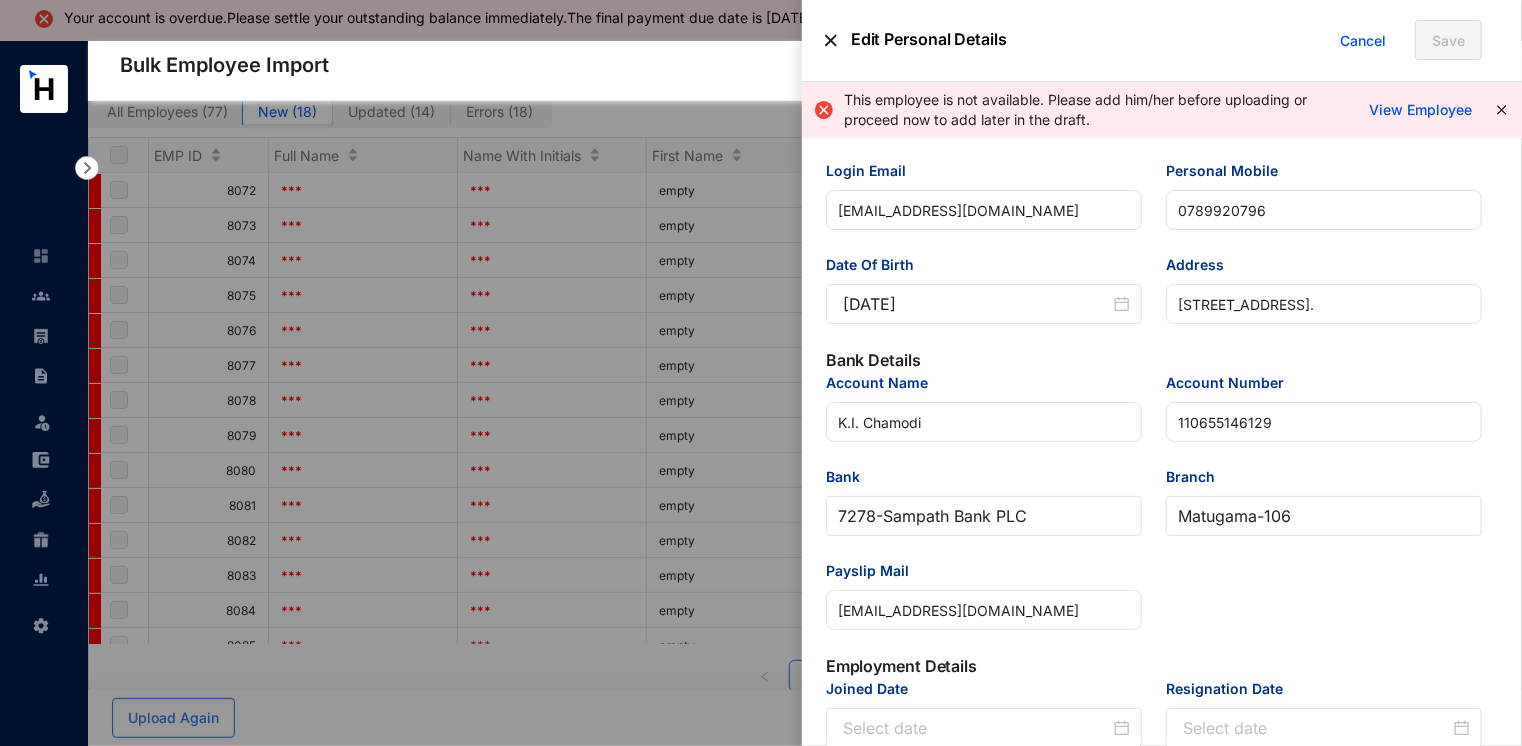 click on "Account Name K.I. Chamodi Account Number 110655146129 Bank 7278  -  Sampath Bank PLC  Branch Matugama  -  106 Payslip Mail ishanachamodi22@gmail.com" at bounding box center (1154, 513) 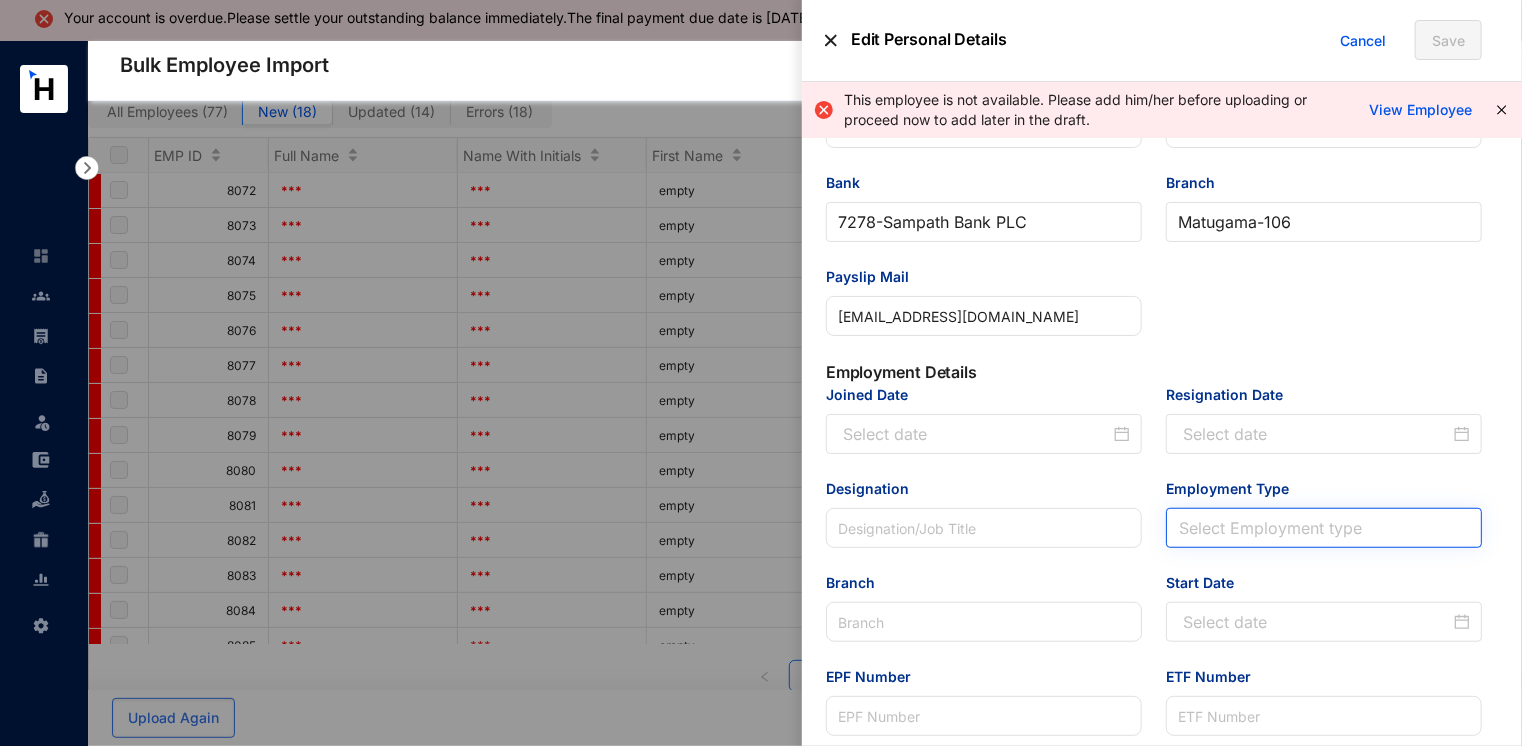scroll, scrollTop: 700, scrollLeft: 0, axis: vertical 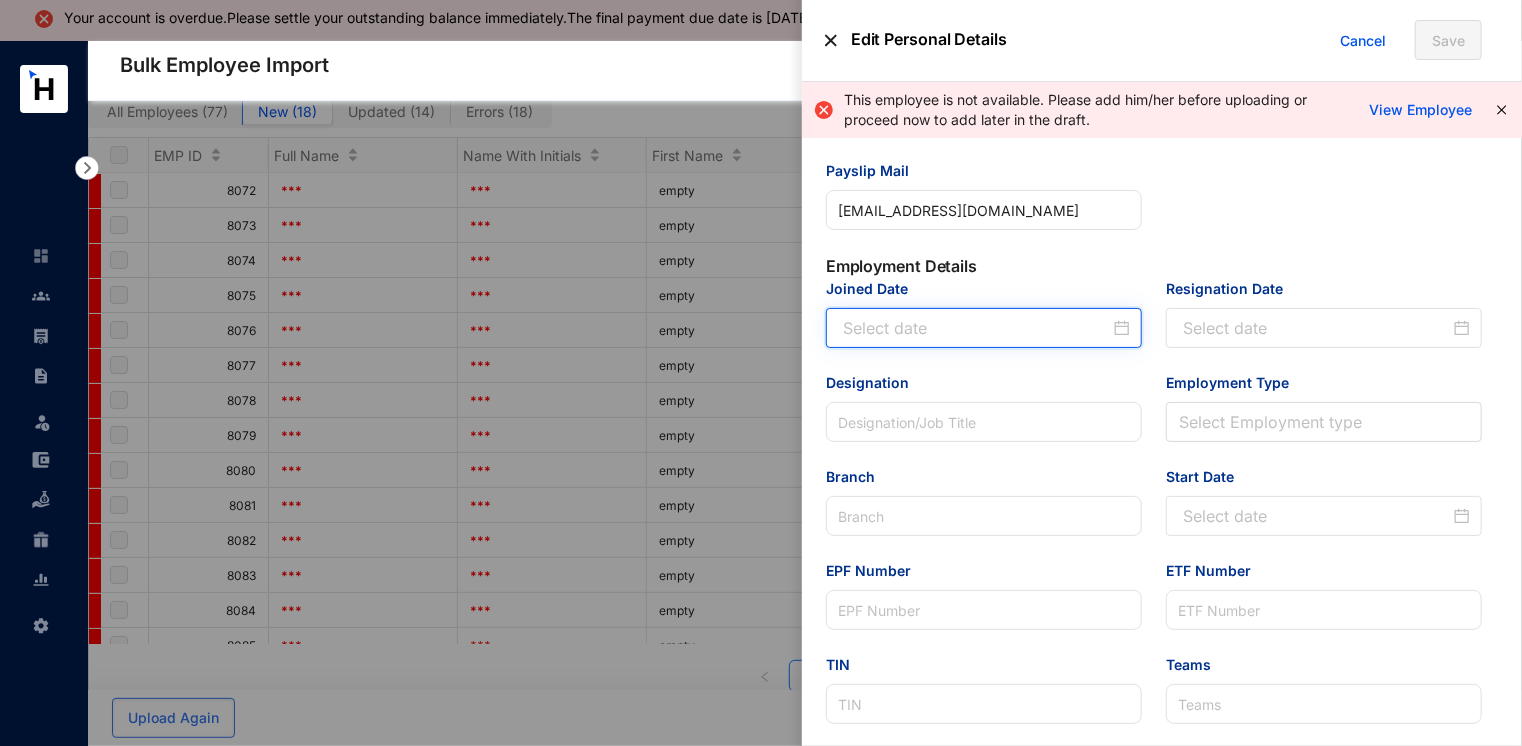 click on "Joined Date" at bounding box center [976, 328] 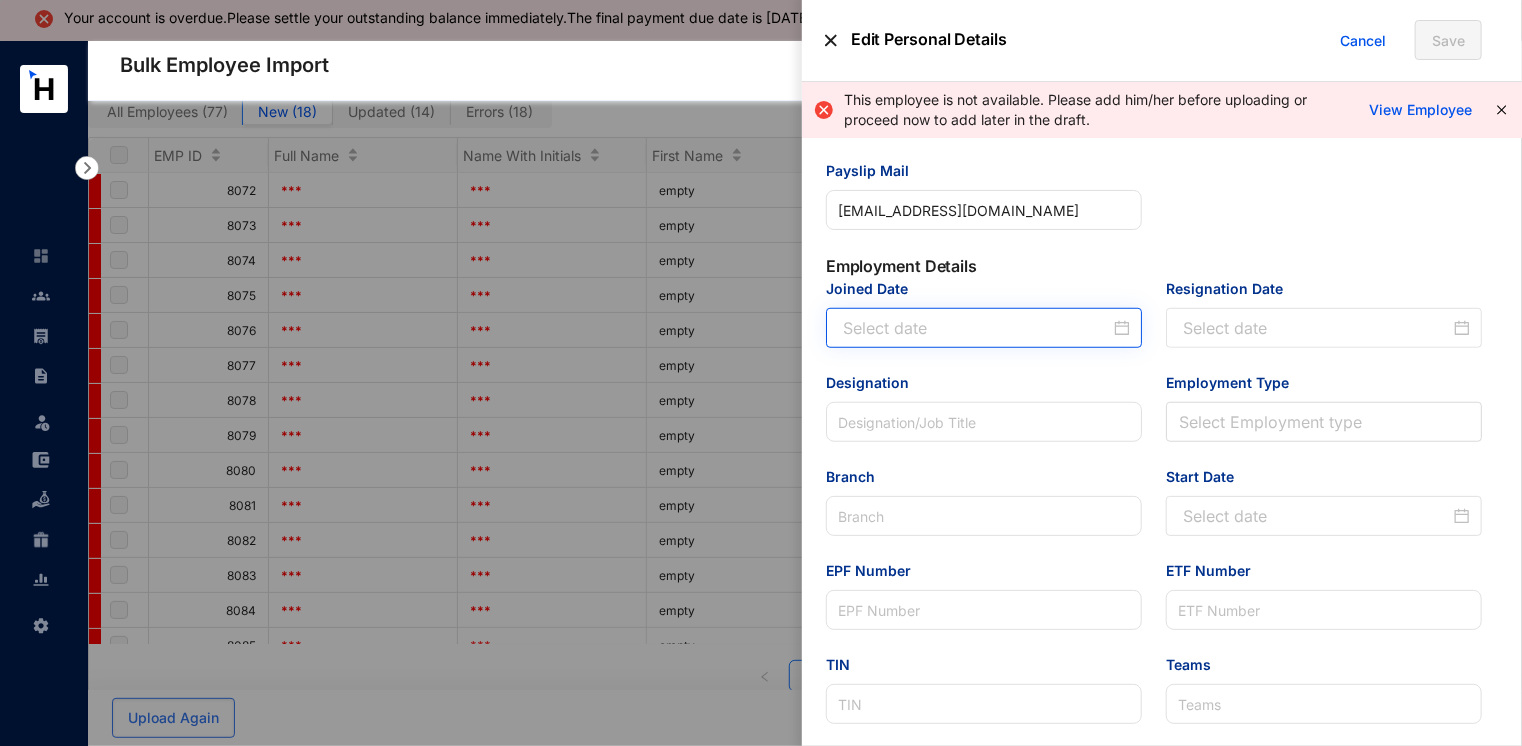 click at bounding box center [986, 328] 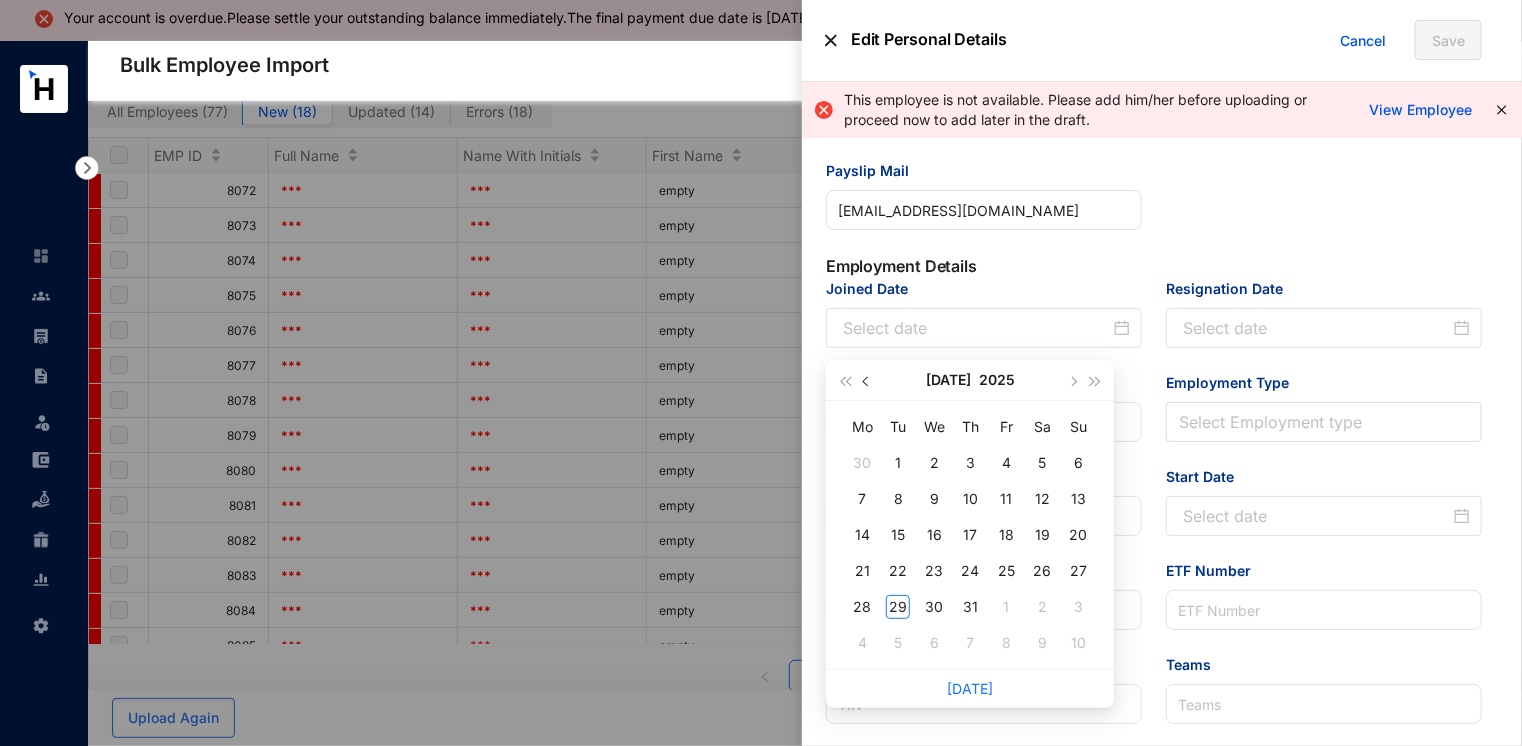 click at bounding box center (868, 381) 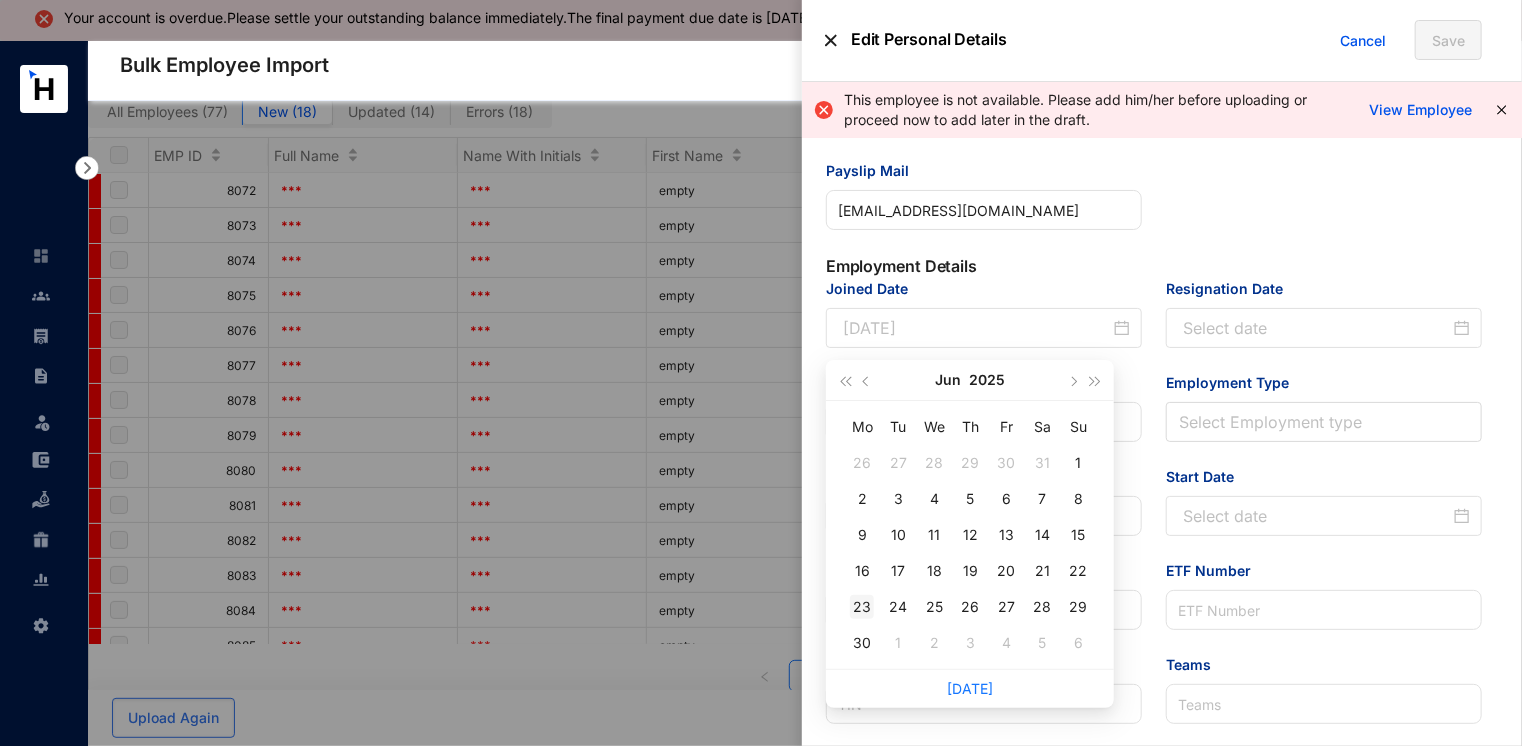 click on "23" at bounding box center [862, 607] 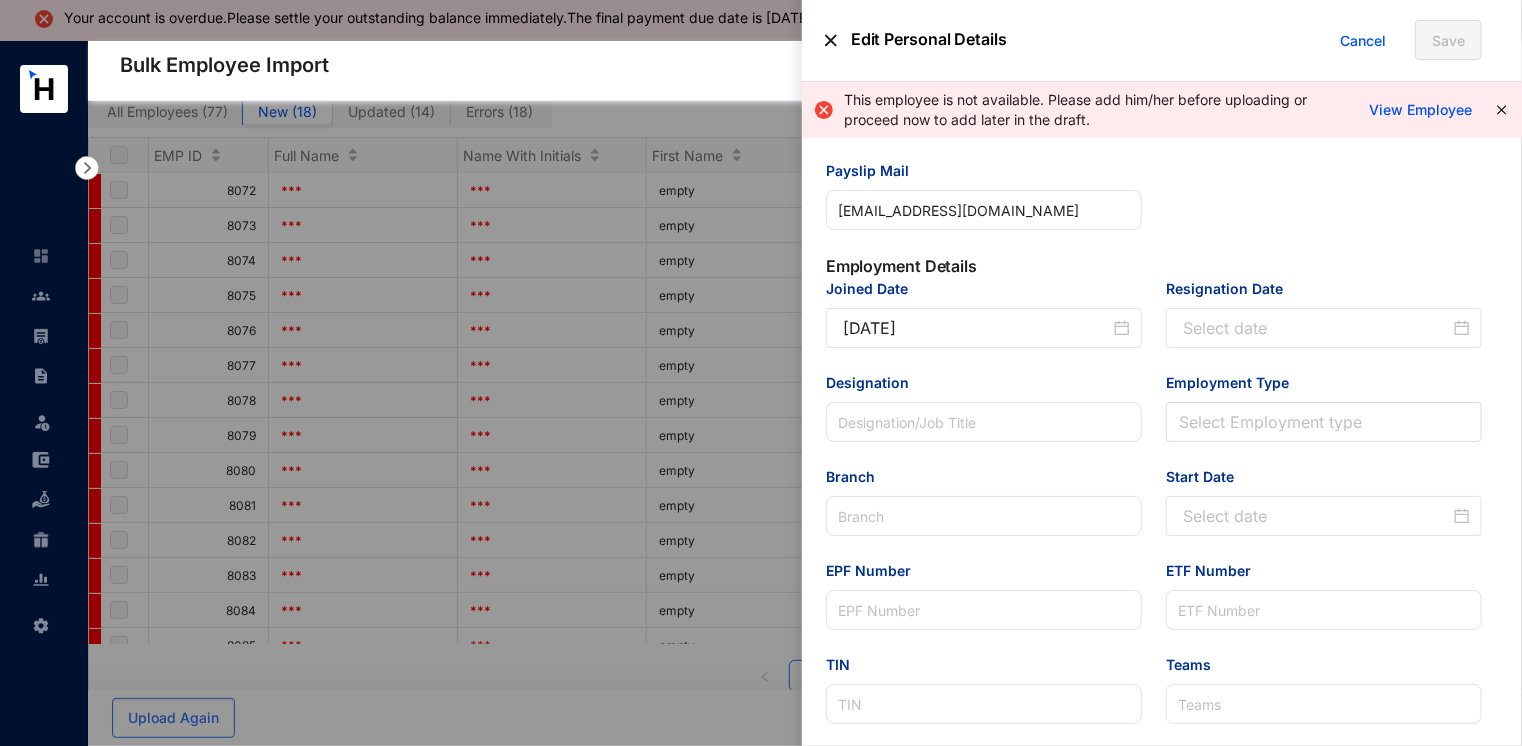 type on "2025-06-23" 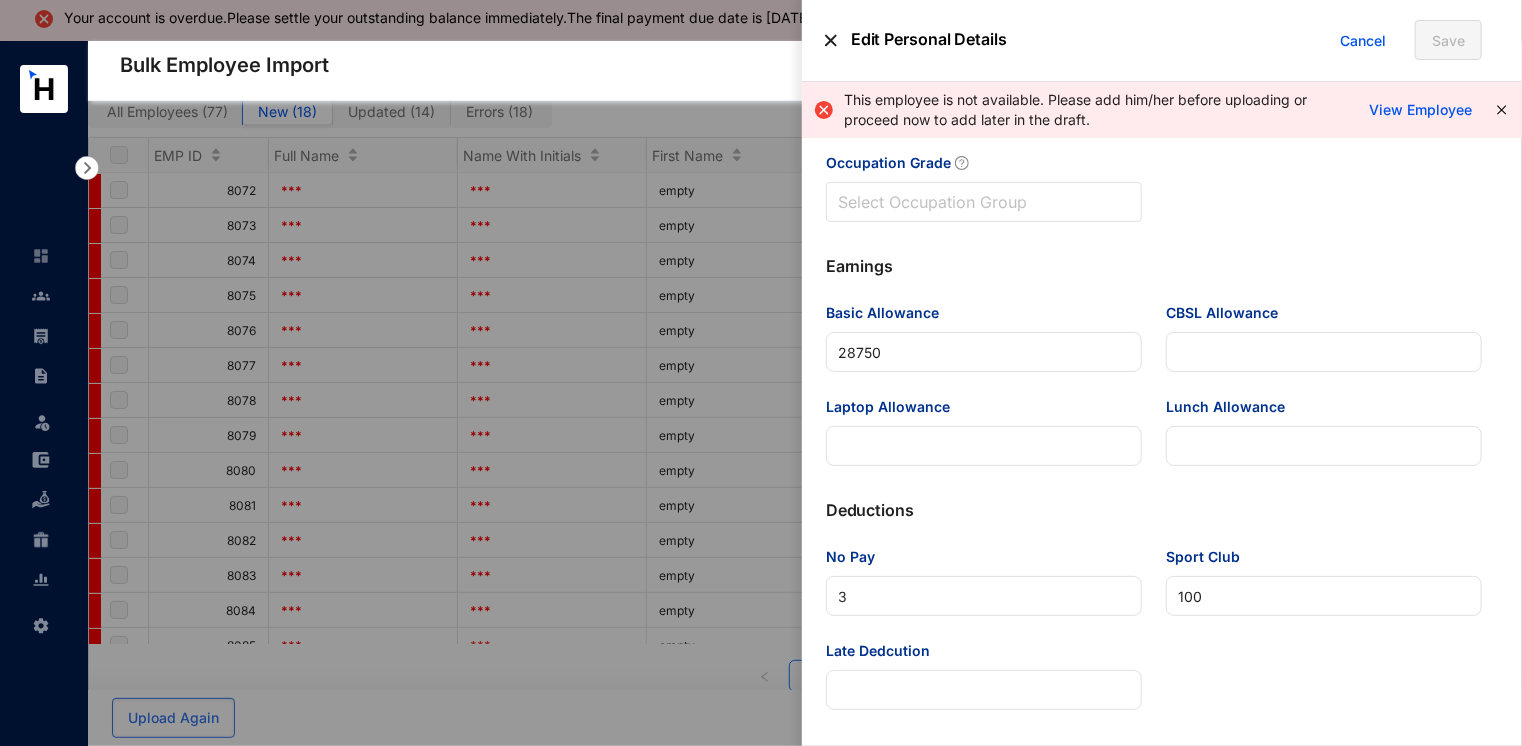 scroll, scrollTop: 1300, scrollLeft: 0, axis: vertical 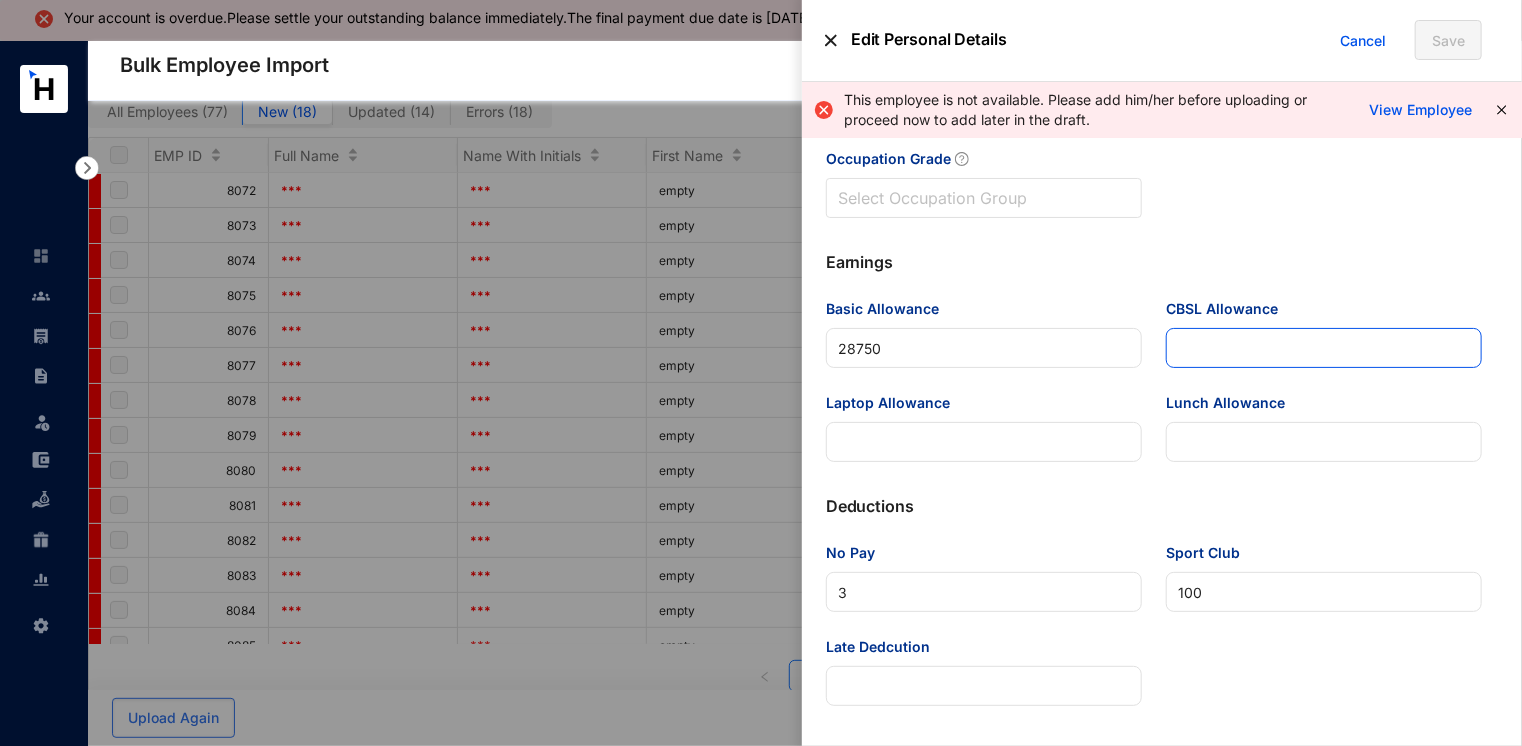 click on "CBSL Allowance" at bounding box center (1324, 348) 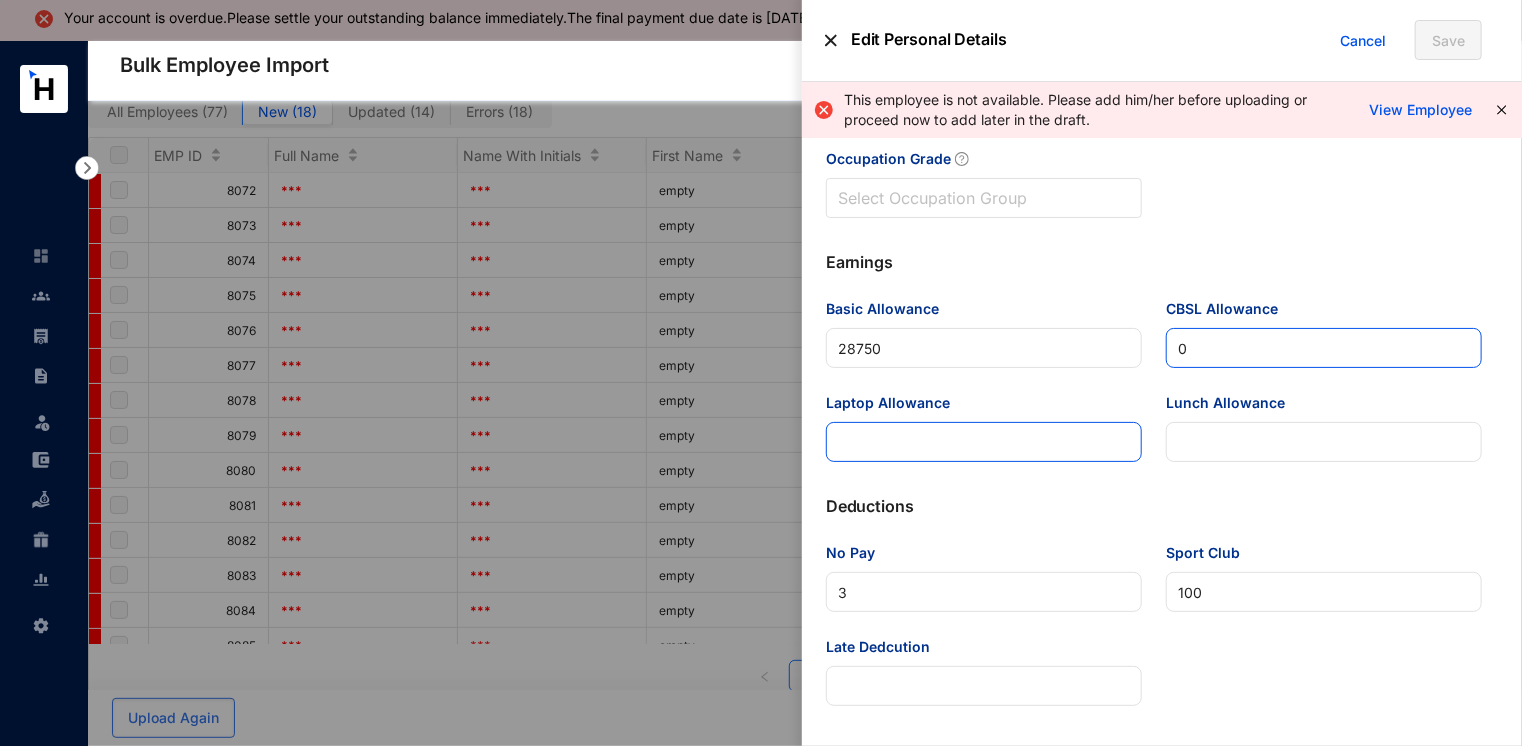type on "0" 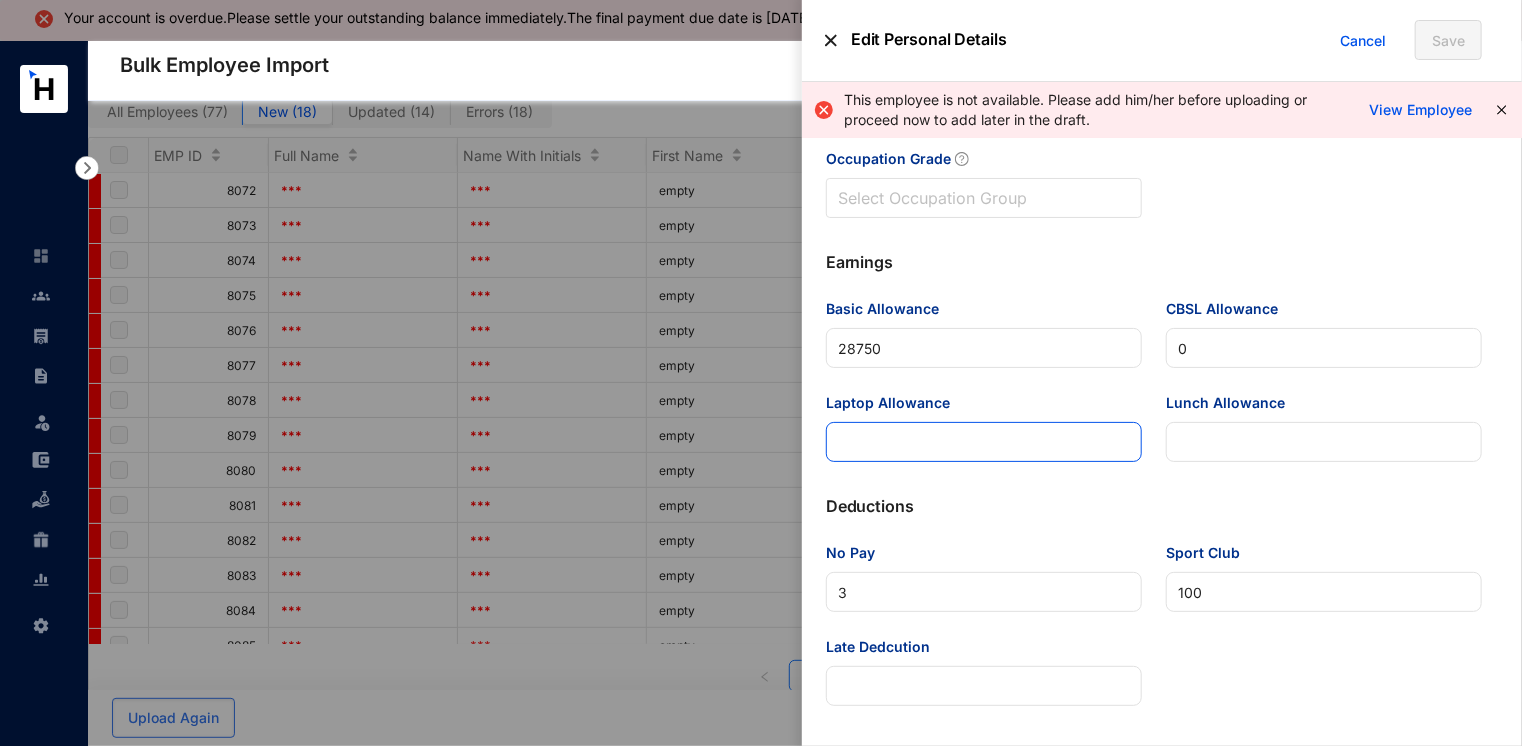 click on "Laptop Allowance" at bounding box center [984, 442] 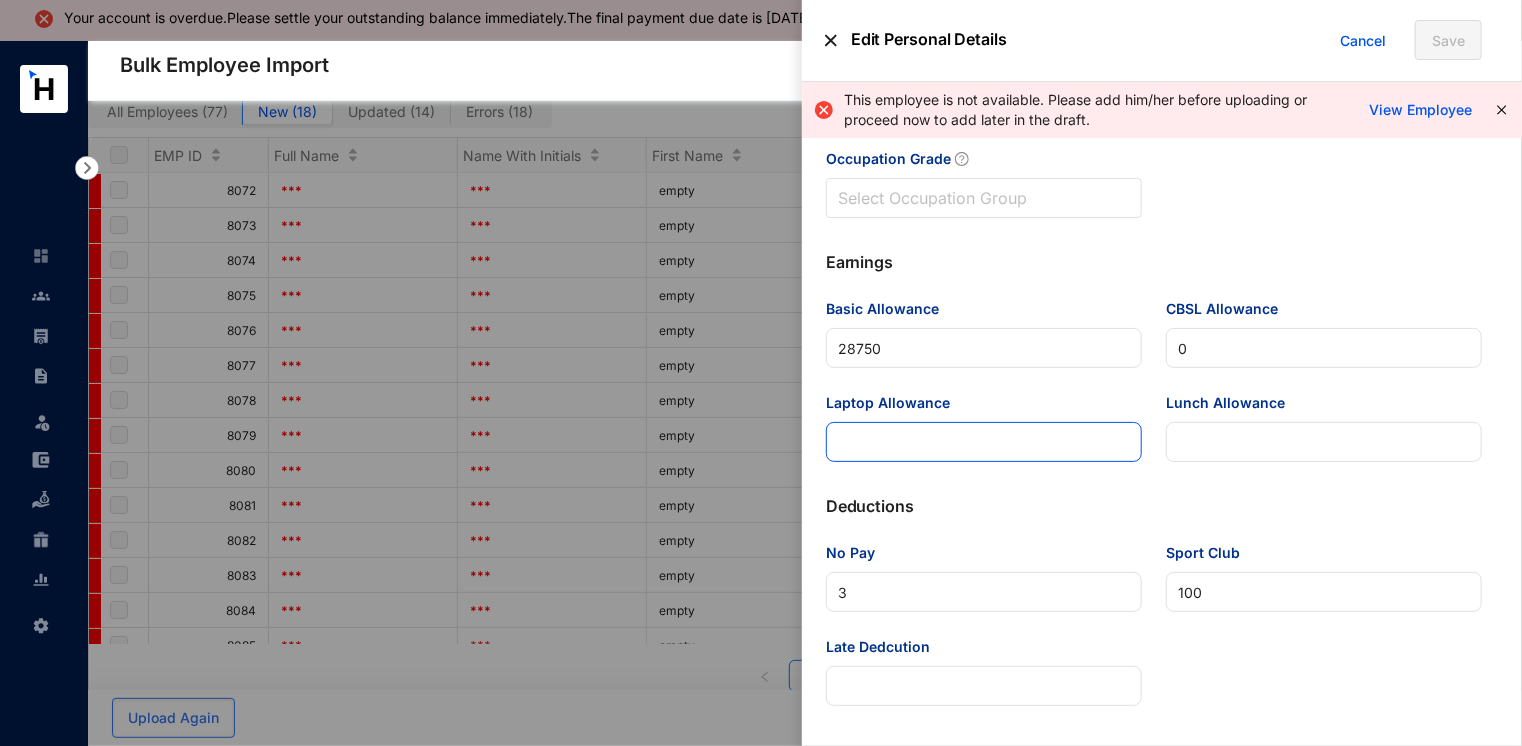 click on "Laptop Allowance" at bounding box center (984, 442) 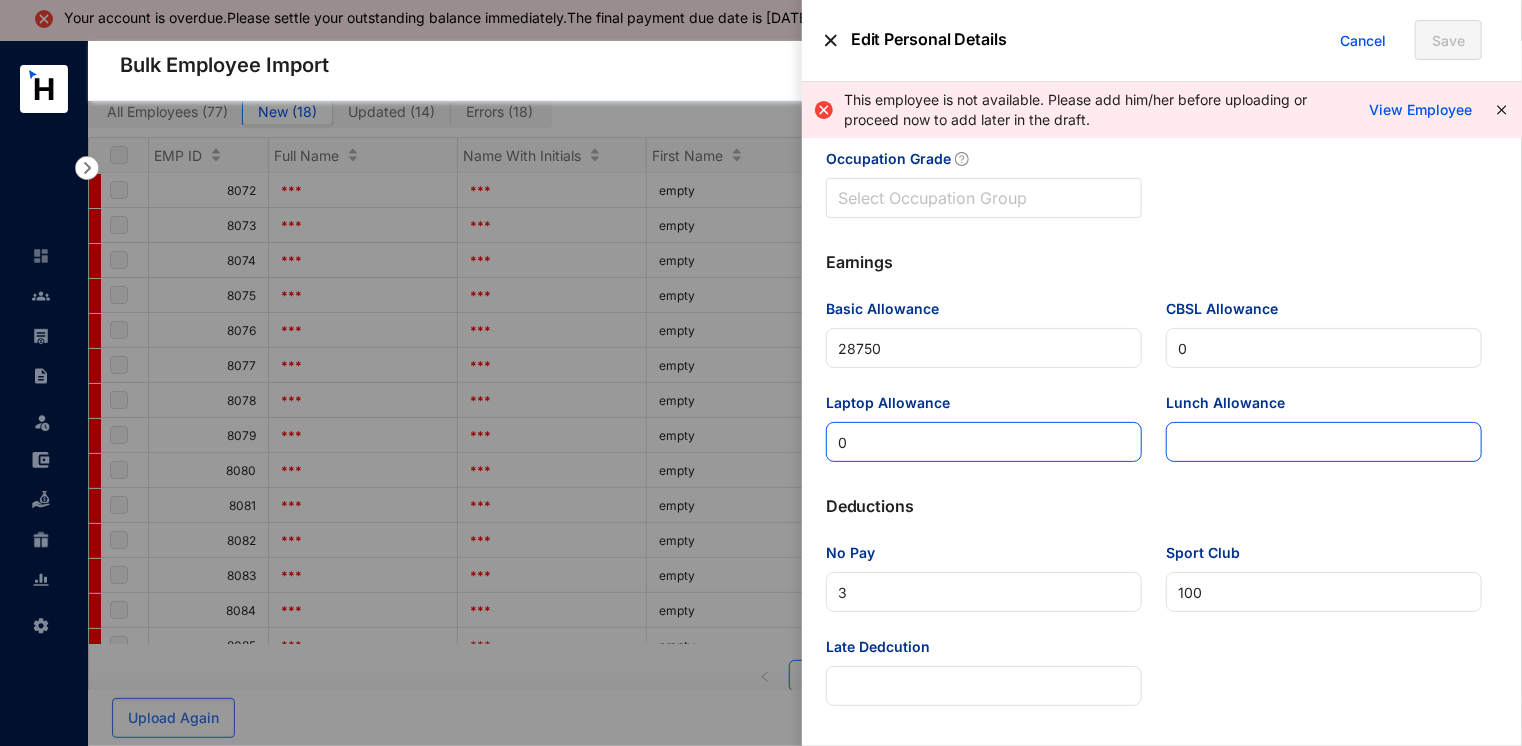 type on "0" 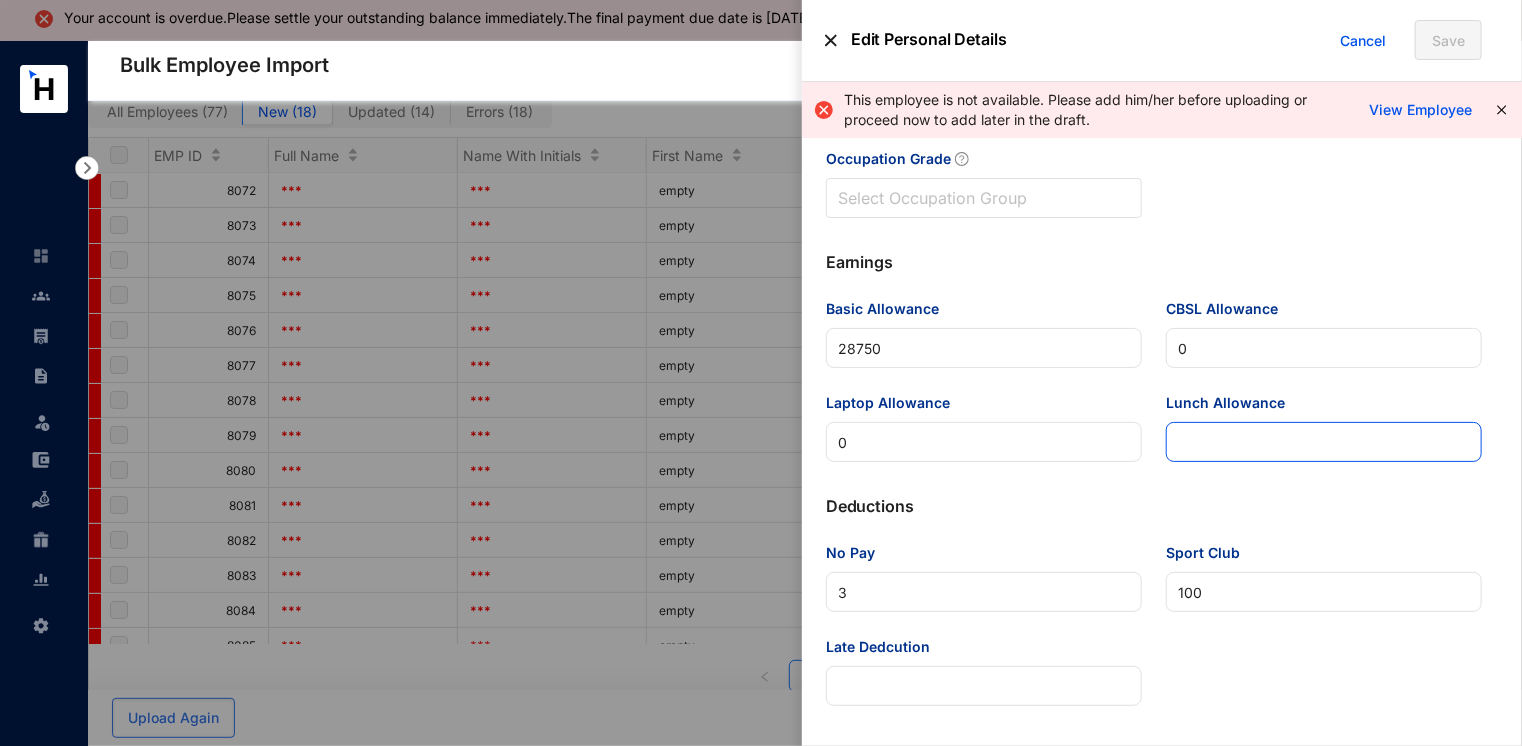 click on "Lunch Allowance" at bounding box center (1324, 442) 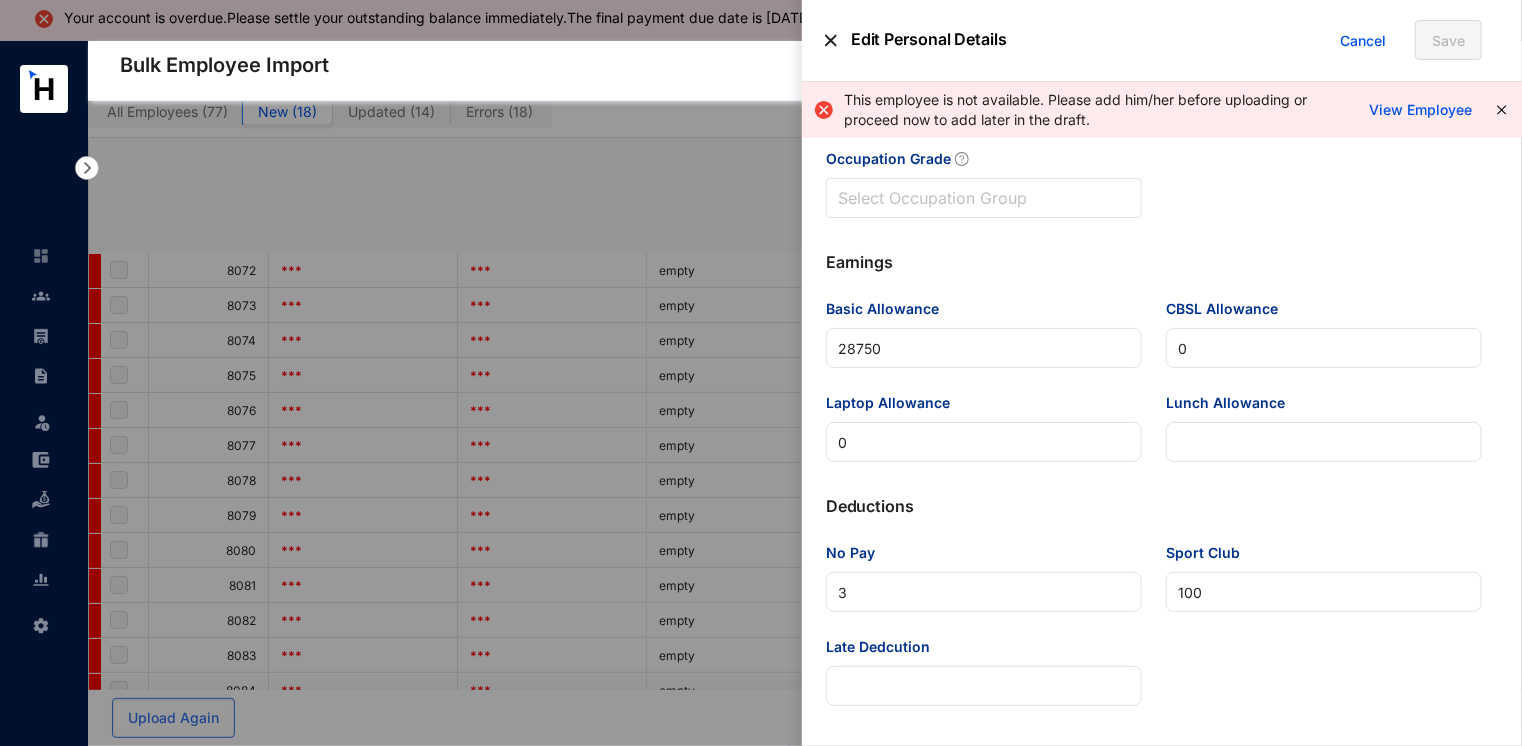 scroll, scrollTop: 1374, scrollLeft: 0, axis: vertical 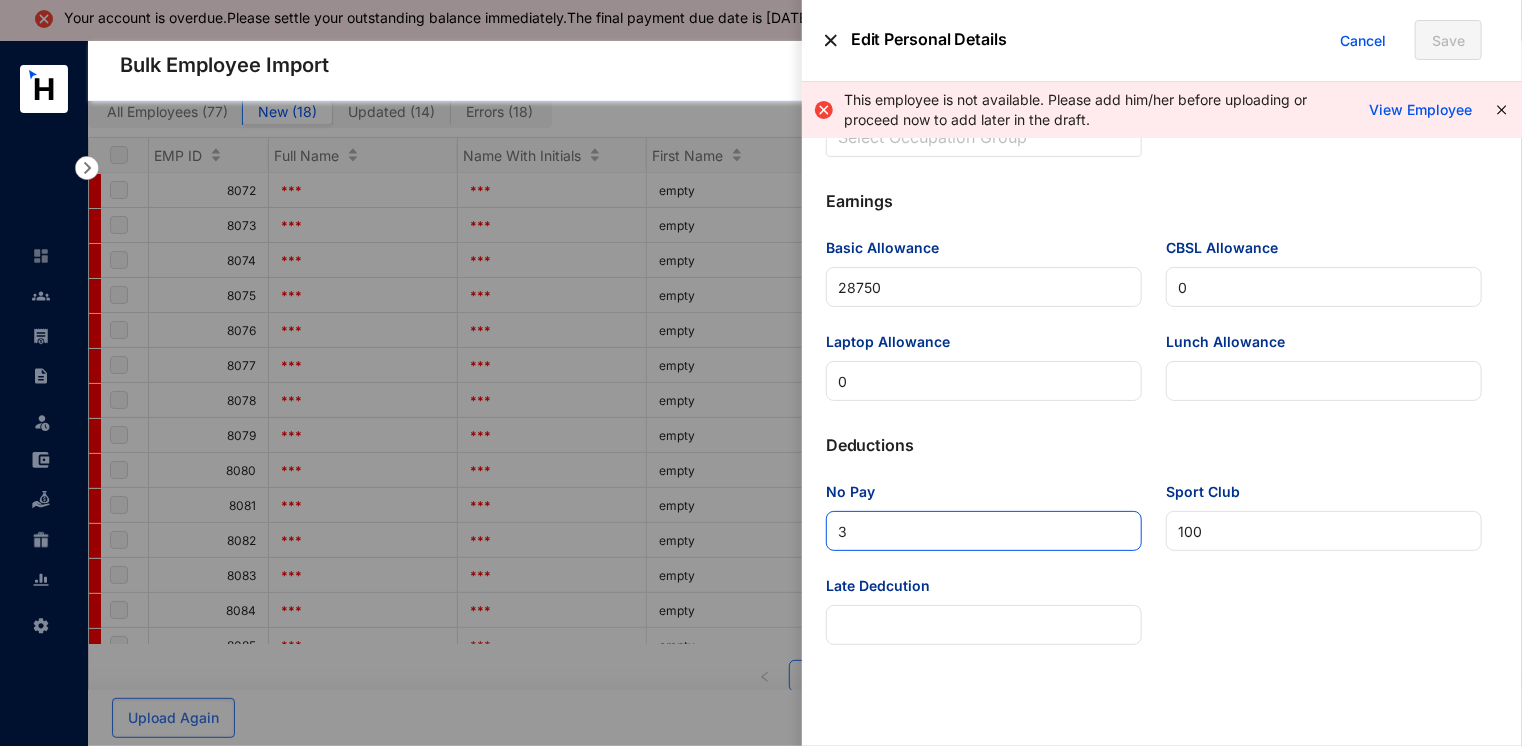 click on "3" at bounding box center (984, 531) 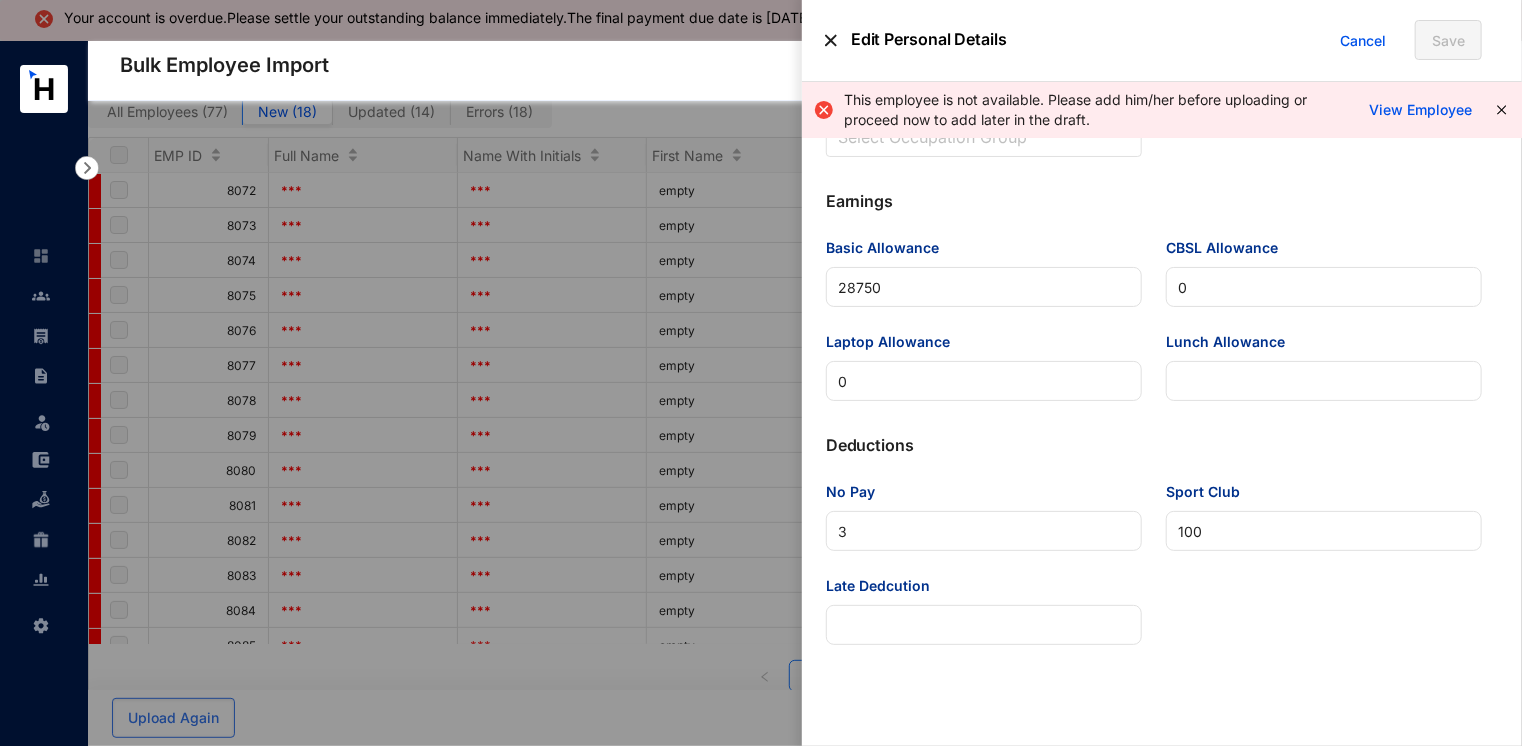 click on "No Pay 3 Sport Club 100 Late Dedcution" at bounding box center [1154, 575] 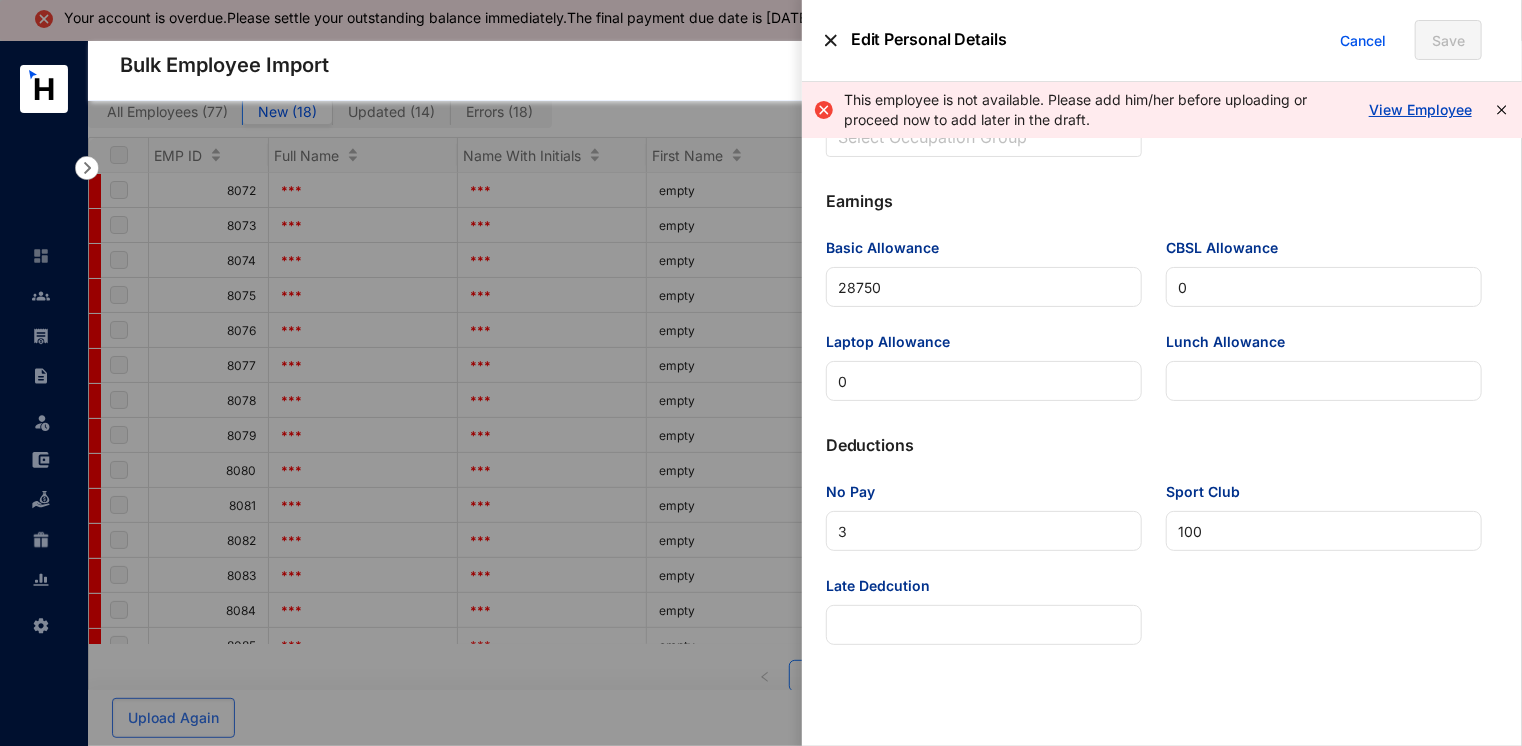 click on "View Employee" at bounding box center (1420, 109) 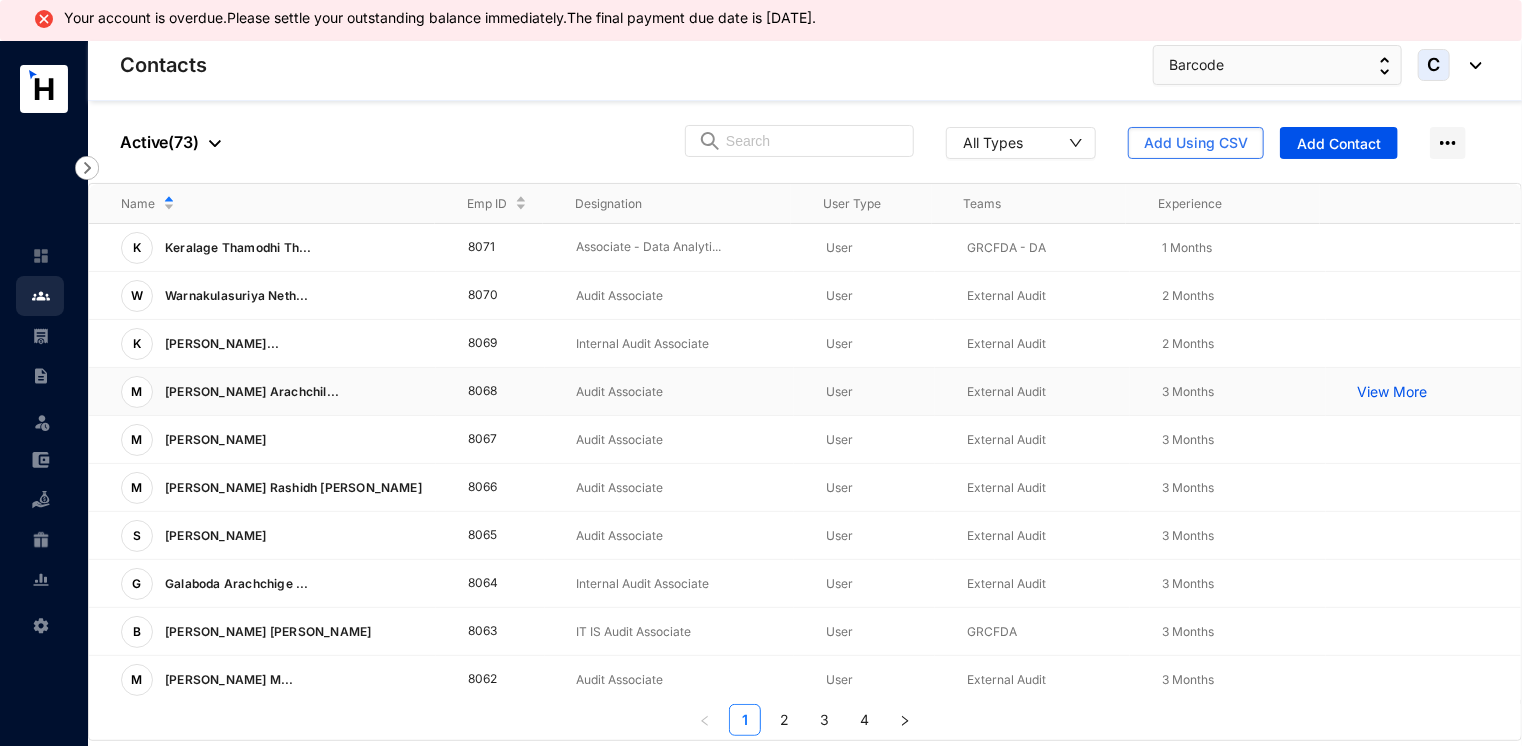 scroll, scrollTop: 0, scrollLeft: 0, axis: both 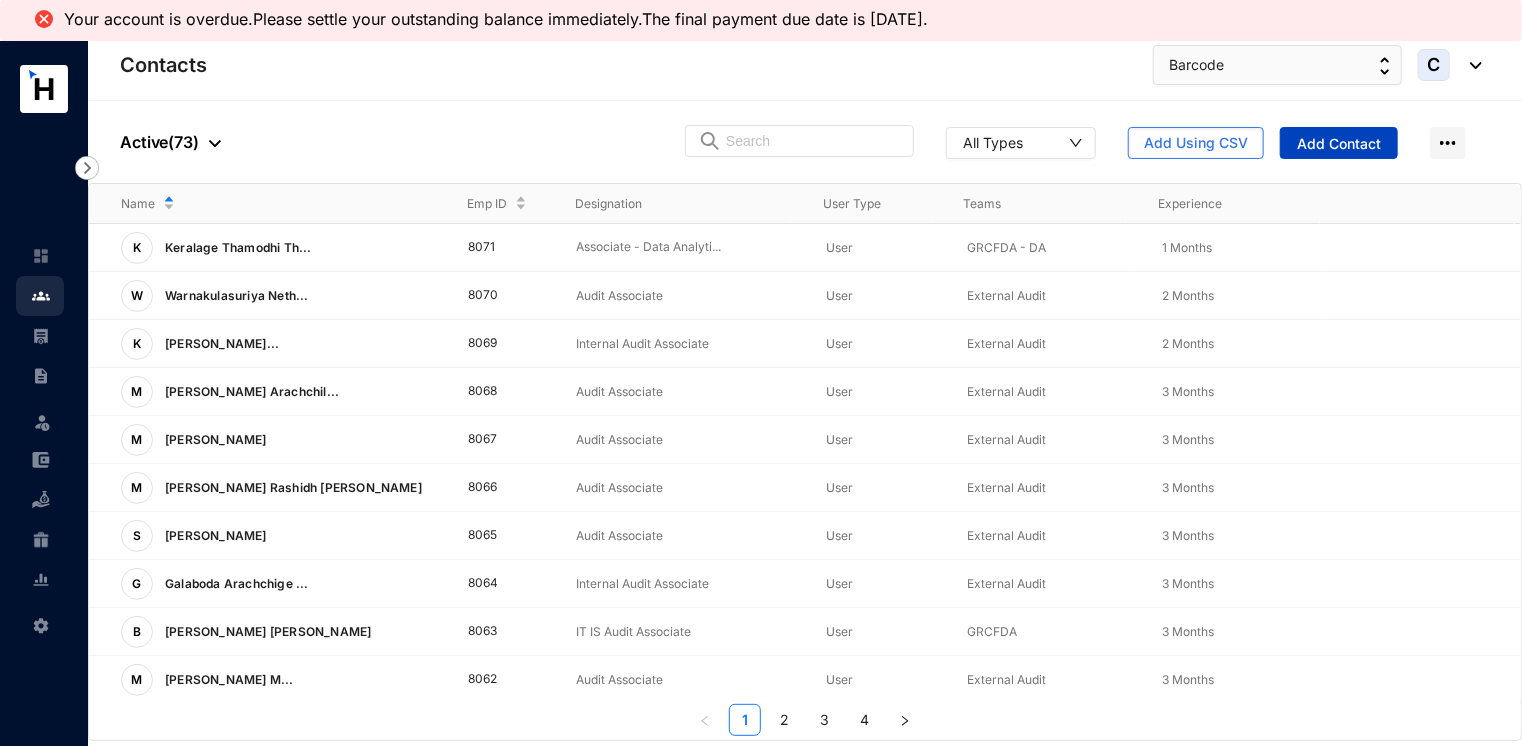 click on "Add Contact" at bounding box center [1339, 144] 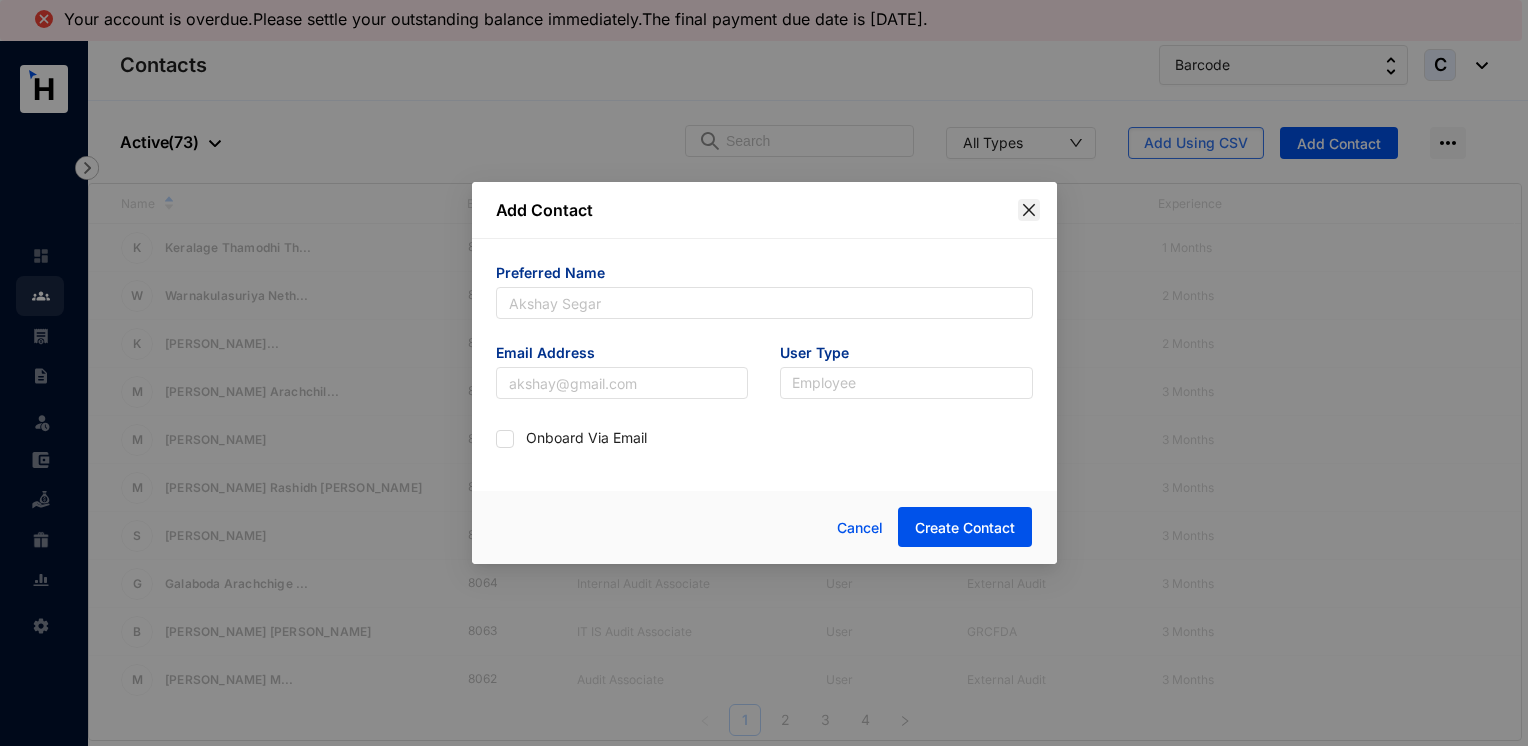 click 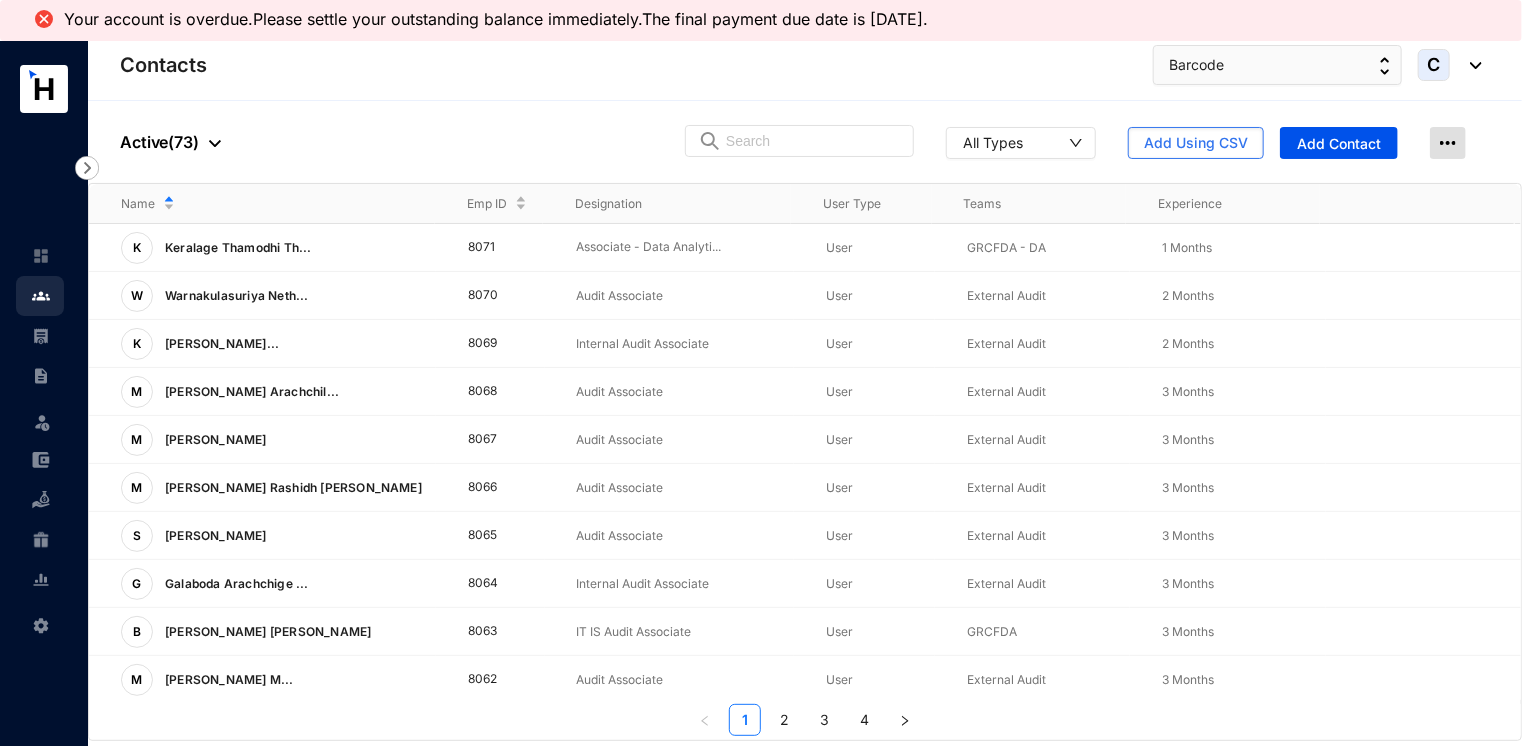click at bounding box center [1448, 143] 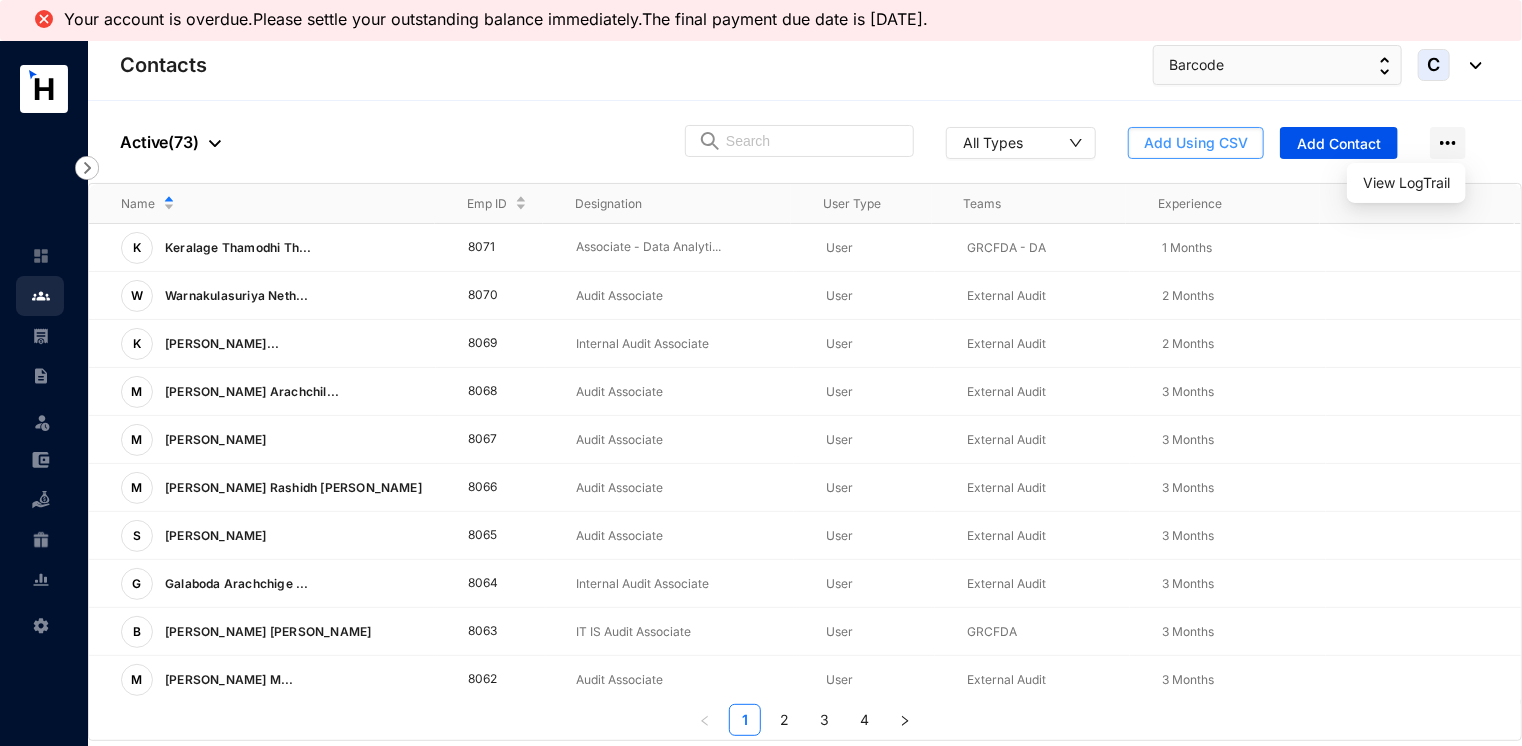 click on "Add Using CSV" at bounding box center [1196, 143] 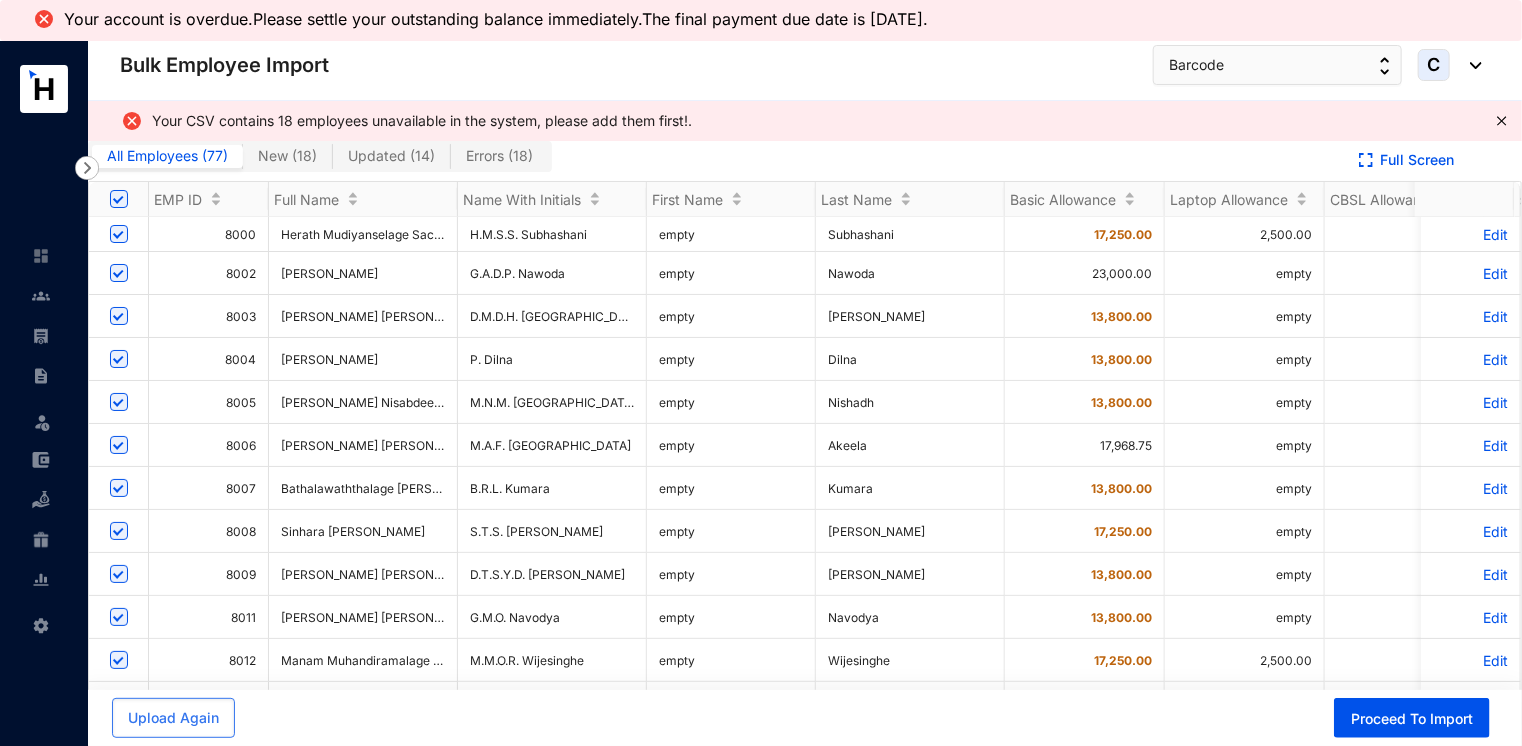 click on "New ( 18 )" at bounding box center (287, 155) 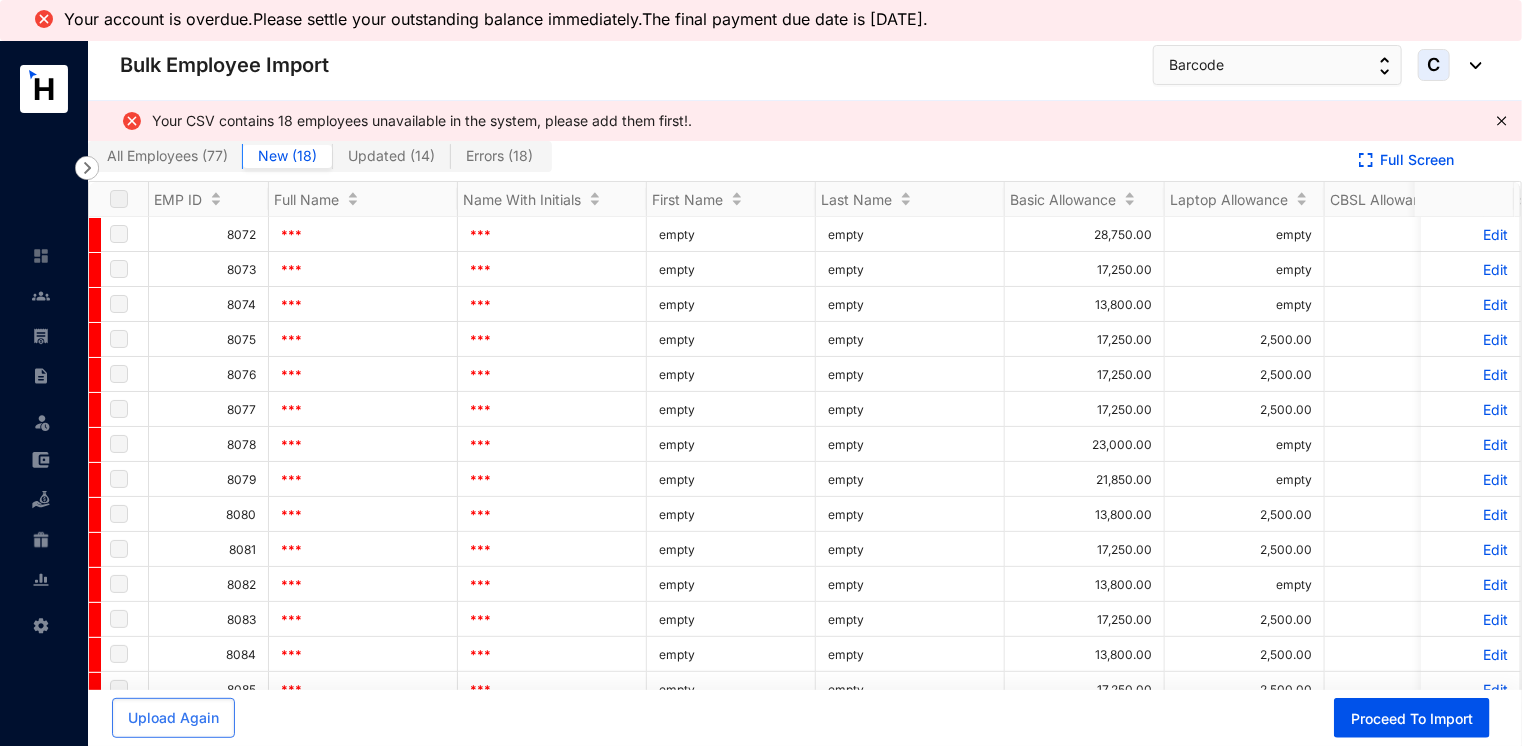 click on "Updated ( 14 )" at bounding box center [391, 155] 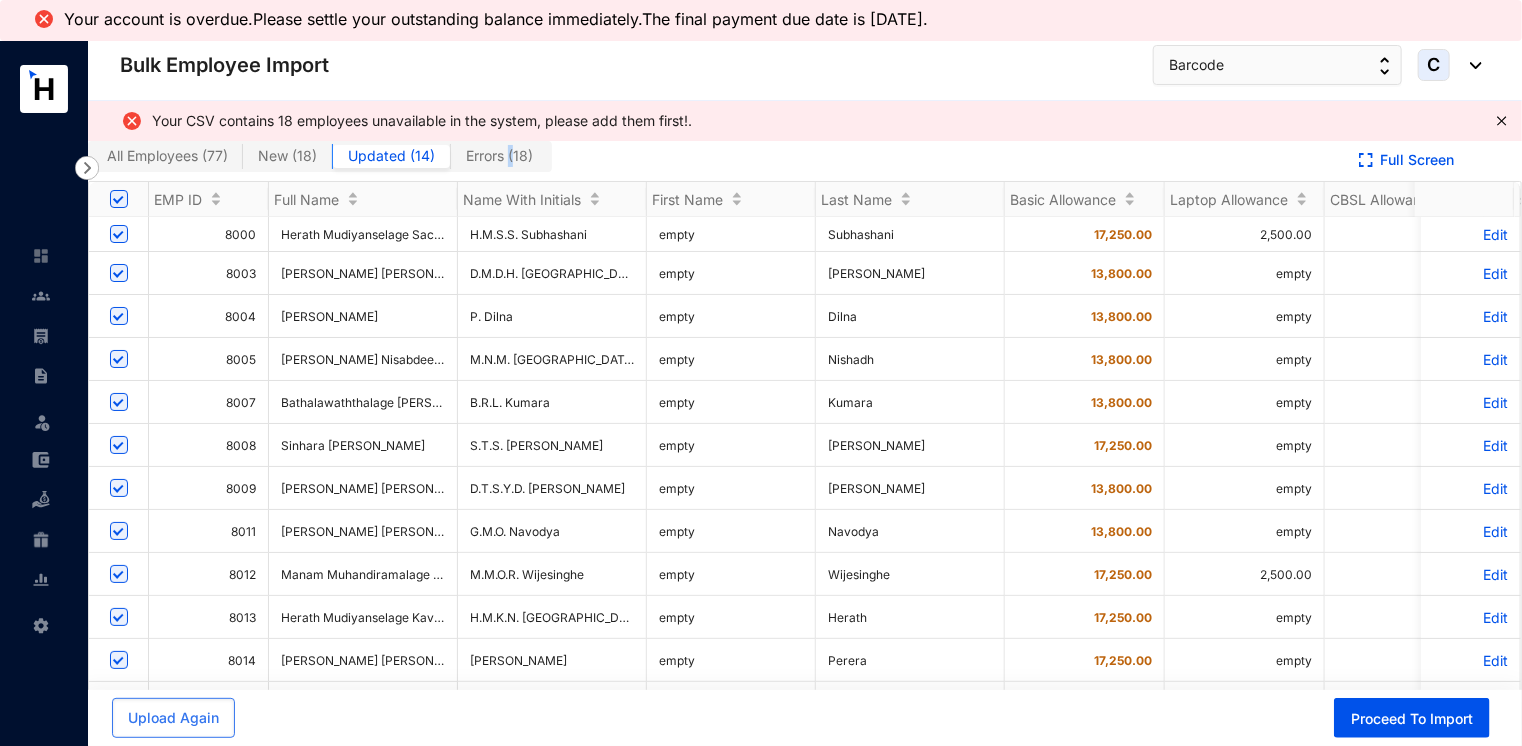 click on "Errors ( 18 )" at bounding box center [499, 155] 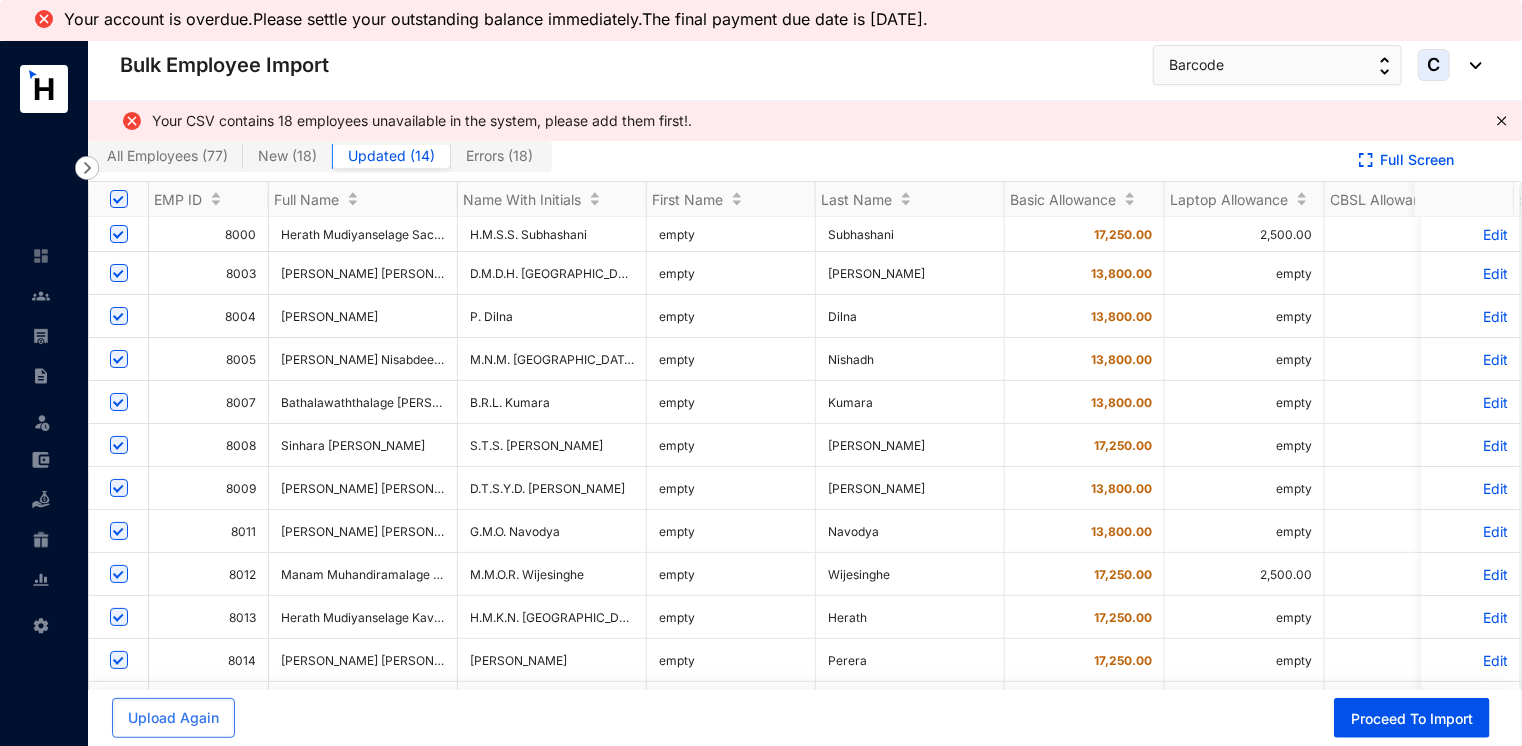 drag, startPoint x: 512, startPoint y: 158, endPoint x: 500, endPoint y: 157, distance: 12.0415945 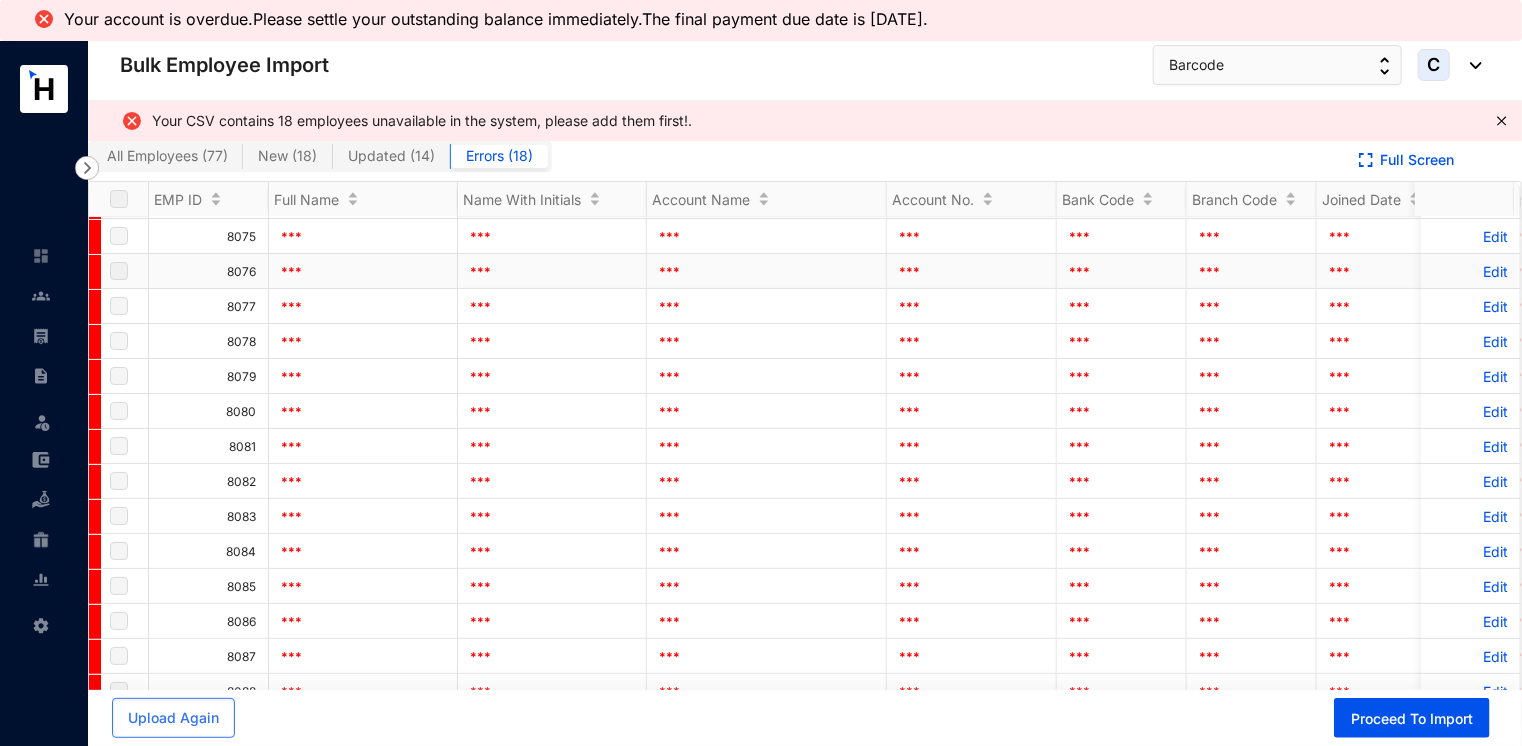 scroll, scrollTop: 115, scrollLeft: 0, axis: vertical 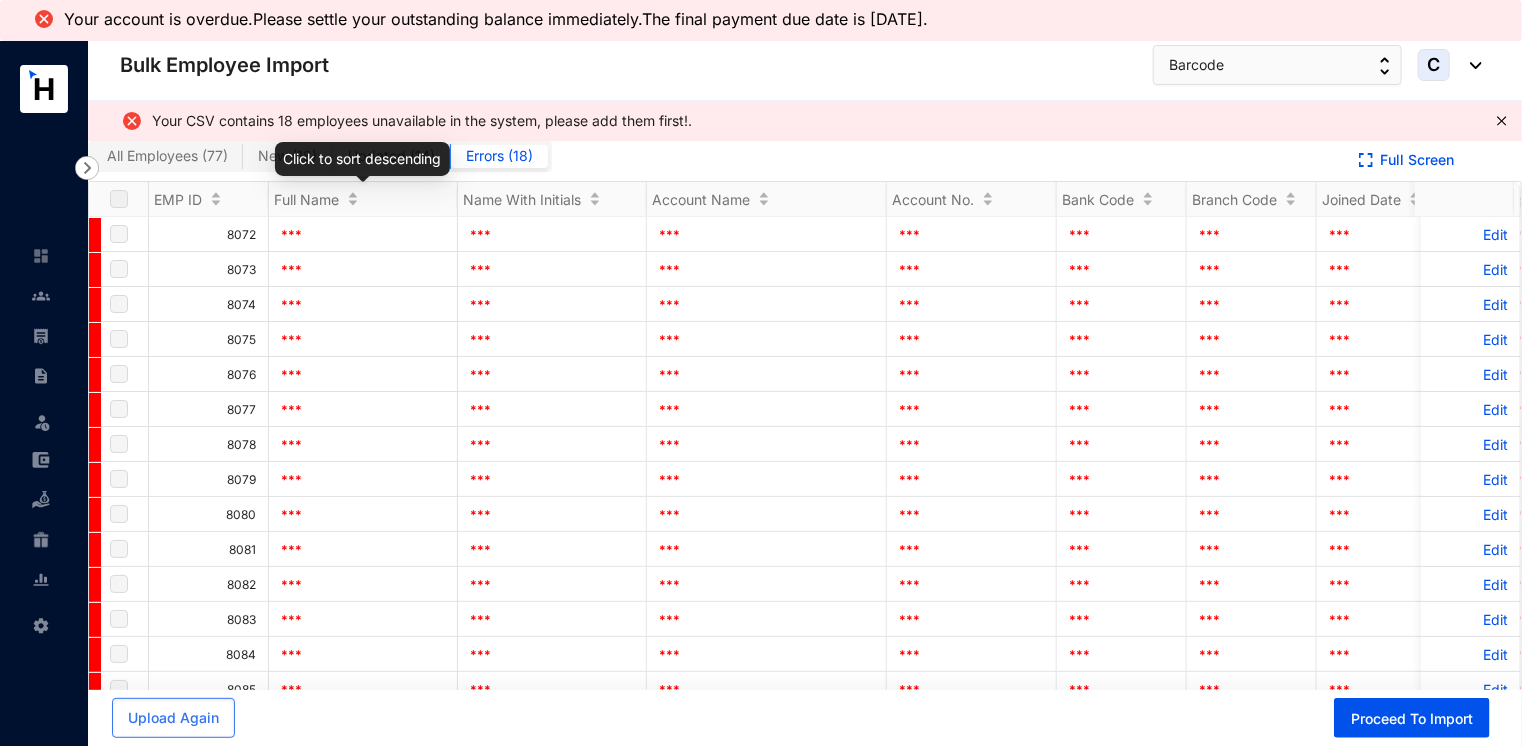 click on "Click to sort descending" at bounding box center [362, 159] 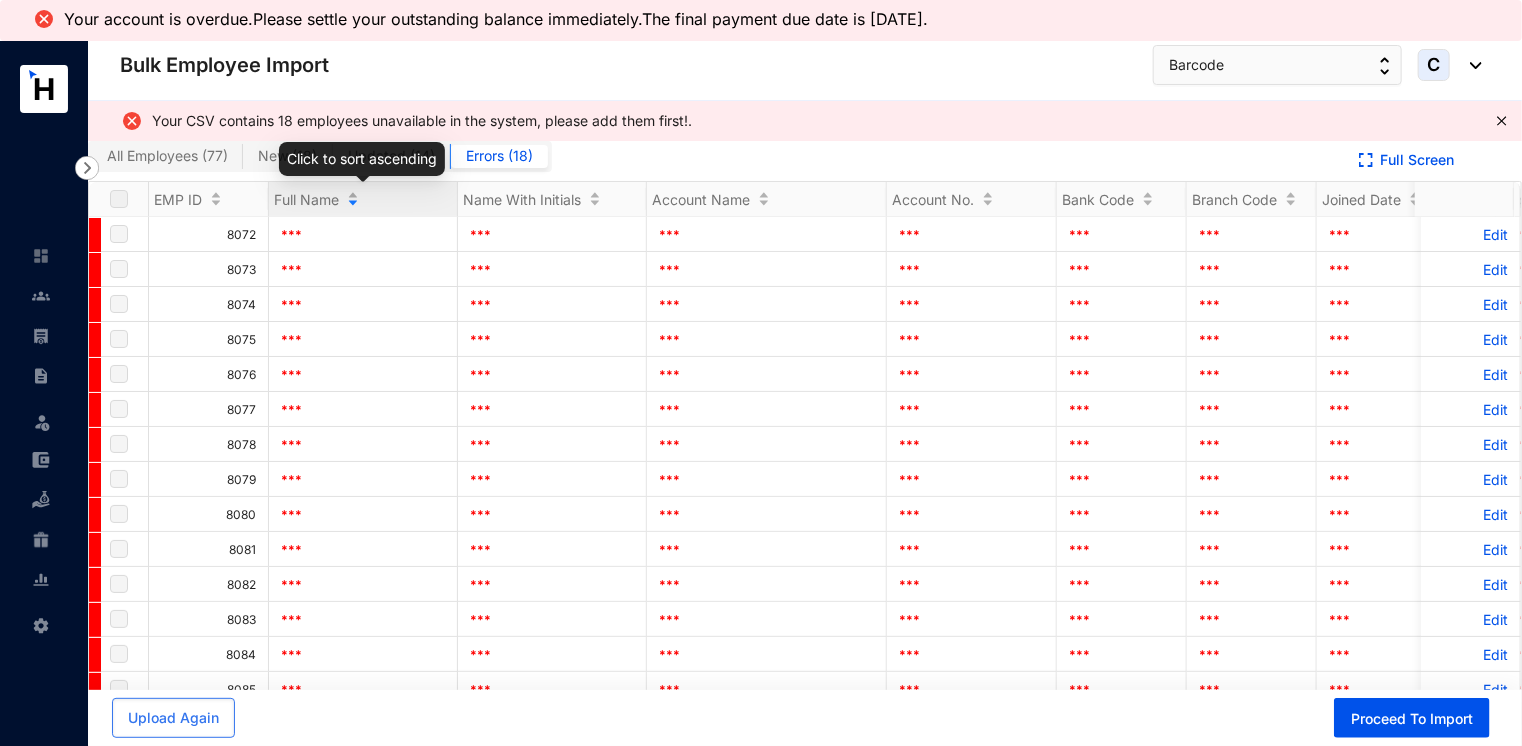 click on "Click to sort ascending" at bounding box center [362, 159] 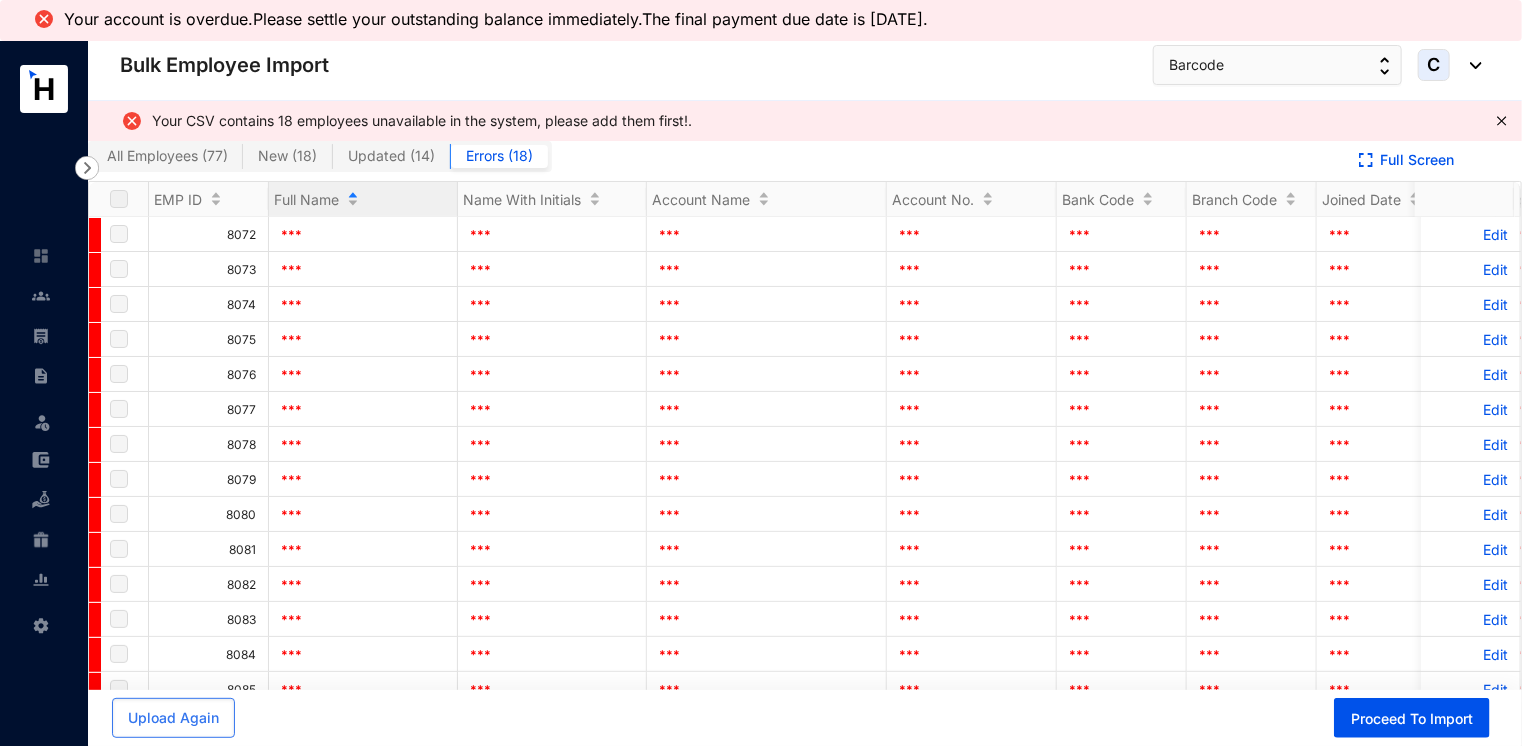 click on "All Employees ( 77 ) New ( 18 ) Updated ( 14 ) Errors ( 18 )" at bounding box center (715, 161) 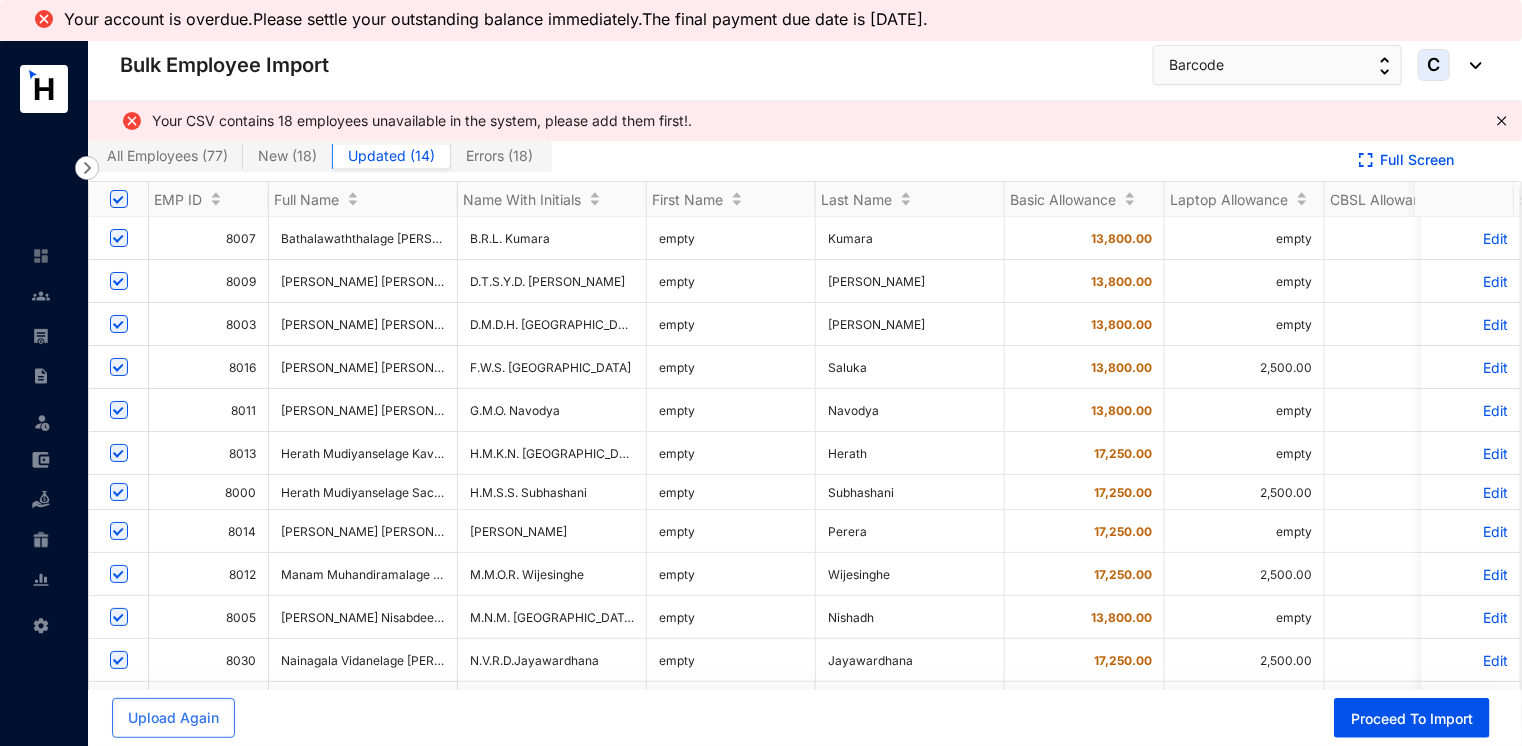 click on "New ( 18 )" at bounding box center (287, 155) 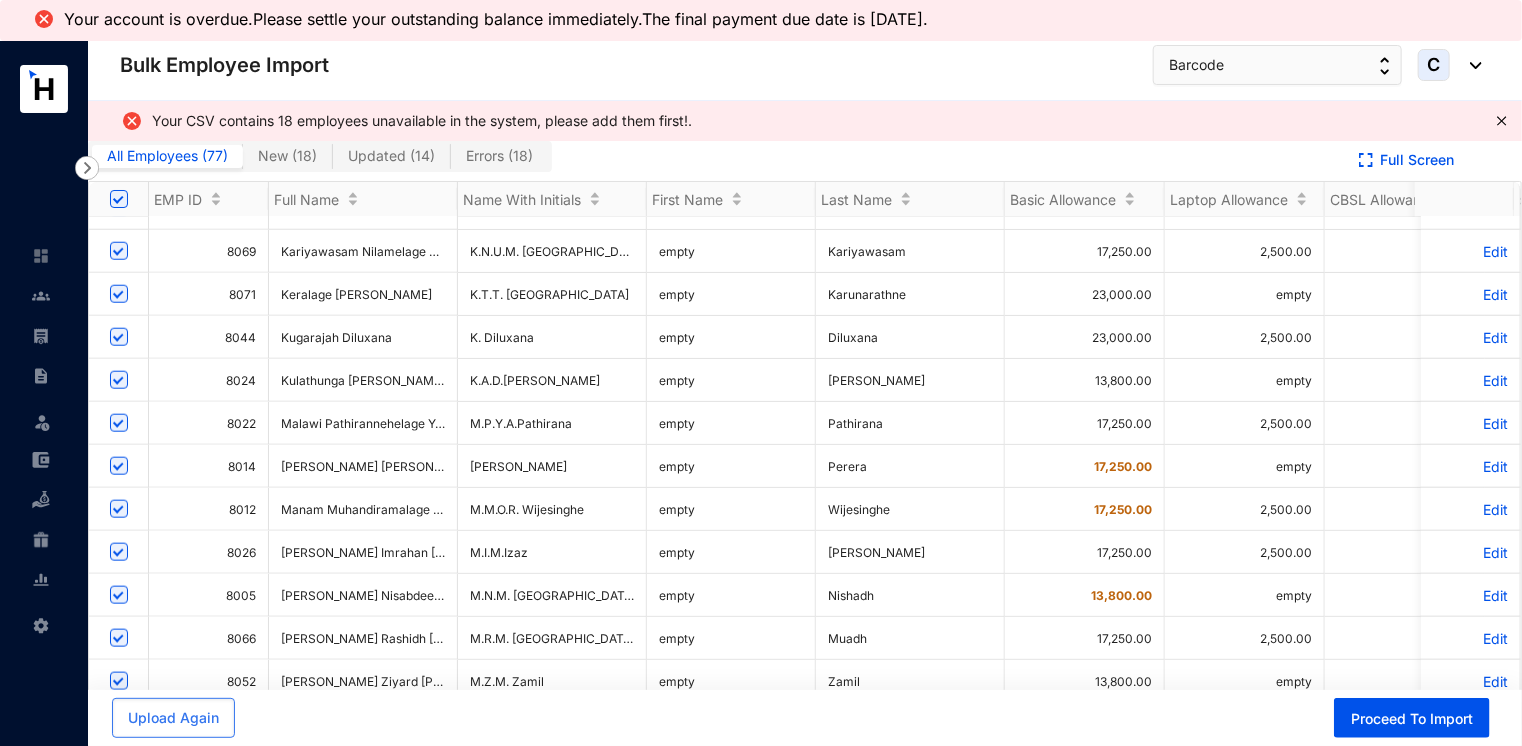 scroll, scrollTop: 1200, scrollLeft: 0, axis: vertical 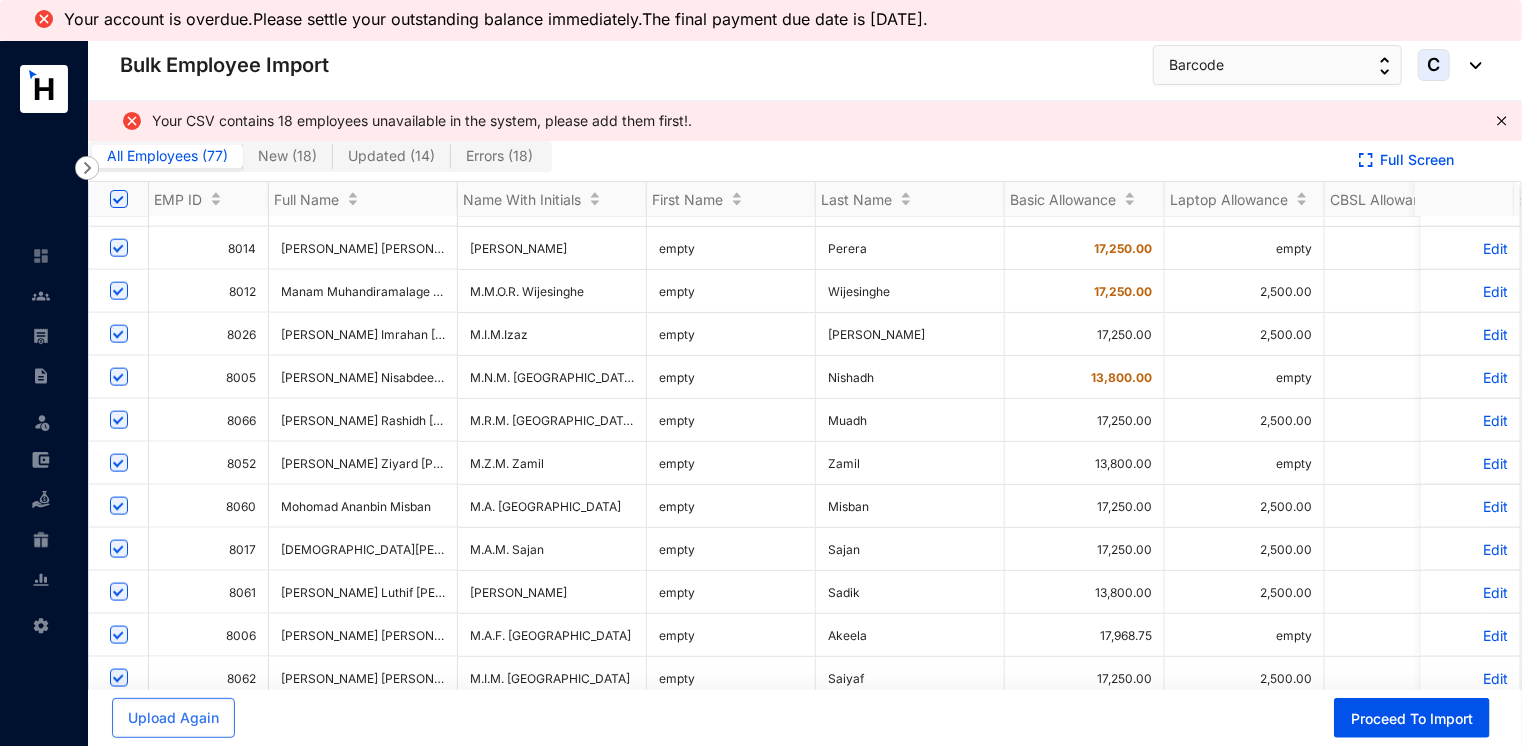 click on "New ( 18 )" at bounding box center [287, 155] 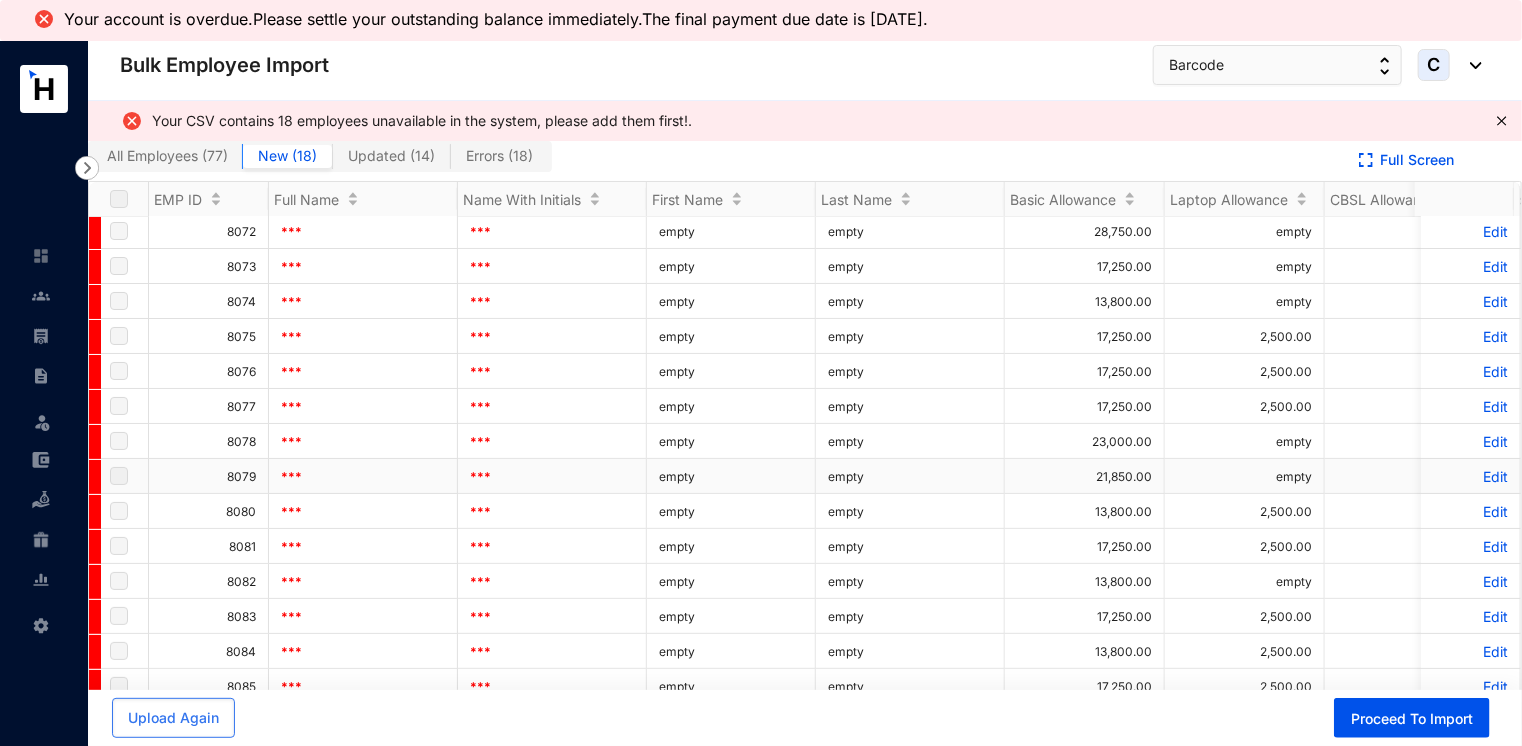 scroll, scrollTop: 0, scrollLeft: 0, axis: both 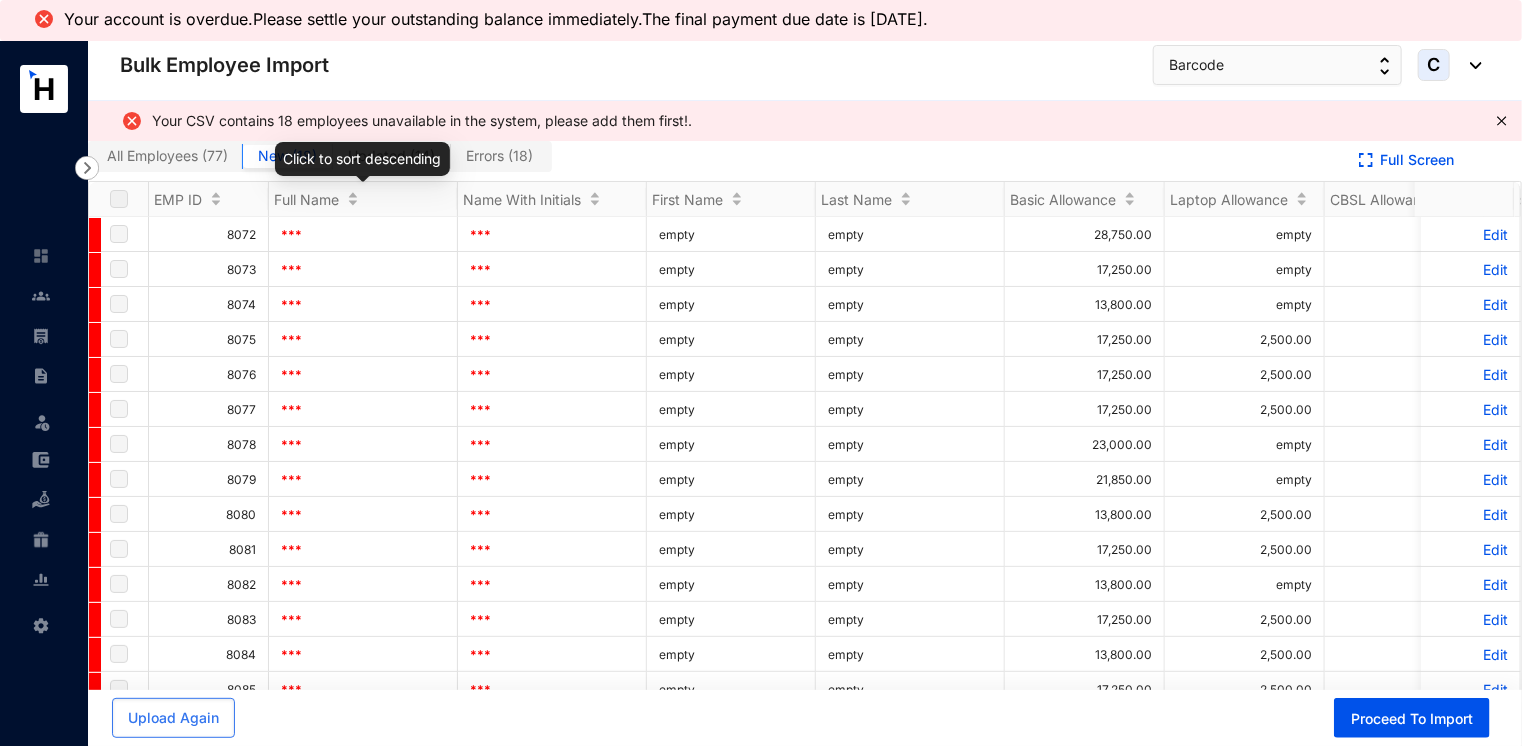 click on "Click to sort descending" at bounding box center (362, 159) 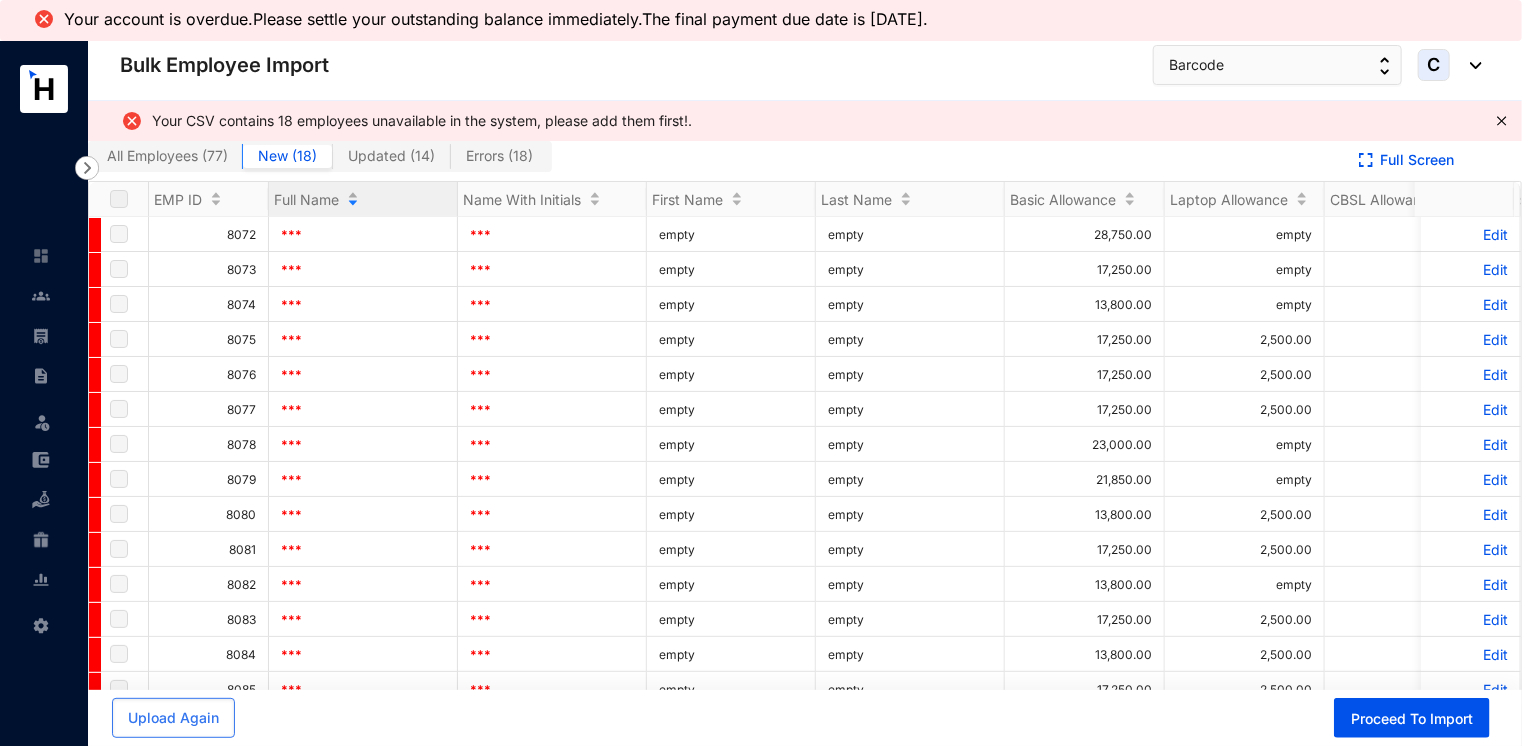 click on "Updated ( 14 )" at bounding box center [392, 156] 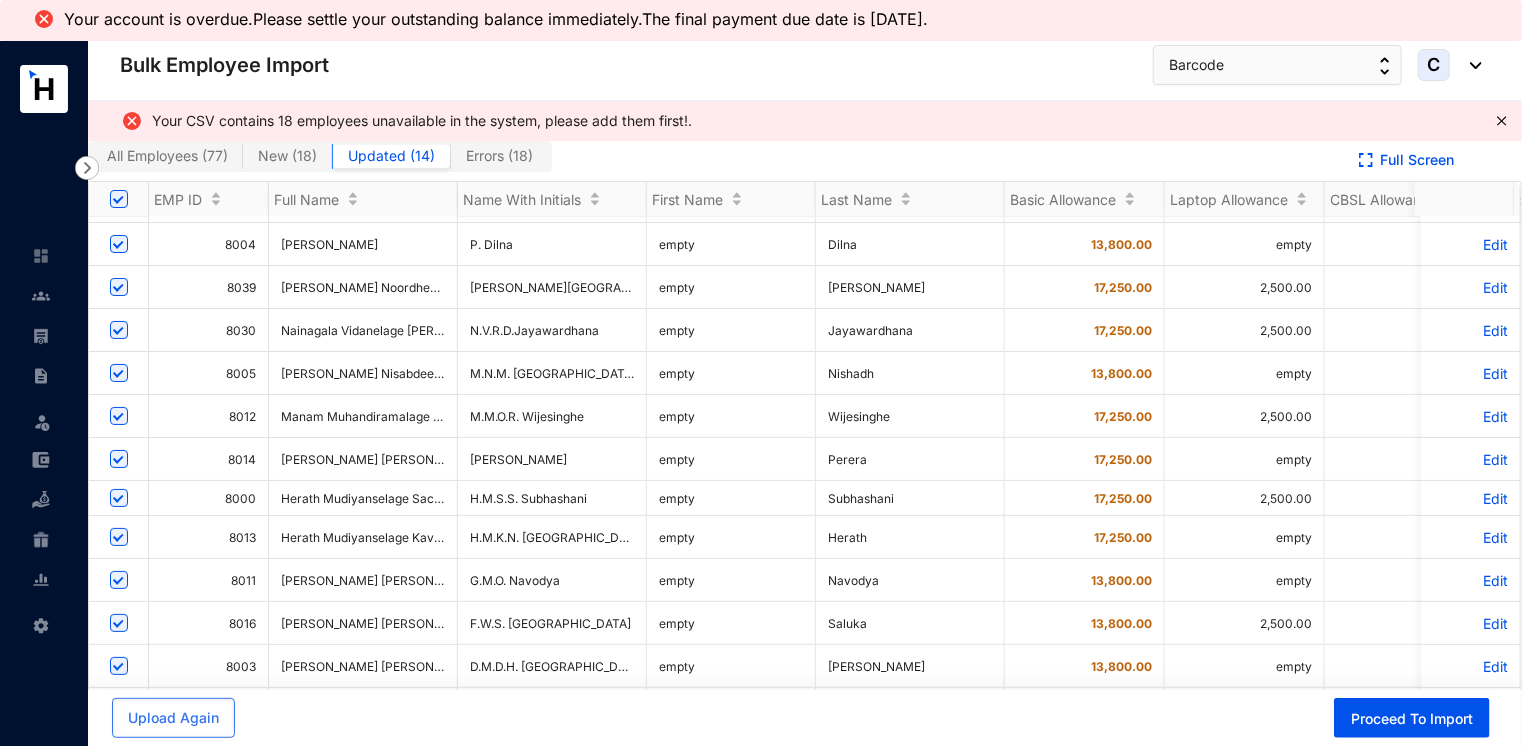 scroll, scrollTop: 85, scrollLeft: 0, axis: vertical 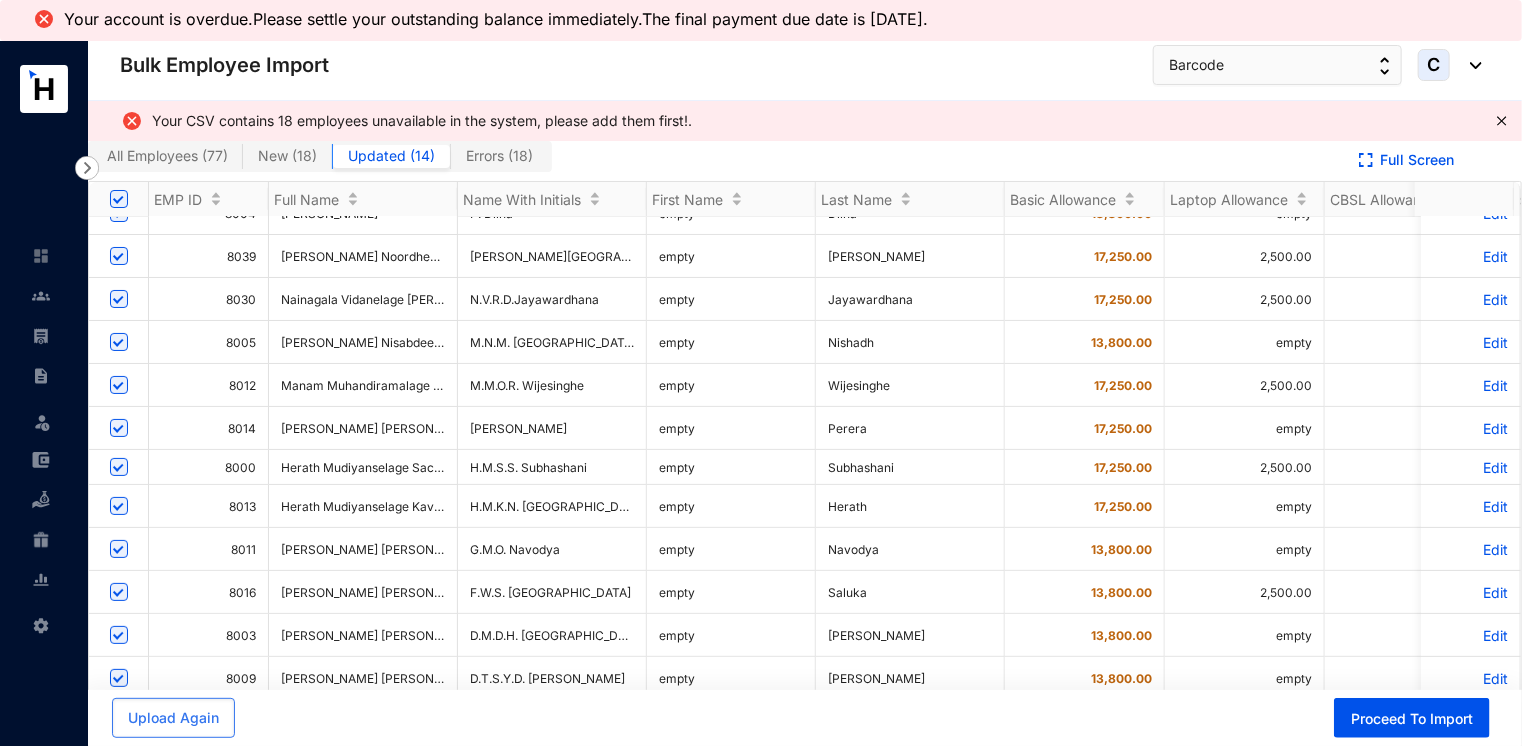 click on "All Employees ( 77 ) New ( 18 ) Updated ( 14 ) Errors ( 18 )" at bounding box center [320, 156] 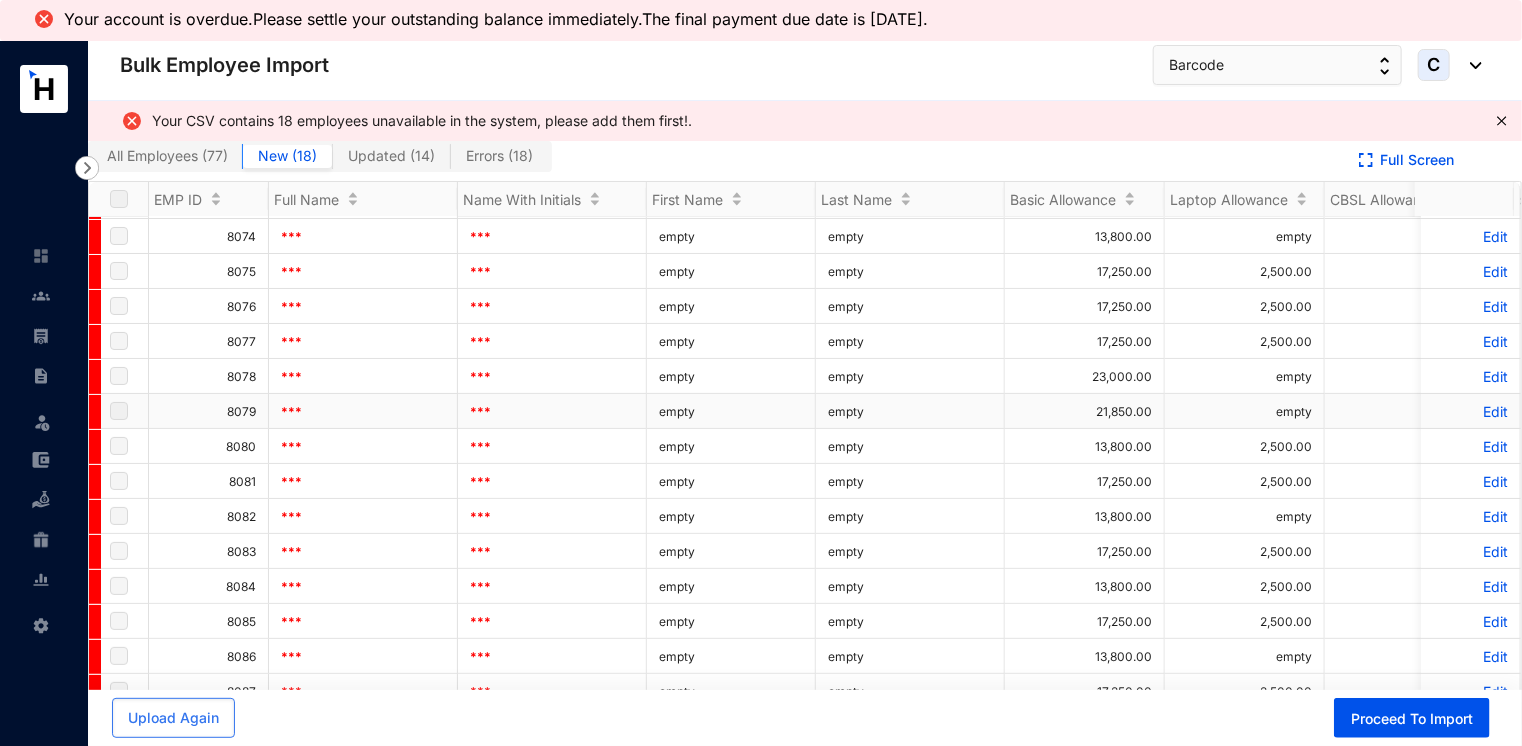 scroll, scrollTop: 0, scrollLeft: 0, axis: both 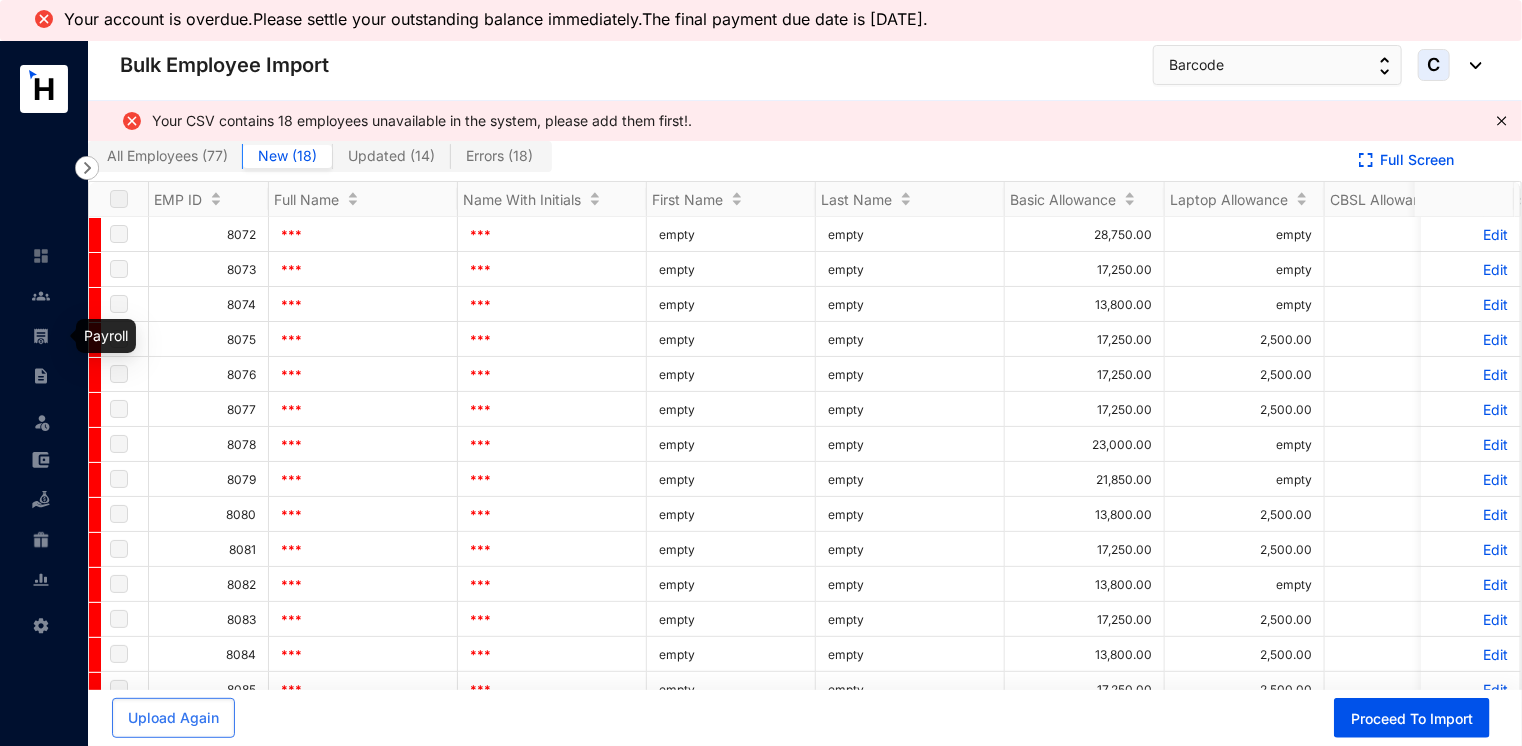 click at bounding box center (41, 326) 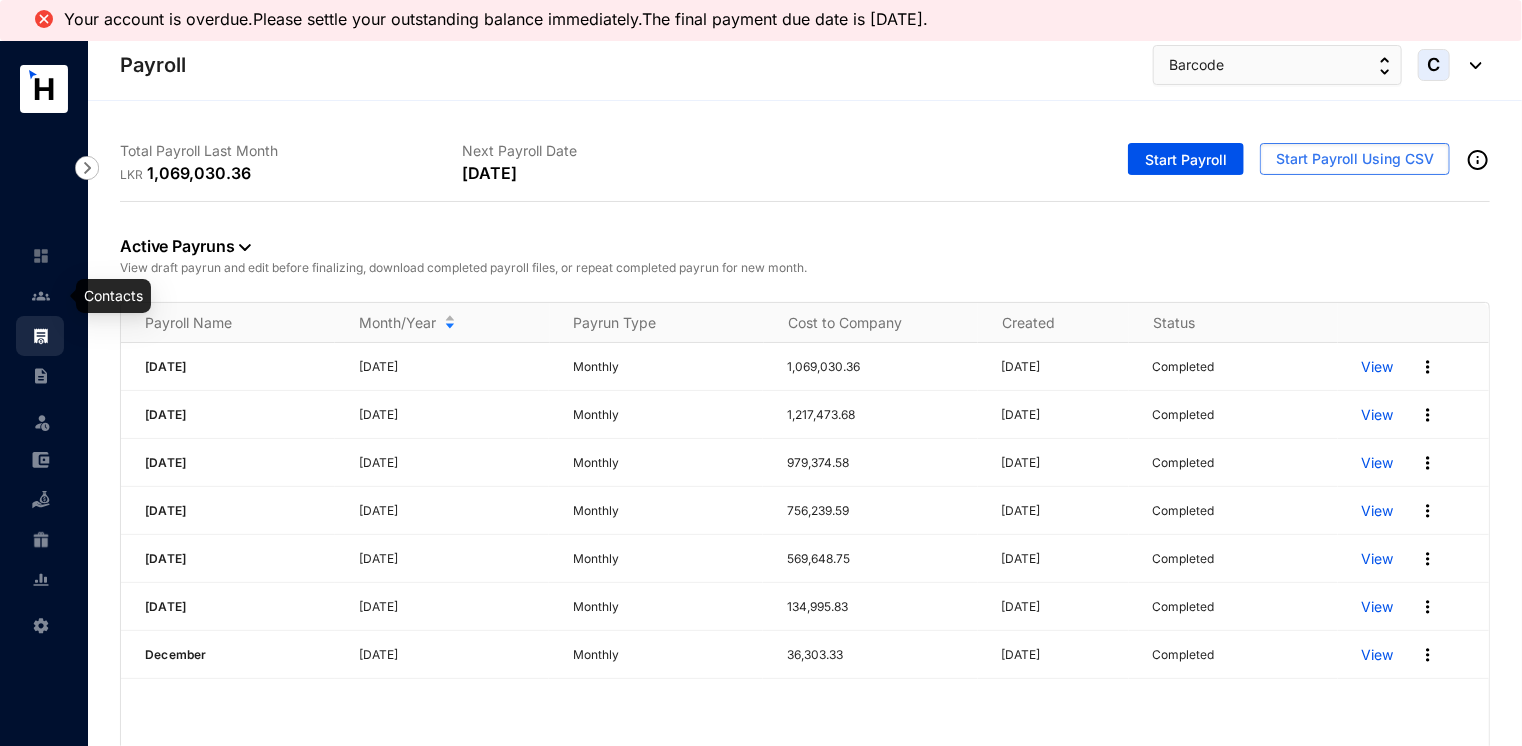 click at bounding box center (57, 296) 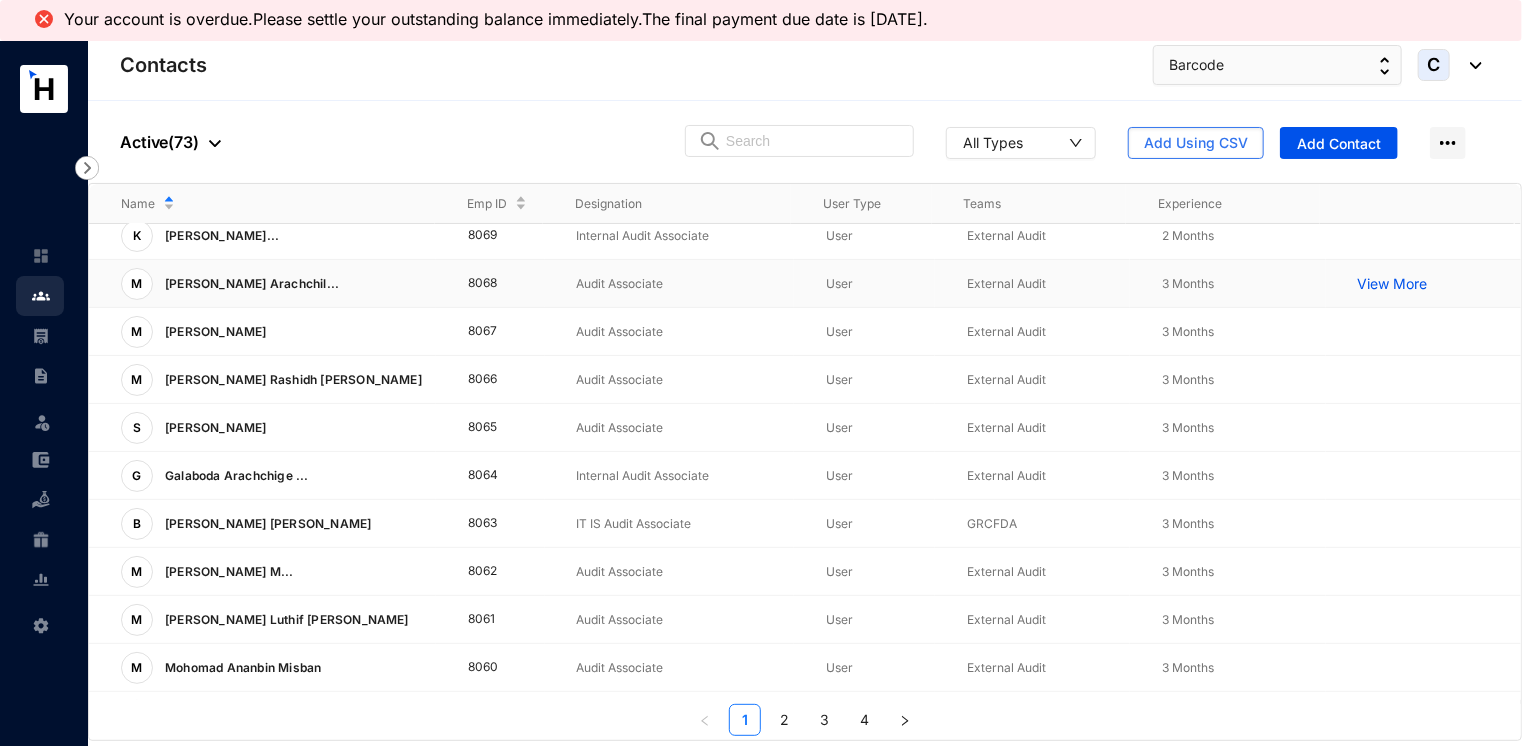 scroll, scrollTop: 480, scrollLeft: 0, axis: vertical 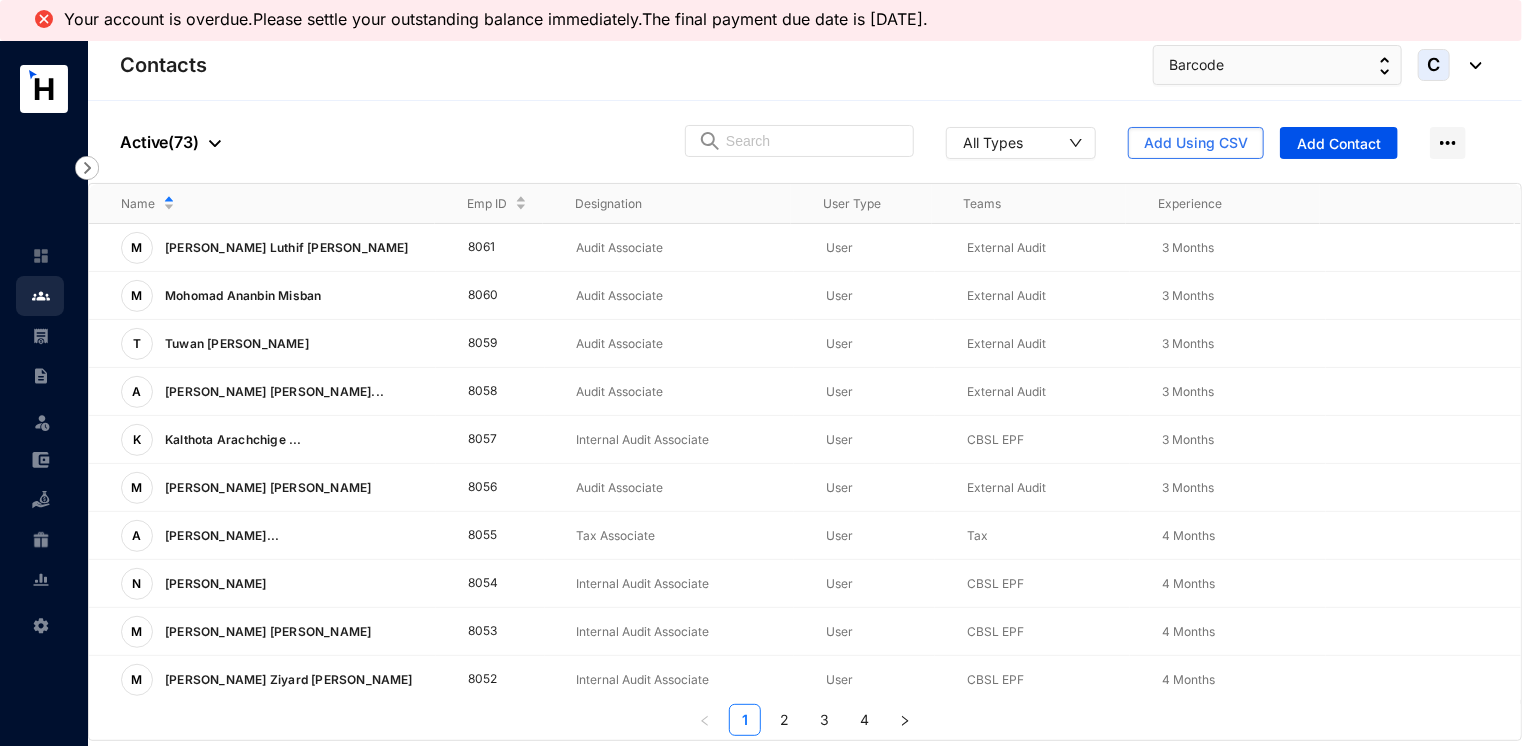 click on "People Active ( 73 ) All Types Add Using CSV Add Contact" at bounding box center [805, 142] 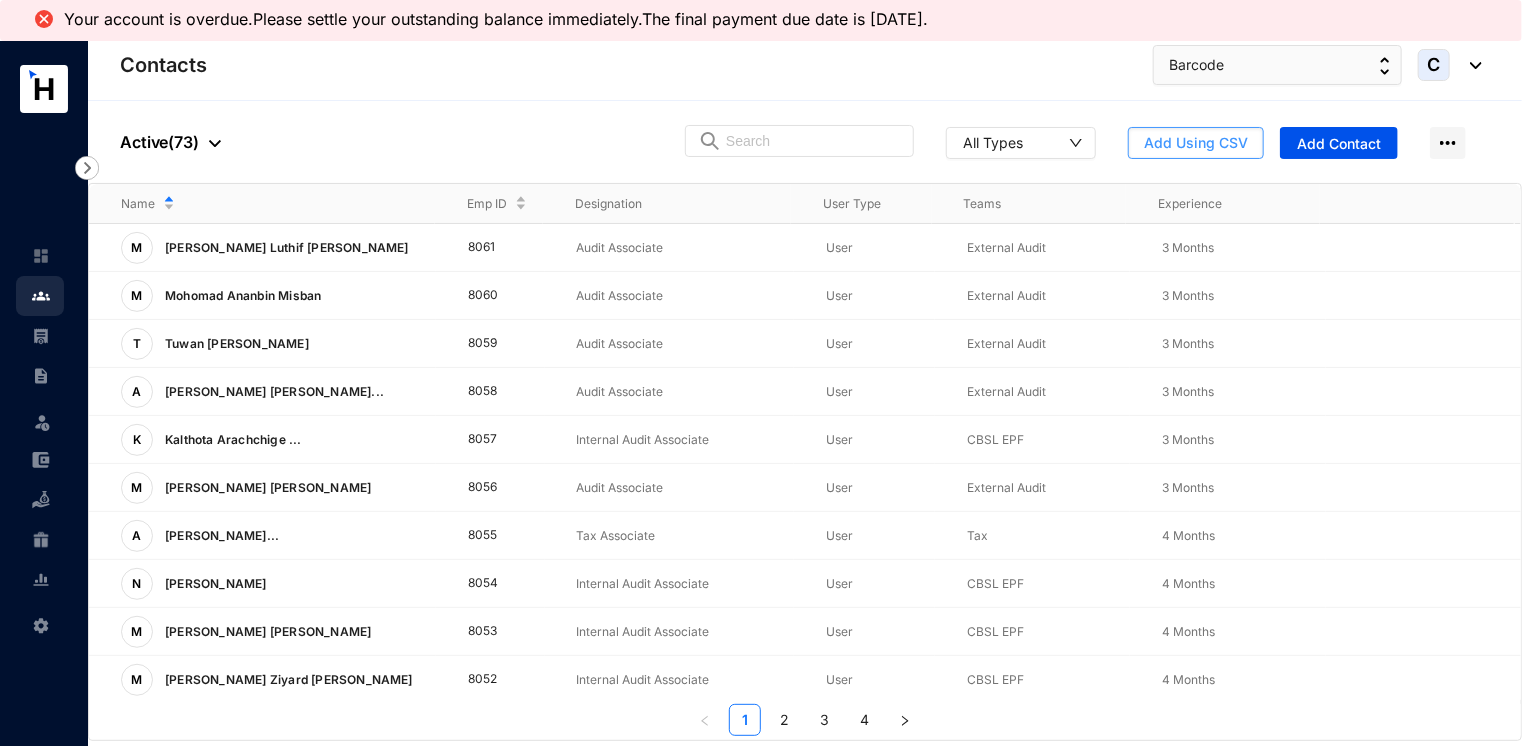 click on "Add Using CSV" at bounding box center (1196, 143) 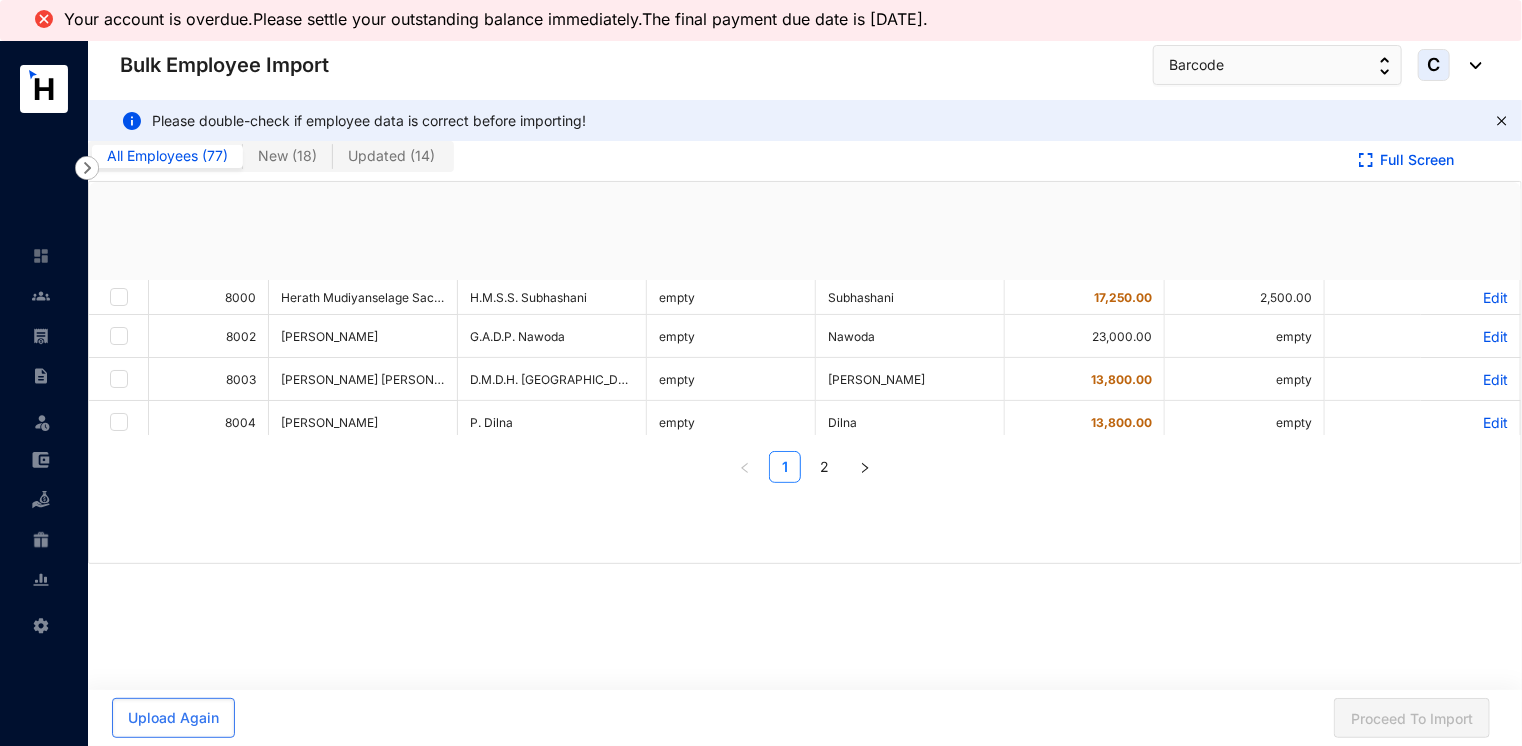 checkbox on "true" 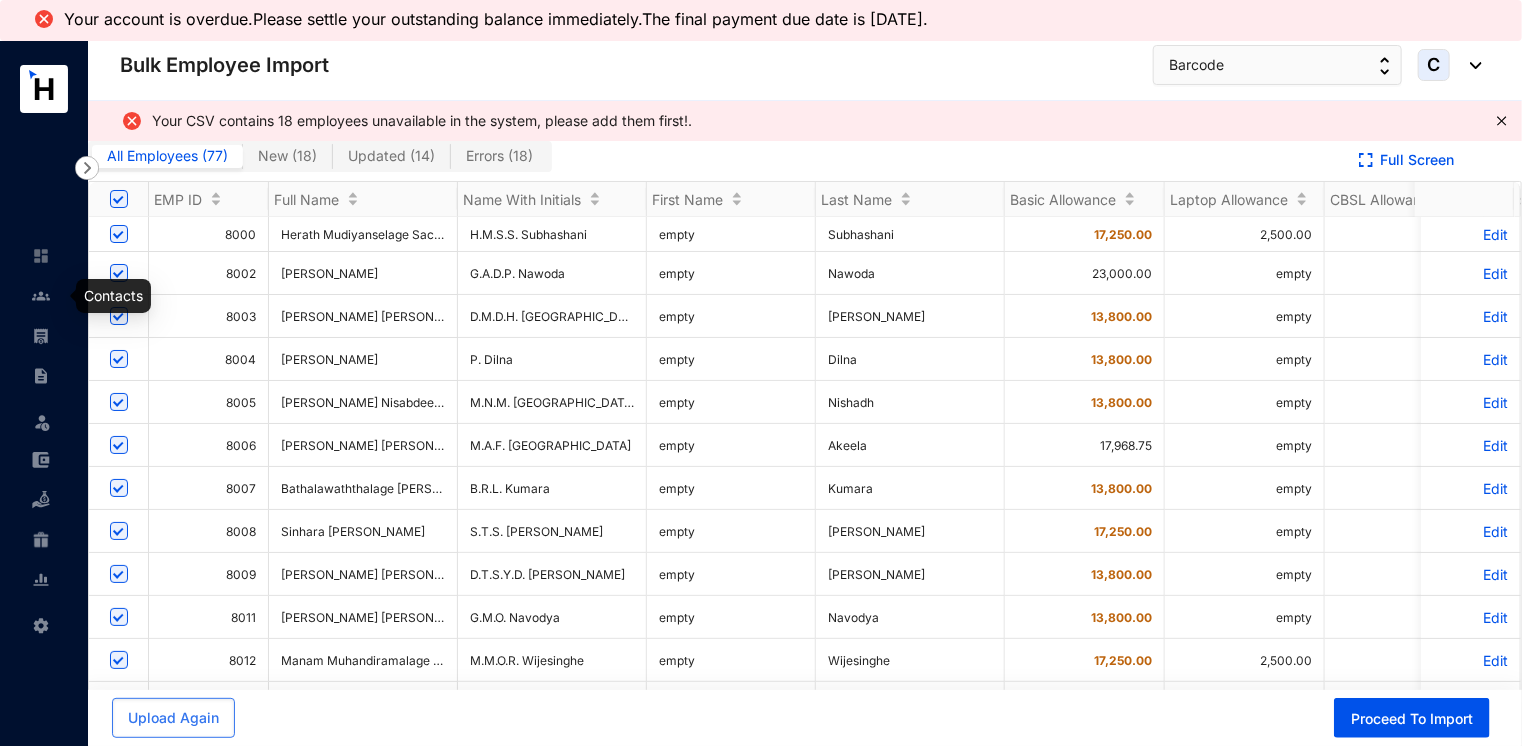 click at bounding box center [41, 296] 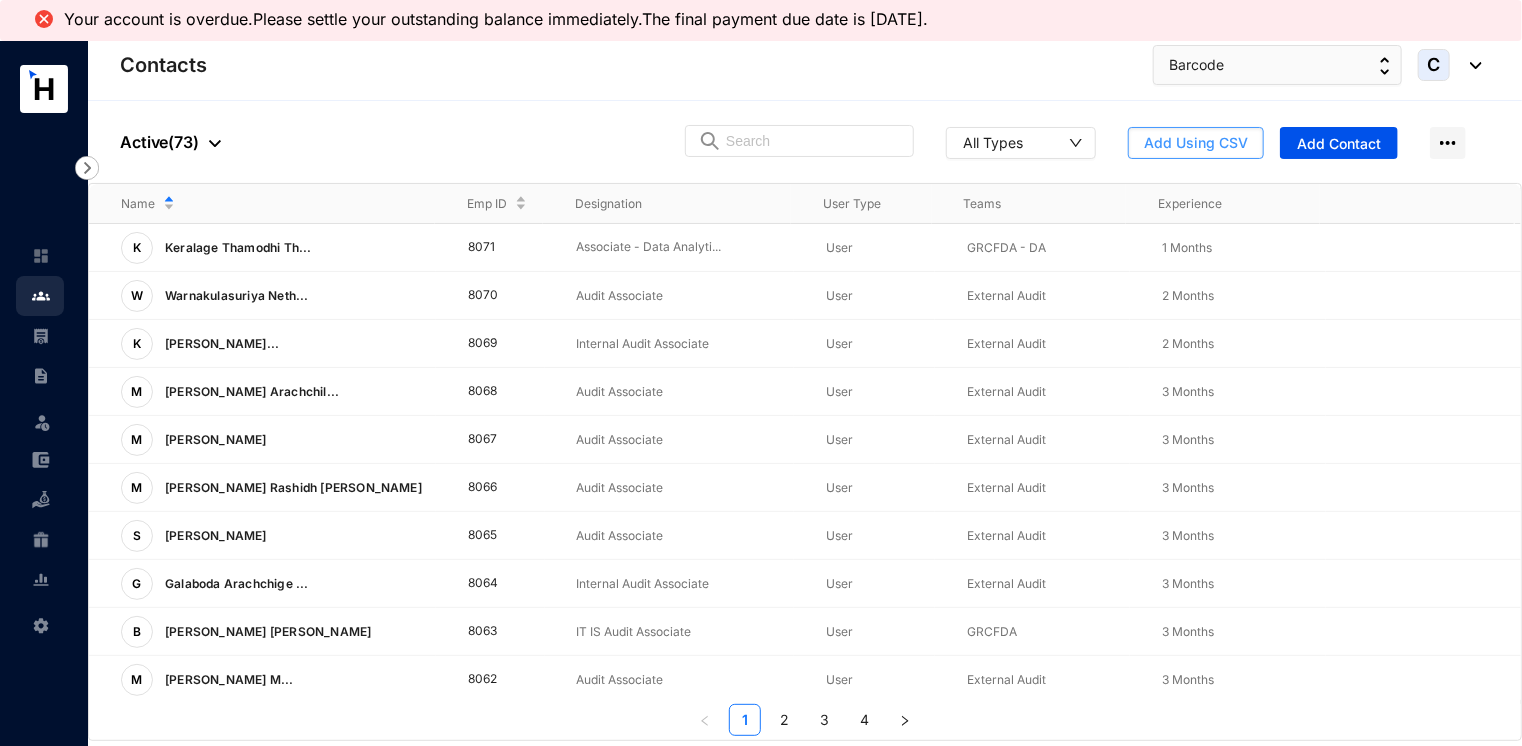 click on "Add Using CSV" at bounding box center [1196, 143] 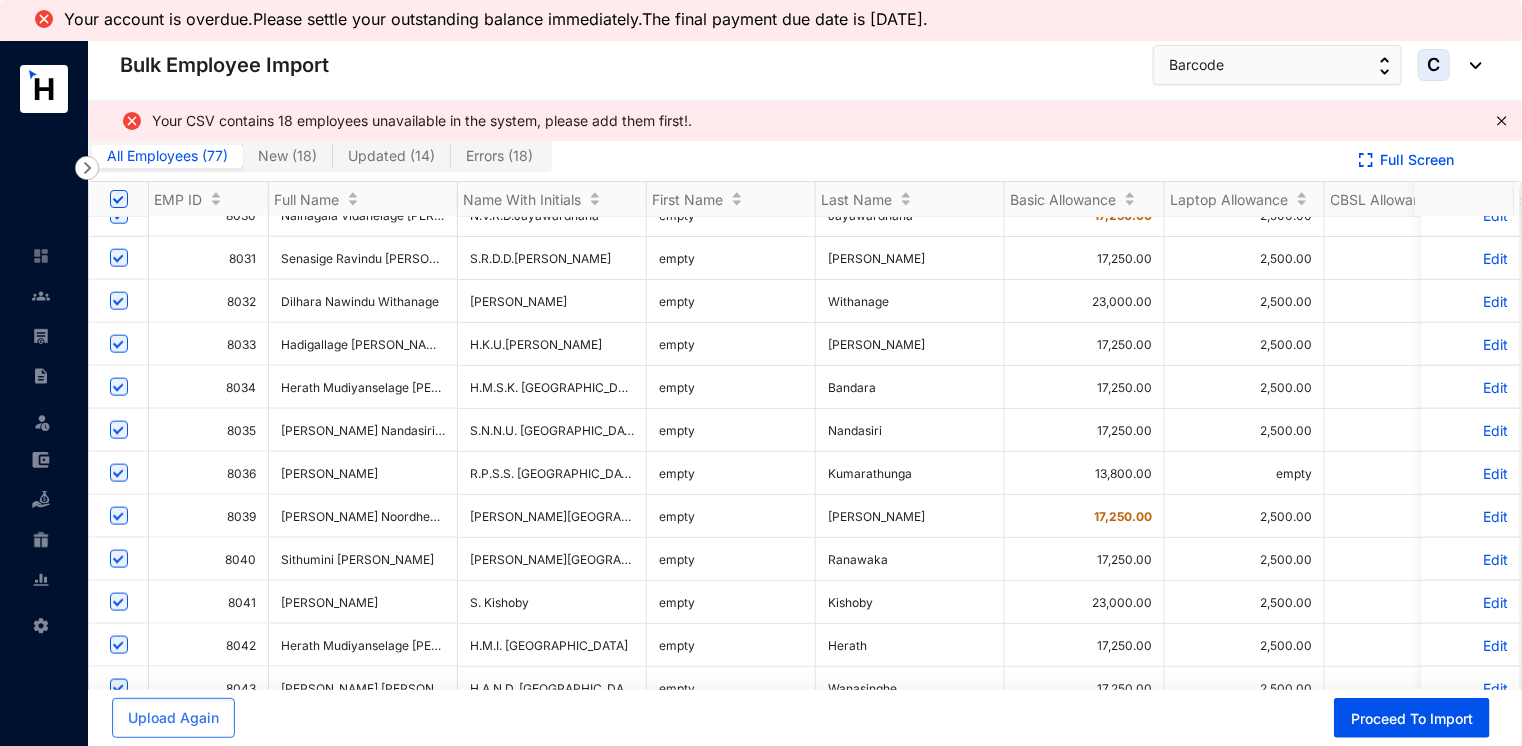 scroll, scrollTop: 1200, scrollLeft: 0, axis: vertical 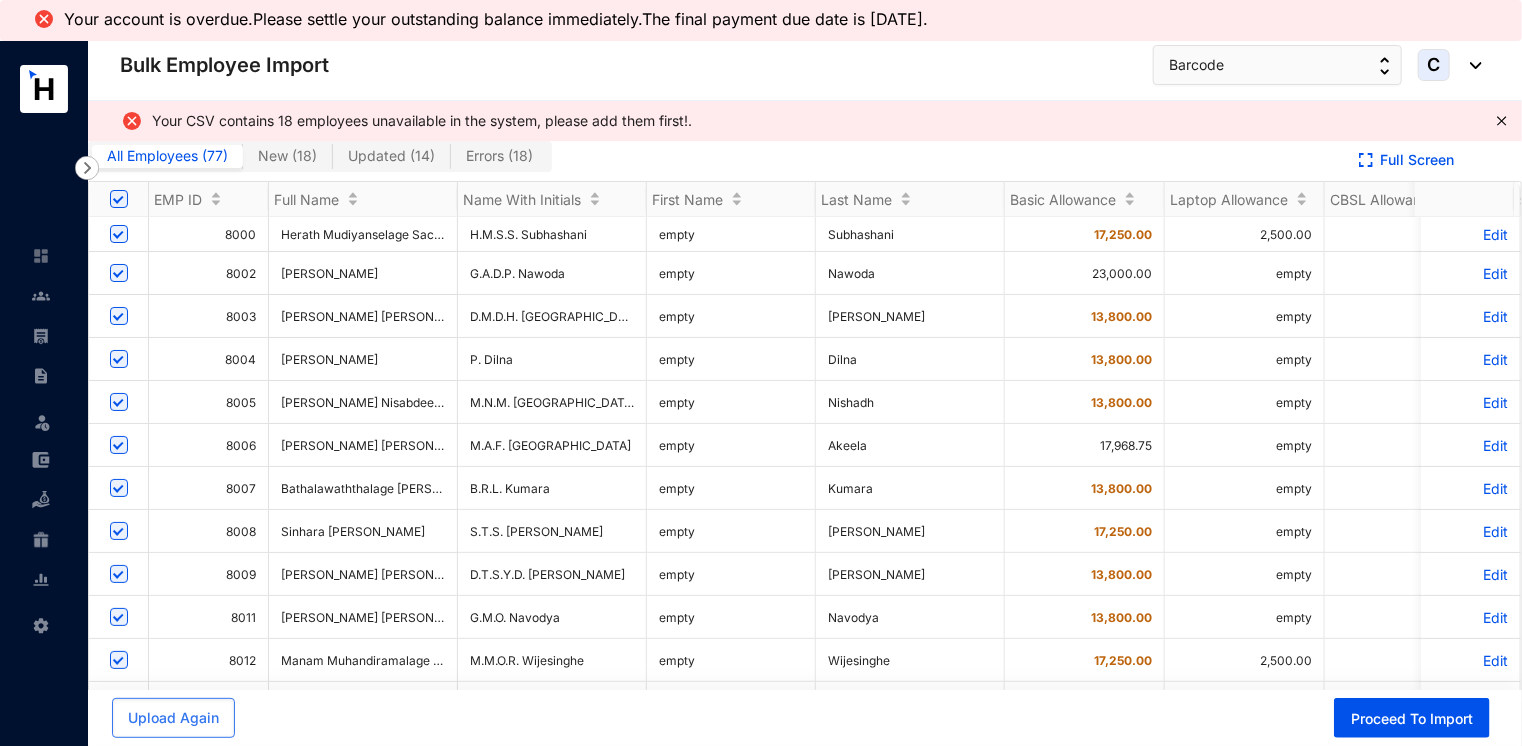 click on "Errors ( 18 )" at bounding box center (499, 155) 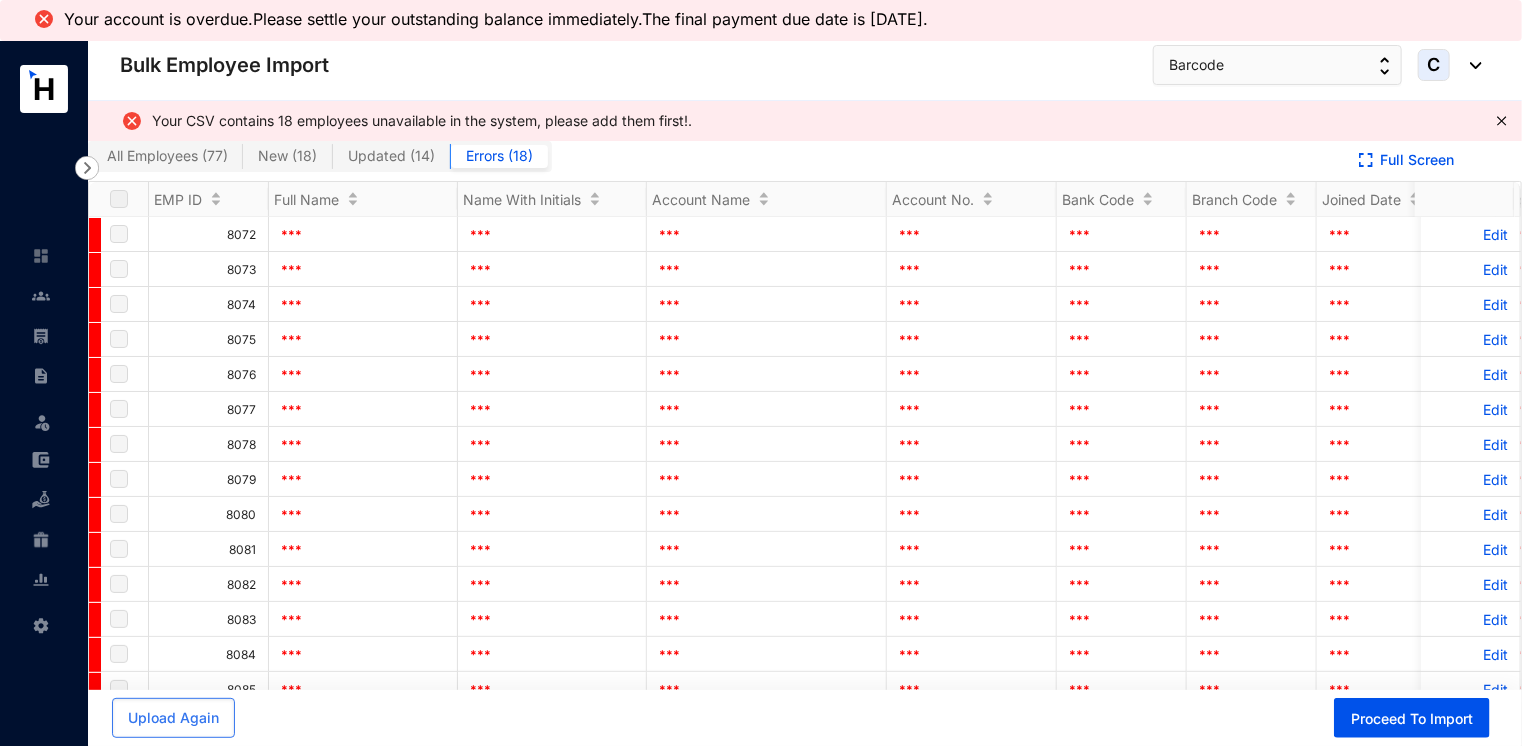 click on "All Employees ( 77 )" at bounding box center [167, 155] 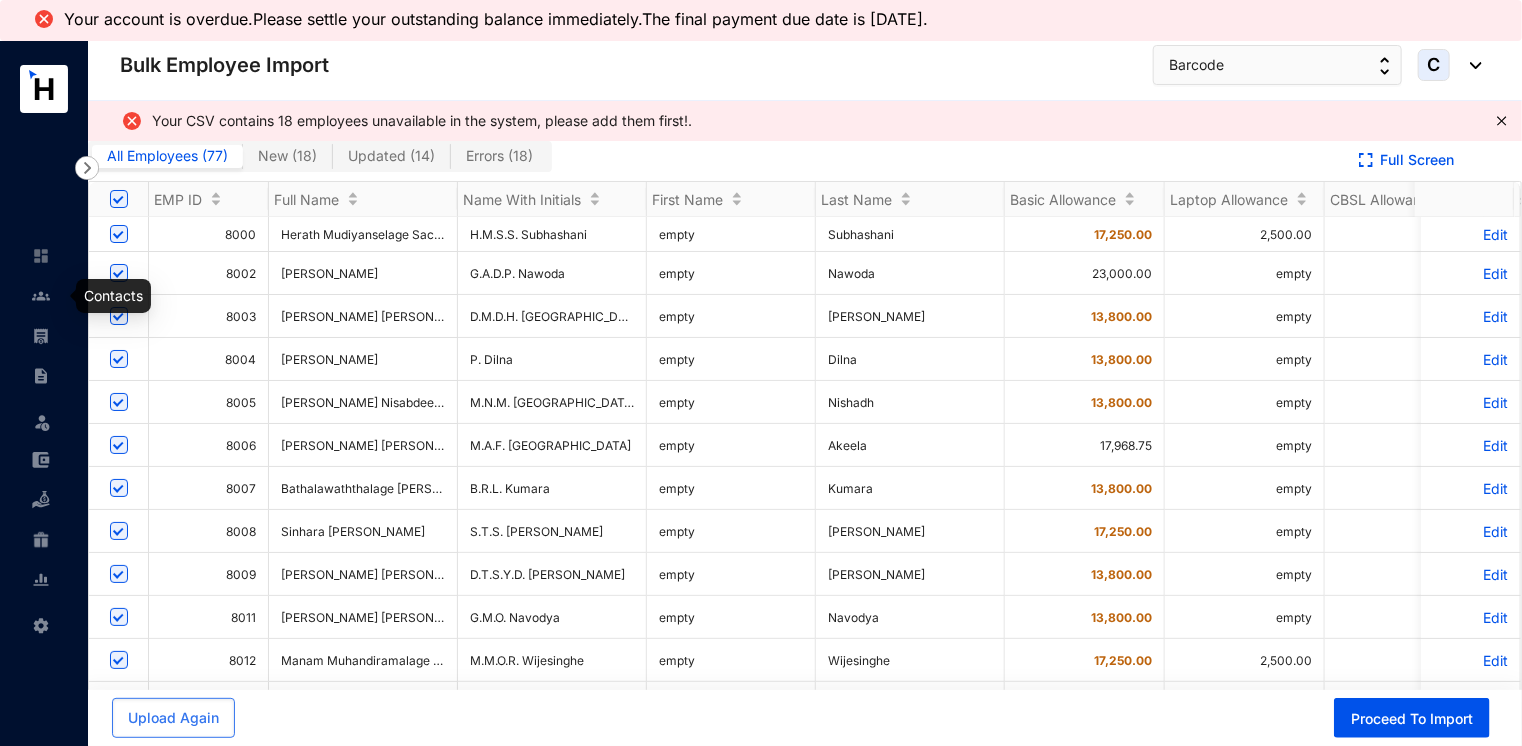 click at bounding box center [41, 296] 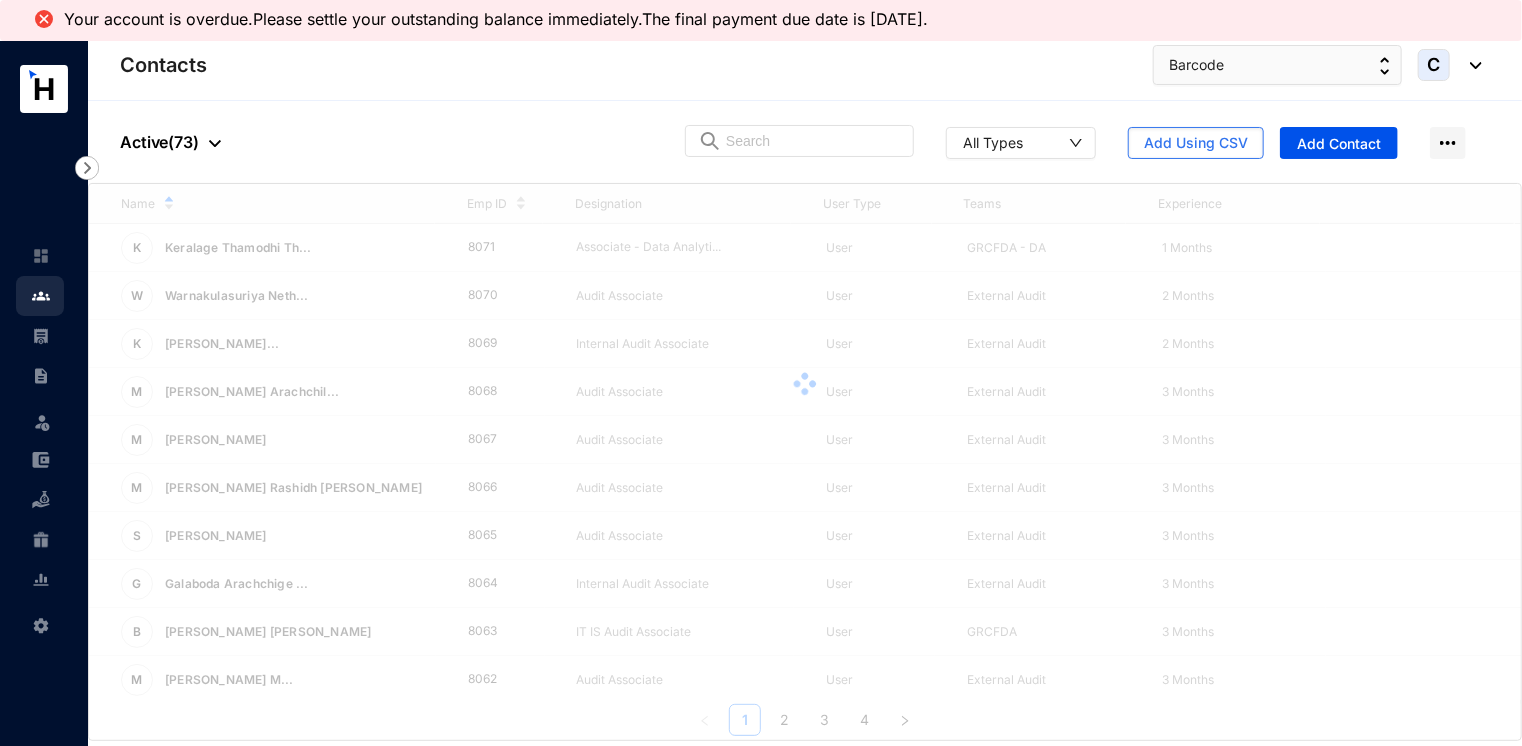 click at bounding box center (215, 143) 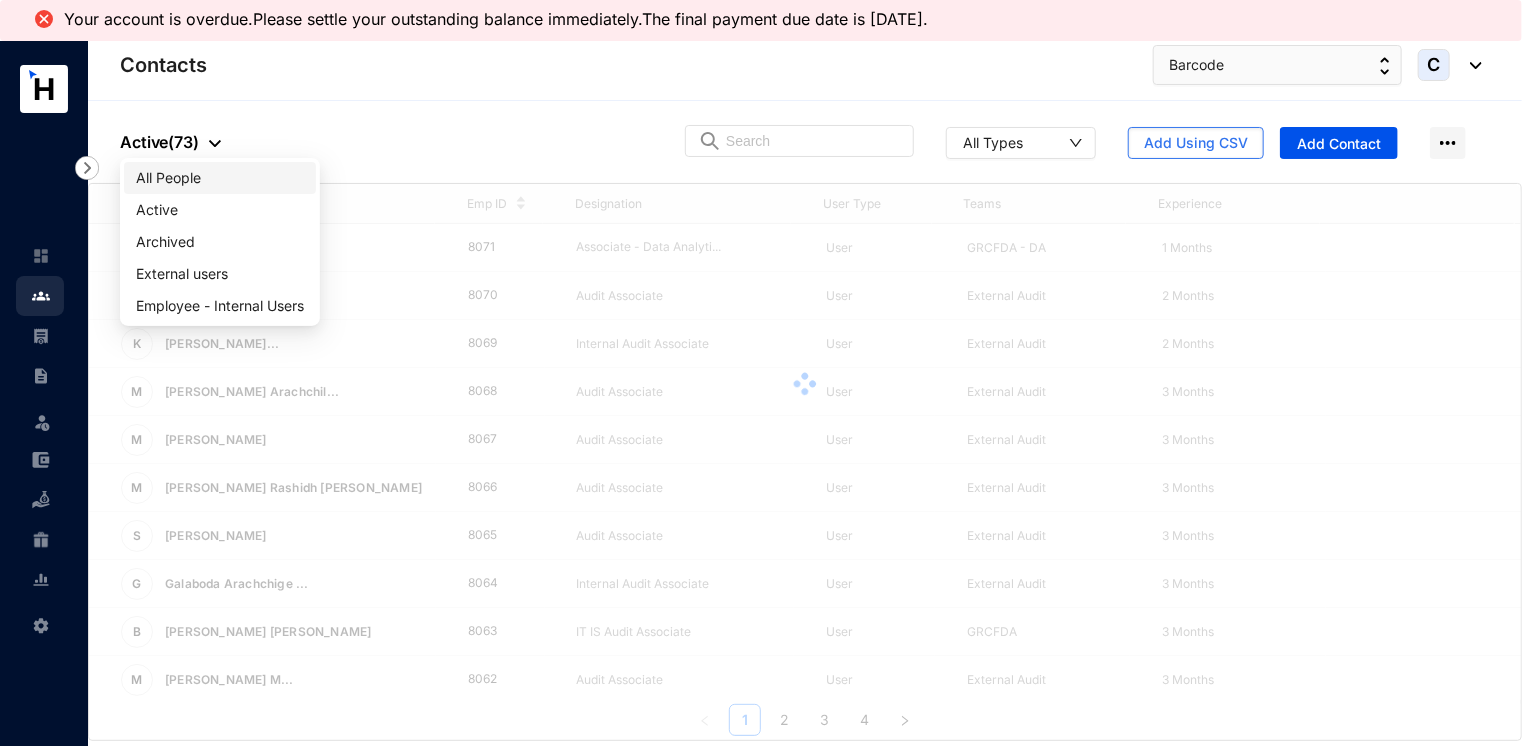 click on "All People" at bounding box center [220, 178] 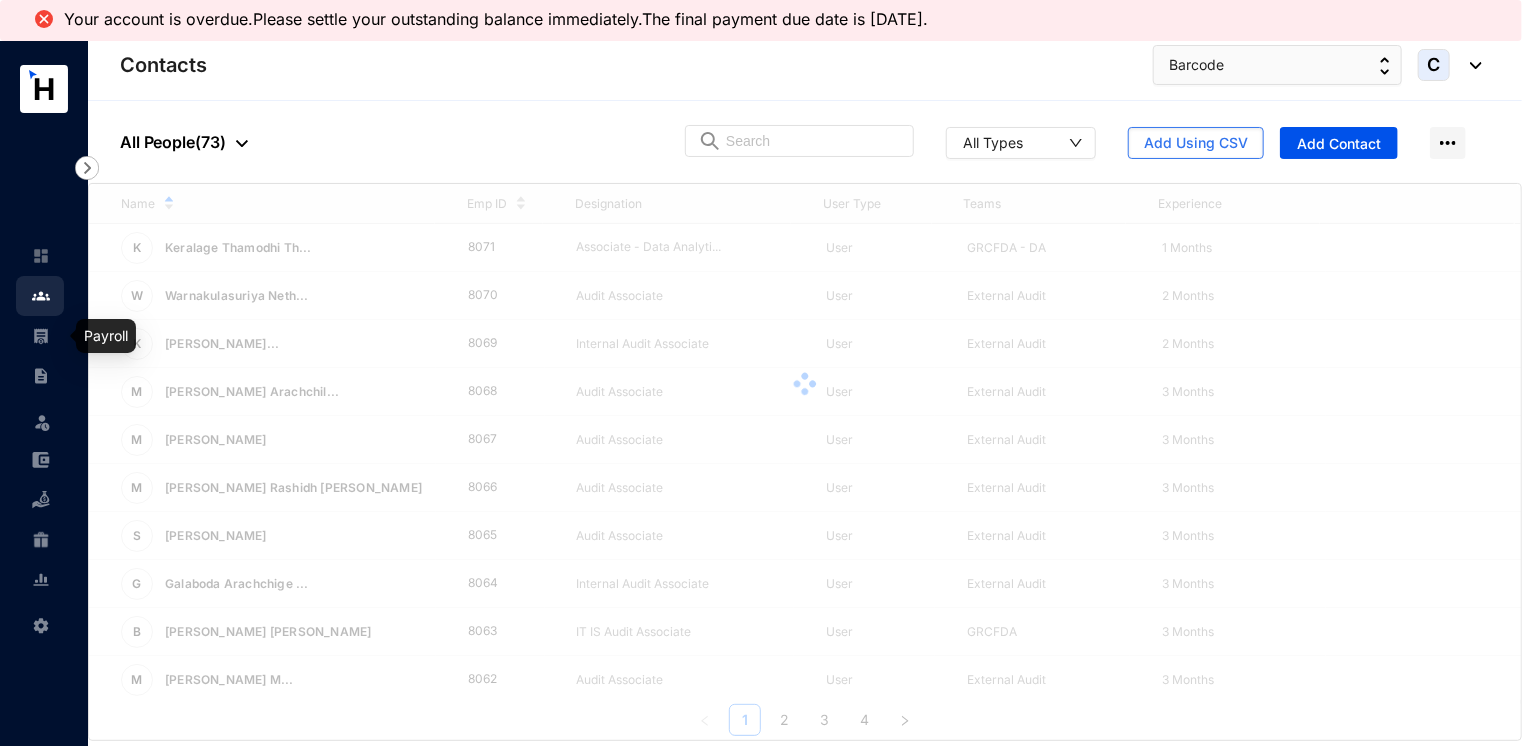 click at bounding box center [57, 336] 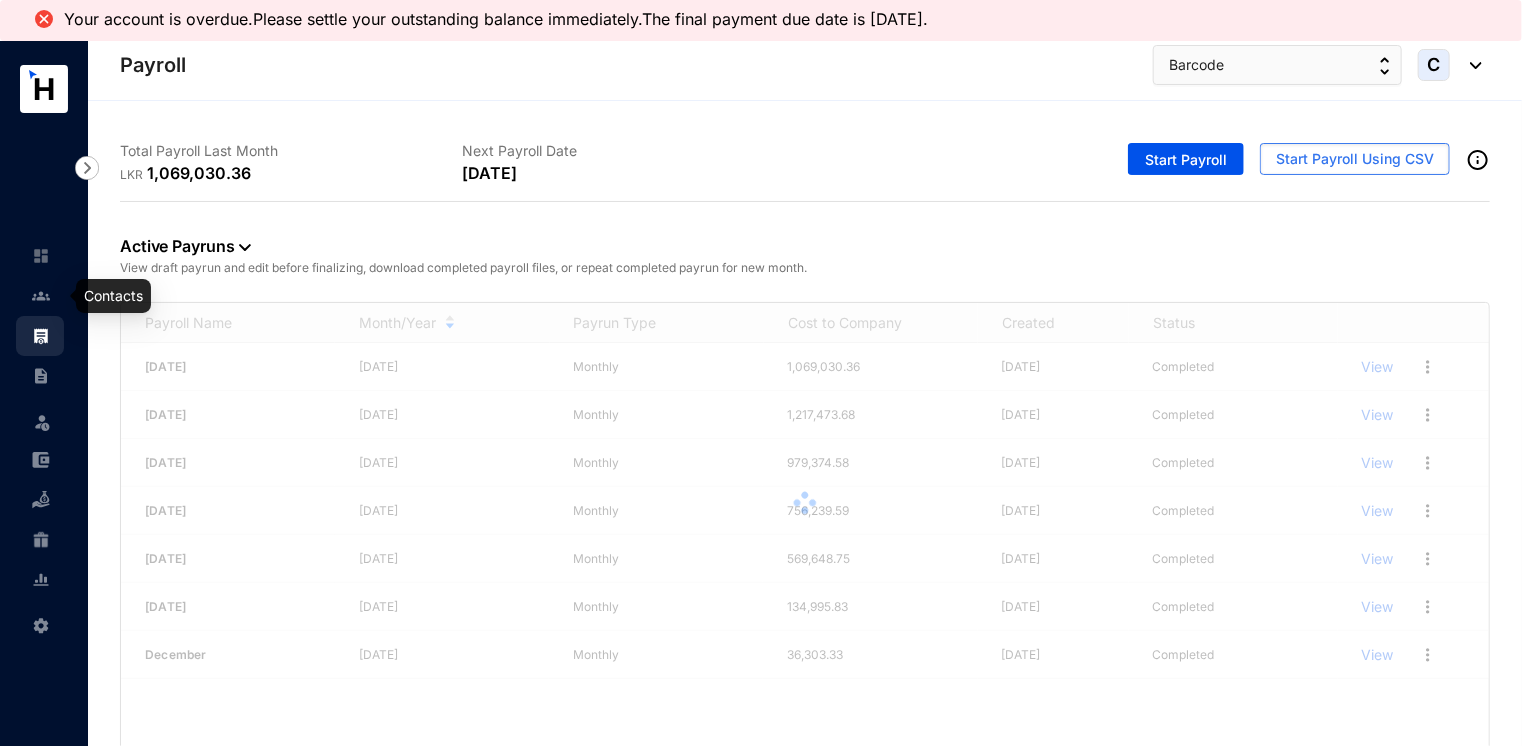 click at bounding box center (57, 296) 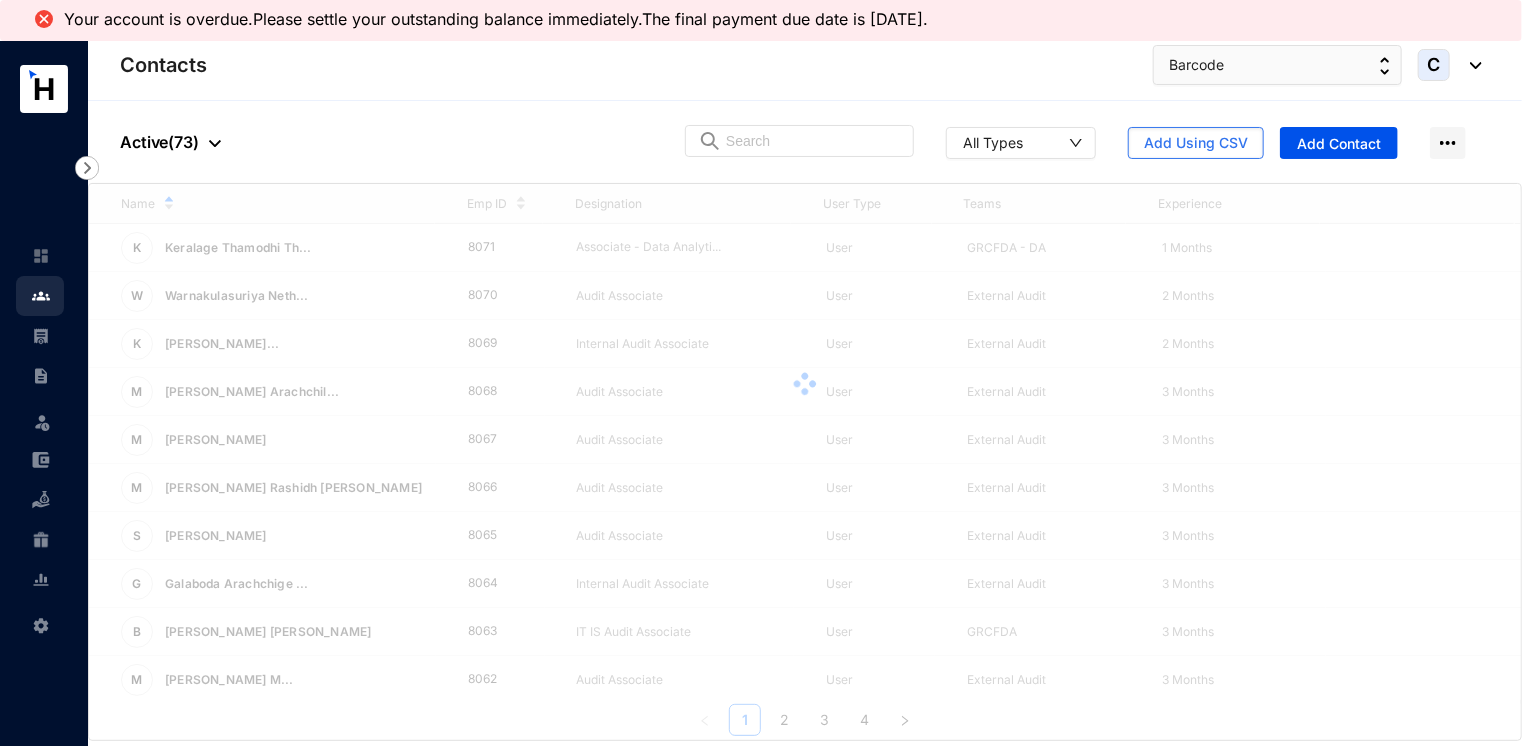 click on "People Active ( 73 ) All Types Add Using CSV Add Contact" at bounding box center (805, 142) 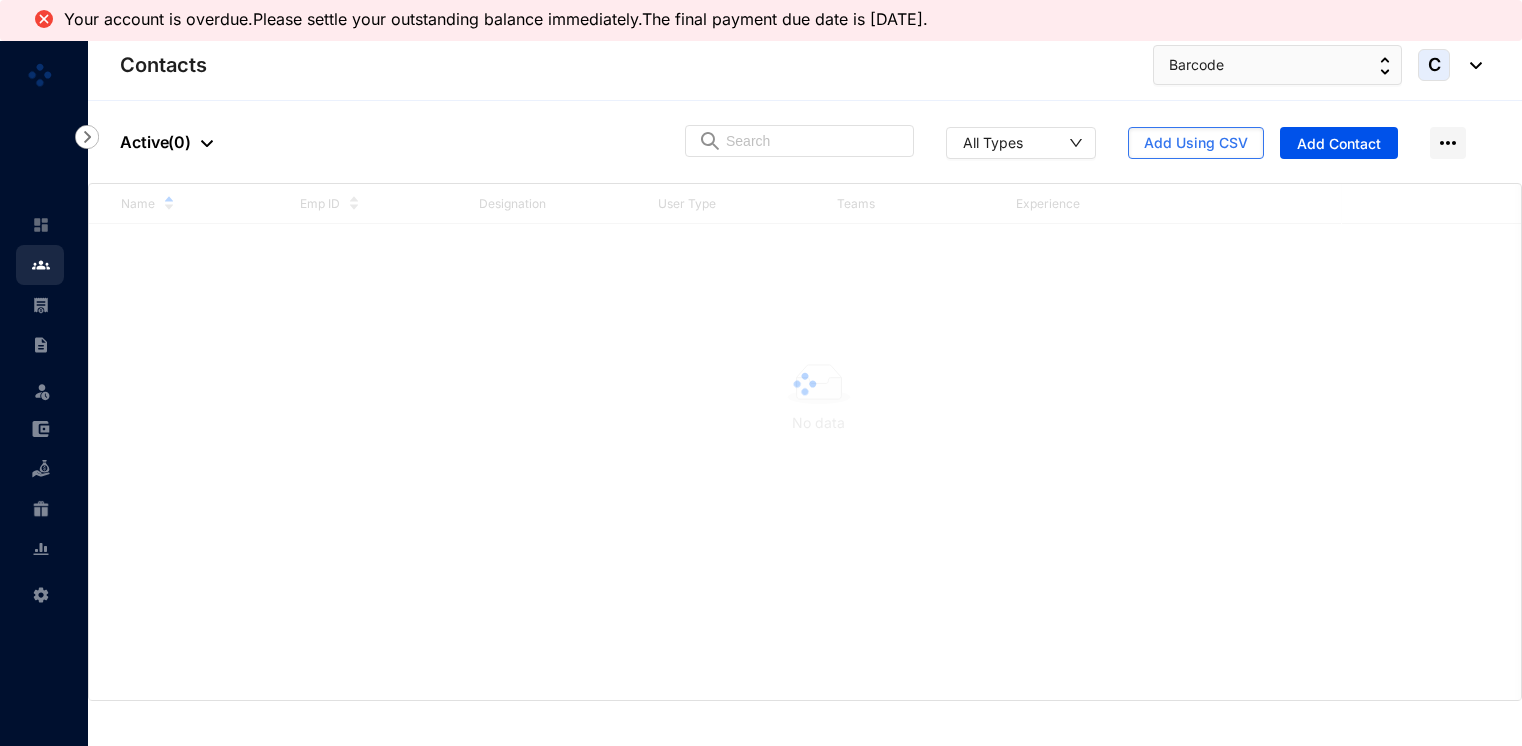 scroll, scrollTop: 0, scrollLeft: 0, axis: both 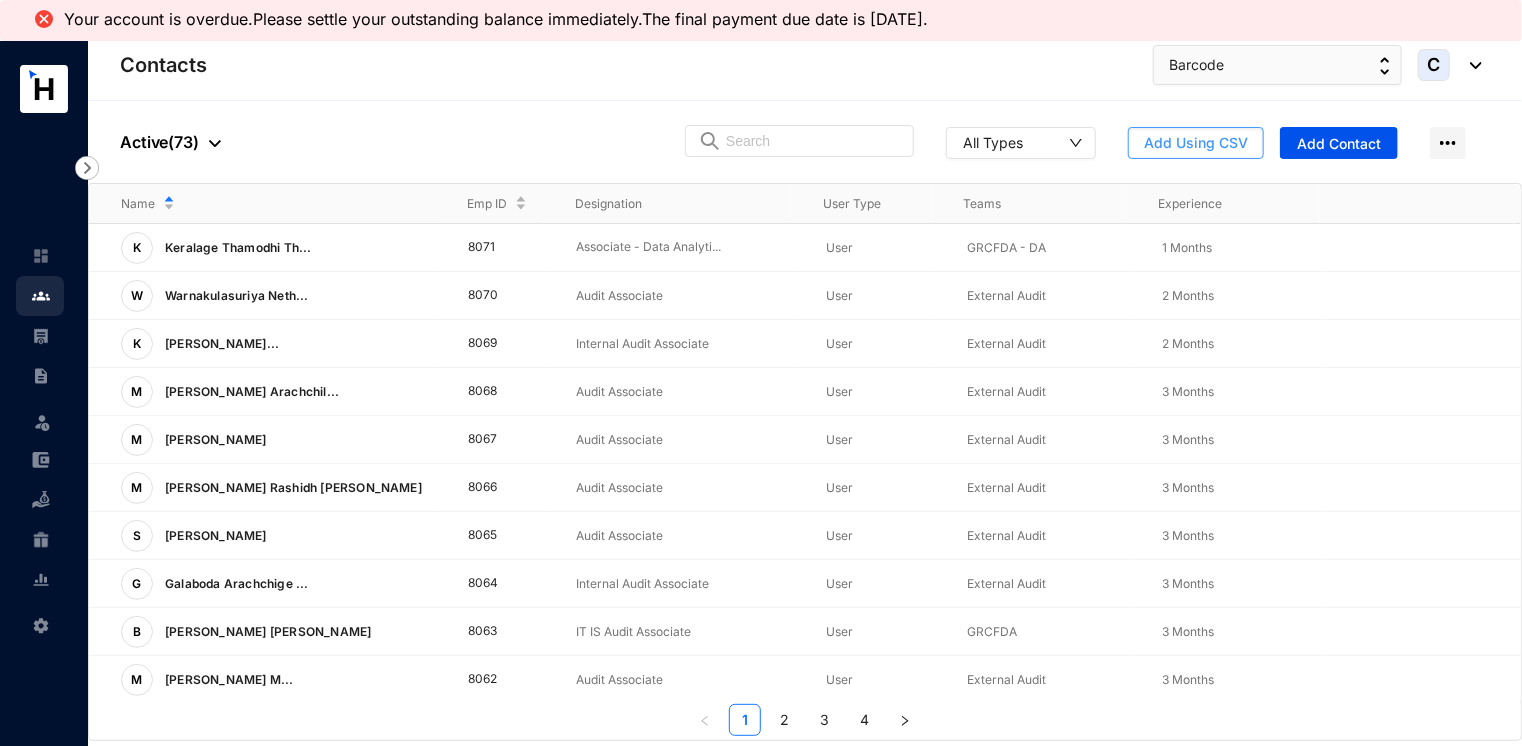 click on "Add Using CSV" at bounding box center [1196, 143] 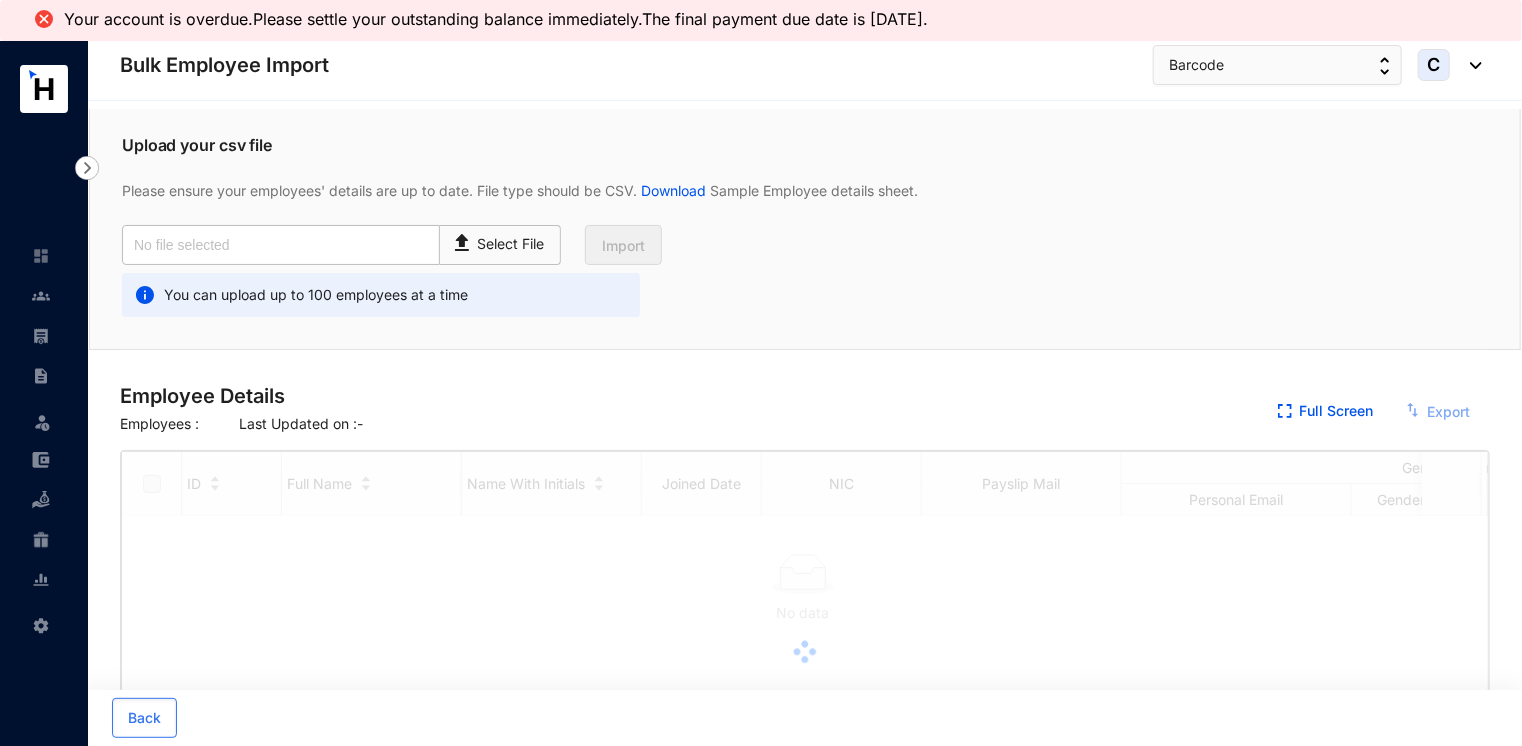 checkbox on "true" 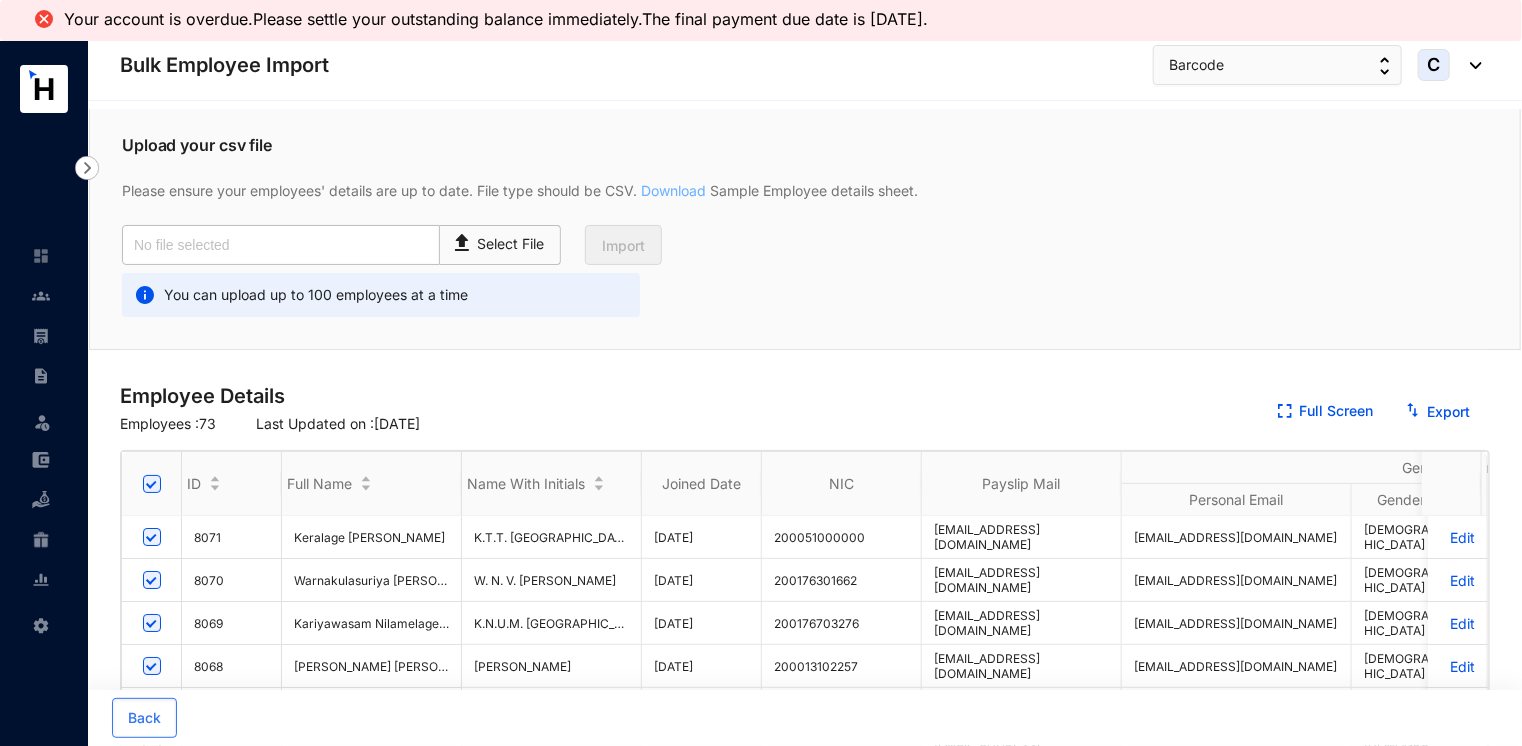 click on "Download" at bounding box center [673, 190] 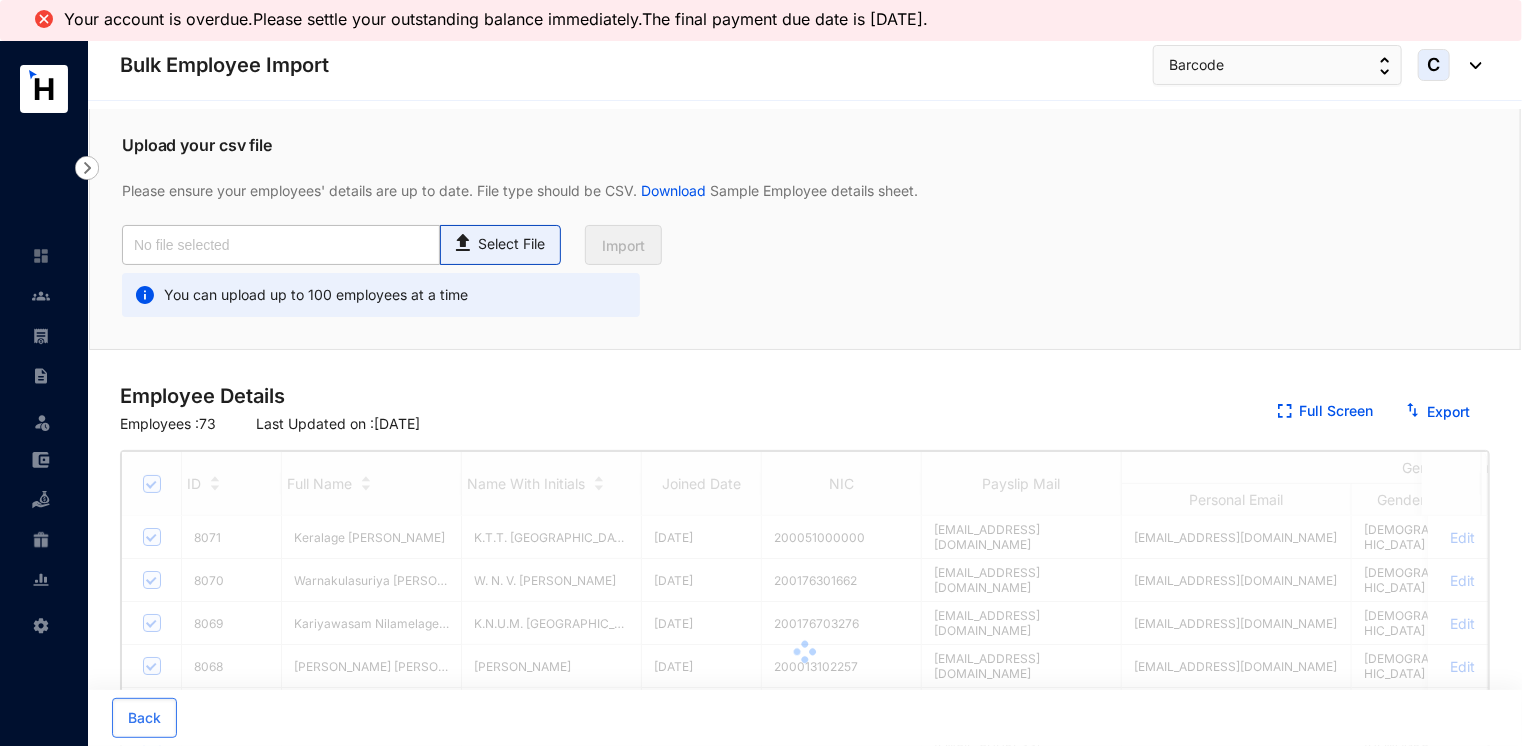 click at bounding box center [464, 240] 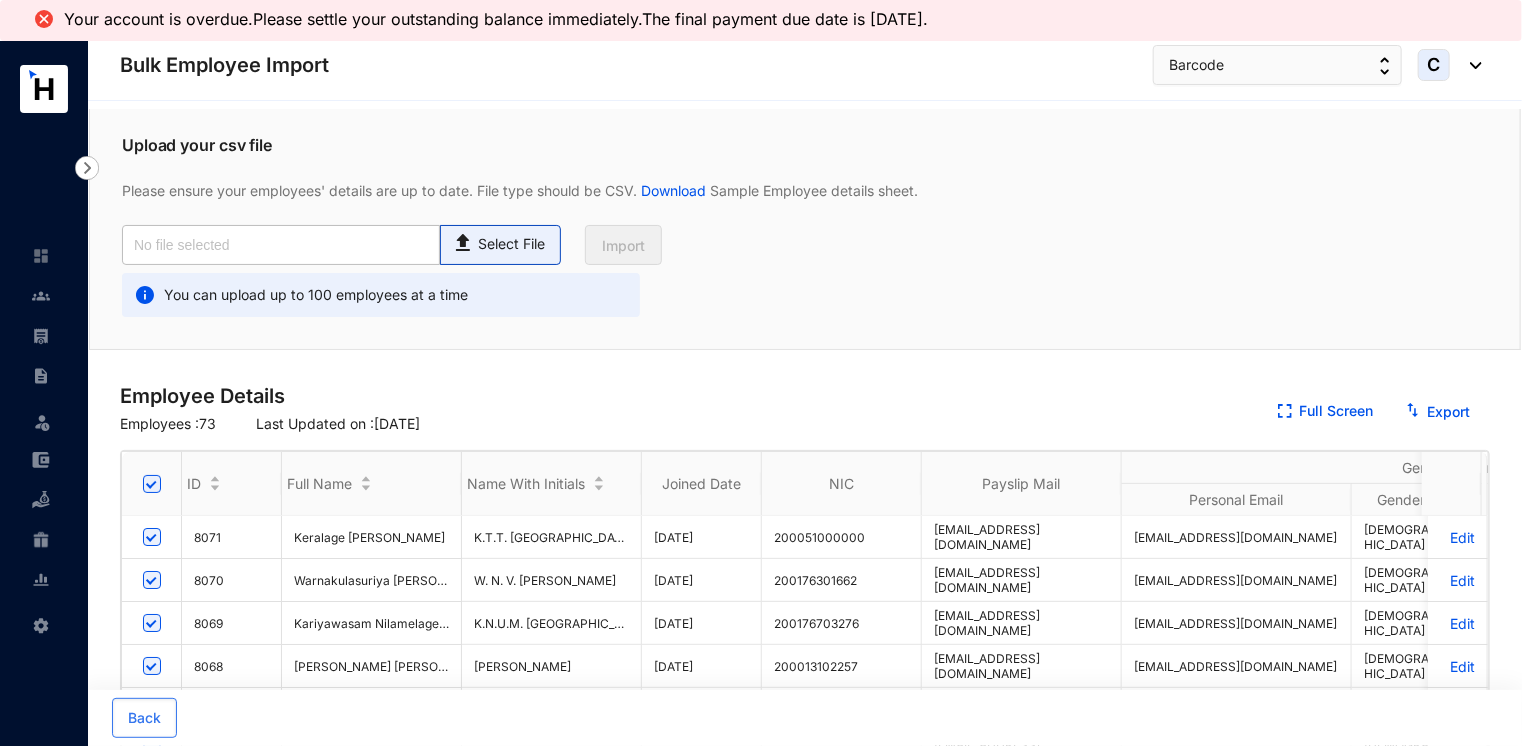 type on "Standard-v1.2.csv" 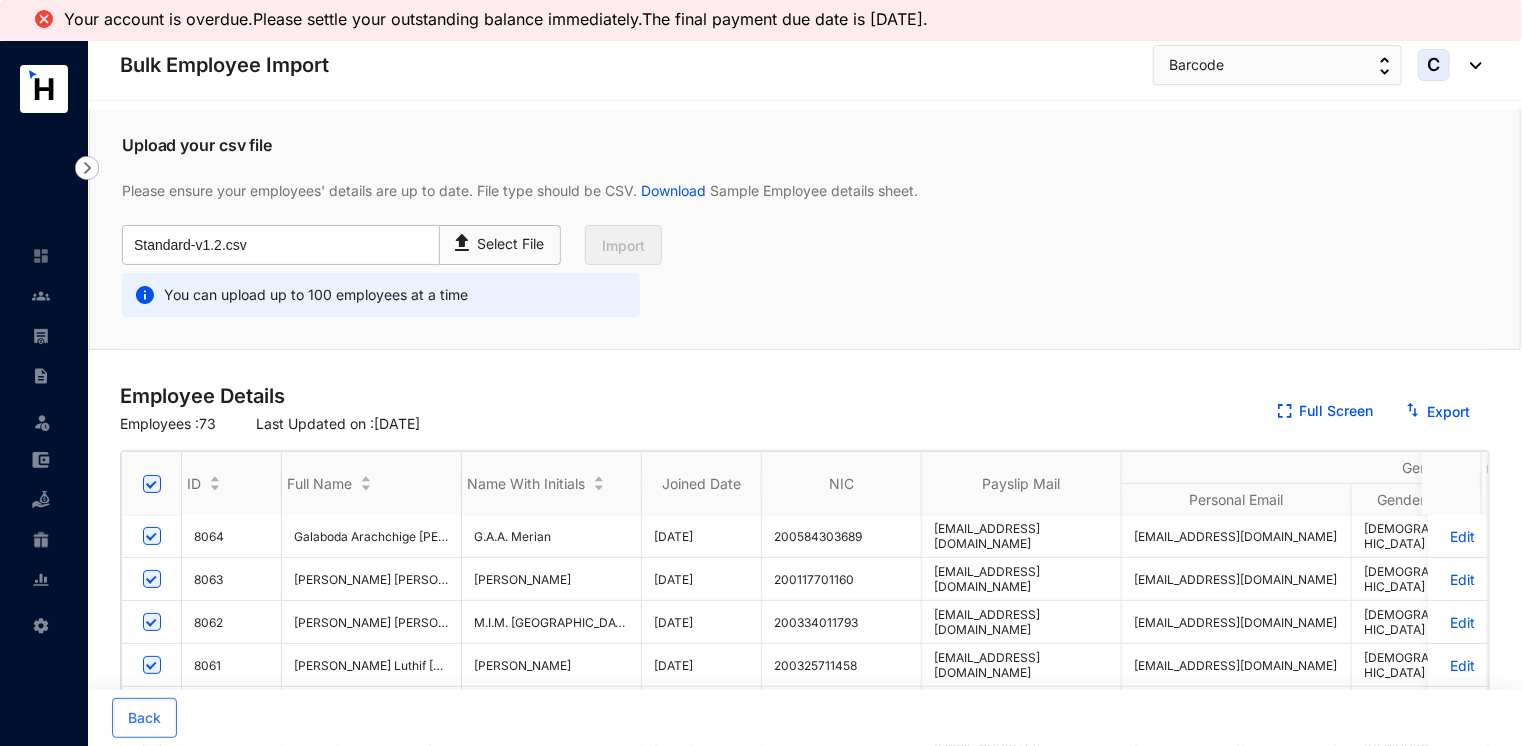 scroll, scrollTop: 315, scrollLeft: 0, axis: vertical 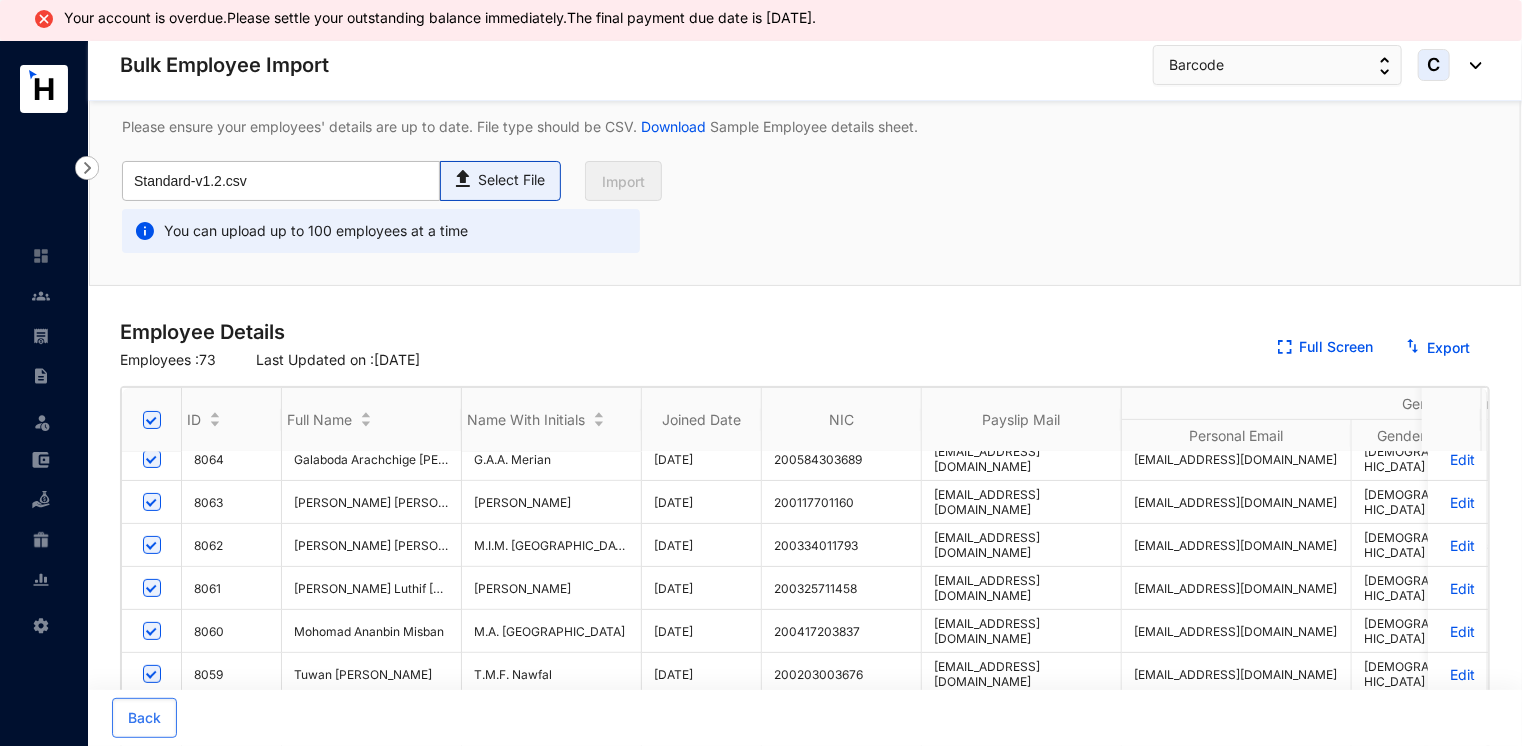 click on "Select File" at bounding box center [511, 180] 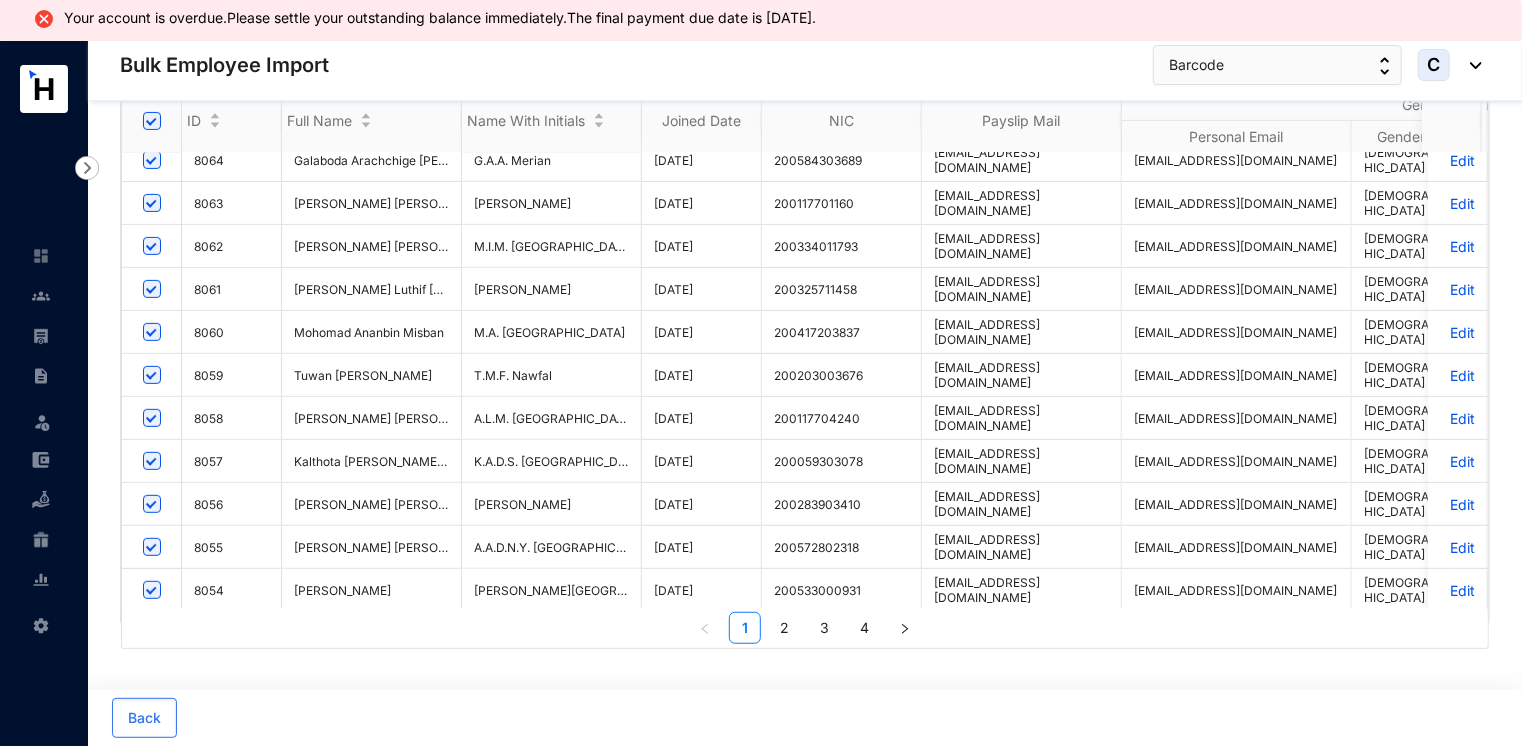 scroll, scrollTop: 364, scrollLeft: 0, axis: vertical 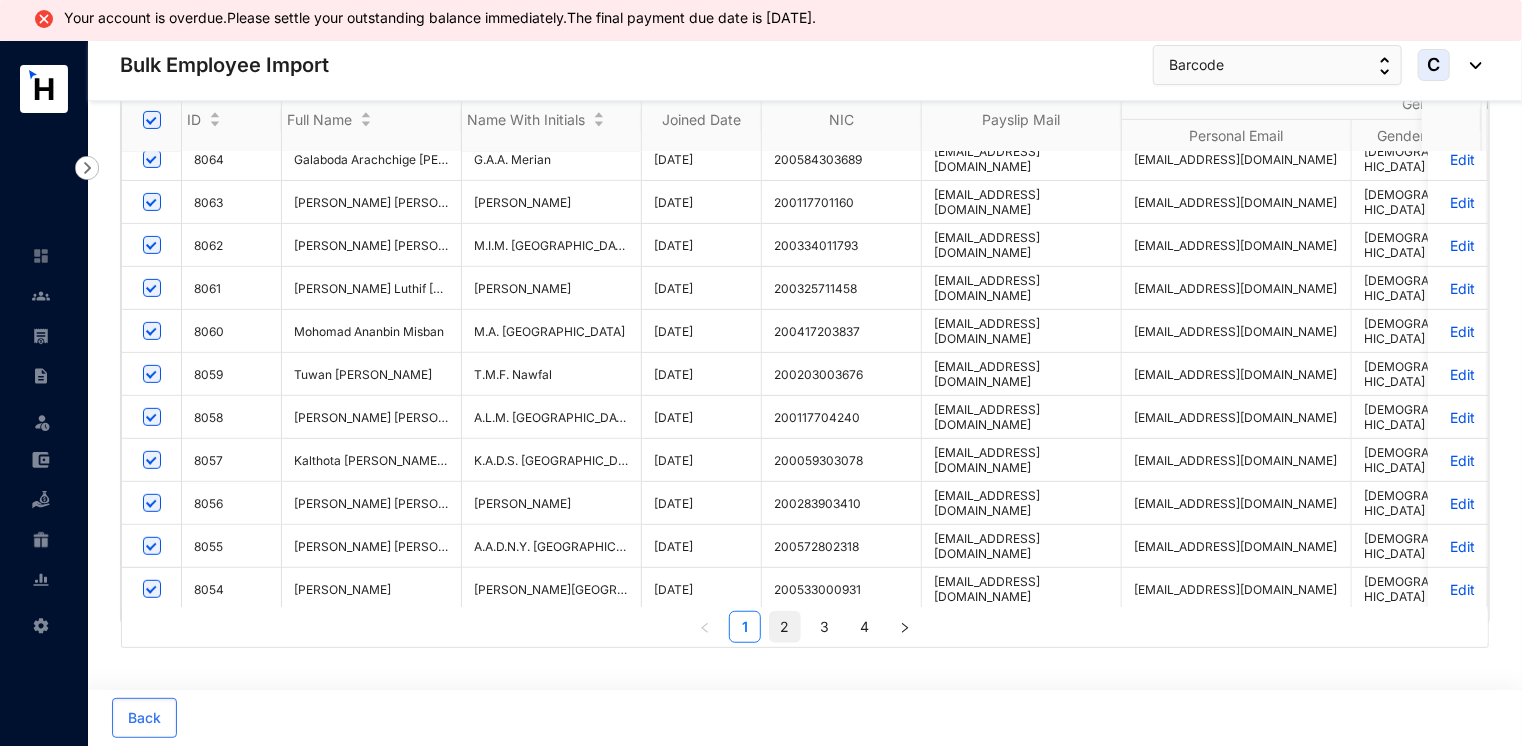 click on "2" at bounding box center (785, 627) 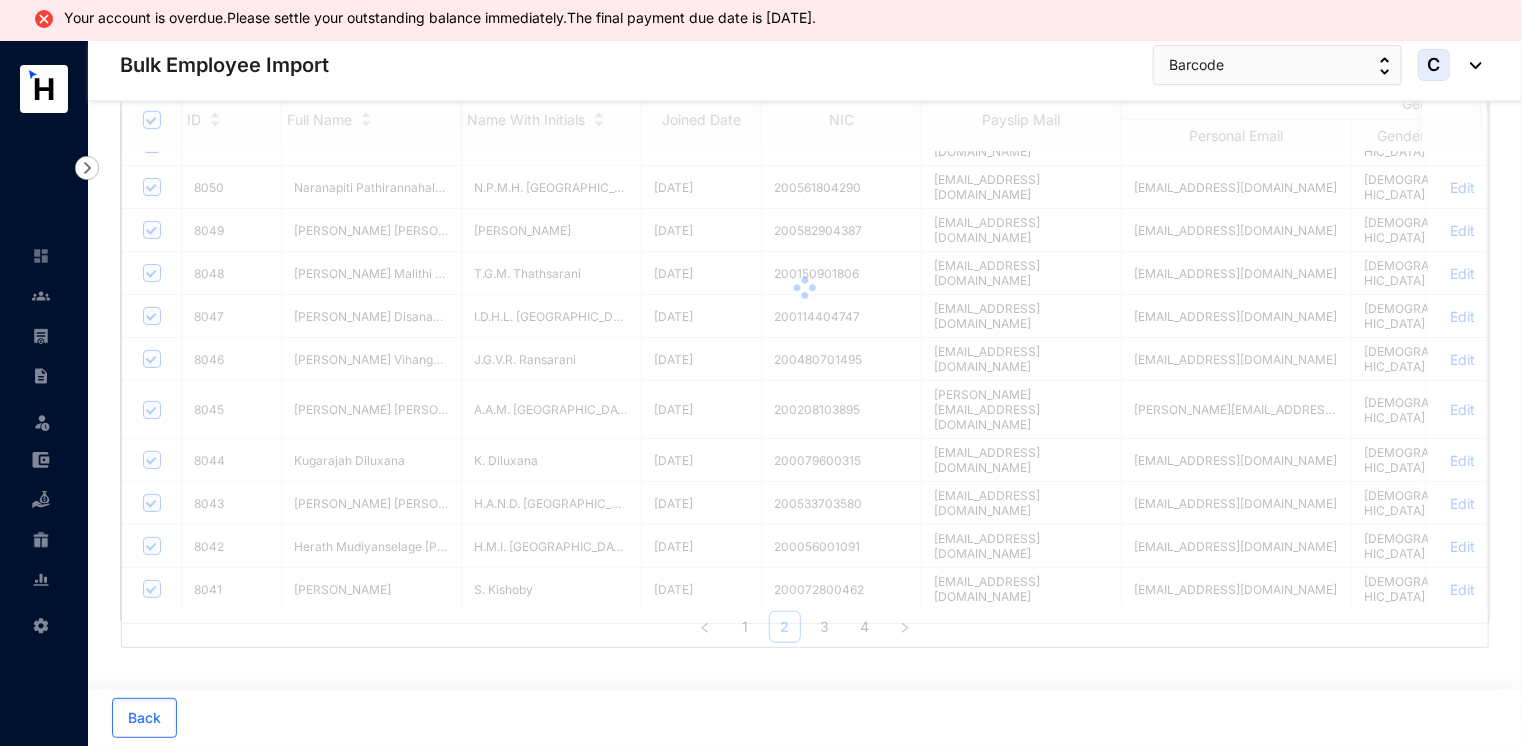scroll, scrollTop: 0, scrollLeft: 0, axis: both 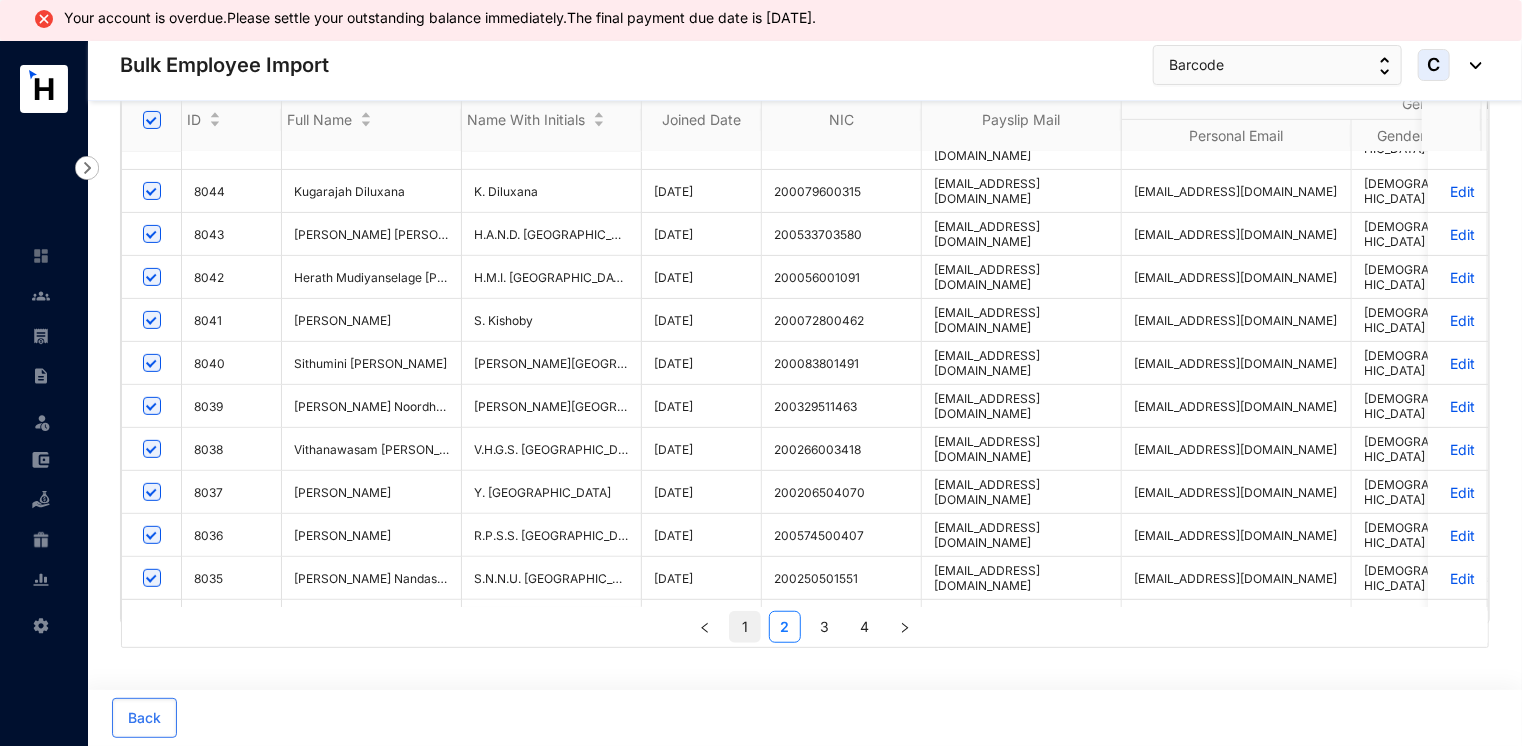 click on "1" at bounding box center (745, 627) 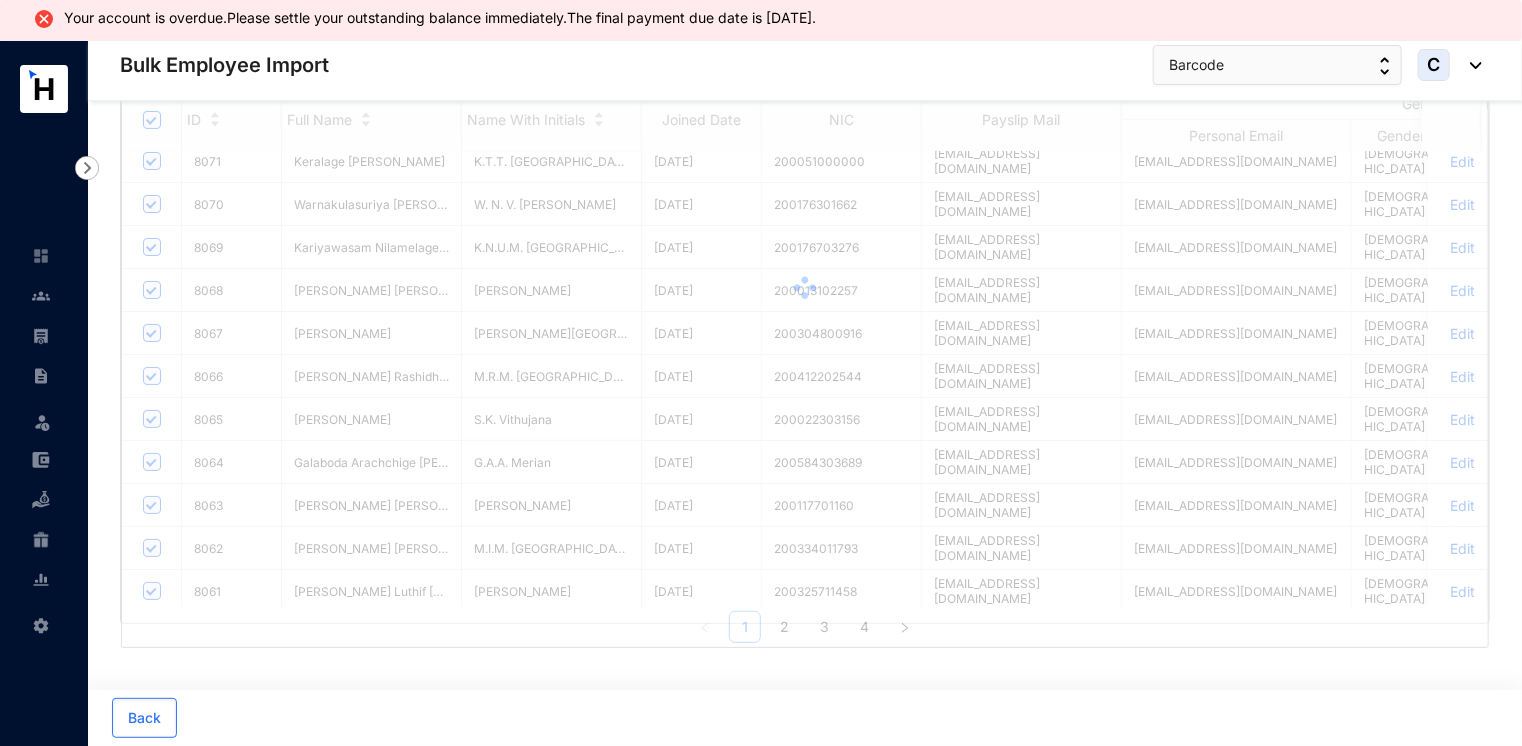 scroll, scrollTop: 0, scrollLeft: 0, axis: both 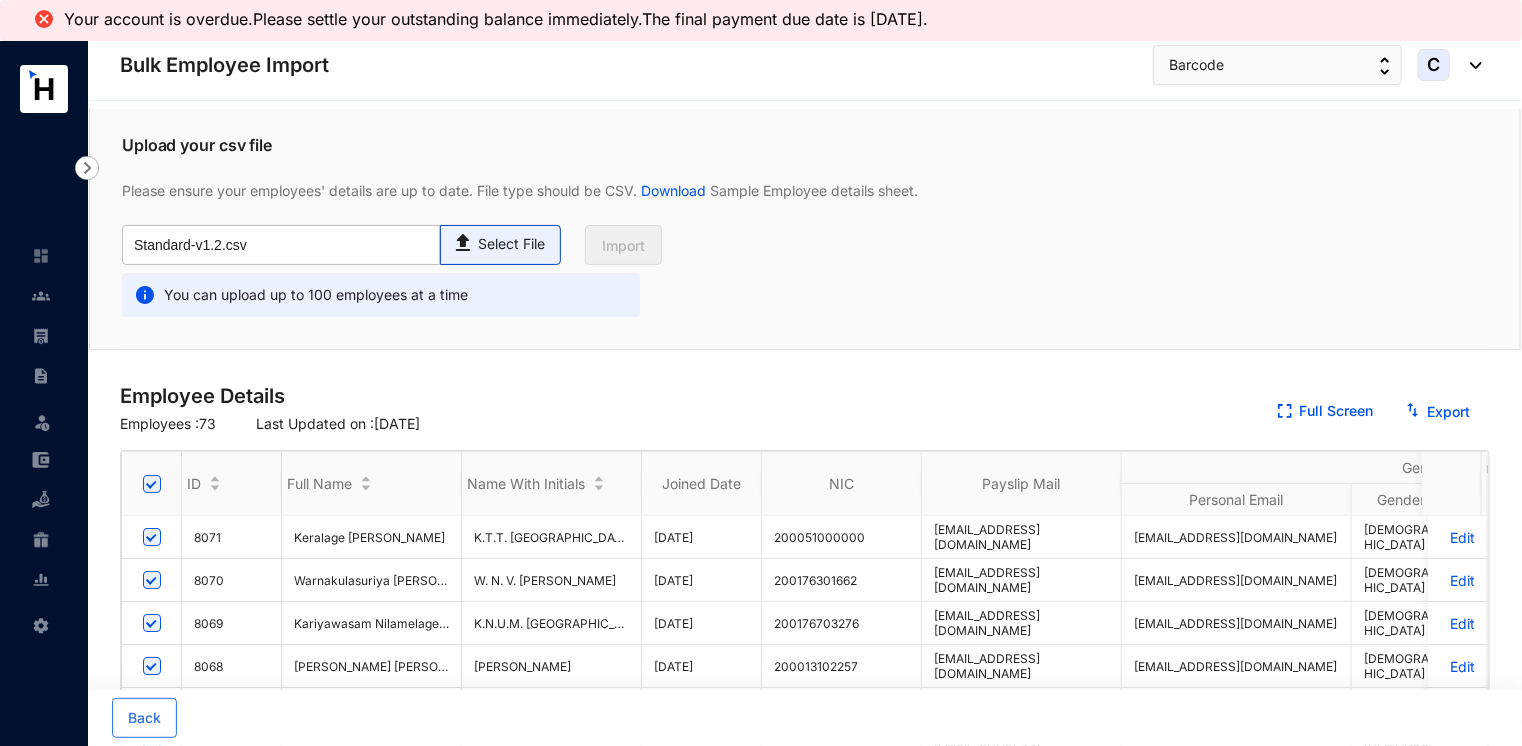 click on "Select File" at bounding box center (511, 244) 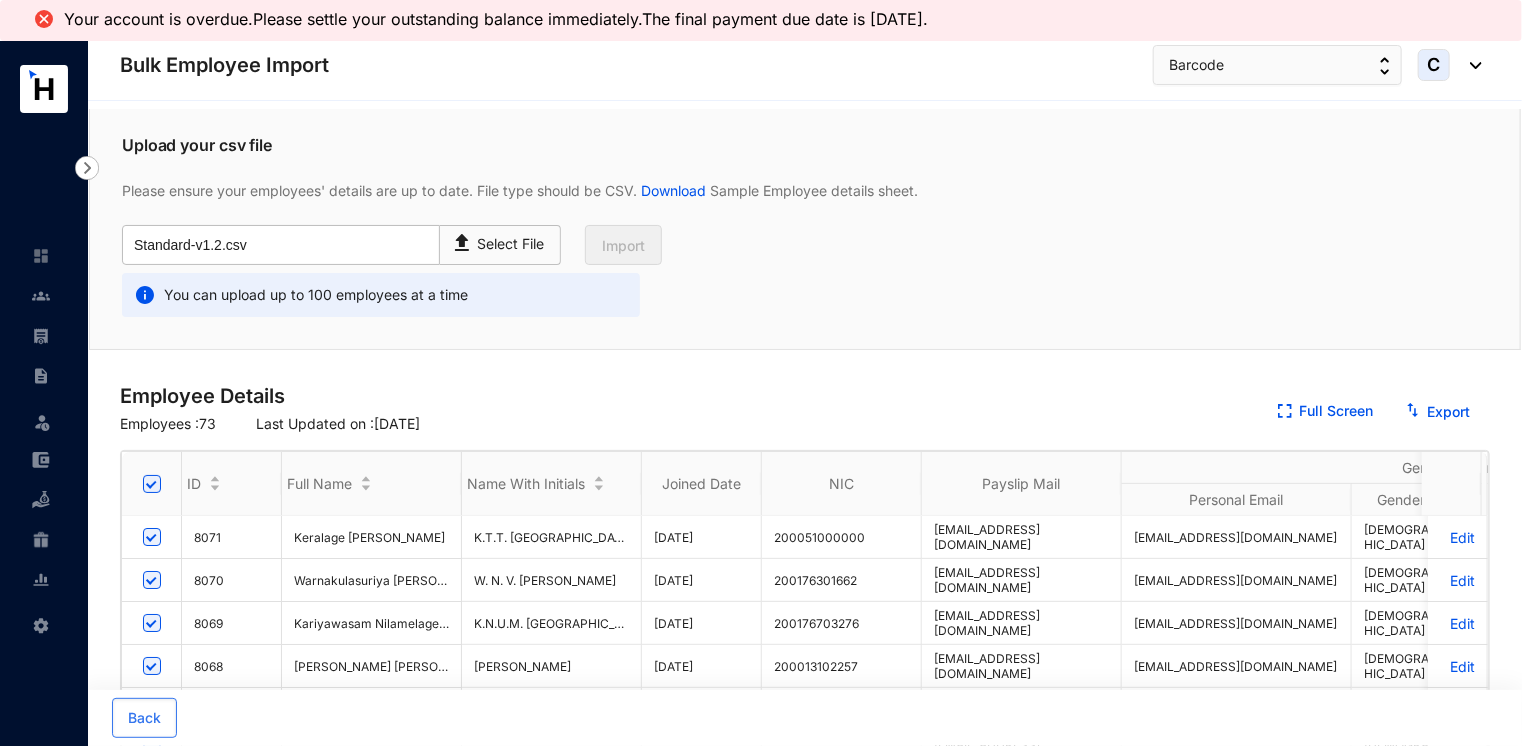 click on "Upload your csv file Please ensure your employees' details are up to date. File type should be CSV. Download   Sample Employee details sheet. Standard-v1.2.csv Select File Import You can upload up to 100 employees at a time" at bounding box center (805, 229) 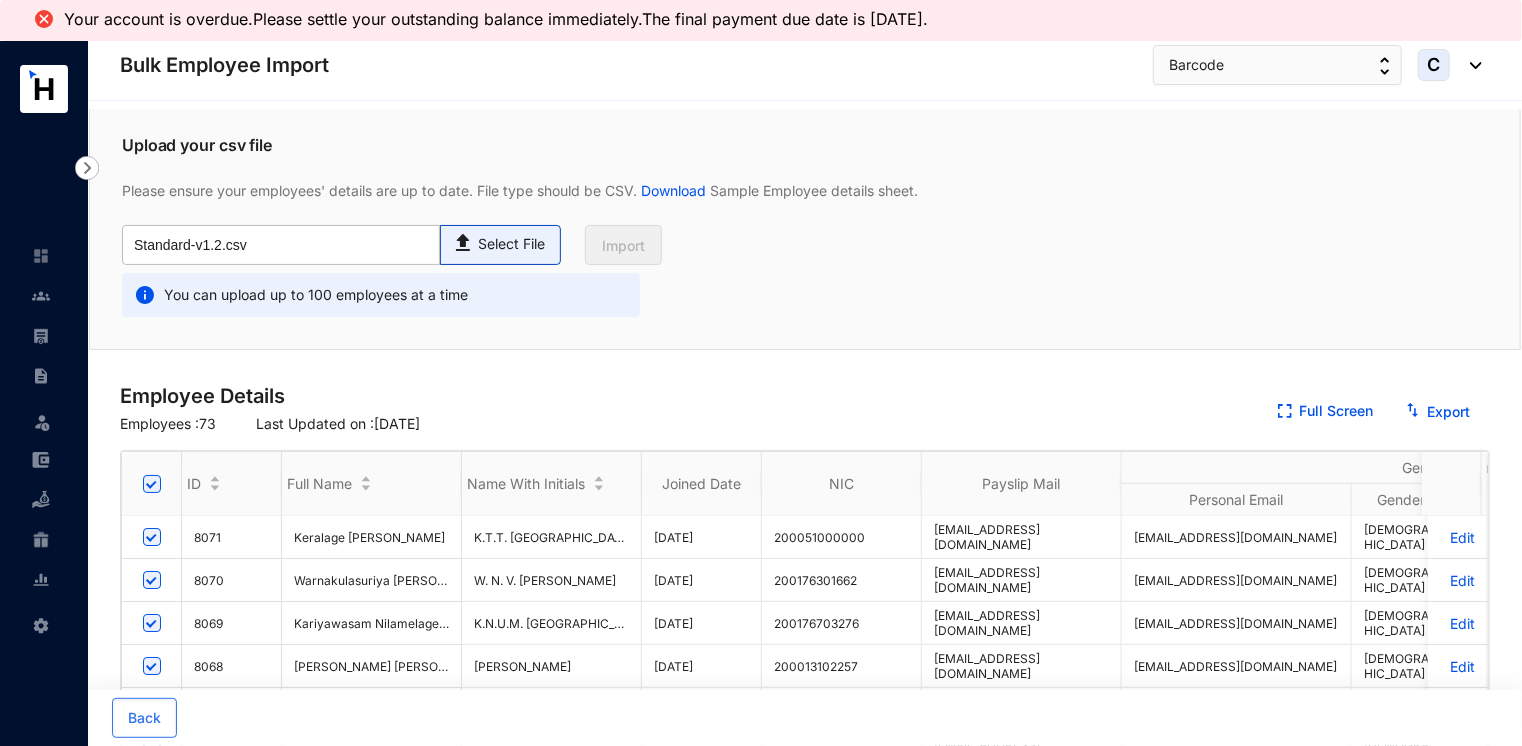 click on "Select File" at bounding box center [511, 244] 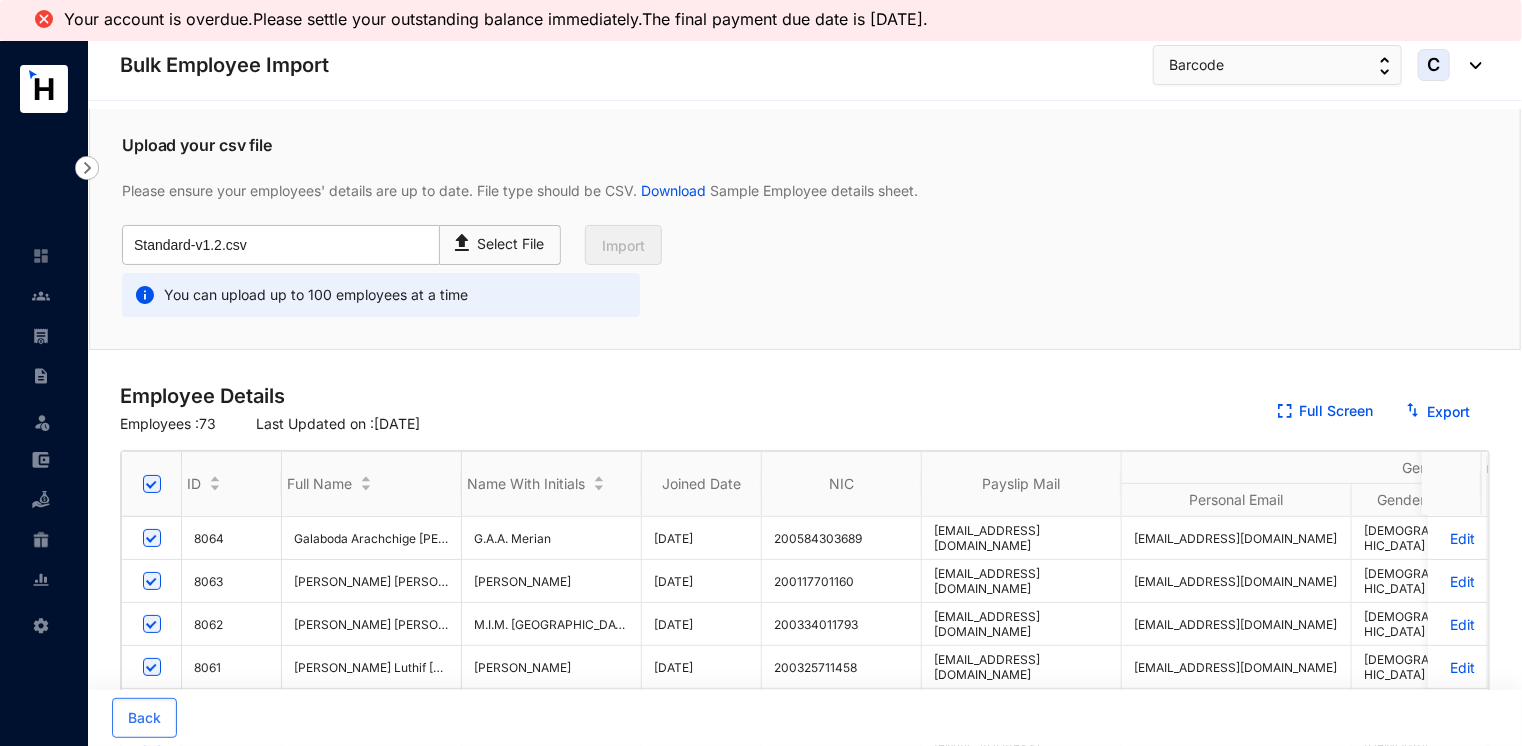 scroll, scrollTop: 315, scrollLeft: 0, axis: vertical 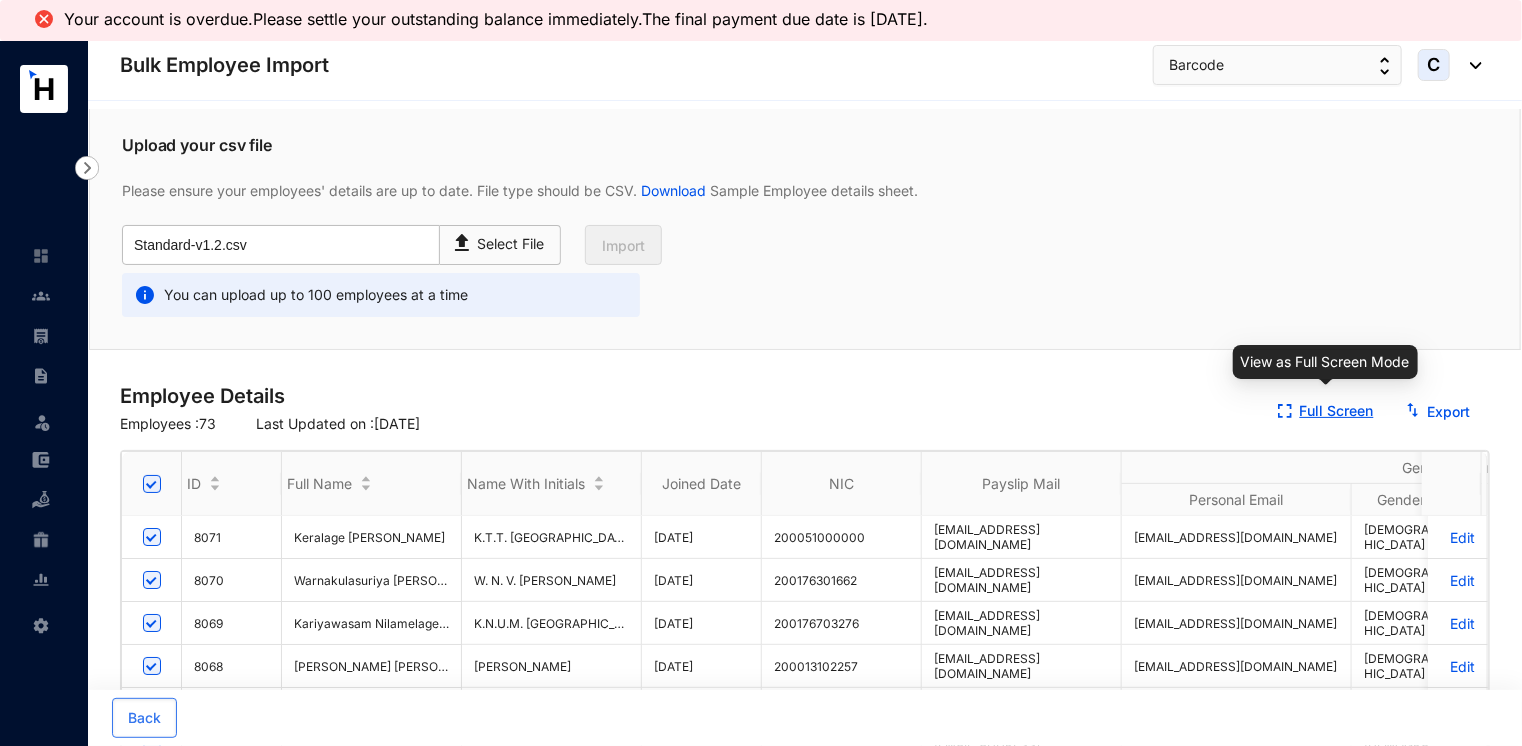 click on "Full Screen" at bounding box center [1337, 410] 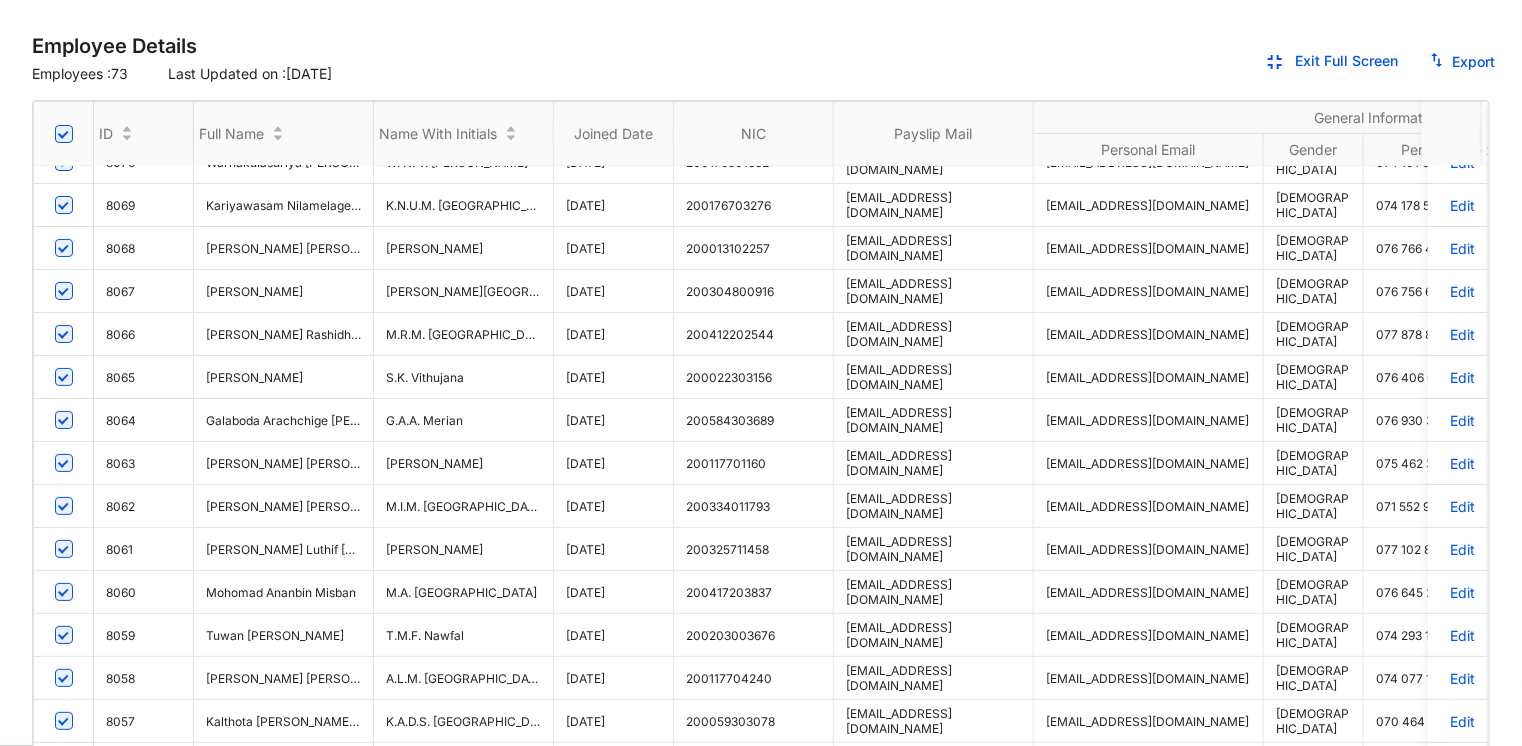 scroll, scrollTop: 69, scrollLeft: 0, axis: vertical 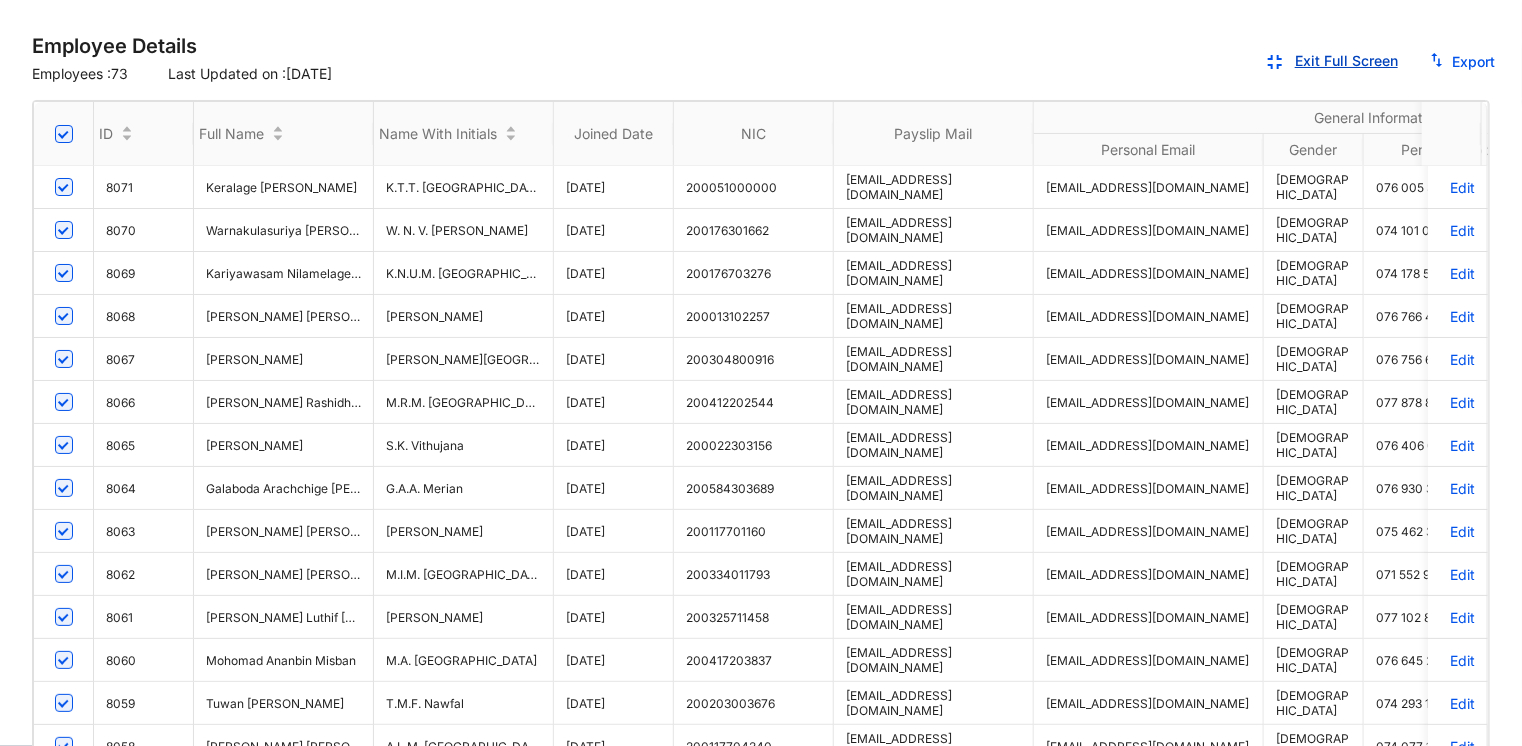 click on "Exit Full Screen" at bounding box center (1330, 62) 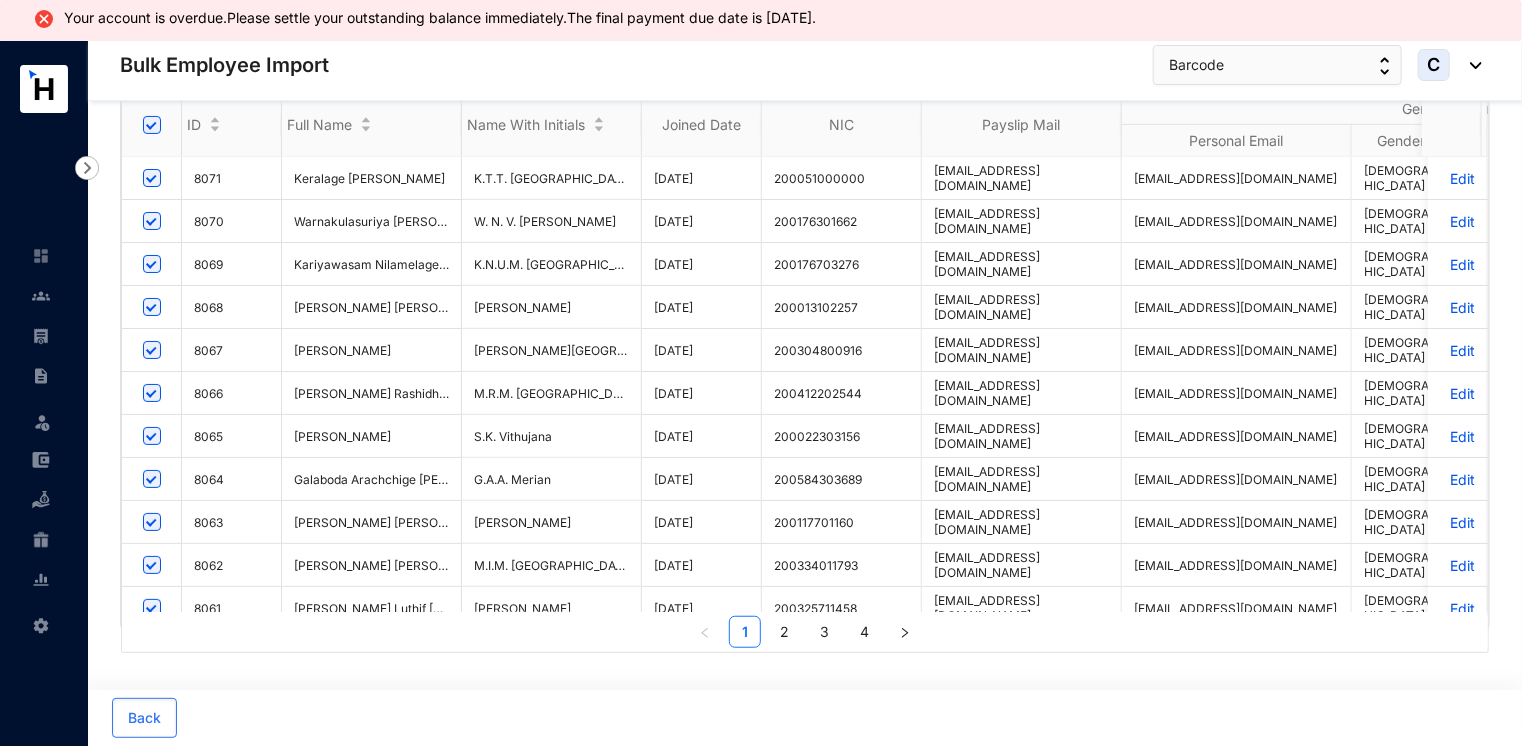 scroll, scrollTop: 364, scrollLeft: 0, axis: vertical 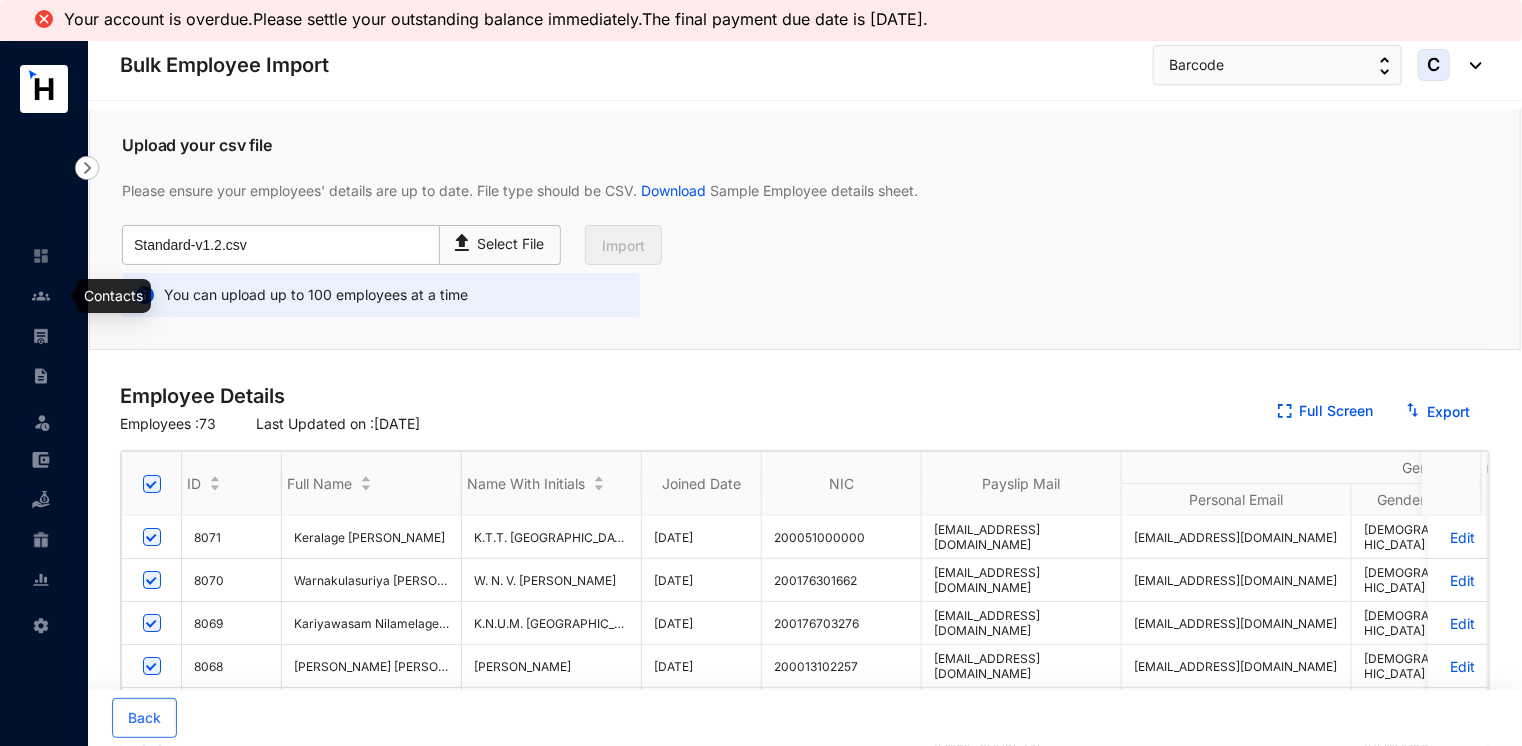 click at bounding box center [57, 296] 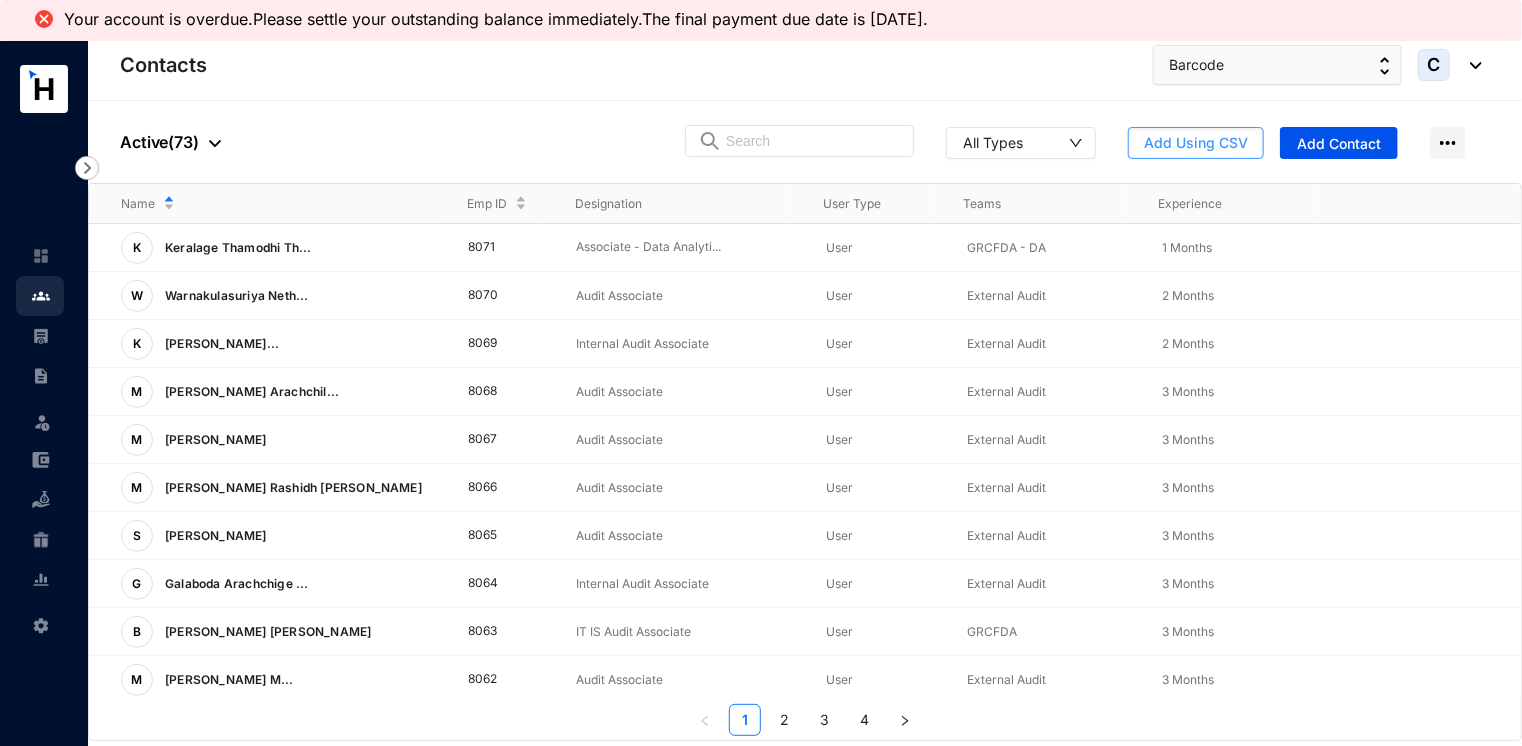 click on "Add Using CSV" at bounding box center [1196, 143] 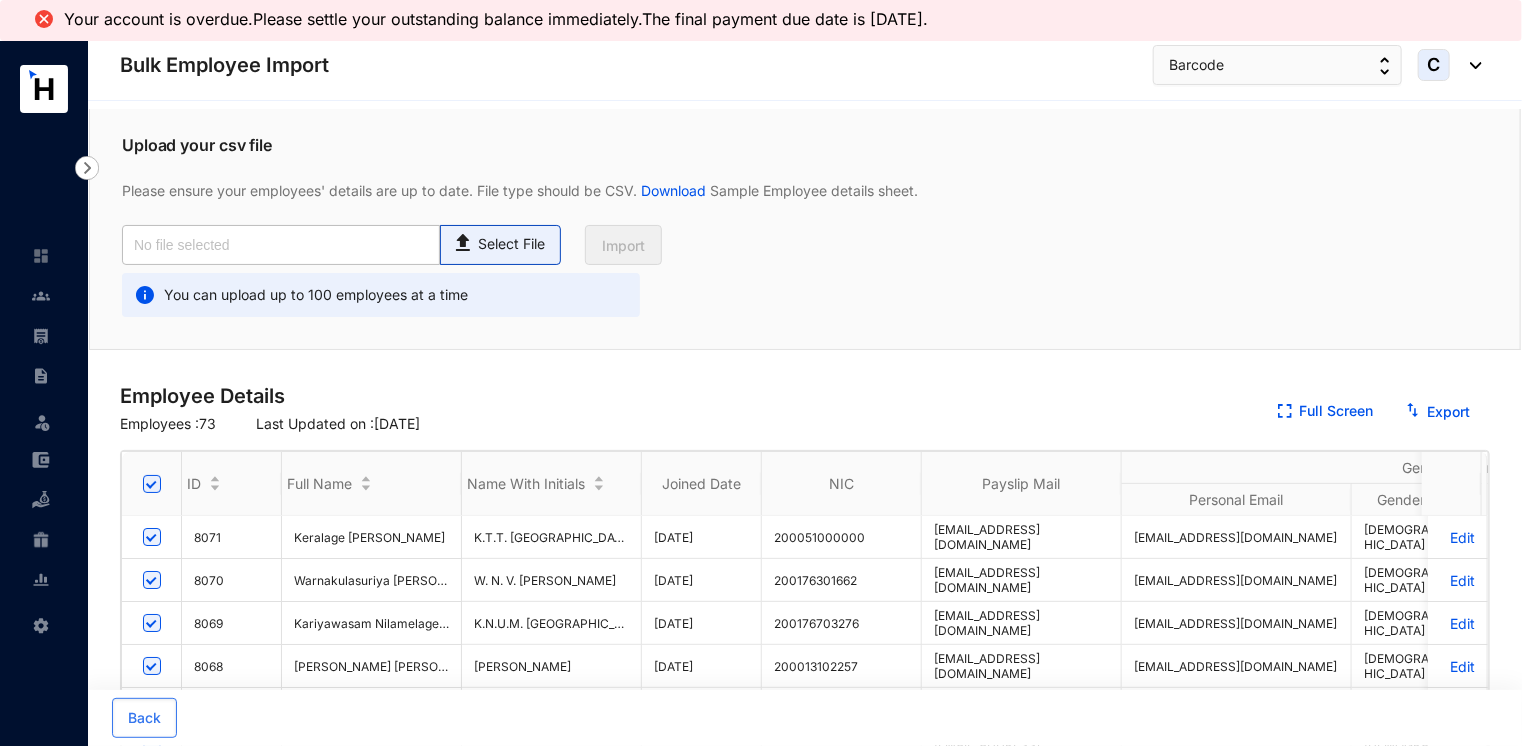 click on "Select File" at bounding box center (511, 244) 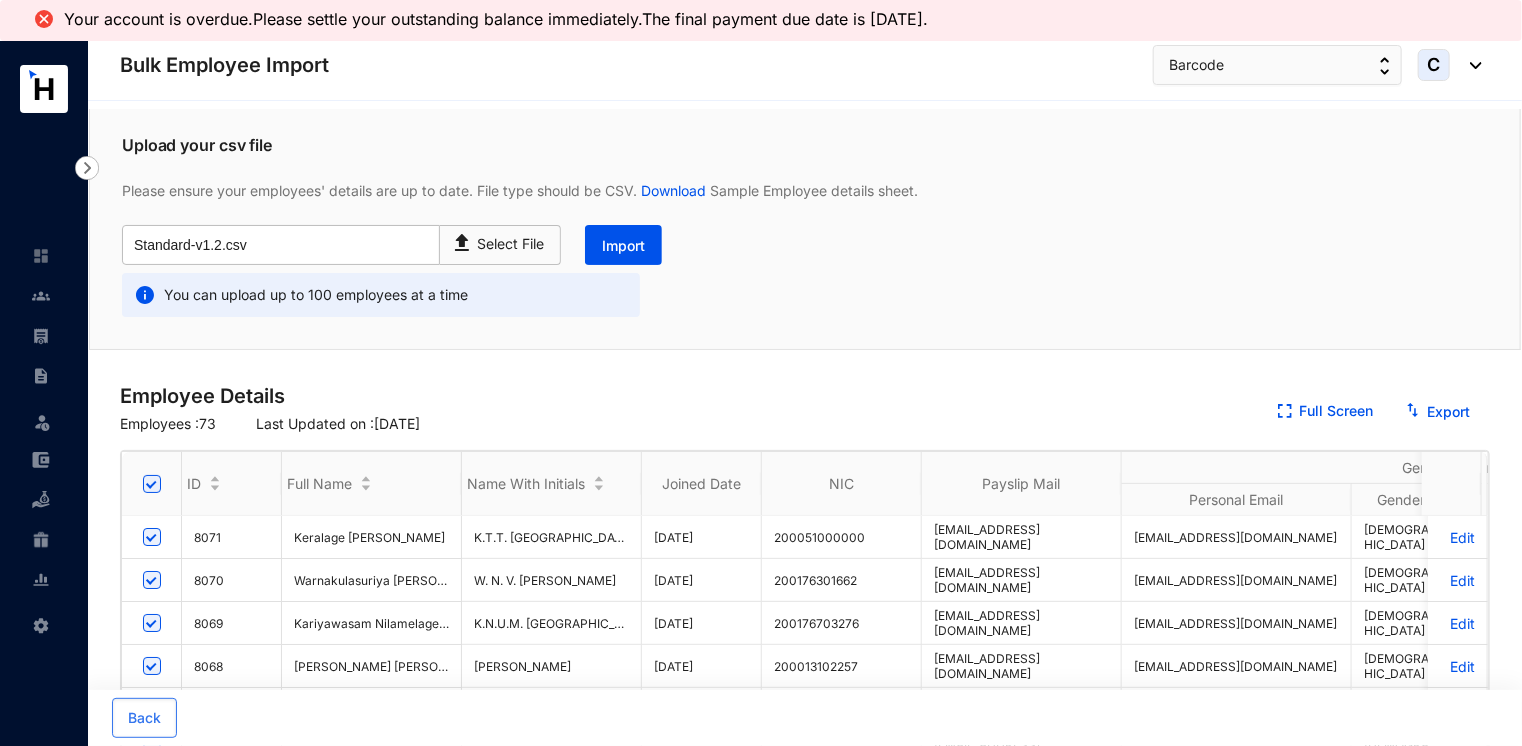 type on "Standard-v1.2.csv" 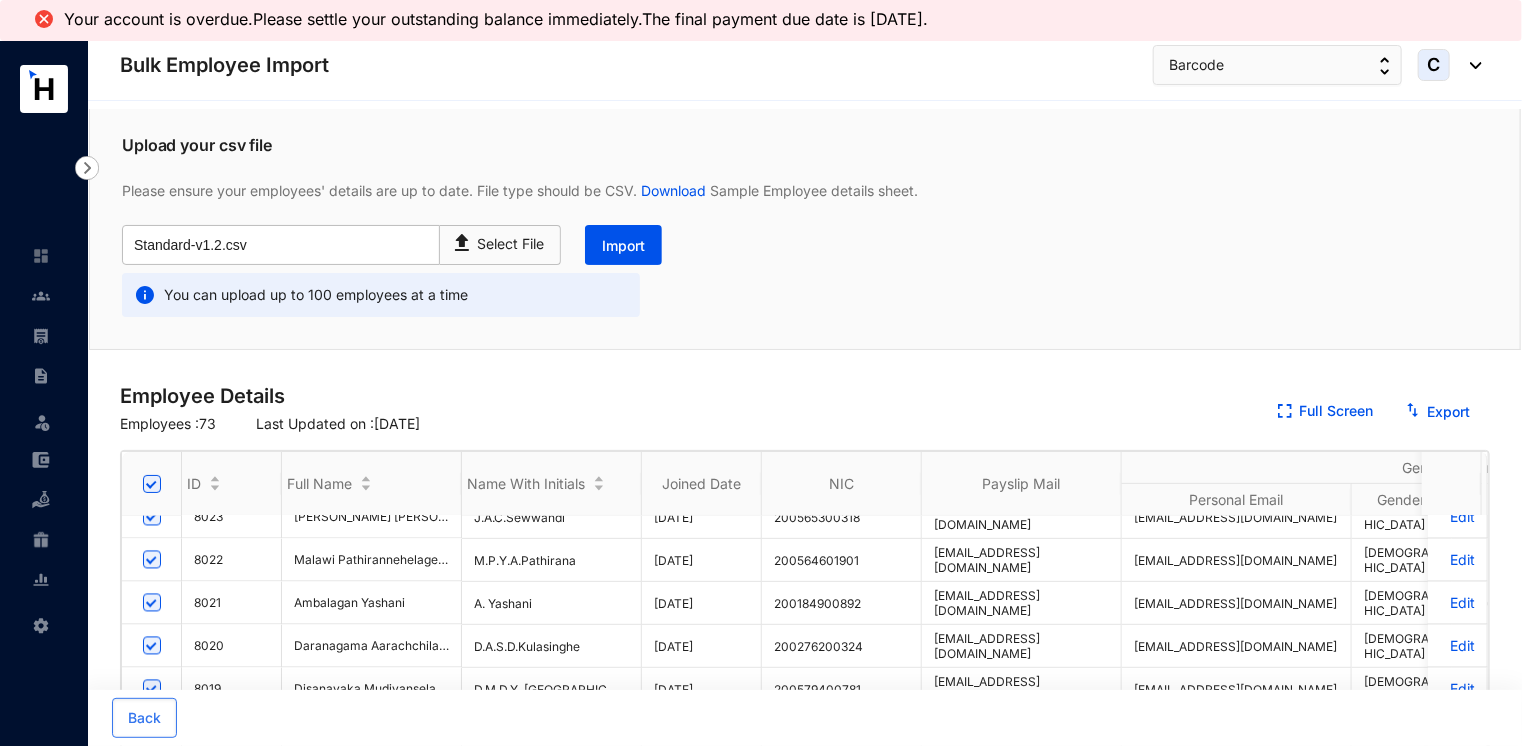 scroll, scrollTop: 2100, scrollLeft: 0, axis: vertical 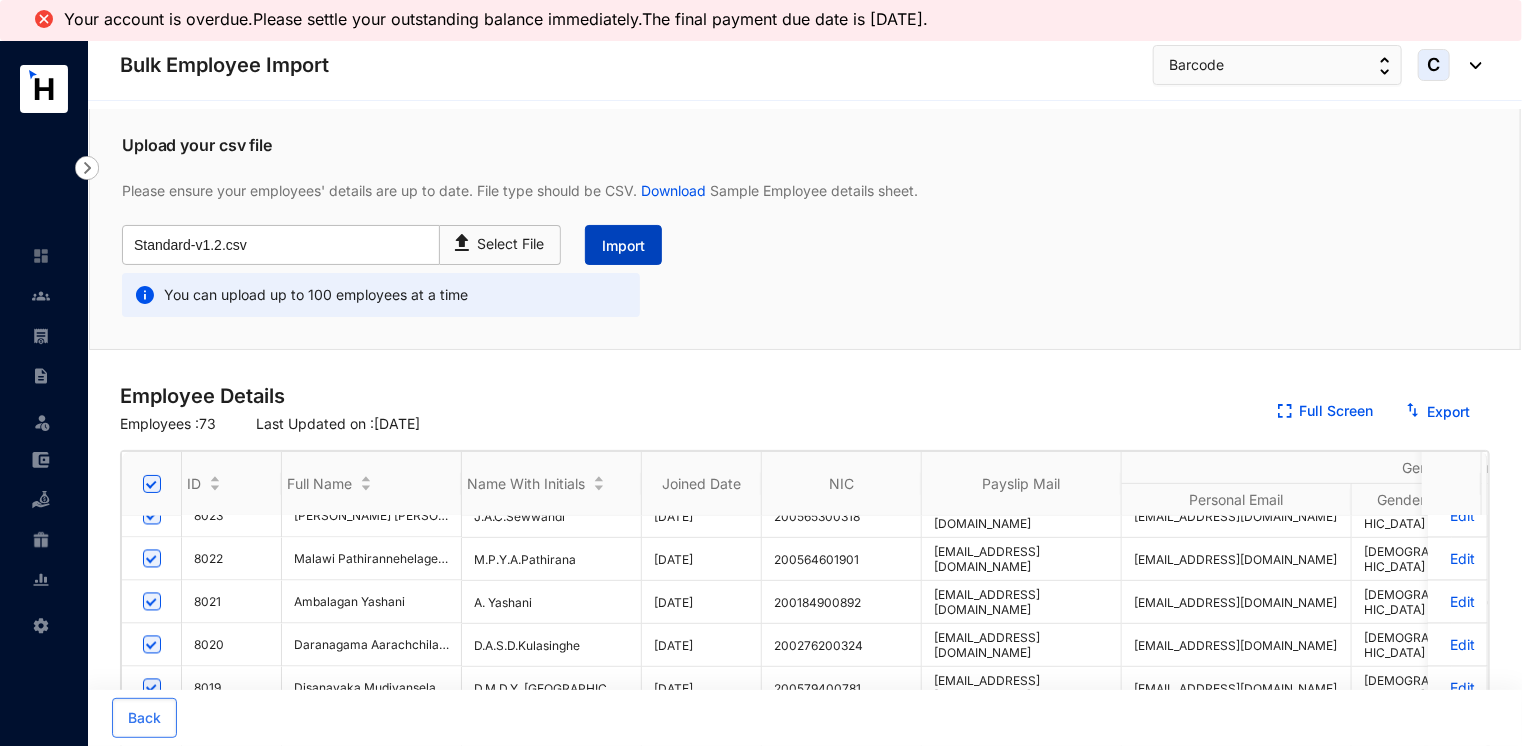 click on "Import" at bounding box center (623, 246) 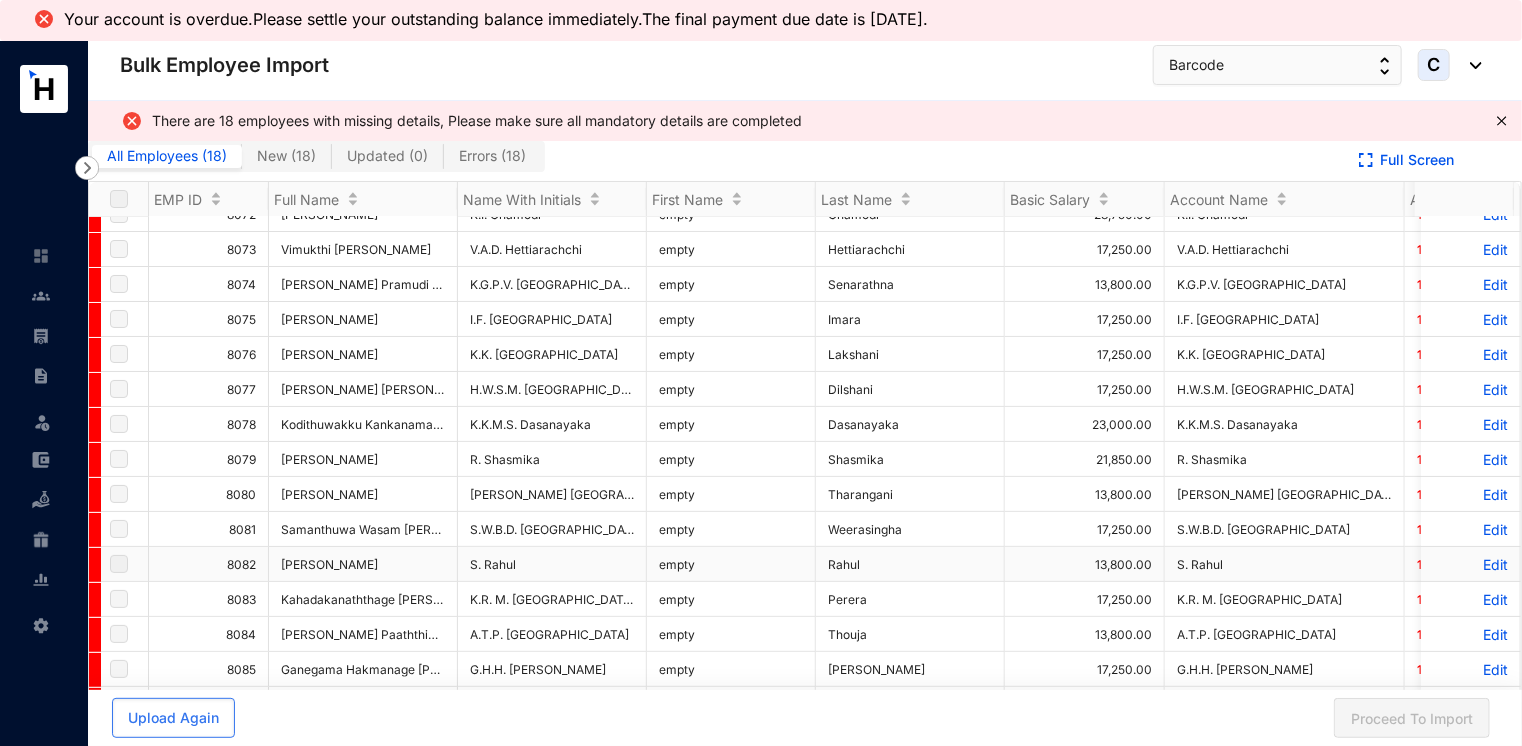 scroll, scrollTop: 0, scrollLeft: 0, axis: both 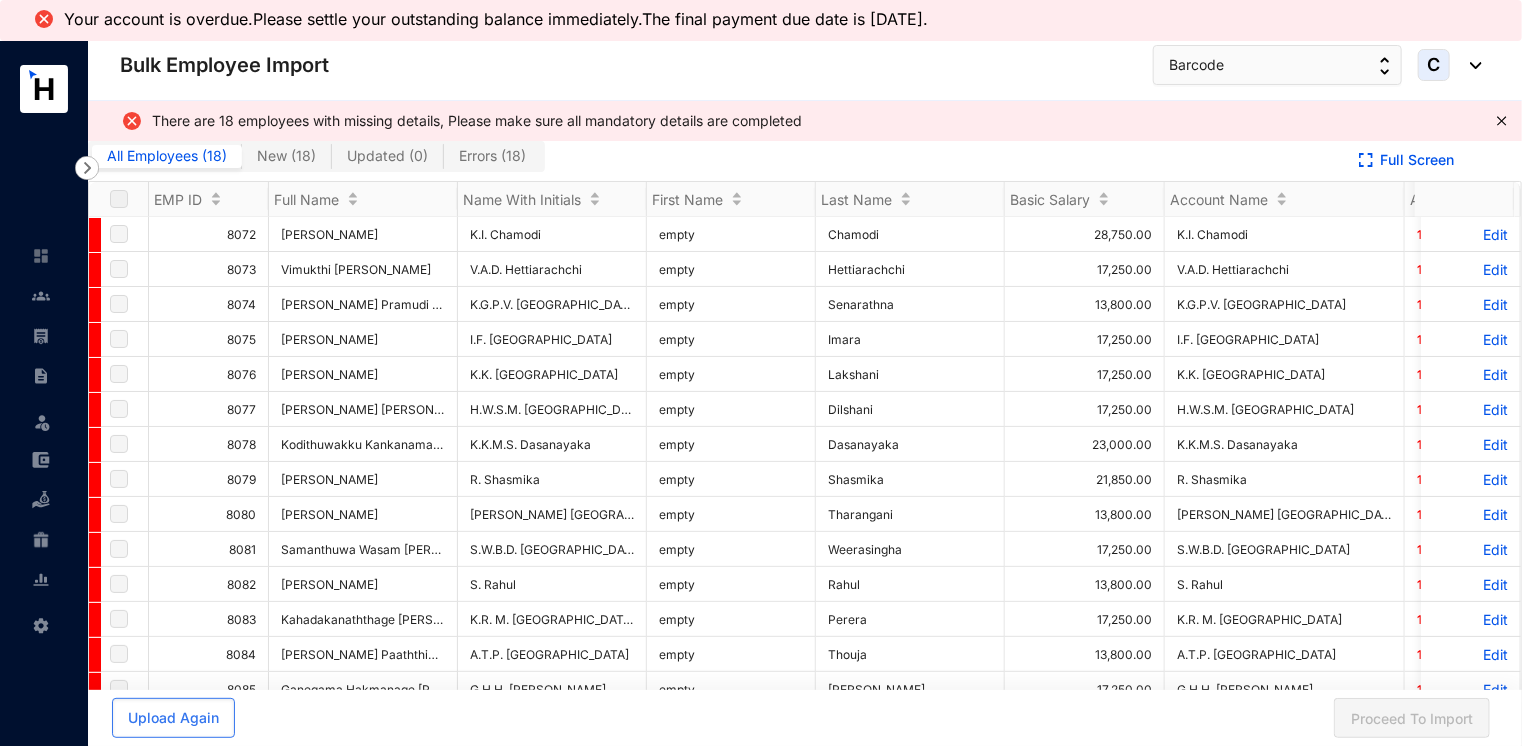 click on "Errors ( 18 )" at bounding box center [492, 155] 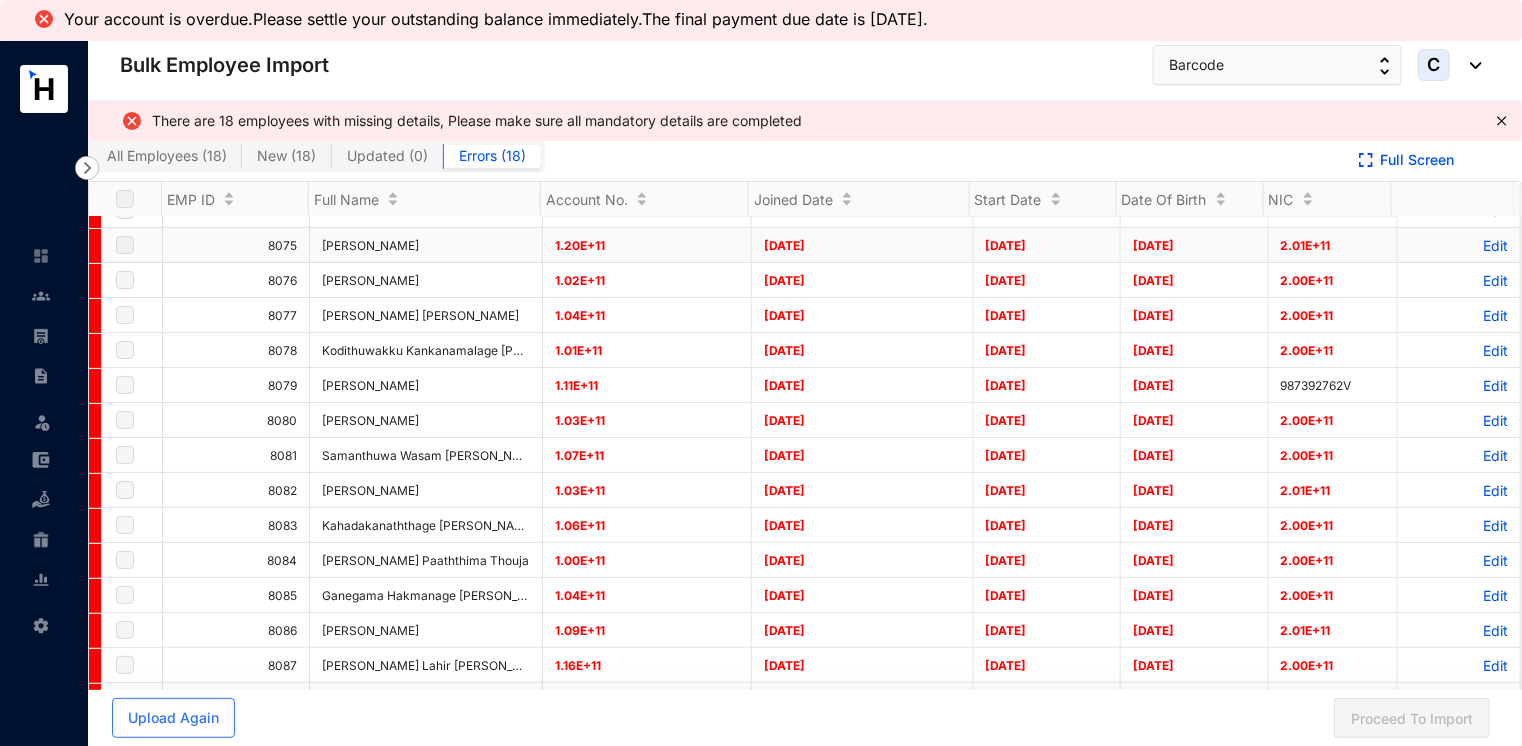 scroll, scrollTop: 100, scrollLeft: 0, axis: vertical 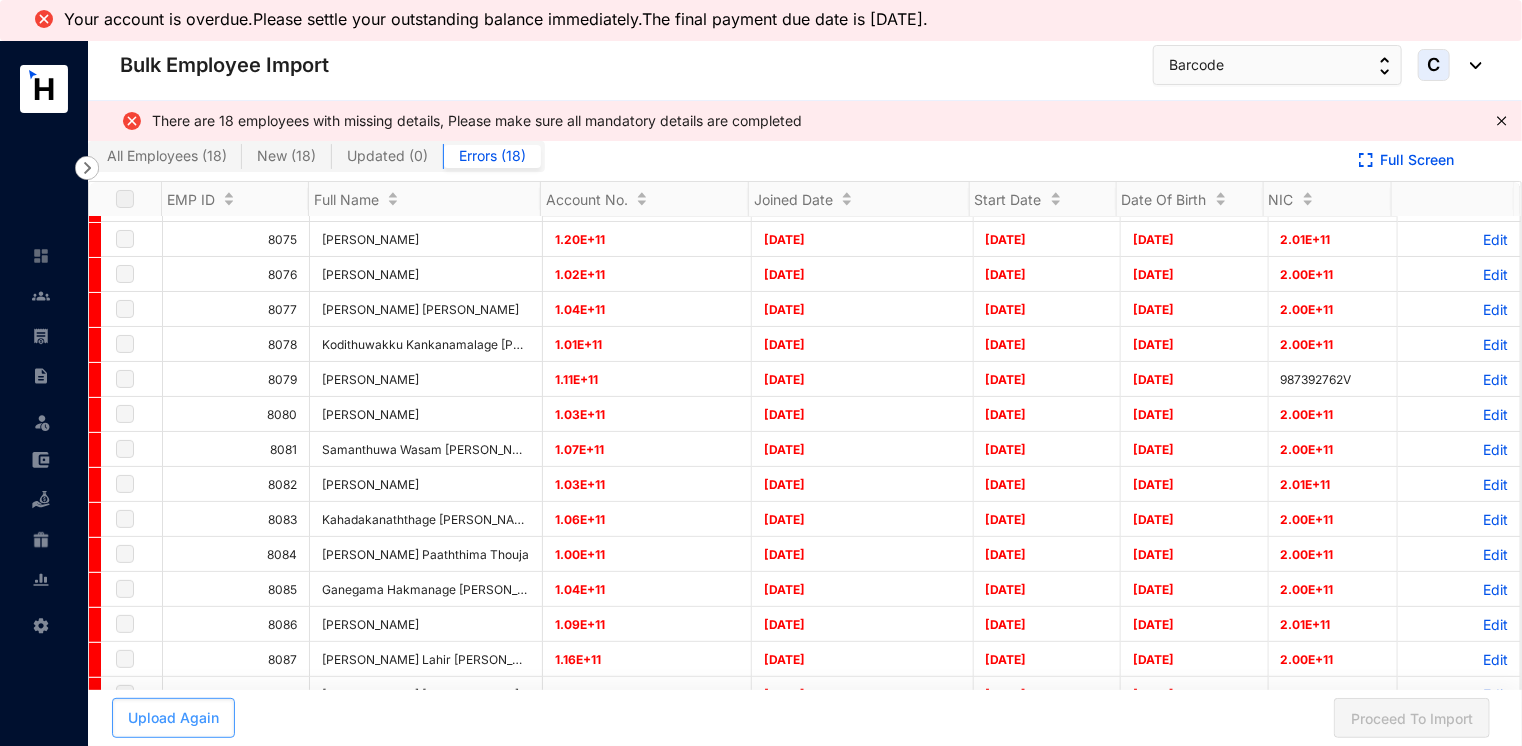 click on "Upload Again" at bounding box center [173, 718] 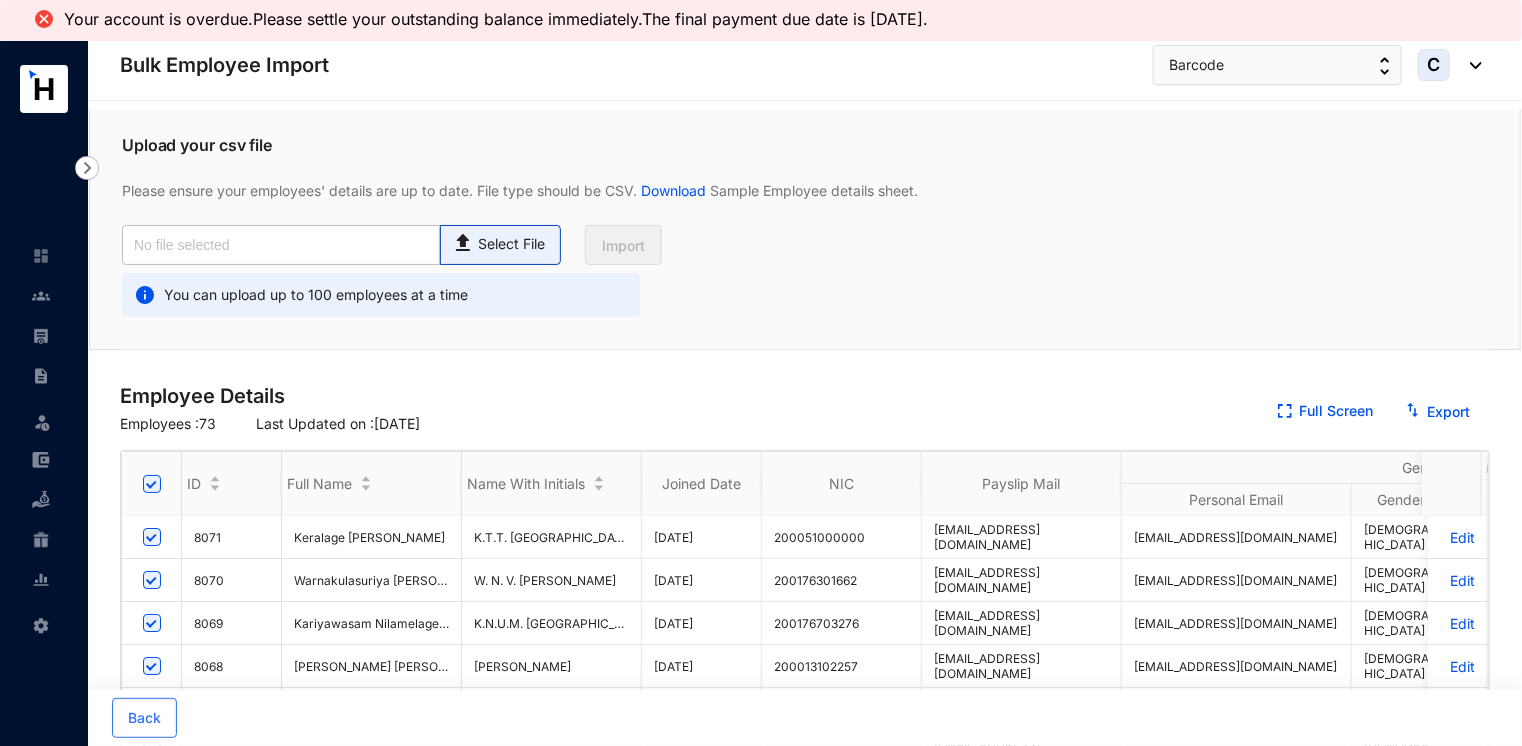 click at bounding box center [464, 240] 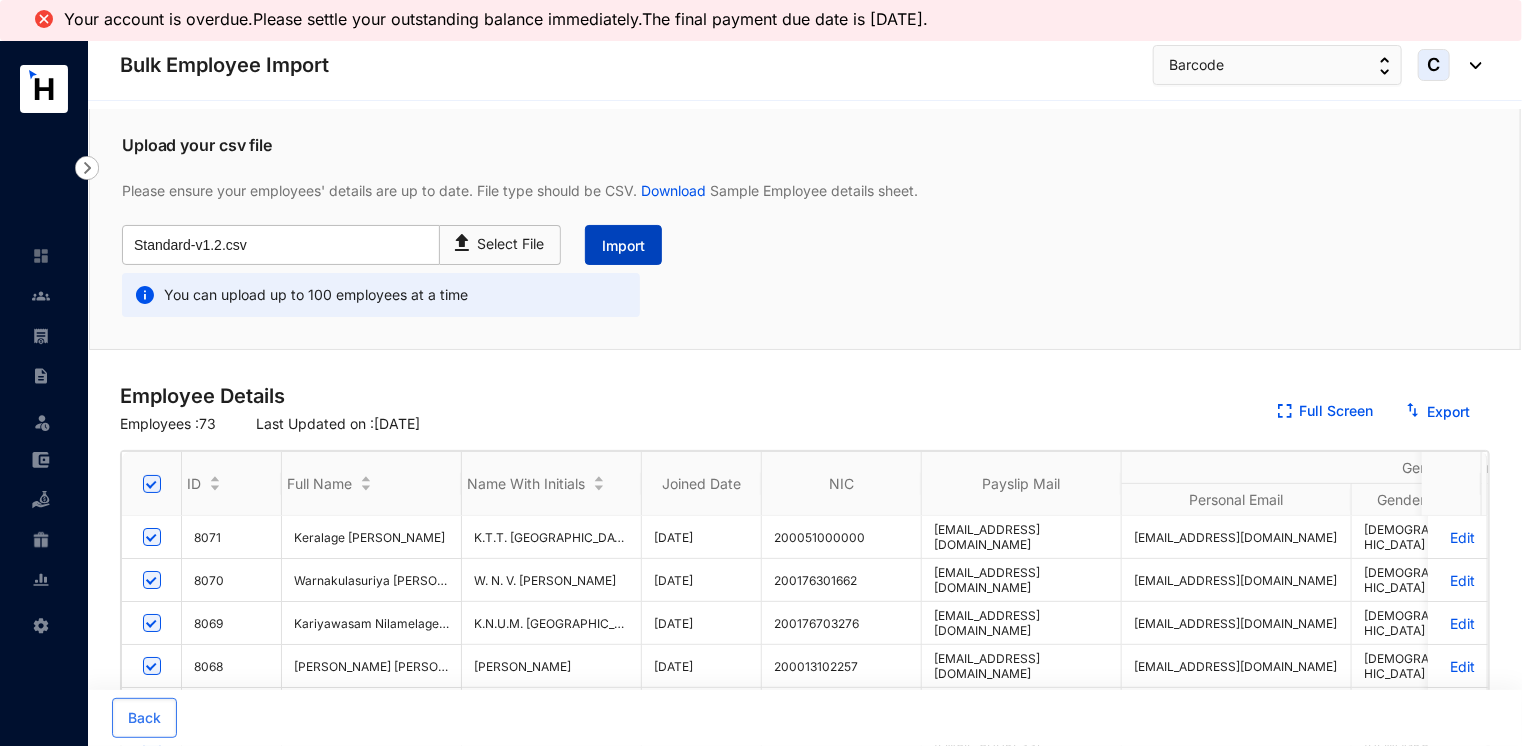 click on "Import" at bounding box center (623, 245) 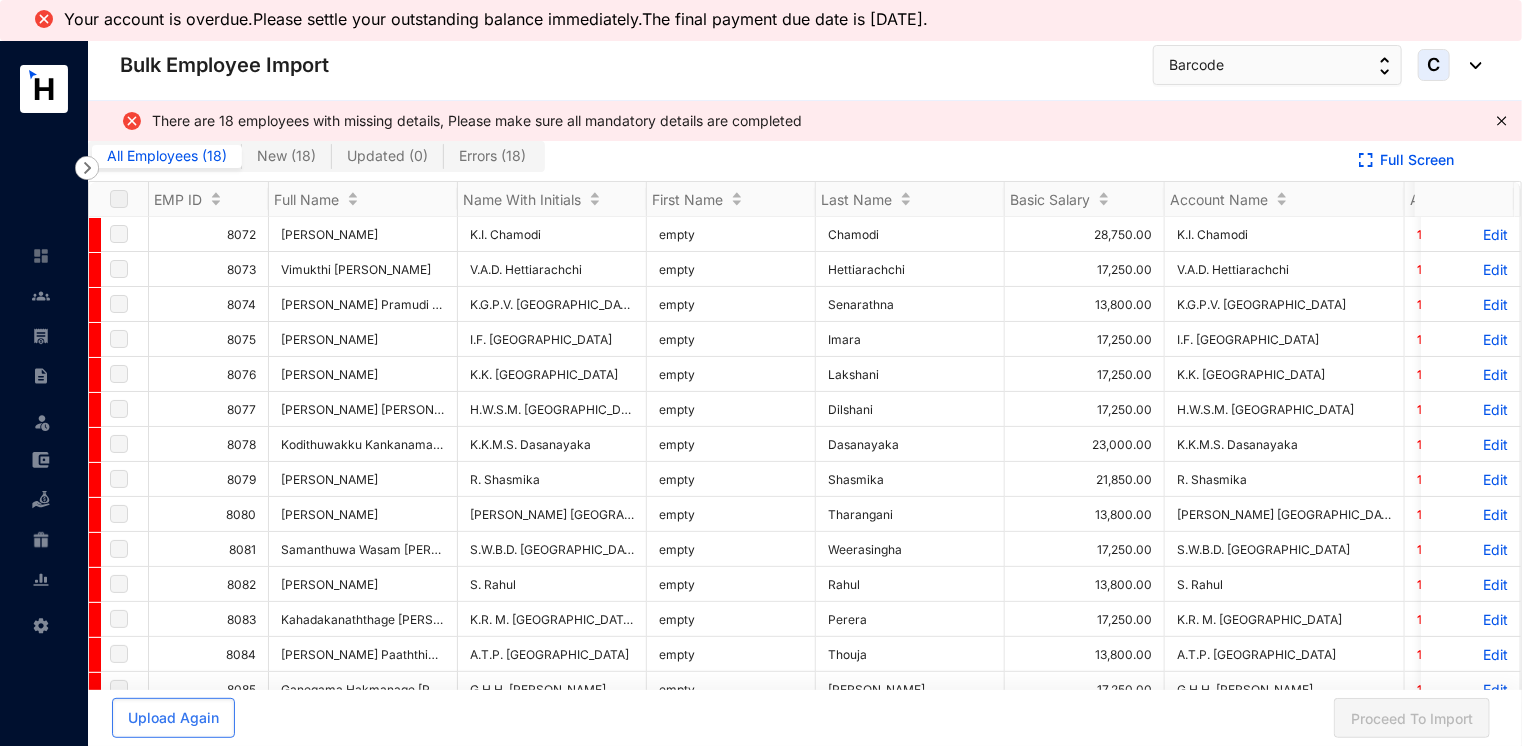 click on "Errors ( 18 )" at bounding box center [492, 155] 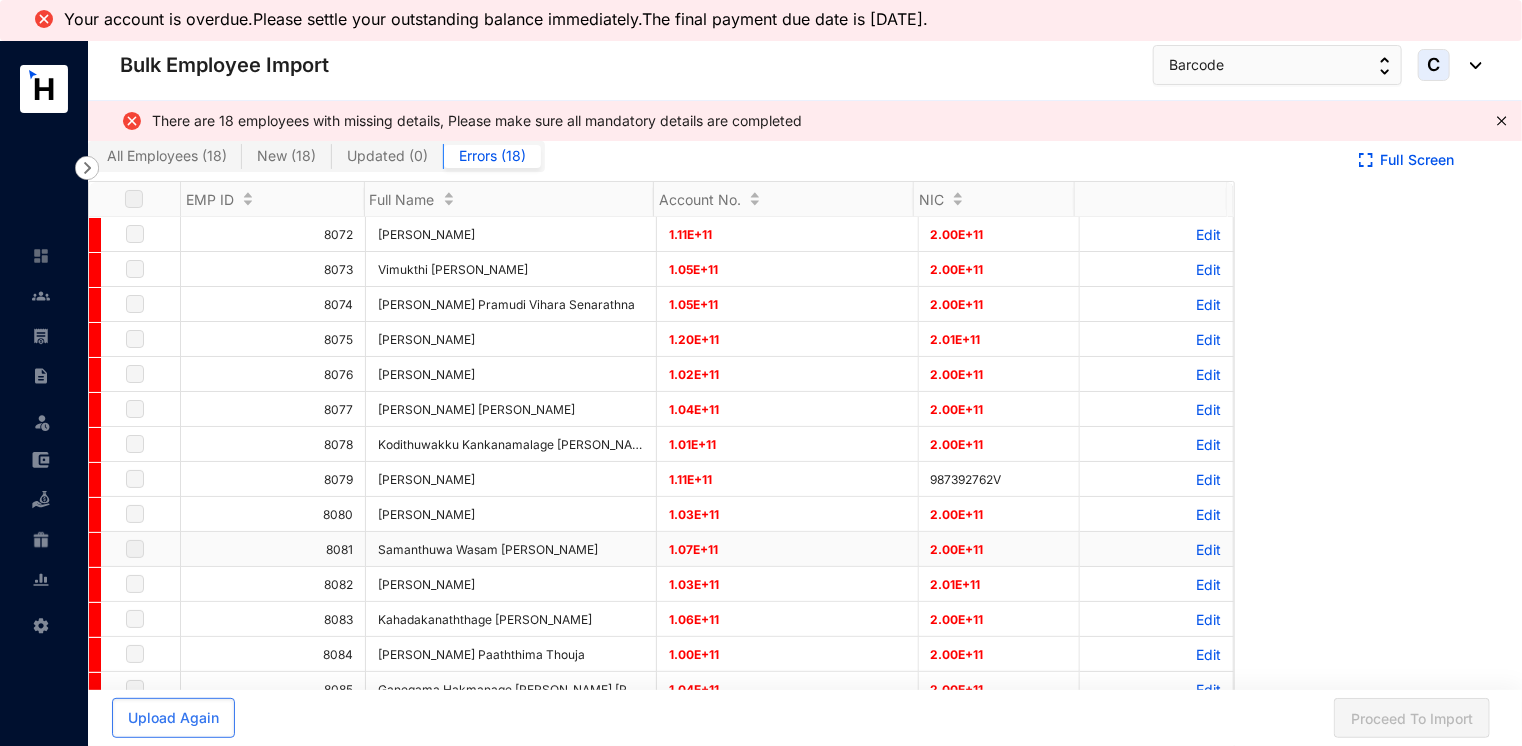 scroll, scrollTop: 0, scrollLeft: 0, axis: both 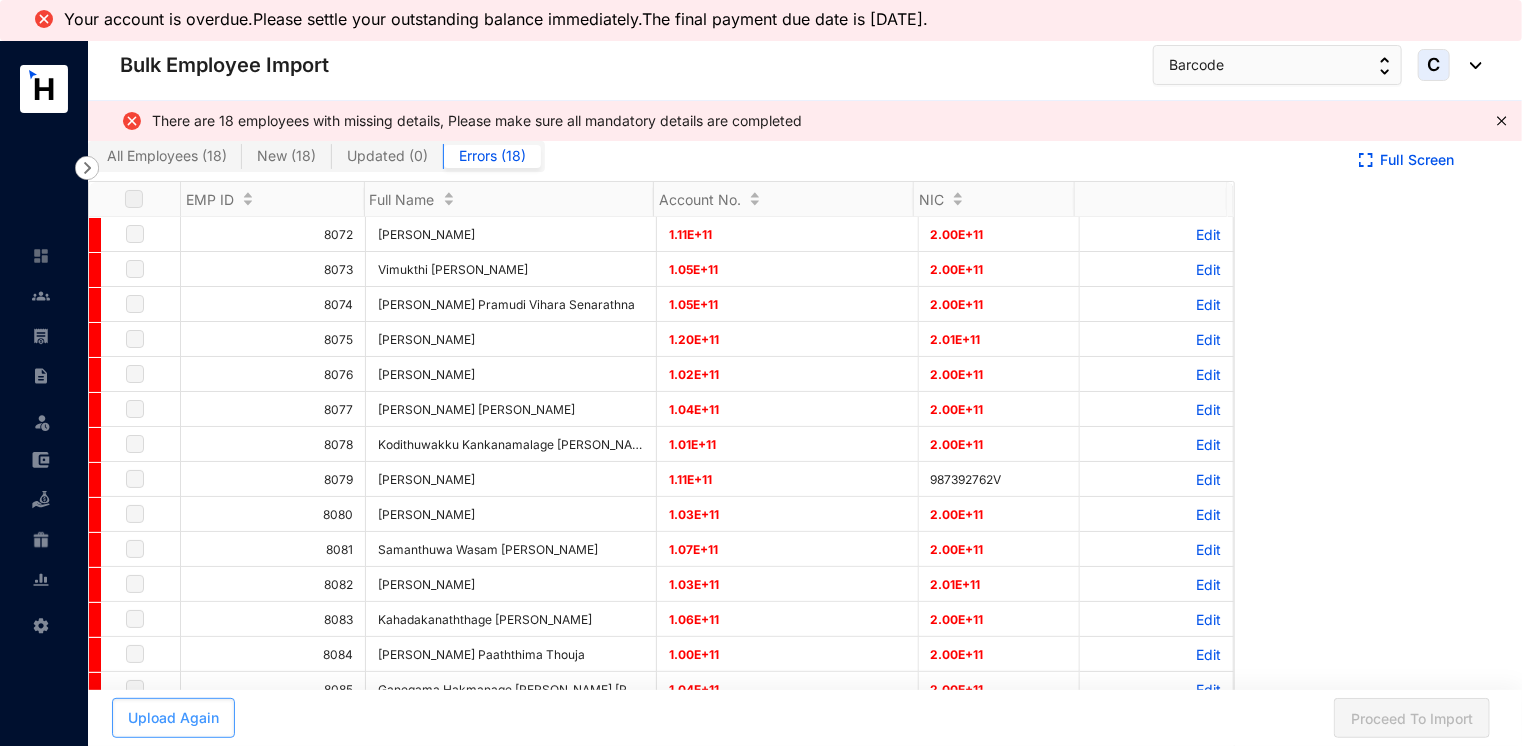 click on "Upload Again" at bounding box center [173, 718] 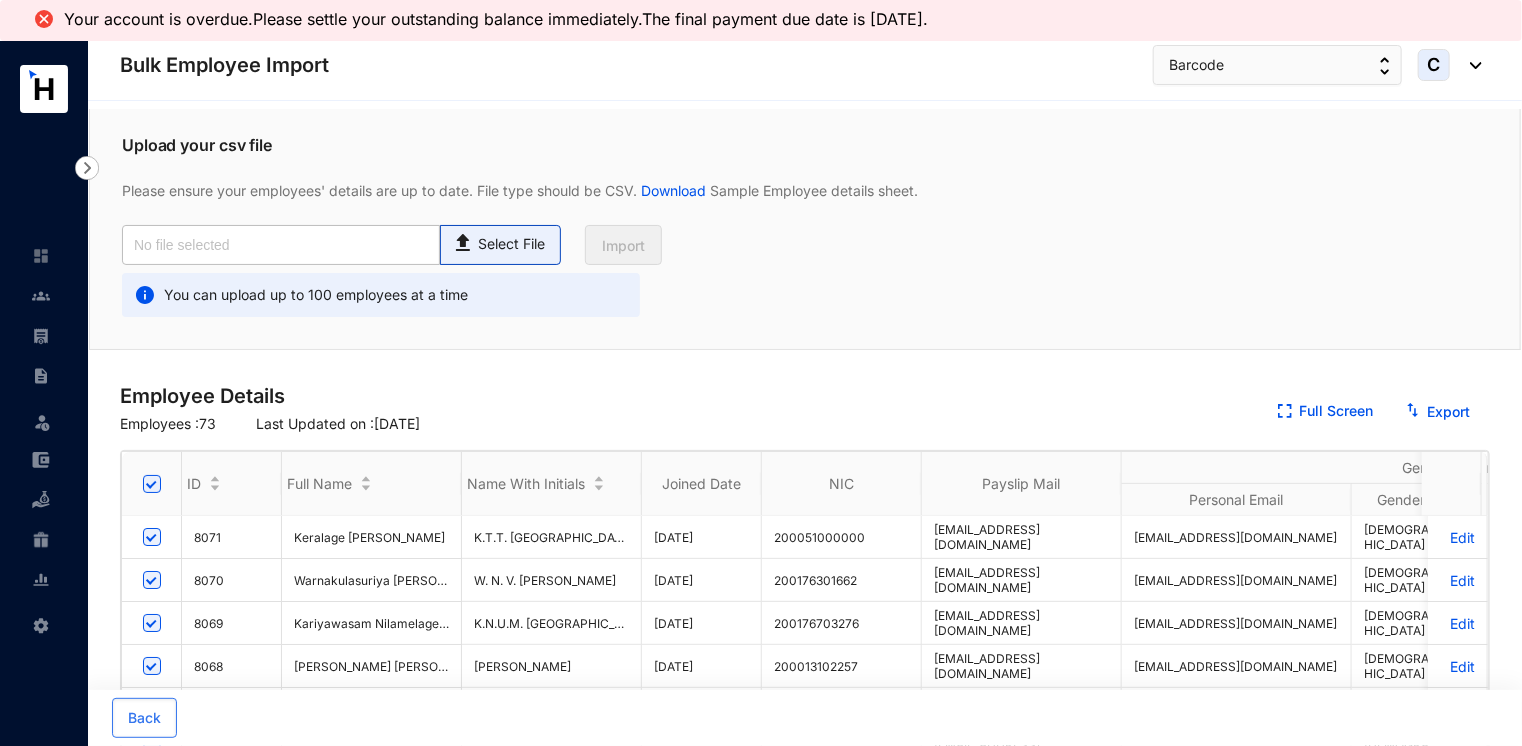 click on "Select File" at bounding box center [511, 244] 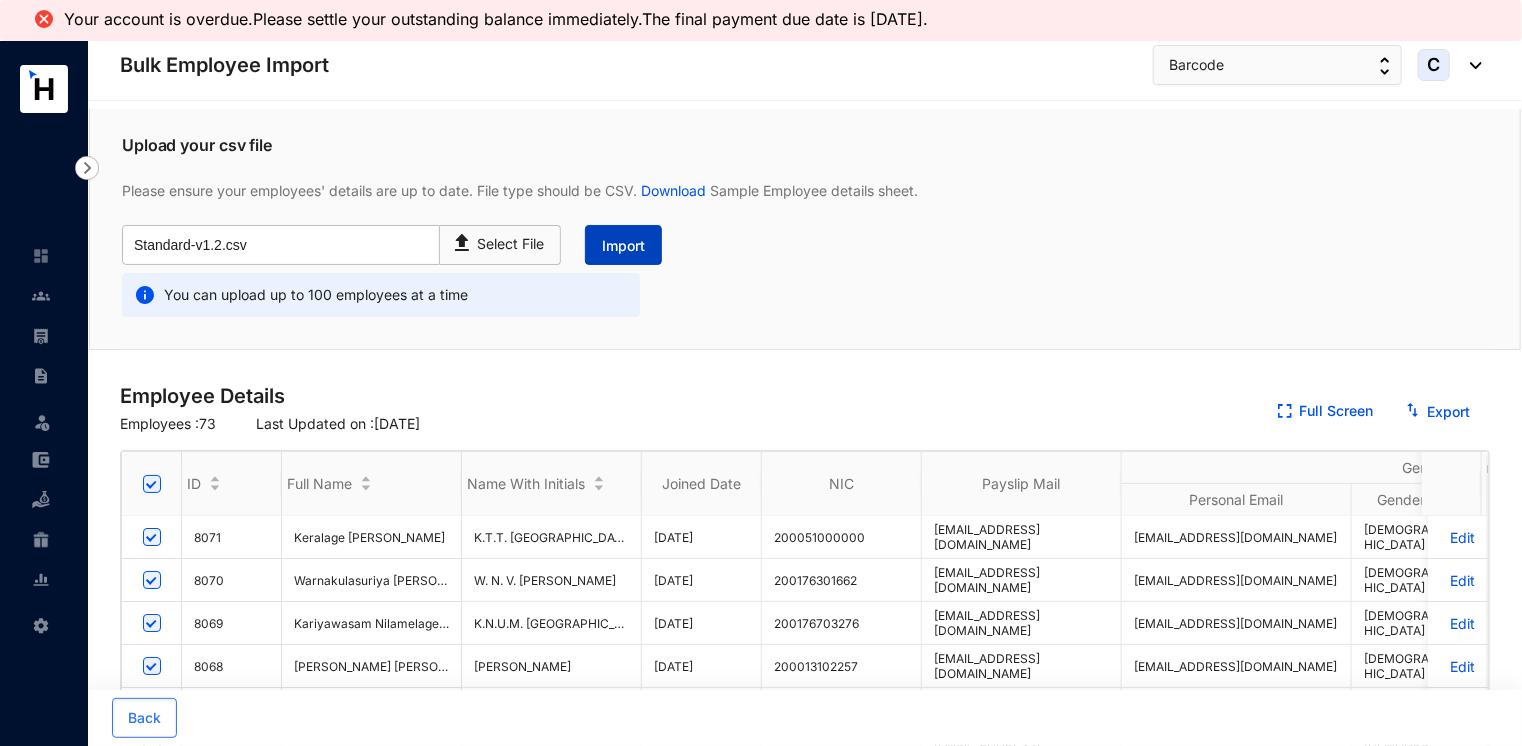 click on "Import" at bounding box center (623, 246) 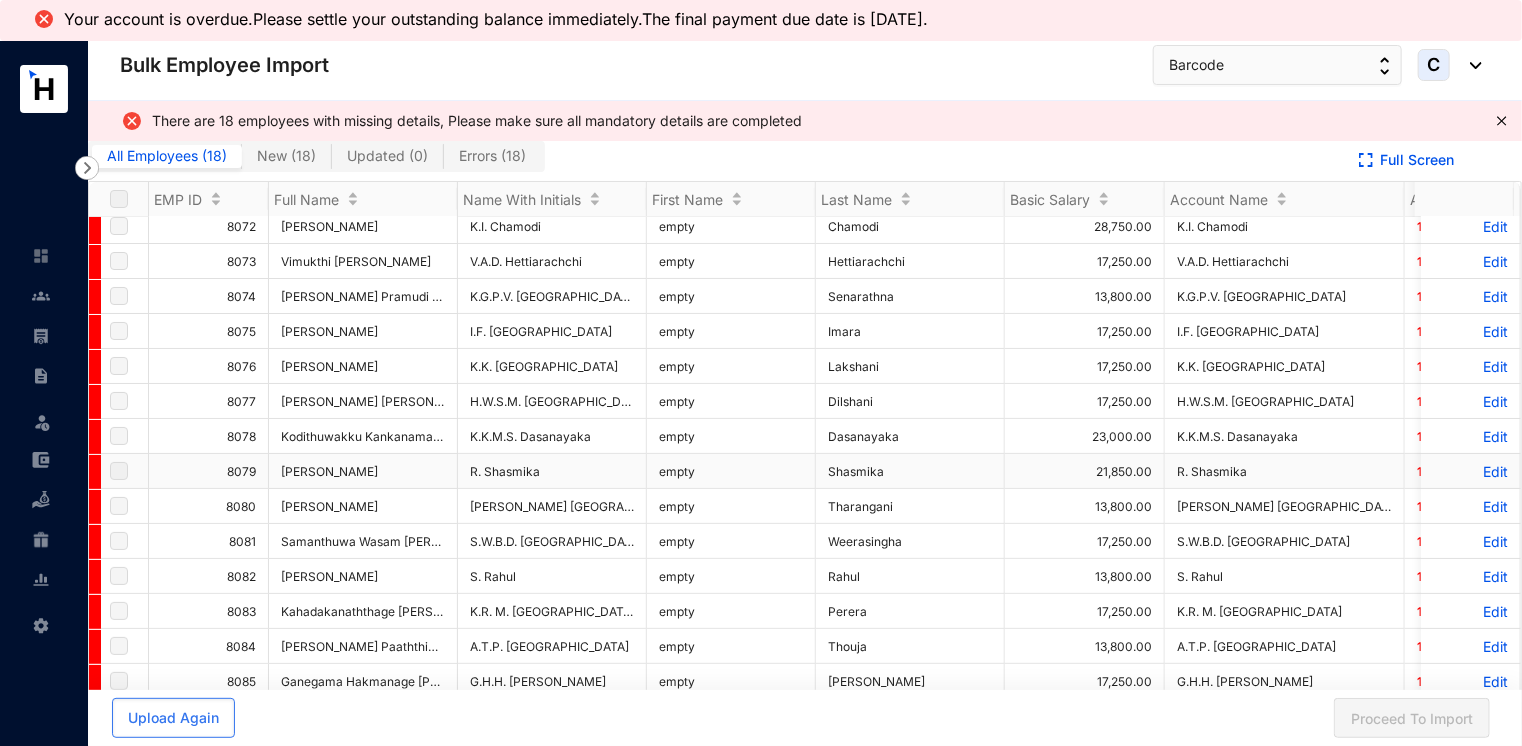 scroll, scrollTop: 0, scrollLeft: 0, axis: both 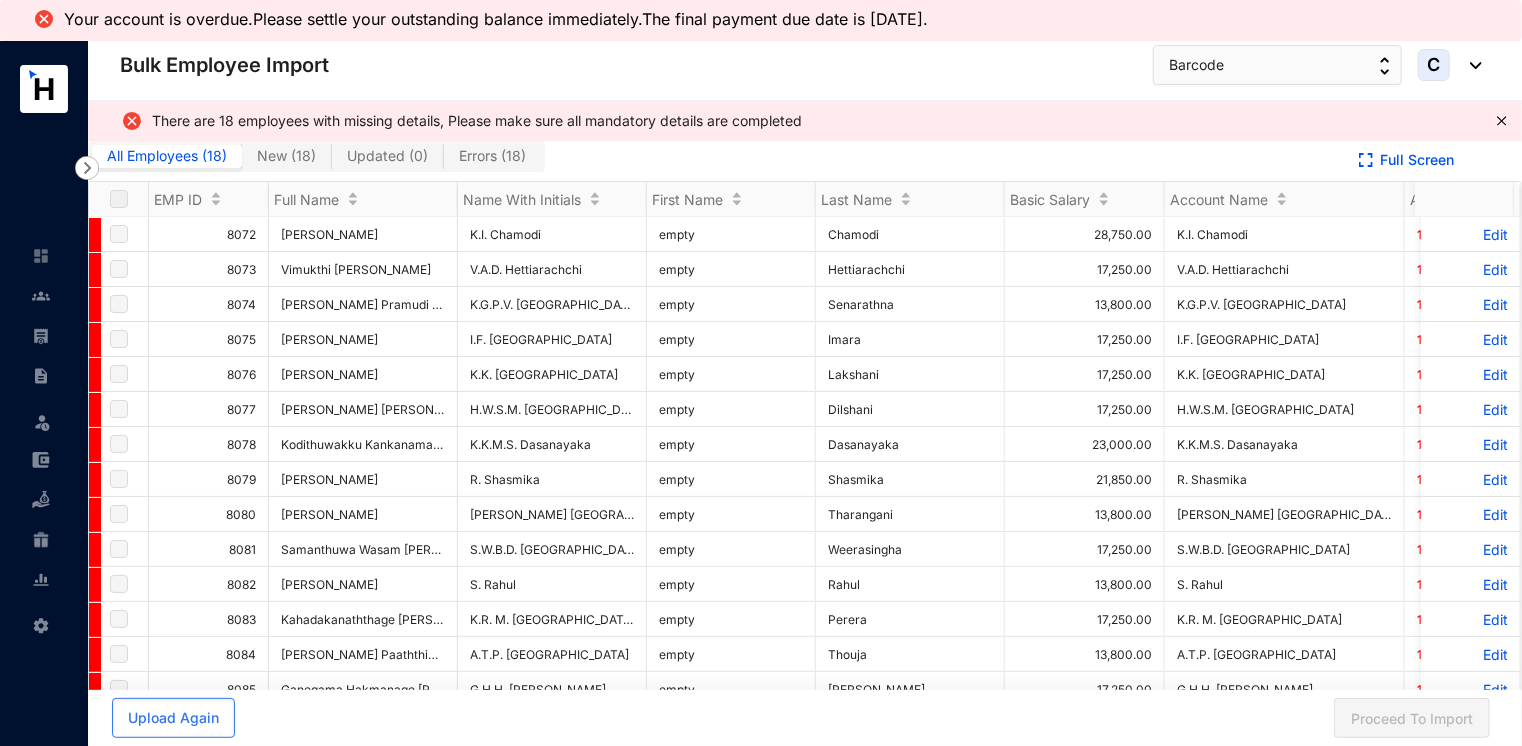 click on "Errors ( 18 )" at bounding box center (492, 155) 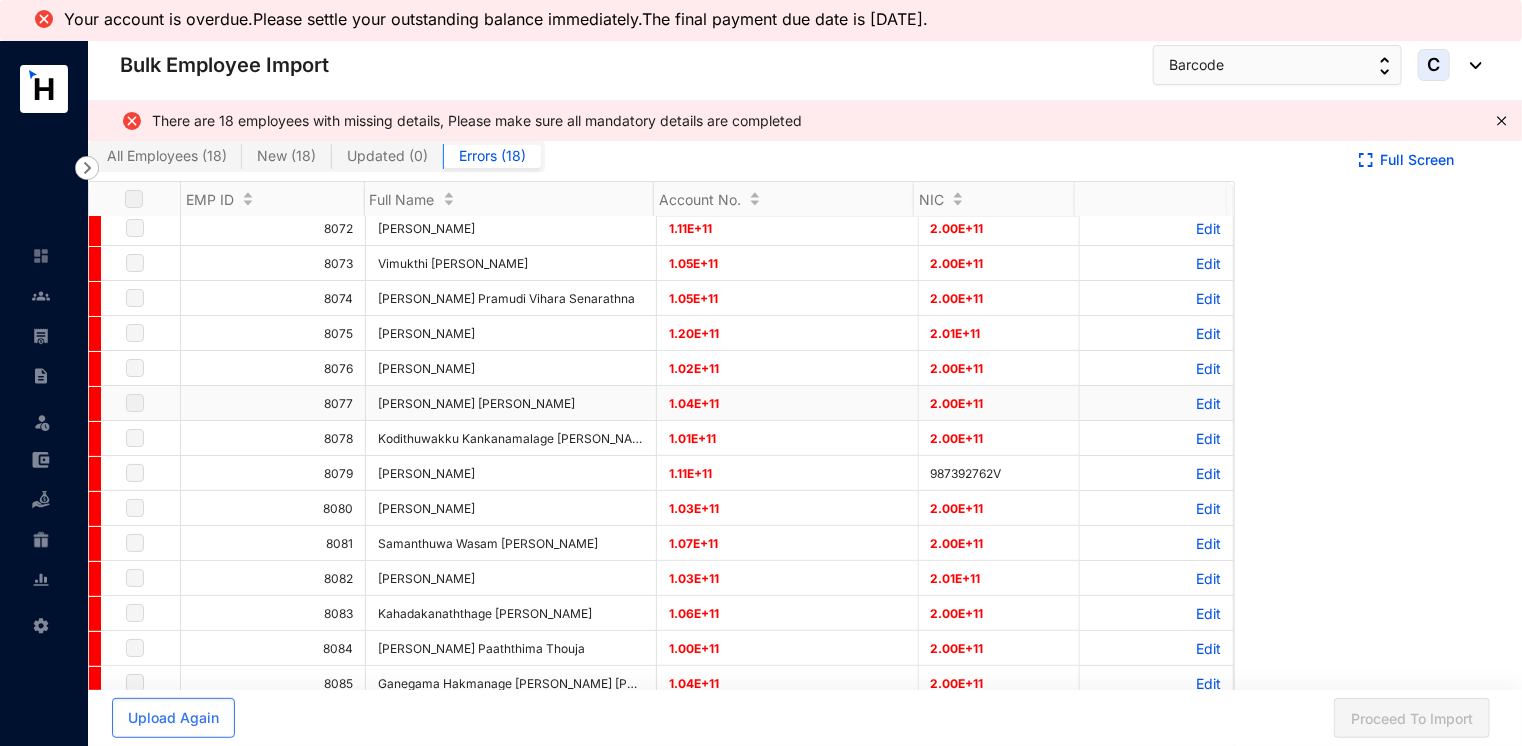 scroll, scrollTop: 0, scrollLeft: 0, axis: both 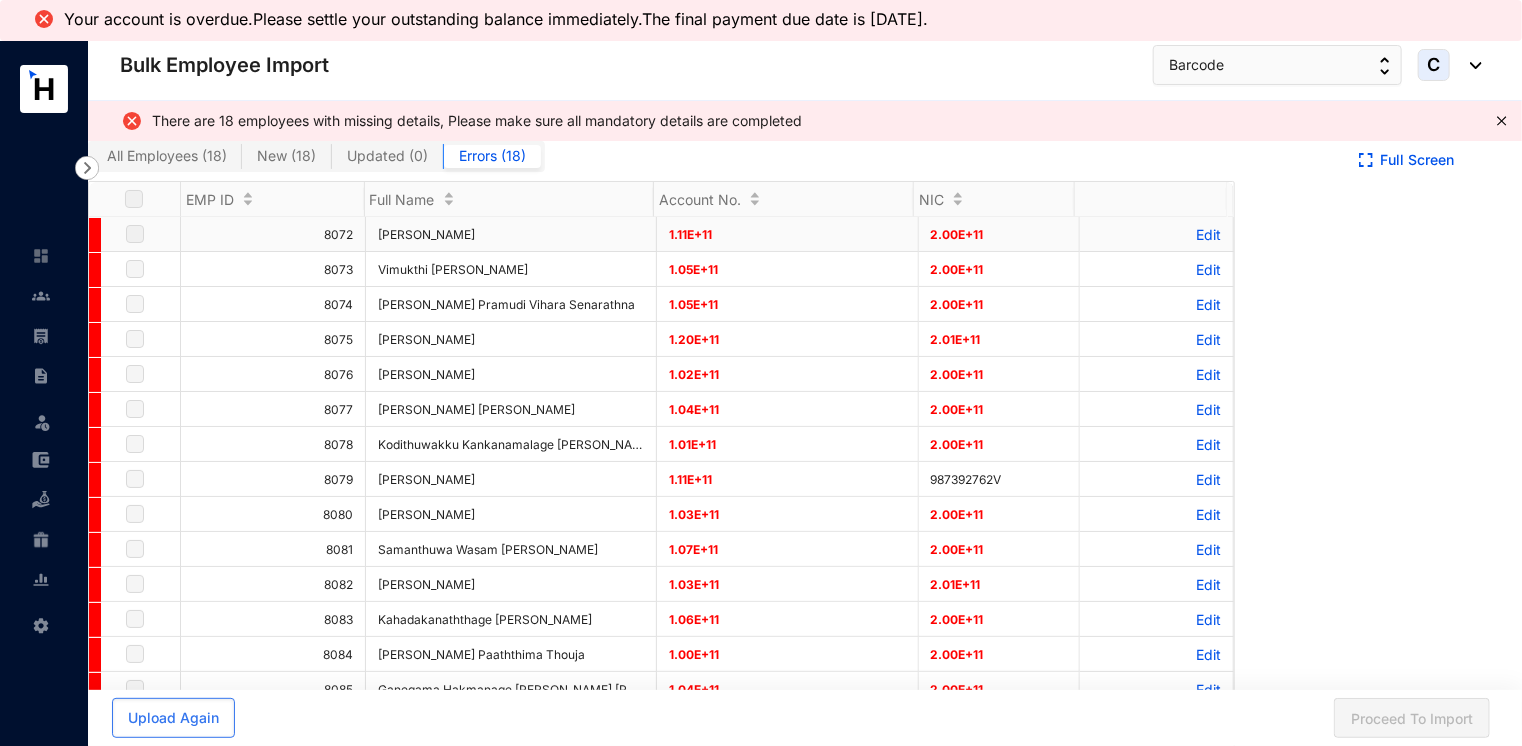 click on "Edit" at bounding box center [1156, 234] 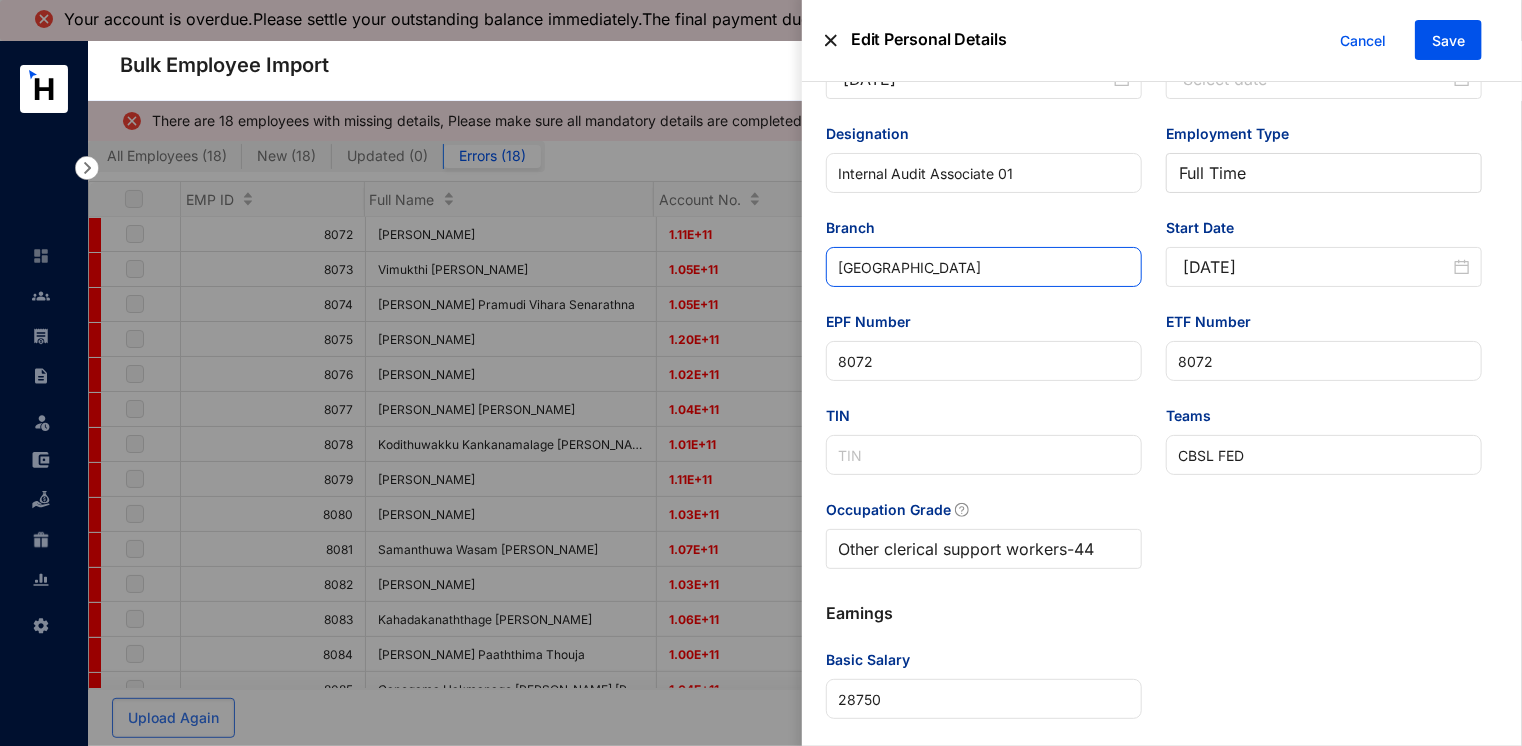 scroll, scrollTop: 910, scrollLeft: 0, axis: vertical 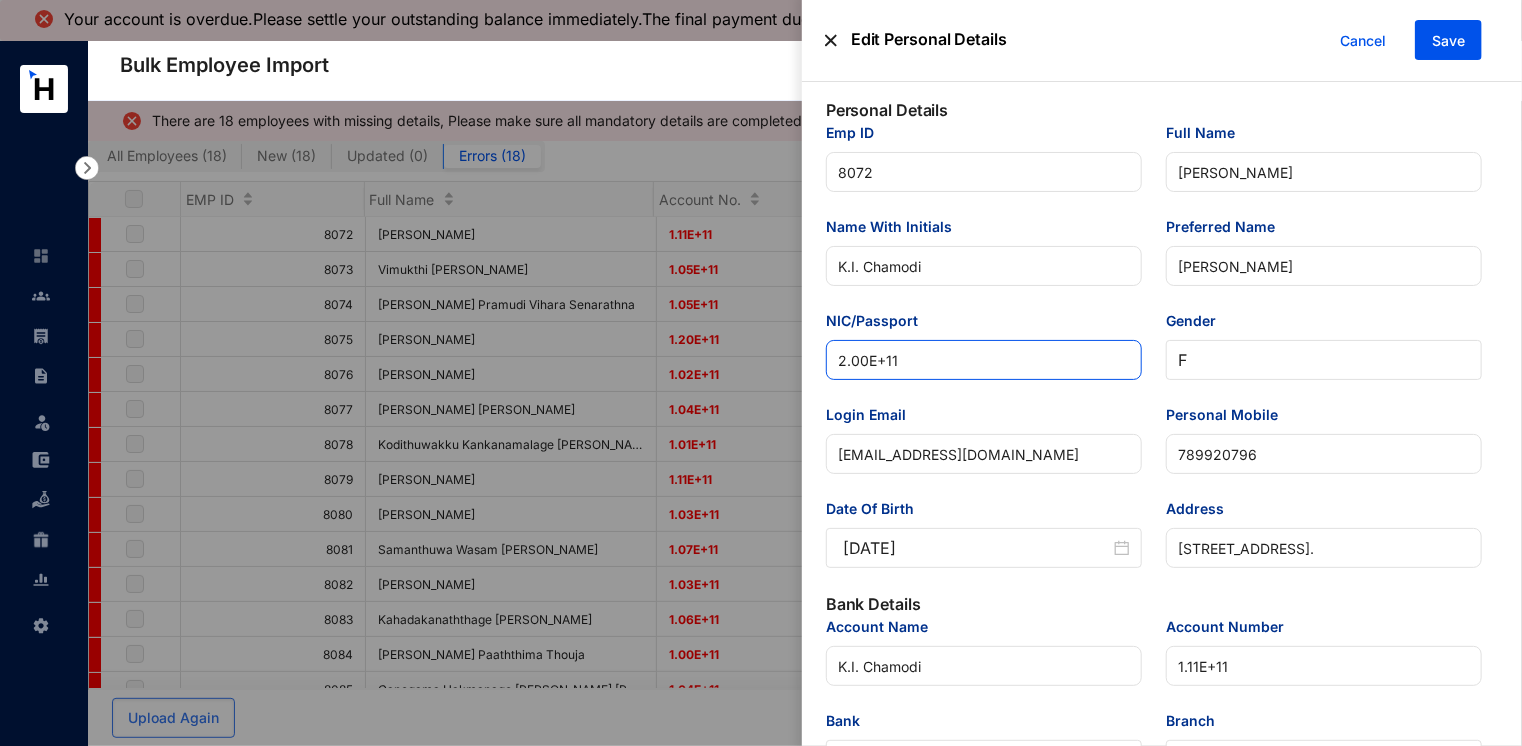 drag, startPoint x: 917, startPoint y: 362, endPoint x: 712, endPoint y: 358, distance: 205.03902 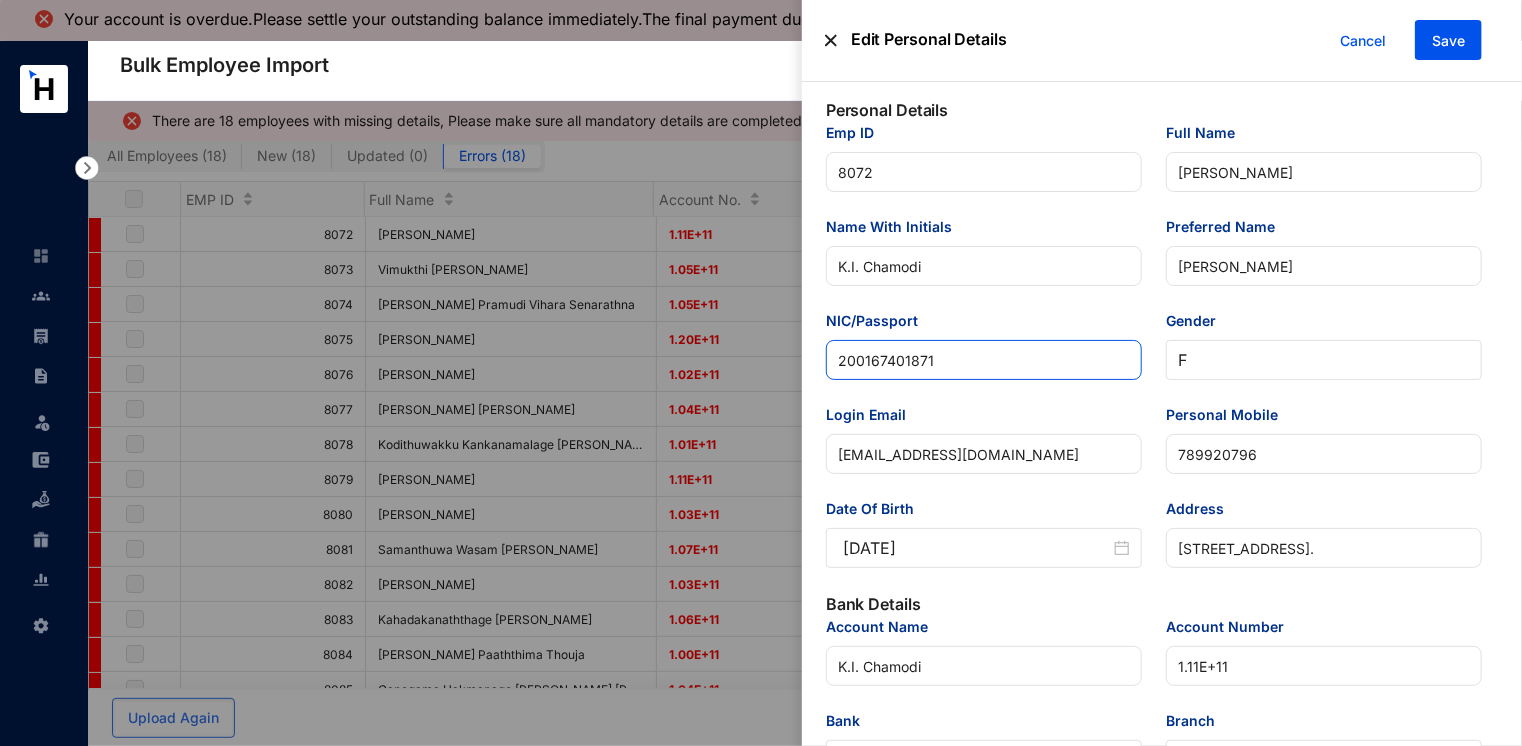 type on "200167401871" 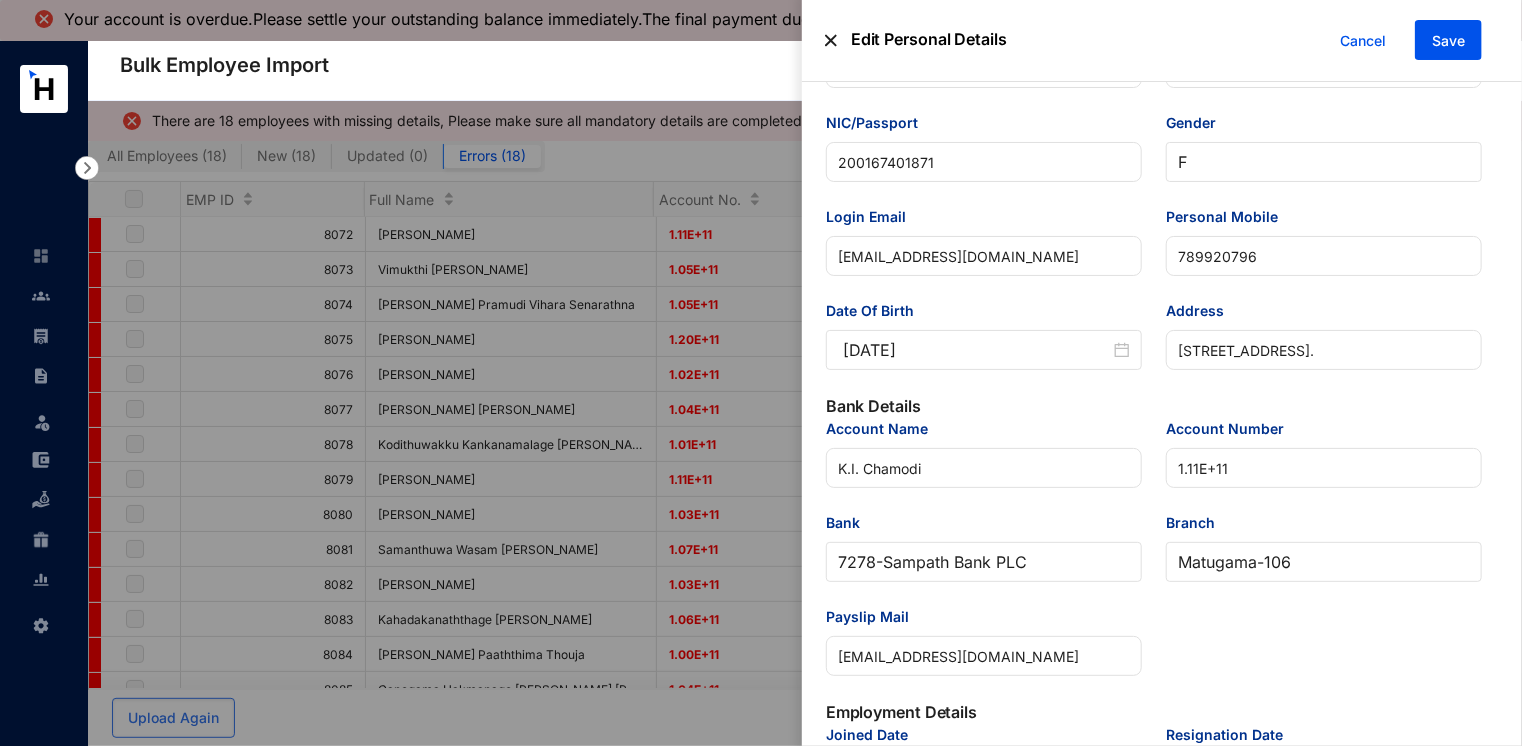 scroll, scrollTop: 200, scrollLeft: 0, axis: vertical 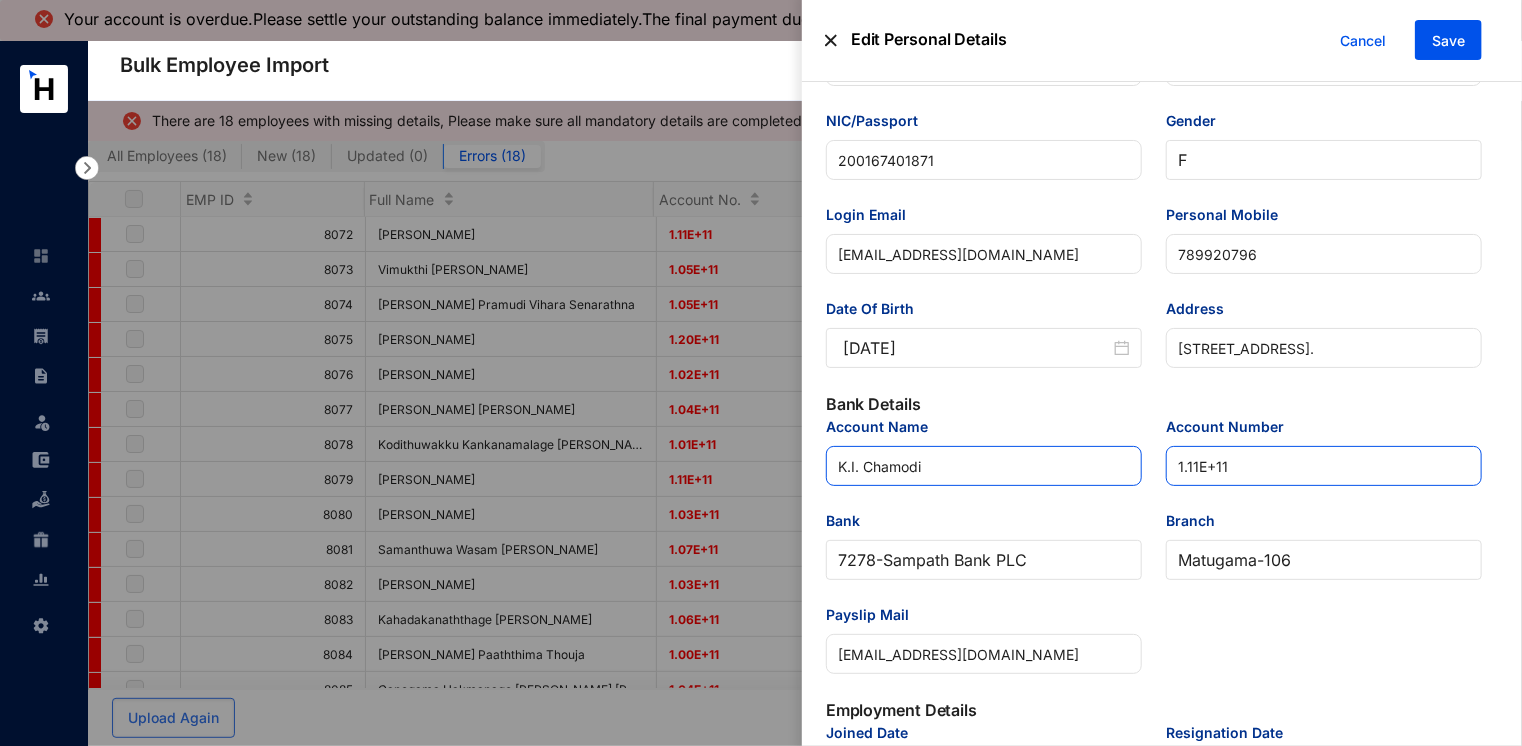 drag, startPoint x: 1114, startPoint y: 458, endPoint x: 1064, endPoint y: 455, distance: 50.08992 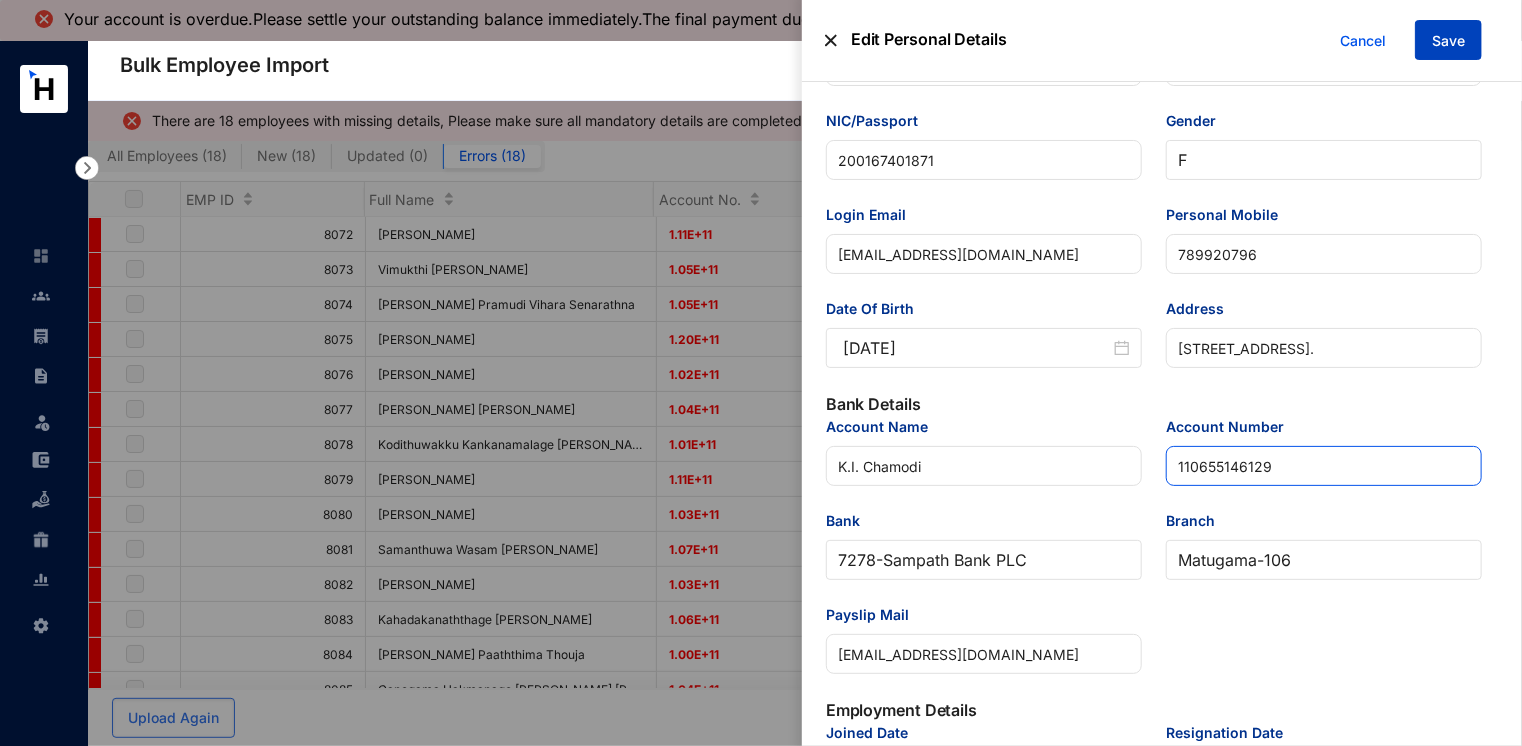 type on "110655146129" 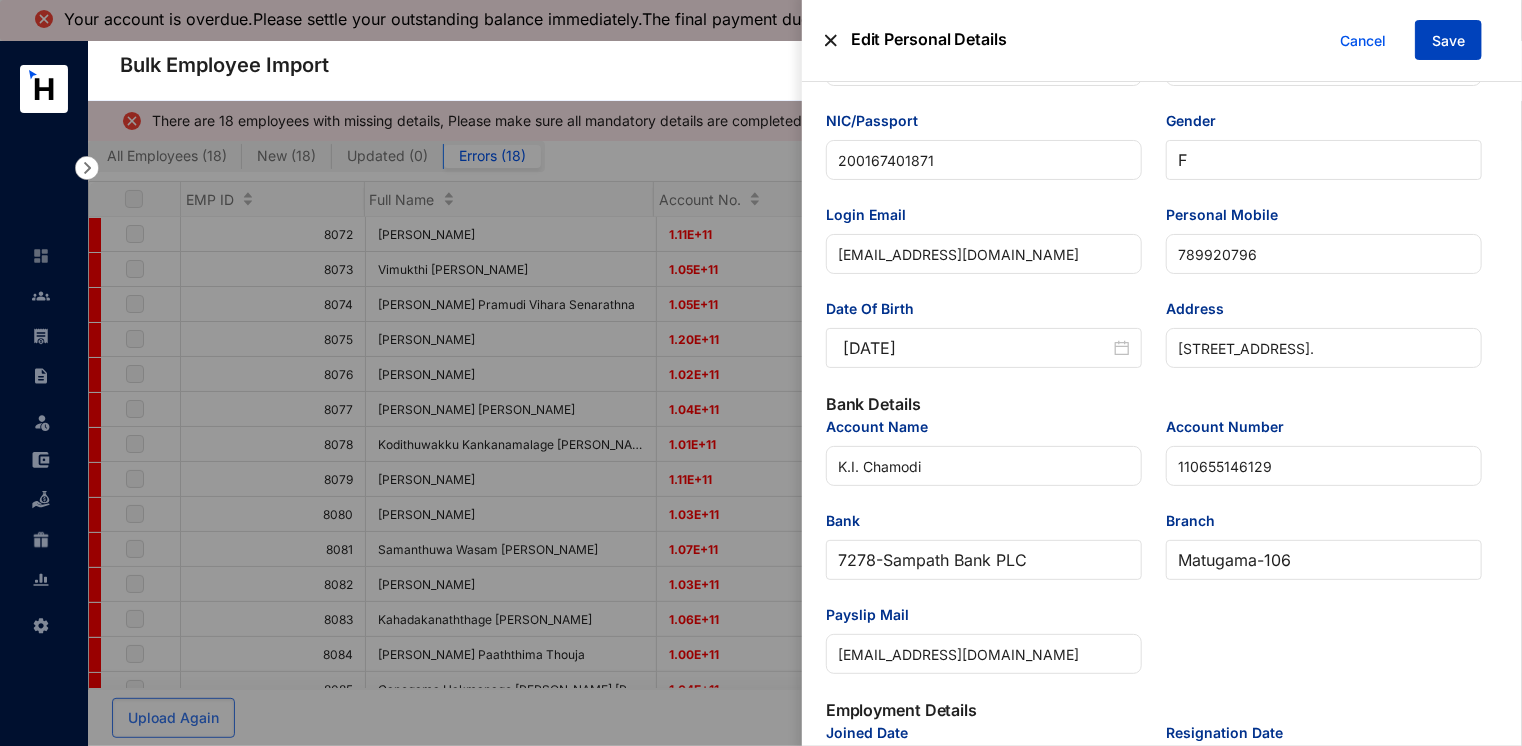click on "Save" at bounding box center (1448, 41) 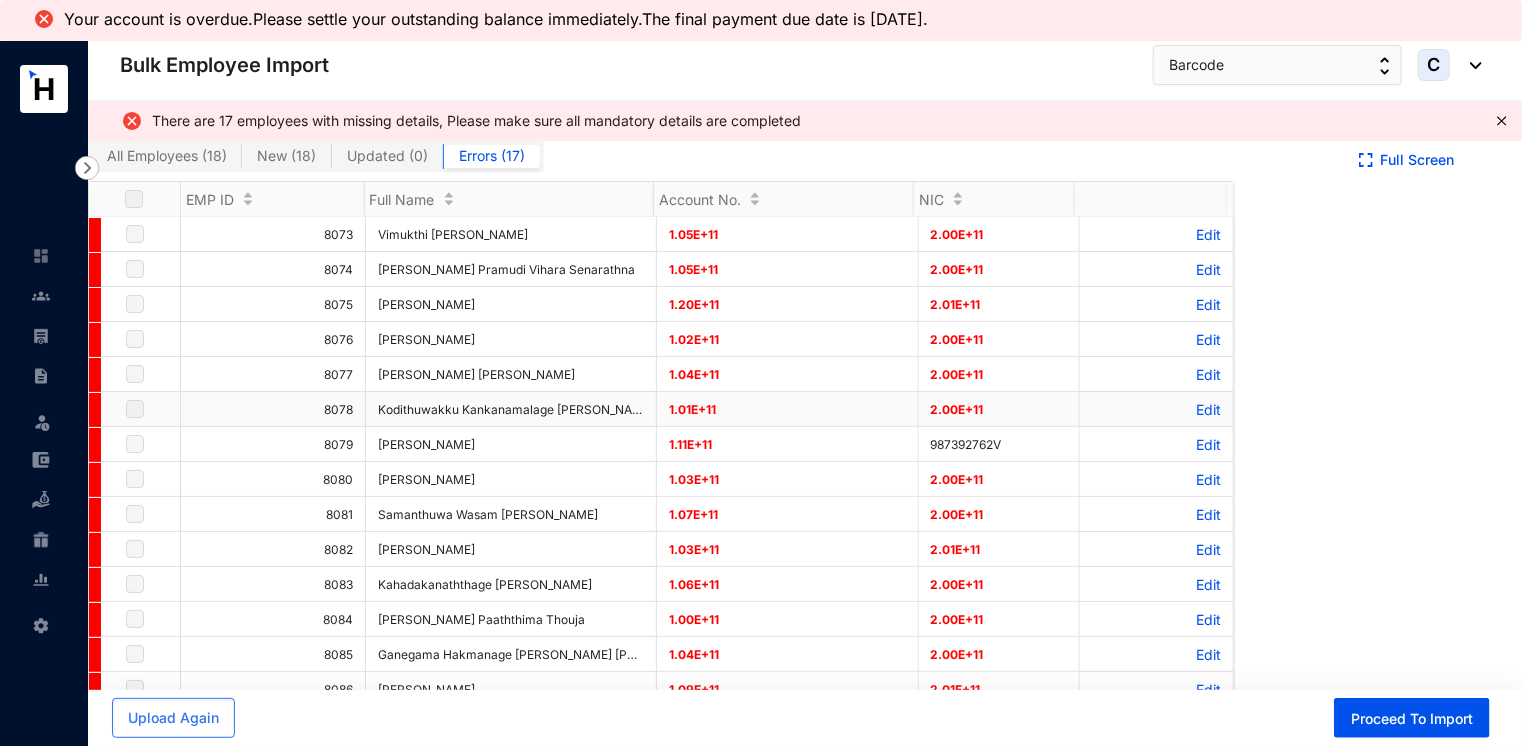 scroll, scrollTop: 0, scrollLeft: 0, axis: both 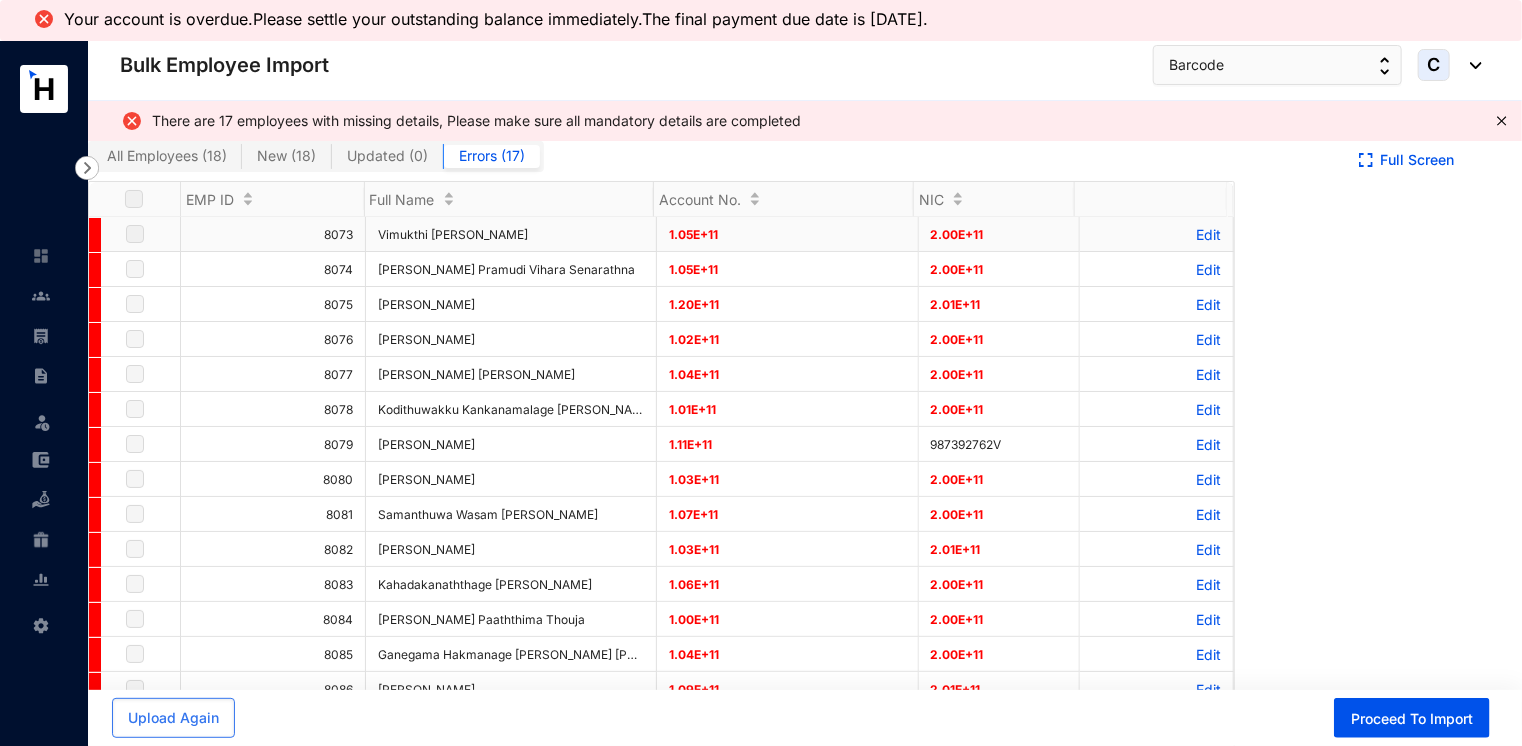 click on "Edit" at bounding box center [1156, 234] 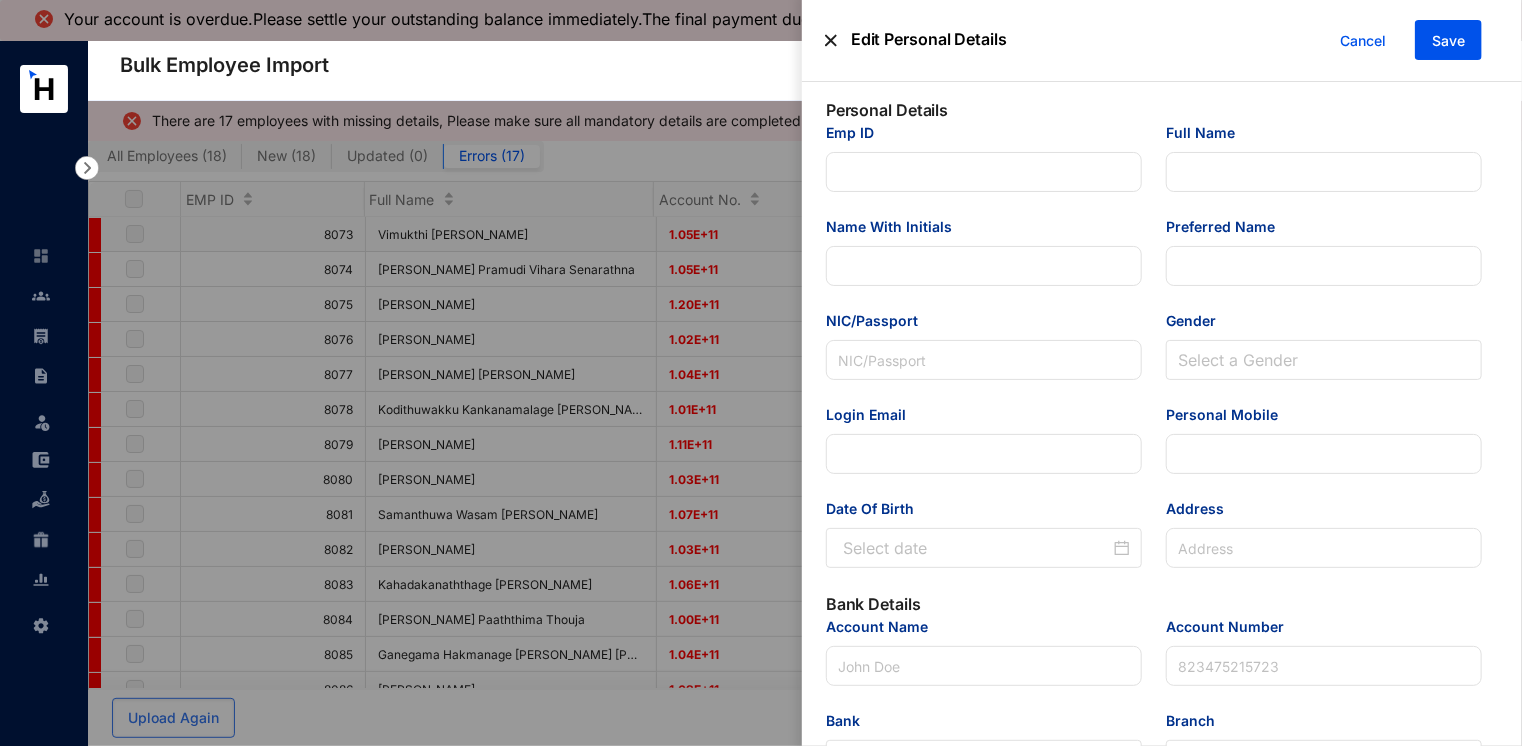 type on "8073" 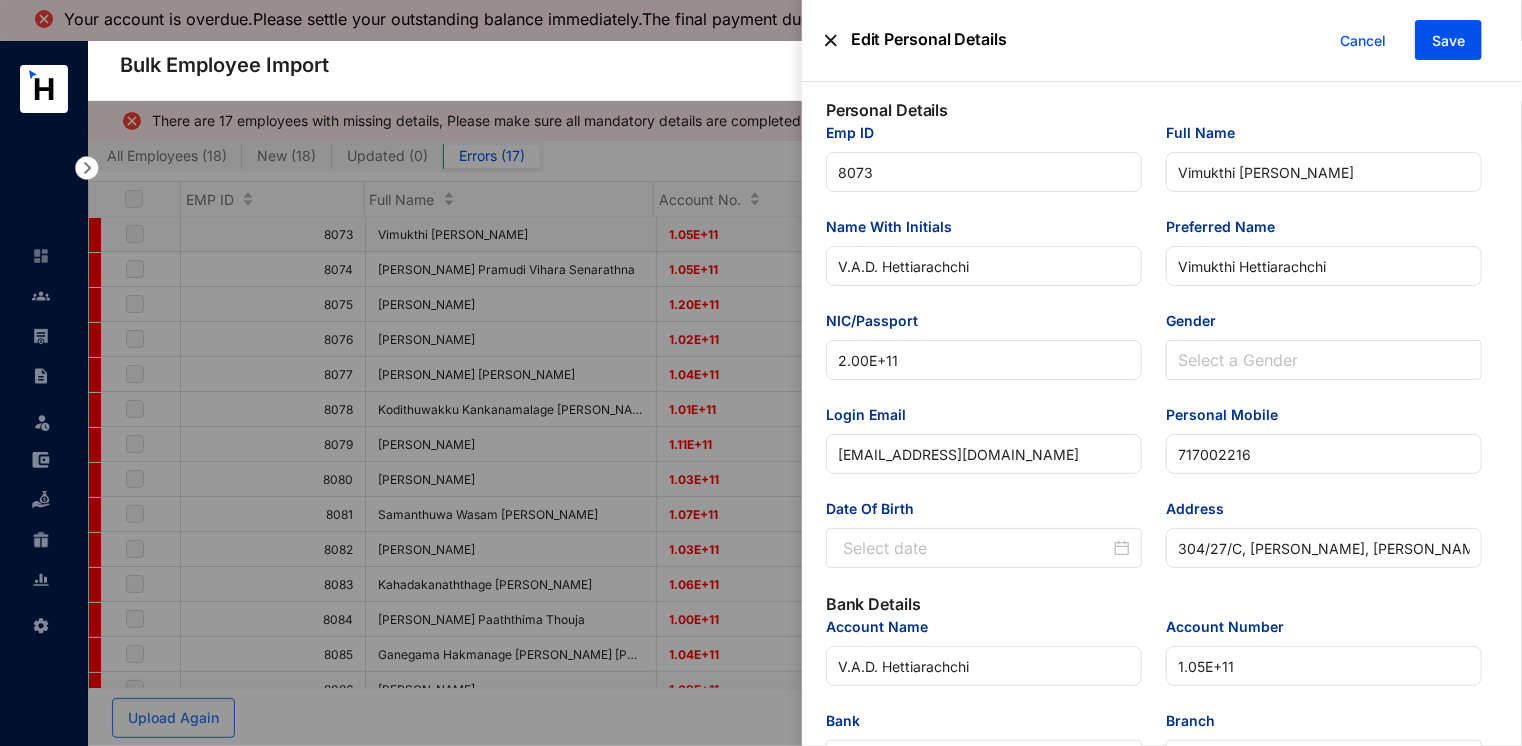 type on "2004-07-20" 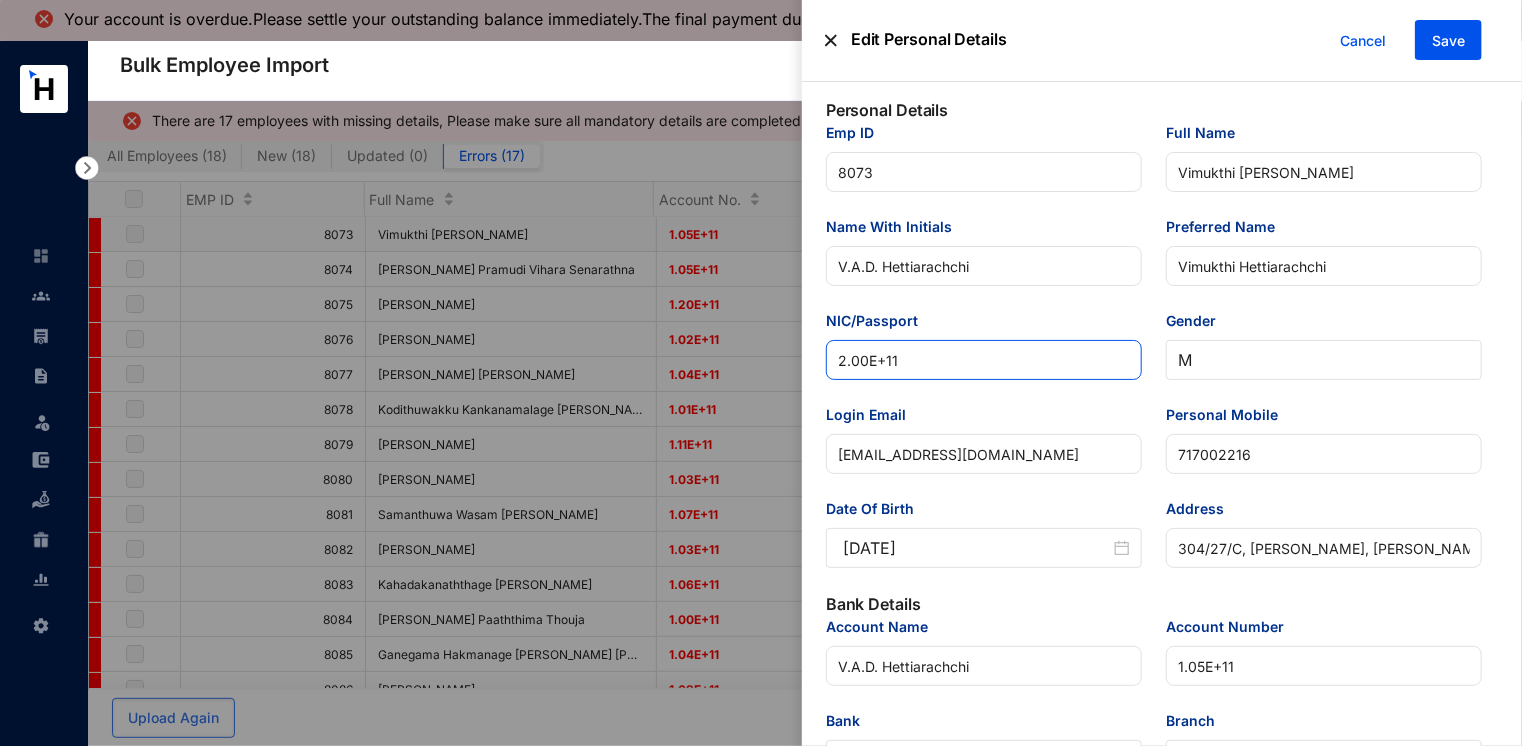 click on "Edit Personal Details Cancel Save Personal Details Emp ID 8073 Full Name Vimukthi Anjana Deshan Hettiarachchi Name With Initials V.A.D. Hettiarachchi Preferred Name Vimukthi Hettiarachchi NIC/Passport 2.00E+11 Gender M Login Email vimukthianjana99@gmail.com Personal Mobile 717002216 Date Of Birth 2004-07-20 Address 304/27/C, Gamage watta, I.D.H Rd, Salamulla, Kolonnawa. Bank Details Account Name V.A.D. Hettiarachchi Account Number 1.05E+11 Bank 7278  -  Sampath Bank PLC  Branch Wellampitiya -PBC  -  45 Payslip Mail vimukthianjana99@gmail.com Employment Details Joined Date 2025-07-01 Resignation Date Designation Audit Associate Employment Type Full Time Branch Colombo Start Date 2025-07-01 EPF Number 8073 ETF Number 8073 TIN Teams CBSL EPF Occupation Grade Other clerical support workers  -  44 Earnings Basic Salary 17250" at bounding box center [761, 792] 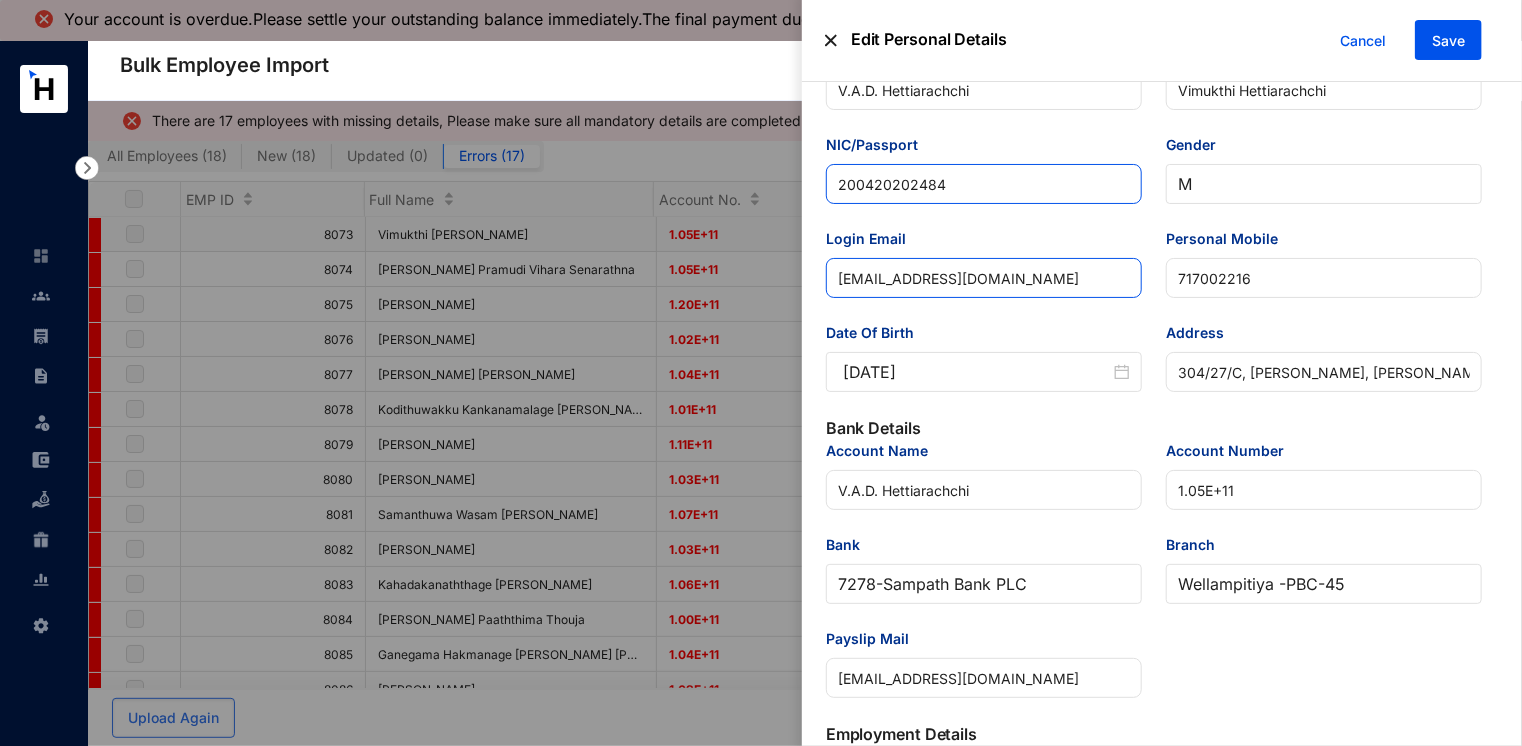 scroll, scrollTop: 200, scrollLeft: 0, axis: vertical 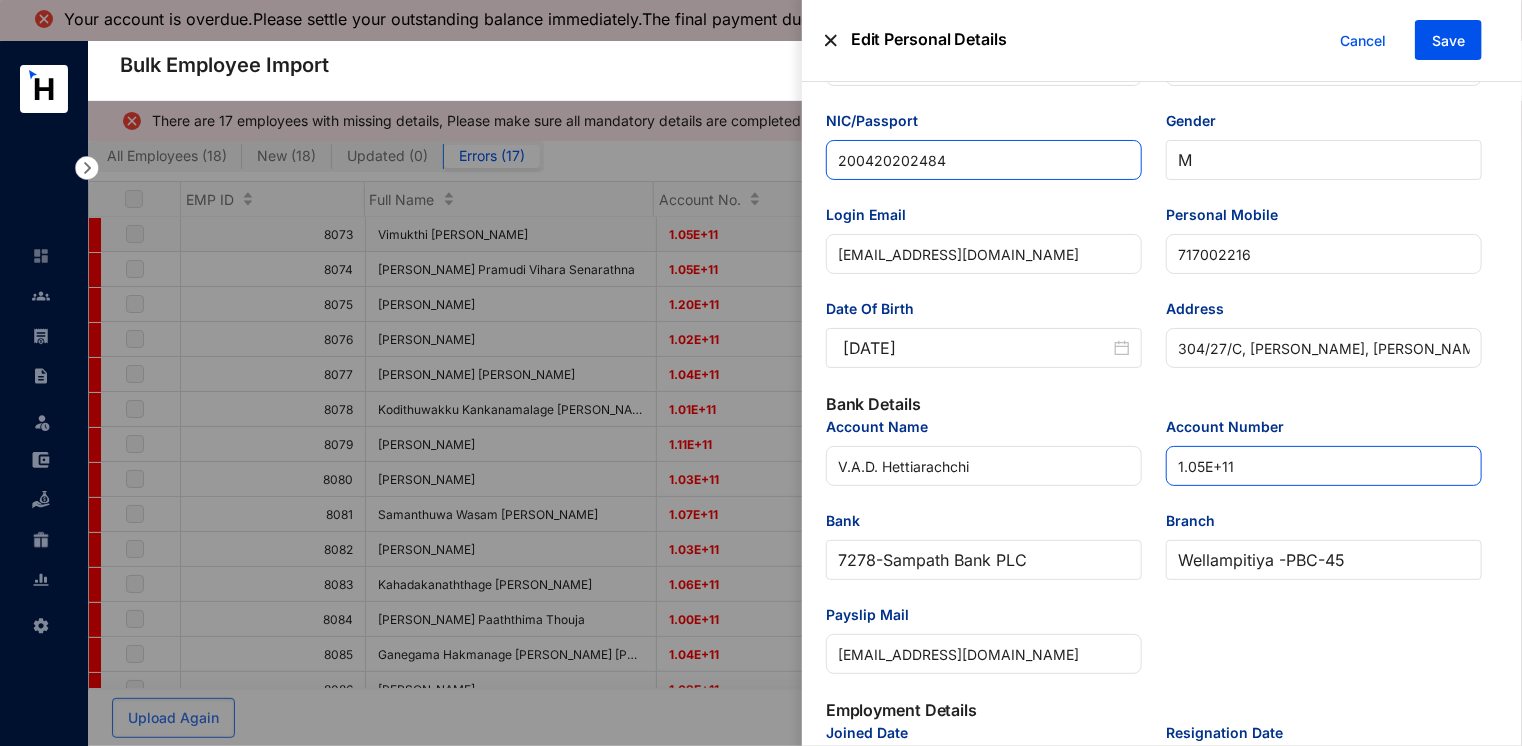 type on "200420202484" 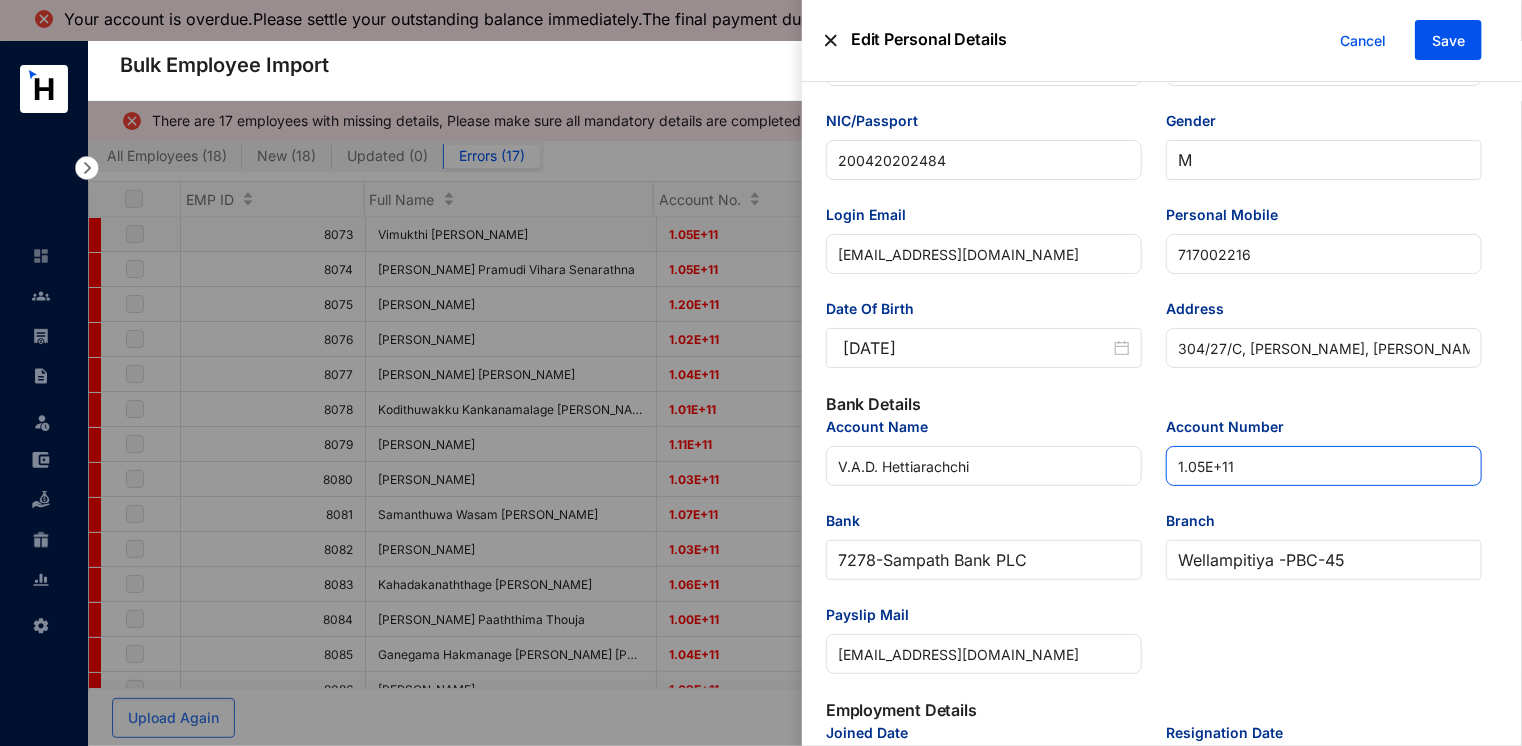 click on "1.05E+11" at bounding box center (1324, 466) 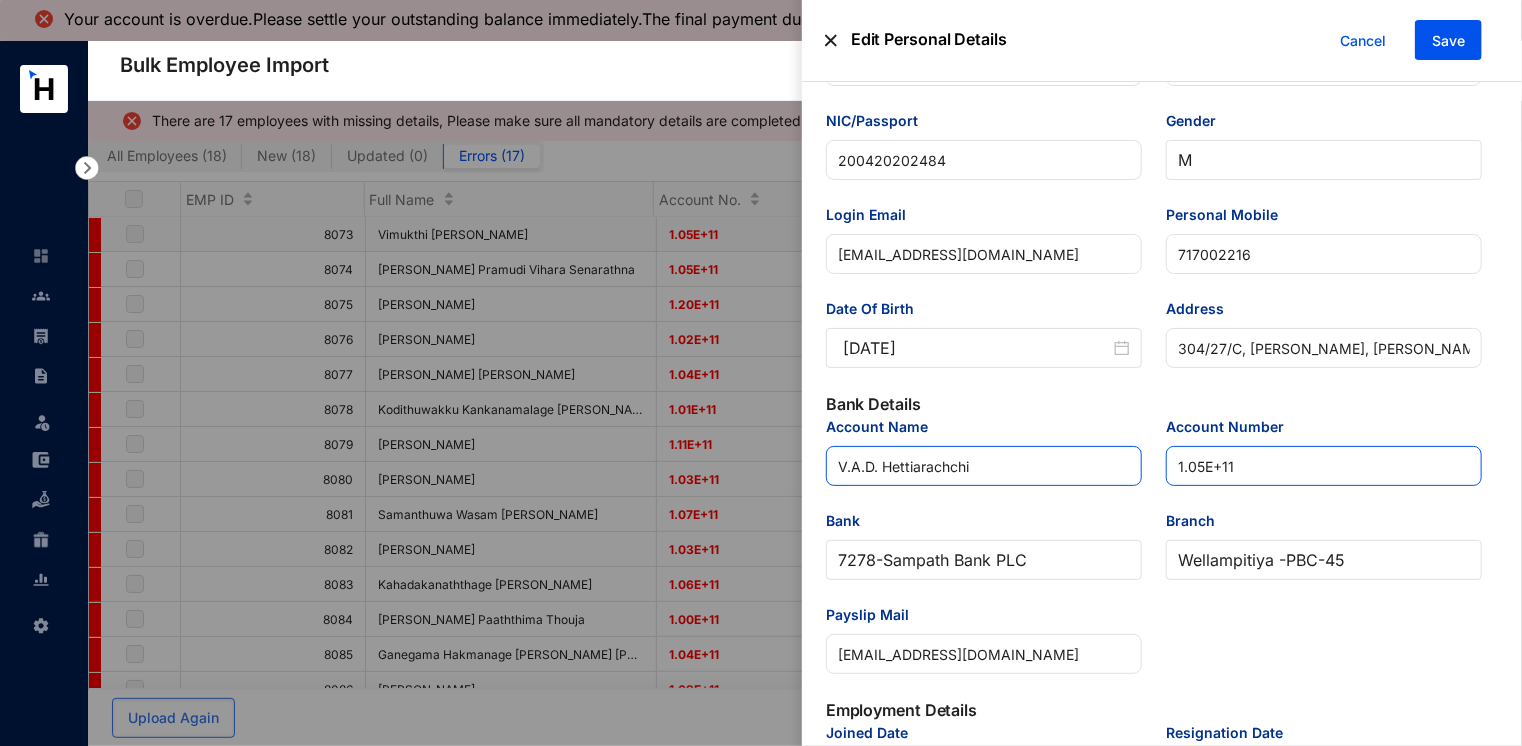 click on "Account Name V.A.D. Hettiarachchi Account Number 1.05E+11 Bank 7278  -  Sampath Bank PLC  Branch Wellampitiya -PBC  -  45 Payslip Mail vimukthianjana99@gmail.com" at bounding box center (1154, 557) 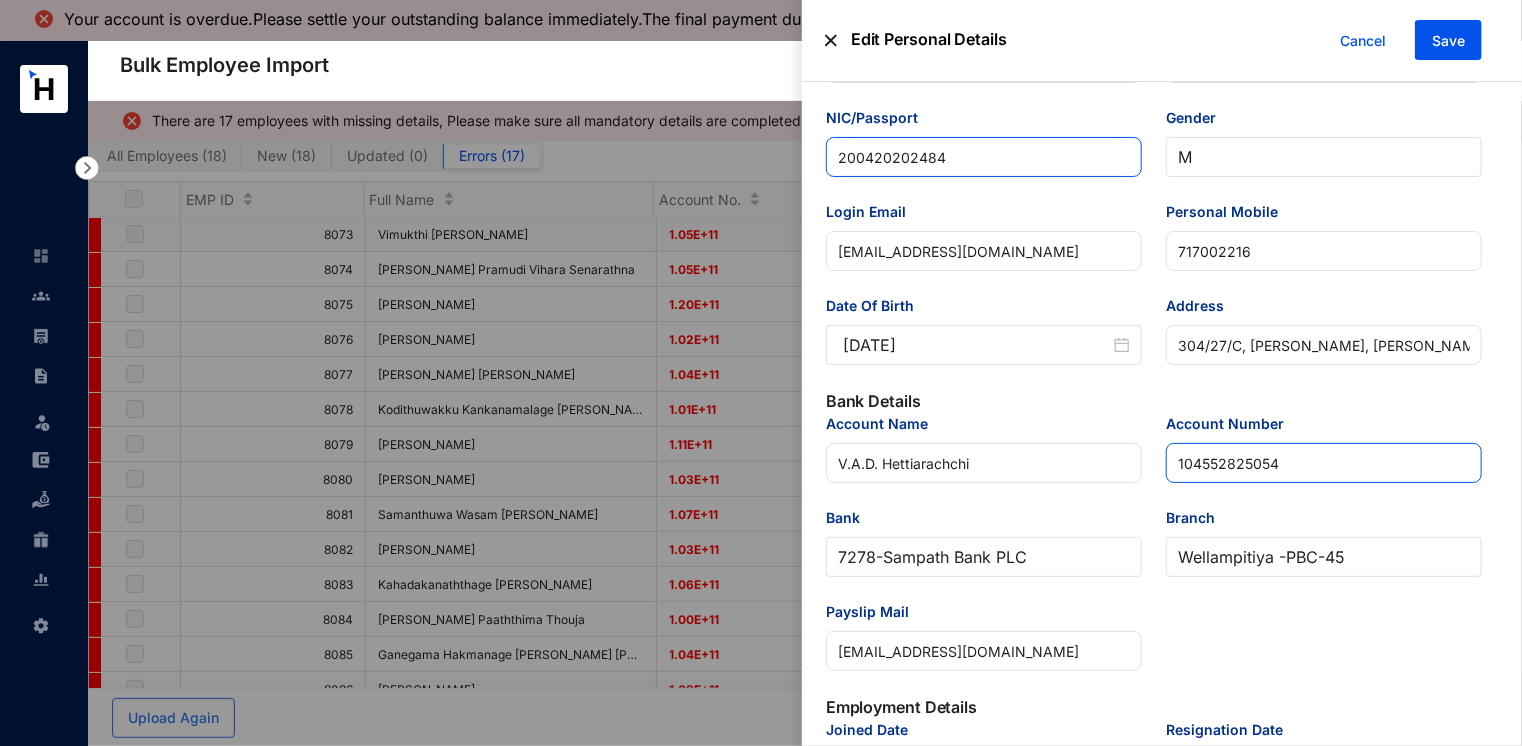scroll, scrollTop: 600, scrollLeft: 0, axis: vertical 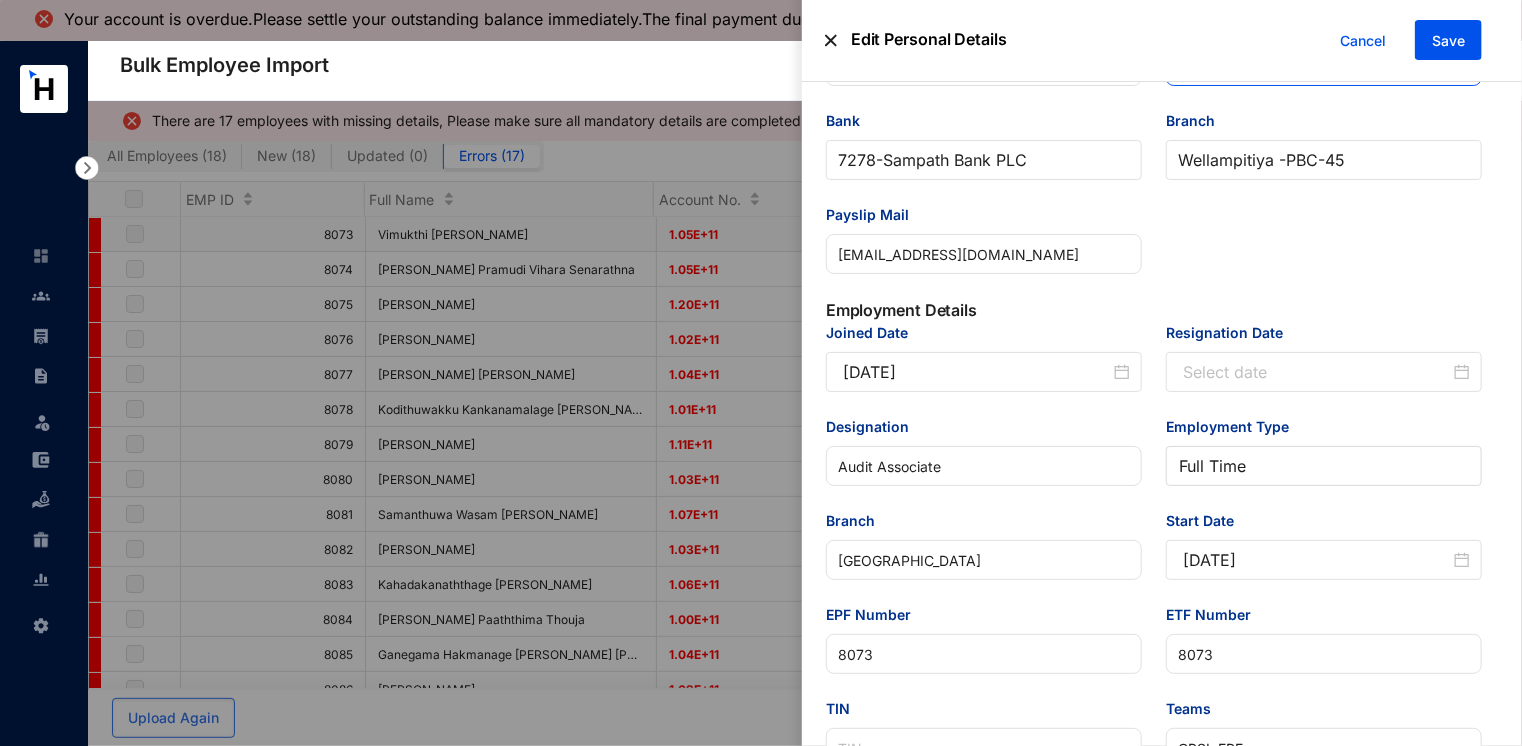 type on "104552825054" 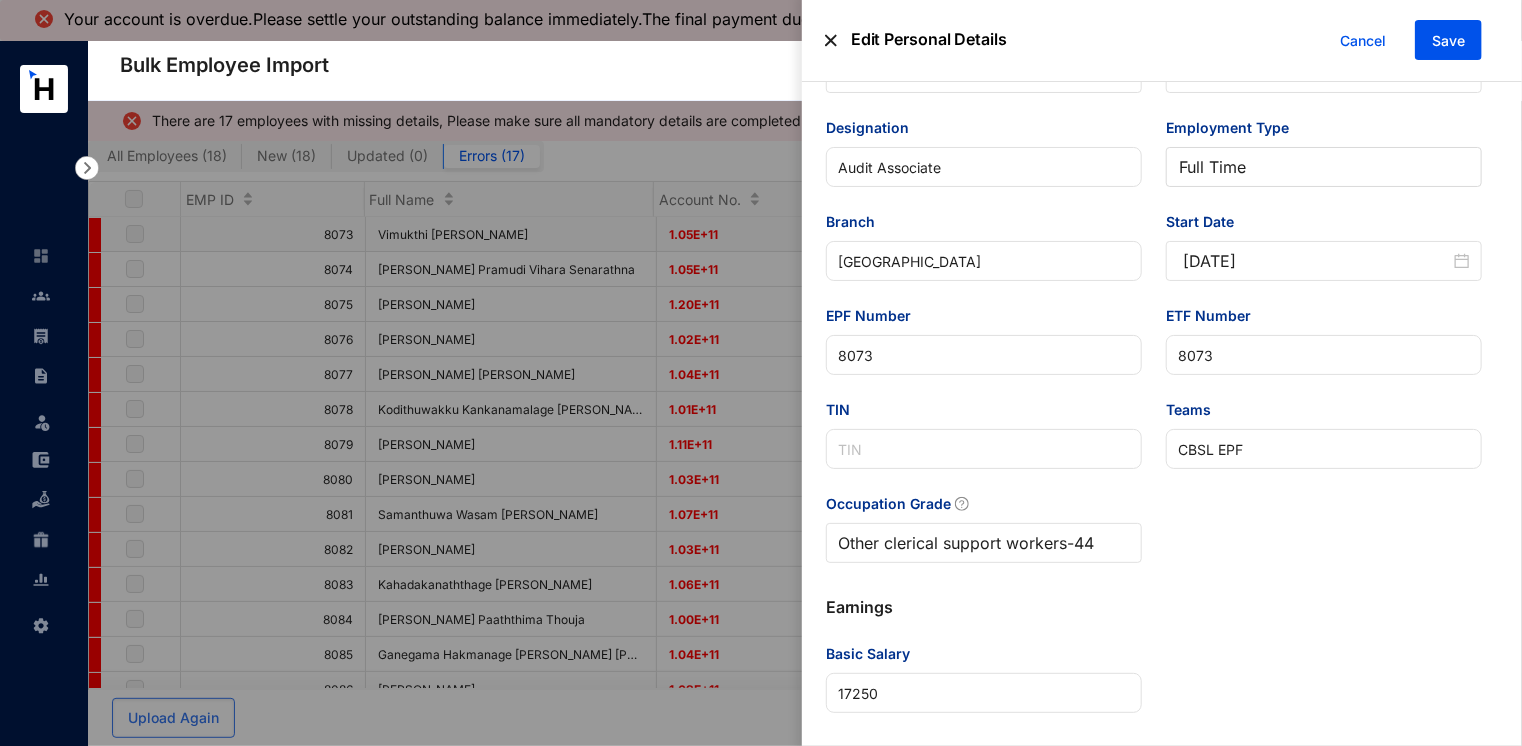 scroll, scrollTop: 910, scrollLeft: 0, axis: vertical 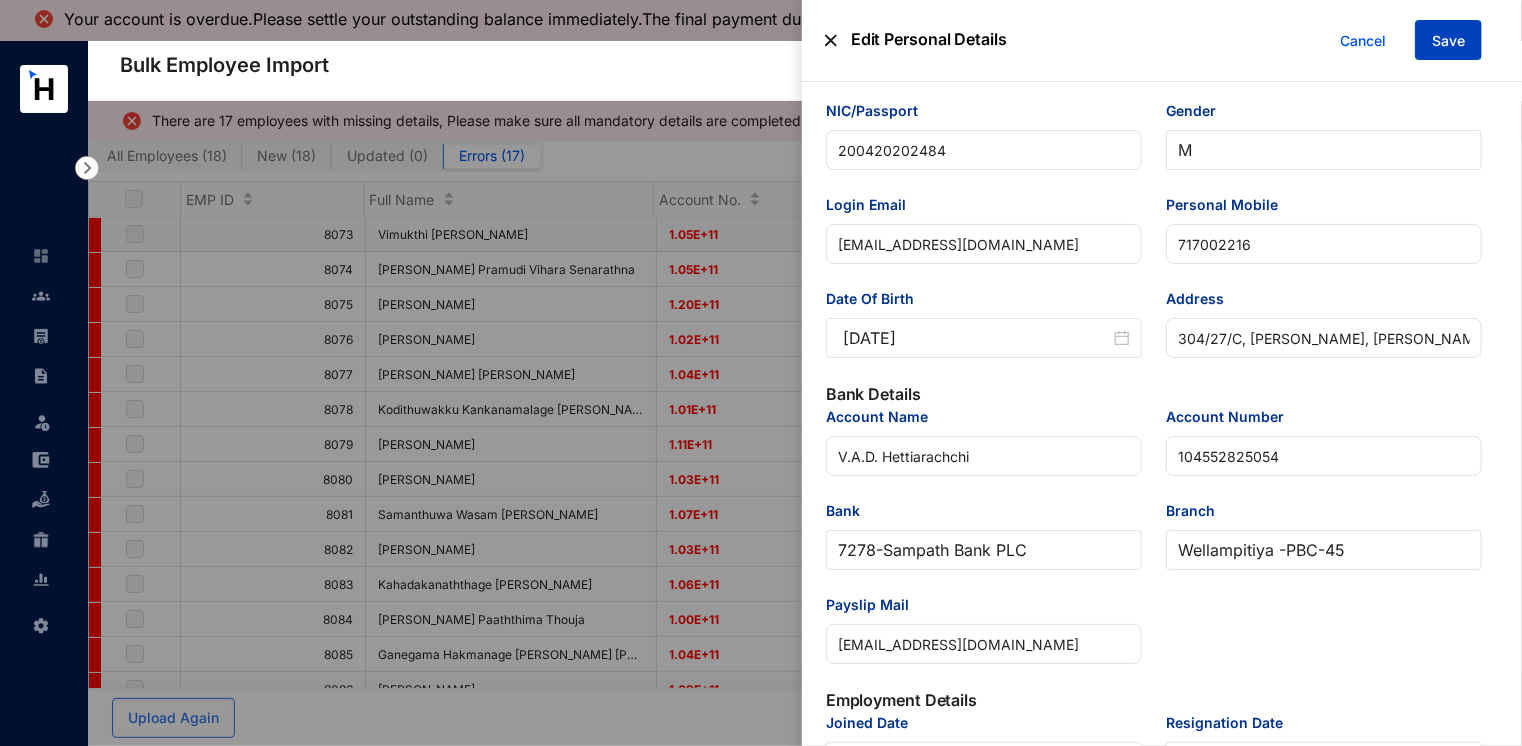 click on "Save" at bounding box center [1448, 40] 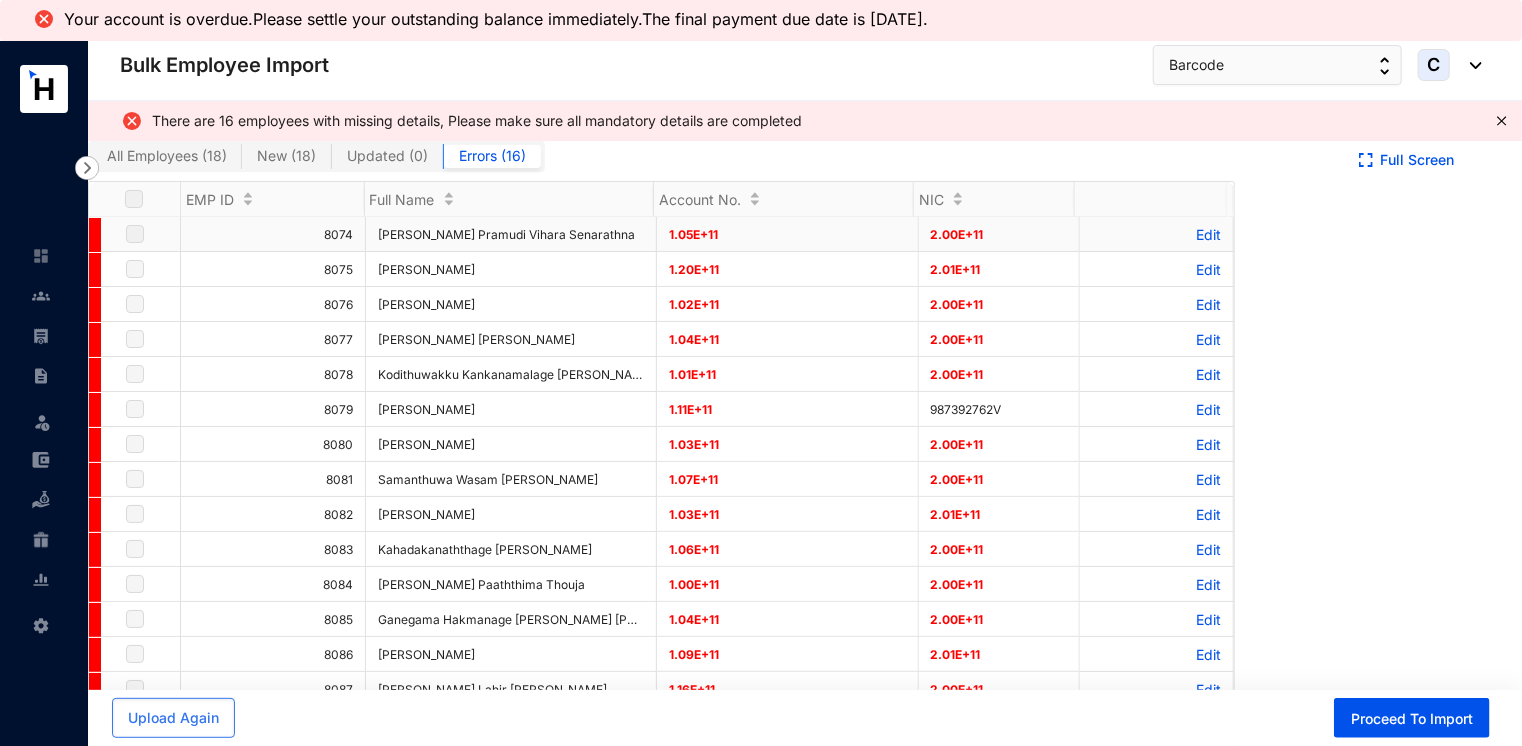 click on "Edit" at bounding box center [1156, 234] 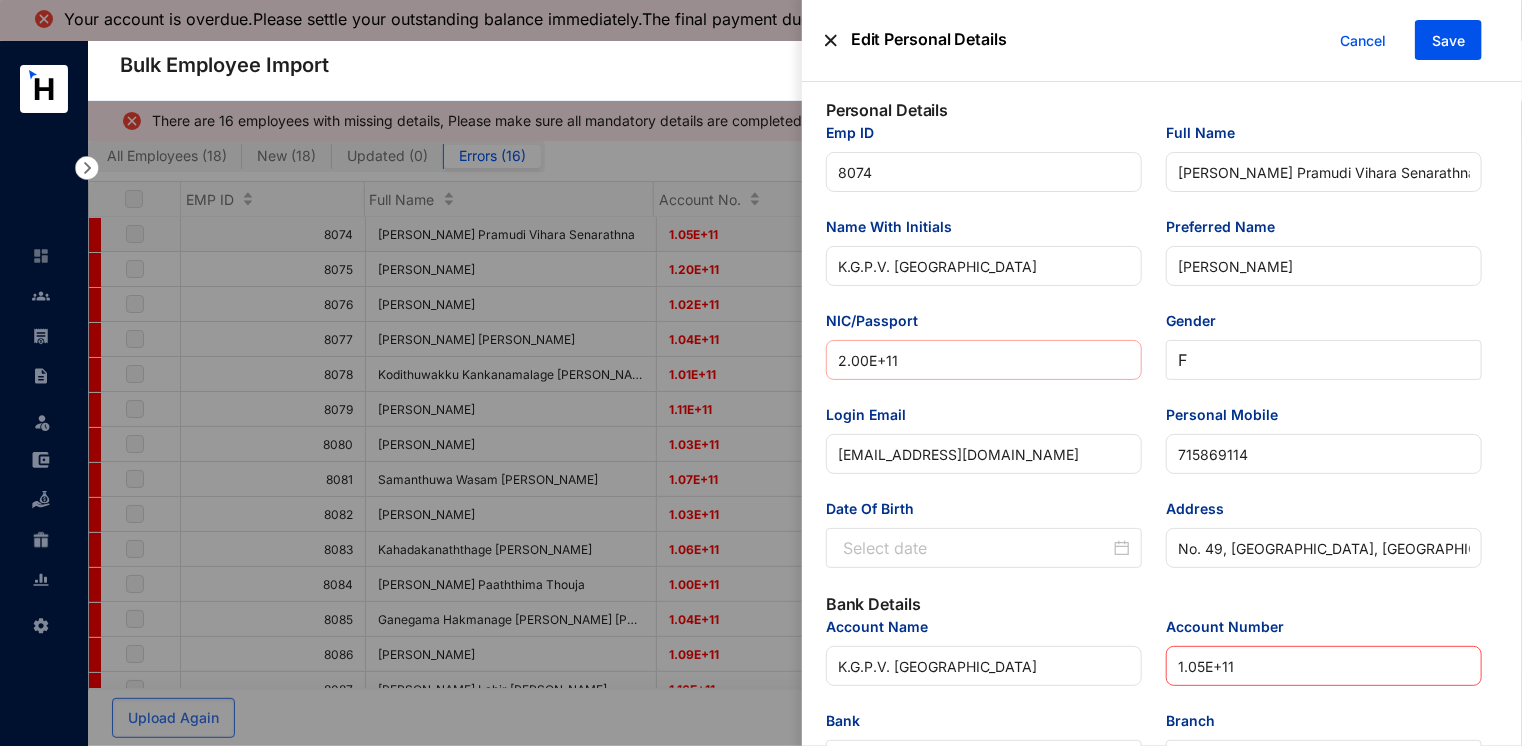type on "2004-01-18" 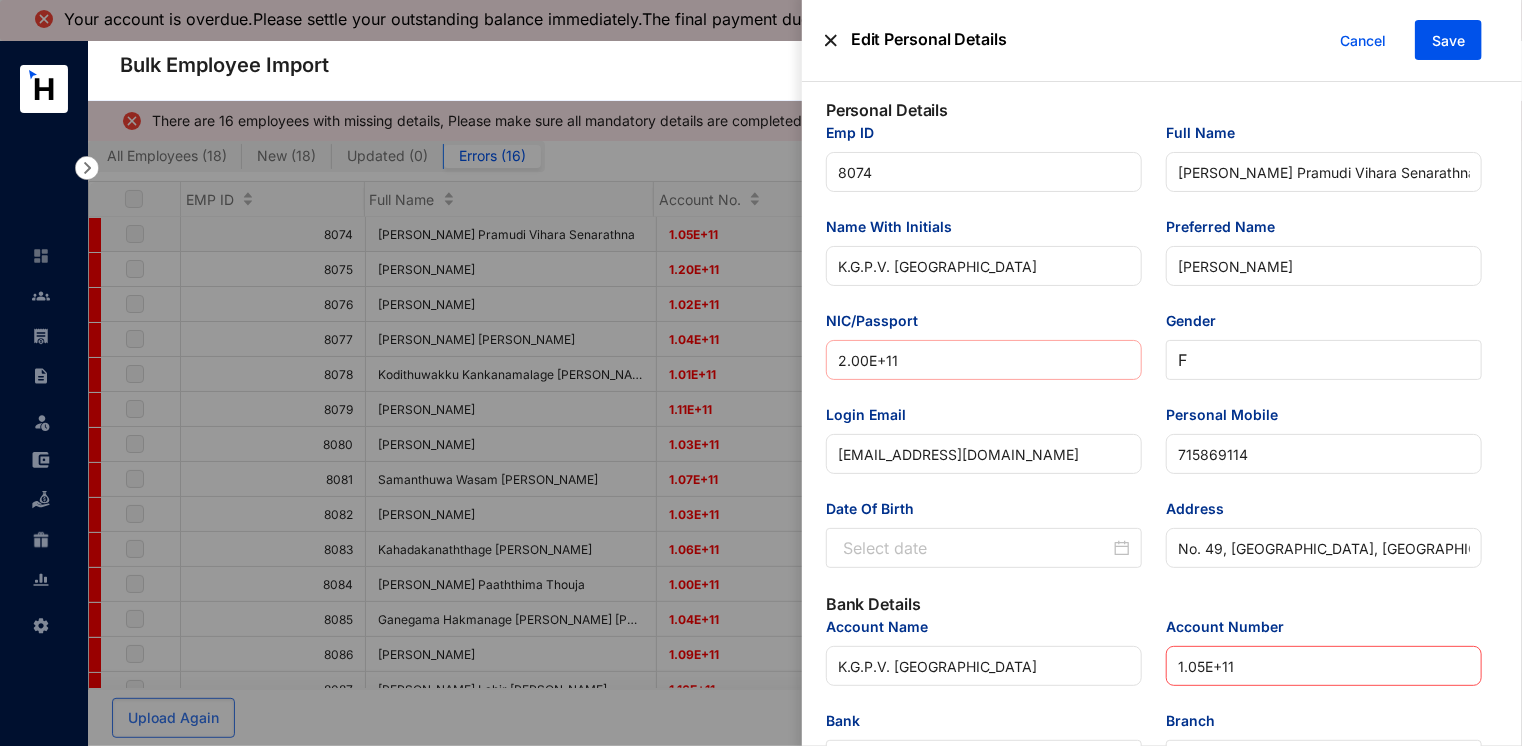 type on "2025-07-01" 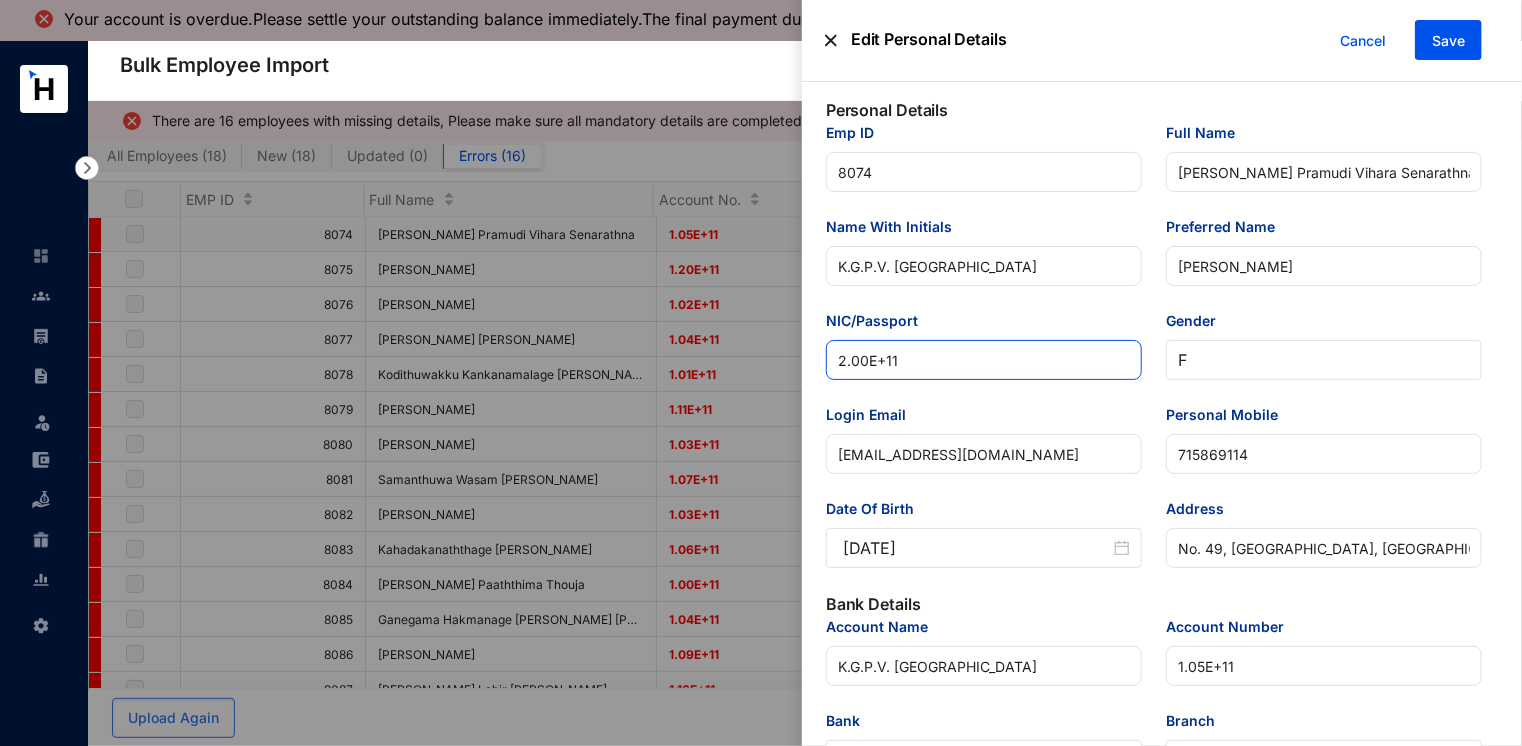 click on "Edit Personal Details Cancel Save Personal Details Emp ID 8074 Full Name Kiramba Ganithage Pramudi Vihara Senarathna Name With Initials K.G.P.V. Senarathna Preferred Name Pramudi Senarathna NIC/Passport 2.00E+11 Gender F Login Email senarathnaa69@gmail.com Personal Mobile 715869114 Date Of Birth 2004-01-18 Address No. 49, Yovungama, Halkandawila. Bank Details Account Name K.G.P.V. Senarathna Account Number 1.05E+11 Bank 7278  -  Sampath Bank PLC  Branch Kalutara  -  50 Payslip Mail senarathnaa69@gmail.com Employment Details Joined Date 2025-07-01 Resignation Date Designation Audit Associate Employment Type Full Time Branch Colombo Start Date 2025-07-01 EPF Number 8074 ETF Number 8074 TIN Teams CBSL EPF Occupation Grade Other clerical support workers  -  44 Earnings Basic Salary 13800" at bounding box center [761, 792] 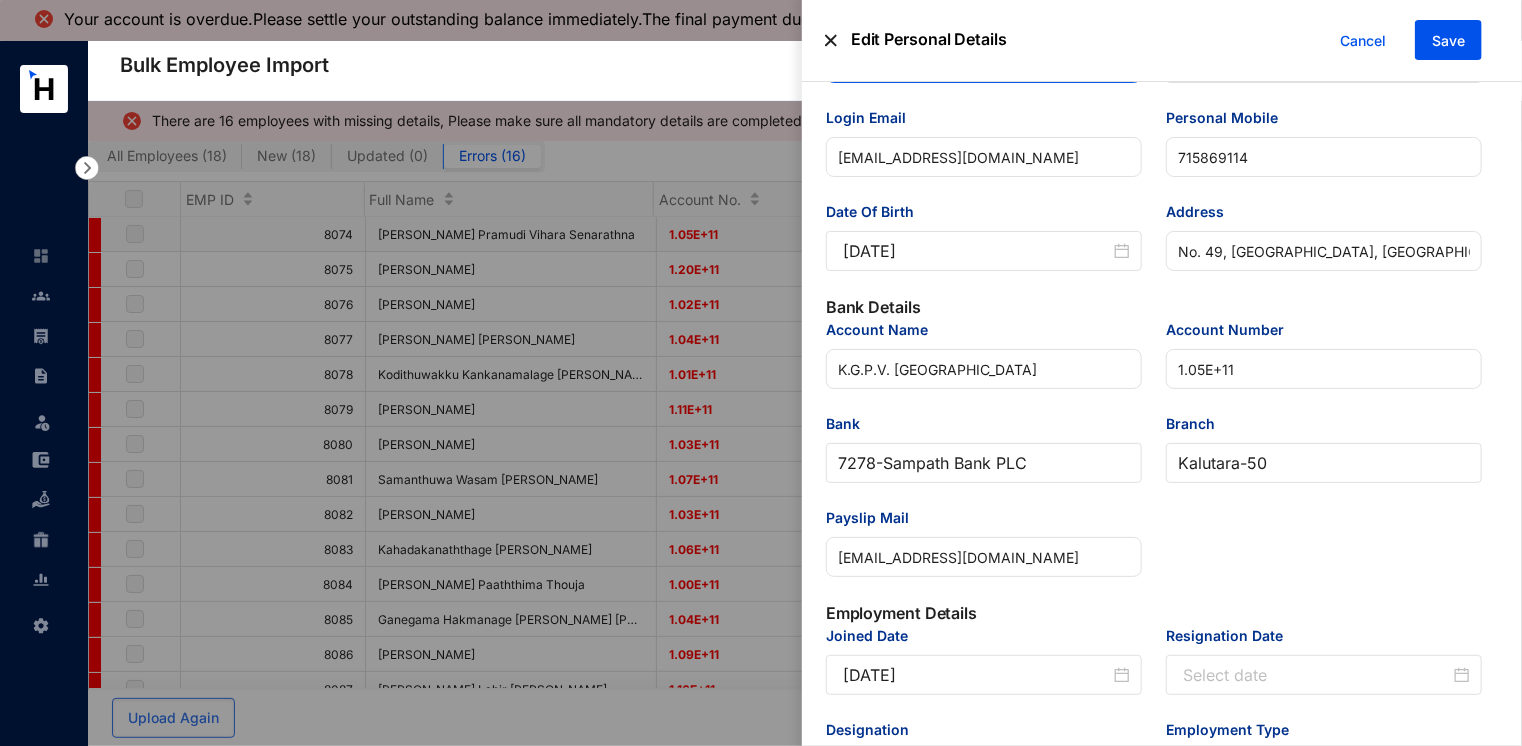 scroll, scrollTop: 300, scrollLeft: 0, axis: vertical 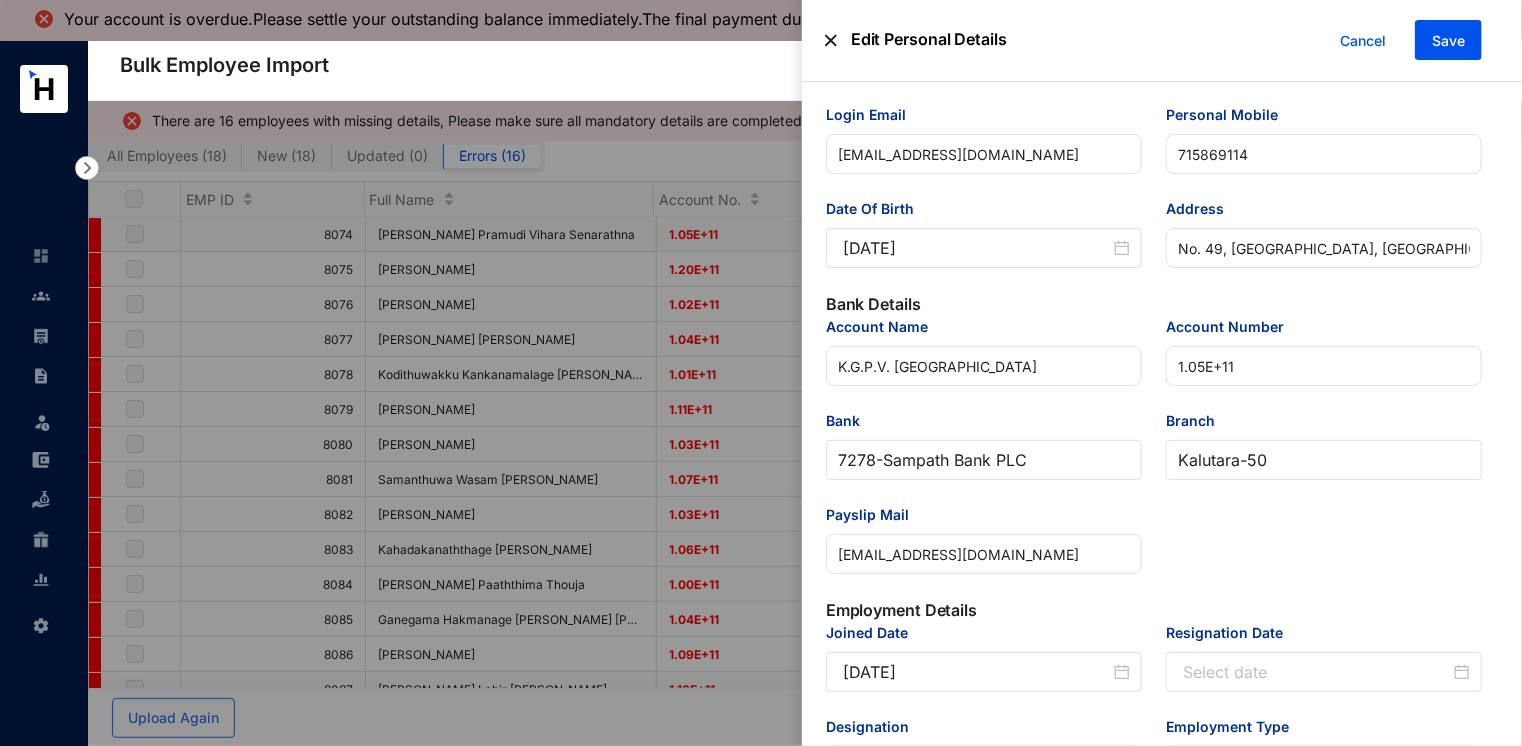 type on "200451812329" 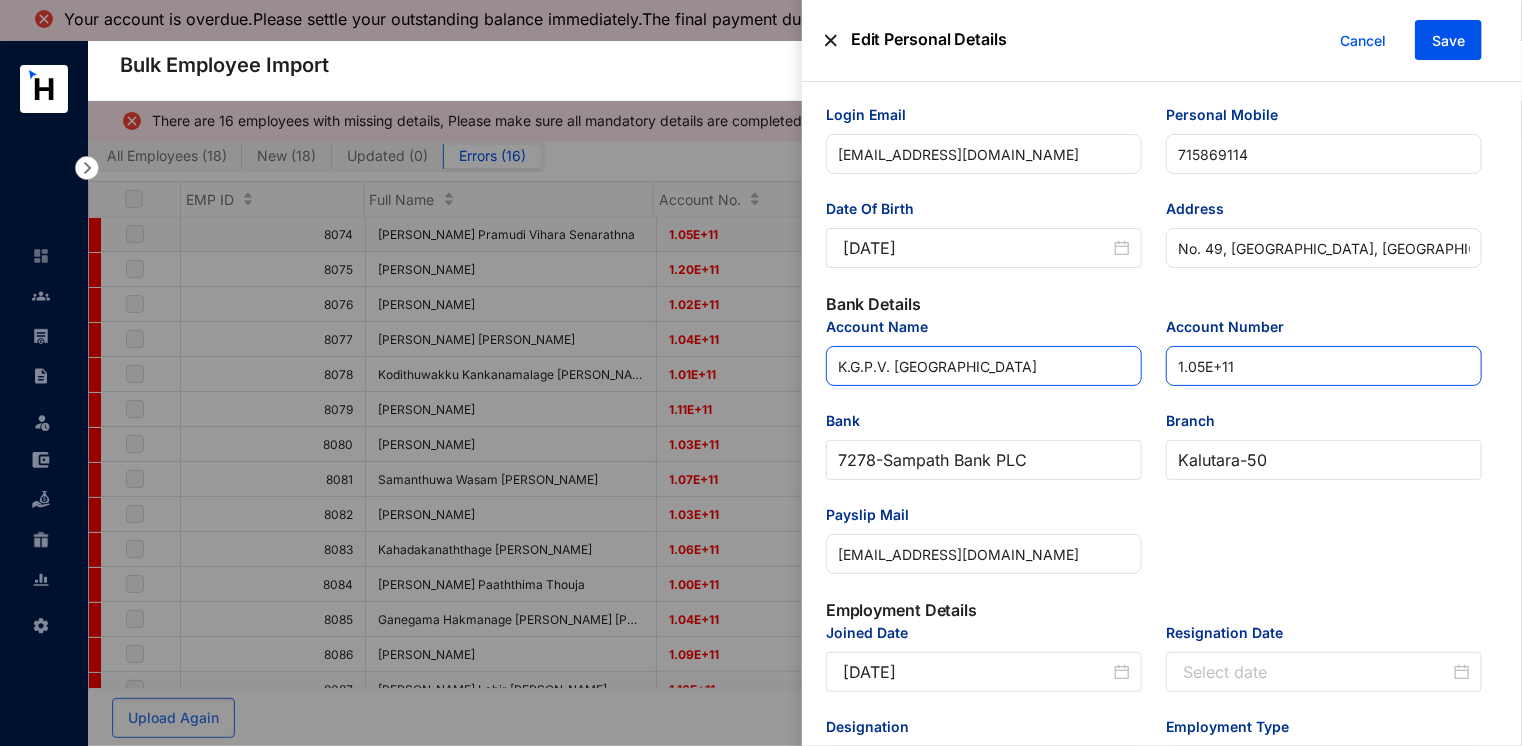 click on "Account Name K.G.P.V. Senarathna Account Number 1.05E+11 Bank 7278  -  Sampath Bank PLC  Branch Kalutara  -  50 Payslip Mail senarathnaa69@gmail.com" at bounding box center [1154, 457] 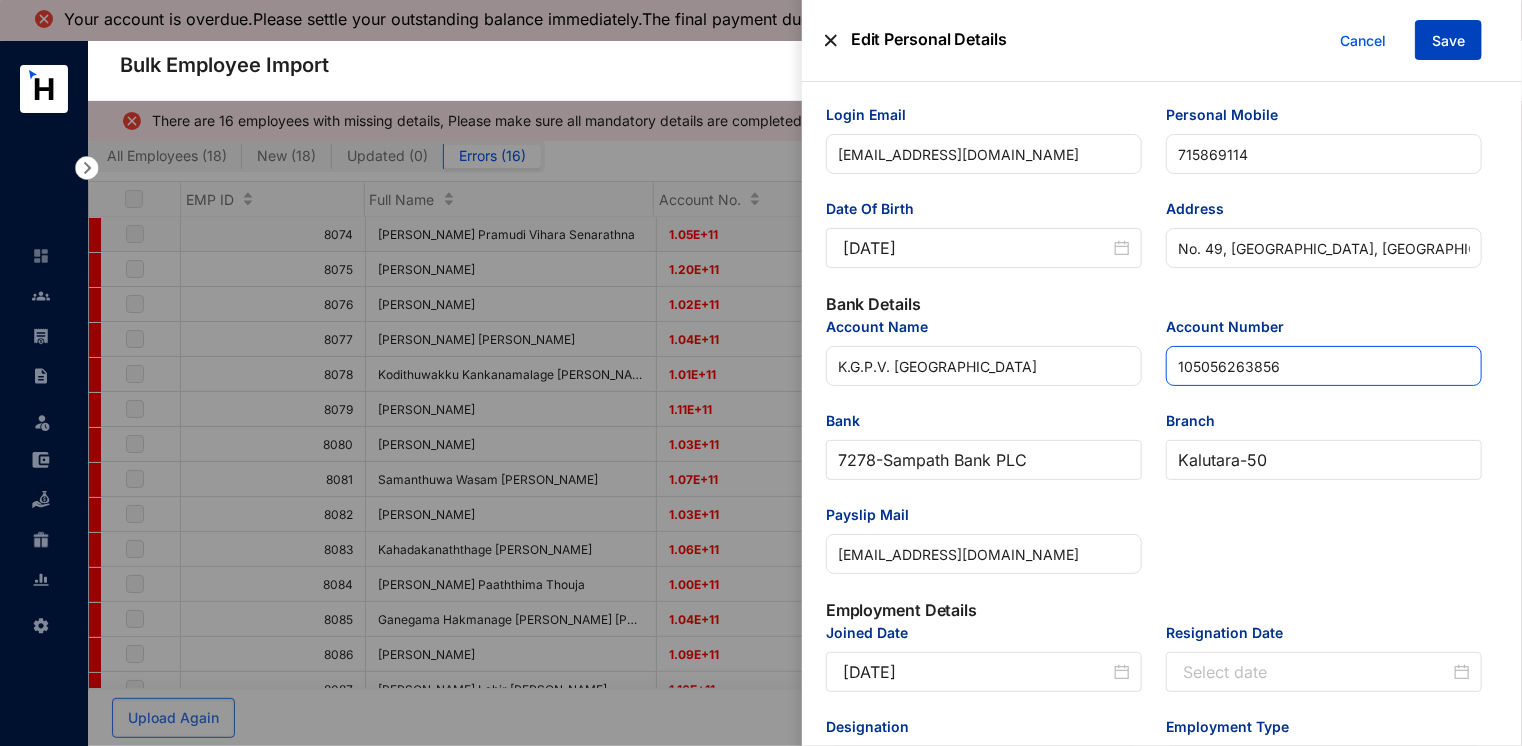 type on "105056263856" 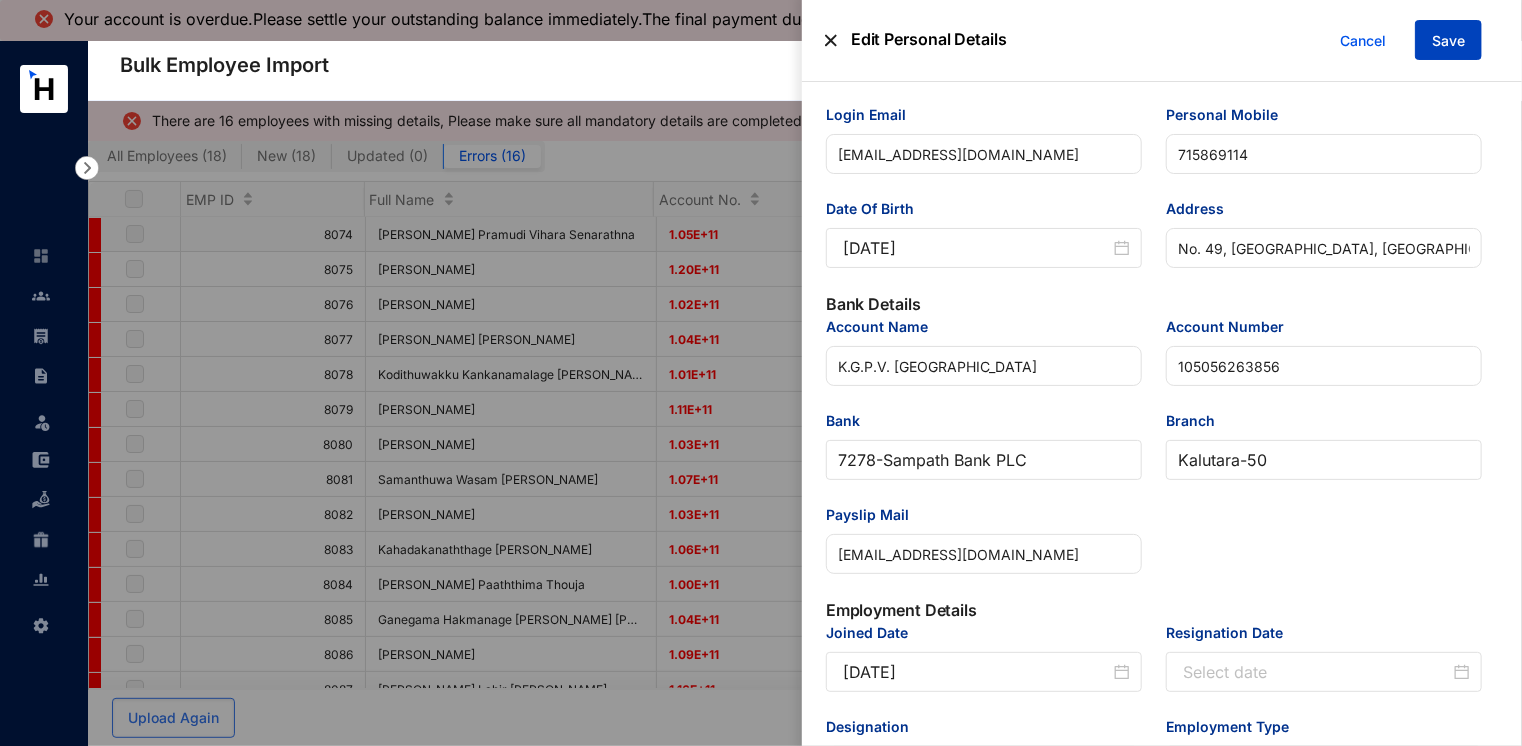 click on "Save" at bounding box center (1448, 41) 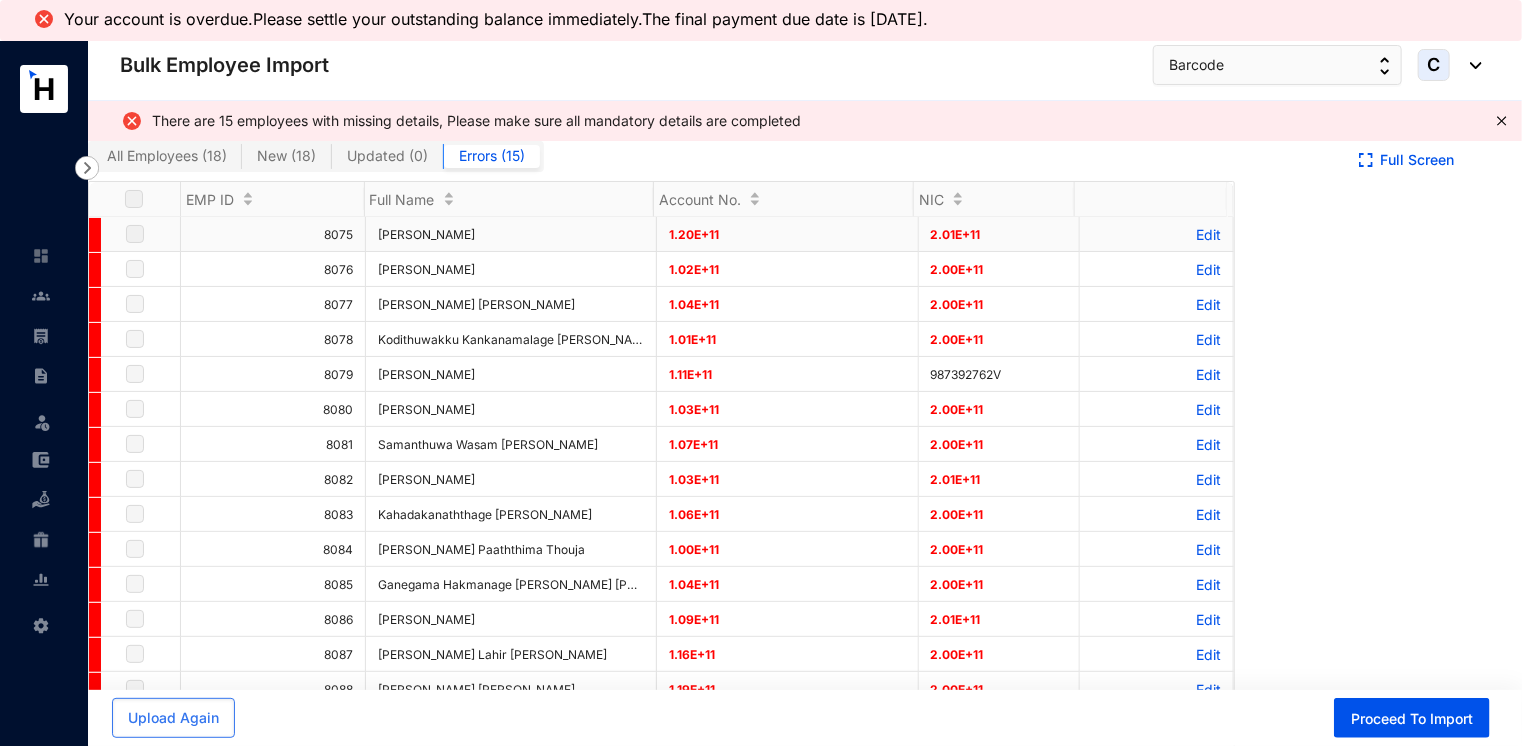 click on "Edit" at bounding box center (1156, 234) 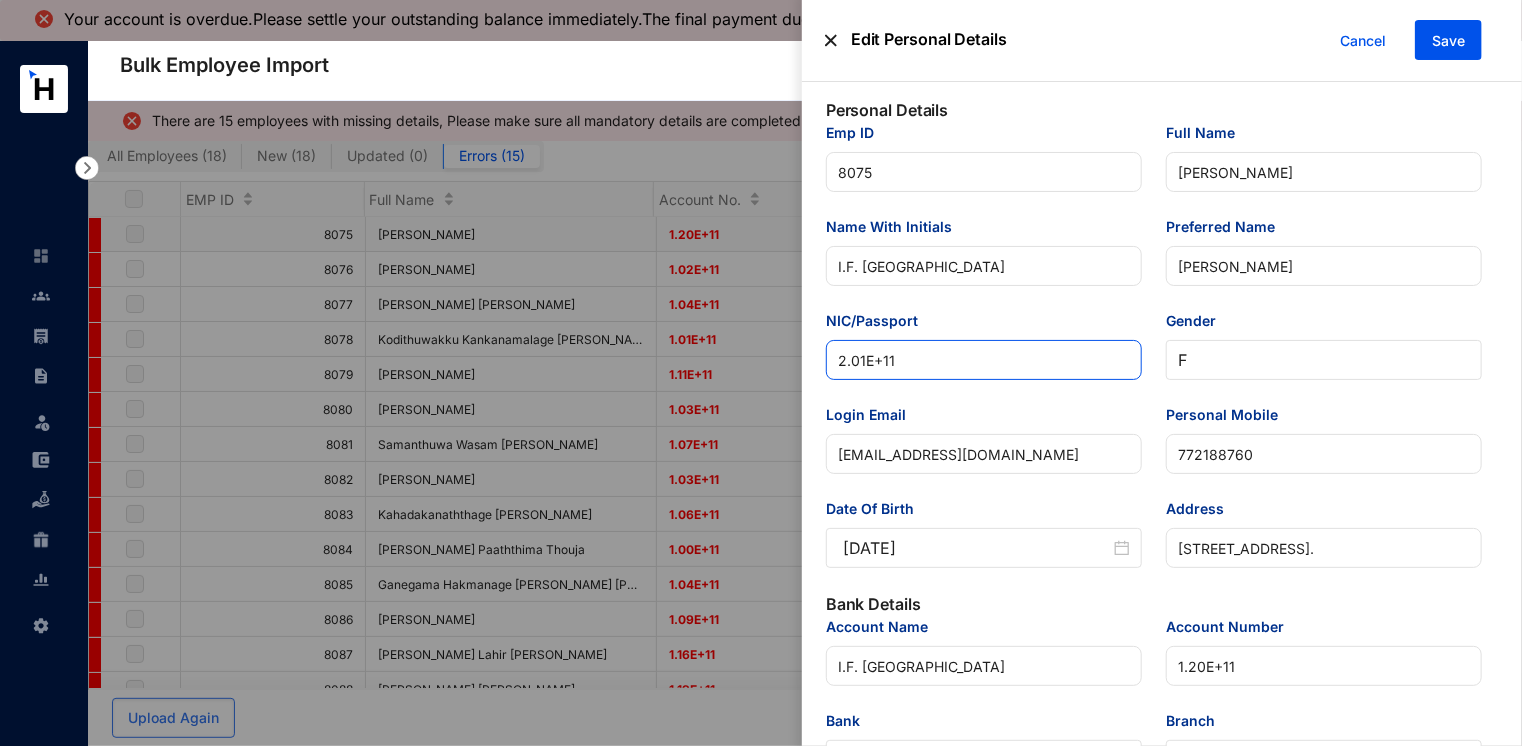click on "Edit Personal Details Cancel Save Personal Details Emp ID 8075 Full Name Ibrahim Fathima Imara Name With Initials I.F. Imara Preferred Name Fathima Imara NIC/Passport 2.01E+11 Gender F Login Email ibrahimimara65@gmail.com Personal Mobile 772188760 Date Of Birth 2006-07-09 Address 72/3, Watarappala Rd, Mount Lavinia, Colombo. Bank Details Account Name I.F. Imara Account Number 1.20E+11 Bank 7278  -  Sampath Bank PLC  Branch Mount Lavinia  -  199 Payslip Mail ibrahimimara65@gmail.com Employment Details Joined Date 2025-07-16 Resignation Date Designation Audit Associate Employment Type Full Time Branch Colombo Start Date 2025-07-16 EPF Number 8075 ETF Number 8075 TIN Teams Tax Occupation Grade Other clerical support workers  -  44 Earnings Basic Salary 17250" at bounding box center [761, 792] 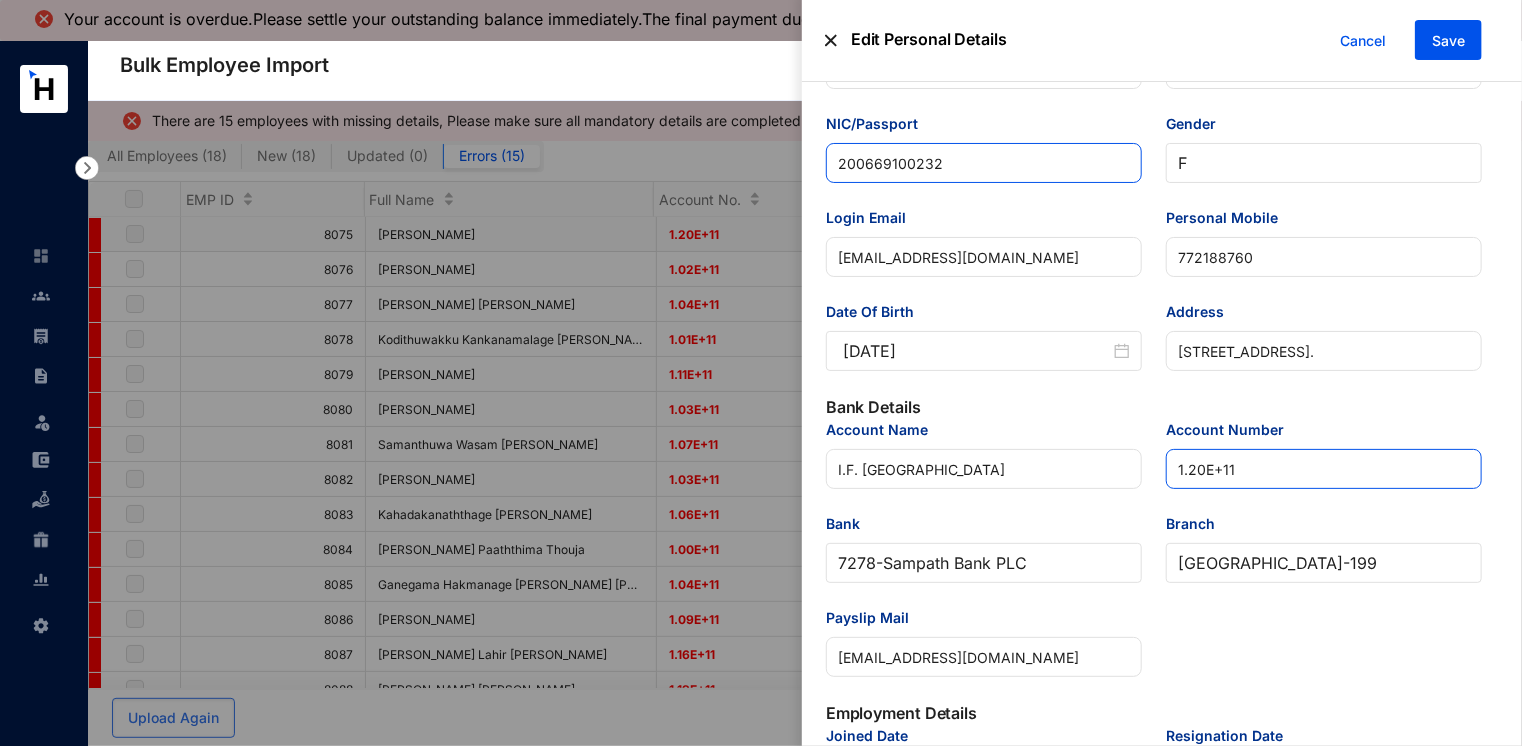 scroll, scrollTop: 200, scrollLeft: 0, axis: vertical 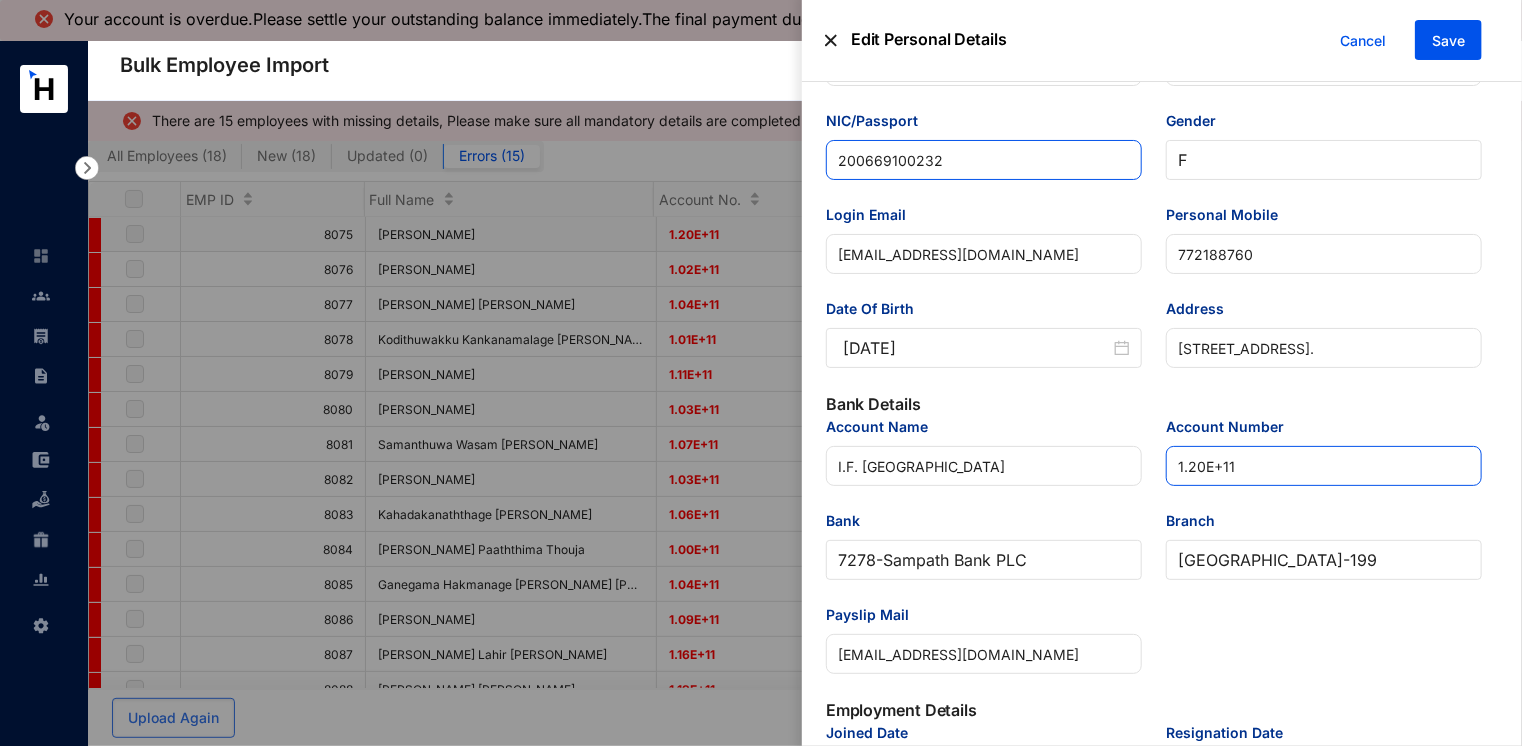 type on "200669100232" 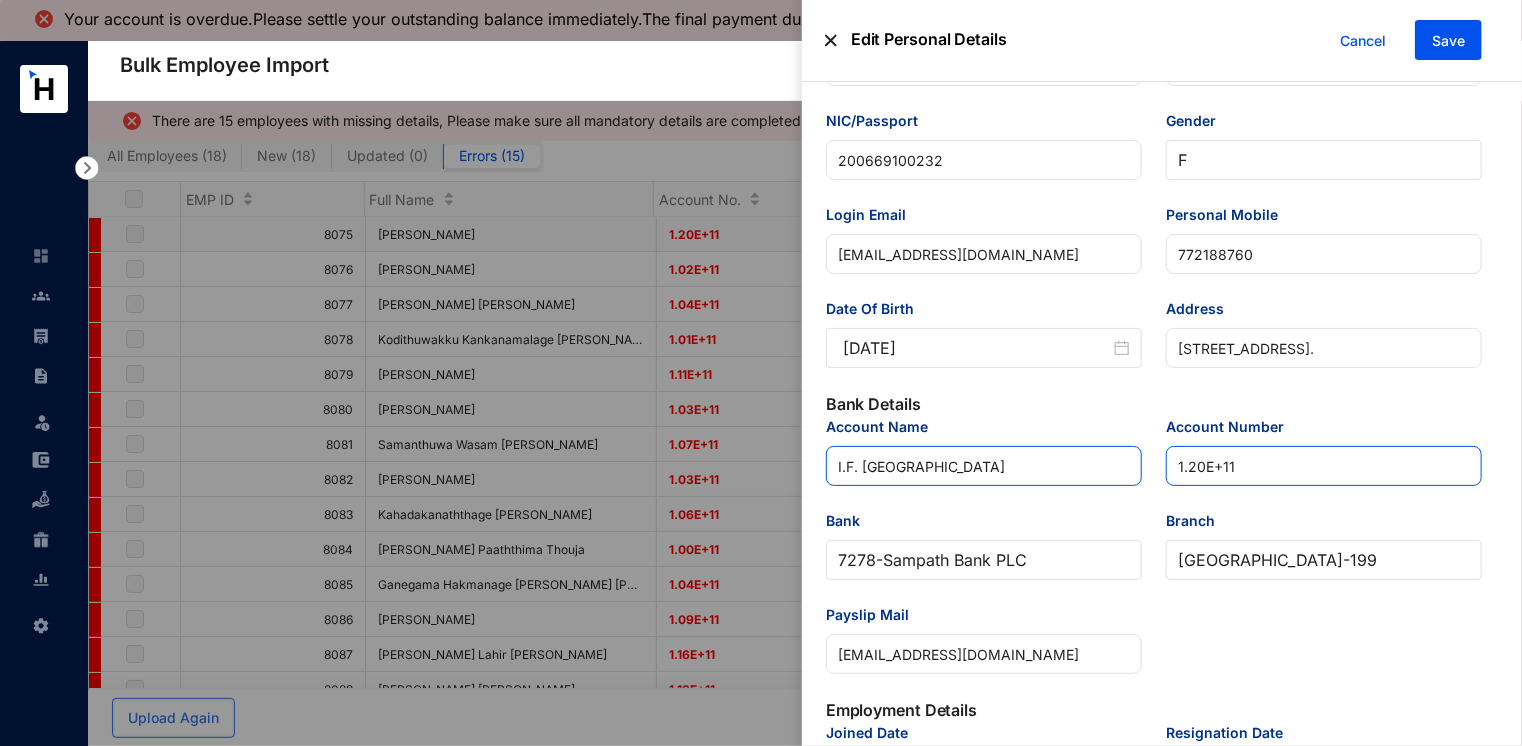 click on "Account Name I.F. Imara Account Number 1.20E+11 Bank 7278  -  Sampath Bank PLC  Branch Mount Lavinia  -  199 Payslip Mail ibrahimimara65@gmail.com" at bounding box center (1154, 557) 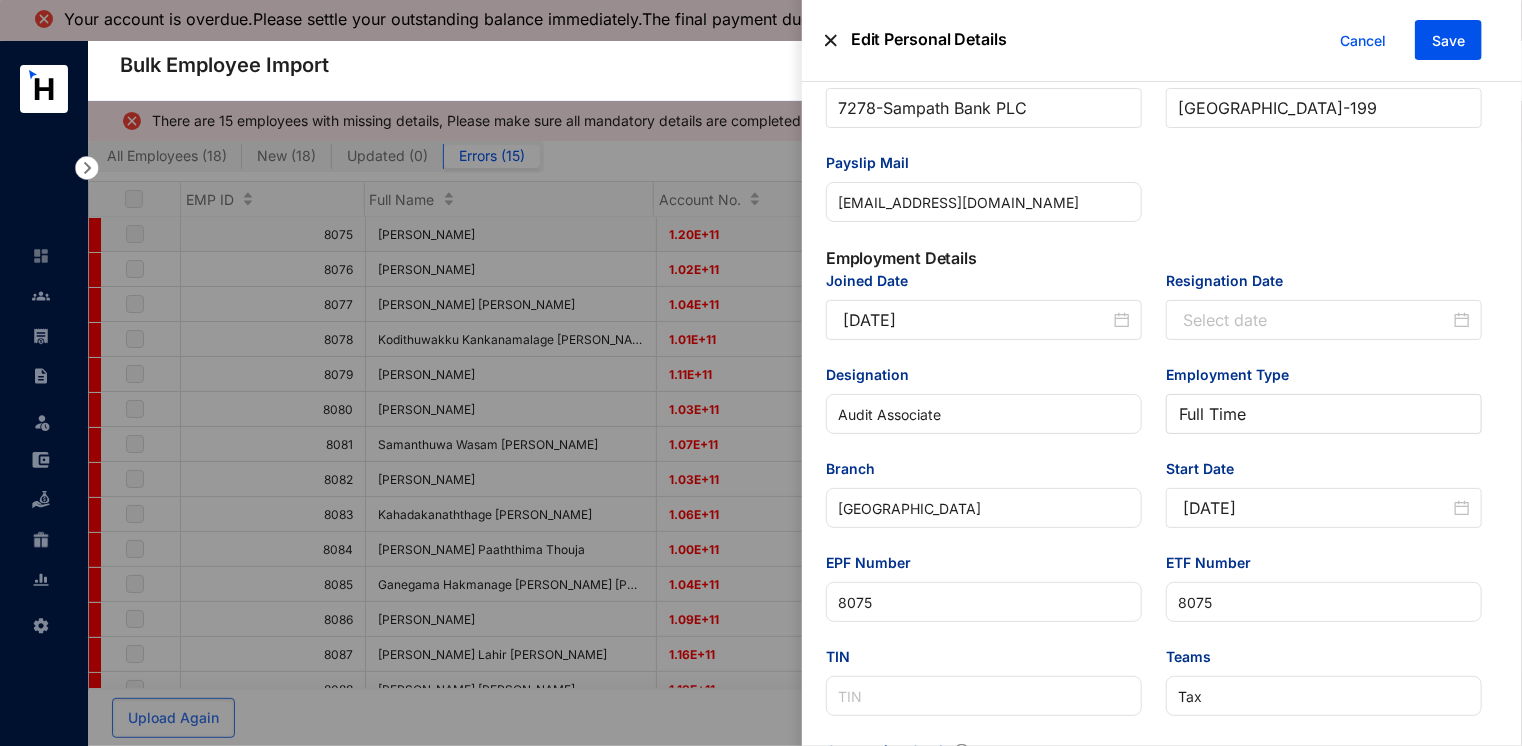 scroll, scrollTop: 700, scrollLeft: 0, axis: vertical 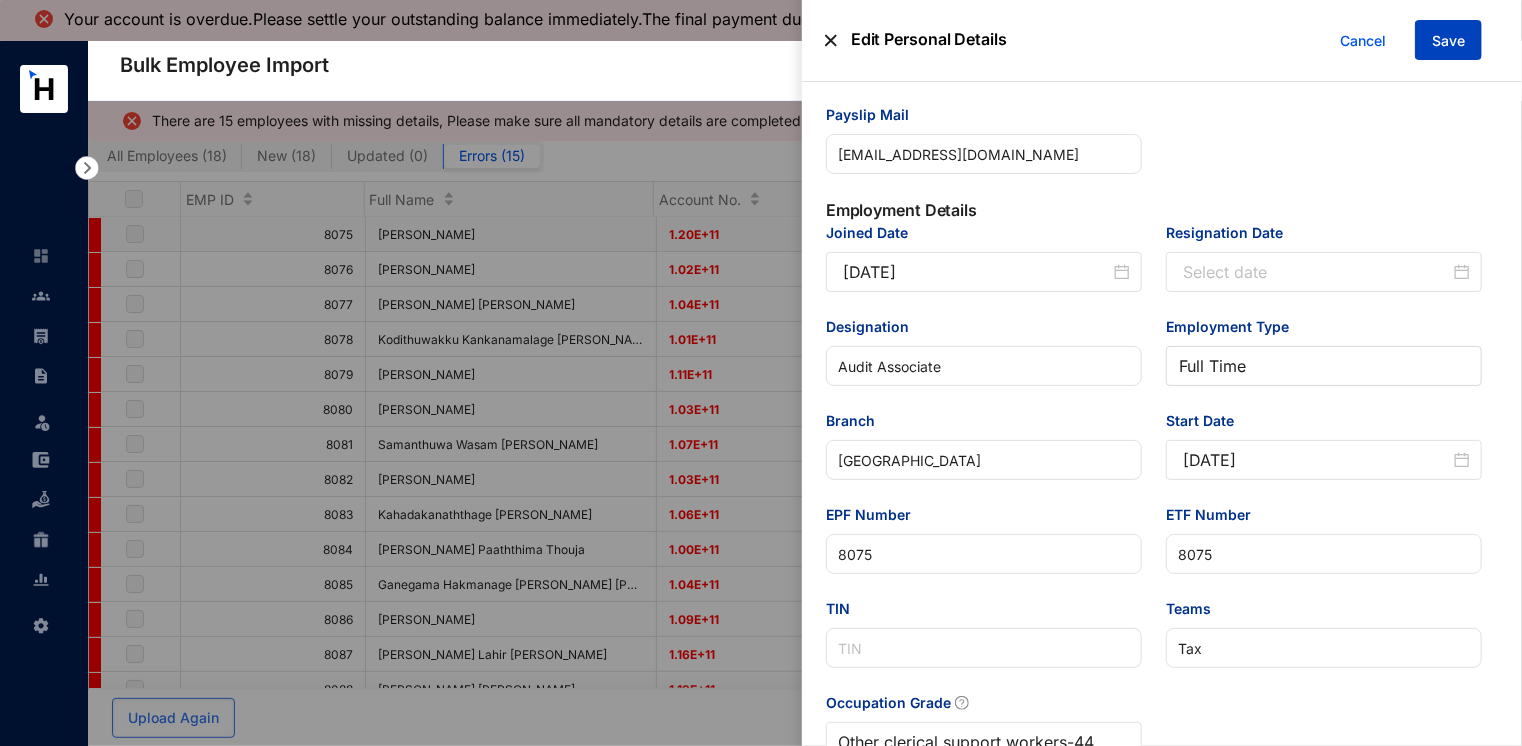 type on "119956268215" 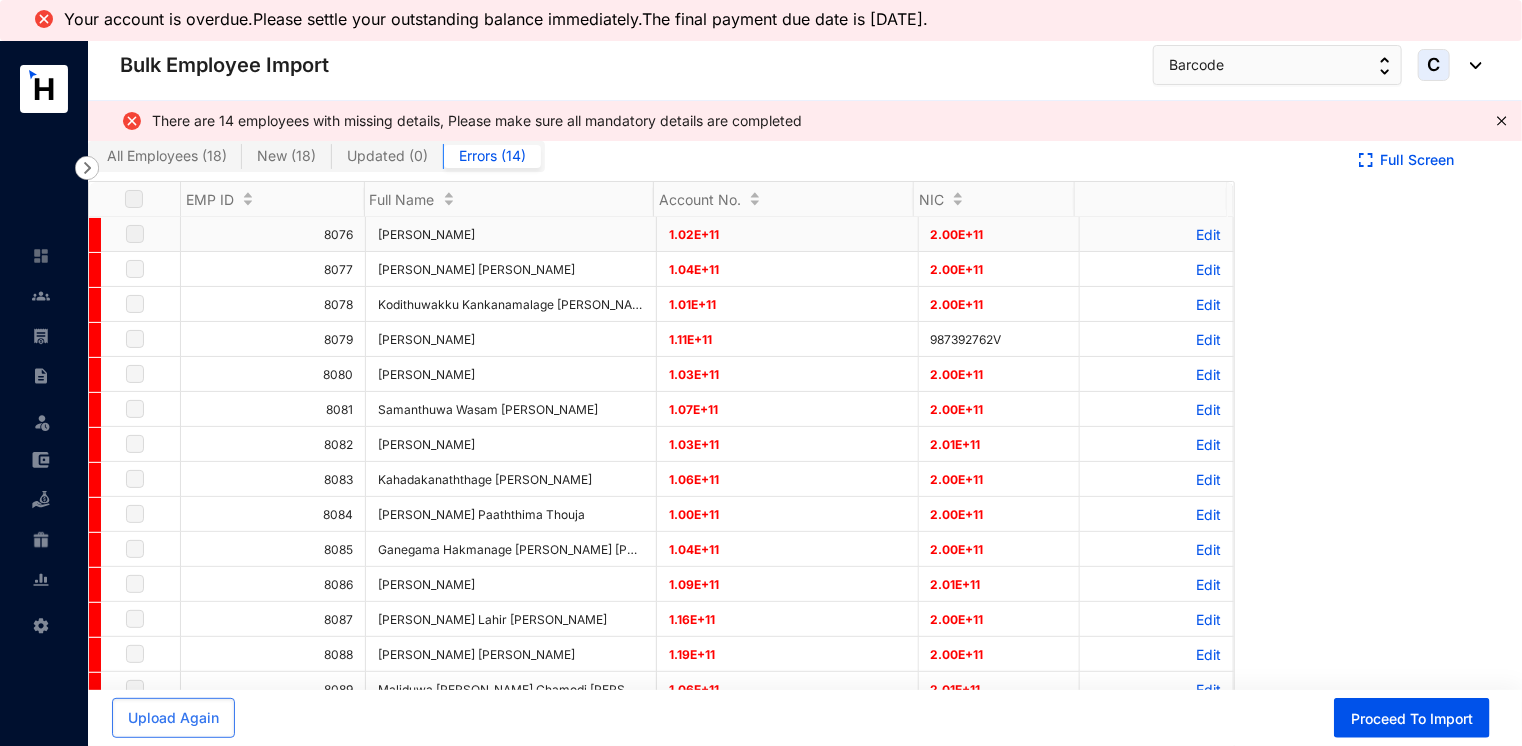 click on "Edit" at bounding box center [1156, 234] 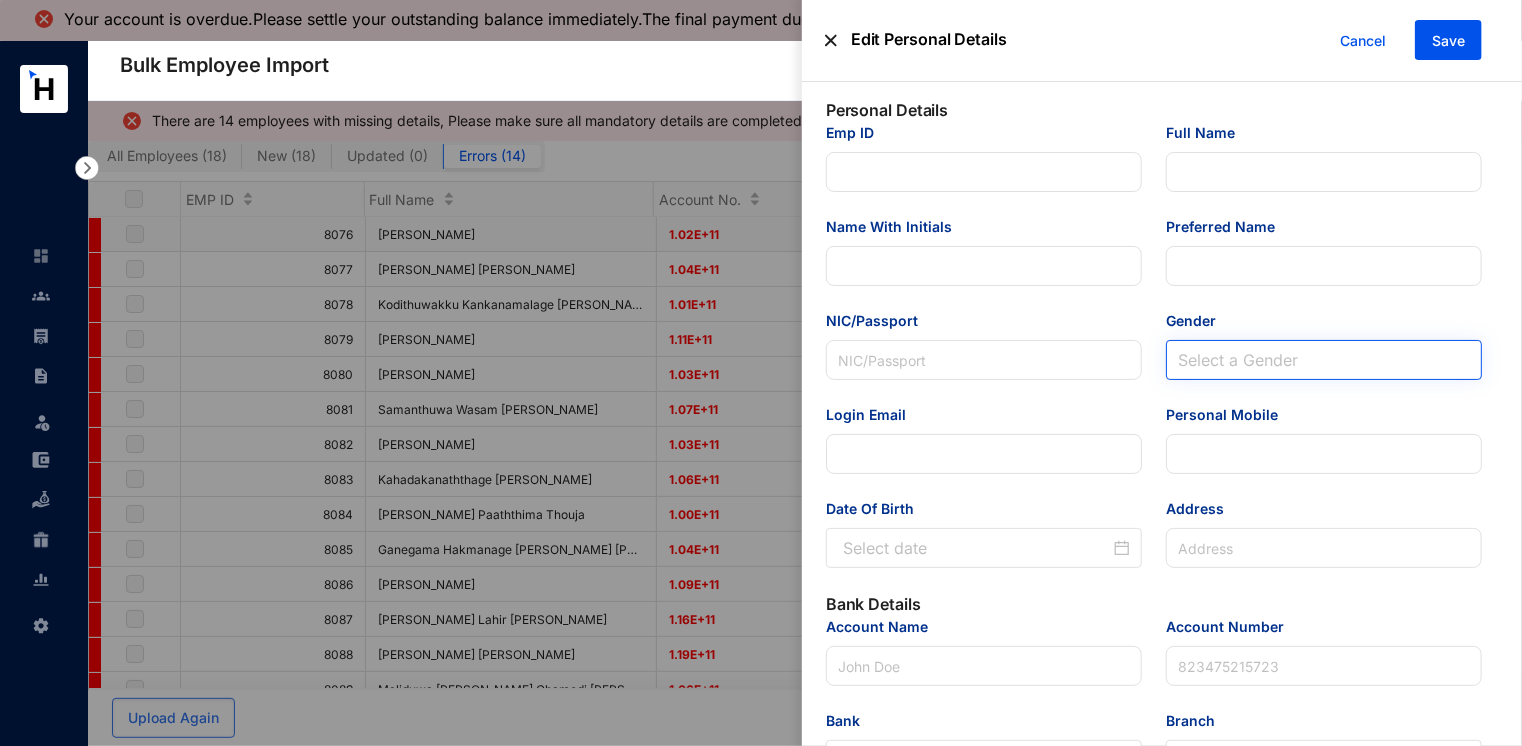 type on "8076" 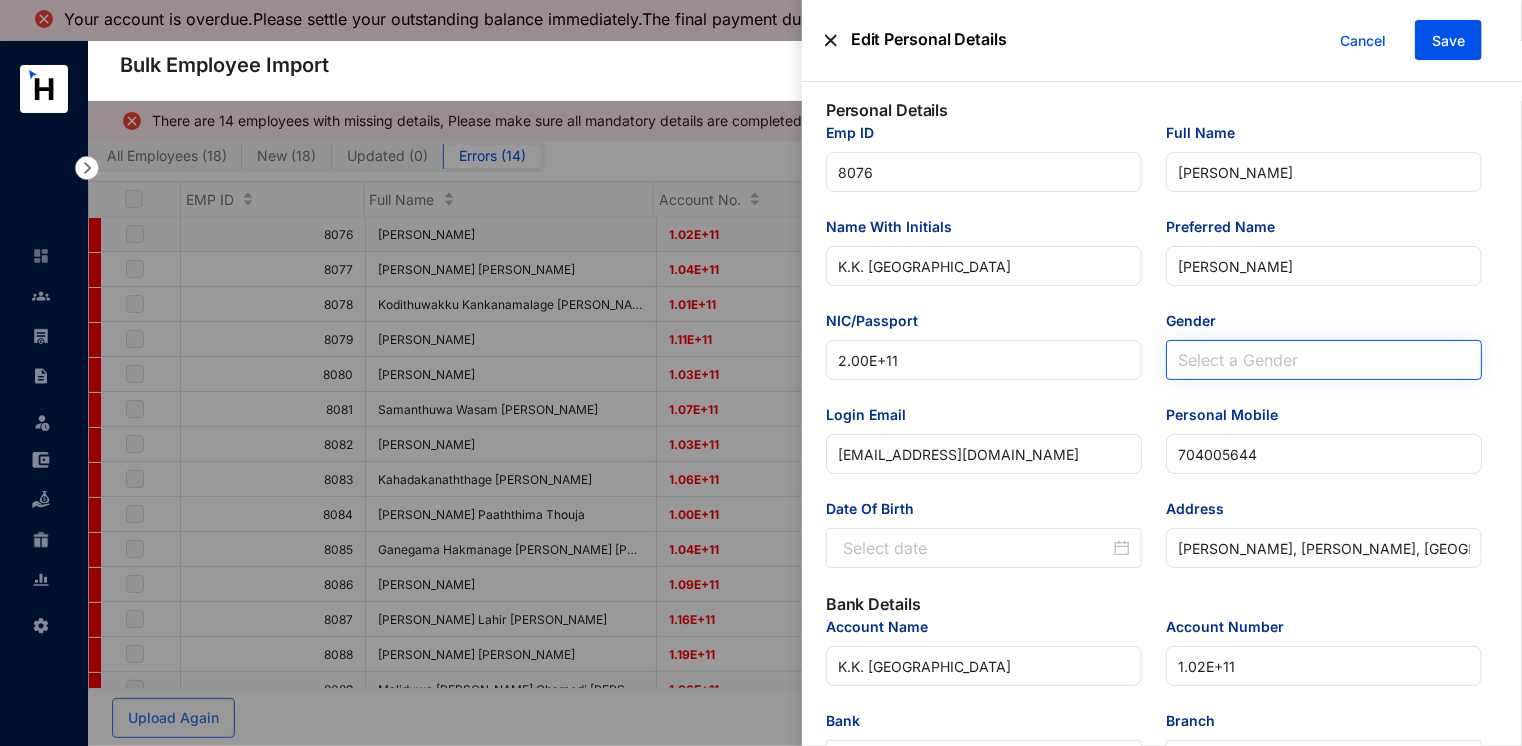 type on "2001-11-18" 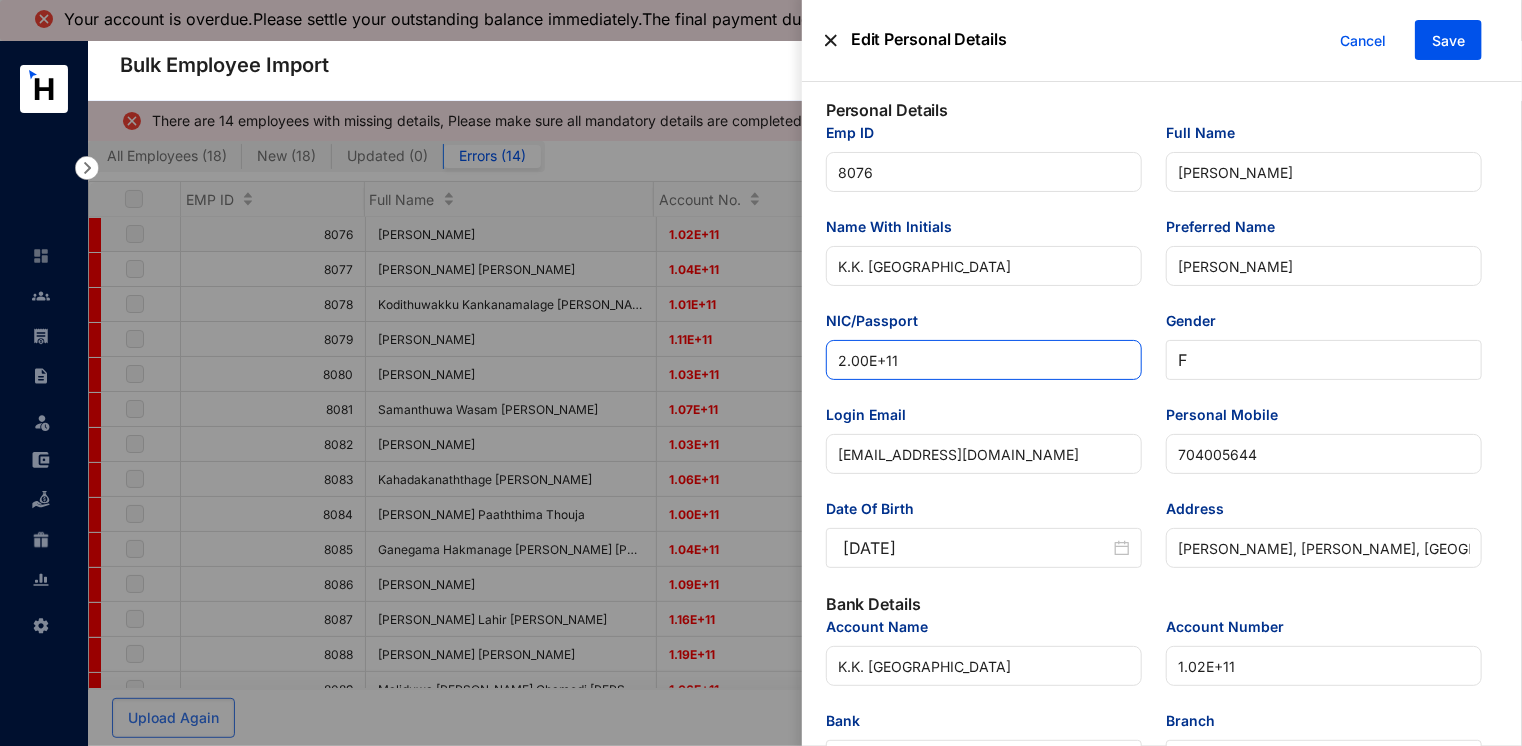 drag, startPoint x: 916, startPoint y: 358, endPoint x: 744, endPoint y: 353, distance: 172.07266 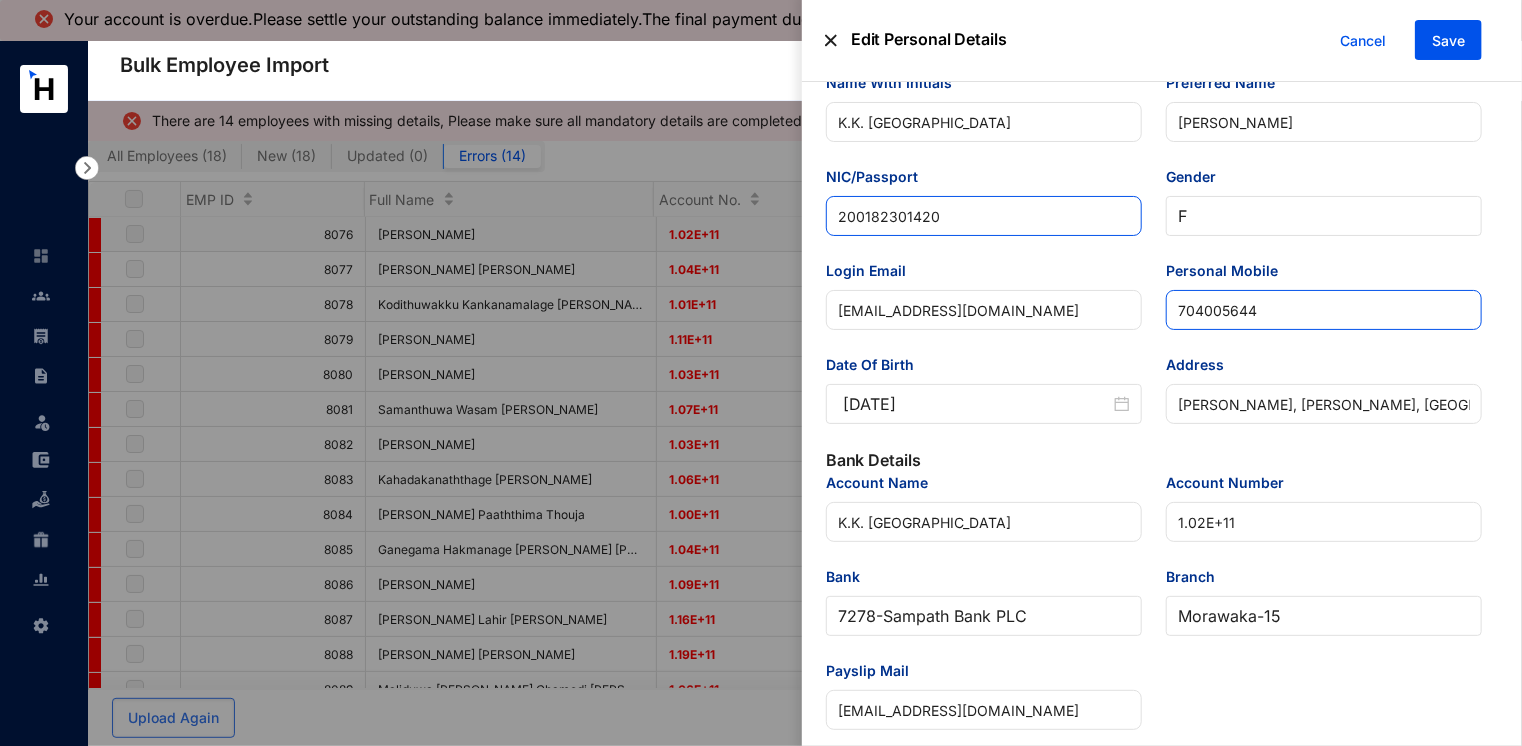 scroll, scrollTop: 200, scrollLeft: 0, axis: vertical 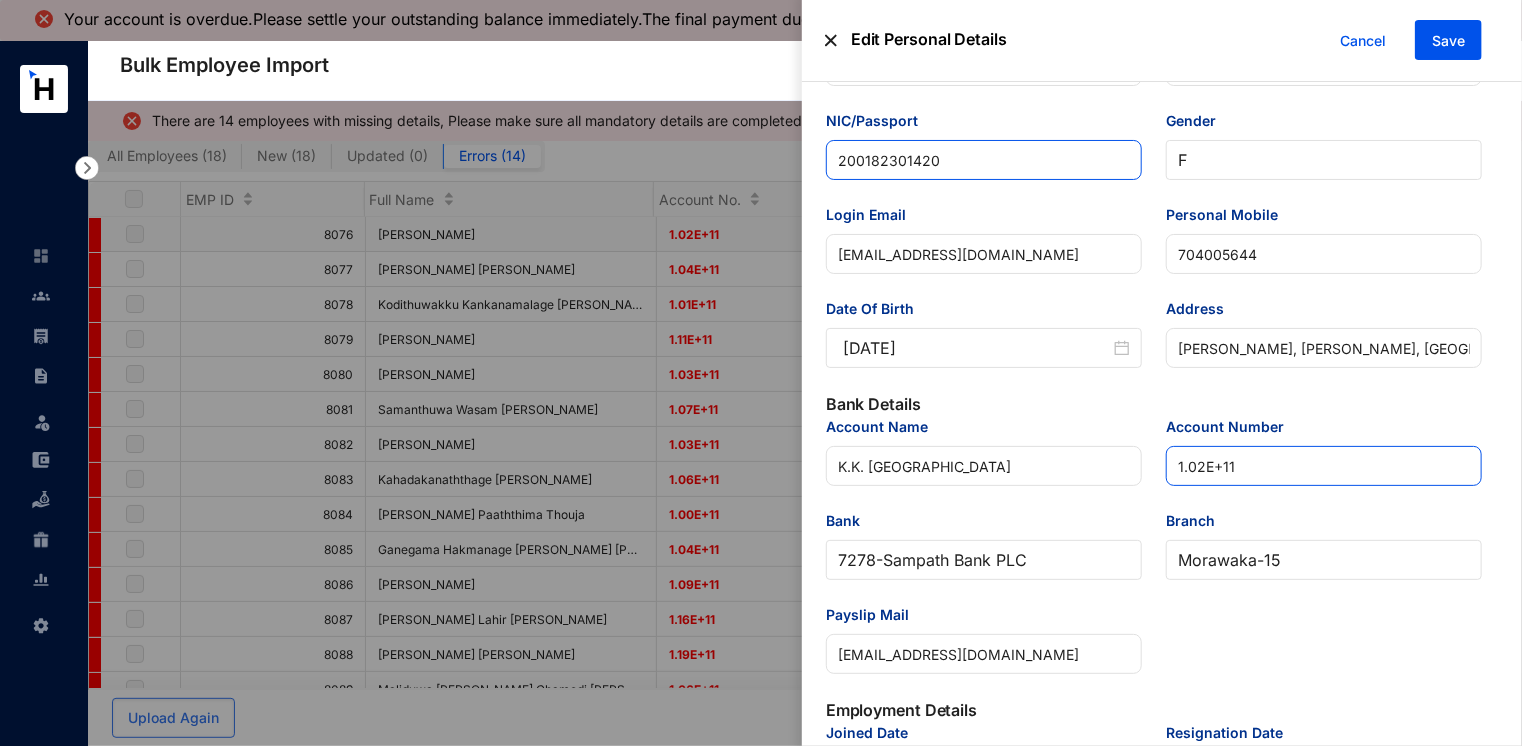 type on "200182301420" 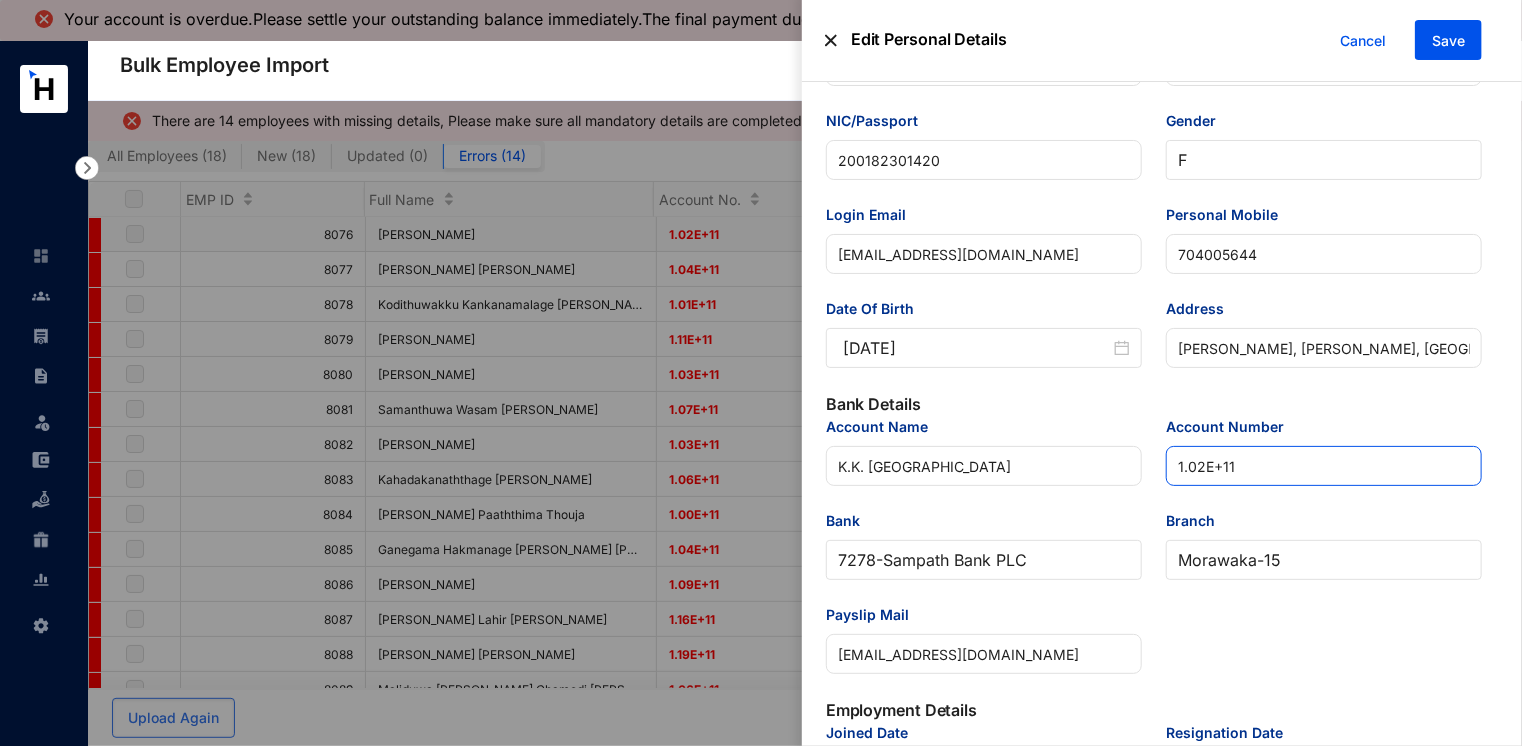 click on "1.02E+11" at bounding box center (1324, 466) 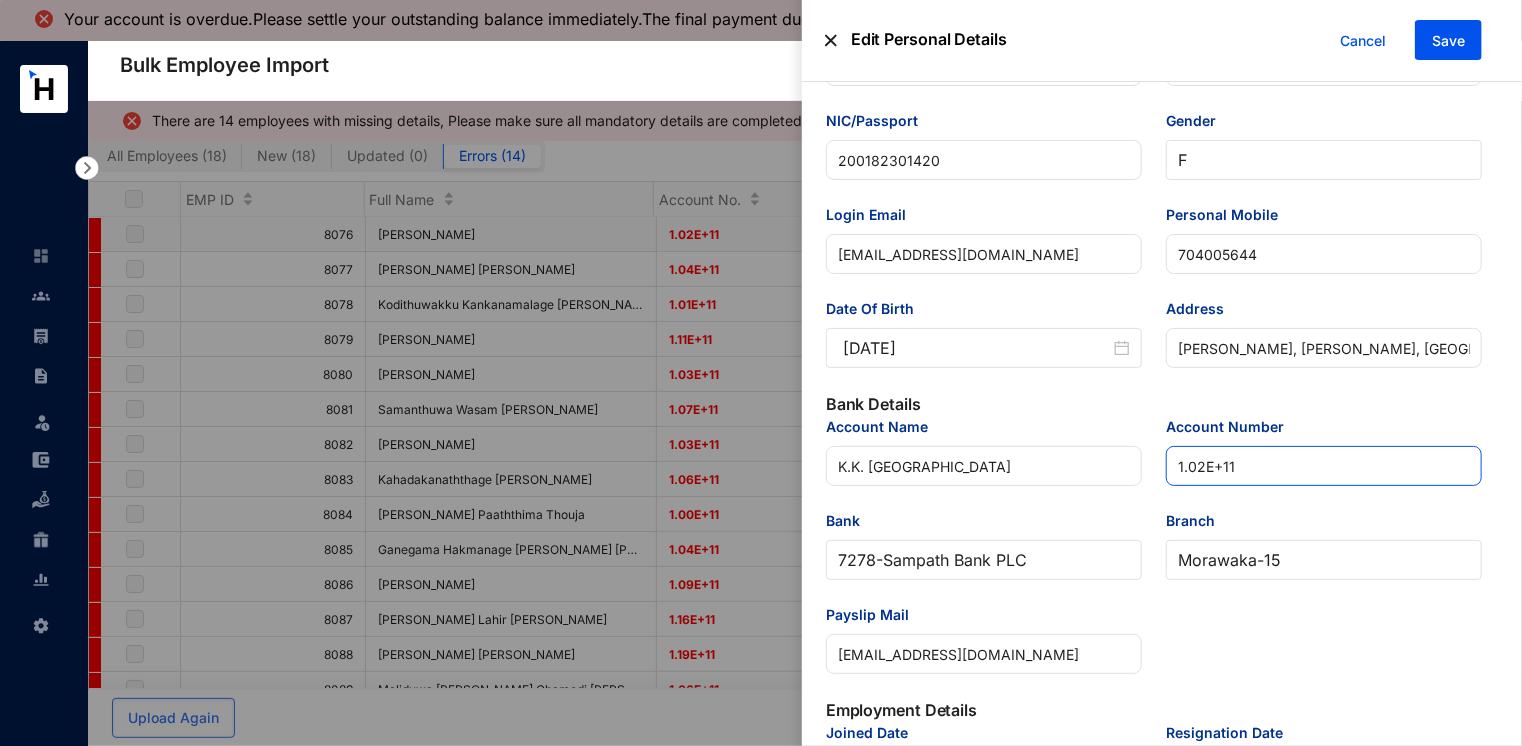 click on "Account Name K.K. Lakshani Account Number 1.02E+11 Bank 7278  -  Sampath Bank PLC  Branch Morawaka  -  15 Payslip Mail kumudulakshani831@gmail.com" at bounding box center [1154, 557] 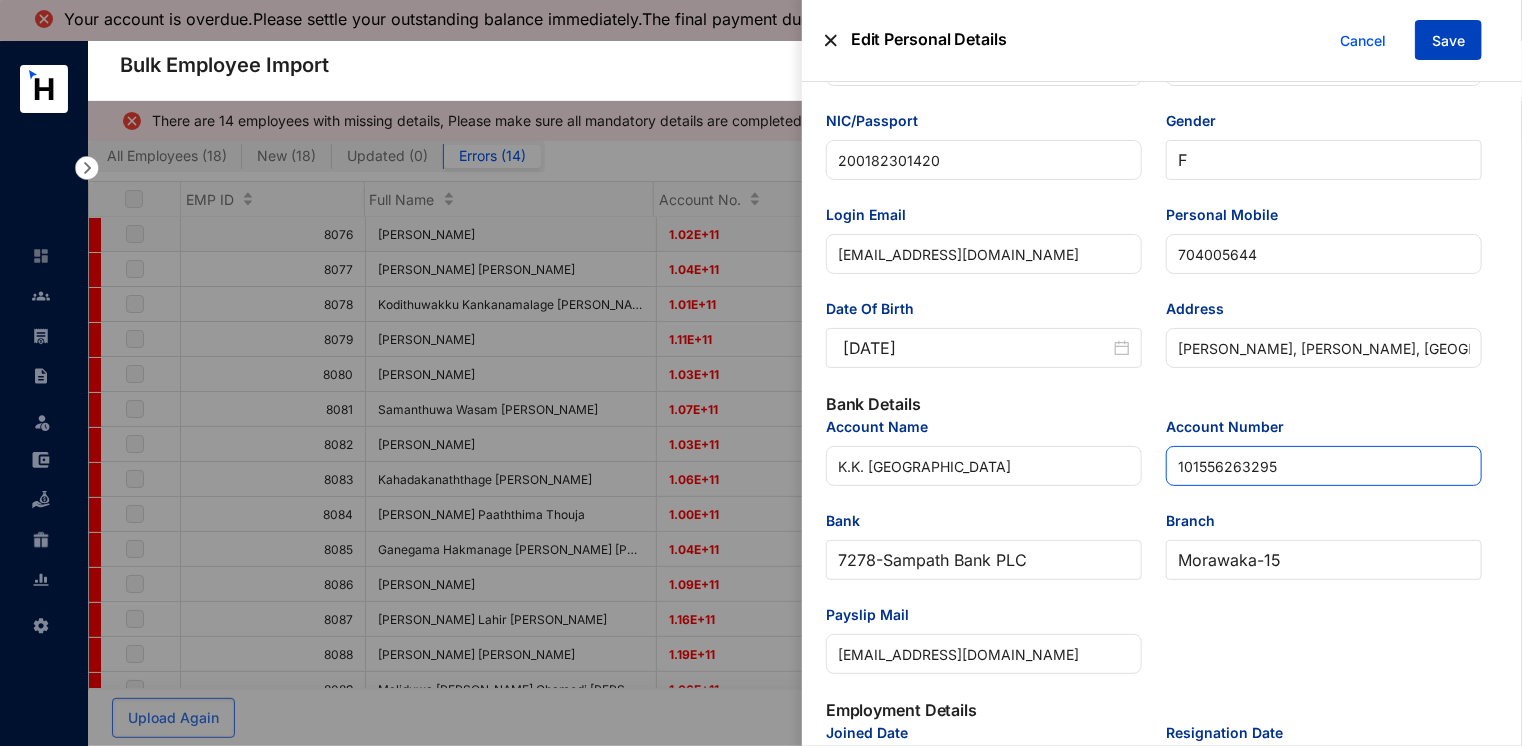 type on "101556263295" 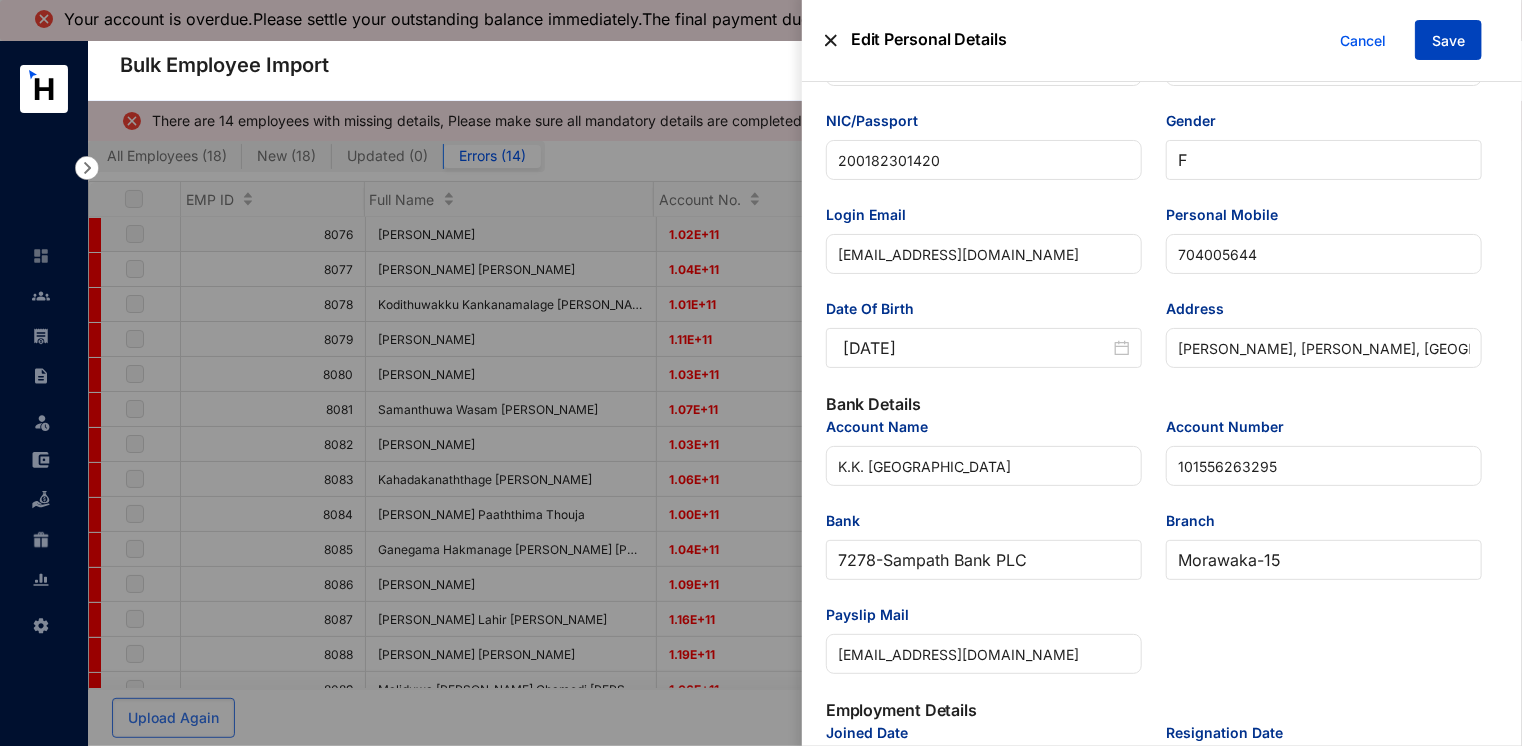click on "Save" at bounding box center [1448, 40] 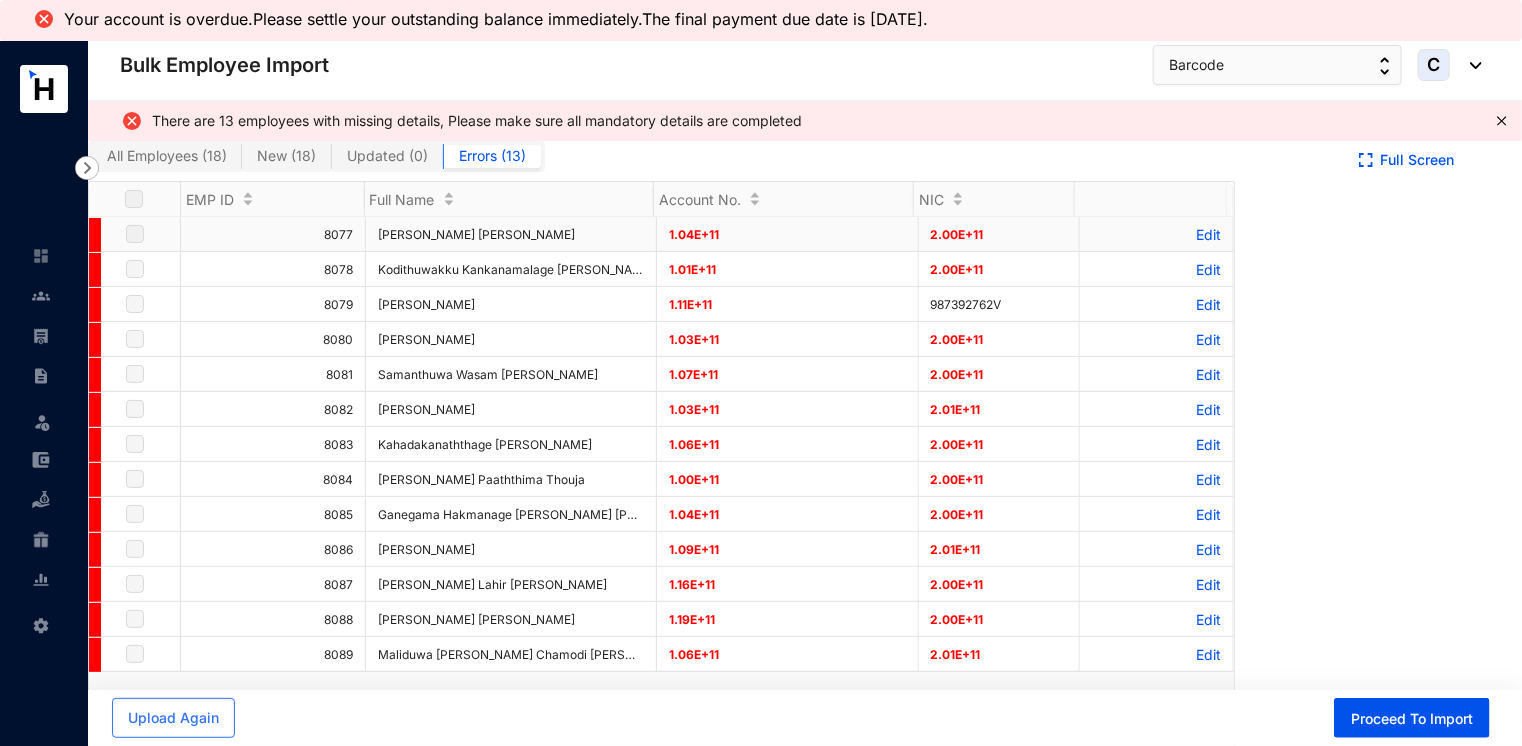 click on "Edit" at bounding box center (1156, 234) 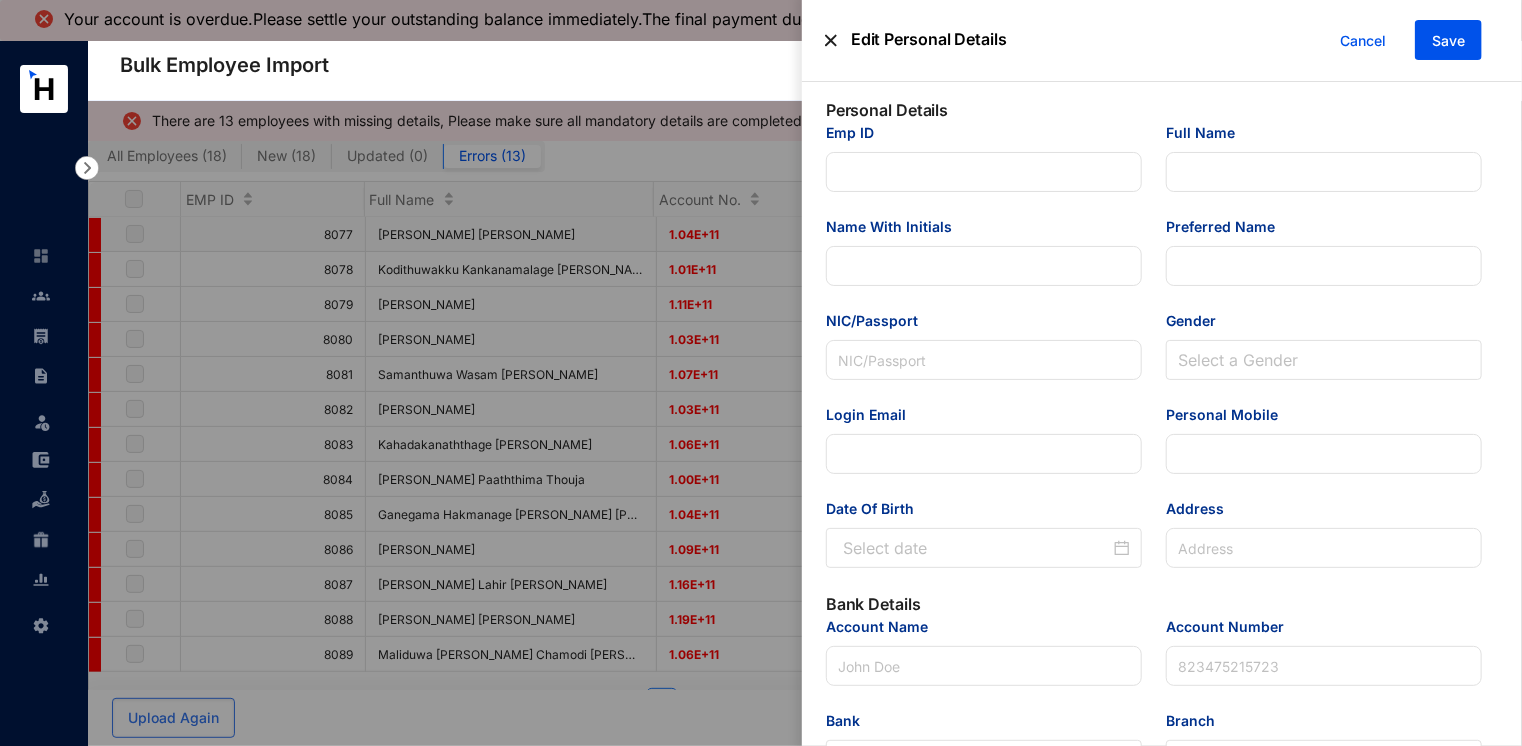 type on "8077" 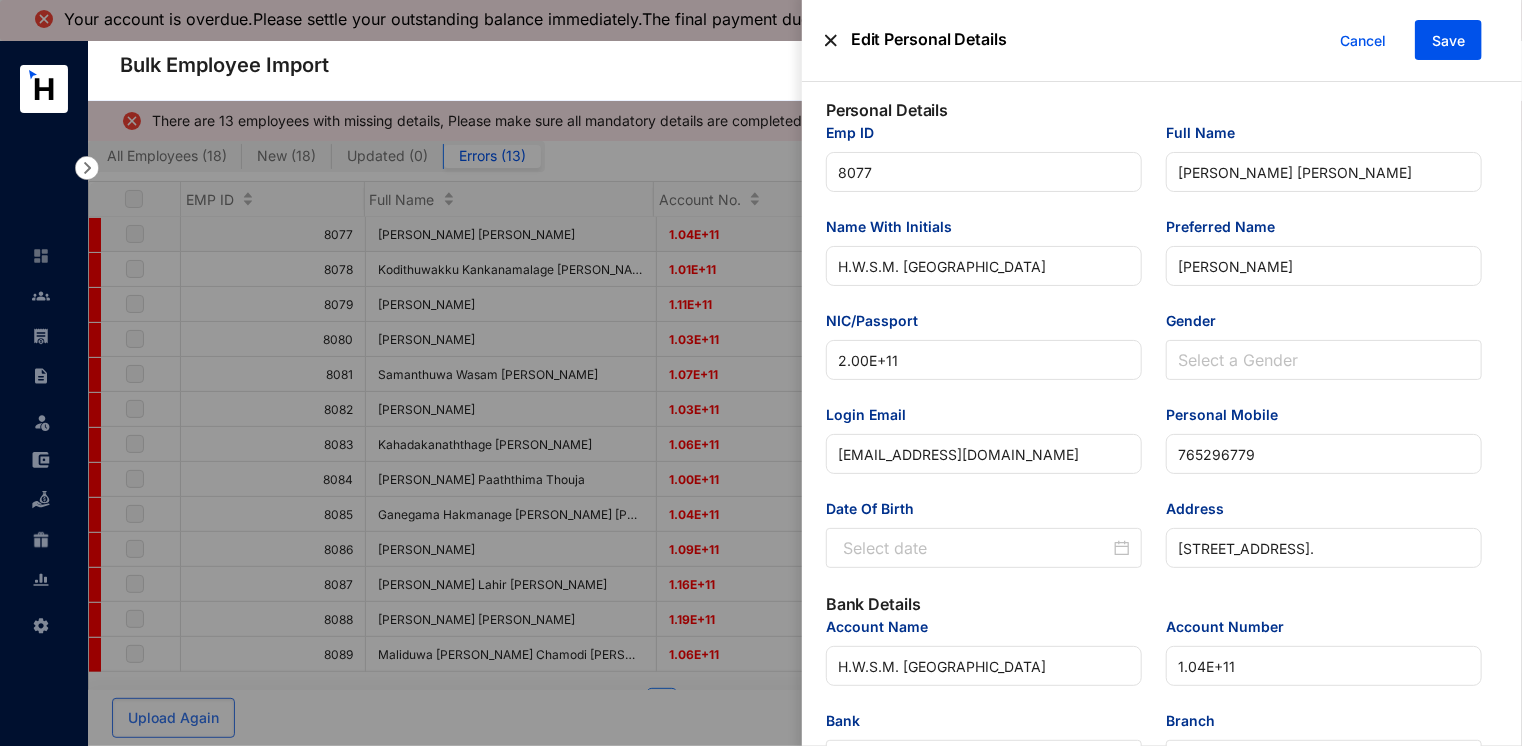 type on "2001-02-16" 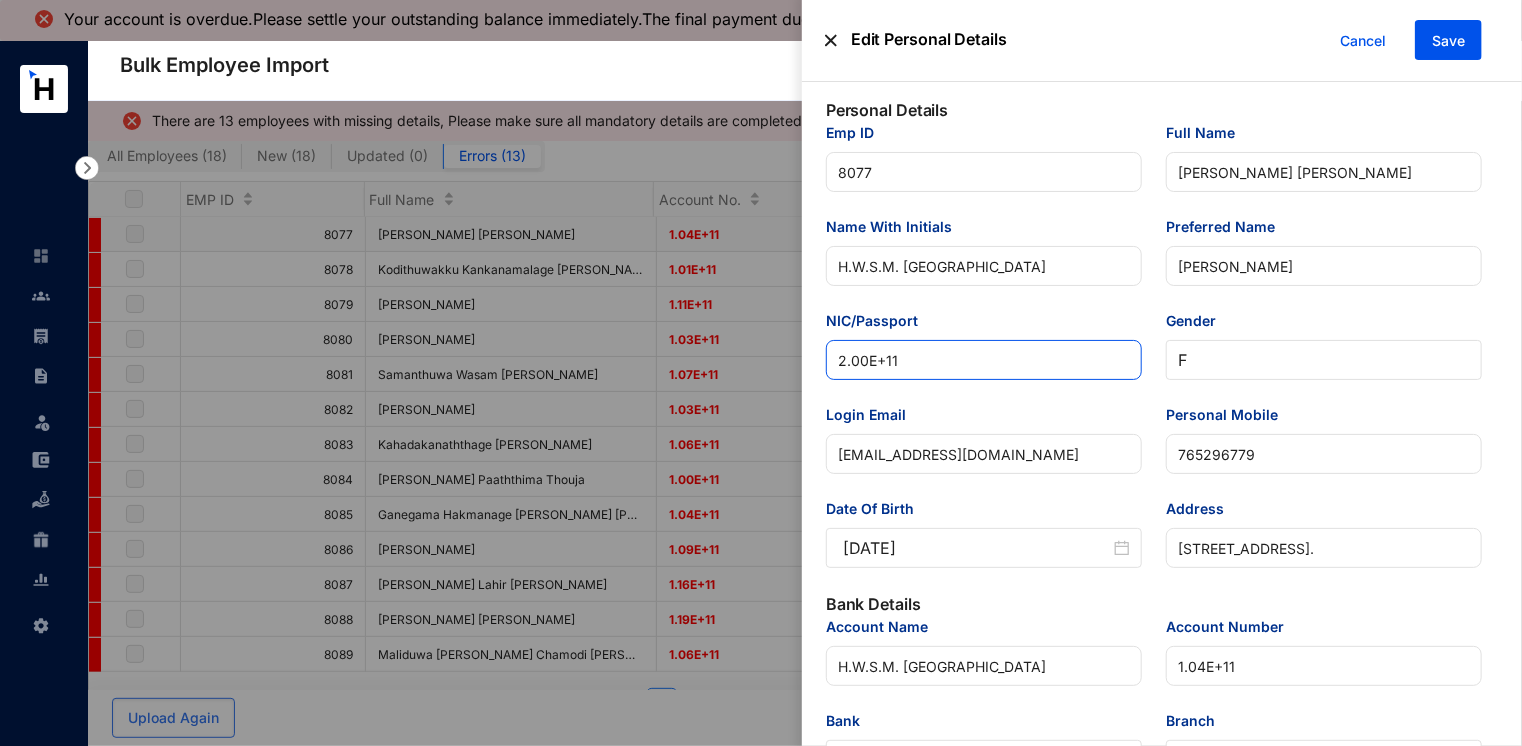 drag, startPoint x: 916, startPoint y: 358, endPoint x: 675, endPoint y: 357, distance: 241.00208 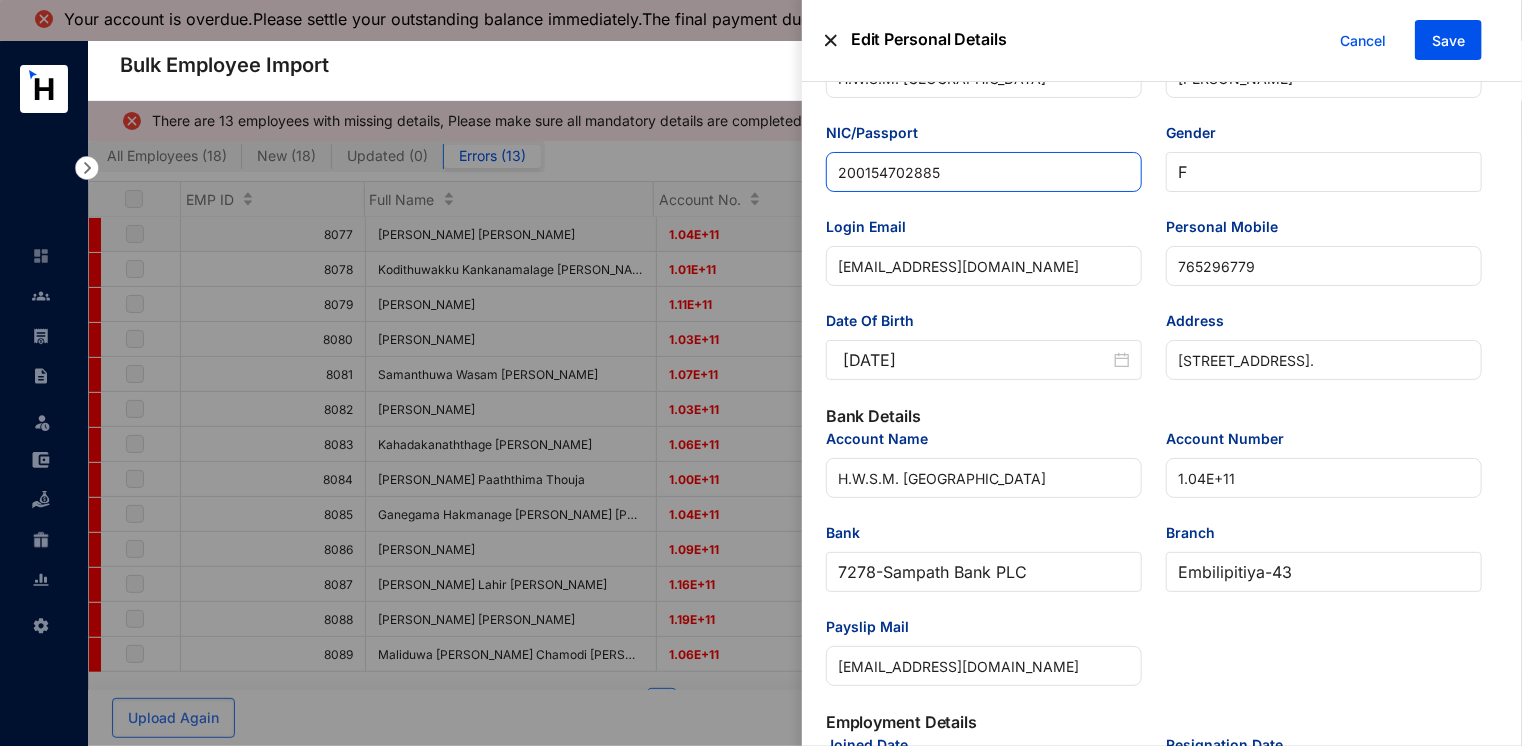 scroll, scrollTop: 200, scrollLeft: 0, axis: vertical 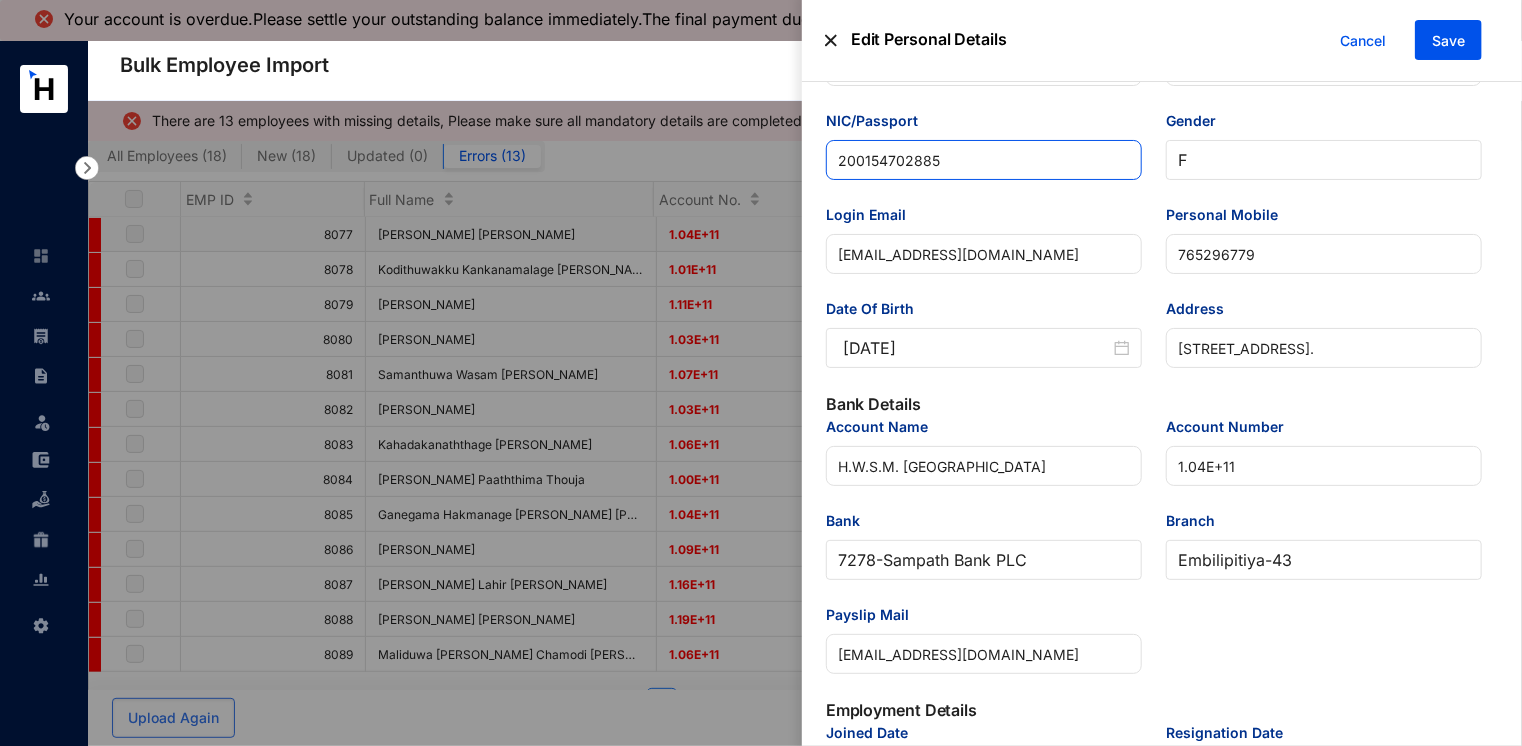 type on "200154702885" 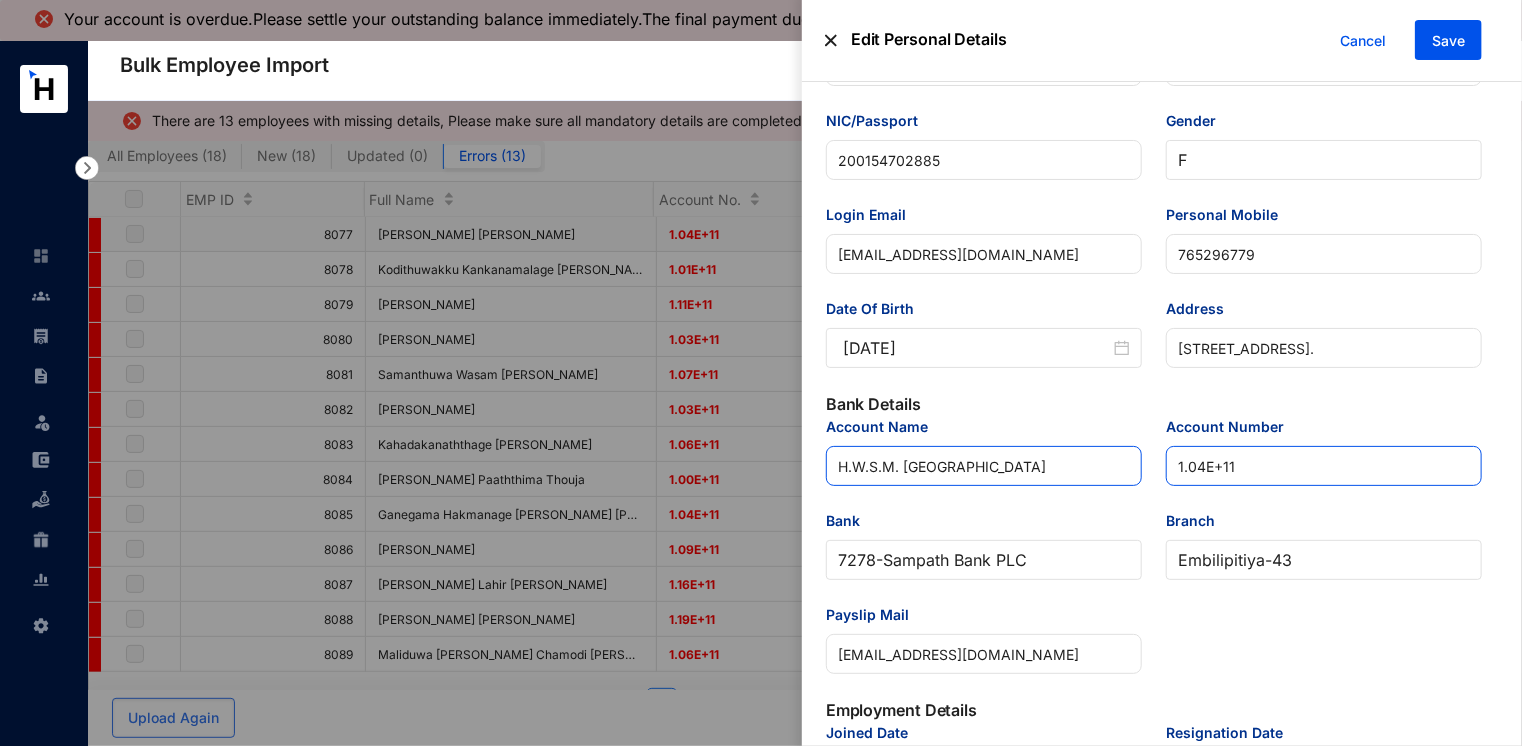 drag, startPoint x: 1264, startPoint y: 479, endPoint x: 1112, endPoint y: 468, distance: 152.3975 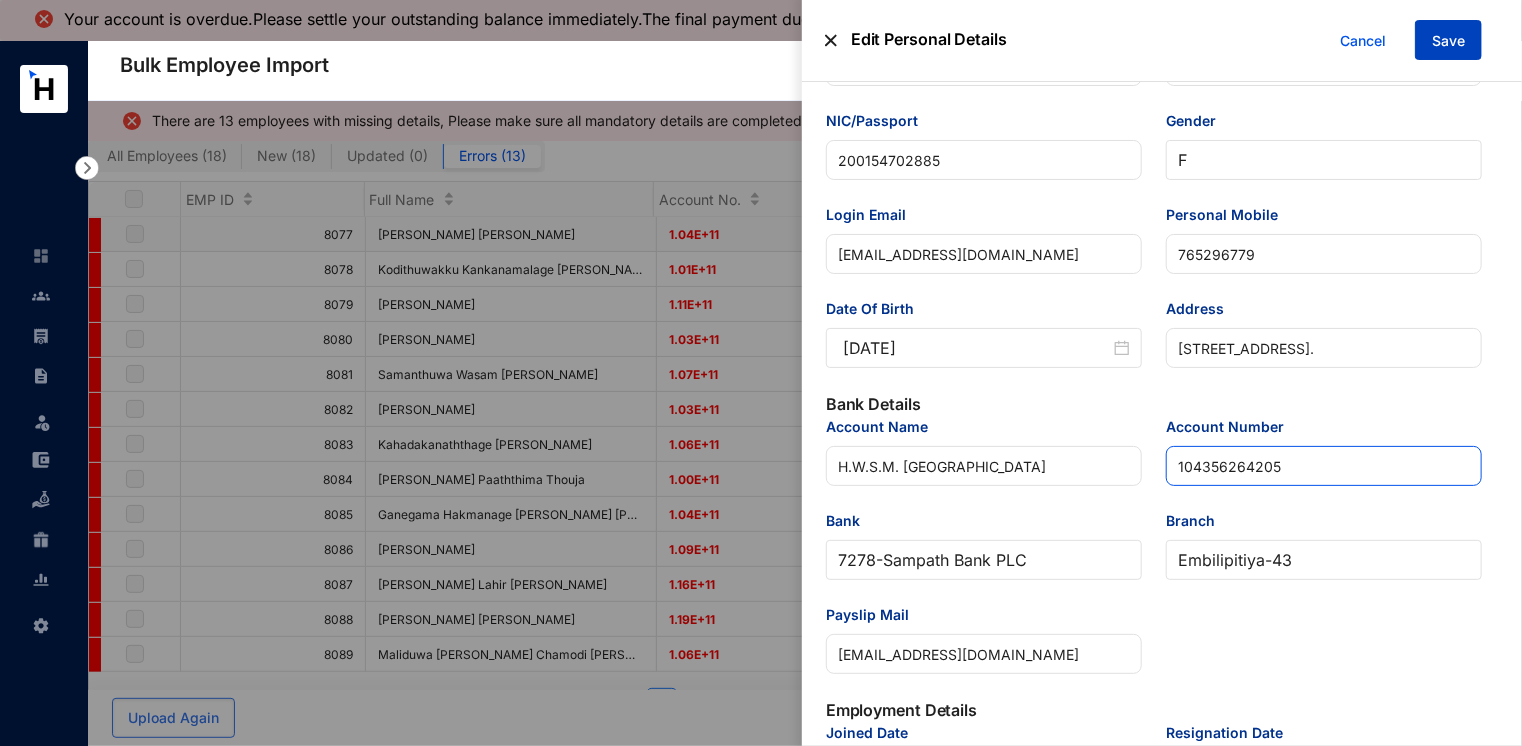 type on "104356264205" 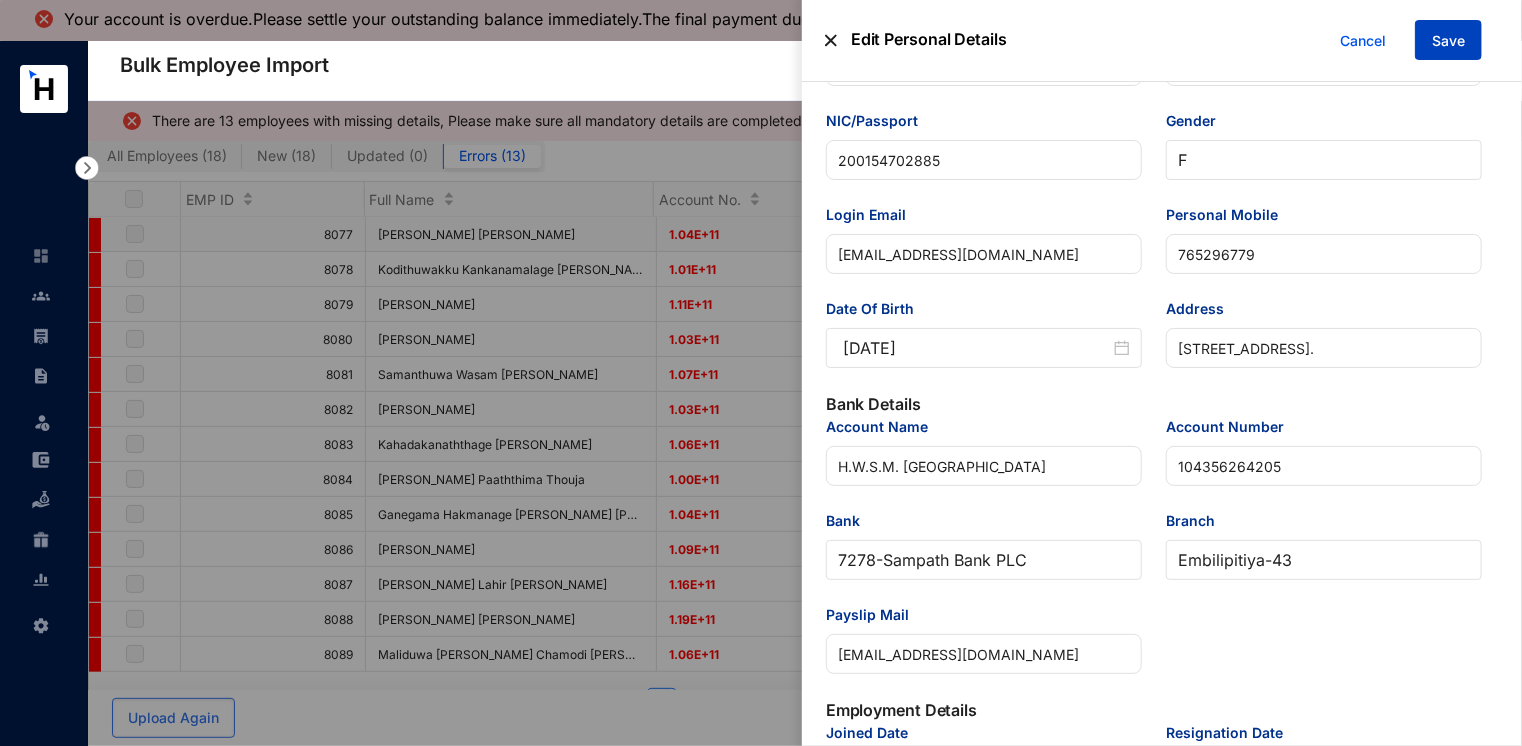 click on "Save" at bounding box center (1448, 41) 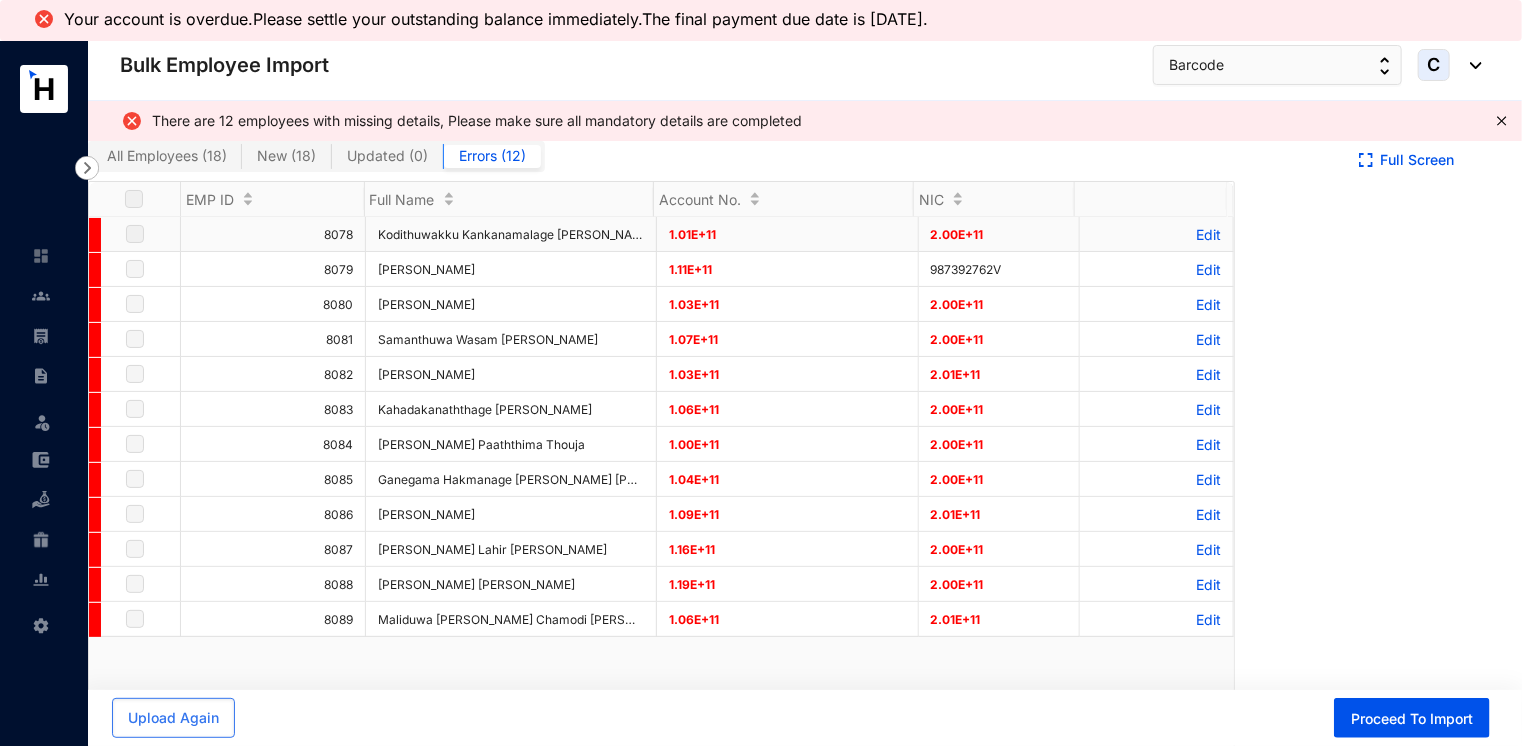 click on "Edit" at bounding box center (1156, 234) 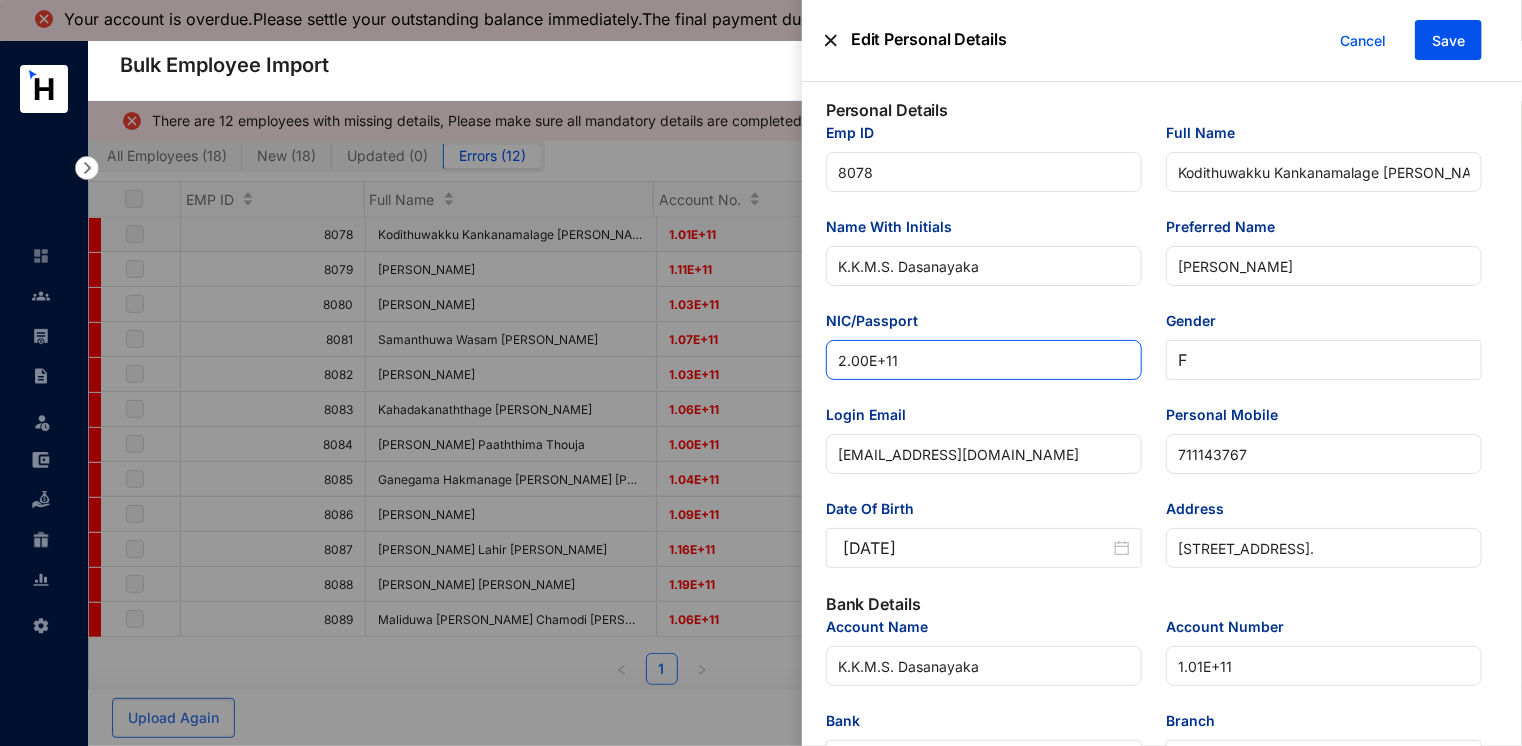 click on "Edit Personal Details Cancel Save Personal Details Emp ID 8078 Full Name Kodithuwakku Kankanamalage Milni Samoda Dasanayaka Name With Initials K.K.M.S. Dasanayaka Preferred Name Milni Dasanayaka NIC/Passport 2.00E+11 Gender F Login Email milnisamoda961@gmail.com Personal Mobile 711143767 Date Of Birth 2001-01-21 Address 148/1 A, Piliyandala Rd, Godigamuwa, Maharagama. Bank Details Account Name K.K.M.S. Dasanayaka Account Number 1.01E+11 Bank 7278  -  Sampath Bank PLC  Branch Maharagama  -  13 Payslip Mail milnisamoda961@gmail.com Employment Details Joined Date 2025-07-07 Resignation Date Designation Accounts Trainee Employment Type Full Time Branch Colombo Start Date 2025-07-07 EPF Number 8078 ETF Number 8078 TIN Teams PEM Occupation Grade Other clerical support workers  -  44 Earnings Basic Salary 23000" at bounding box center [761, 787] 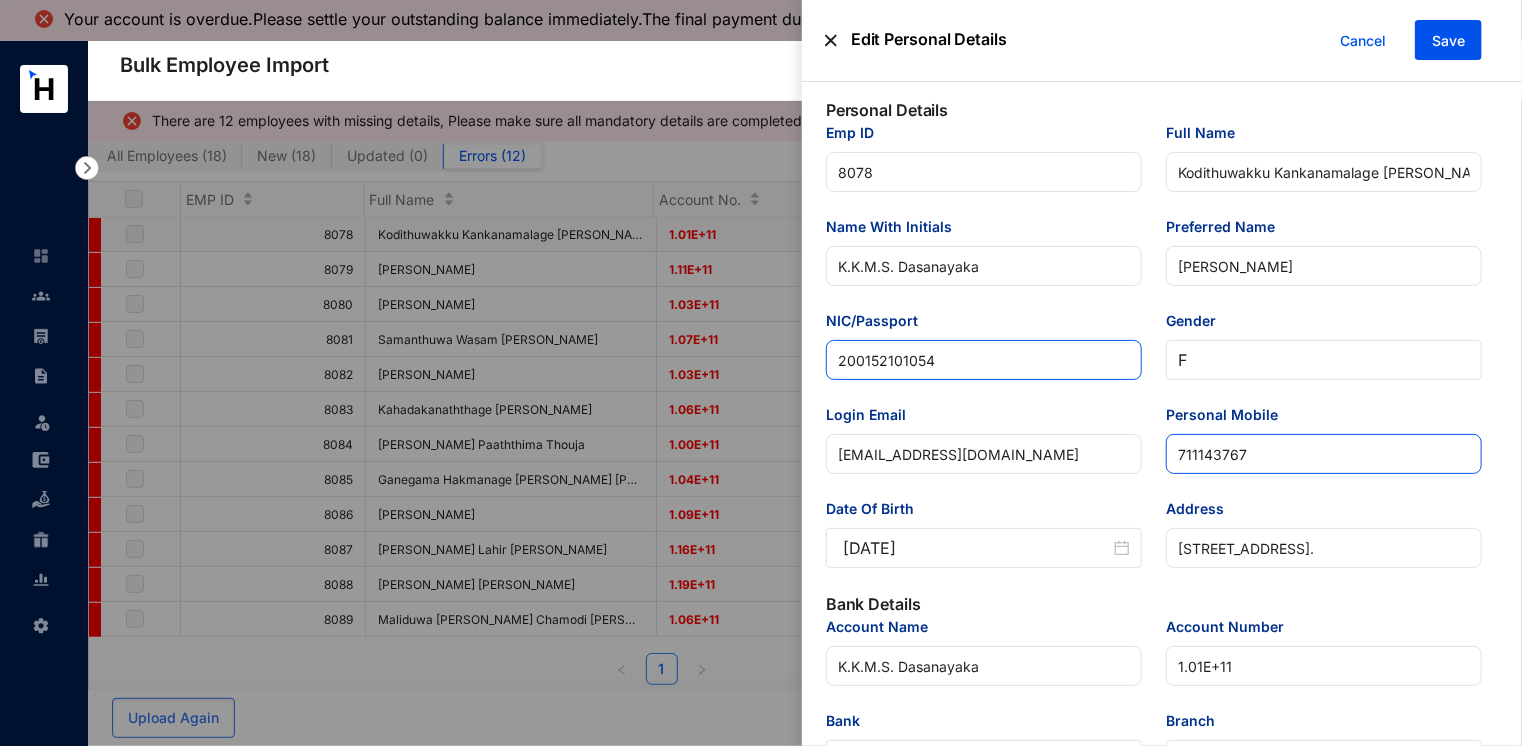 type on "200152101054" 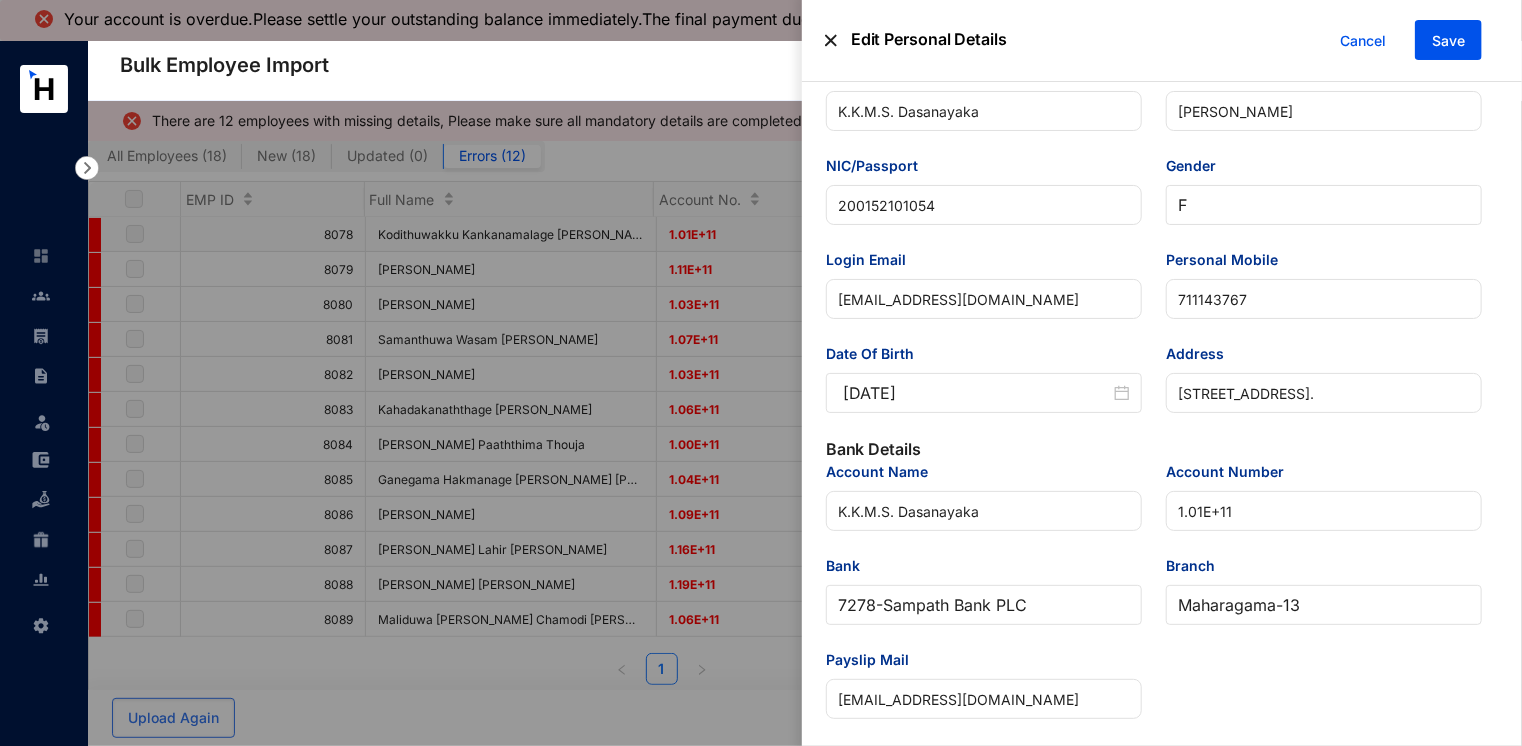 scroll, scrollTop: 200, scrollLeft: 0, axis: vertical 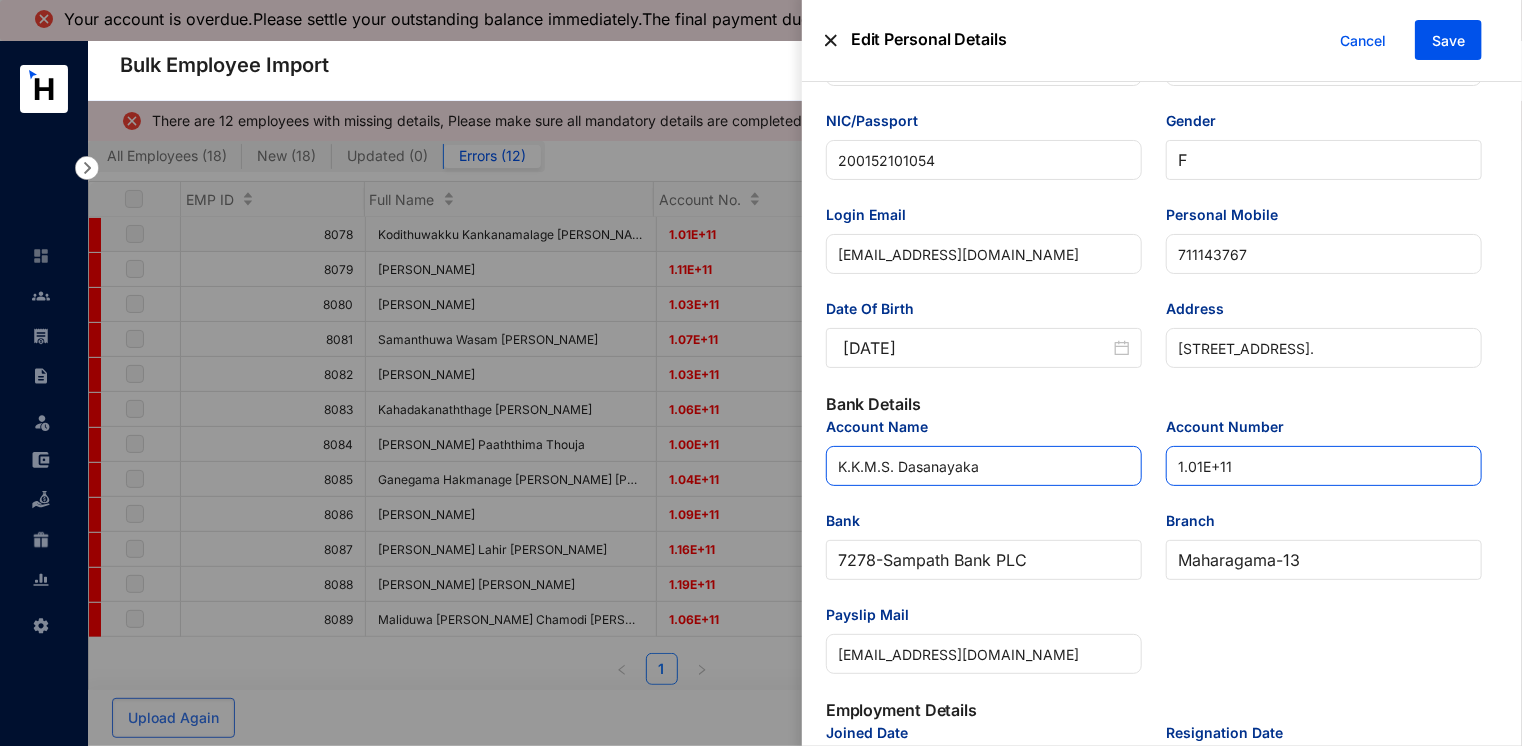 drag, startPoint x: 1257, startPoint y: 474, endPoint x: 1084, endPoint y: 454, distance: 174.15224 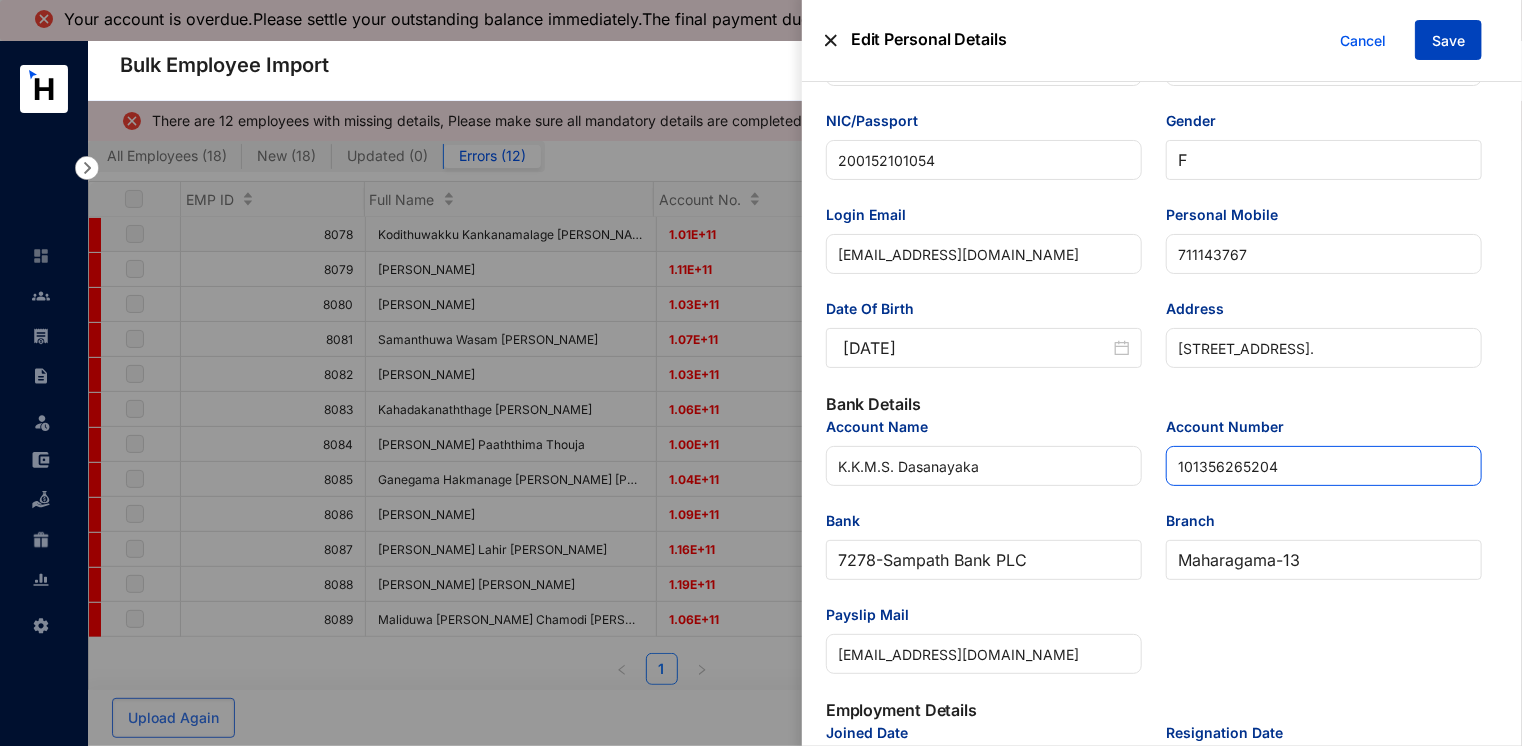 type on "101356265204" 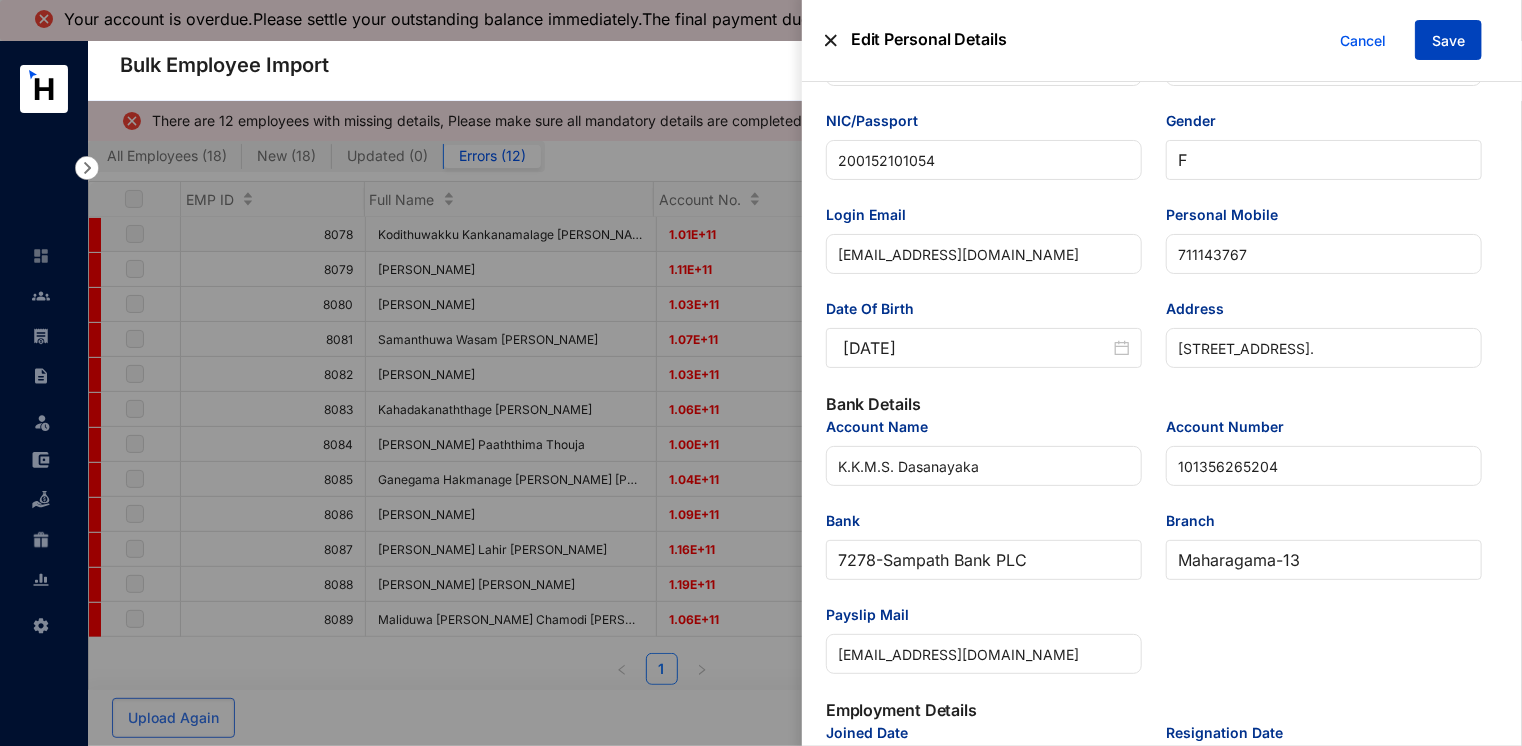 click on "Save" at bounding box center [1448, 41] 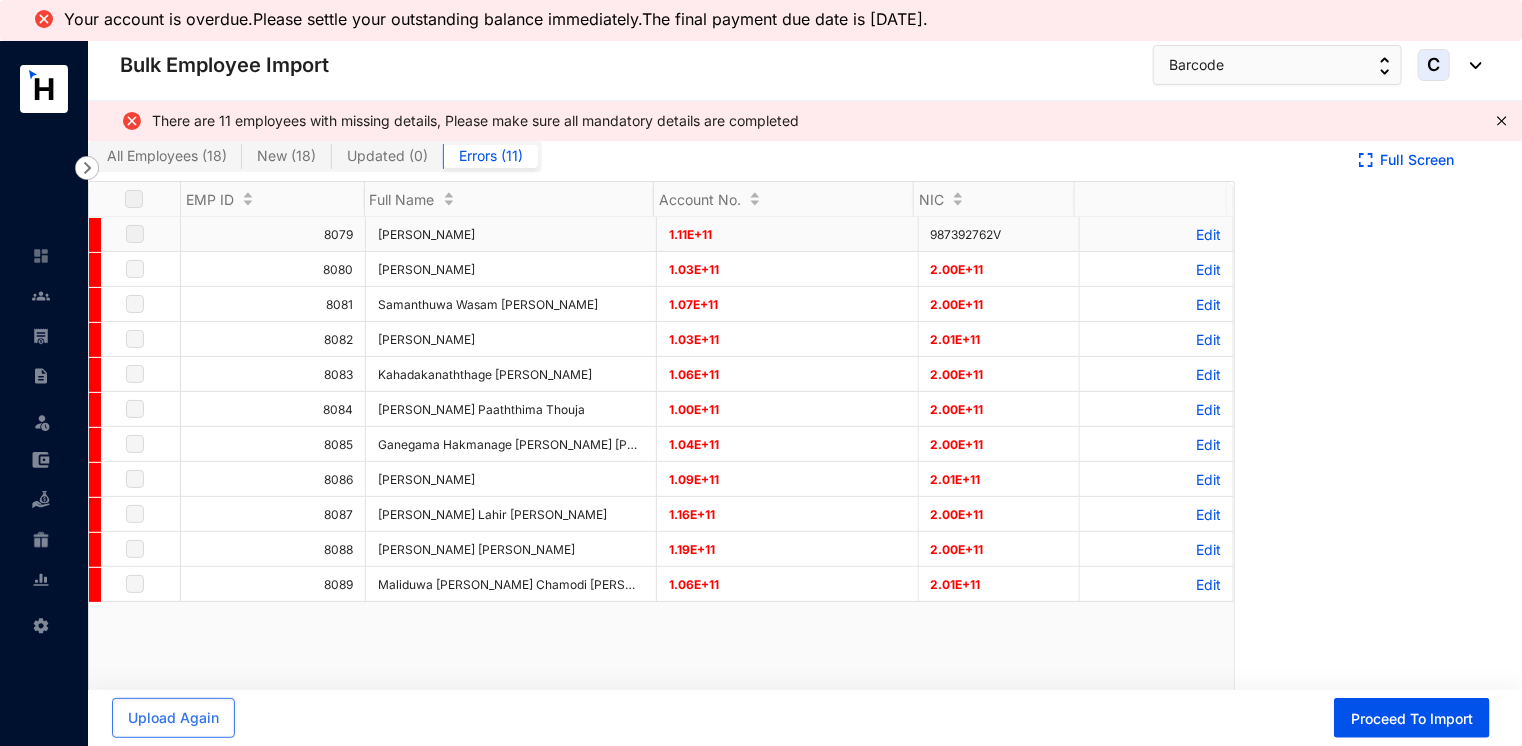 click on "Edit" at bounding box center [1156, 234] 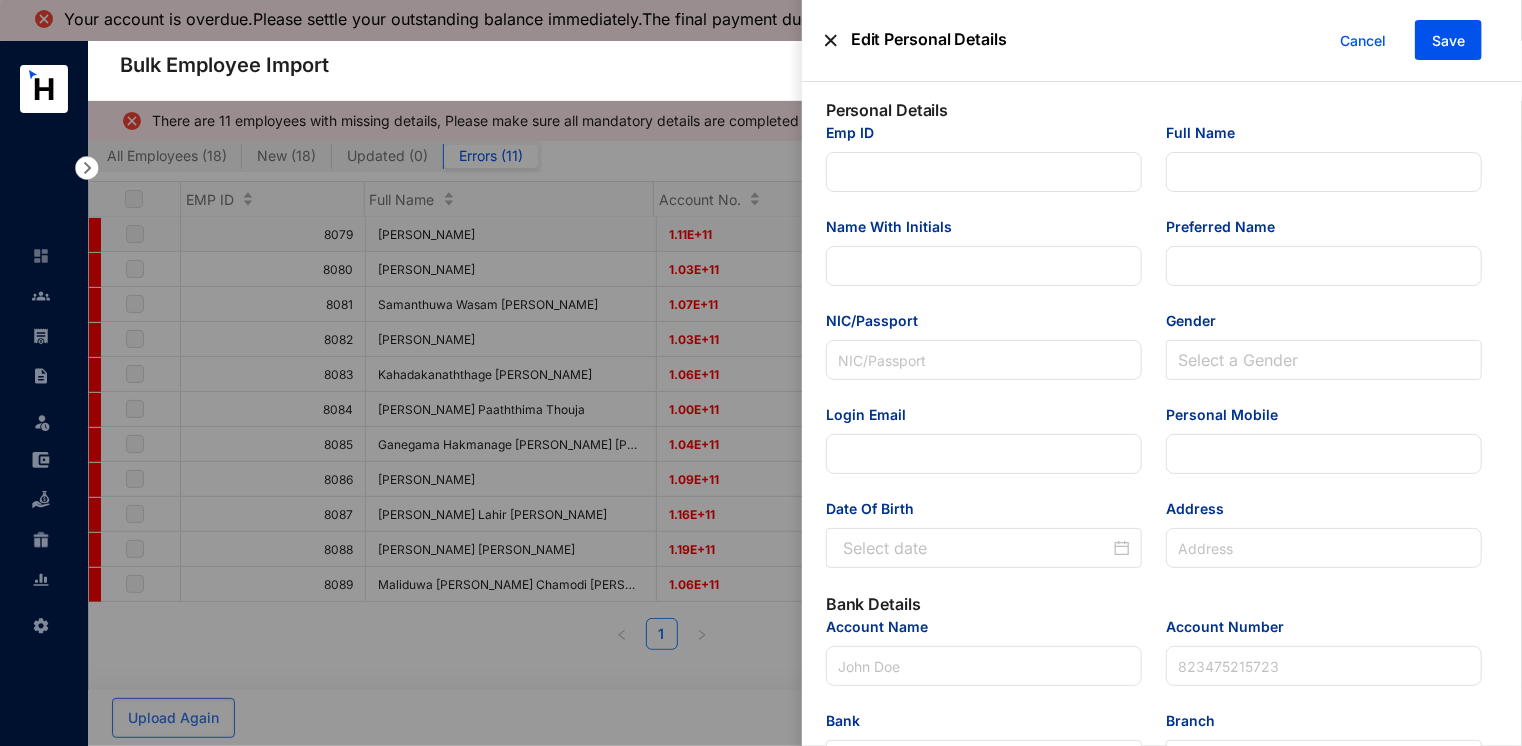 type on "8079" 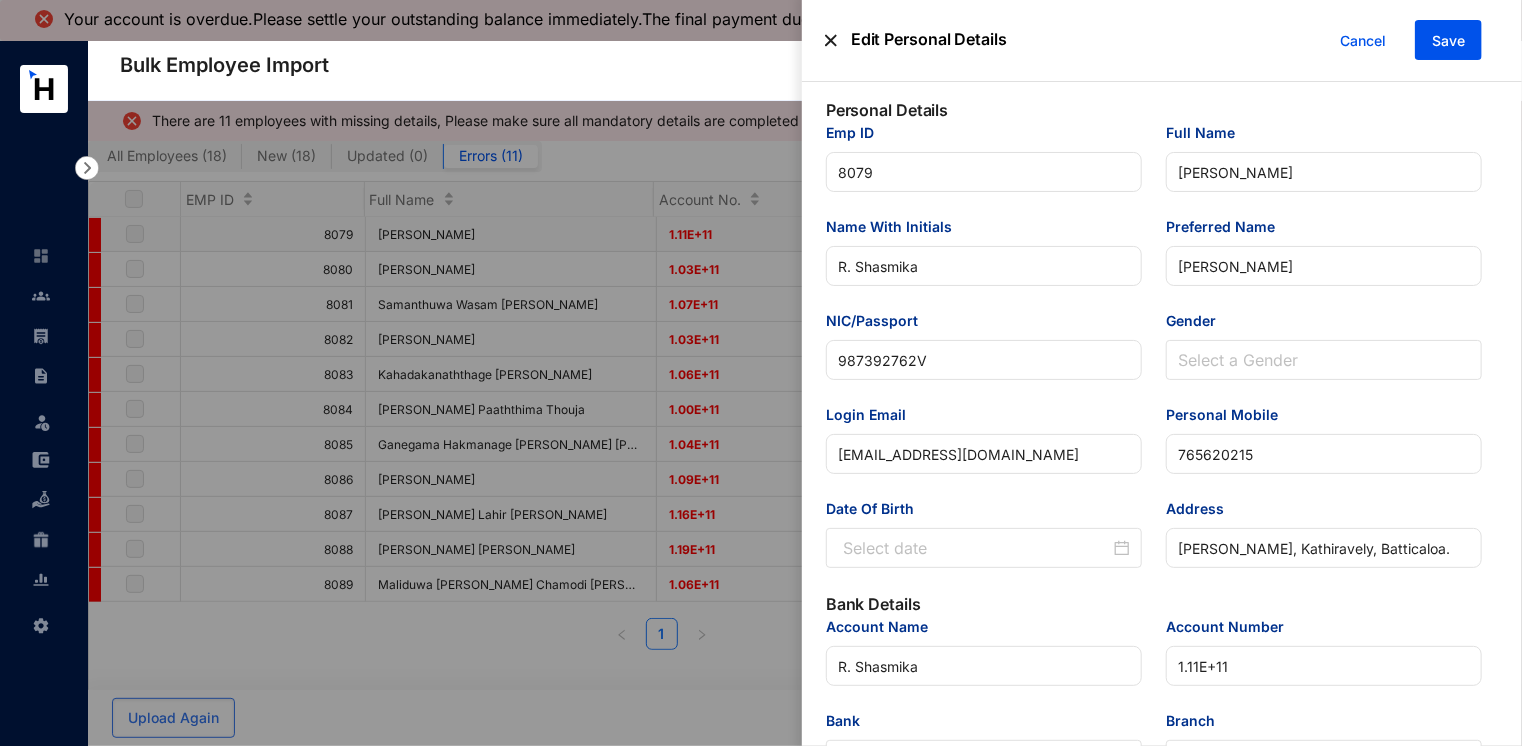 type on "1998-08-26" 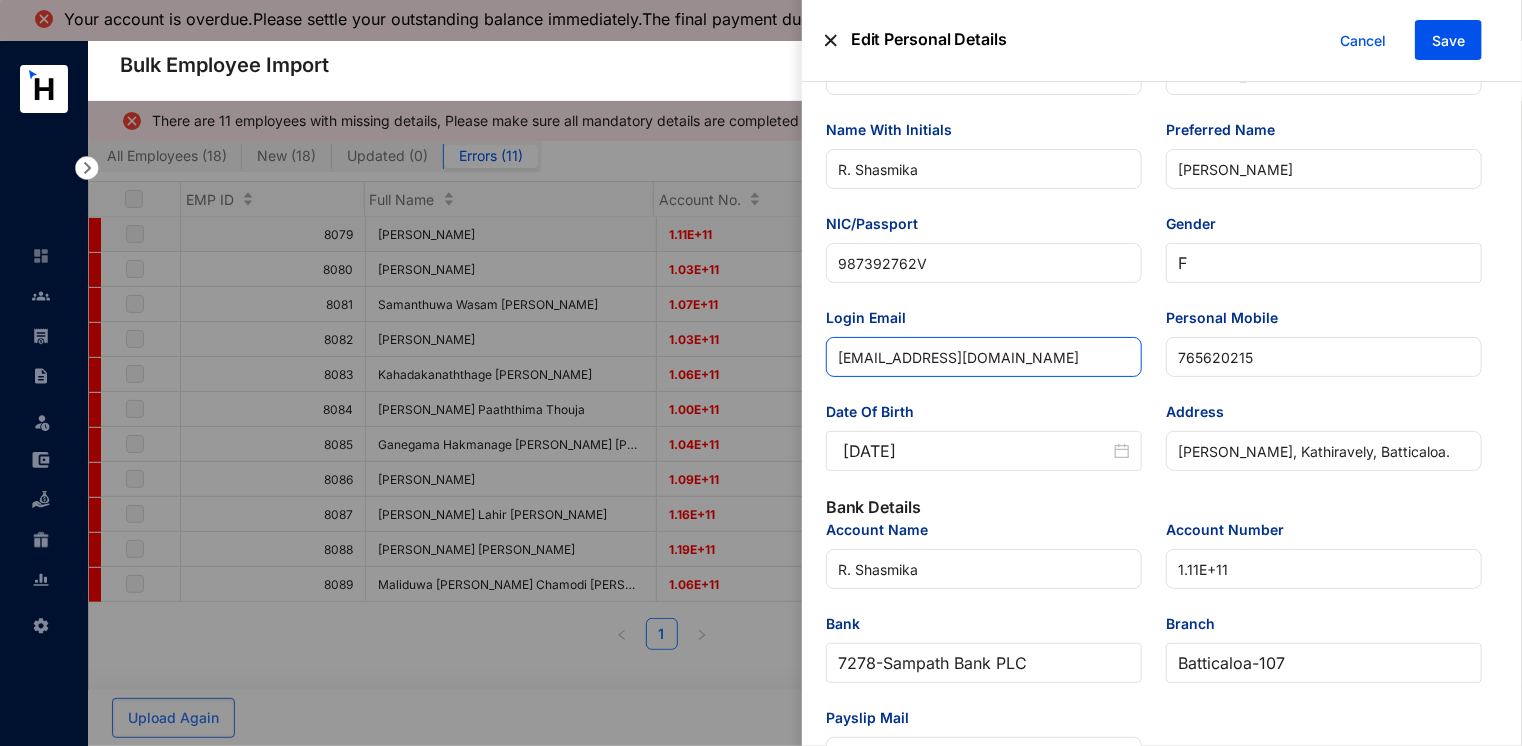 scroll, scrollTop: 100, scrollLeft: 0, axis: vertical 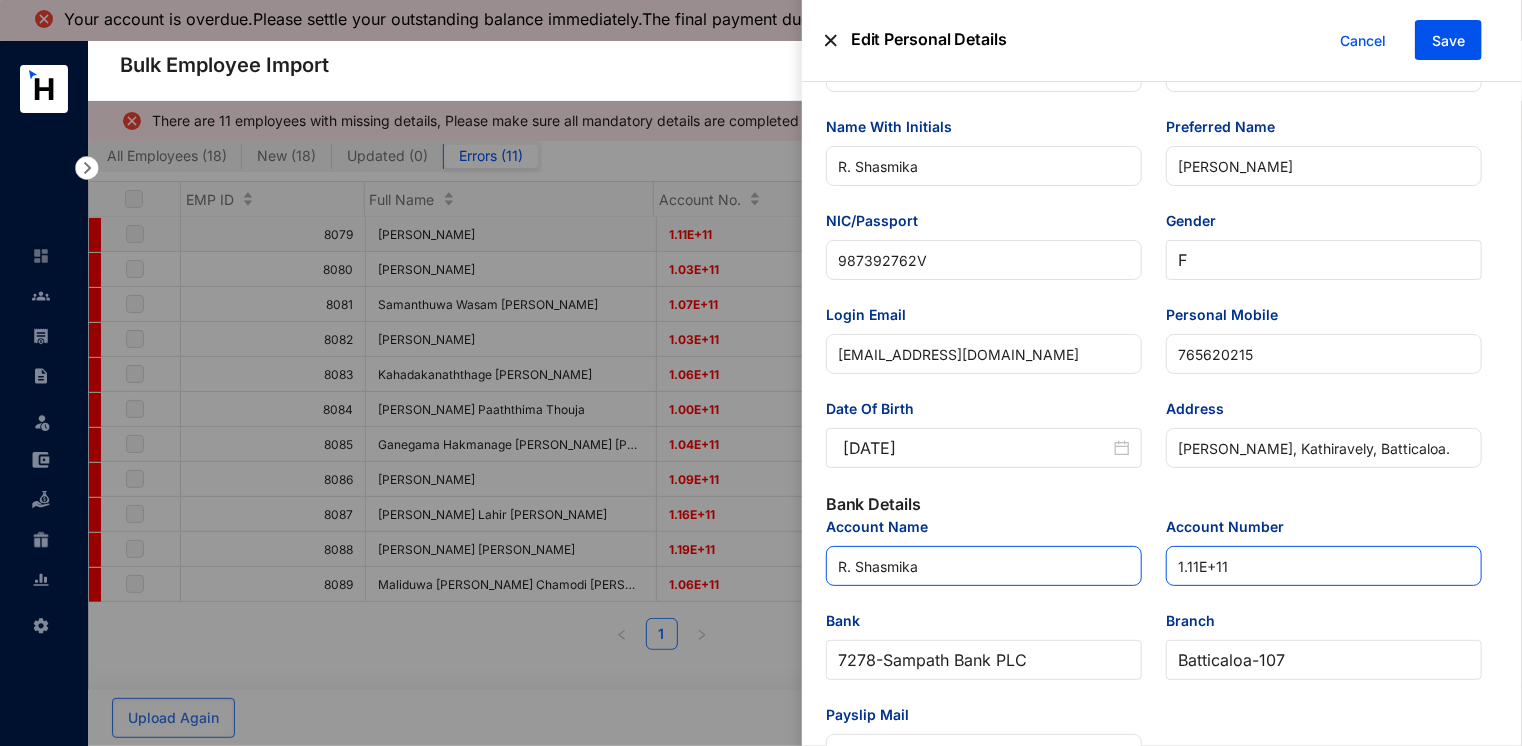 drag, startPoint x: 1164, startPoint y: 558, endPoint x: 1121, endPoint y: 556, distance: 43.046486 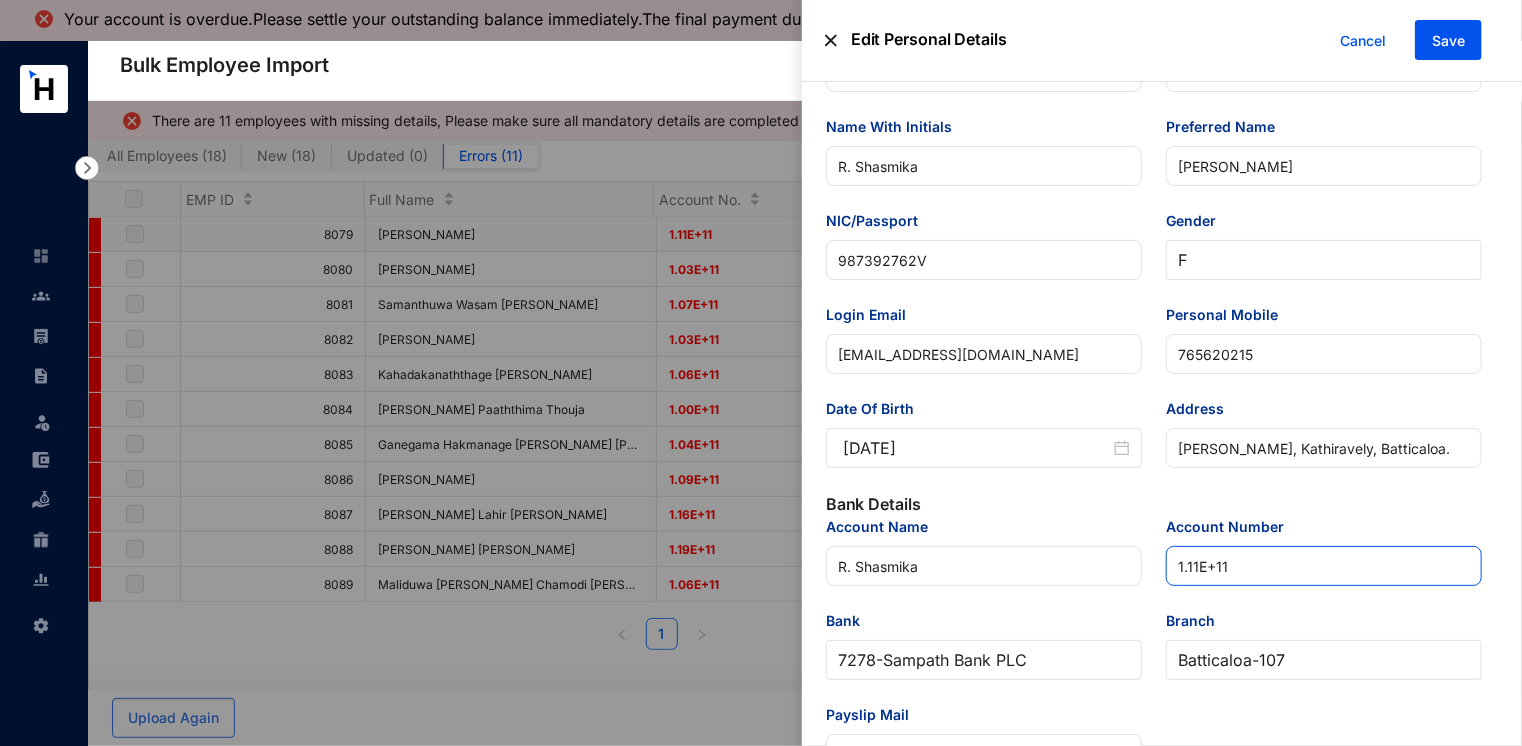 paste on "10756170892" 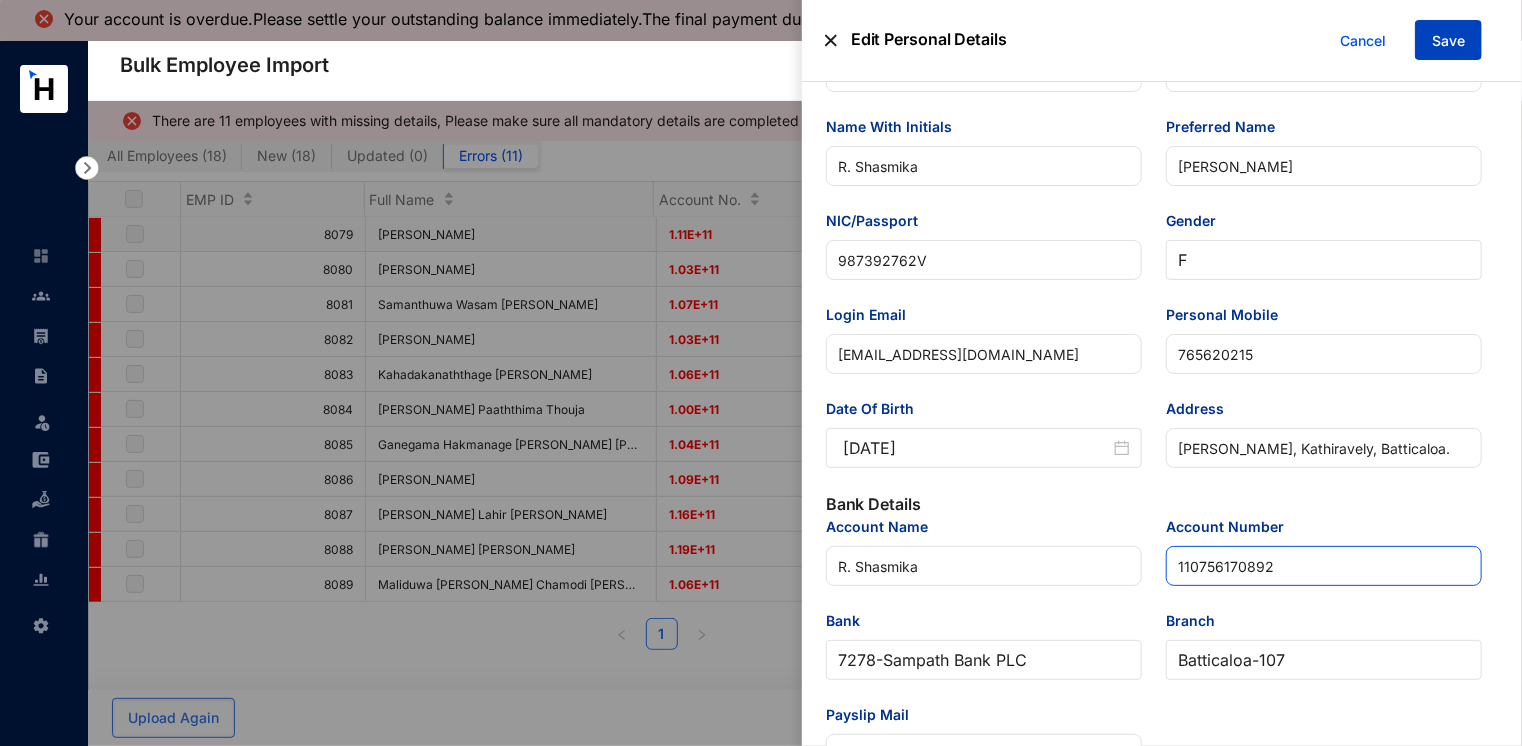 type on "110756170892" 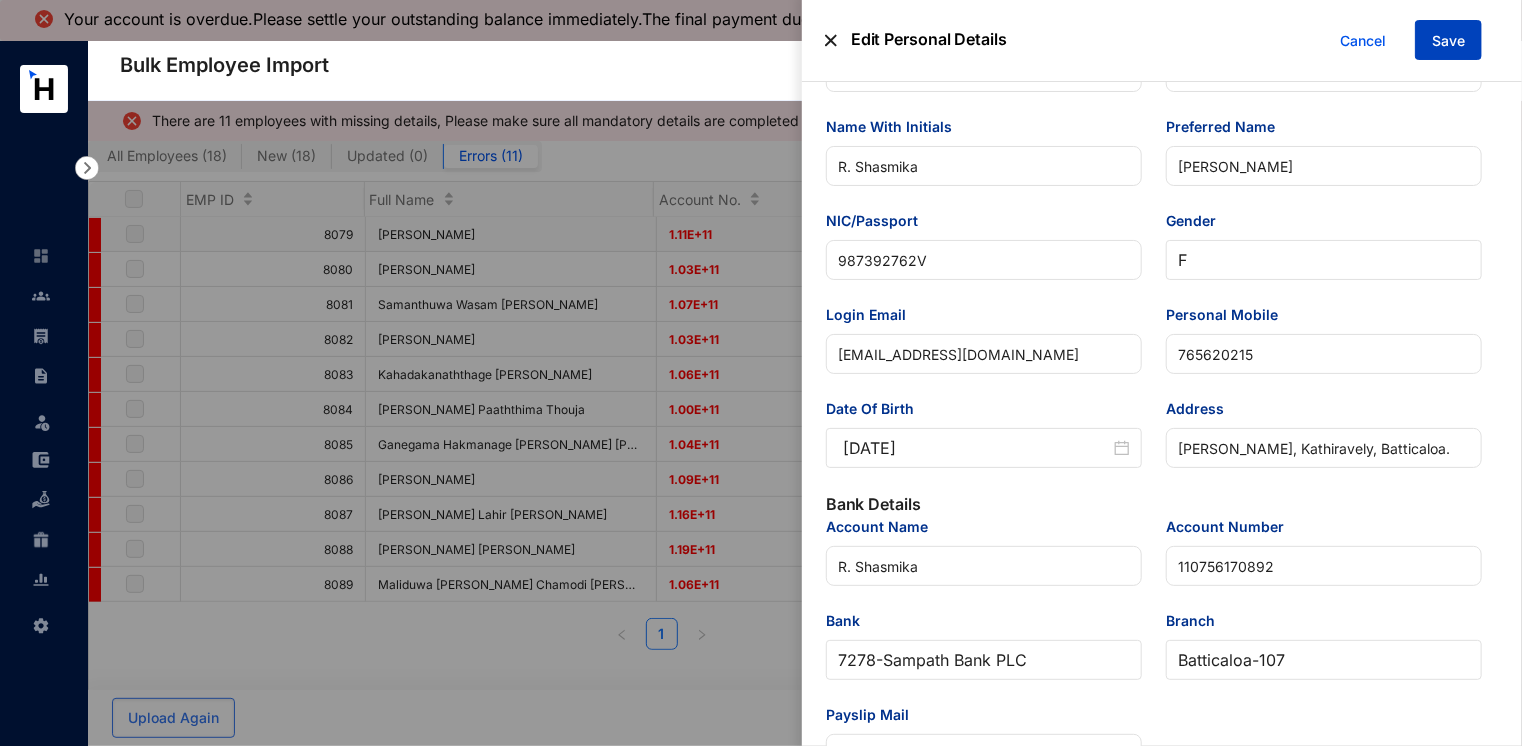 click on "Save" at bounding box center [1448, 41] 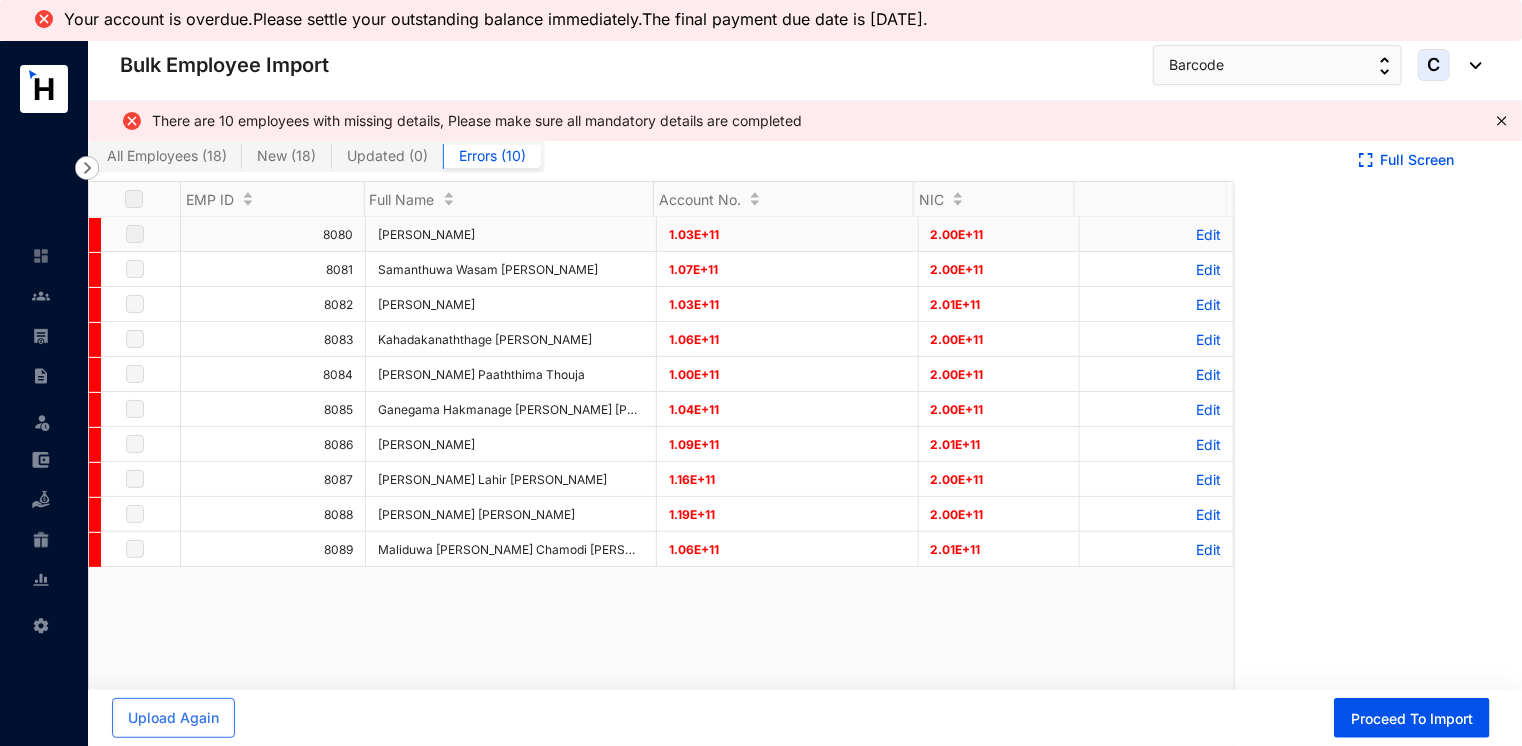 click on "Edit" at bounding box center [1156, 234] 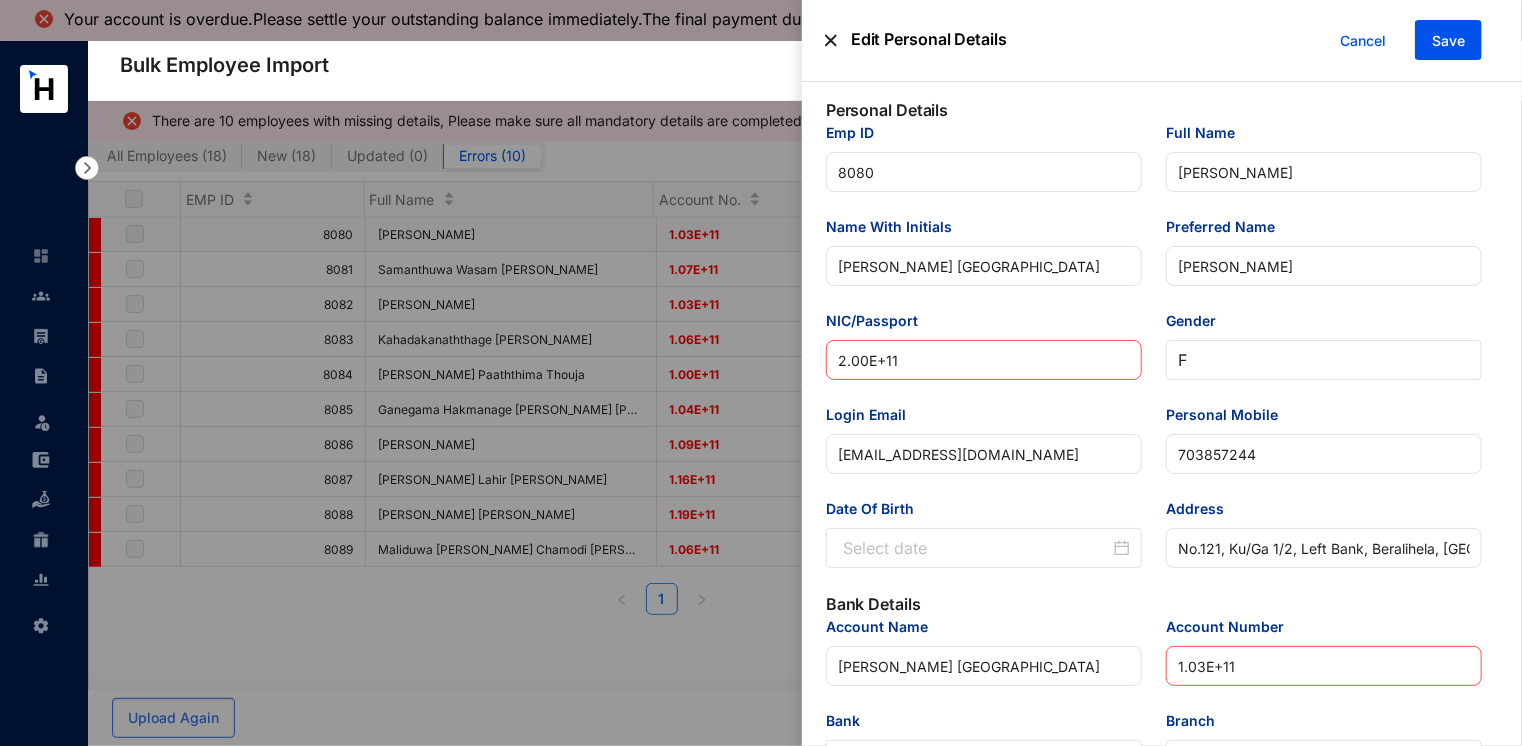 type on "2003-01-03" 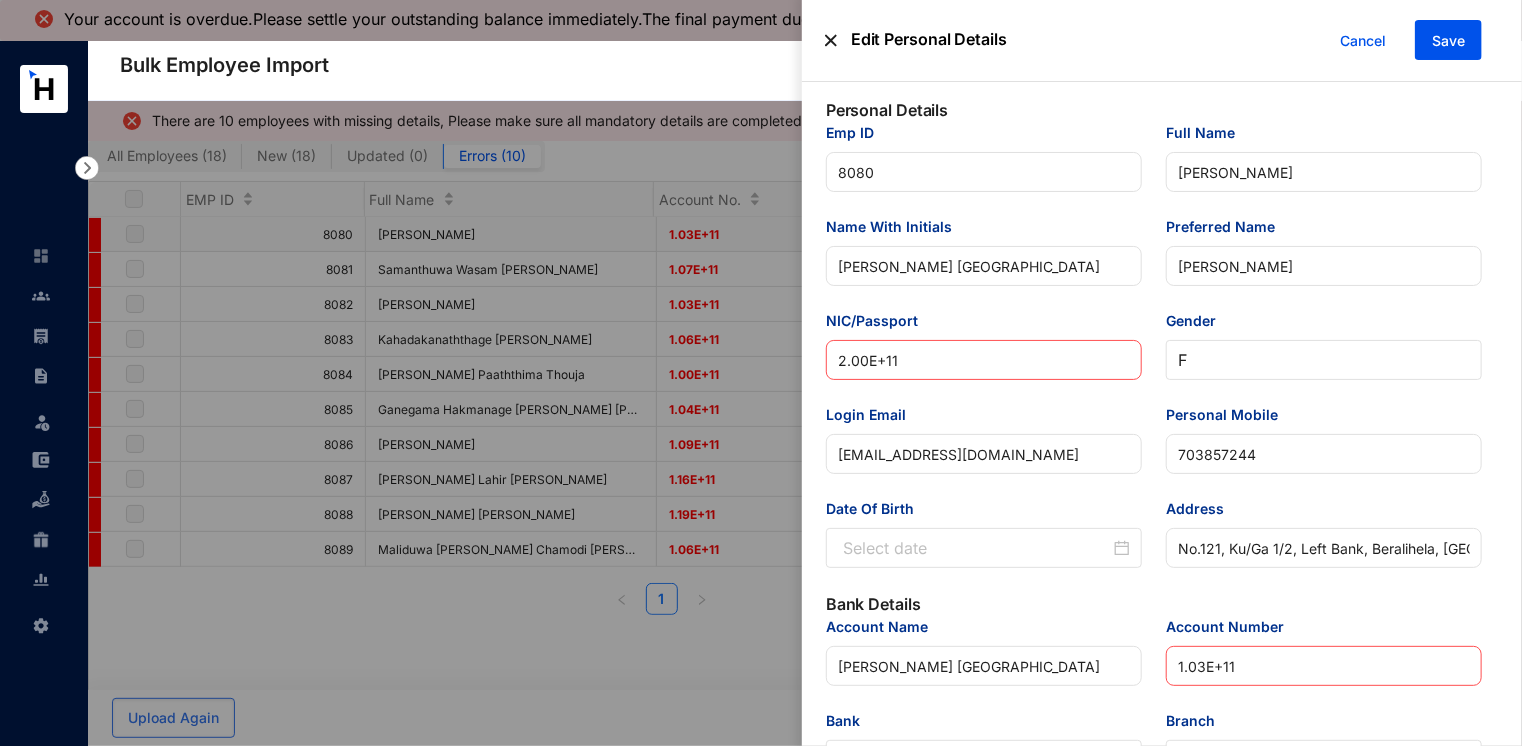 type on "2025-07-07" 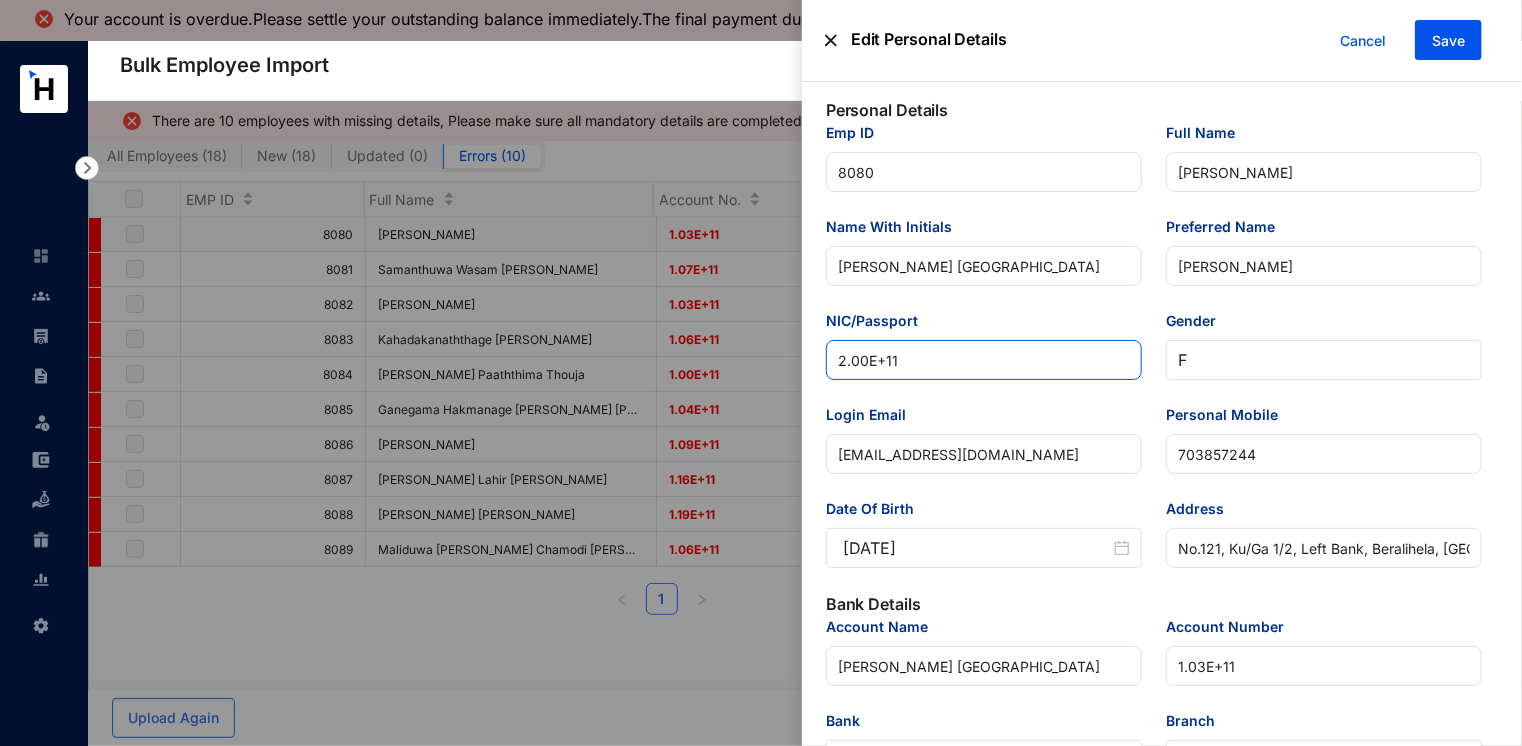 drag, startPoint x: 1046, startPoint y: 422, endPoint x: 618, endPoint y: 356, distance: 433.0589 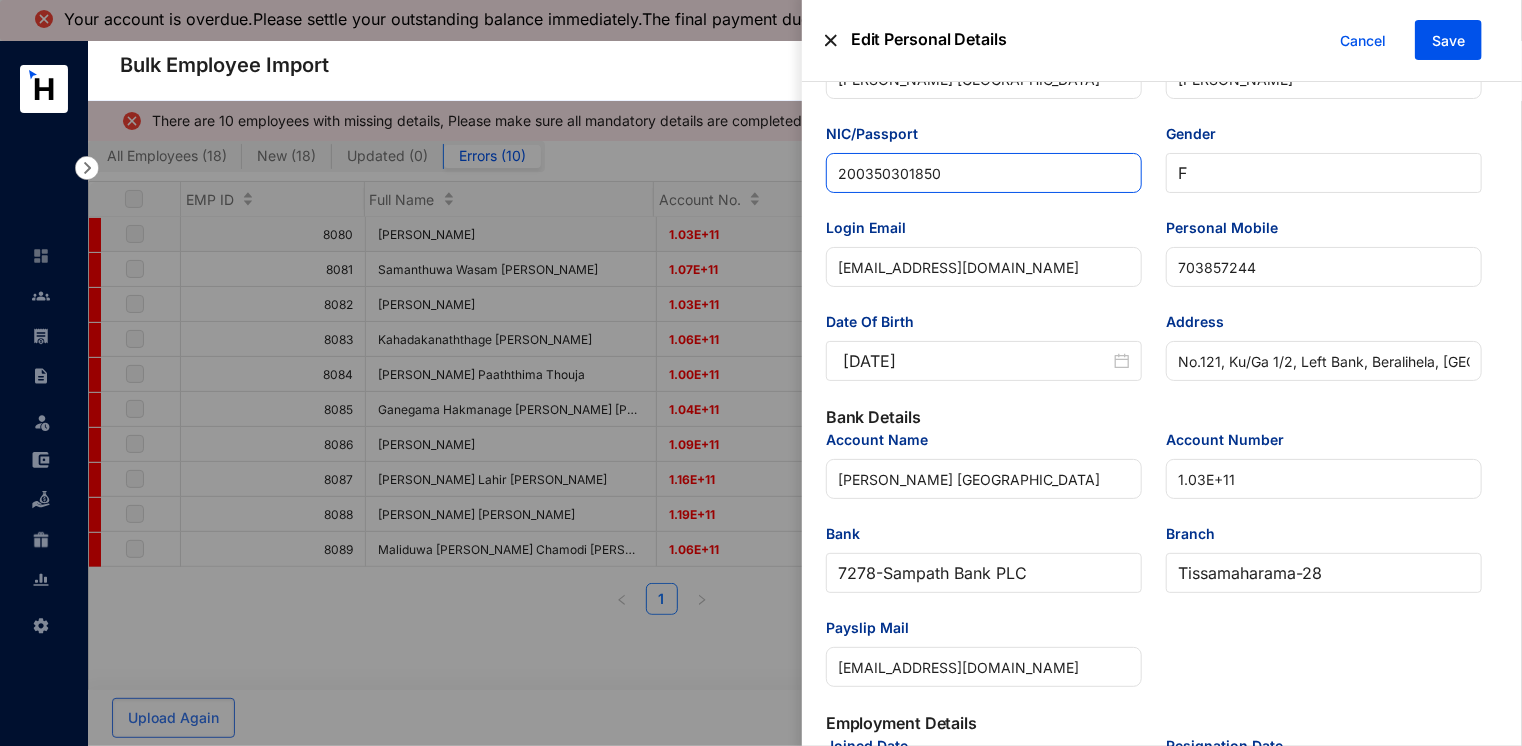 scroll, scrollTop: 200, scrollLeft: 0, axis: vertical 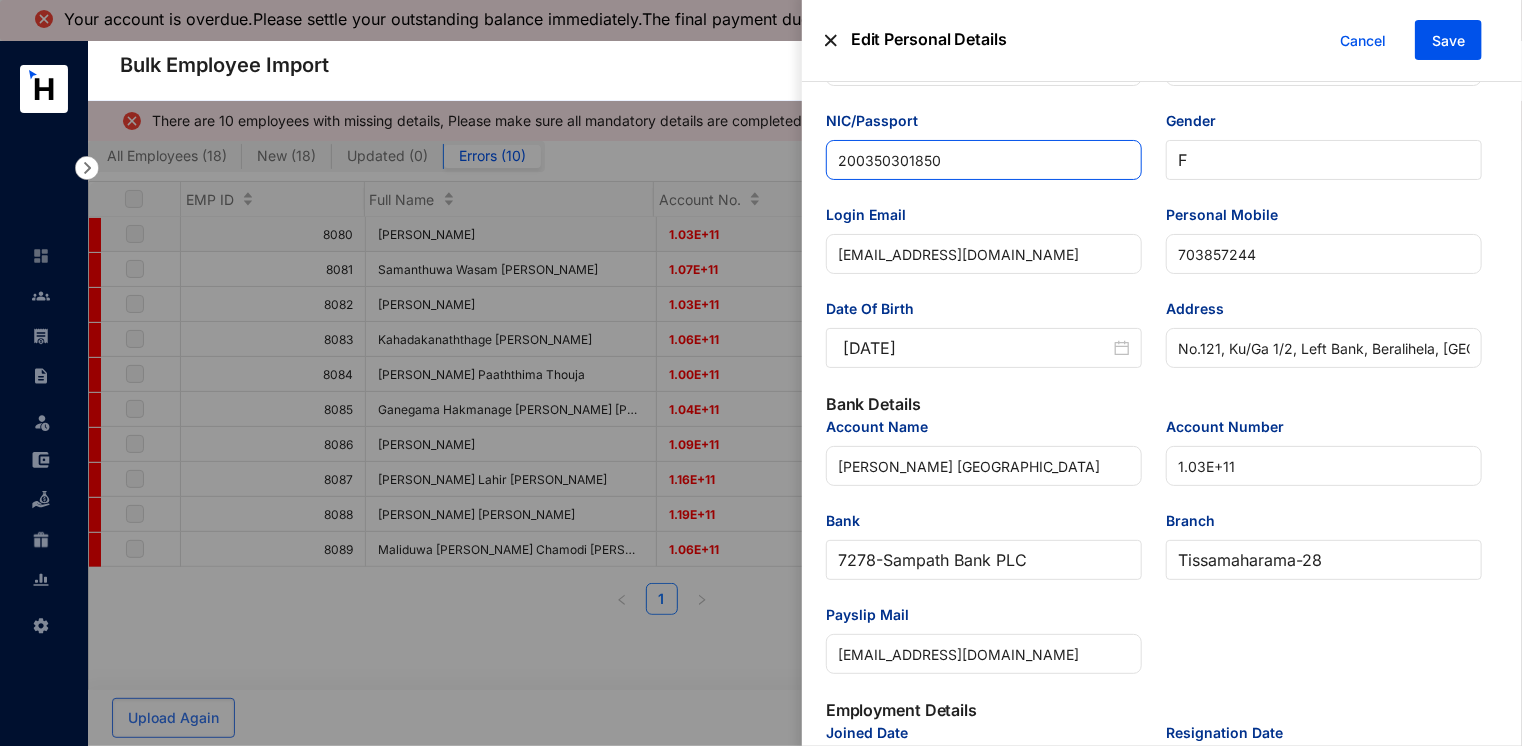 type on "200350301850" 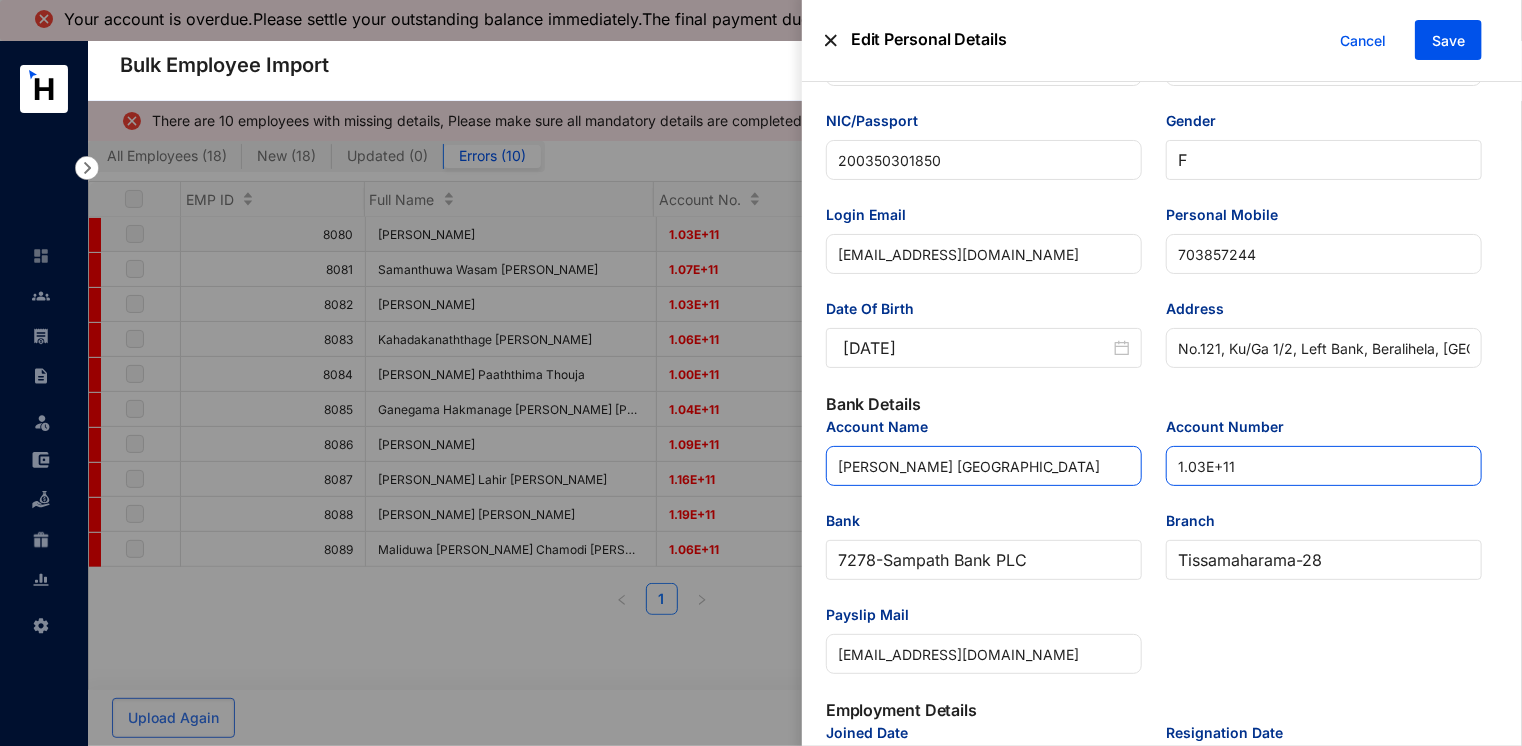 drag, startPoint x: 1266, startPoint y: 473, endPoint x: 1071, endPoint y: 465, distance: 195.16403 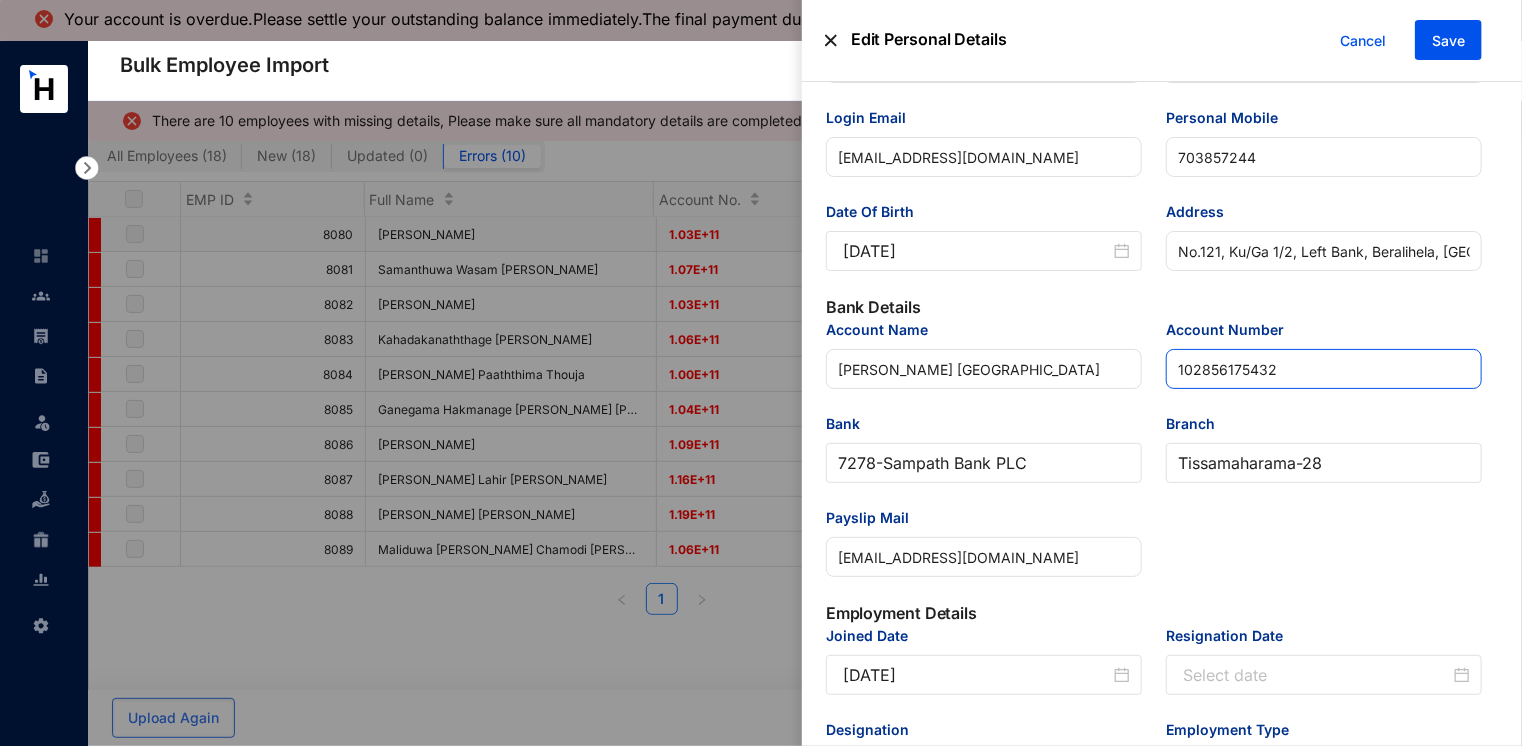 scroll, scrollTop: 300, scrollLeft: 0, axis: vertical 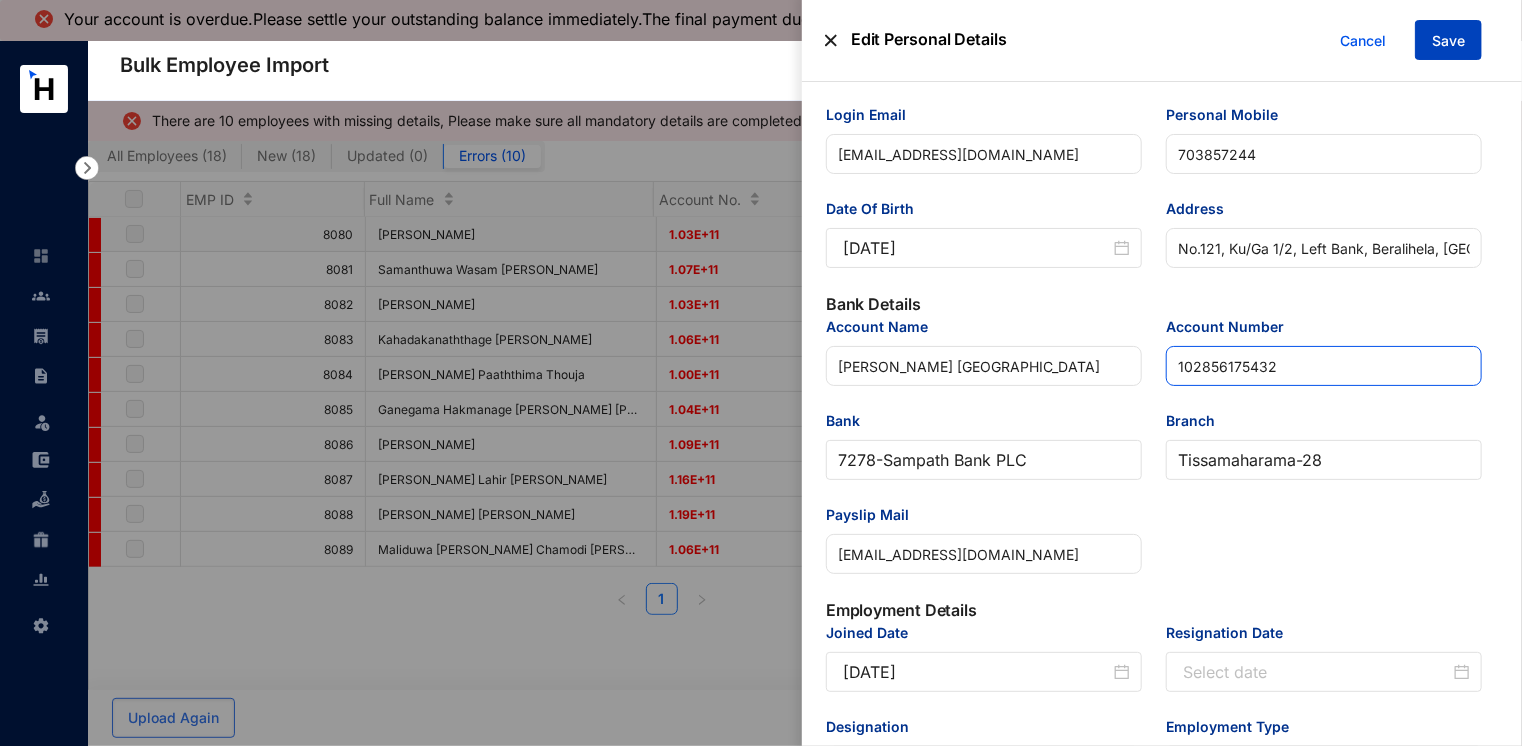 type on "102856175432" 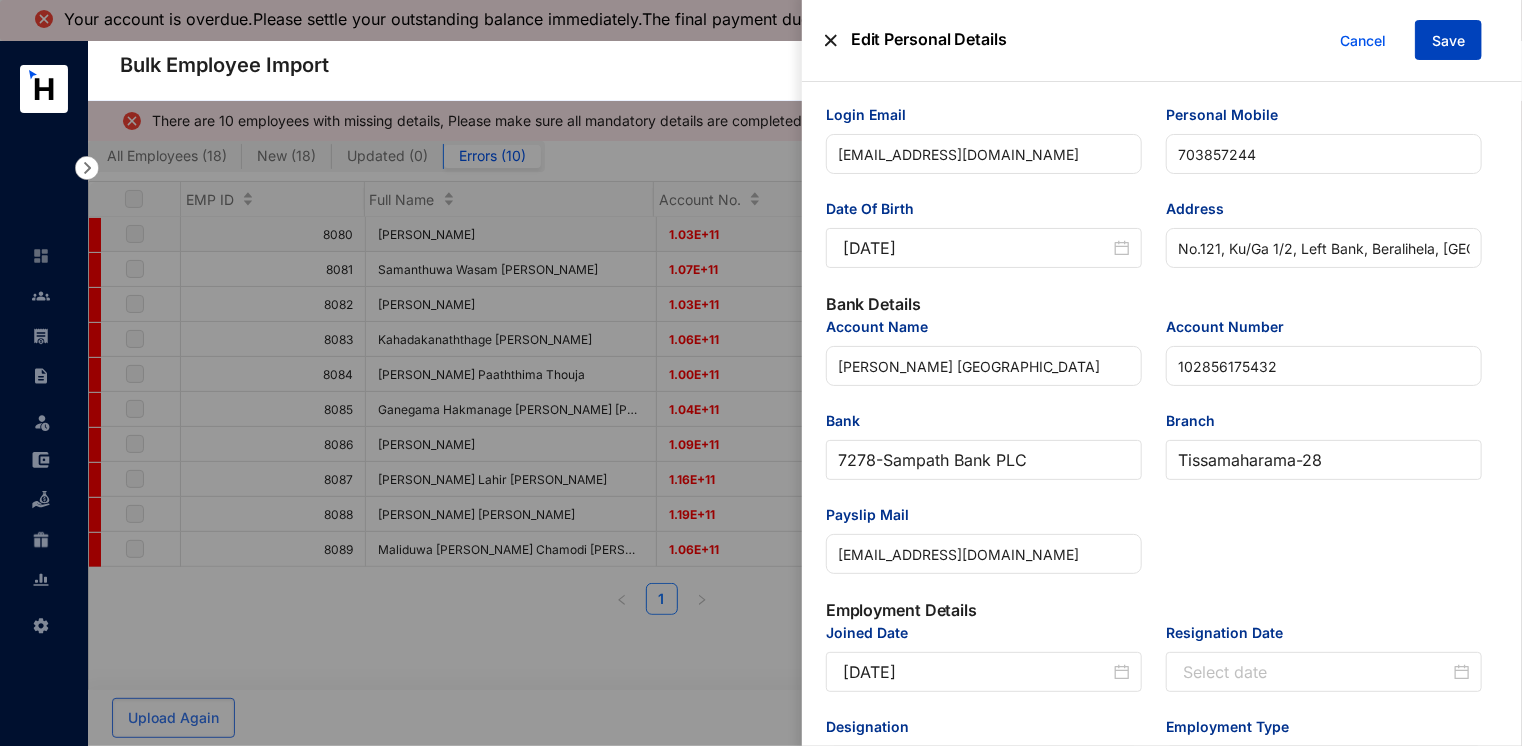 click on "Save" at bounding box center (1448, 41) 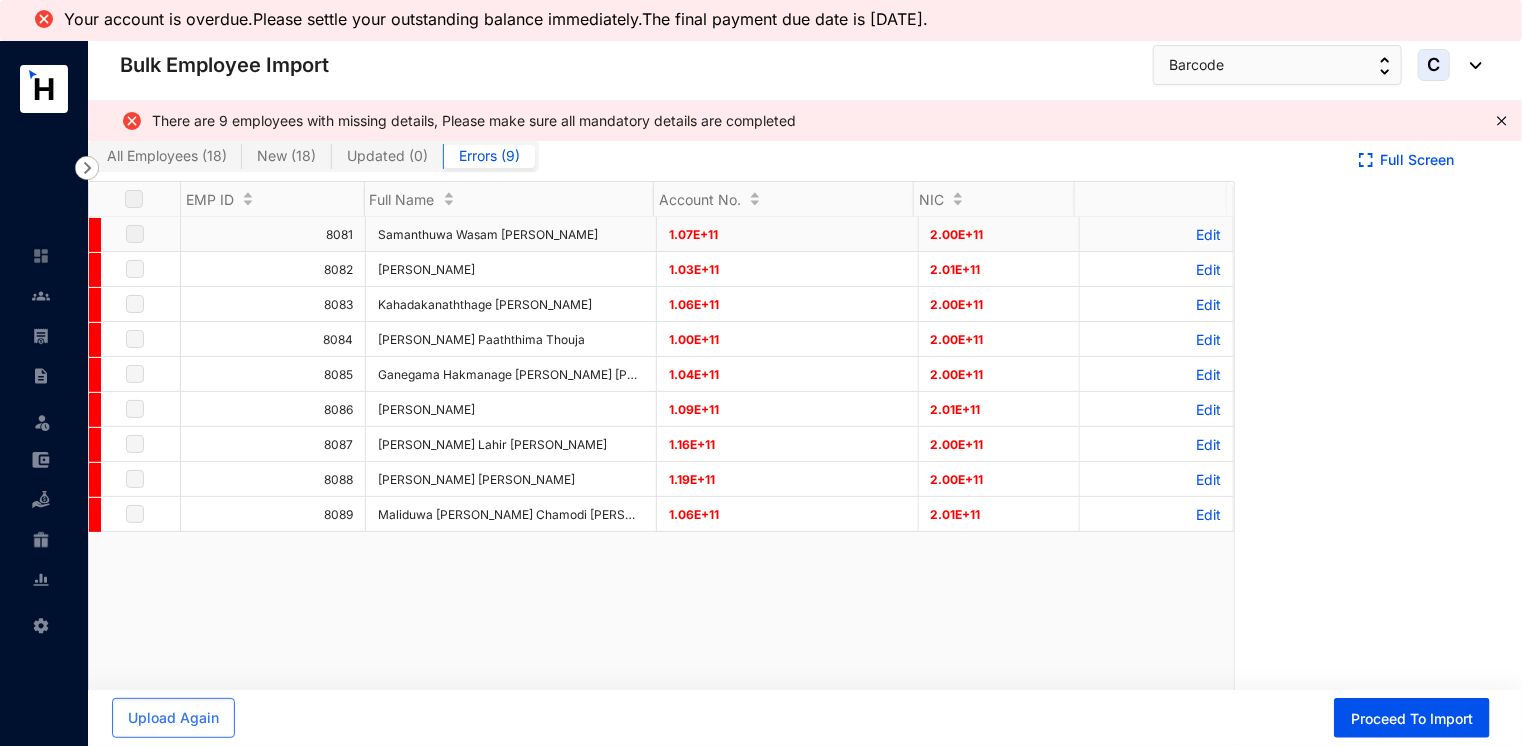 click on "Edit" at bounding box center [1156, 234] 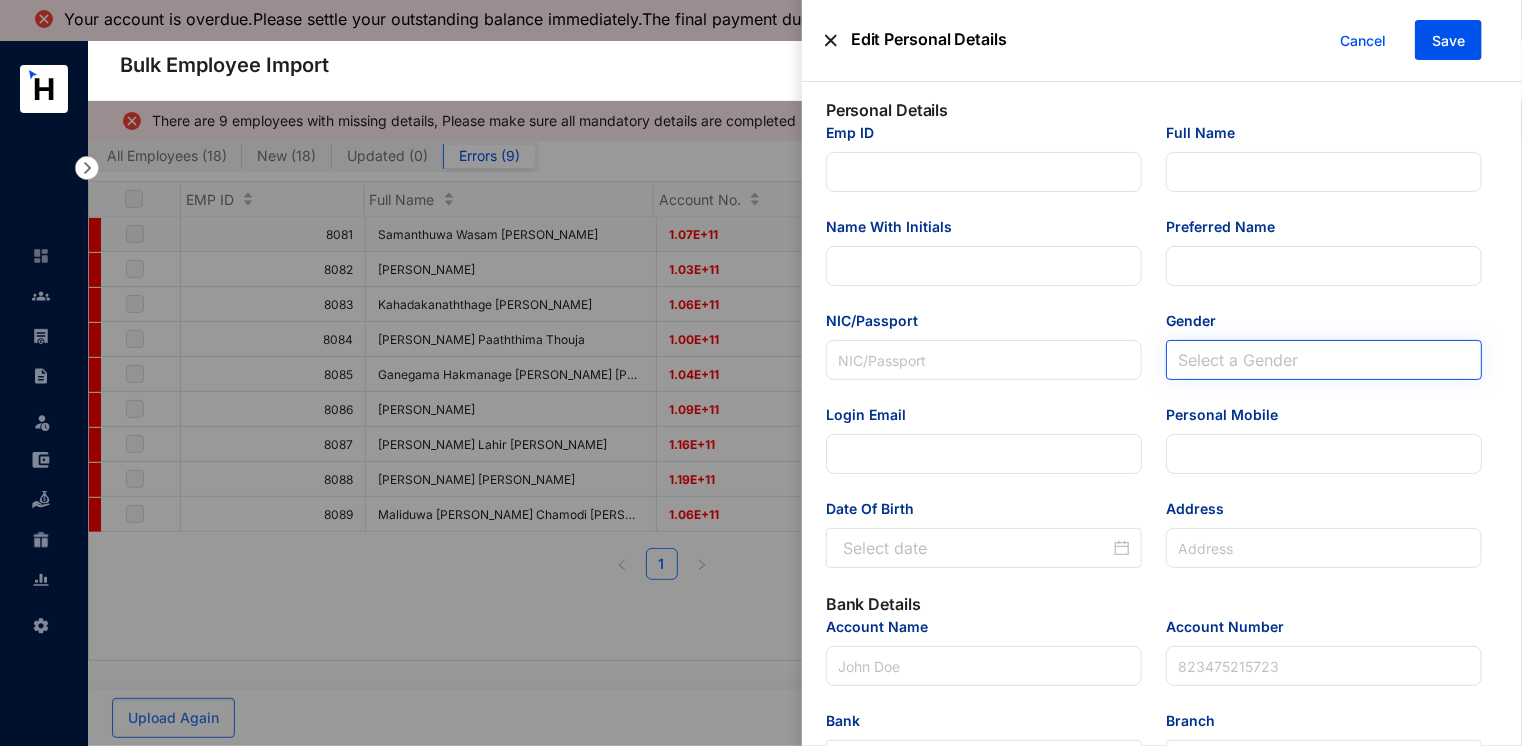 type on "8081" 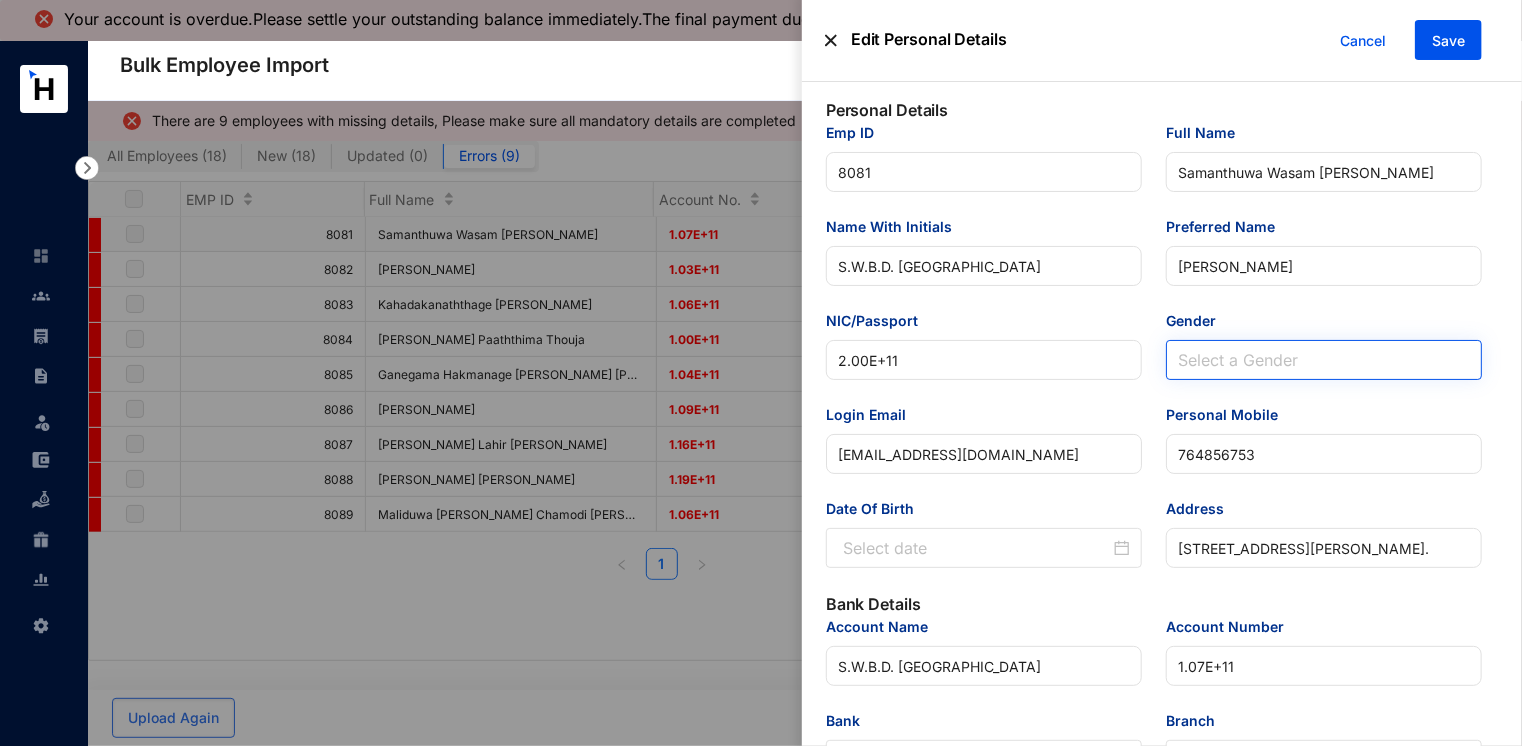 type on "2002-08-18" 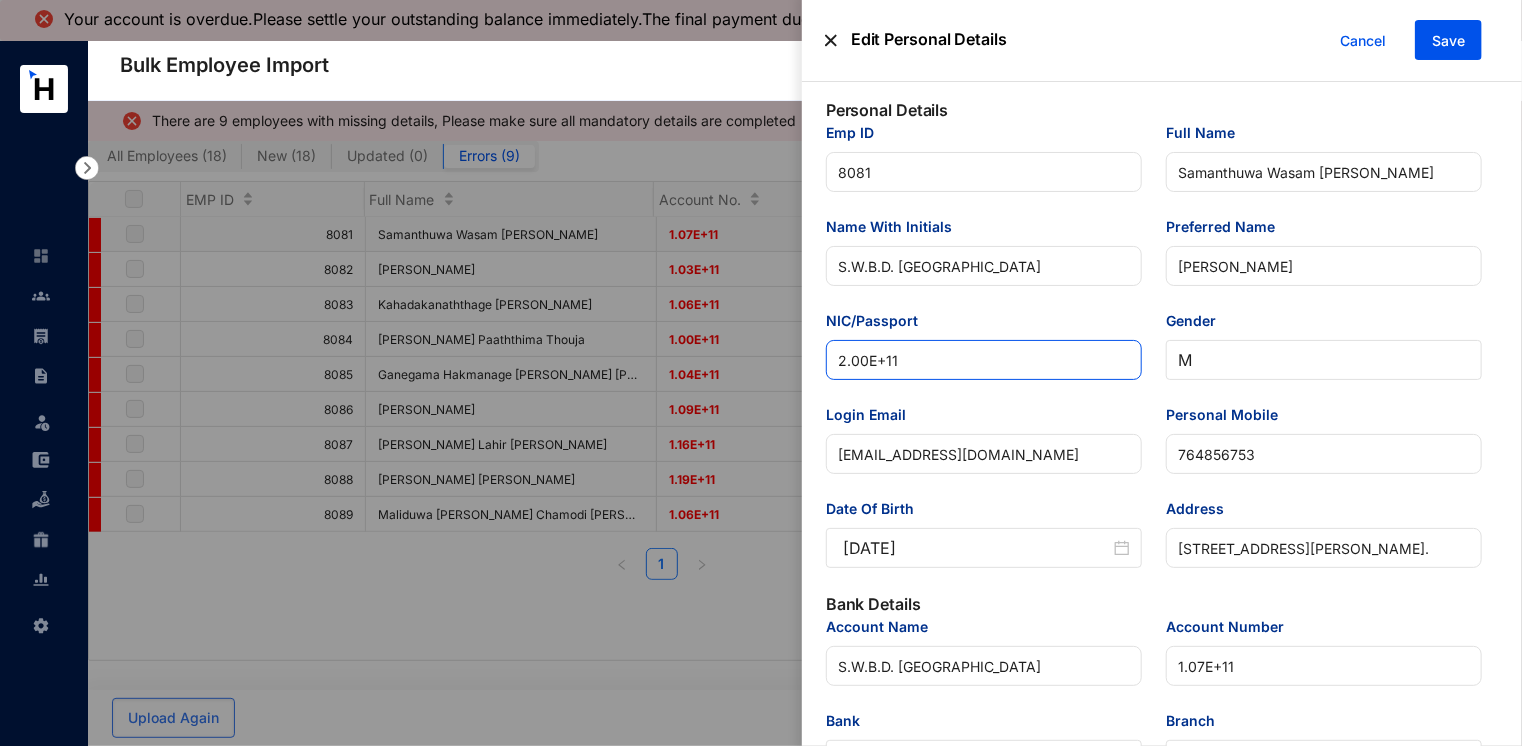 drag, startPoint x: 900, startPoint y: 354, endPoint x: 732, endPoint y: 354, distance: 168 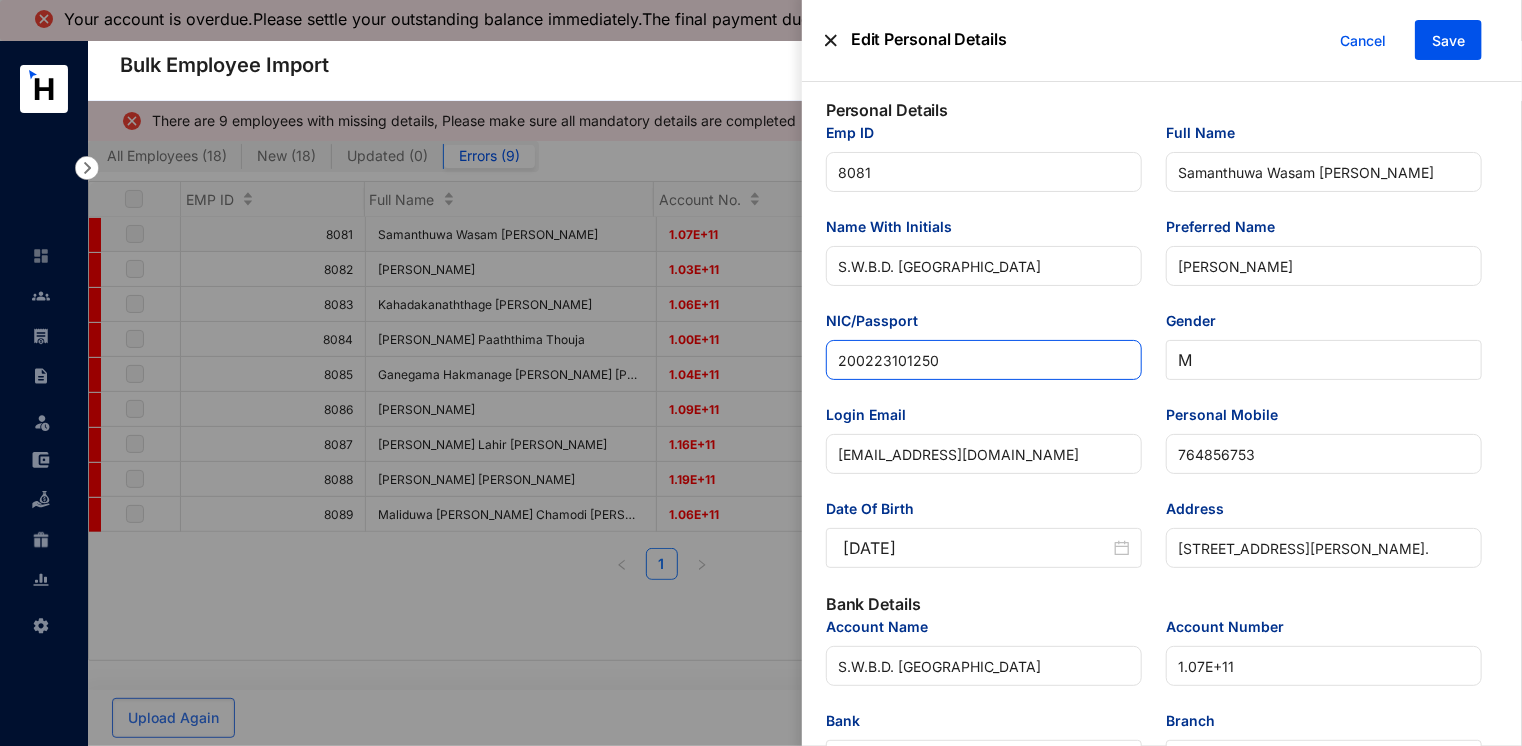 type on "200223101250" 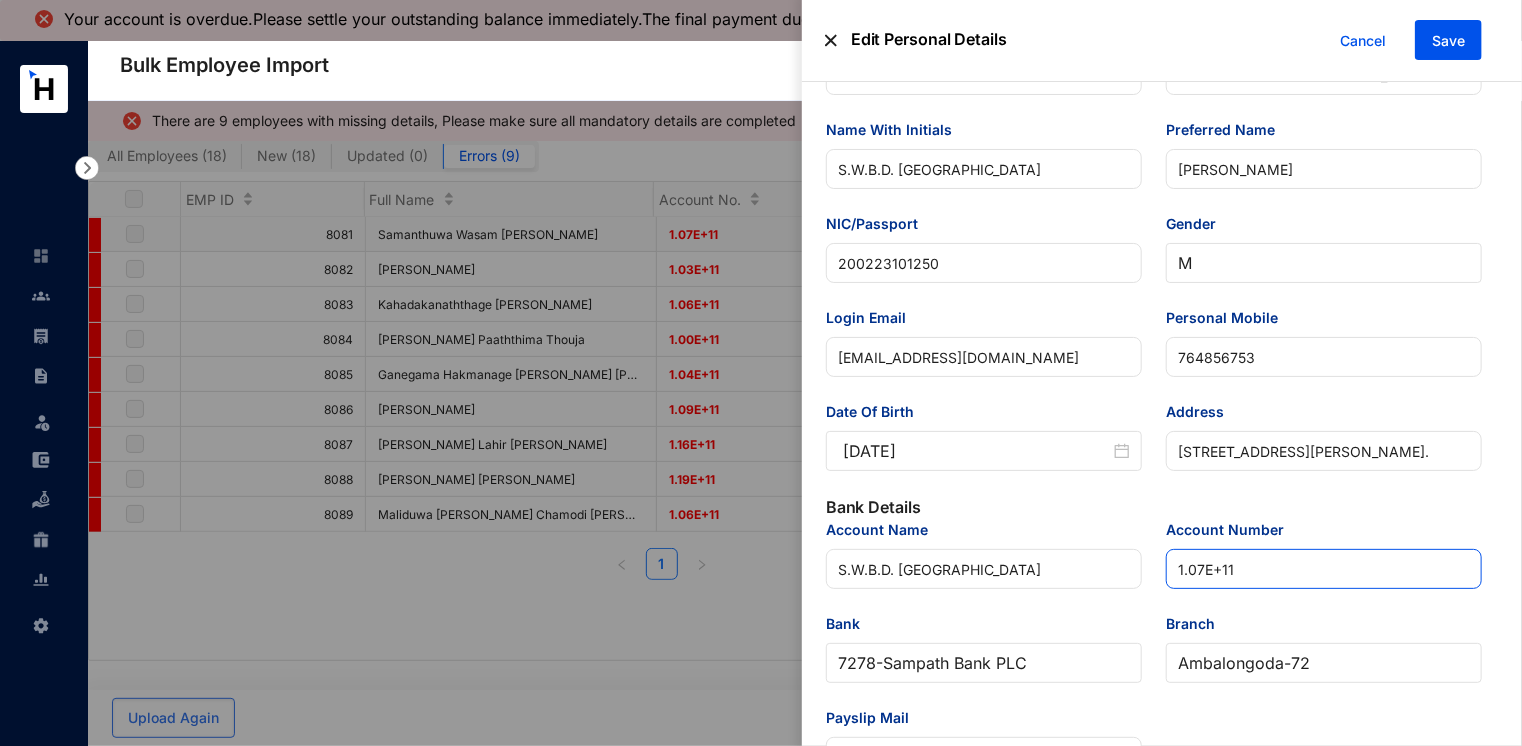 scroll, scrollTop: 100, scrollLeft: 0, axis: vertical 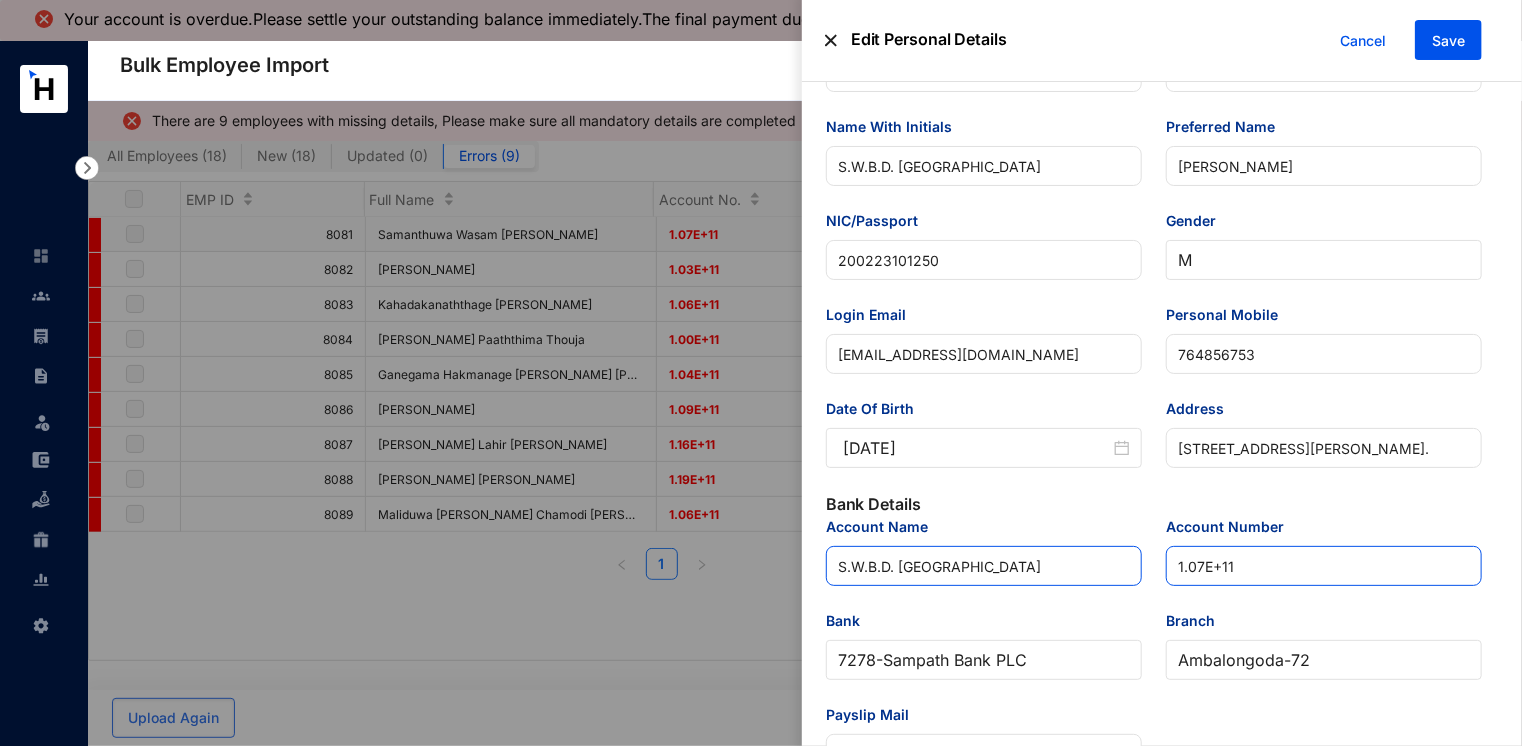 drag, startPoint x: 1257, startPoint y: 573, endPoint x: 1017, endPoint y: 562, distance: 240.25195 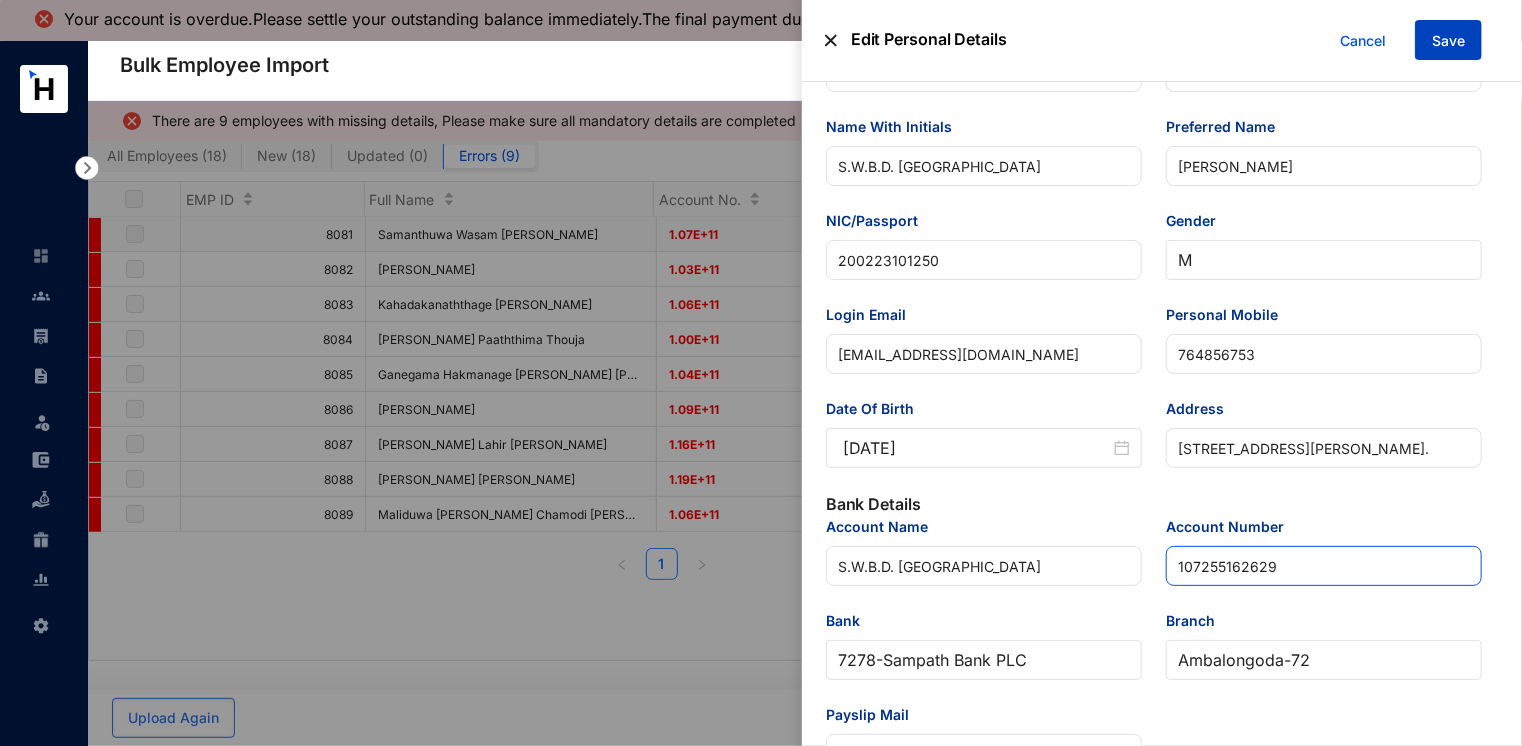 type on "107255162629" 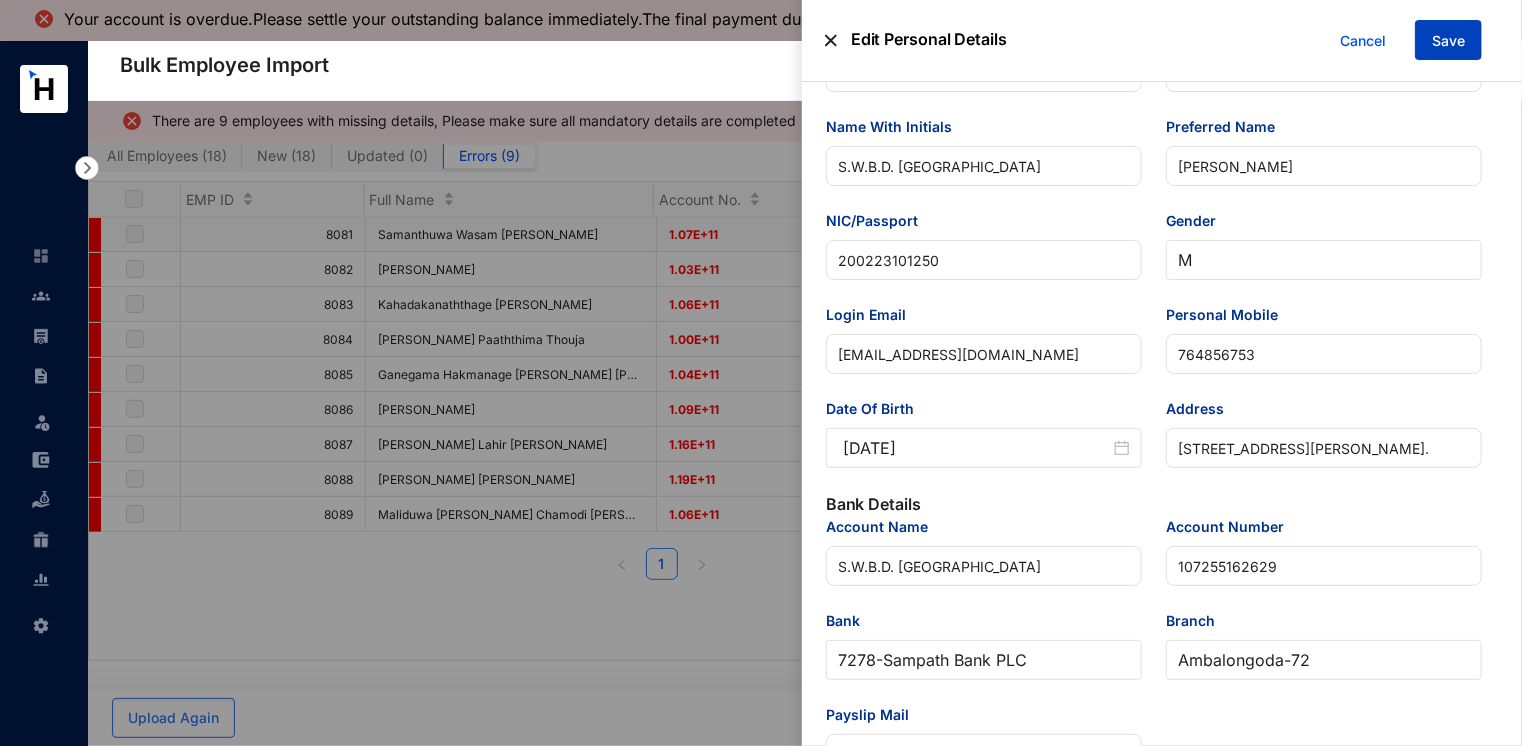 click on "Save" at bounding box center [1448, 41] 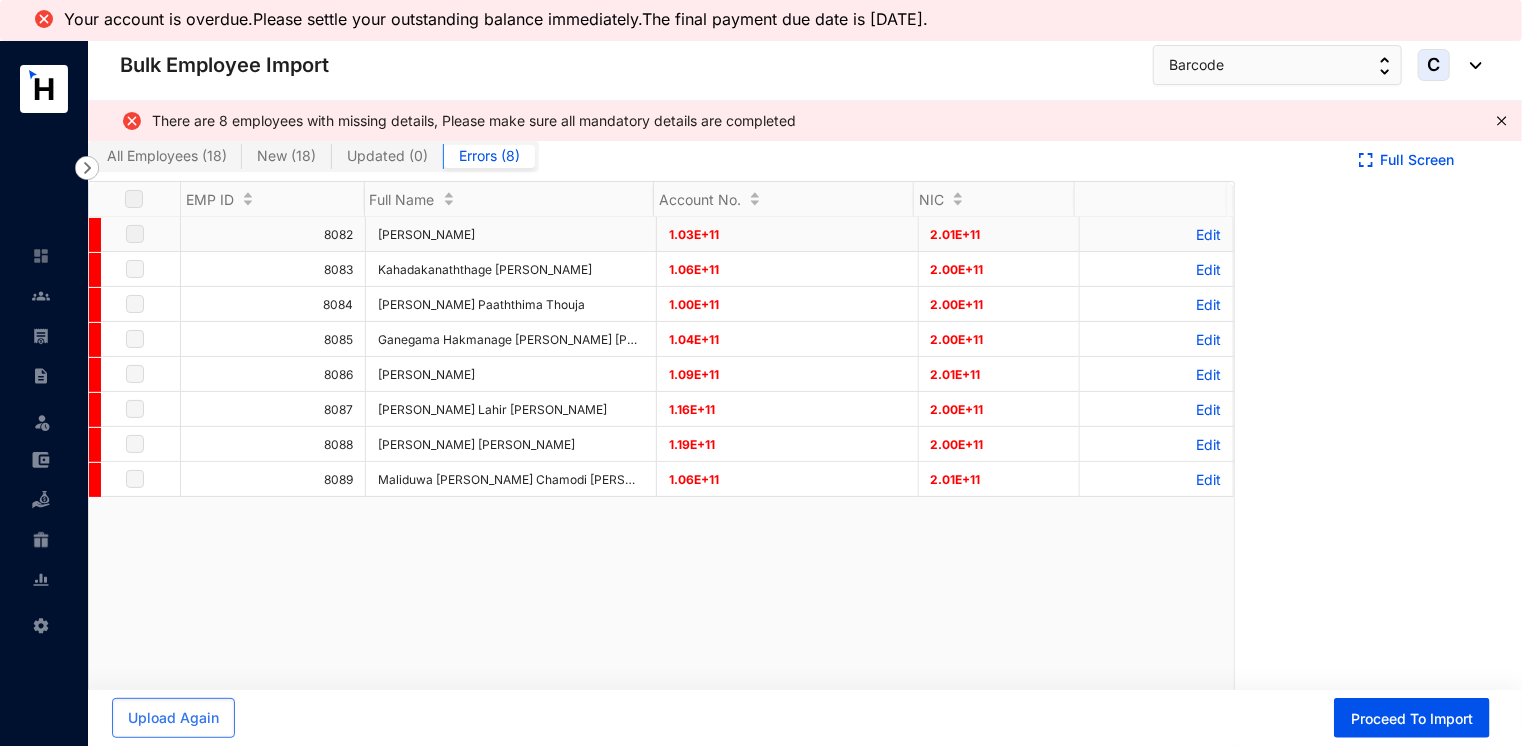 click on "Edit" at bounding box center (1156, 234) 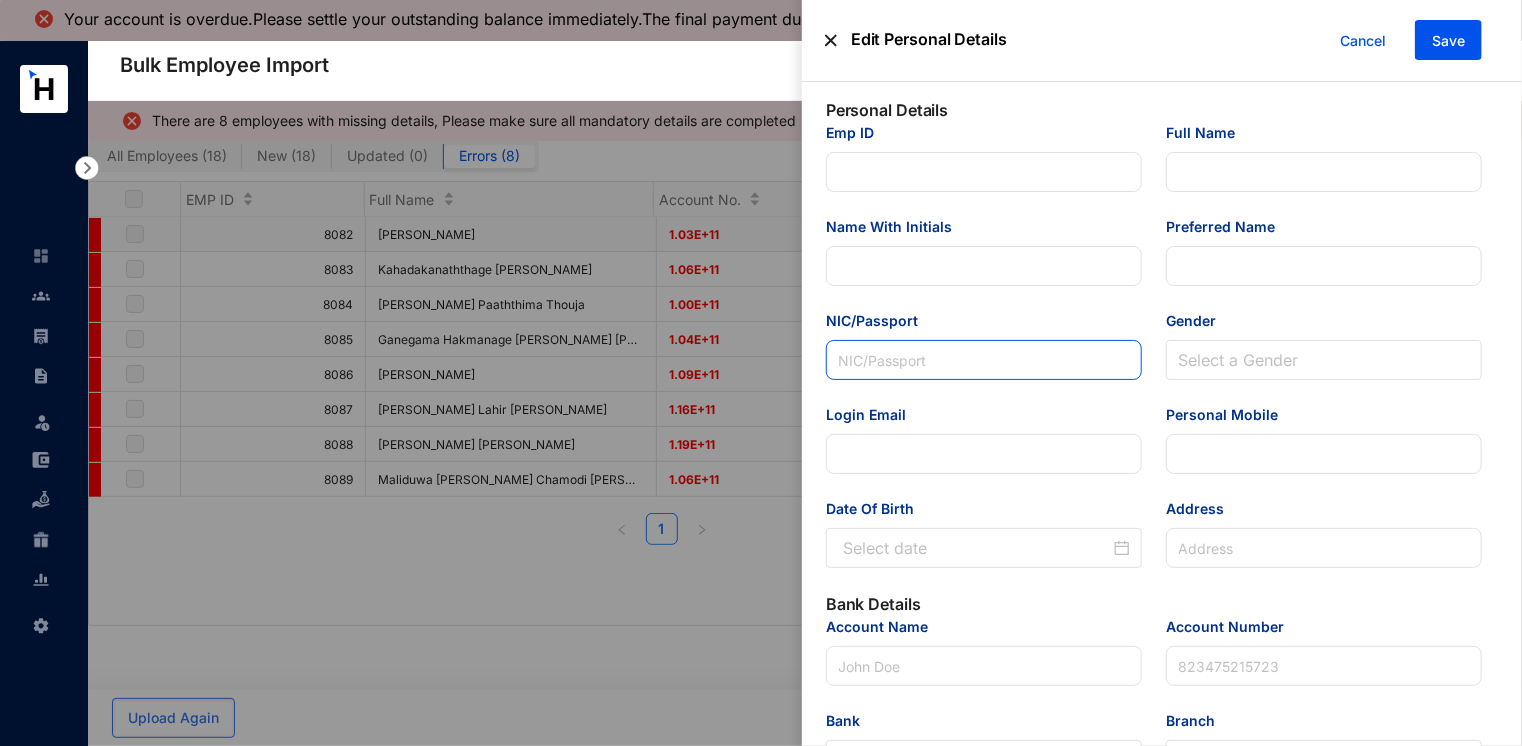 type on "8082" 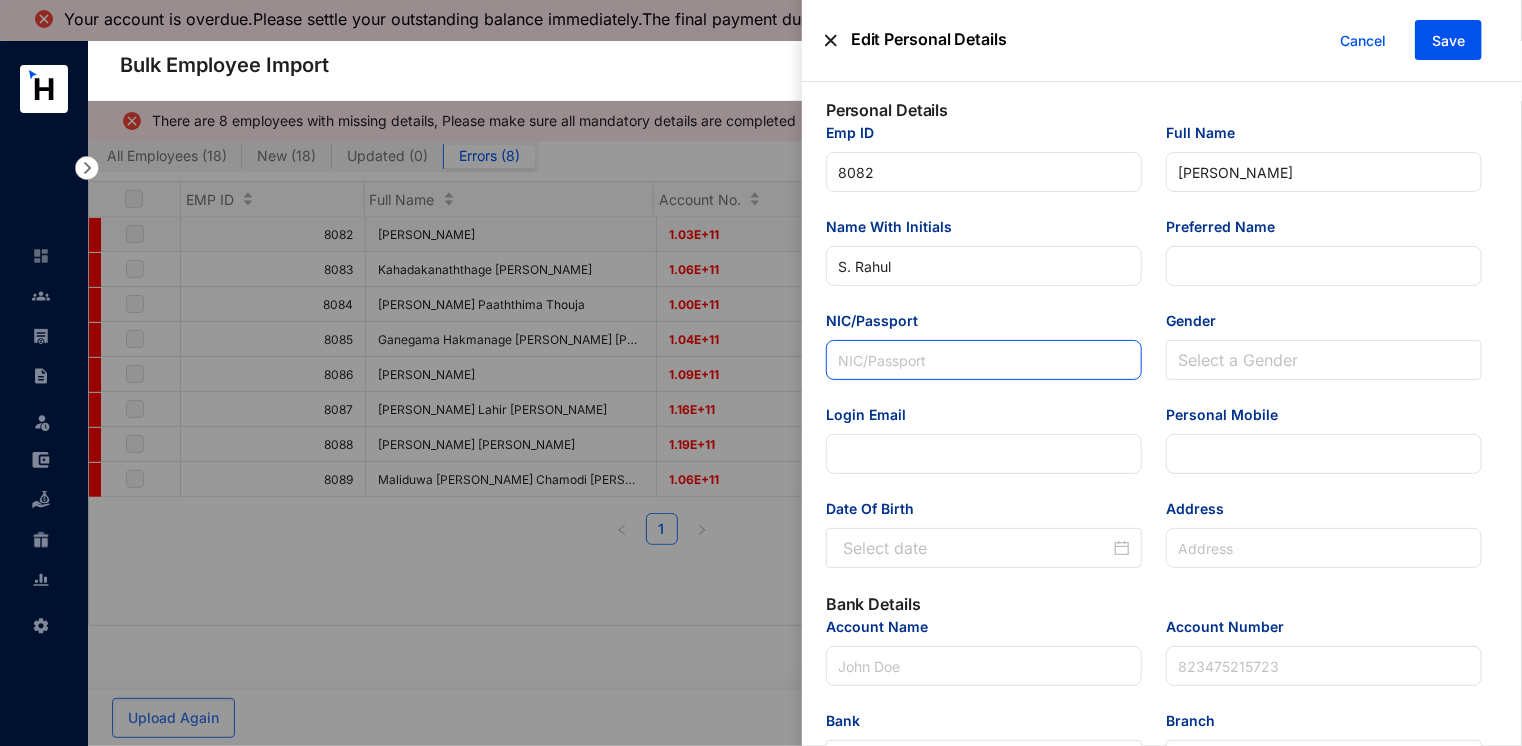 type on "Rahul Selvaraj" 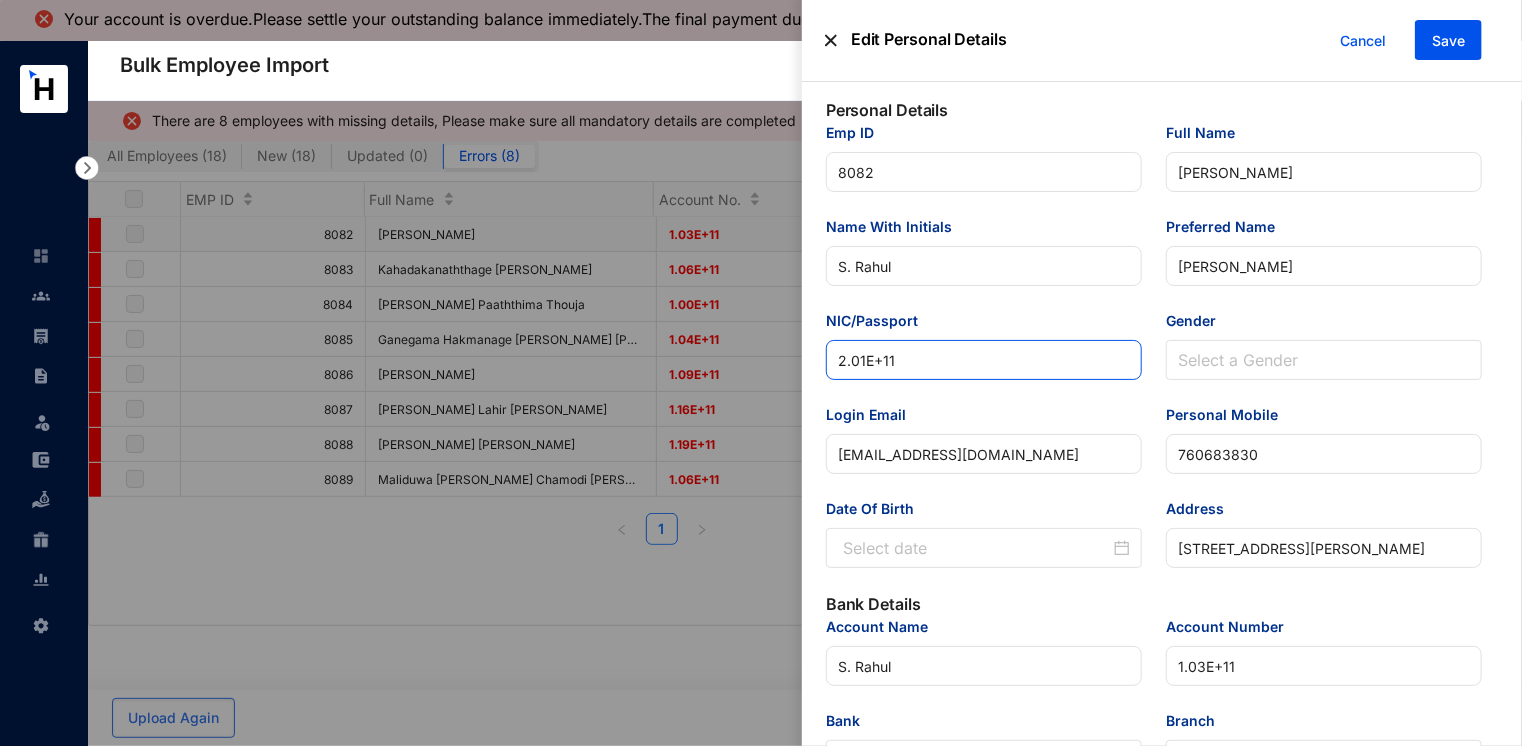 type on "[DATE]" 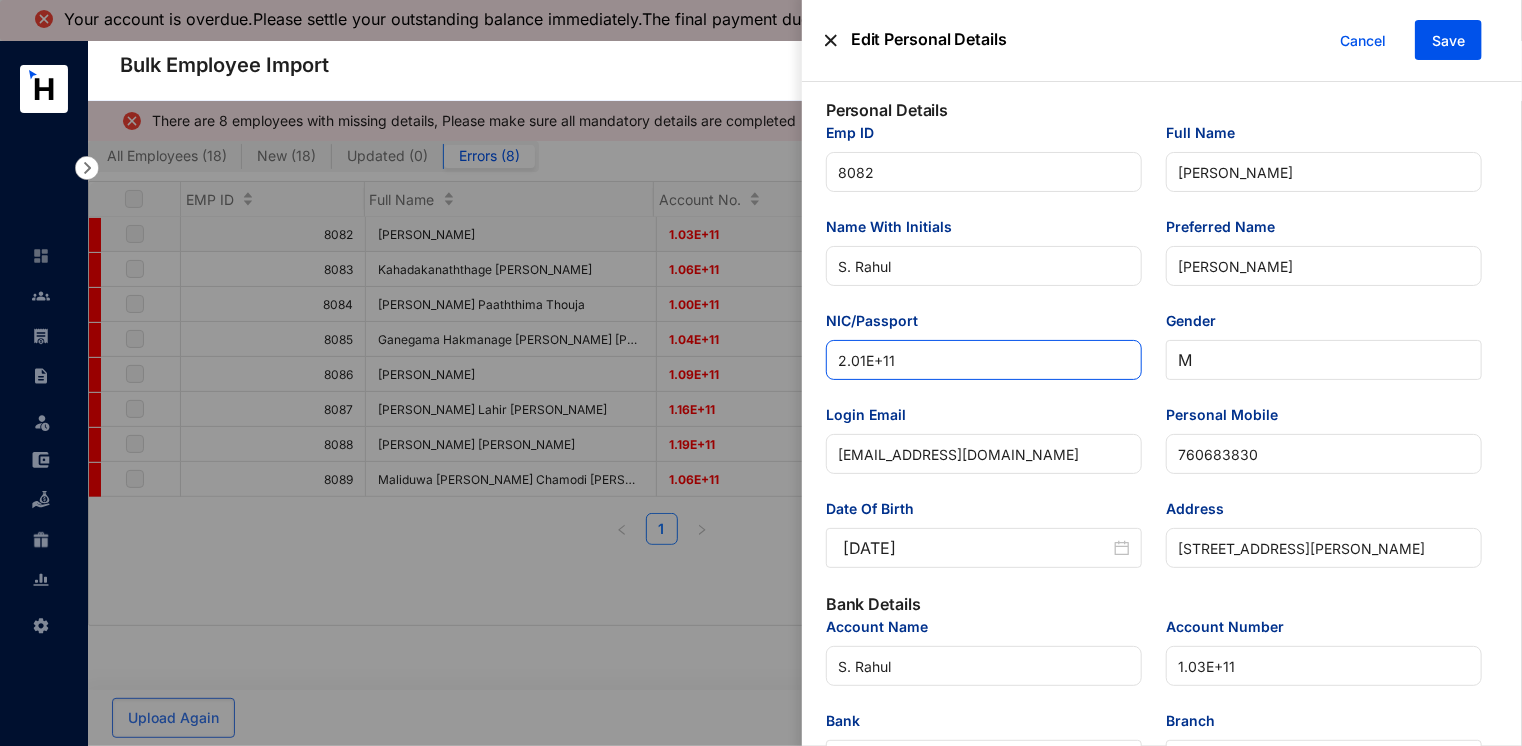 drag, startPoint x: 939, startPoint y: 368, endPoint x: 682, endPoint y: 351, distance: 257.56165 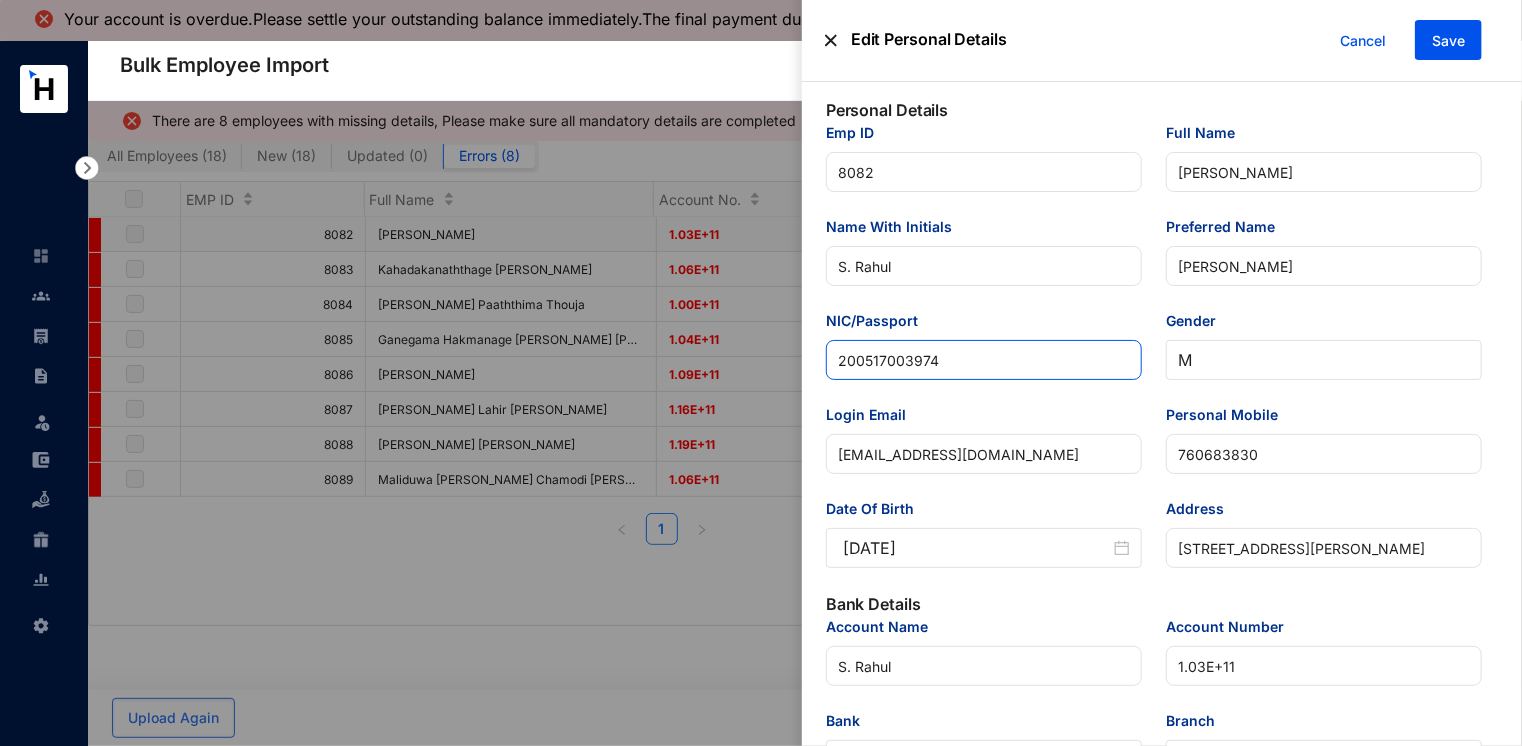 type on "200517003974" 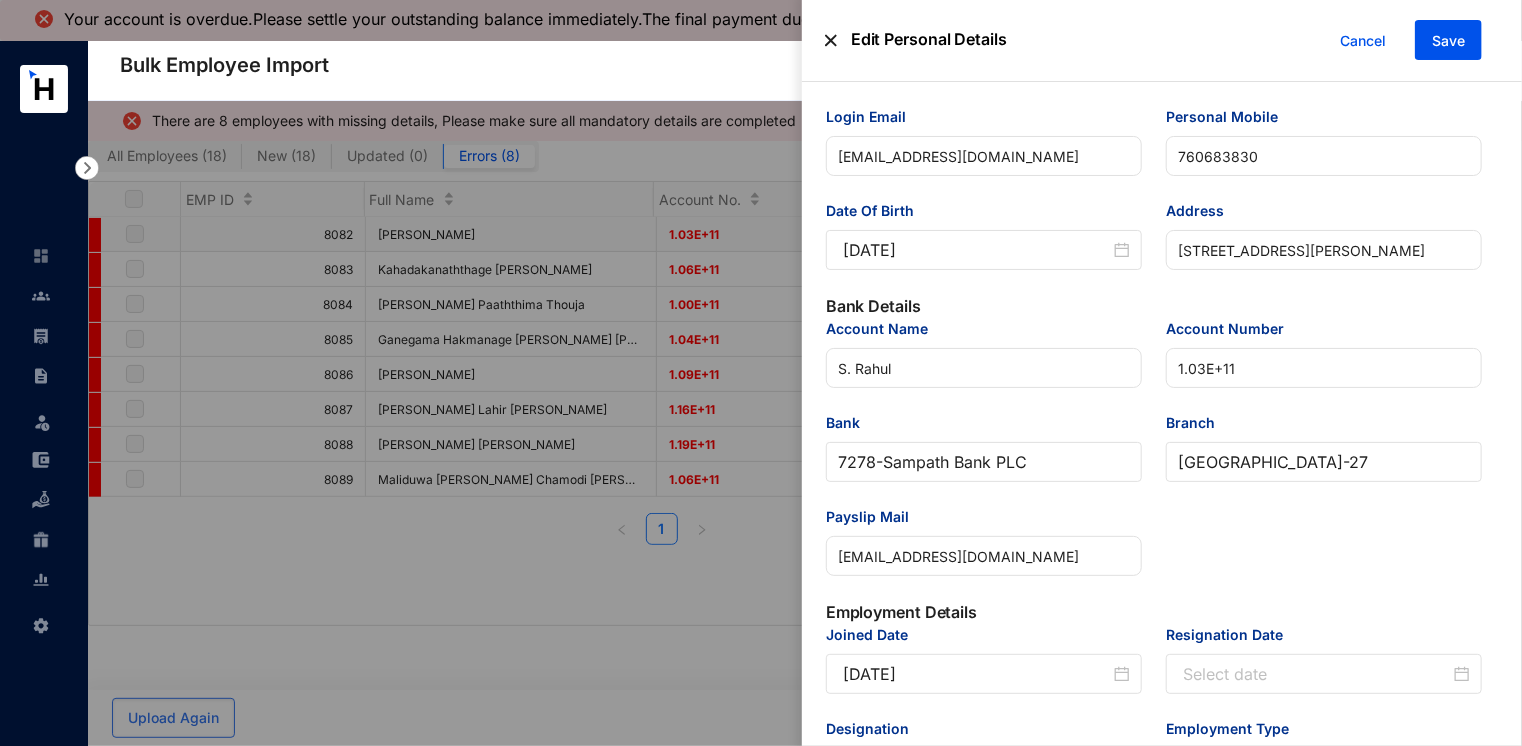 scroll, scrollTop: 300, scrollLeft: 0, axis: vertical 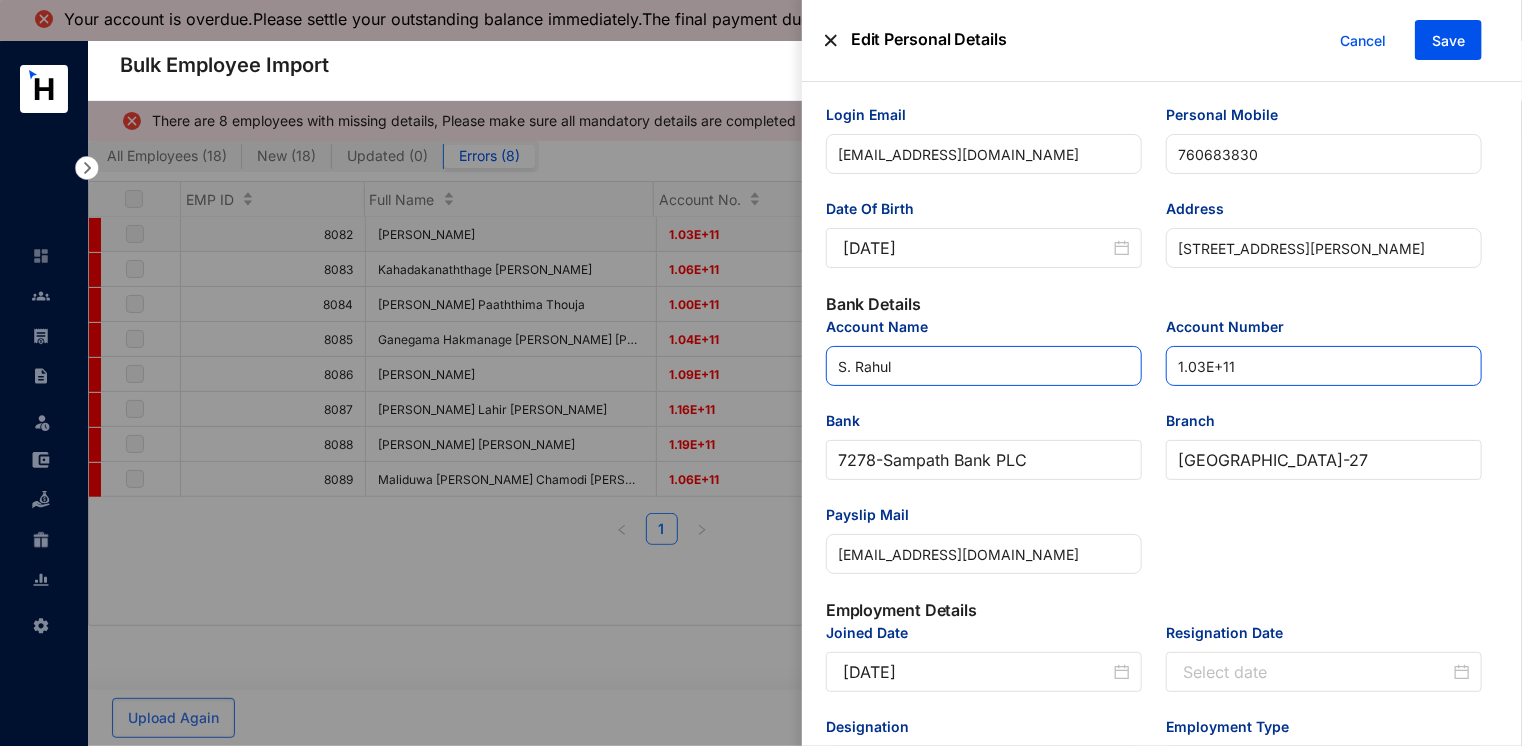 click on "Account Name S. Rahul Account Number 1.03E+11 Bank 7278  -  Sampath Bank PLC  Branch Old Moor Street  -  27 Payslip Mail selvarajrahul0@gmail.com" at bounding box center [1154, 457] 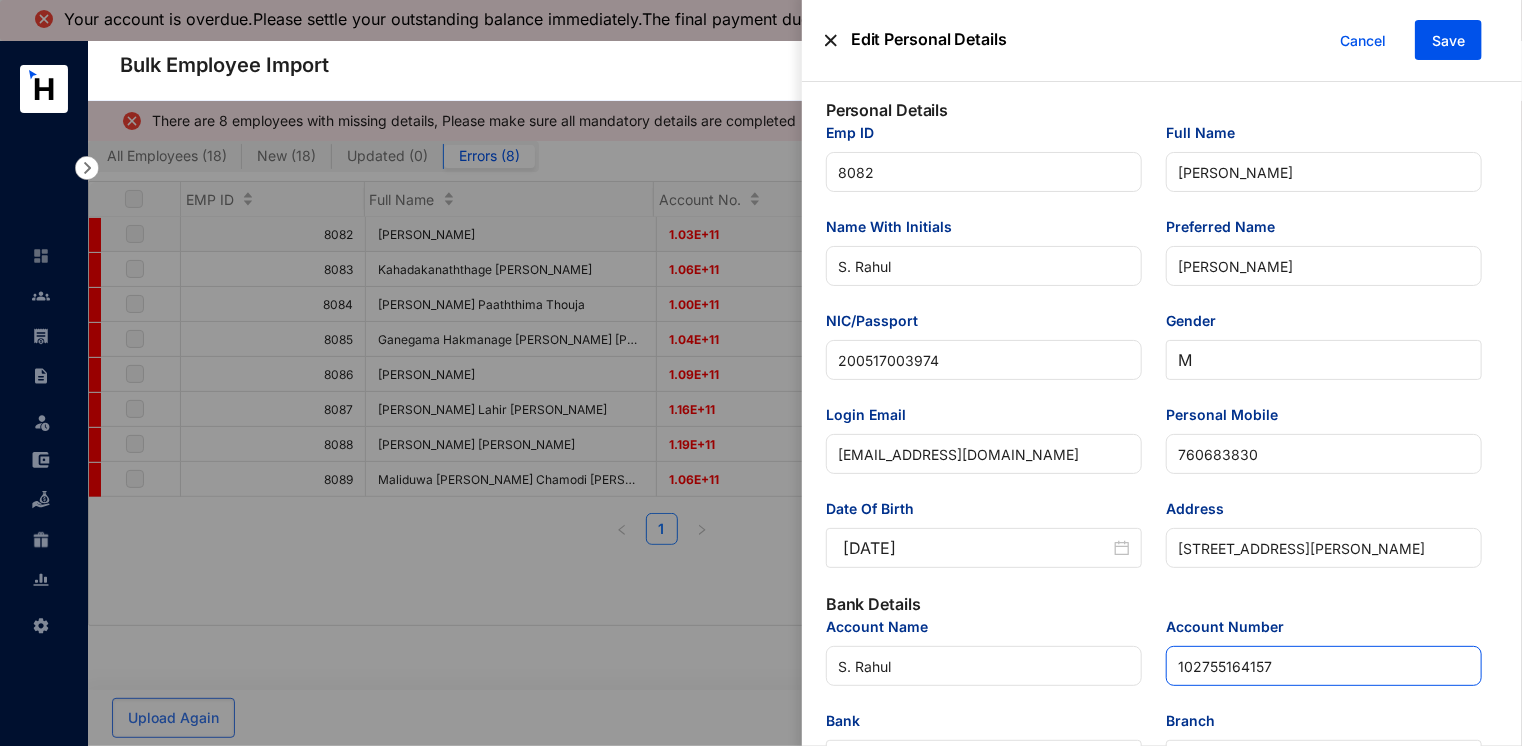 scroll, scrollTop: 0, scrollLeft: 0, axis: both 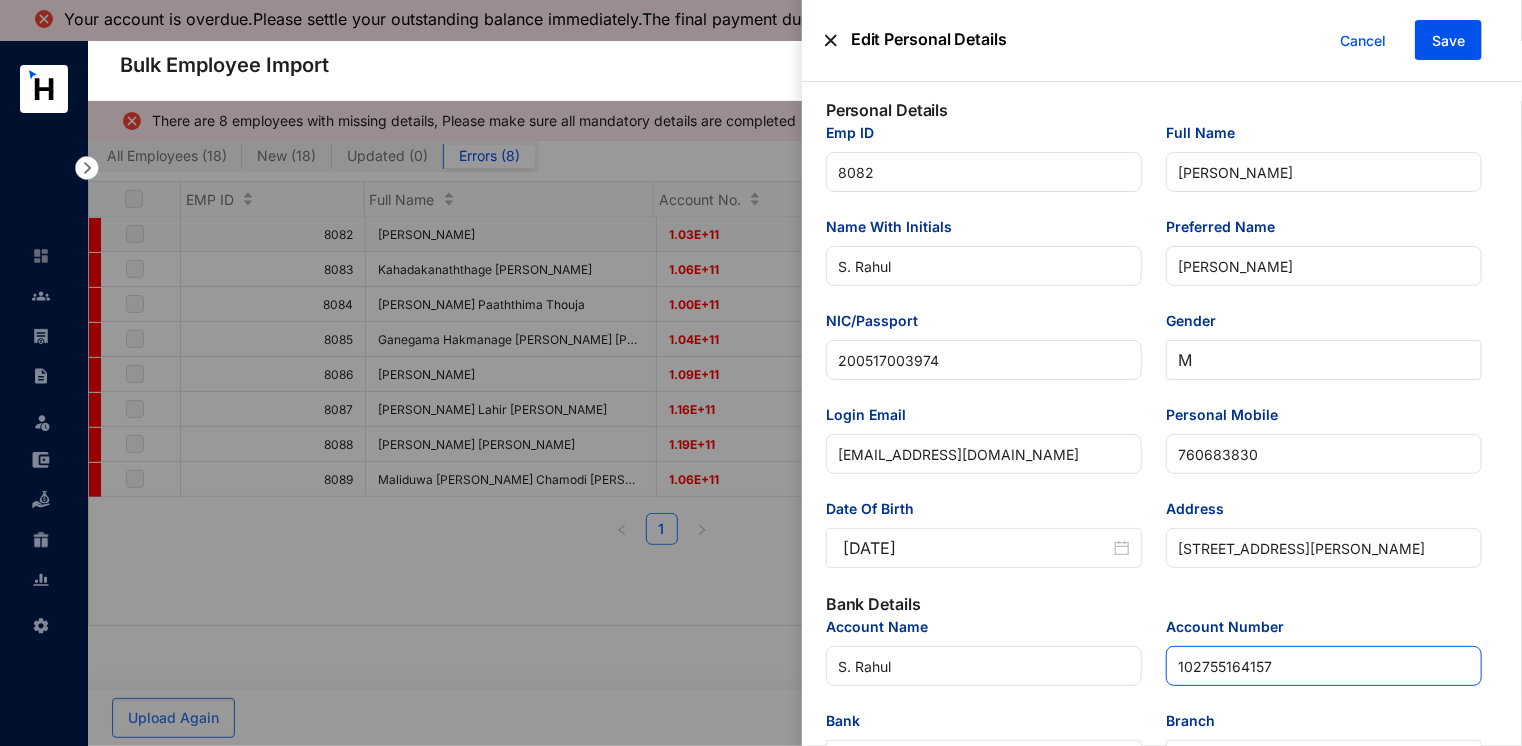 type on "102755164157" 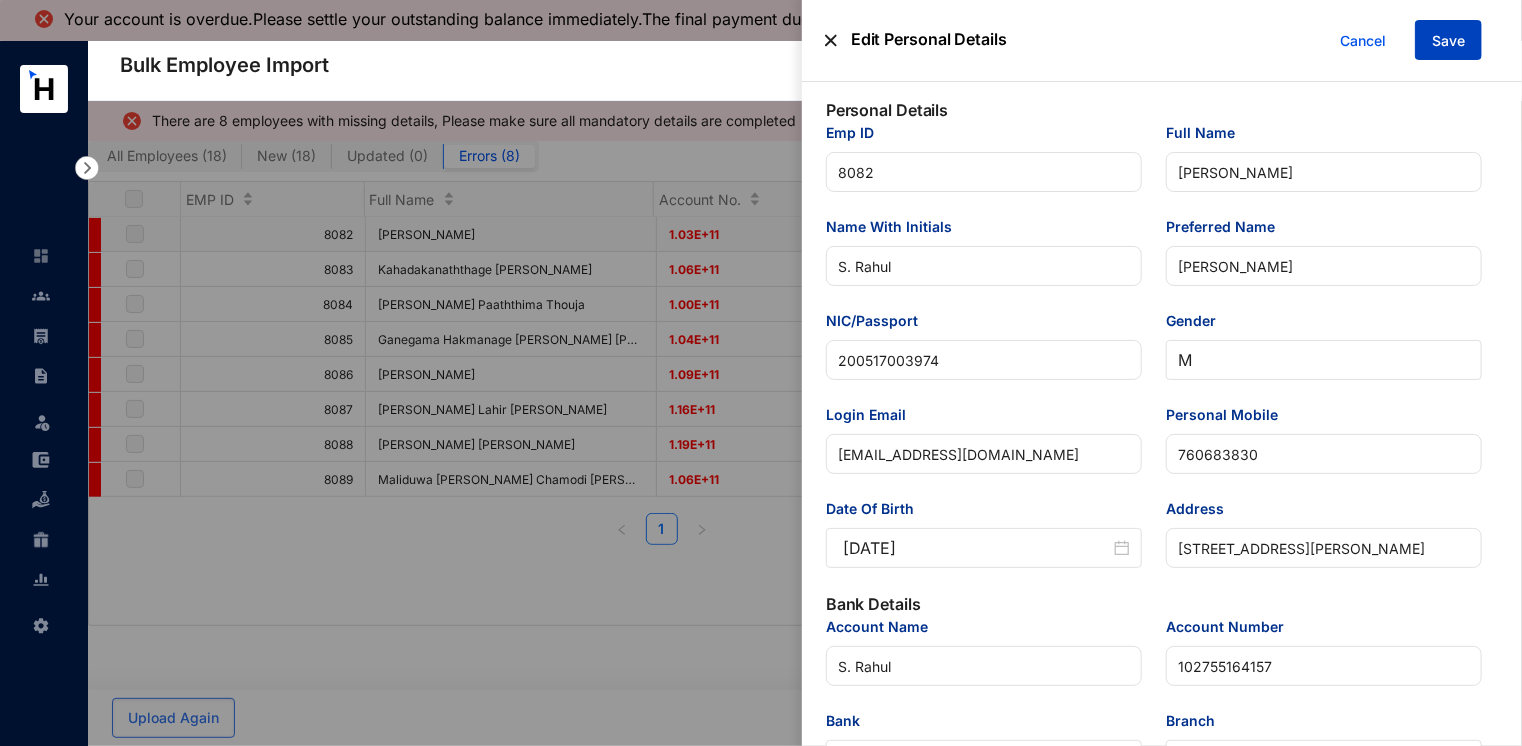 click on "Save" at bounding box center [1448, 41] 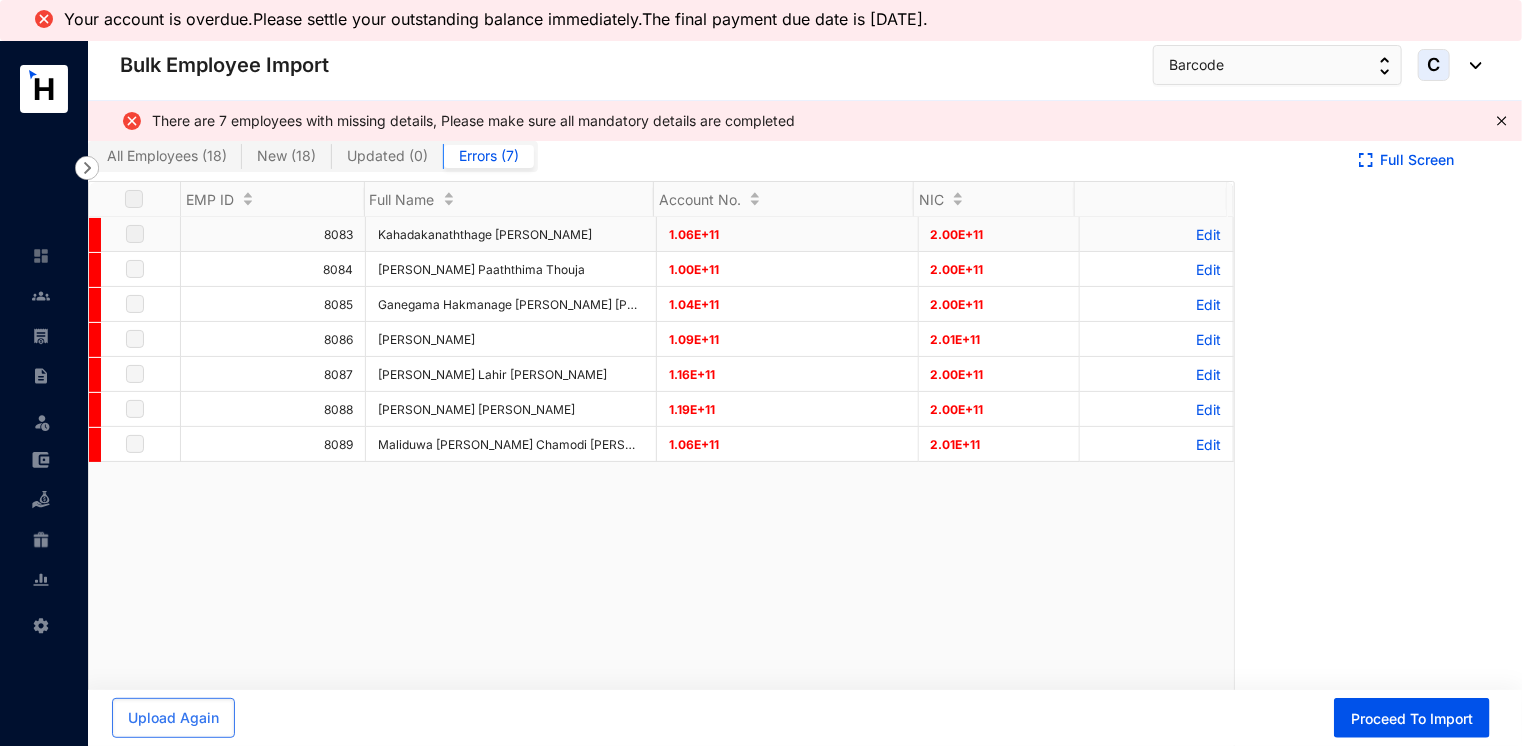click on "Edit" at bounding box center (1156, 234) 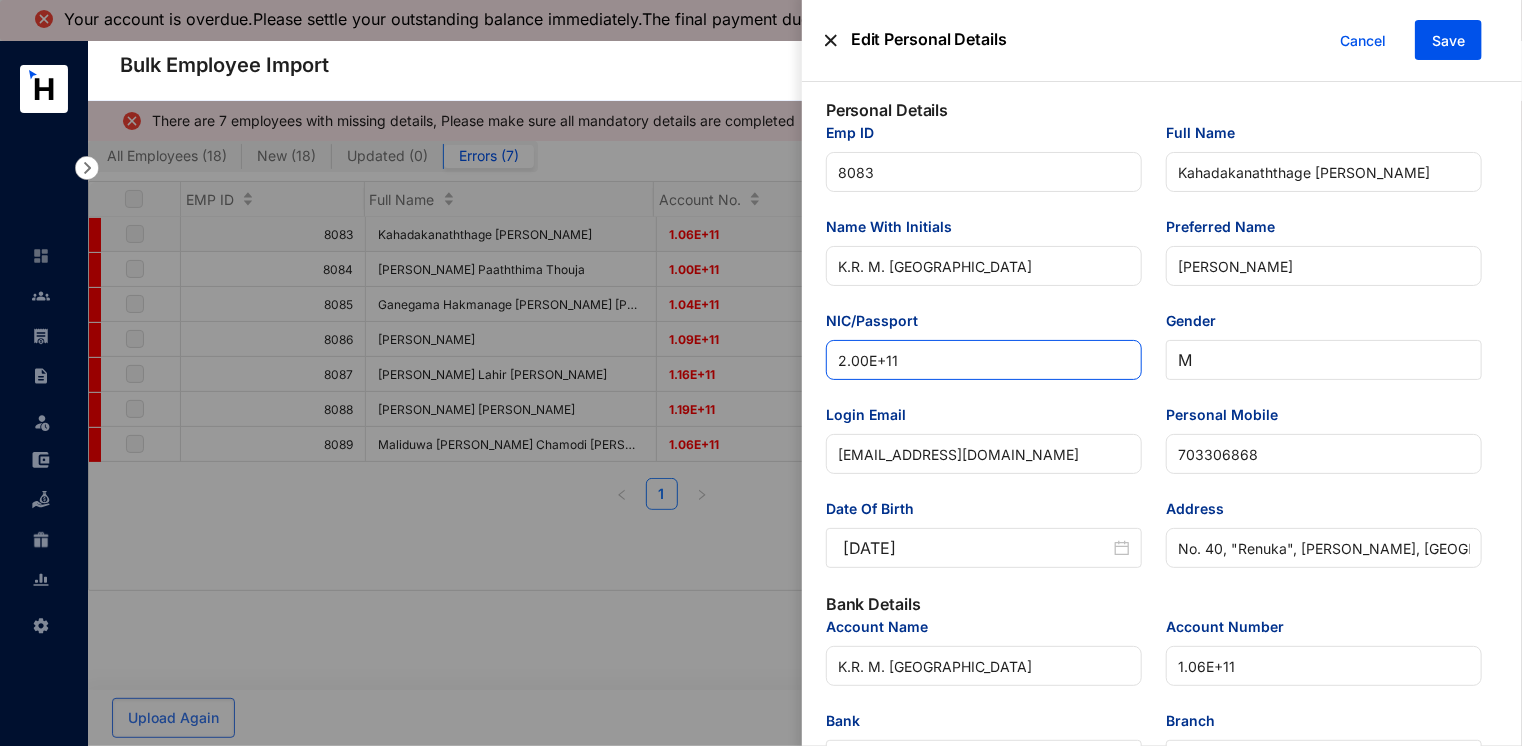 drag, startPoint x: 876, startPoint y: 360, endPoint x: 761, endPoint y: 360, distance: 115 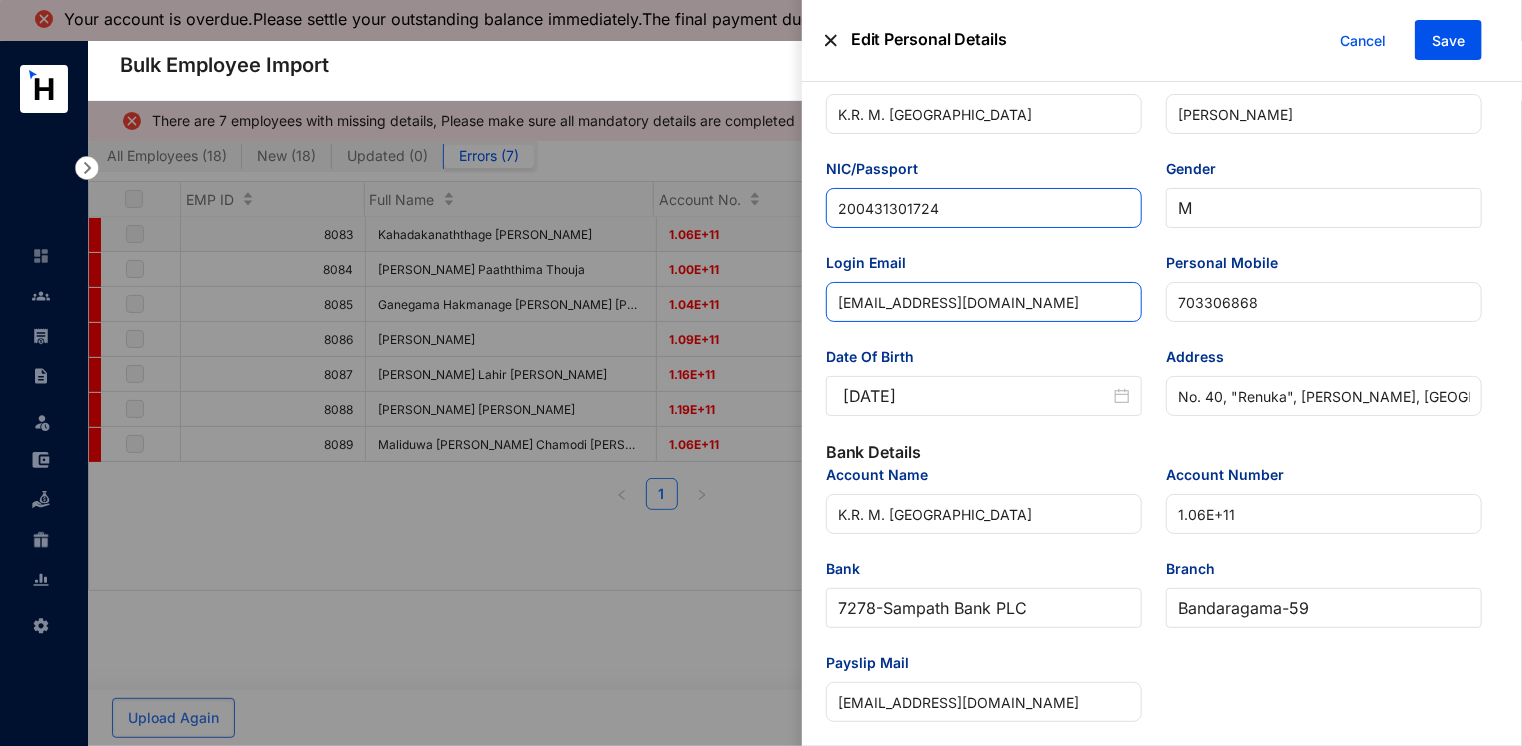 scroll, scrollTop: 200, scrollLeft: 0, axis: vertical 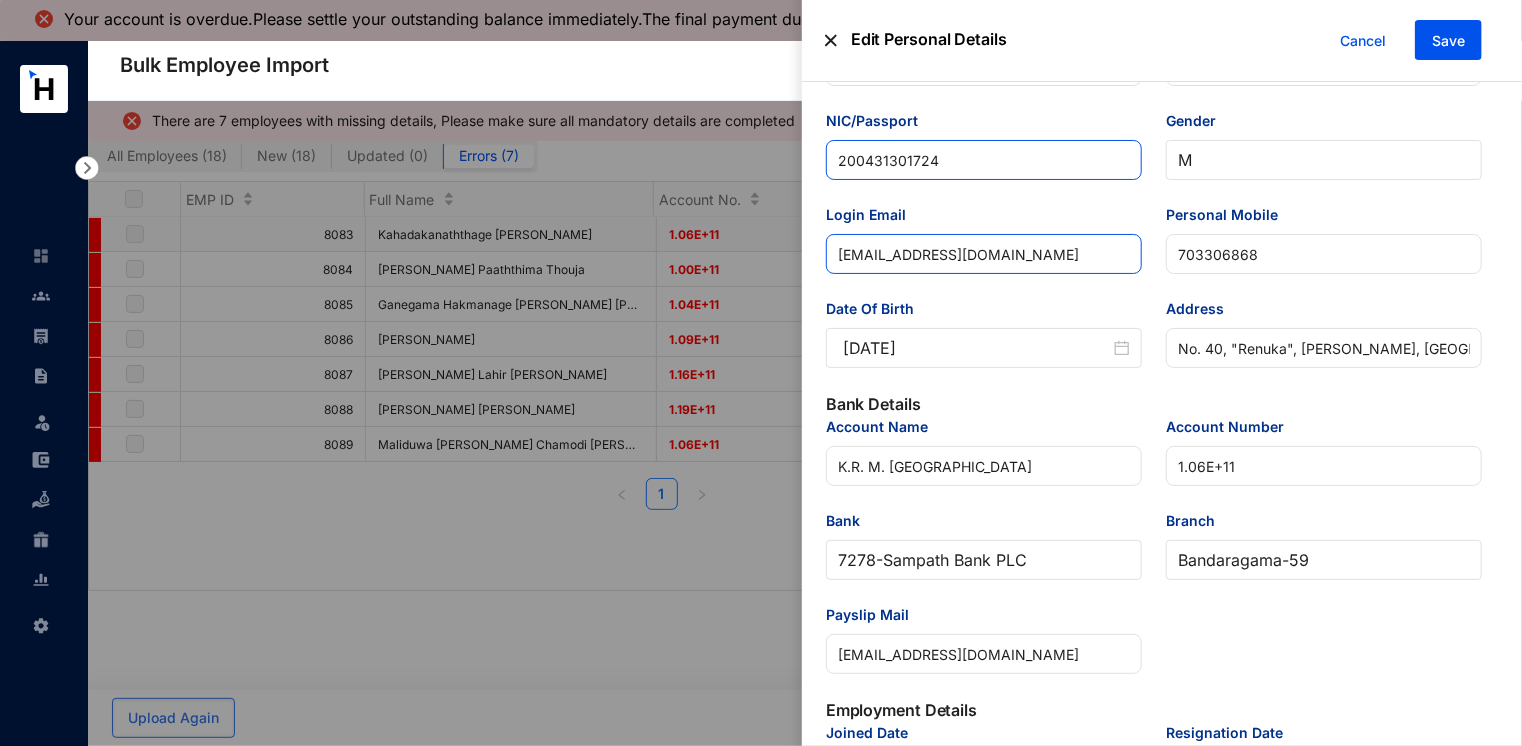 type on "200431301724" 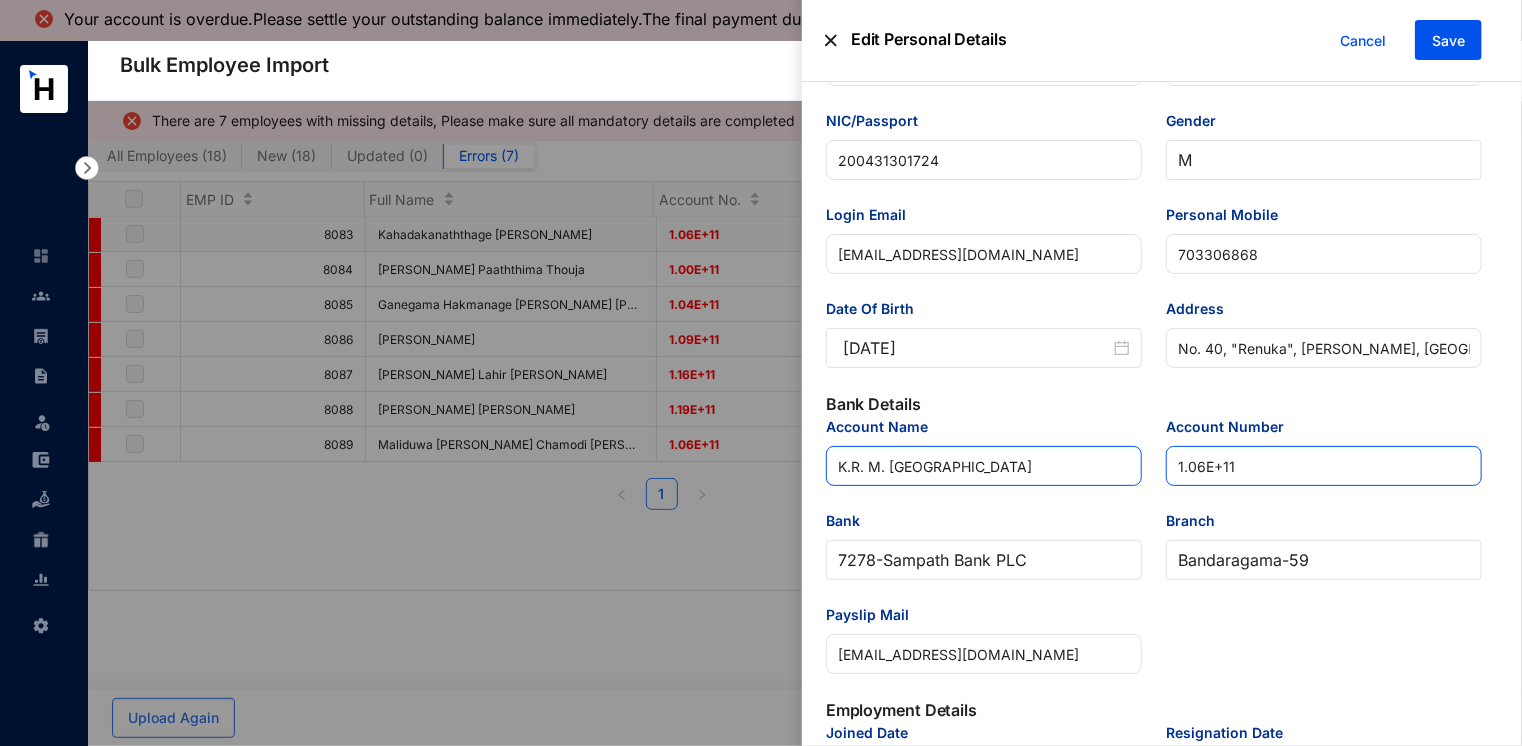 drag, startPoint x: 1273, startPoint y: 469, endPoint x: 1045, endPoint y: 462, distance: 228.10744 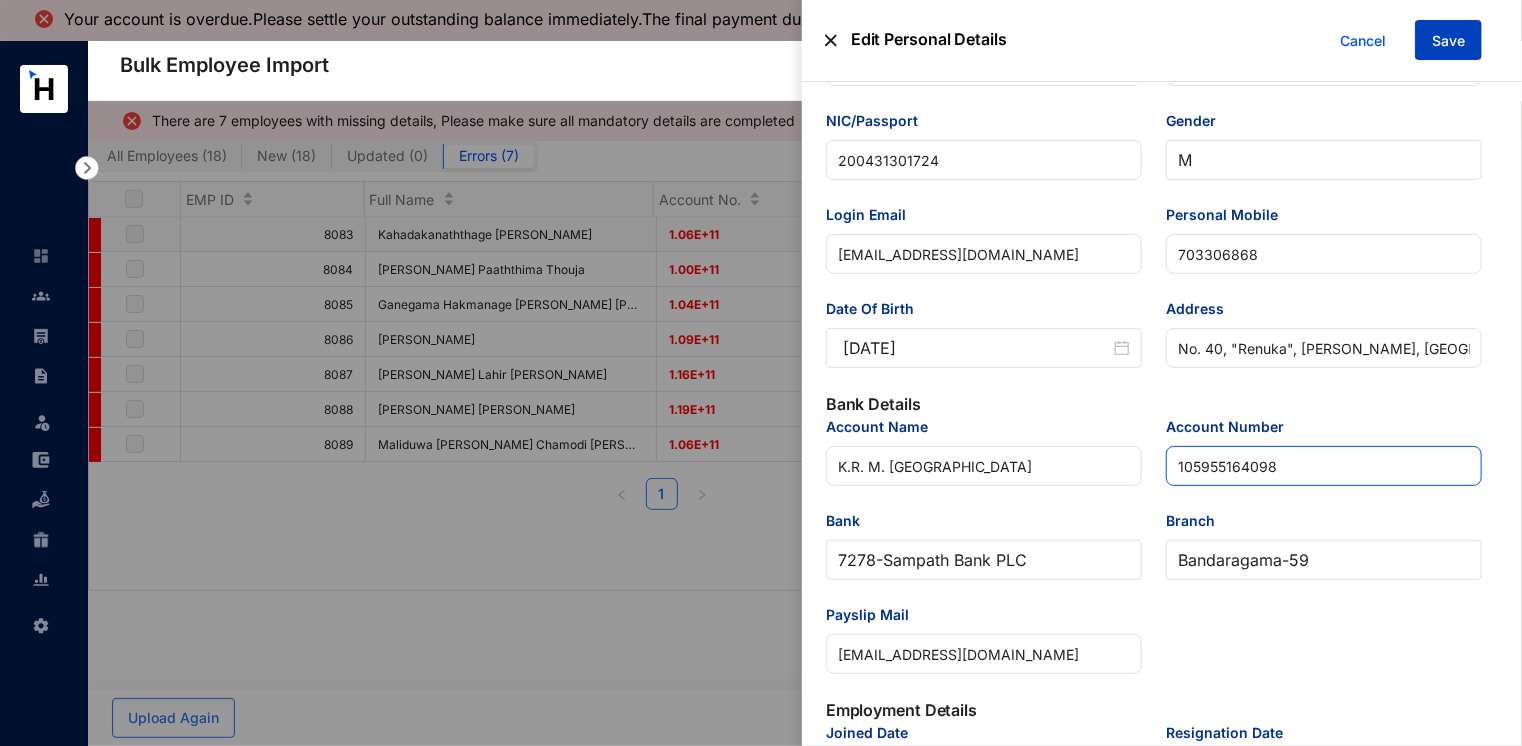 type on "105955164098" 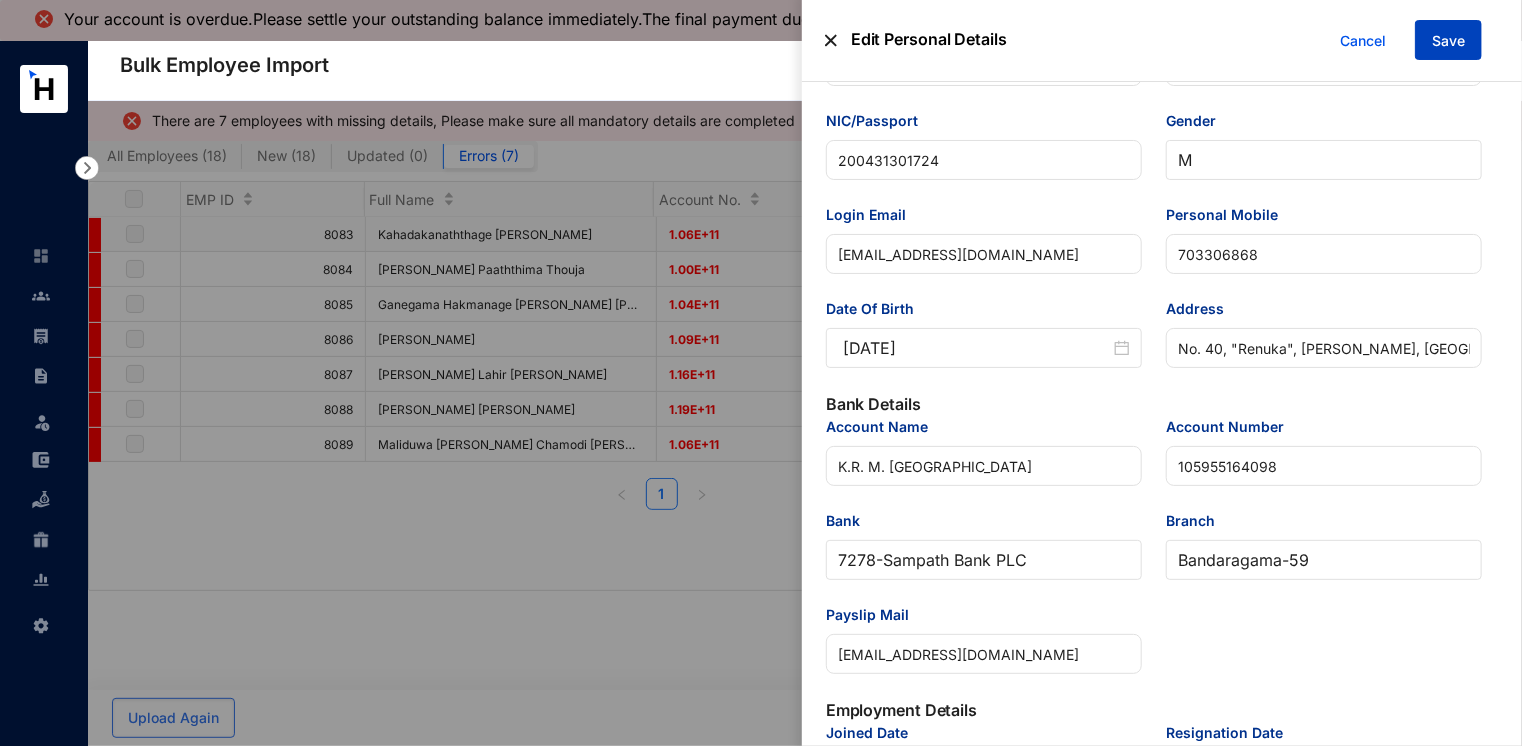 click on "Save" at bounding box center (1448, 41) 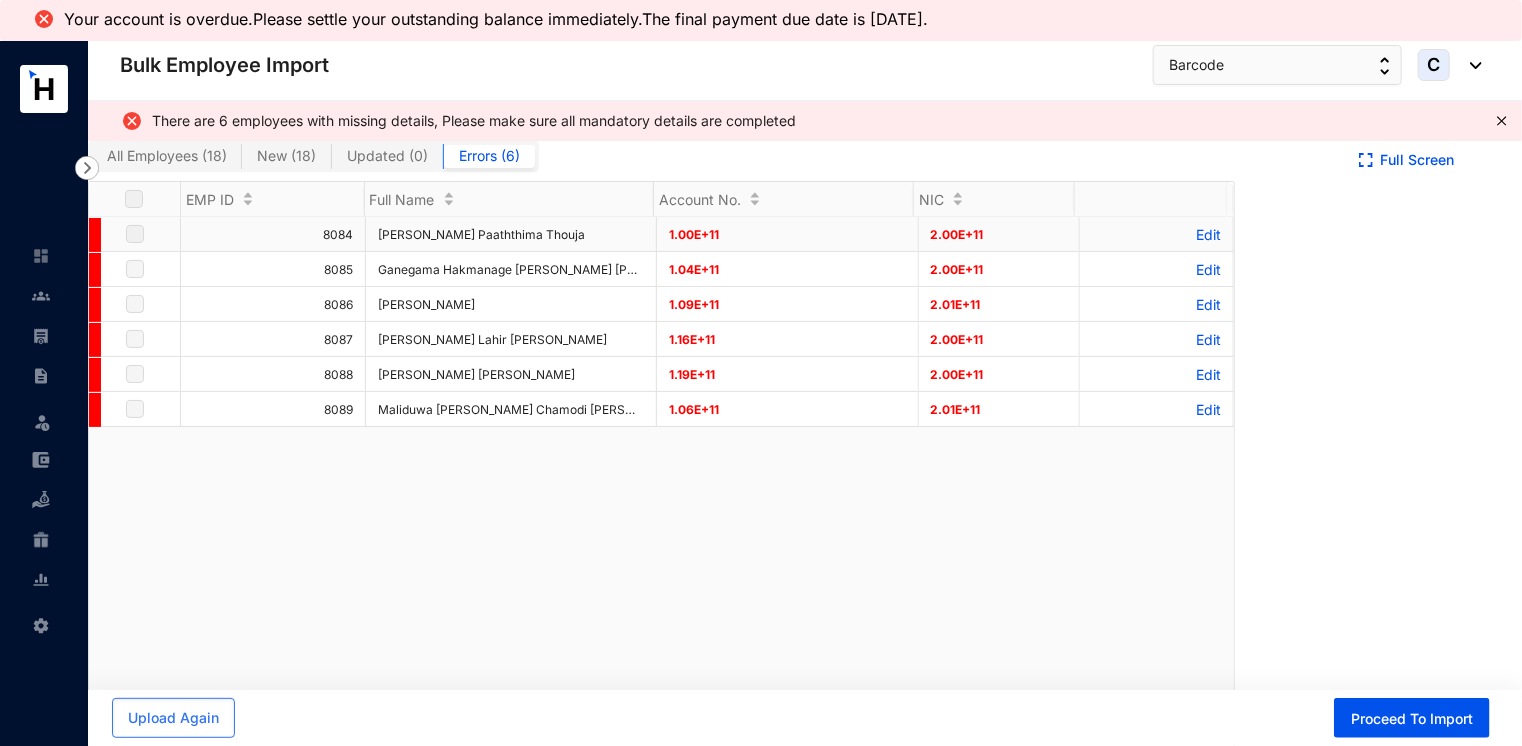 click on "Edit" at bounding box center [1156, 234] 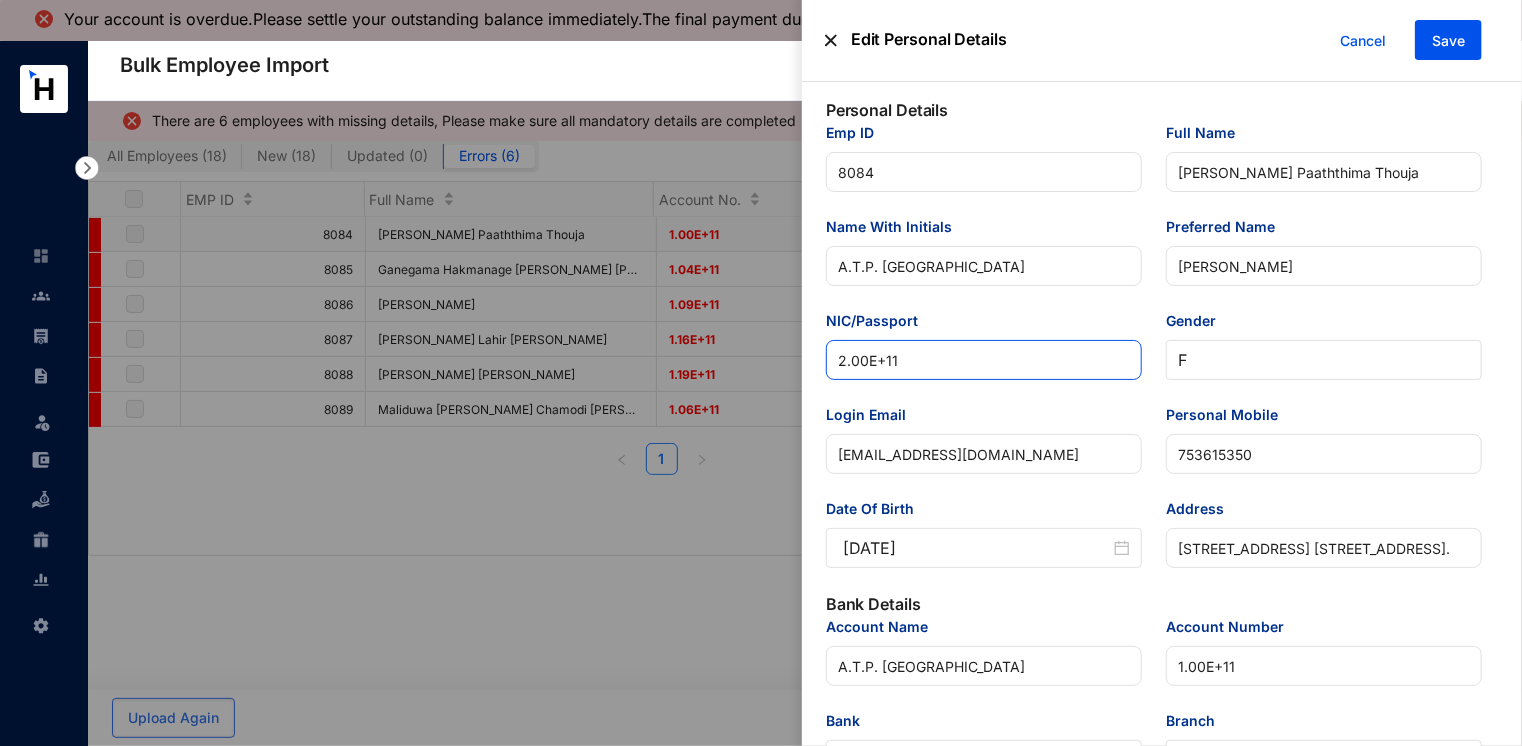 drag, startPoint x: 951, startPoint y: 358, endPoint x: 784, endPoint y: 356, distance: 167.01198 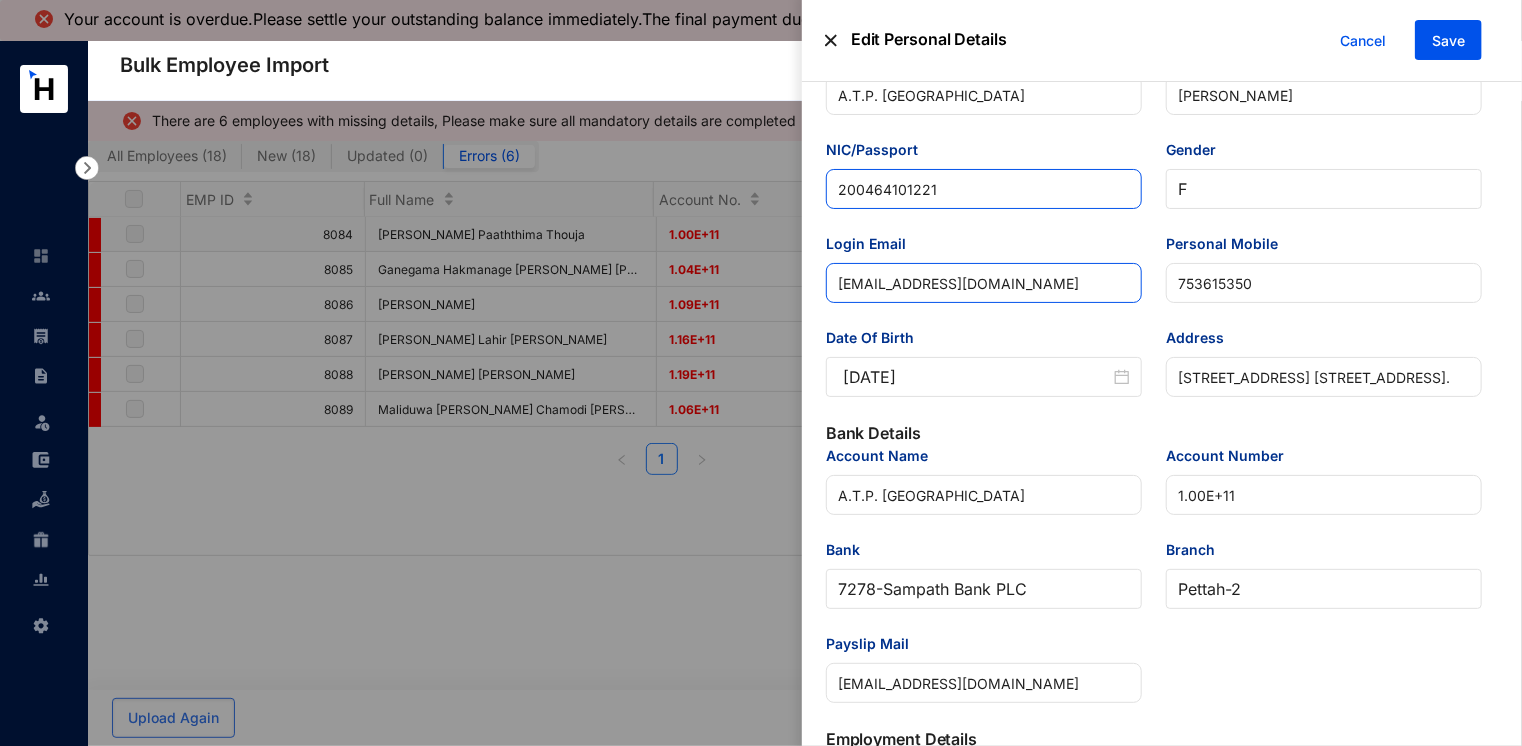 scroll, scrollTop: 200, scrollLeft: 0, axis: vertical 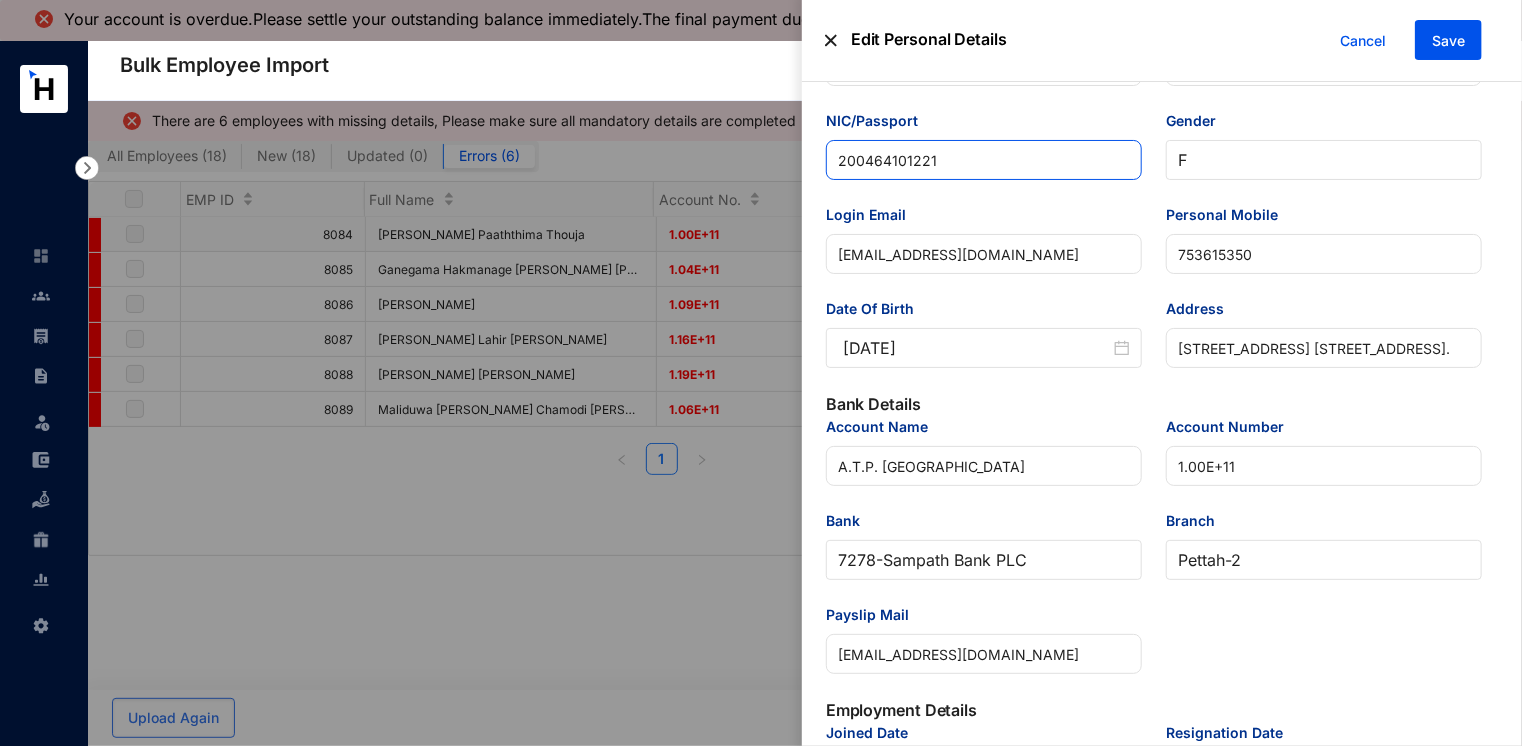 type on "200464101221" 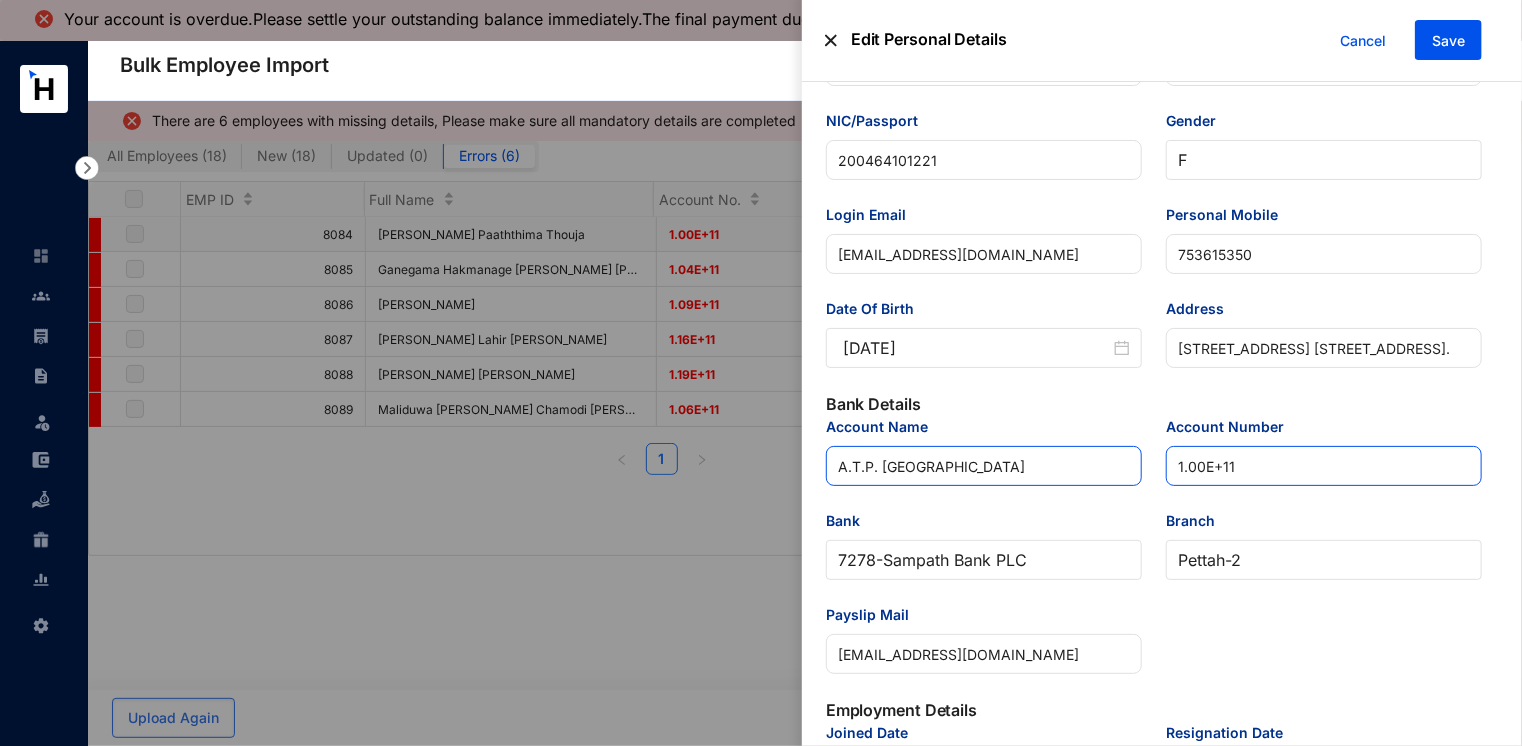 drag, startPoint x: 1219, startPoint y: 471, endPoint x: 958, endPoint y: 466, distance: 261.04788 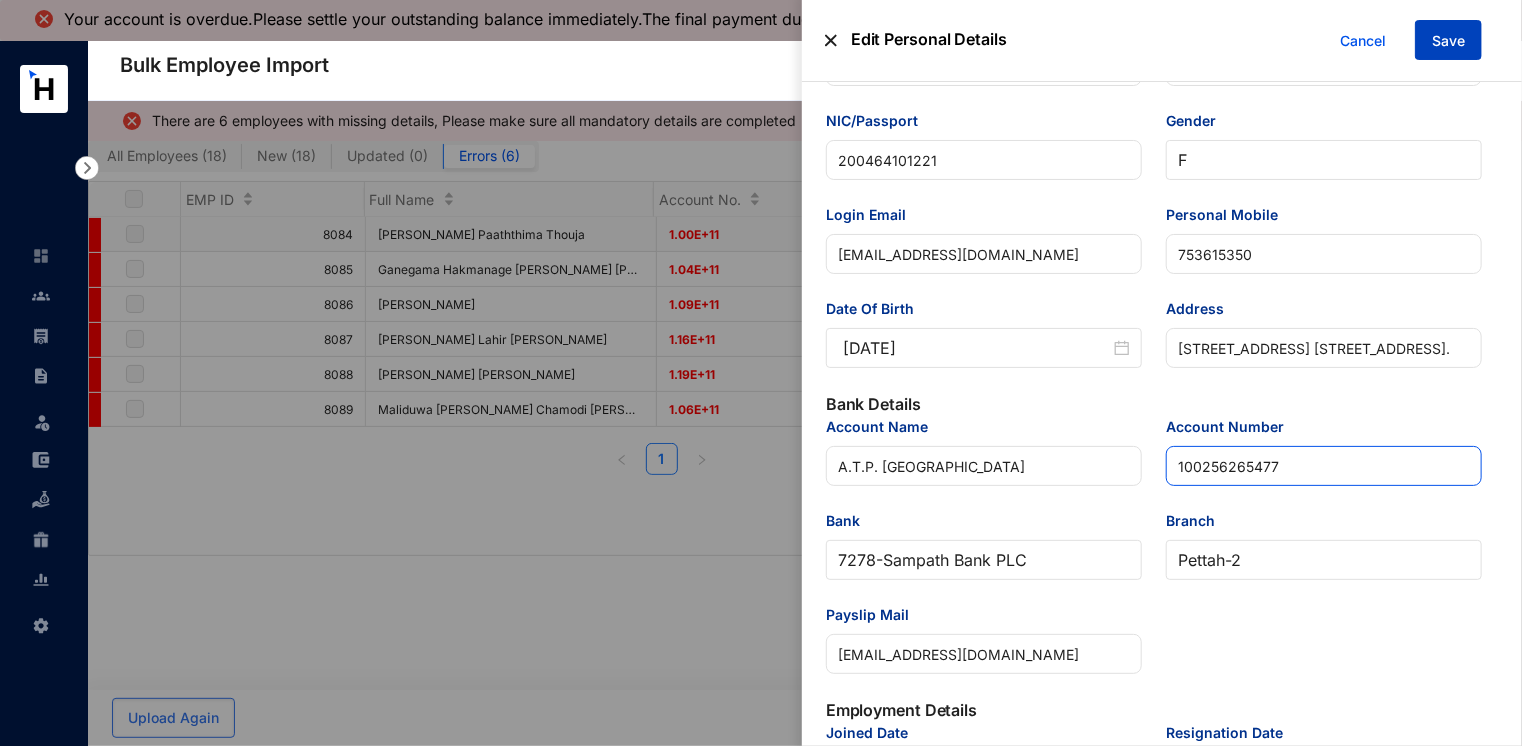 type on "100256265477" 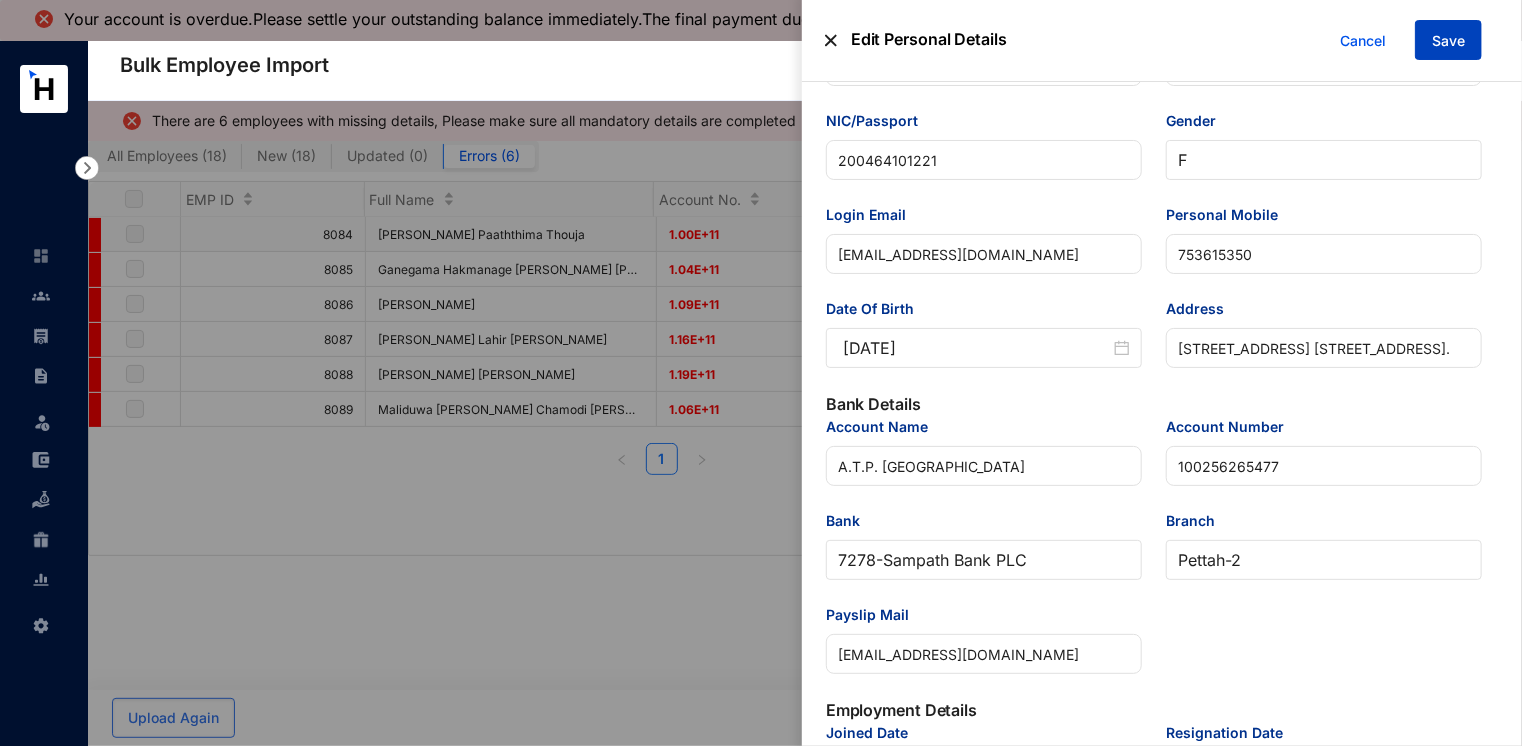 click on "Save" at bounding box center (1448, 41) 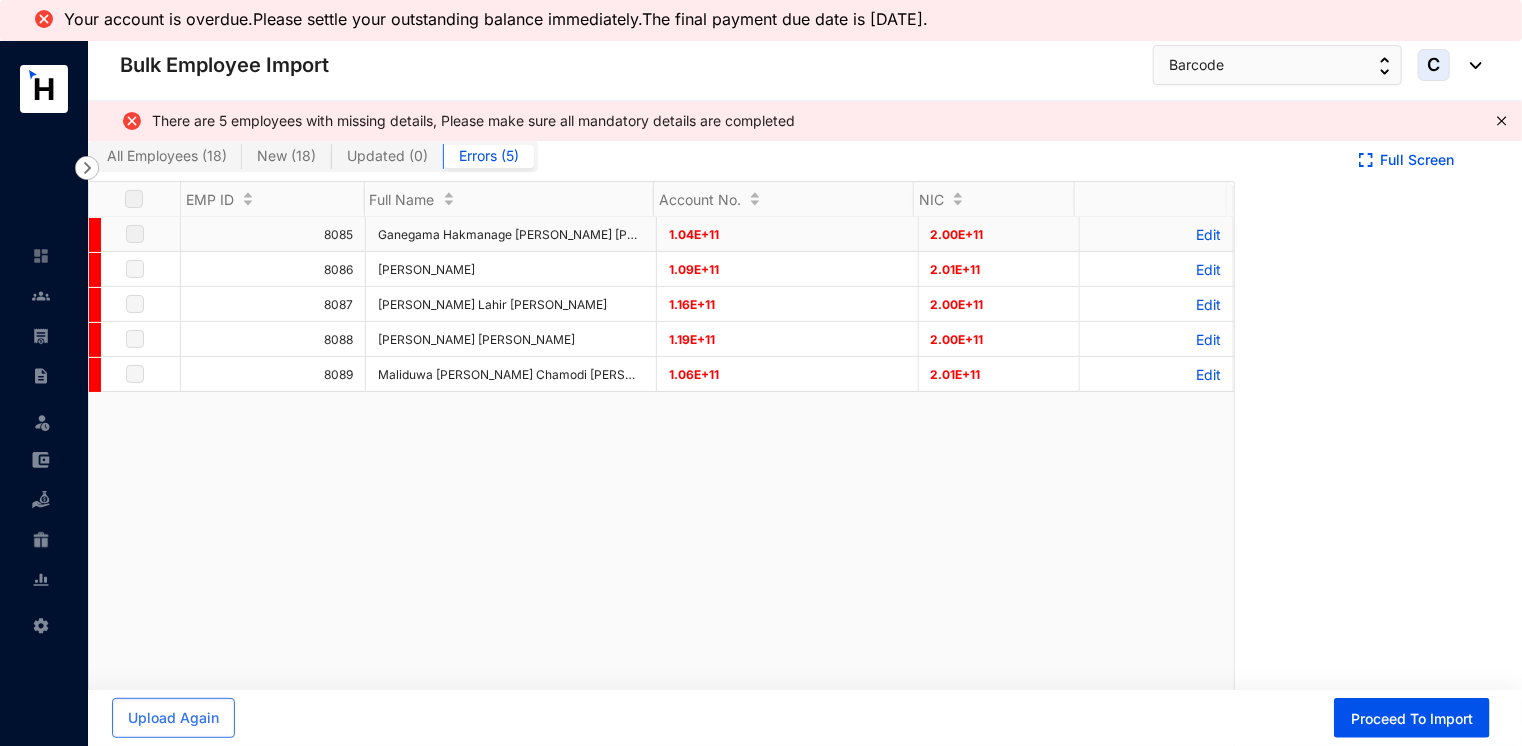 click on "Edit" at bounding box center (1156, 234) 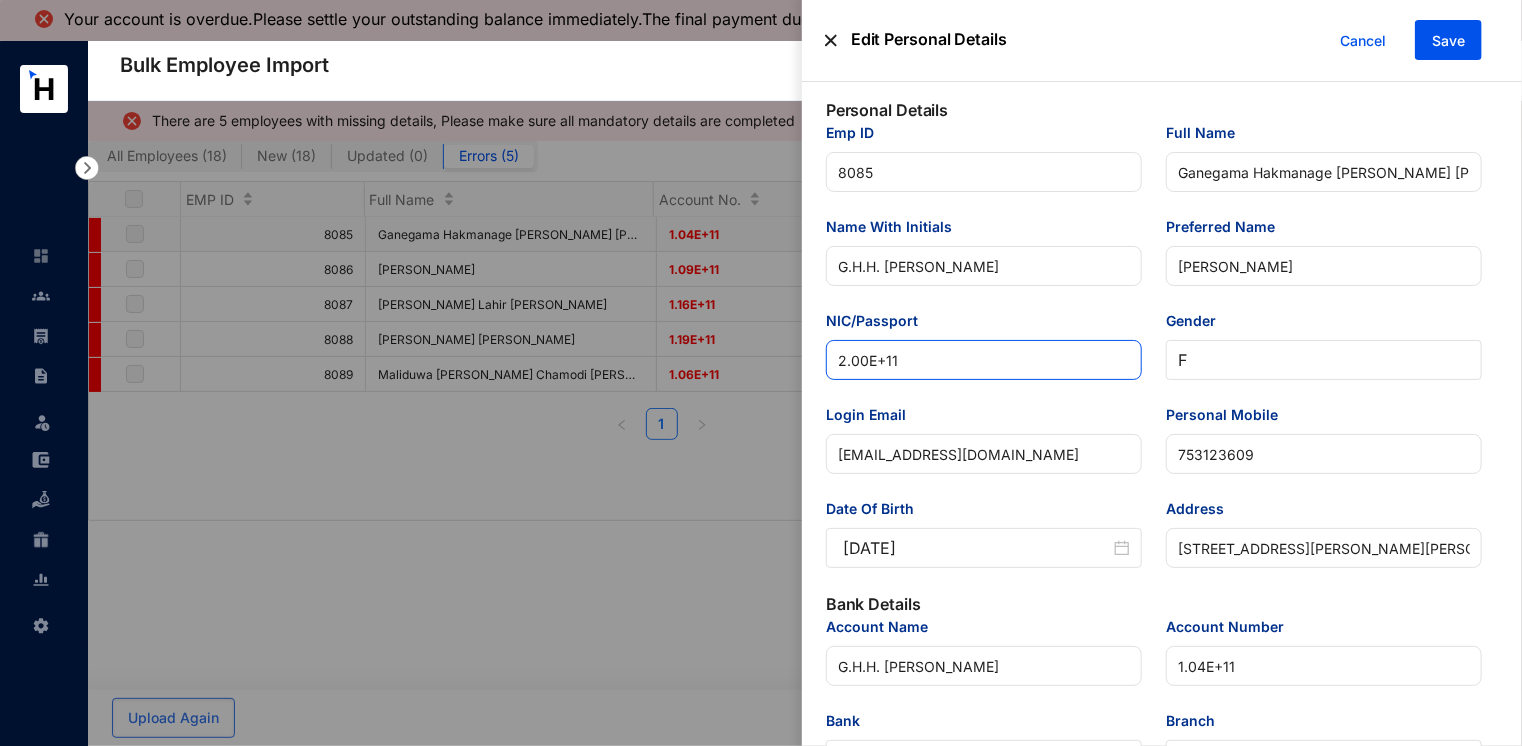 drag, startPoint x: 765, startPoint y: 353, endPoint x: 647, endPoint y: 352, distance: 118.004234 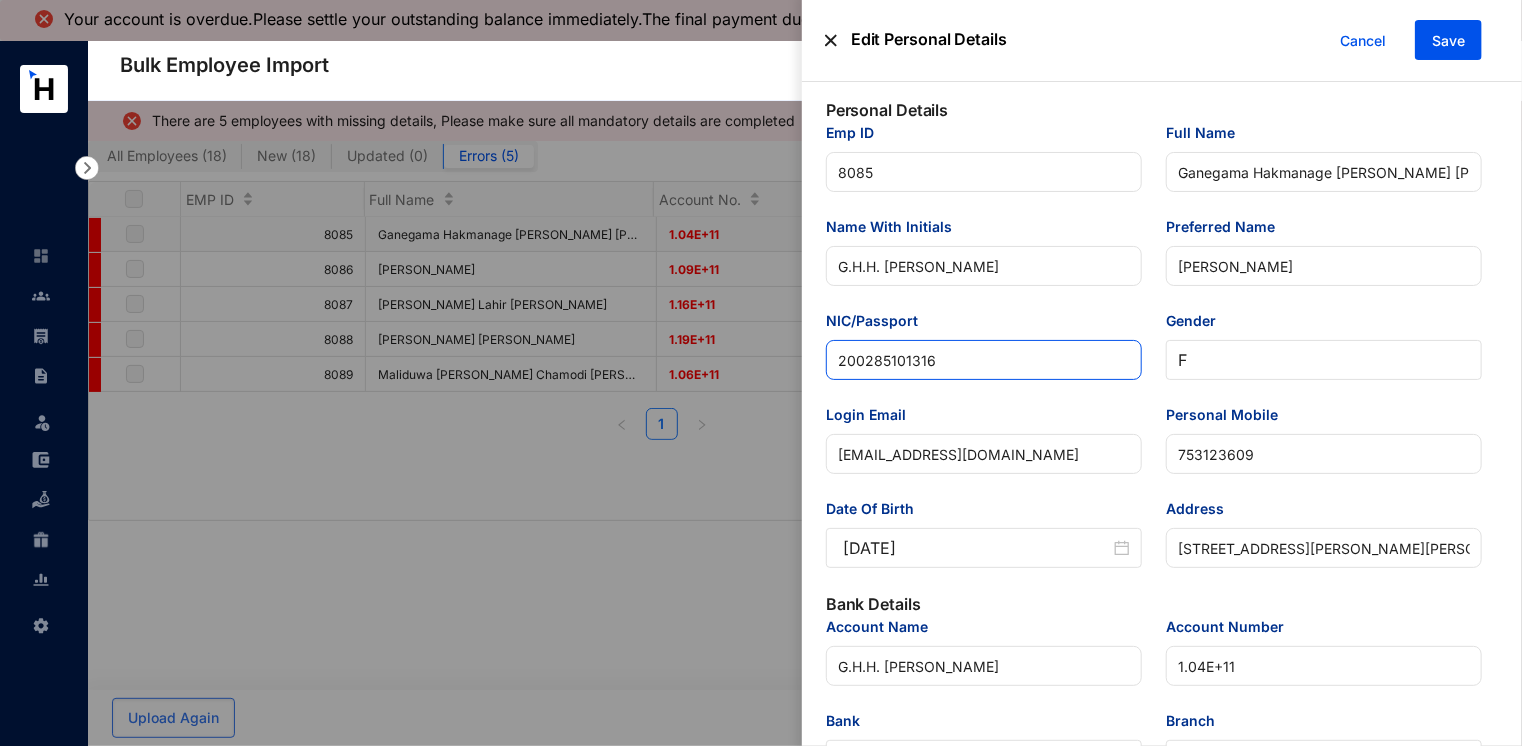 type on "200285101316" 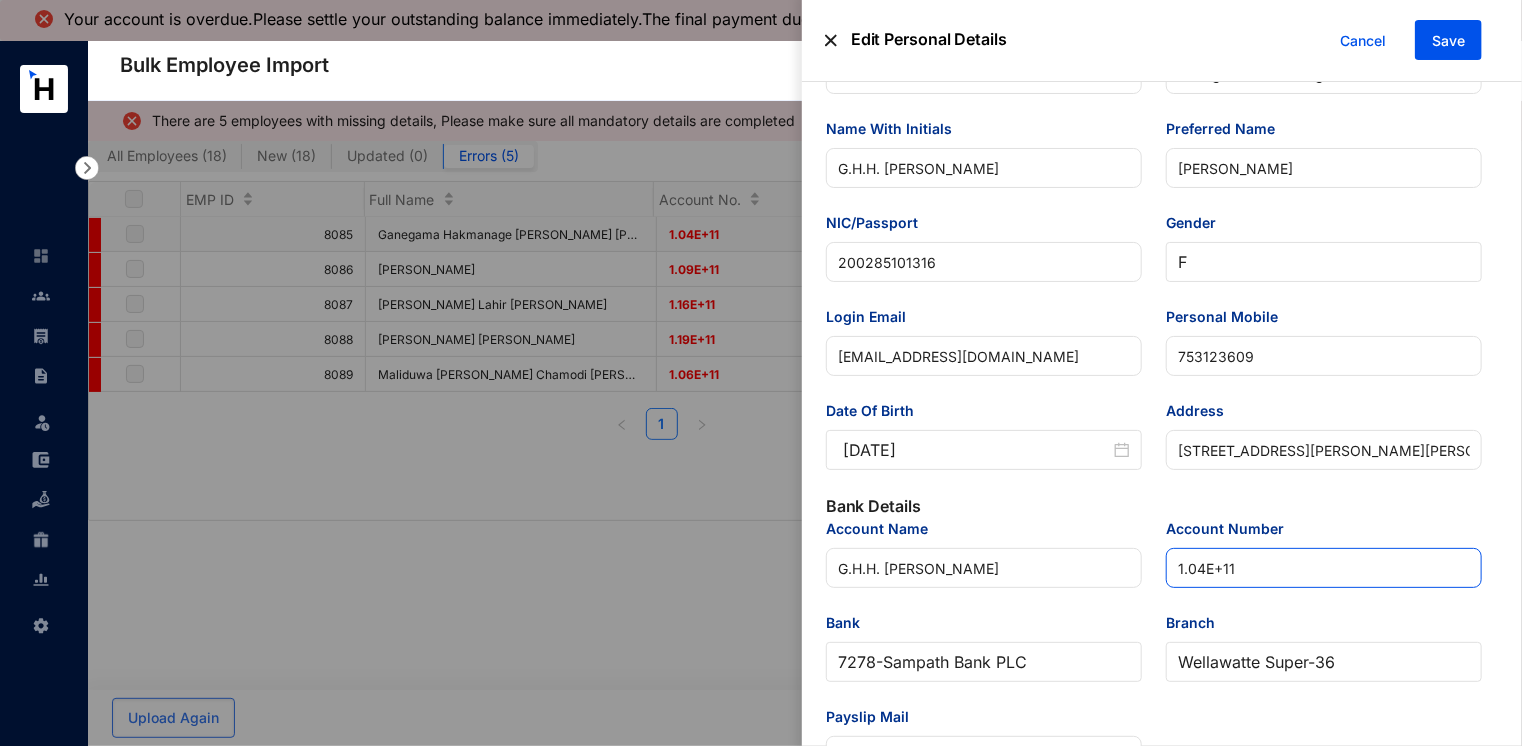 scroll, scrollTop: 100, scrollLeft: 0, axis: vertical 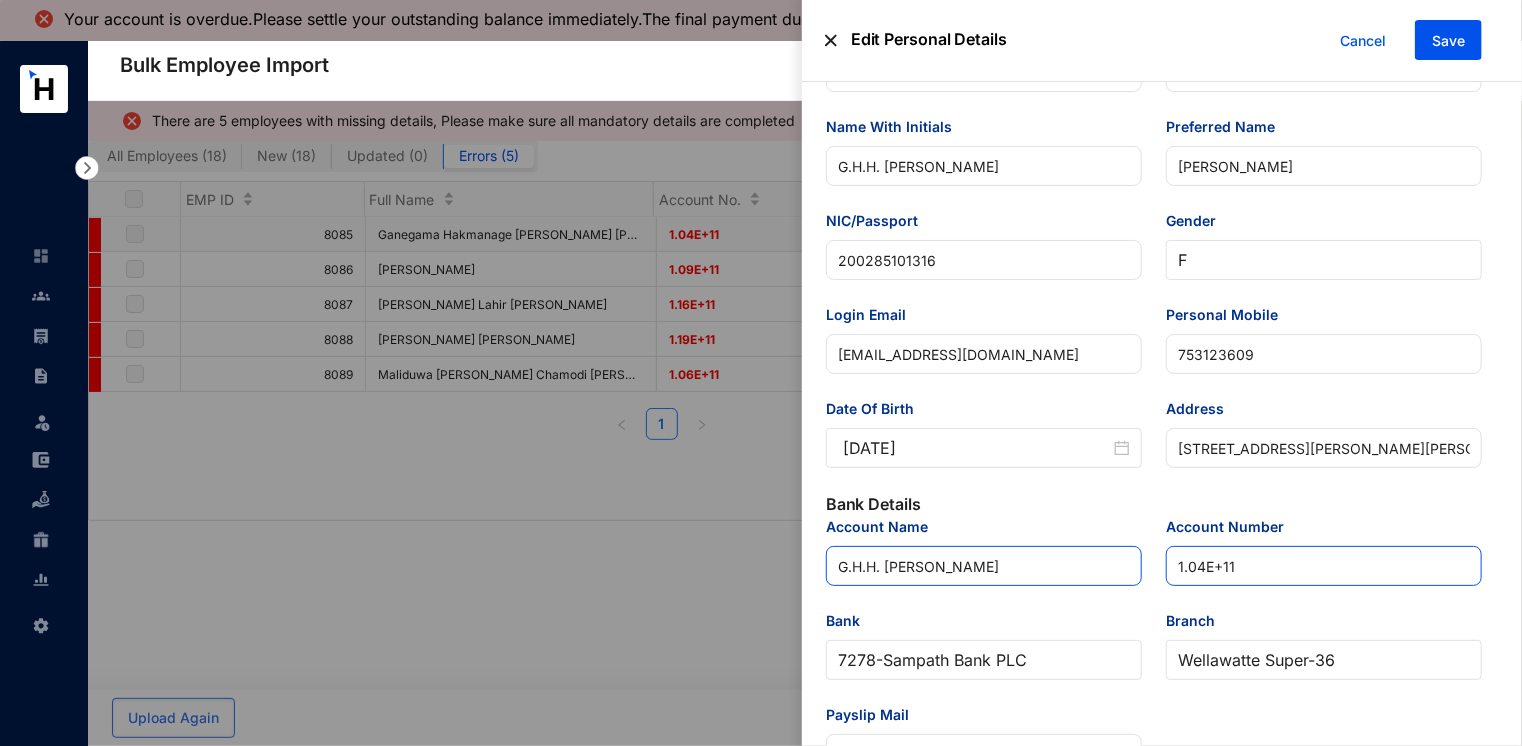 drag, startPoint x: 1260, startPoint y: 562, endPoint x: 1068, endPoint y: 562, distance: 192 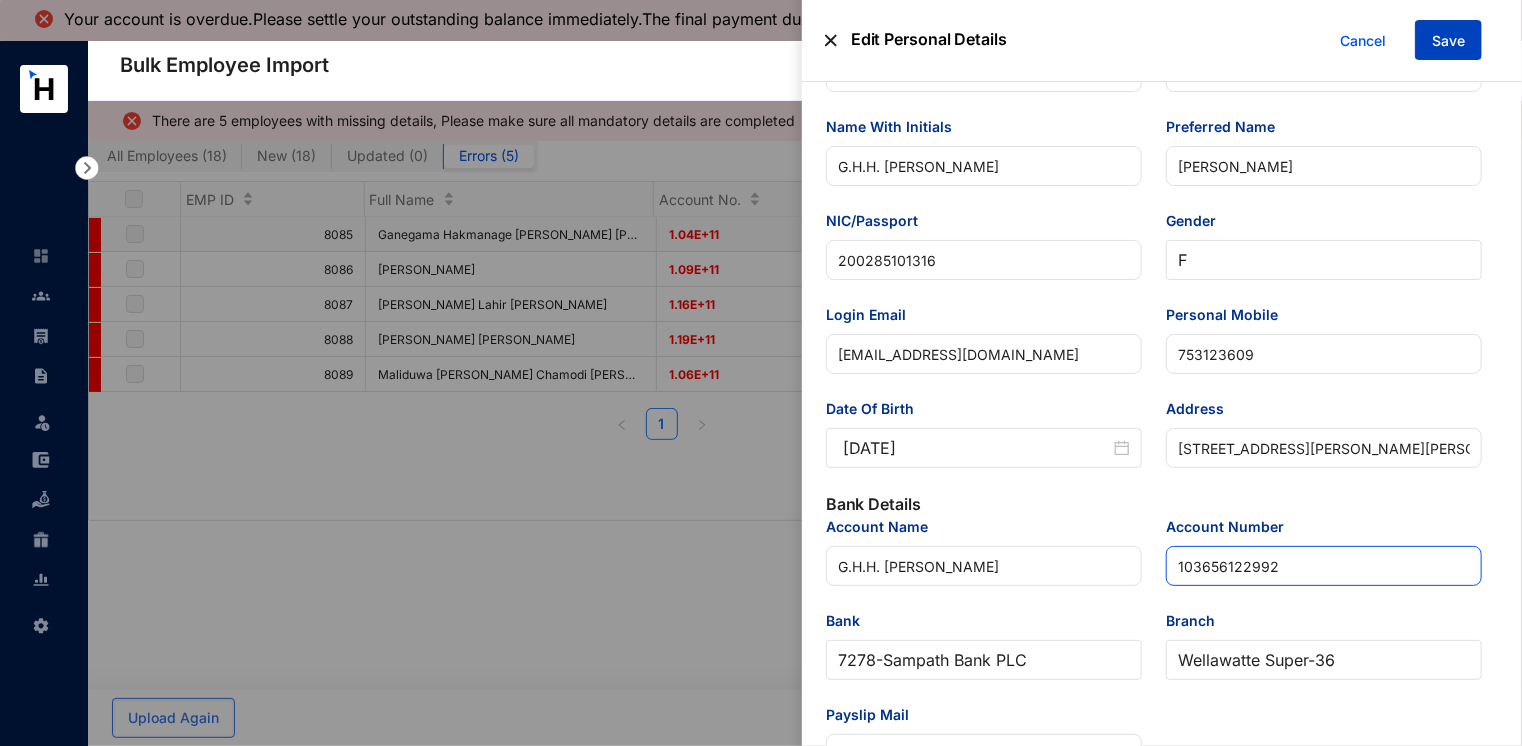 type on "103656122992" 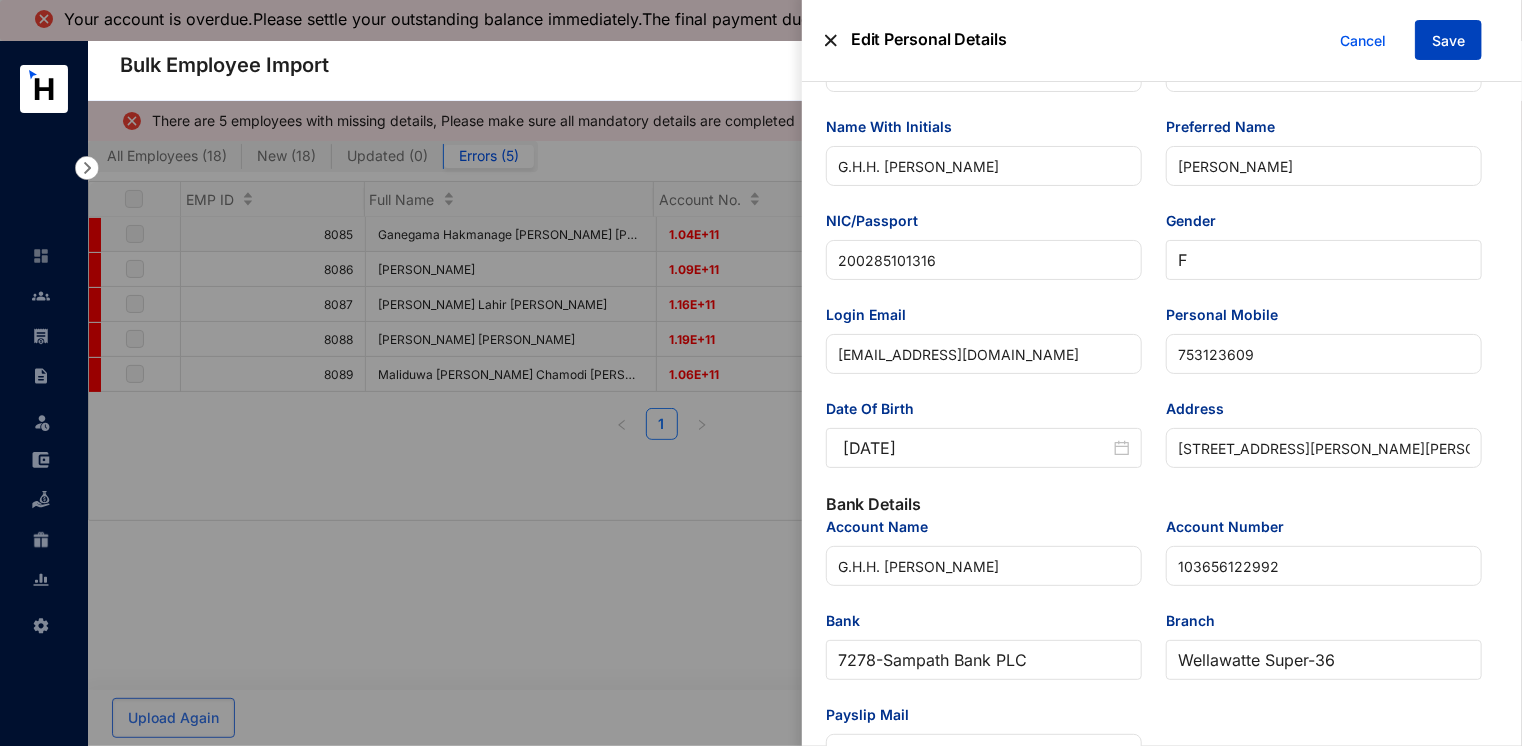 click on "Save" at bounding box center (1448, 41) 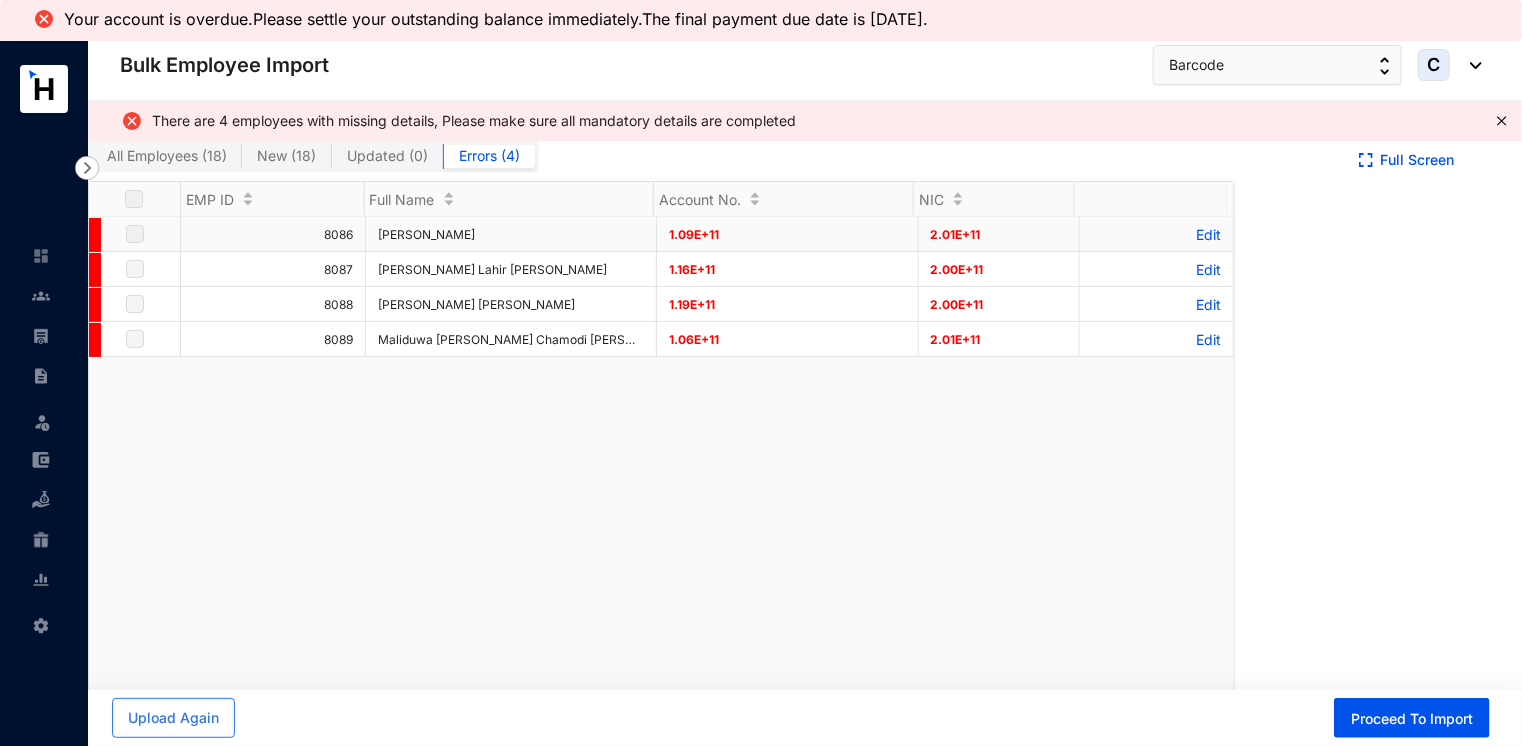 click on "Edit" at bounding box center [1156, 234] 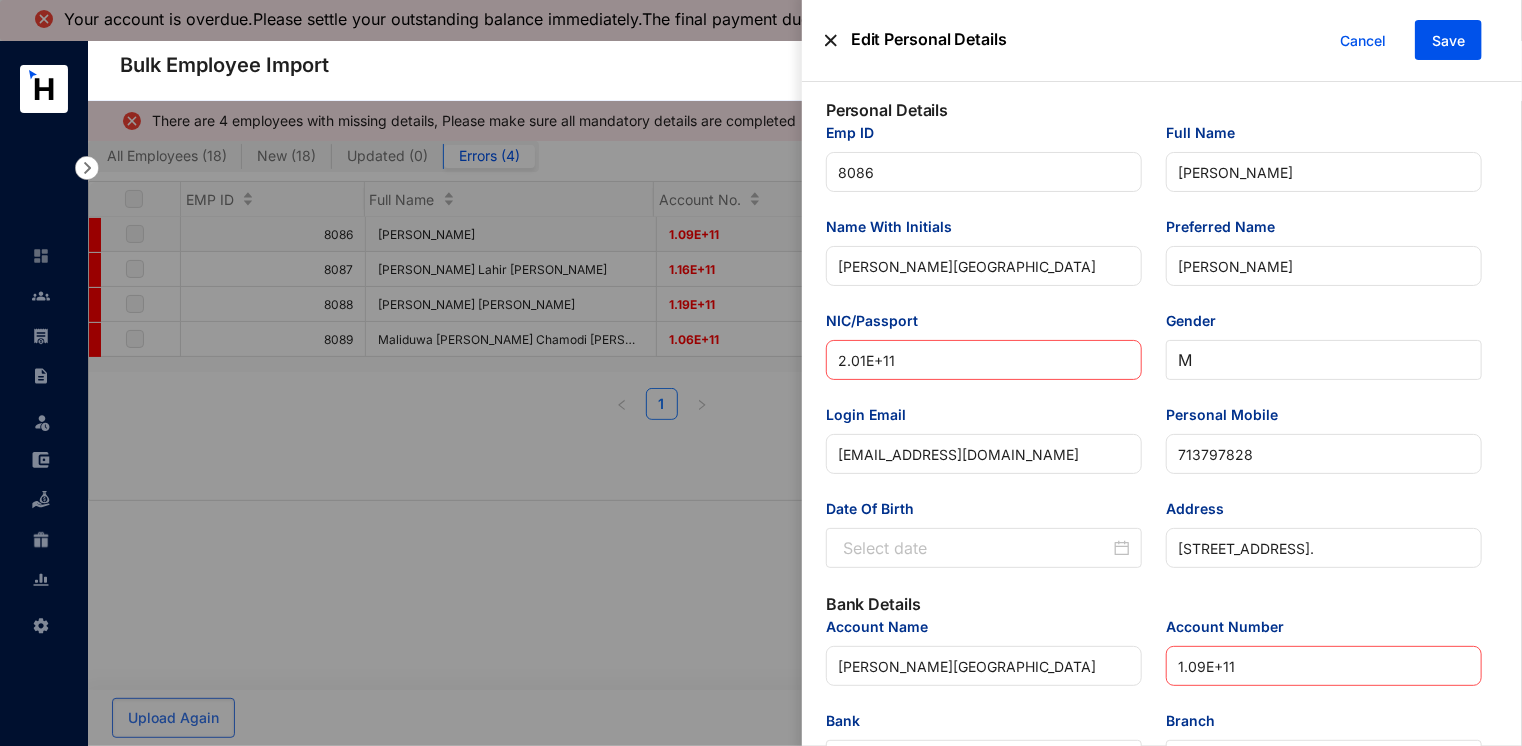 type on "[DATE]" 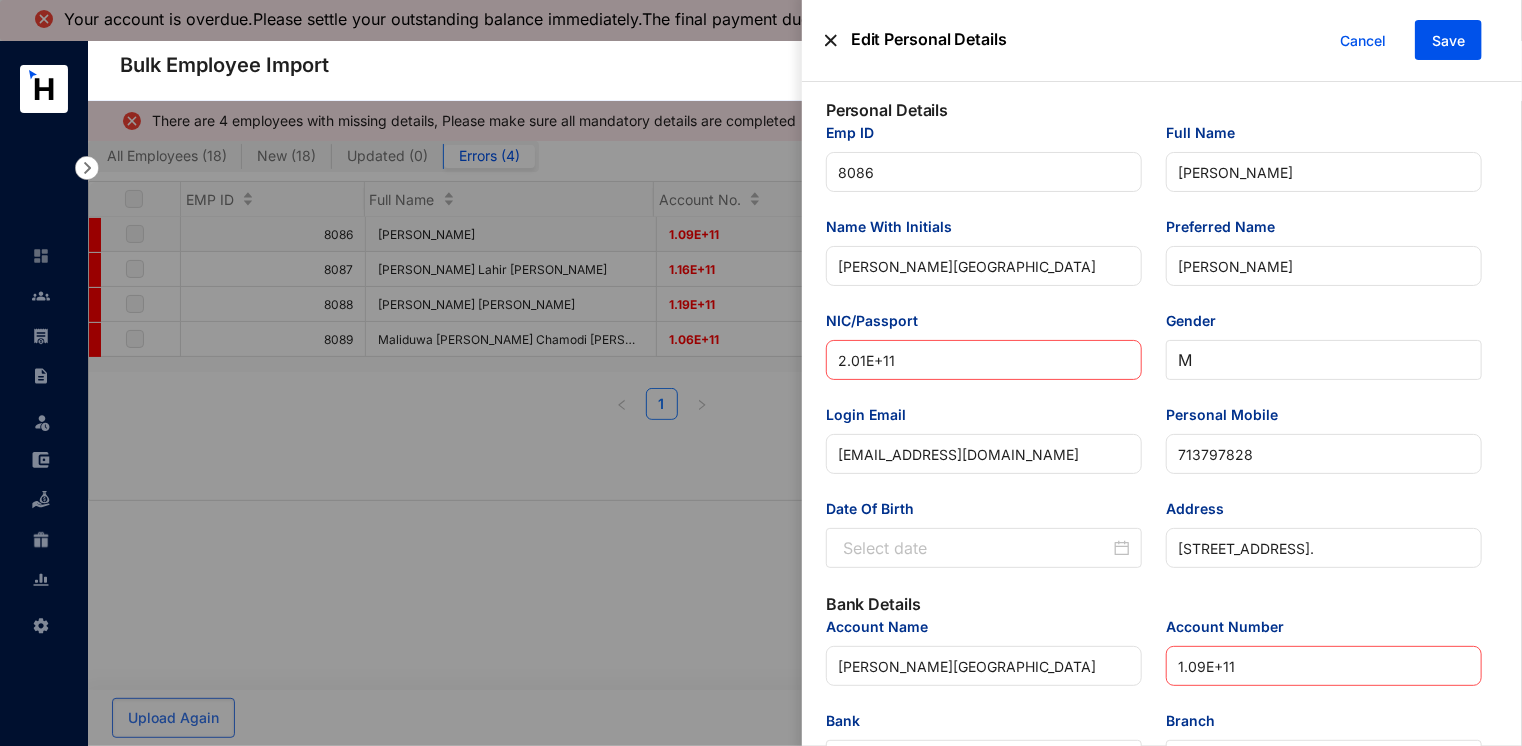 type on "[DATE]" 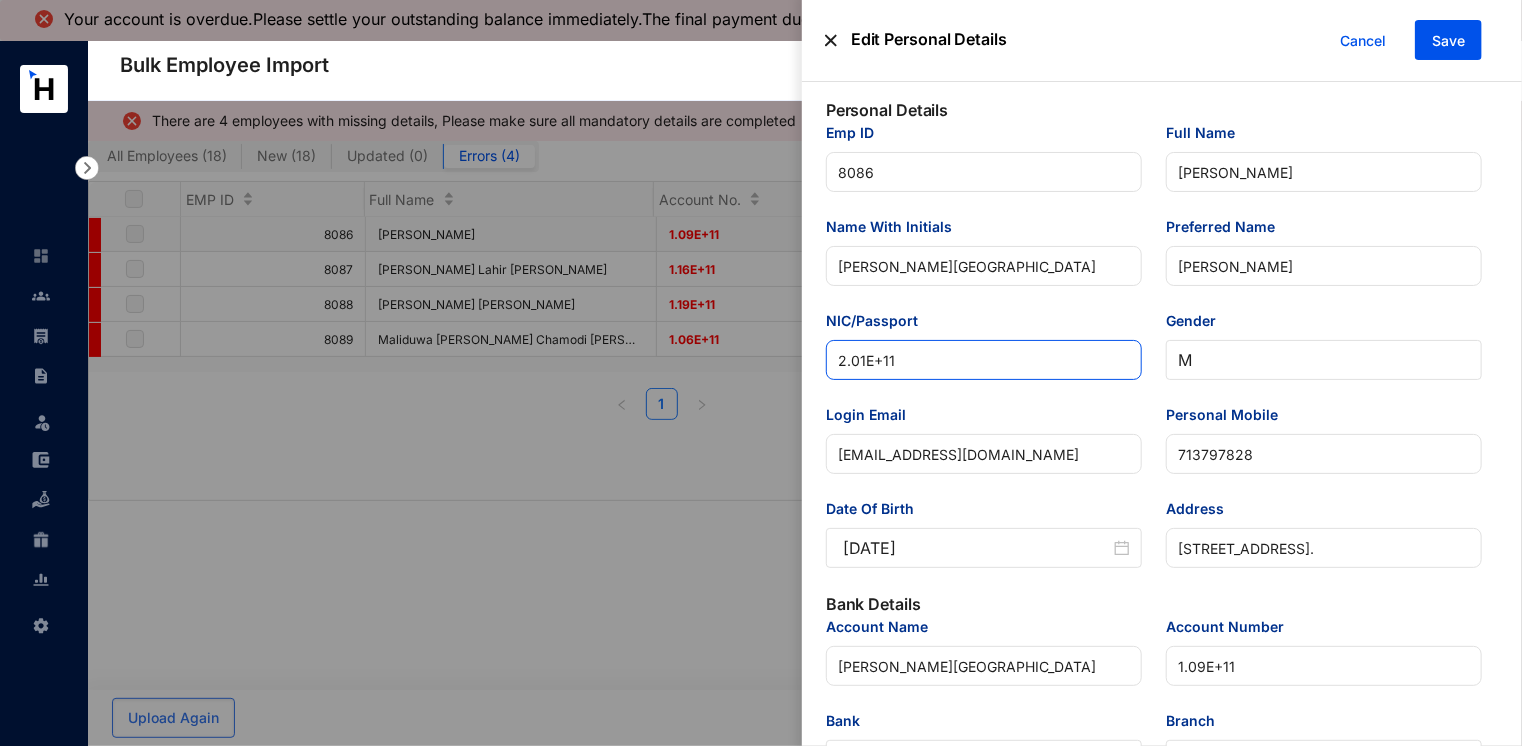 drag, startPoint x: 917, startPoint y: 355, endPoint x: 680, endPoint y: 356, distance: 237.0021 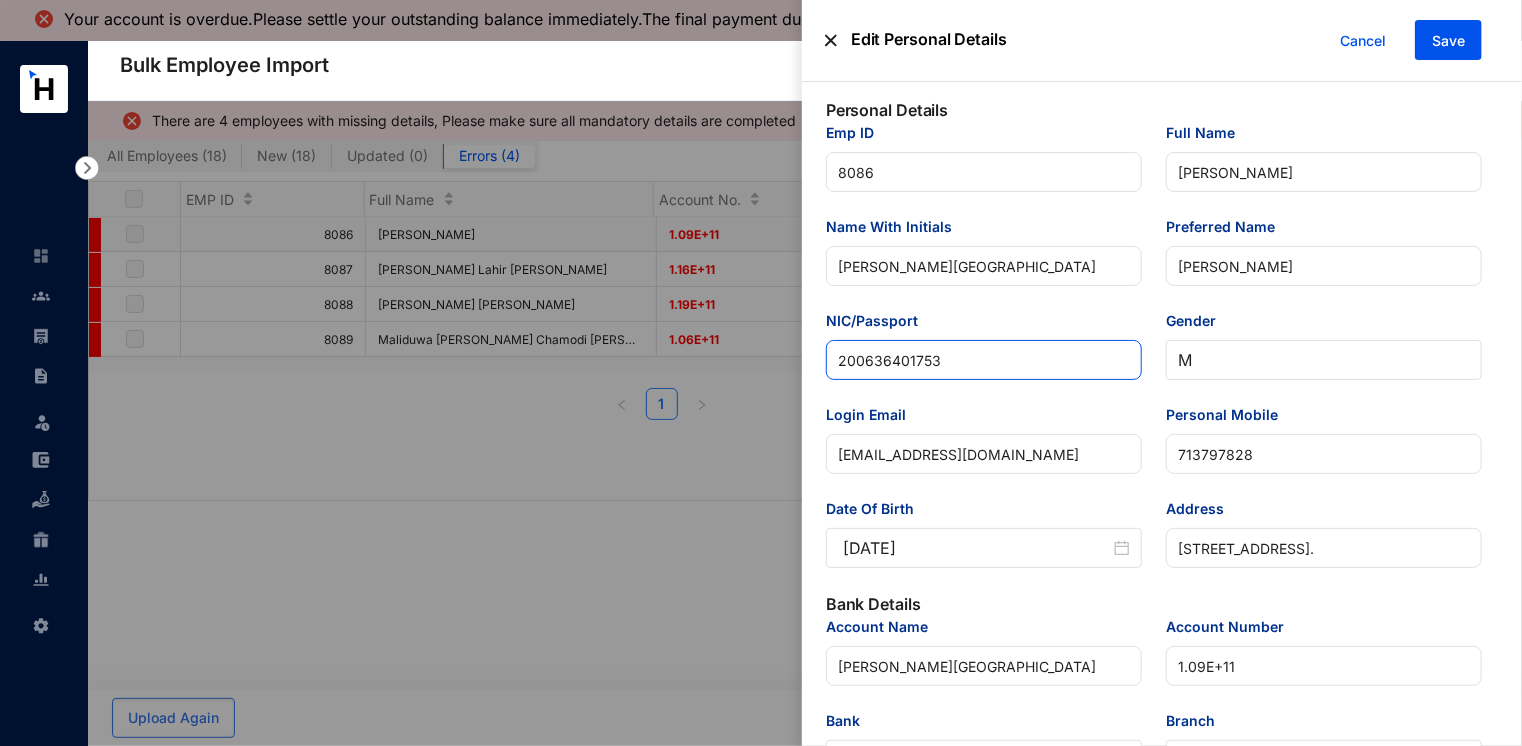 type on "200636401753" 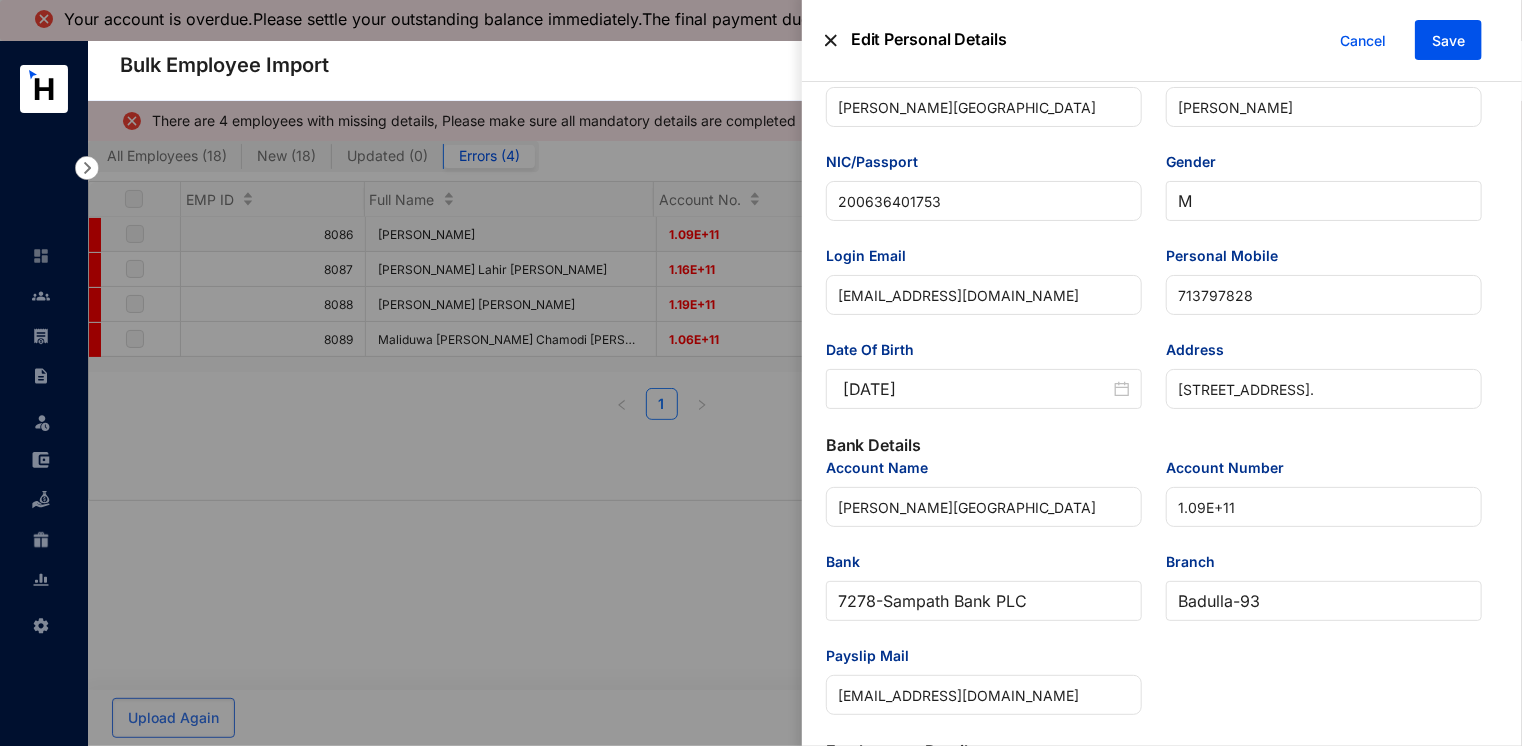scroll, scrollTop: 200, scrollLeft: 0, axis: vertical 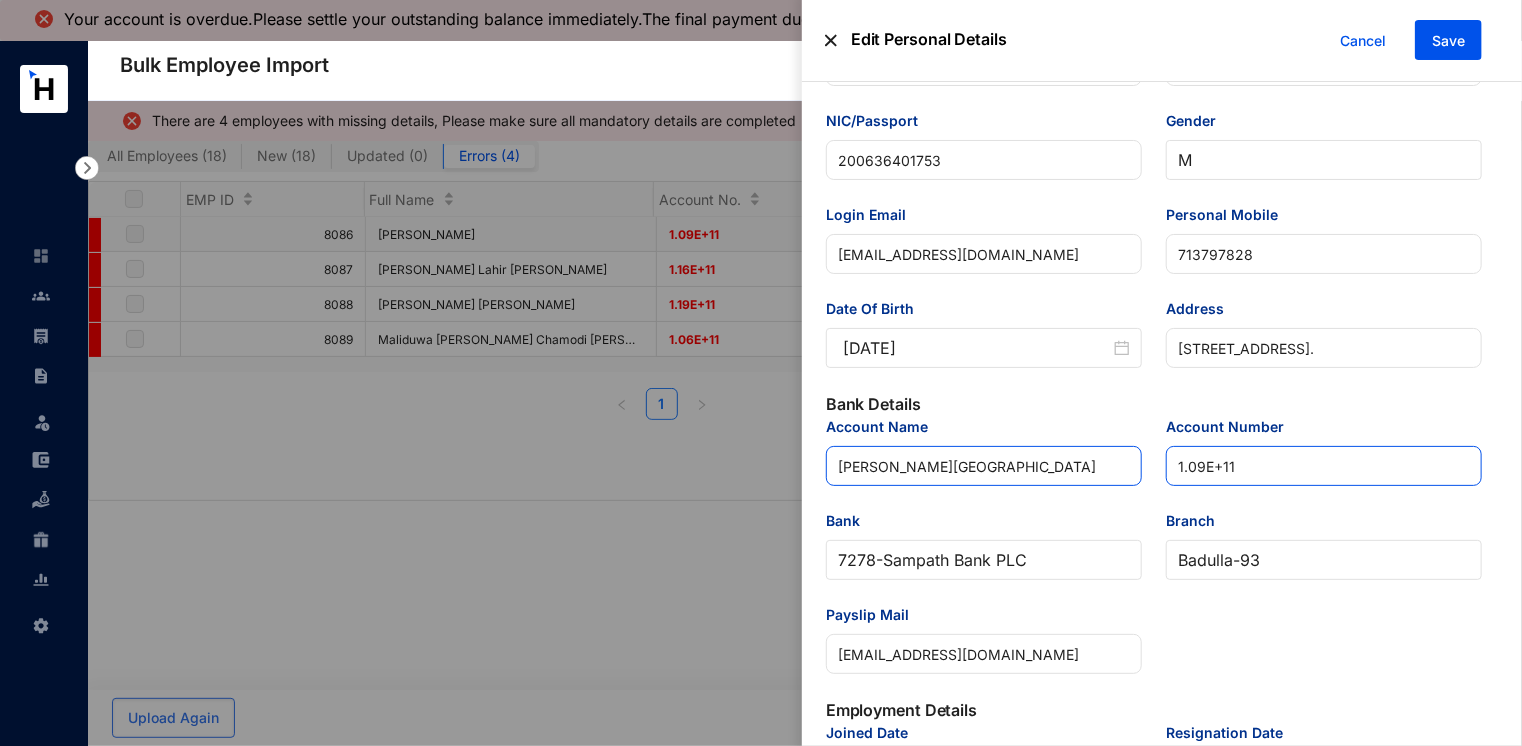 drag, startPoint x: 1259, startPoint y: 475, endPoint x: 1048, endPoint y: 466, distance: 211.19185 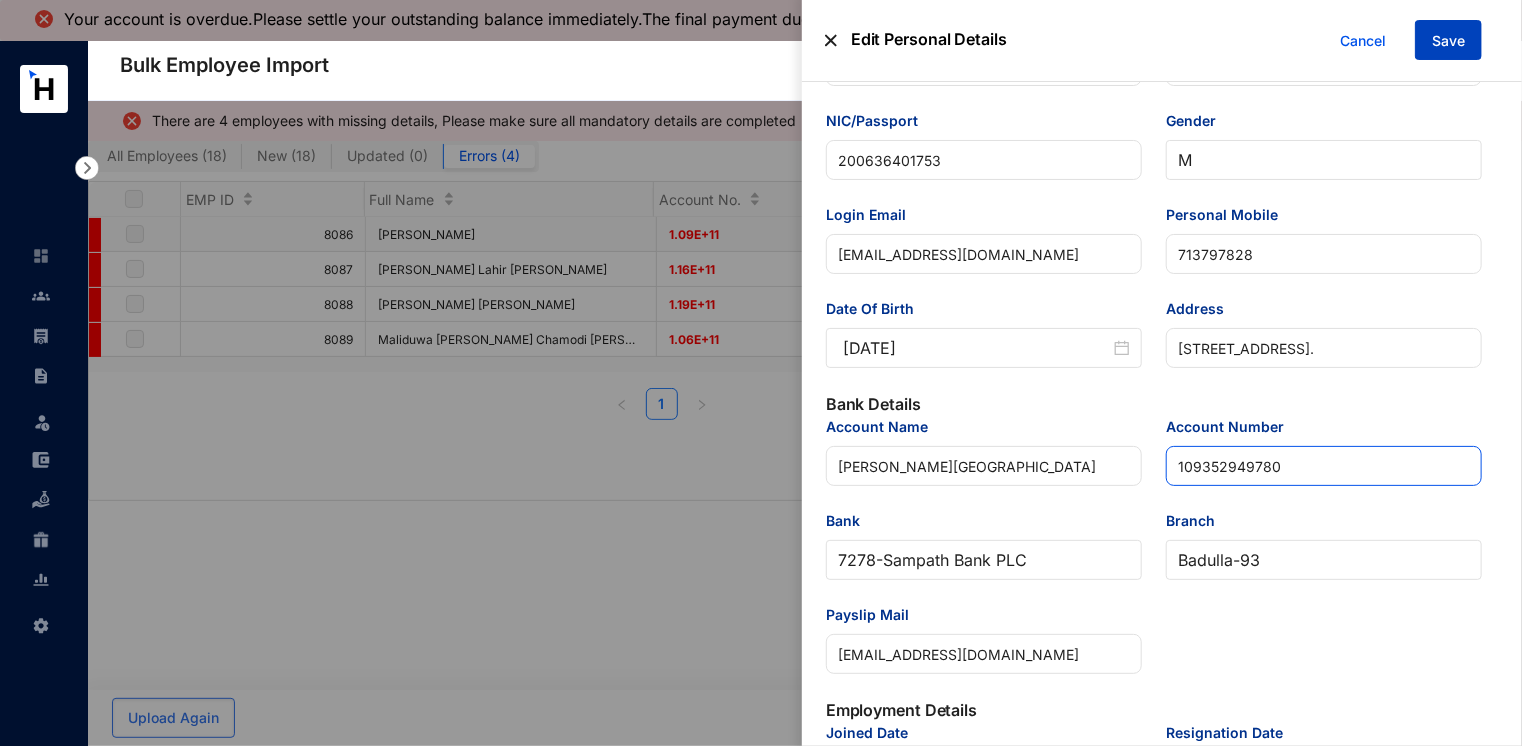 type on "109352949780" 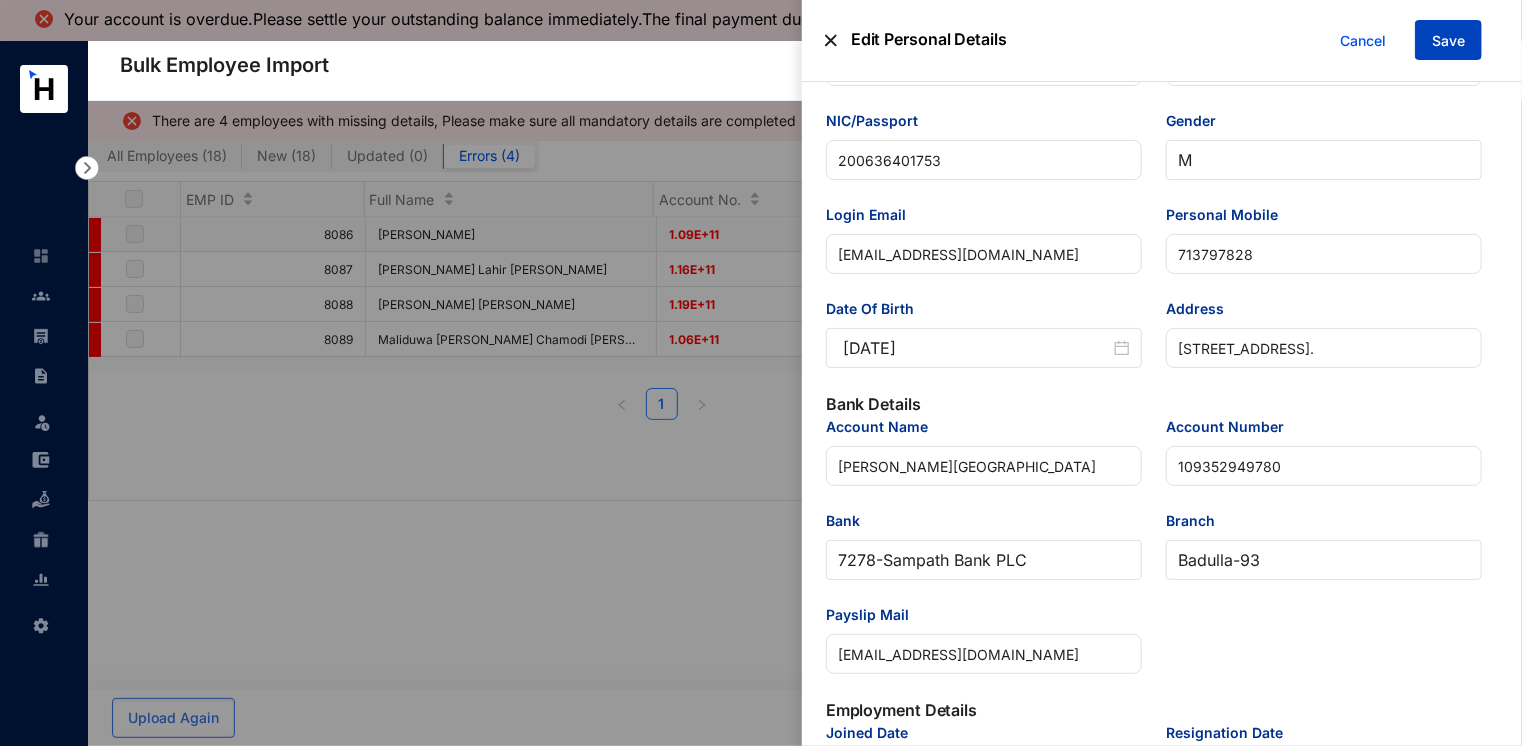click on "Save" at bounding box center (1448, 41) 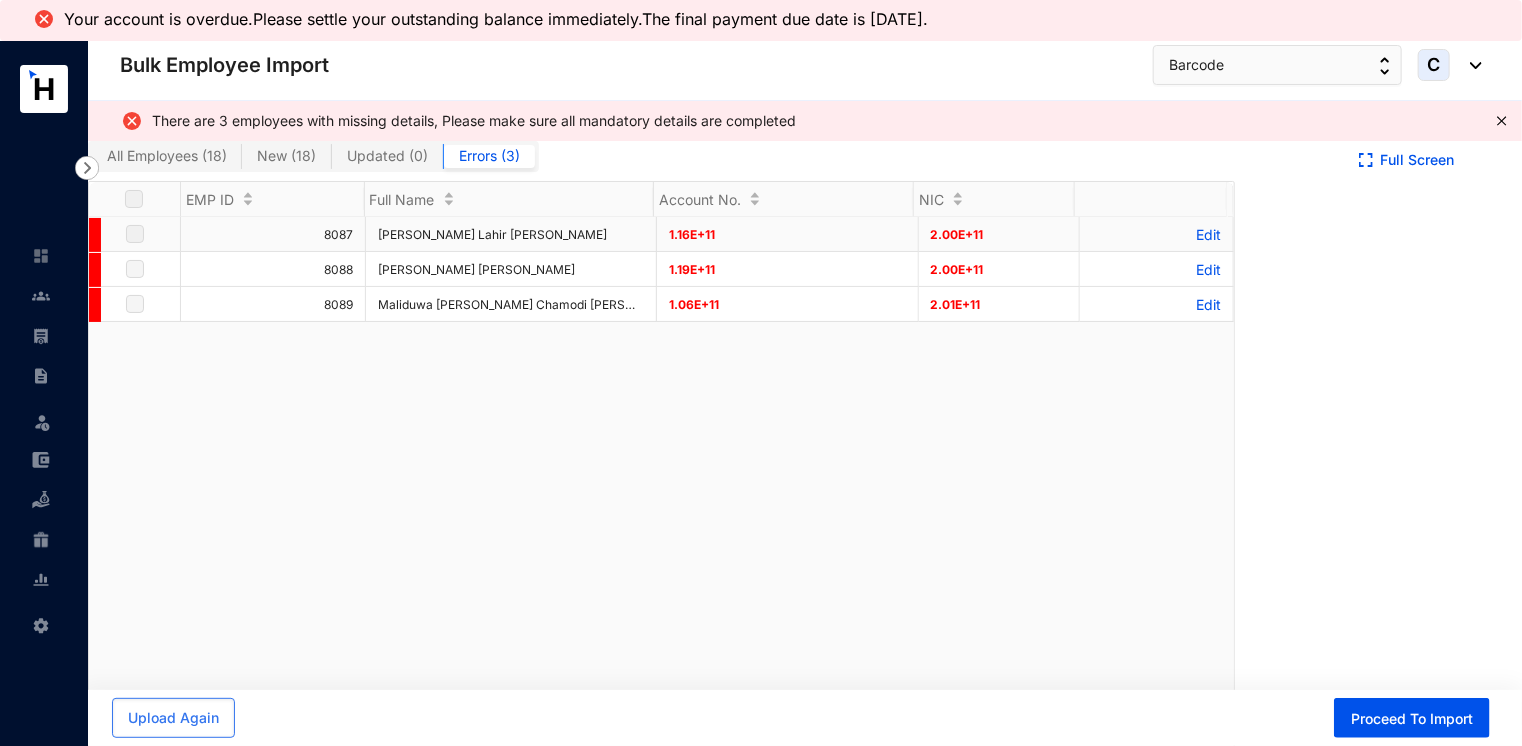 click on "Edit" at bounding box center (1156, 234) 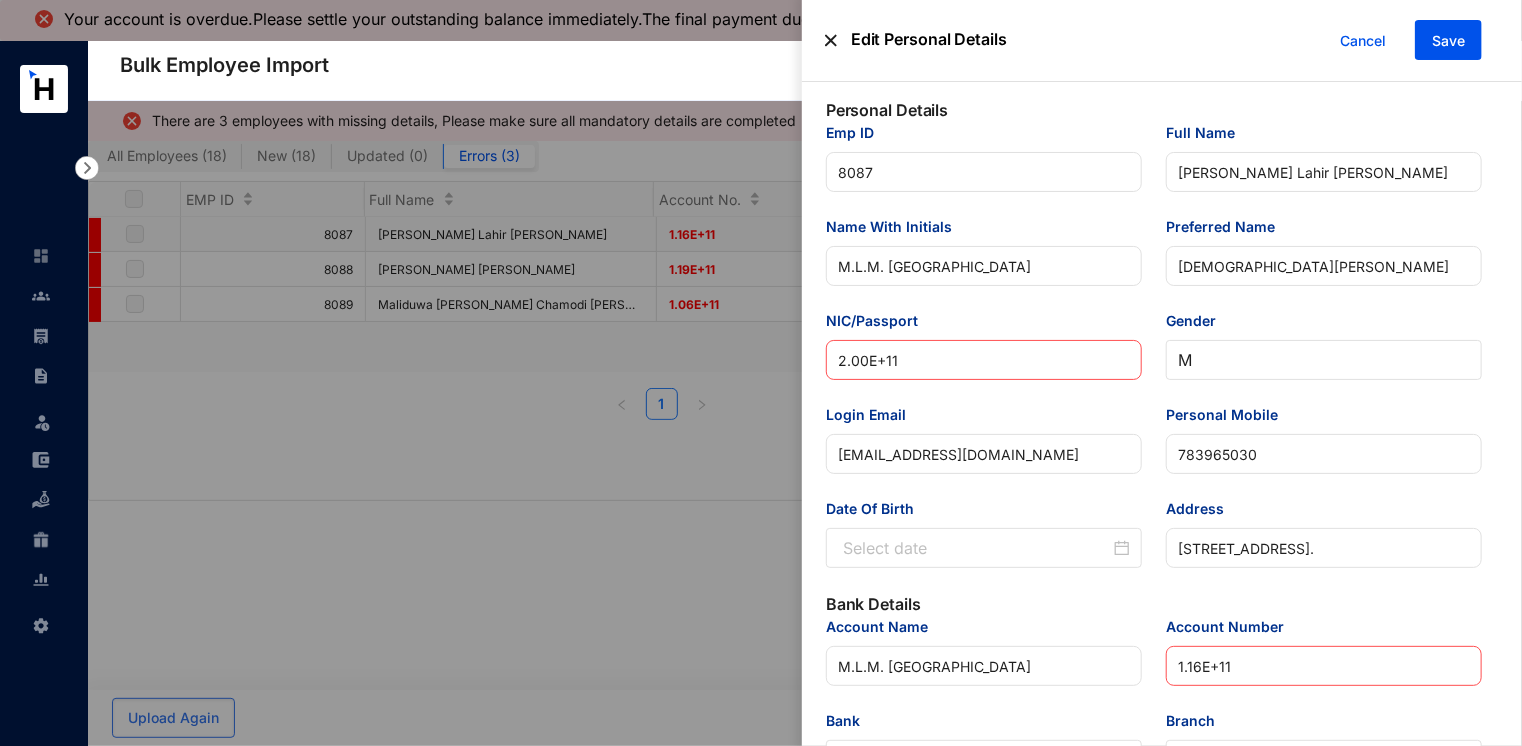 type on "[DATE]" 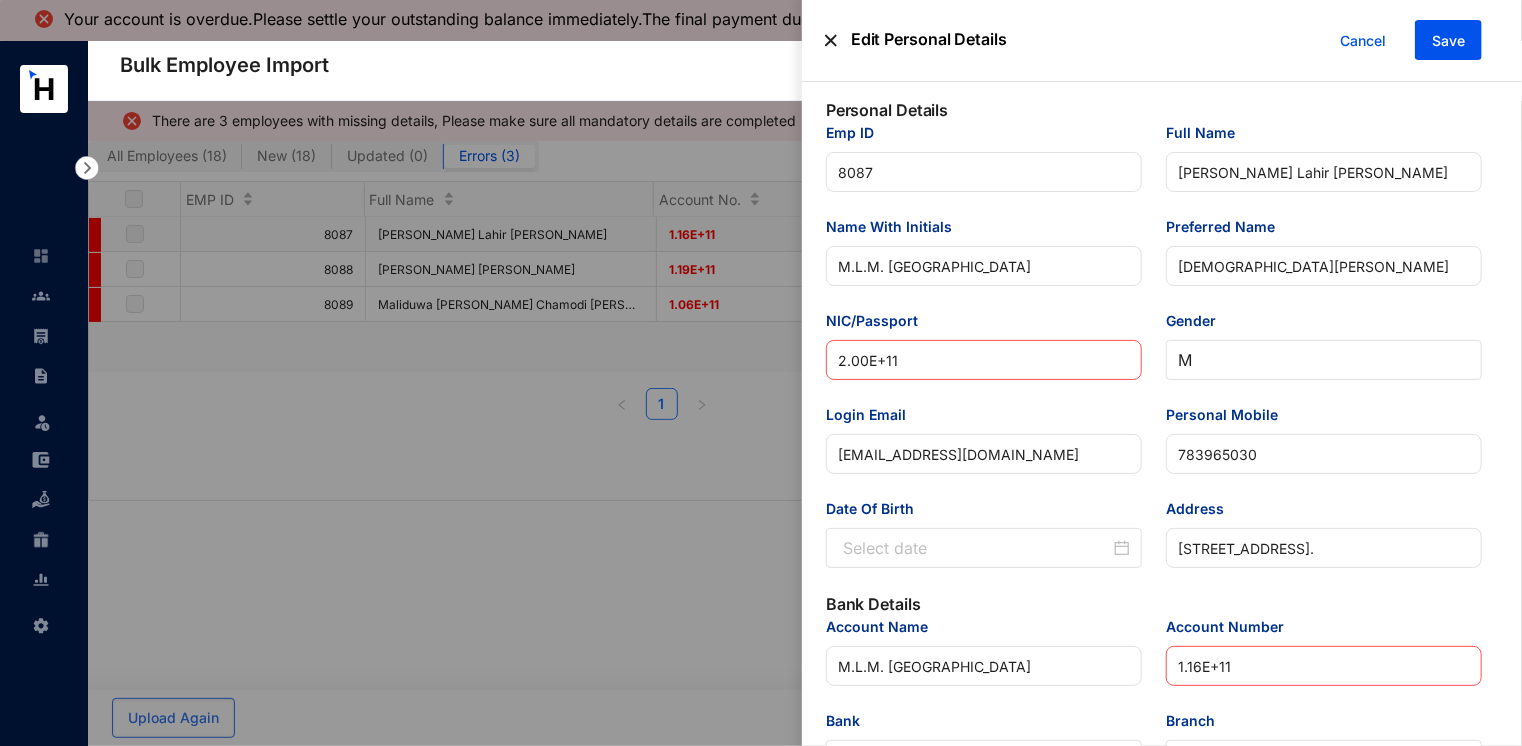 type on "[DATE]" 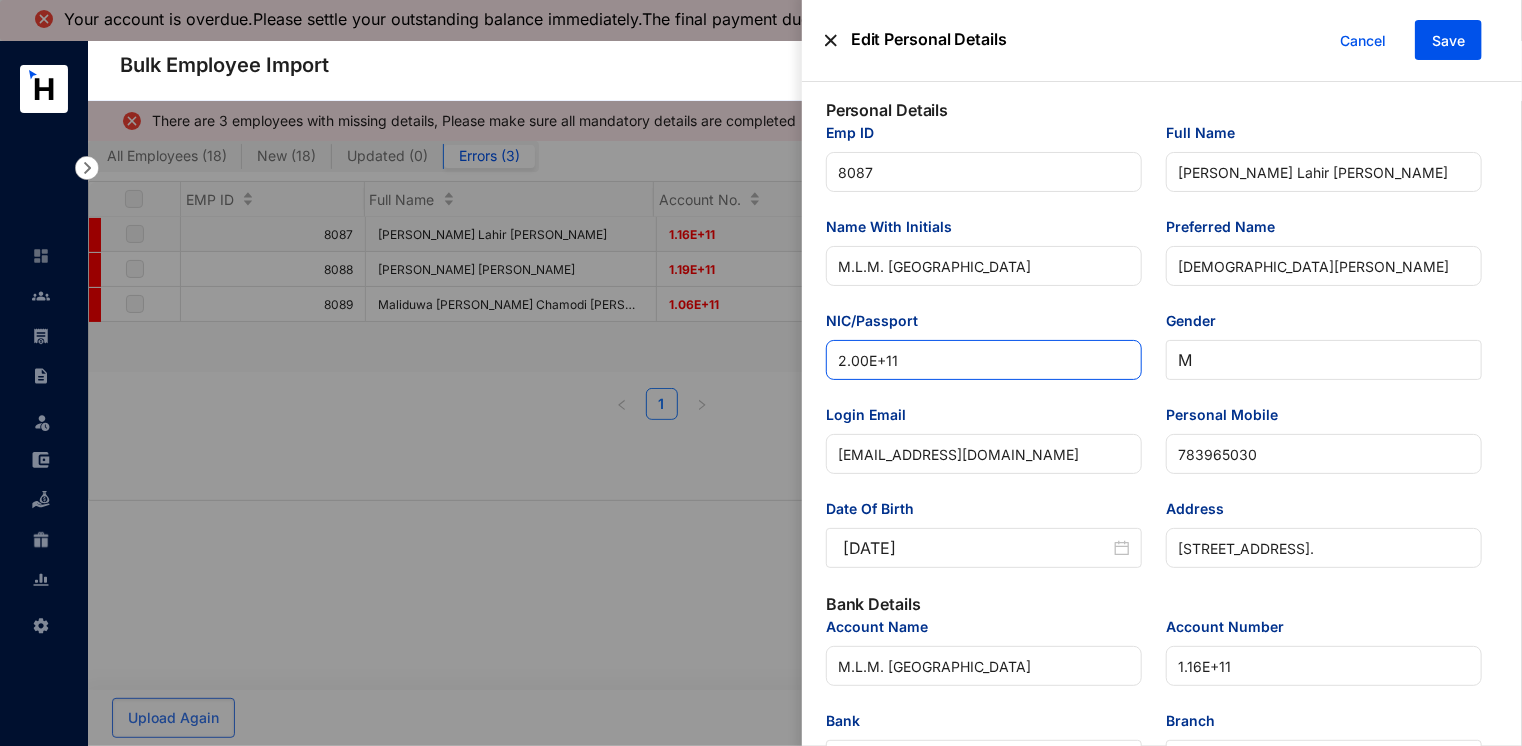 drag, startPoint x: 914, startPoint y: 357, endPoint x: 736, endPoint y: 358, distance: 178.0028 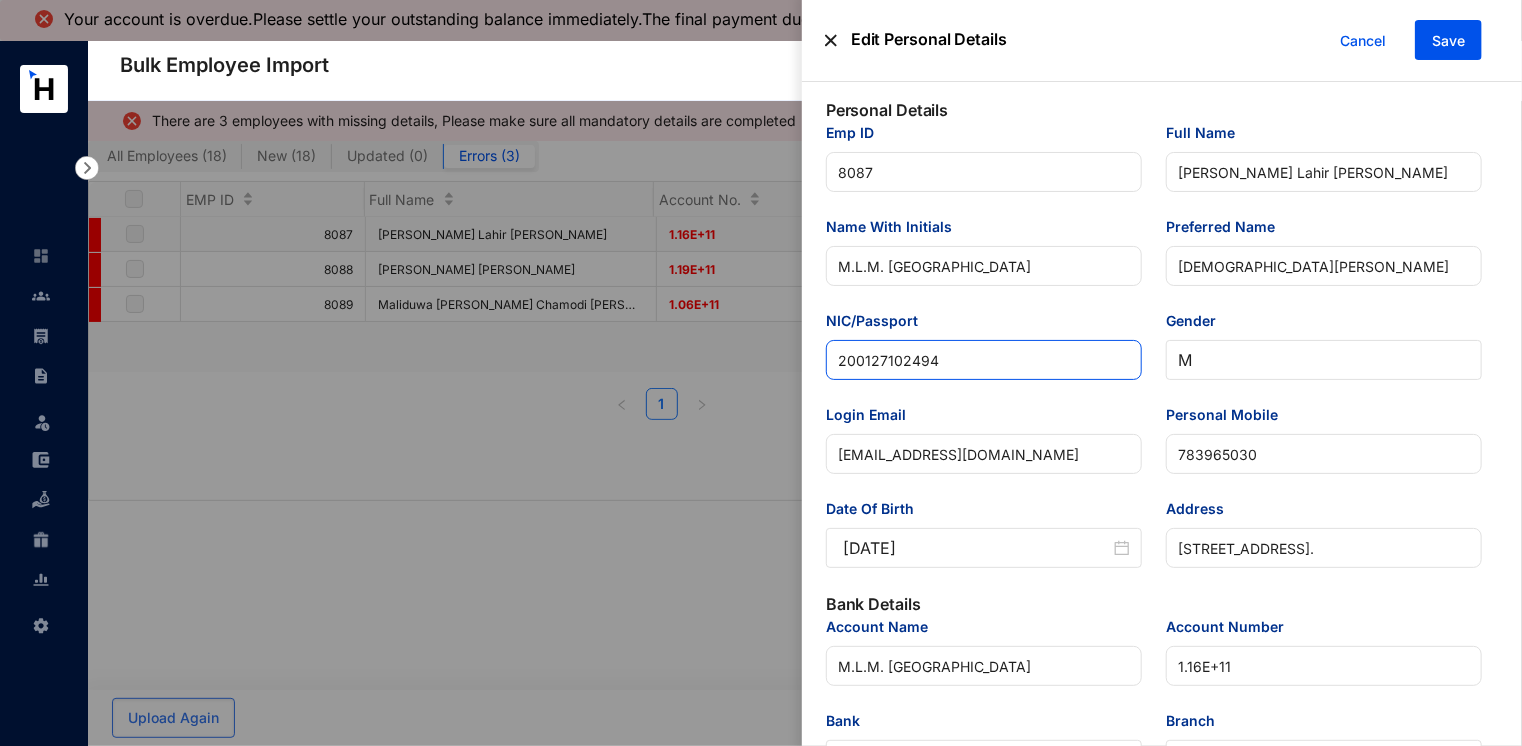 type on "200127102494" 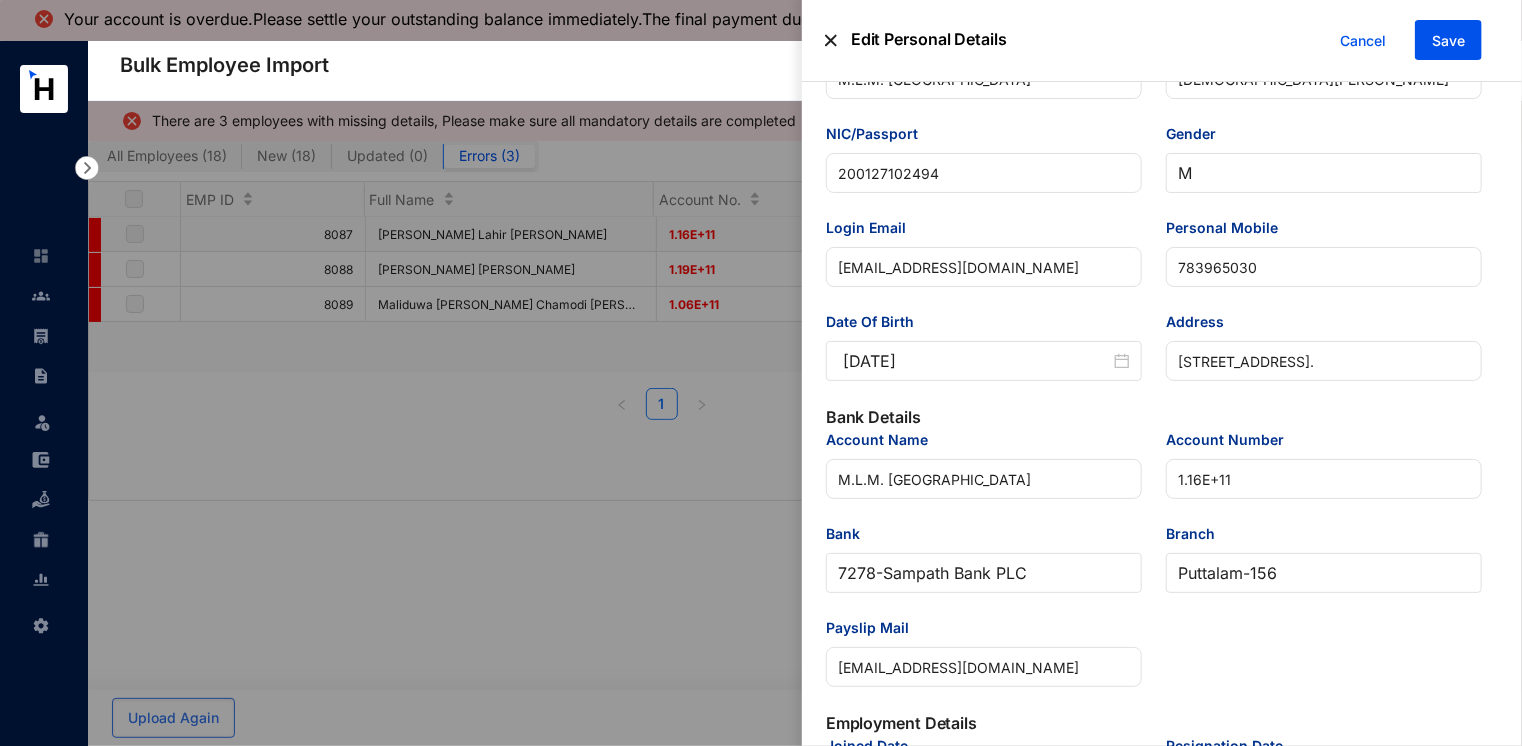 scroll, scrollTop: 200, scrollLeft: 0, axis: vertical 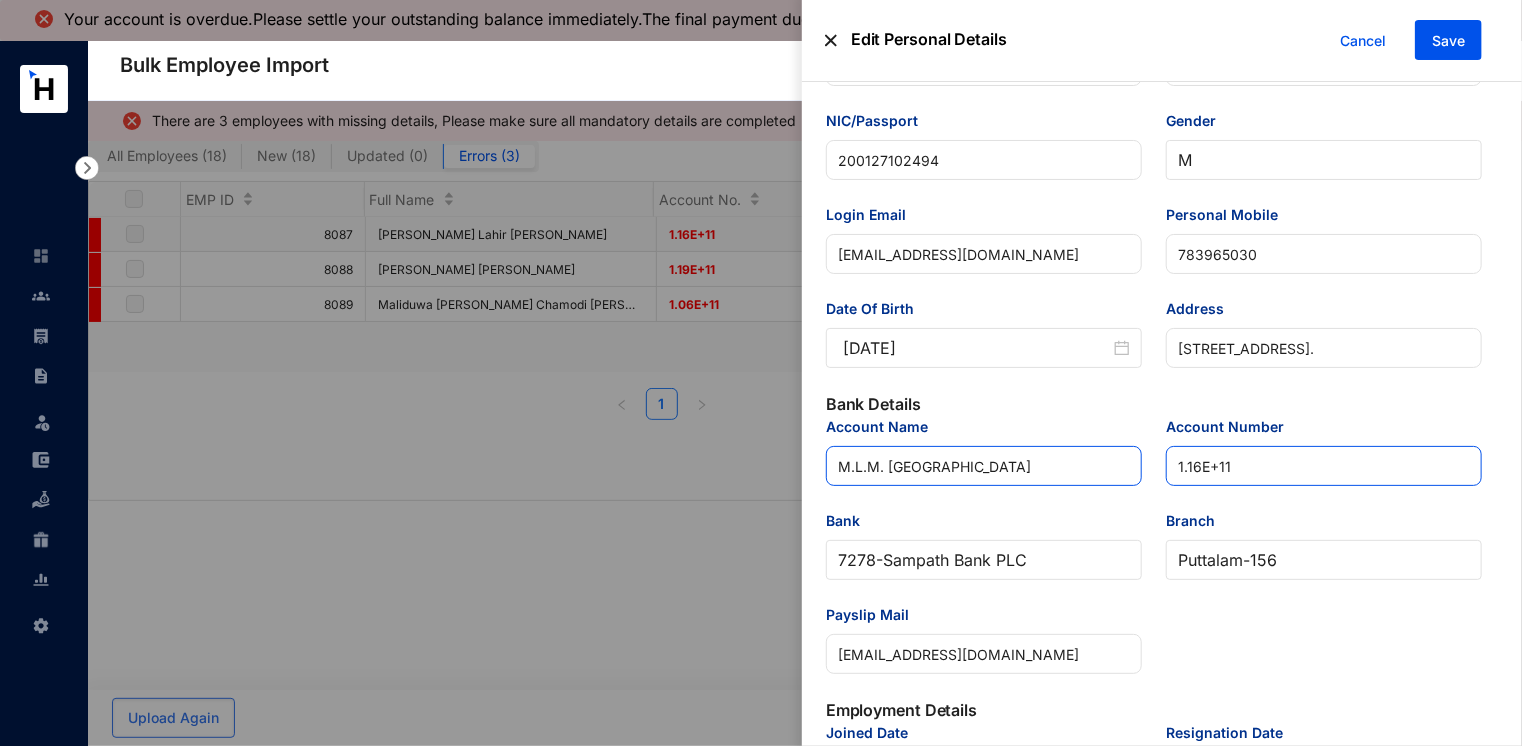 click on "Account Name M.L.M. Faslan Account Number 1.16E+11 Bank 7278  -  Sampath Bank PLC  Branch Puttalam  -  156 Payslip Mail mfaslan084@gmail.com" at bounding box center [1154, 557] 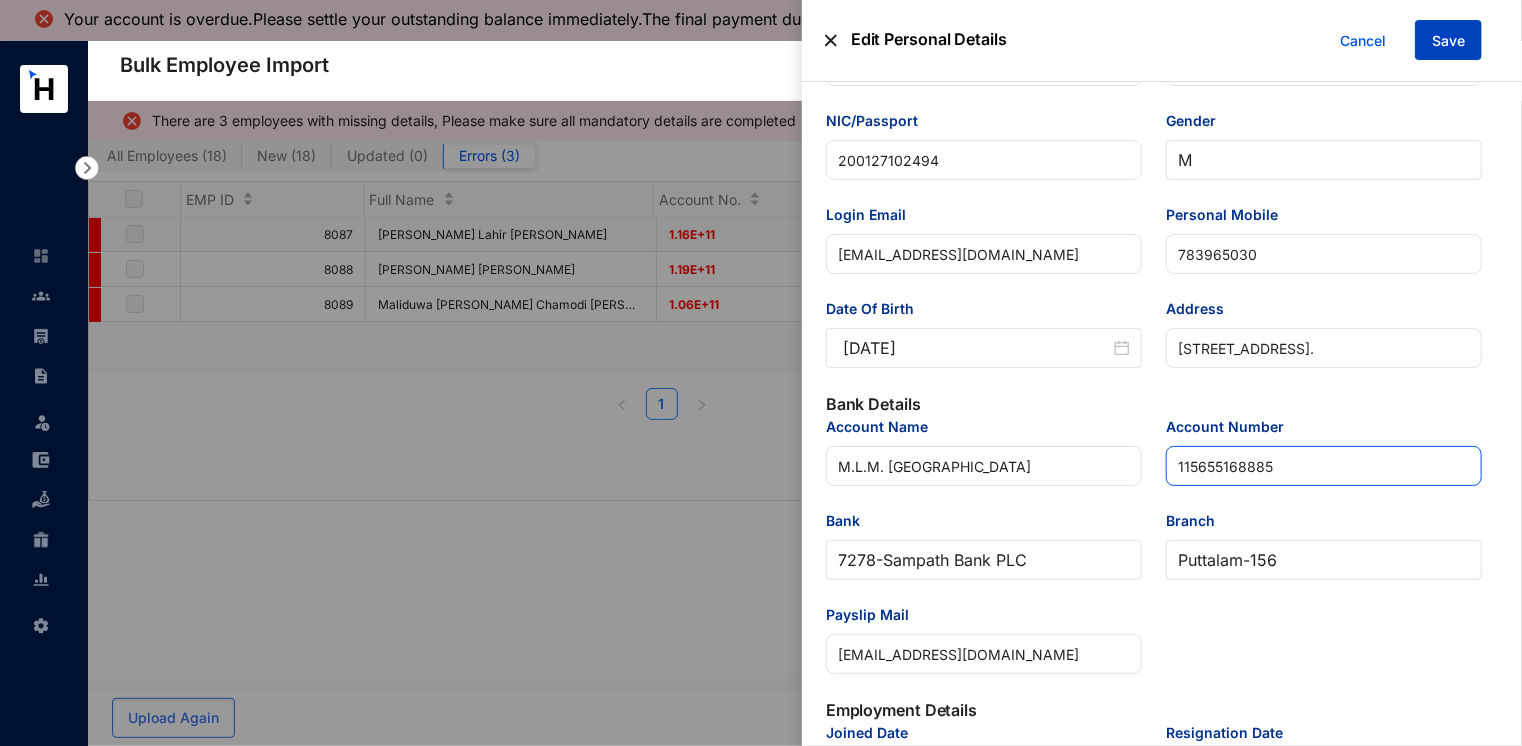 type on "115655168885" 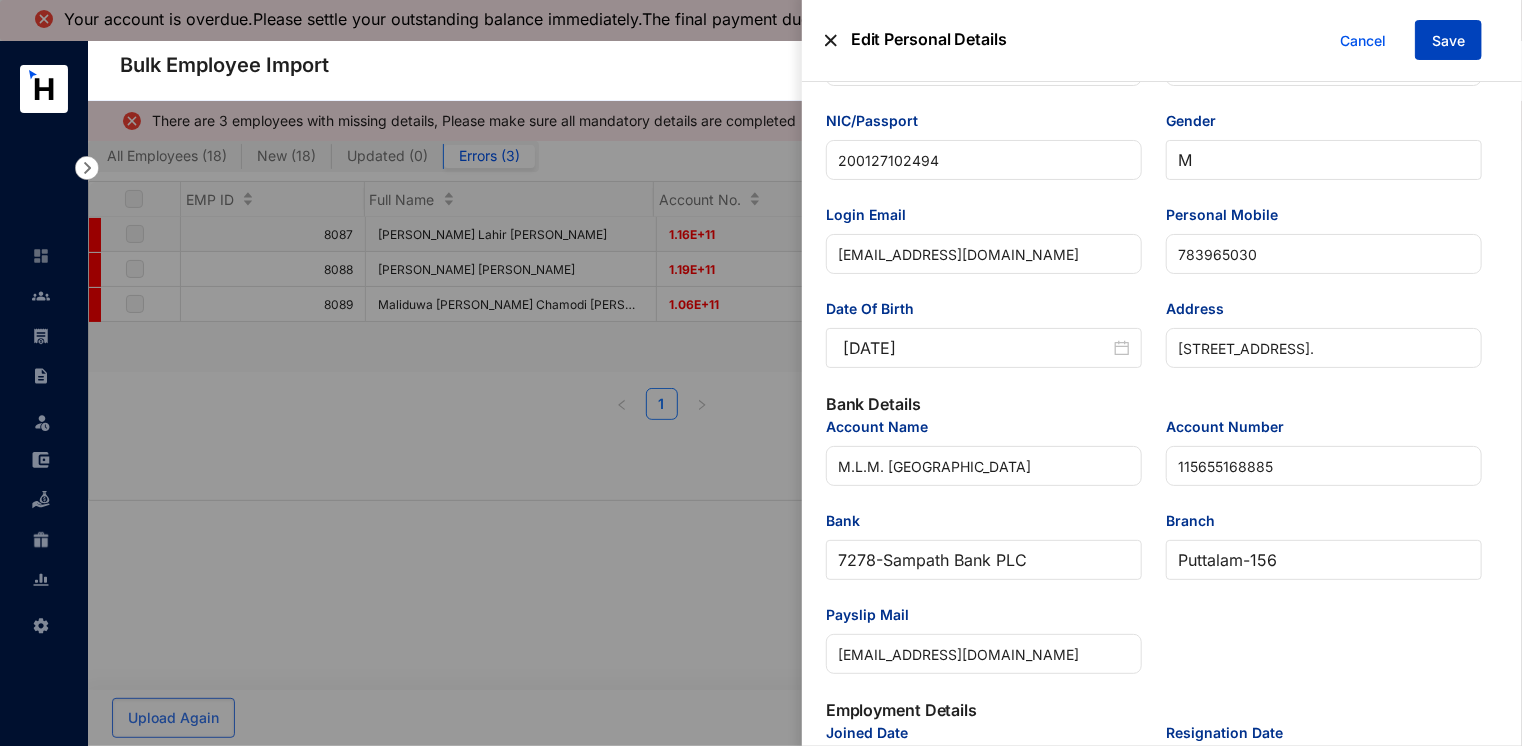 click on "Save" at bounding box center [1448, 41] 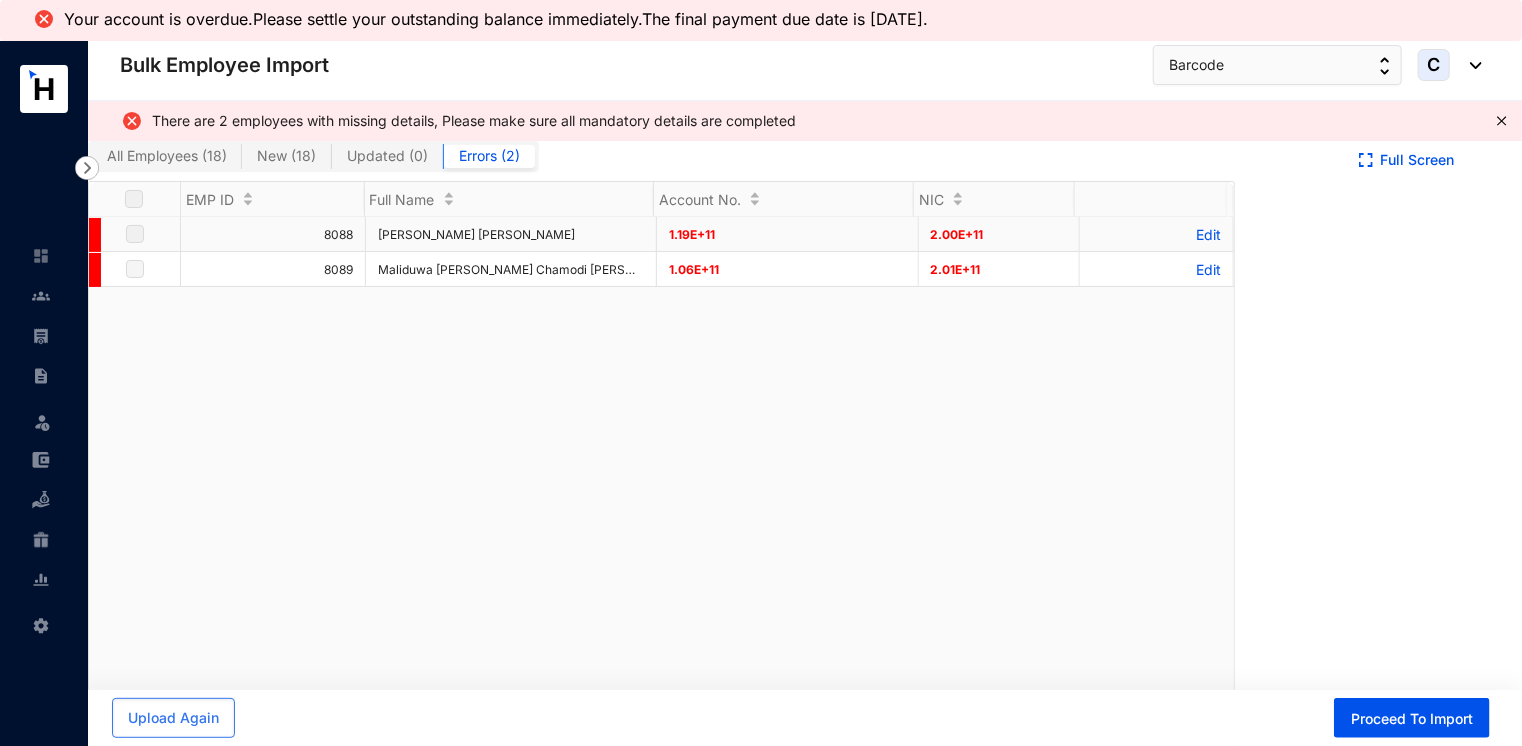 click on "Edit" at bounding box center [1156, 234] 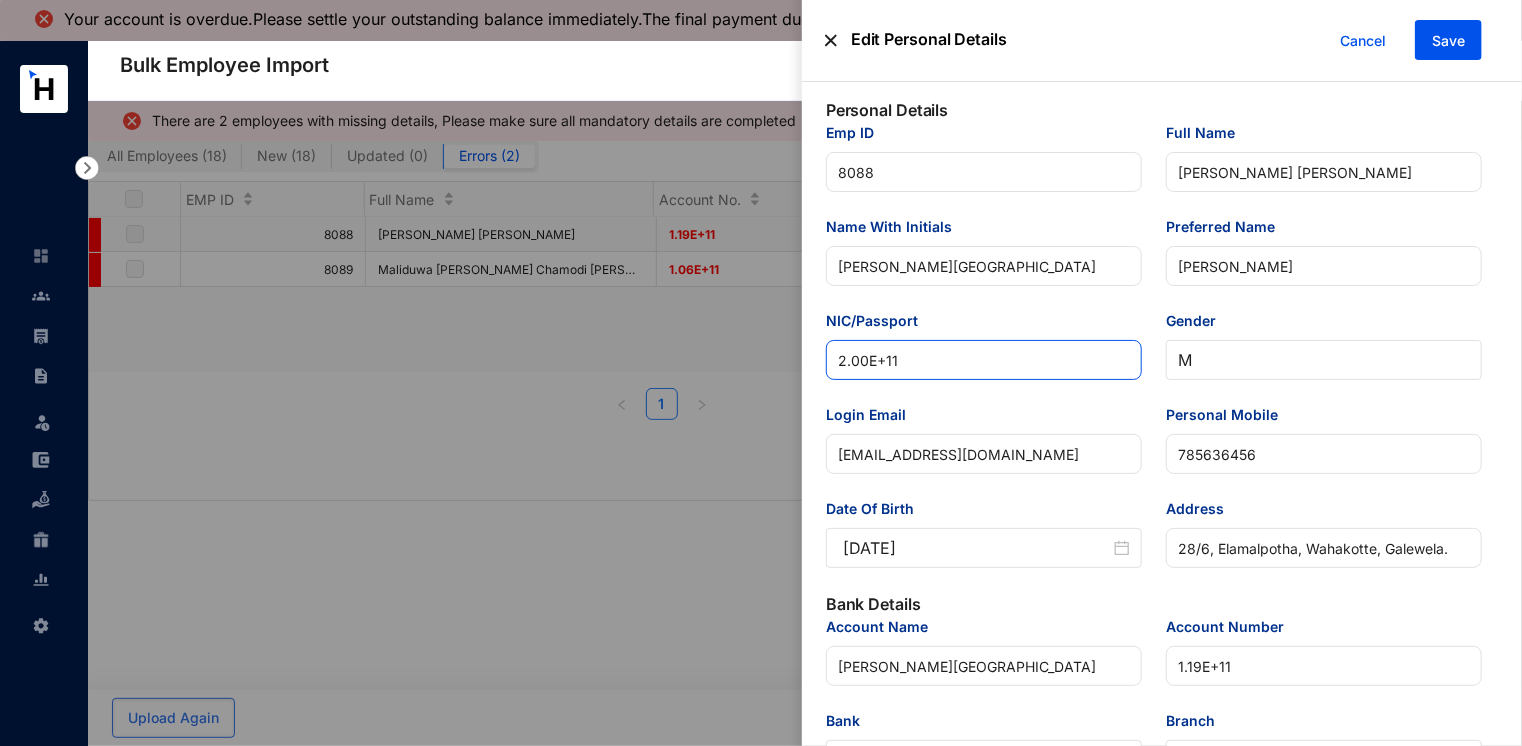 drag, startPoint x: 929, startPoint y: 357, endPoint x: 716, endPoint y: 357, distance: 213 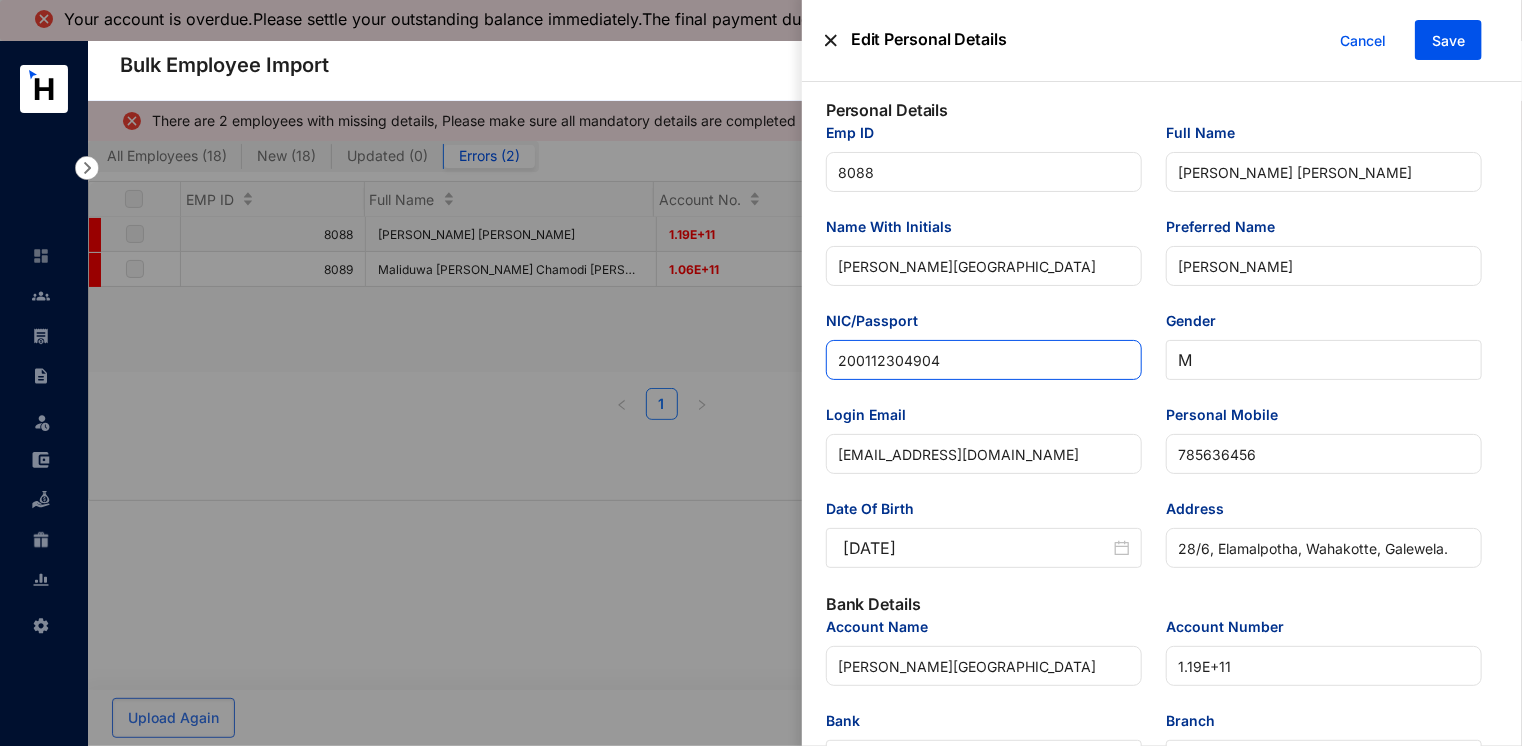 type on "200112304904" 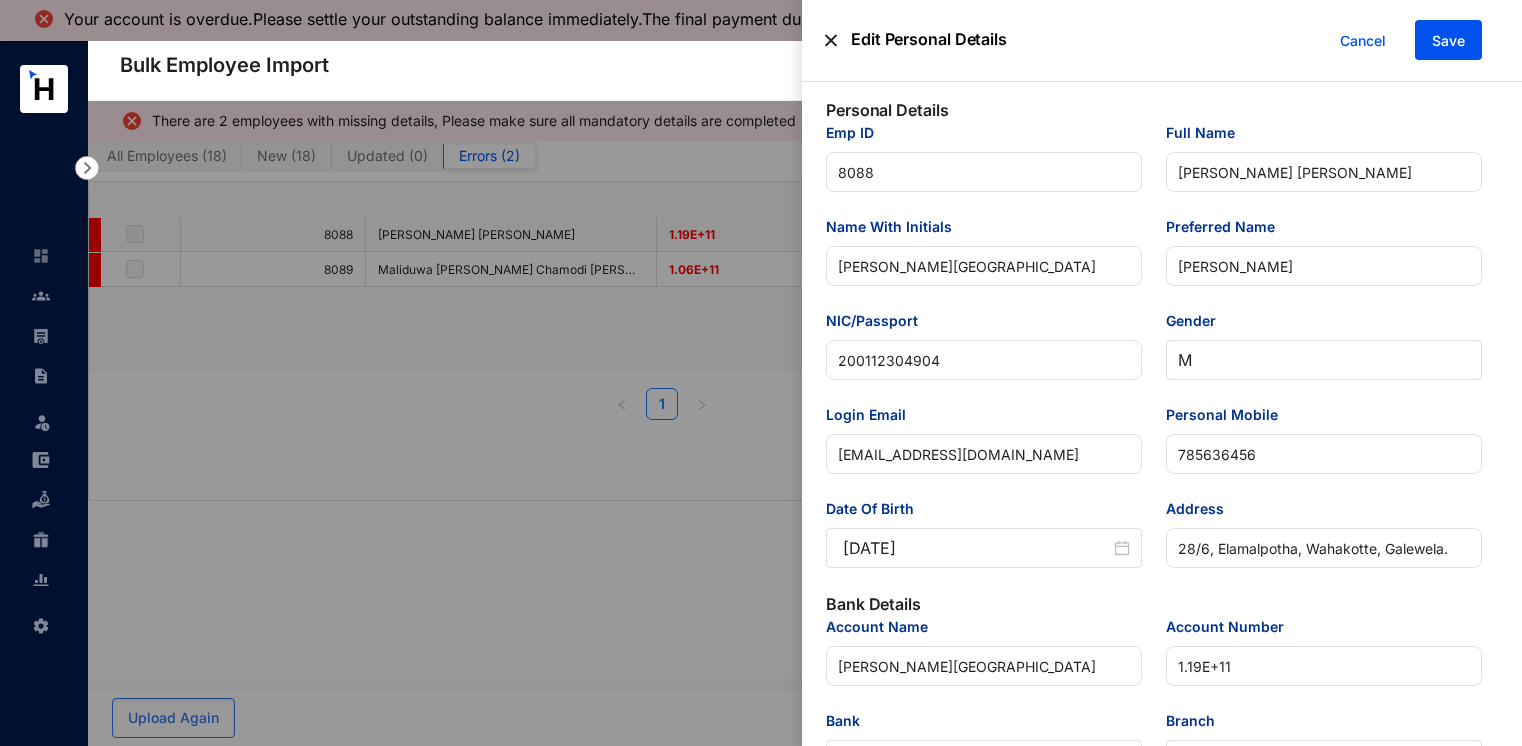 scroll, scrollTop: 0, scrollLeft: 0, axis: both 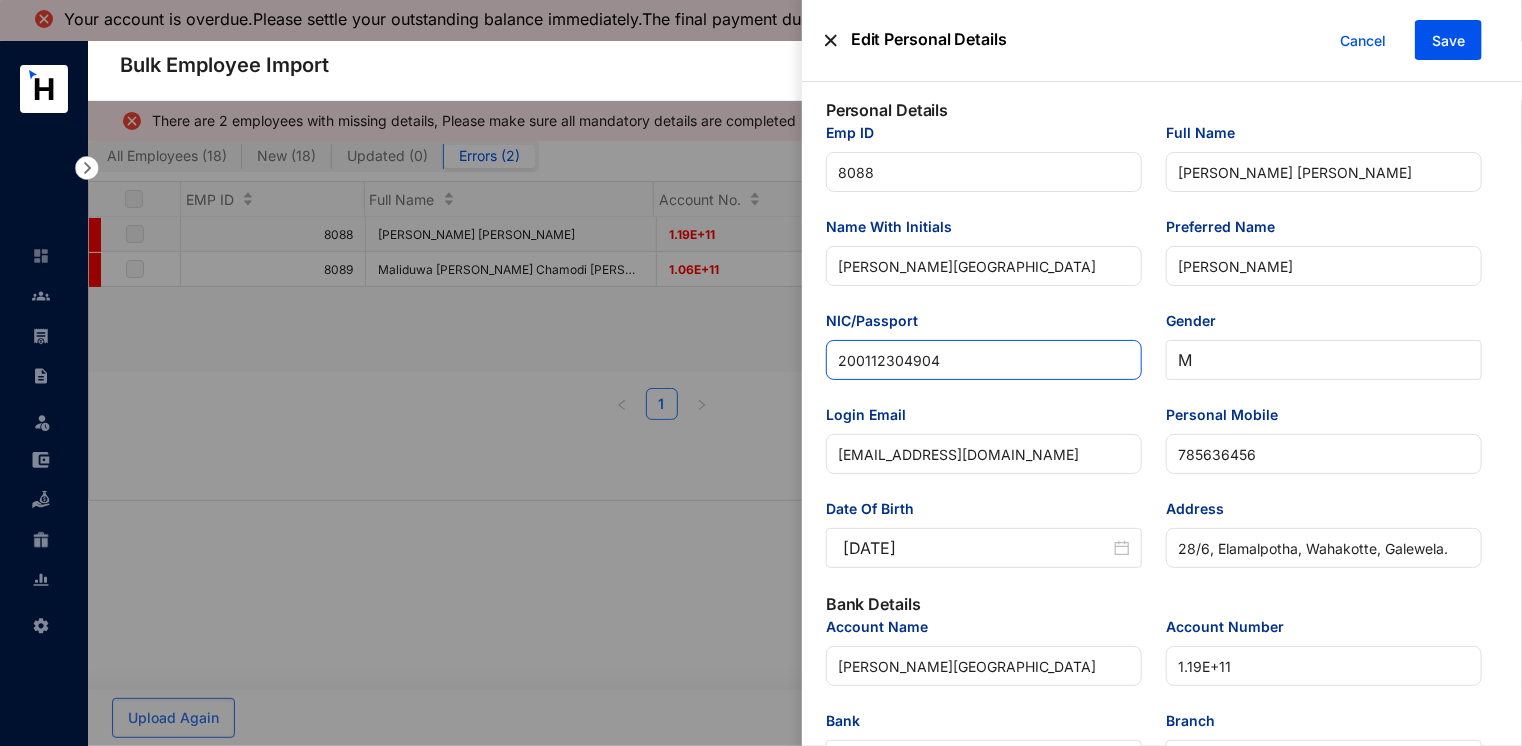 drag, startPoint x: 966, startPoint y: 360, endPoint x: 741, endPoint y: 338, distance: 226.073 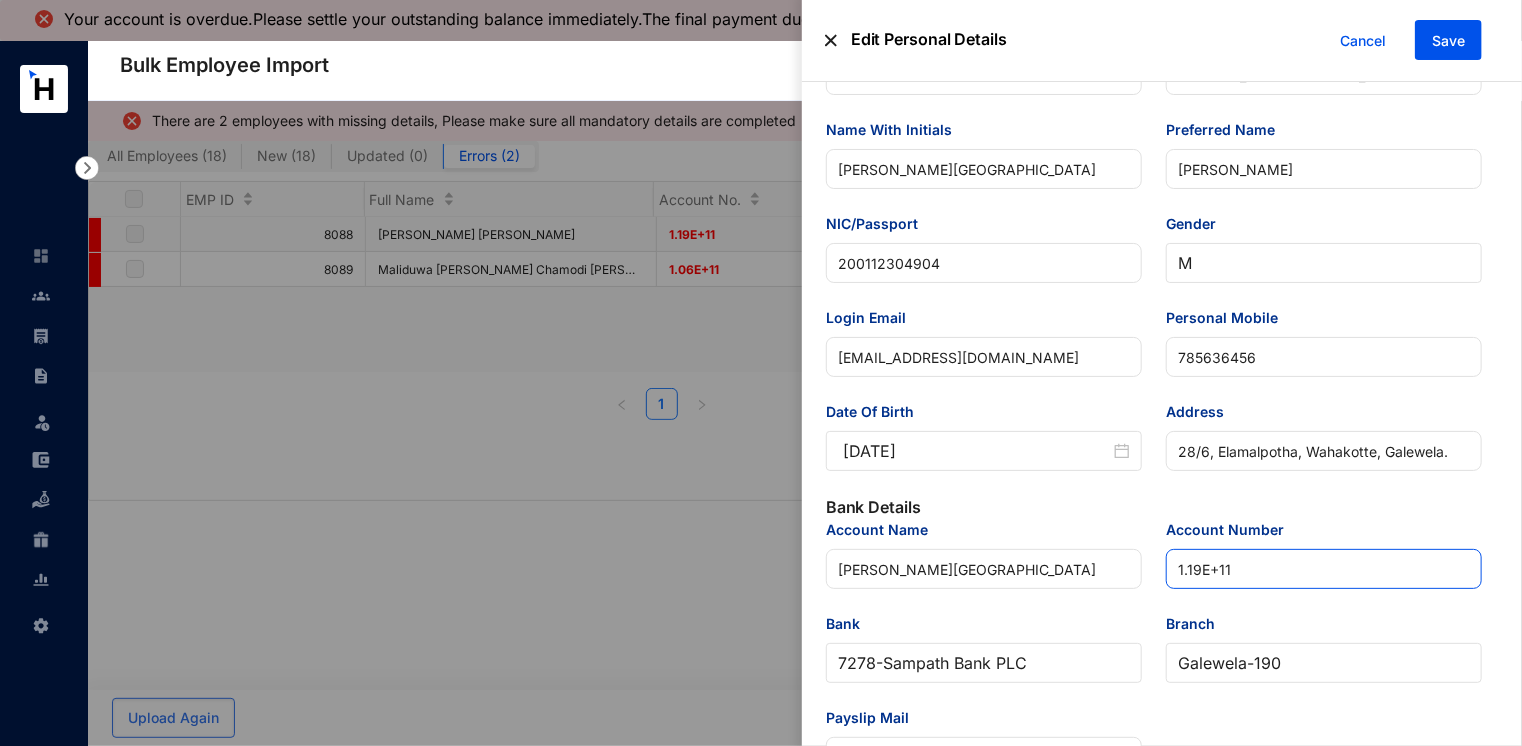 scroll, scrollTop: 100, scrollLeft: 0, axis: vertical 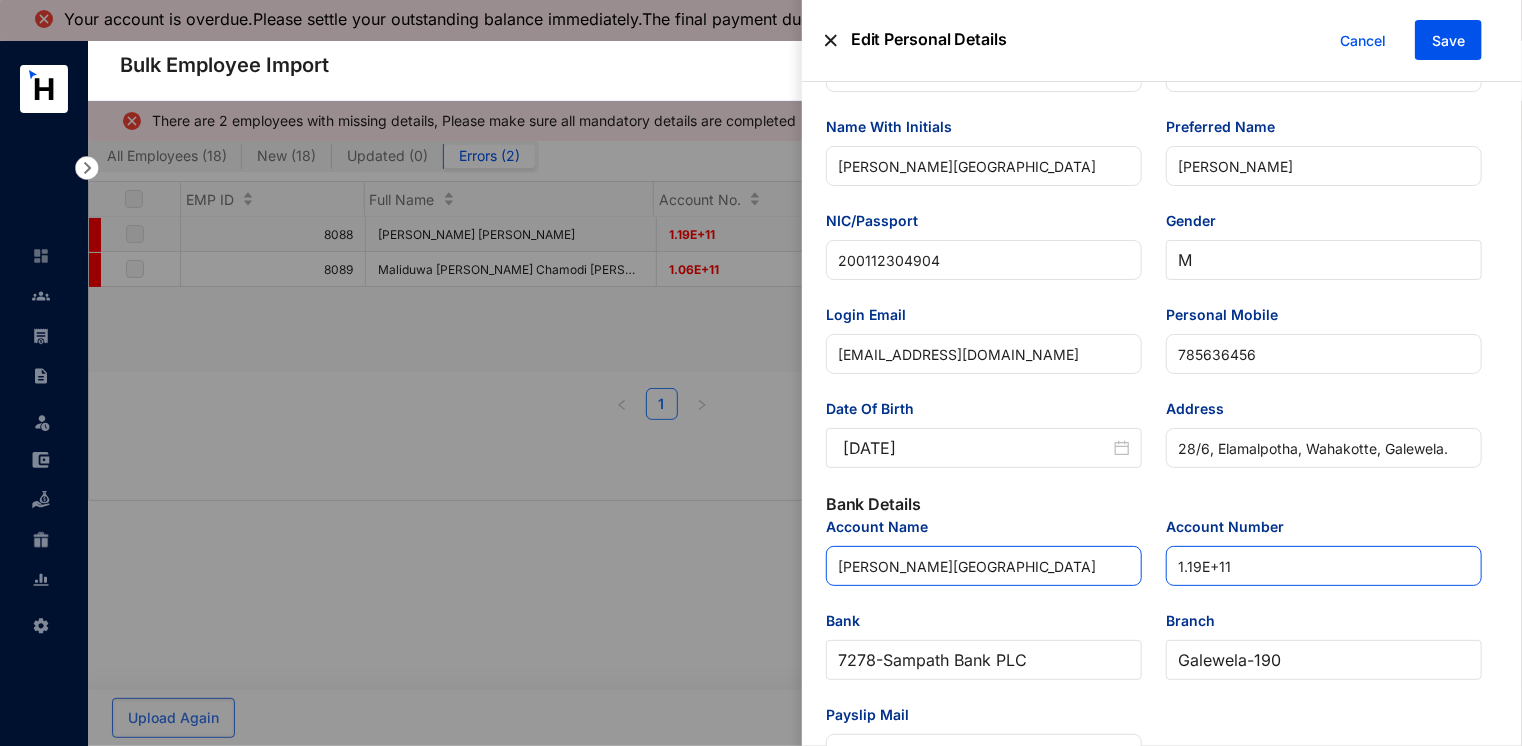 drag, startPoint x: 1241, startPoint y: 564, endPoint x: 1085, endPoint y: 565, distance: 156.0032 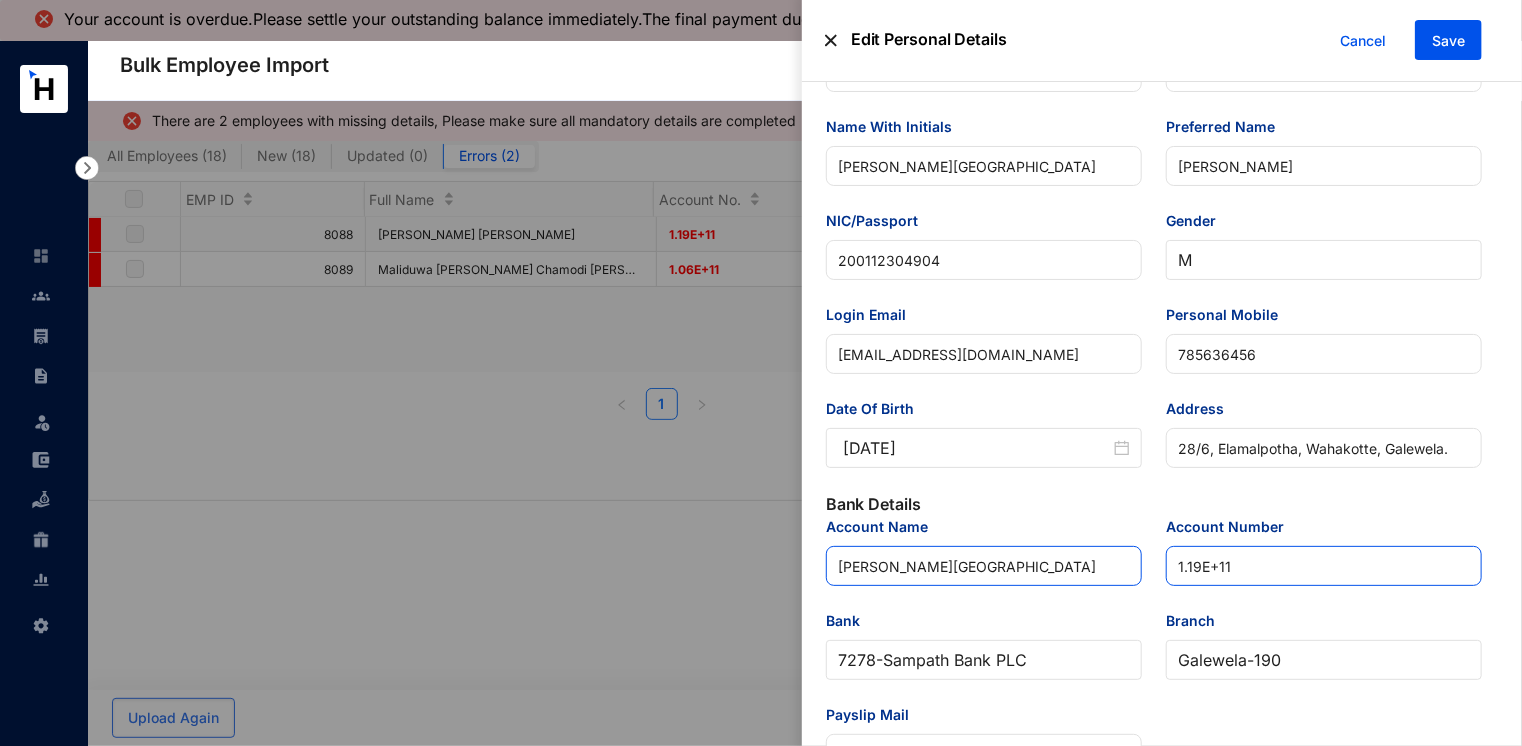 click on "1.19E+11" at bounding box center [1324, 566] 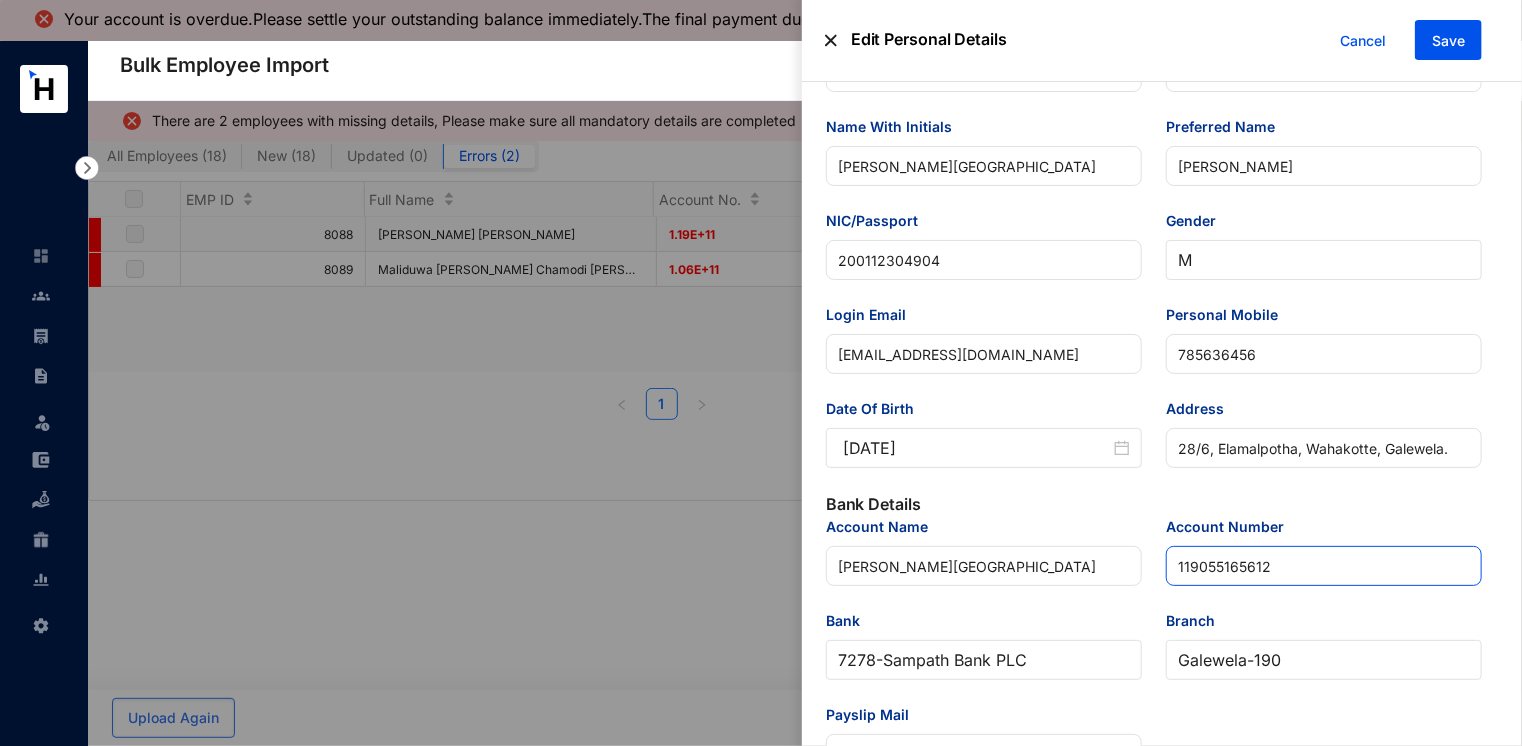 type on "119055165612" 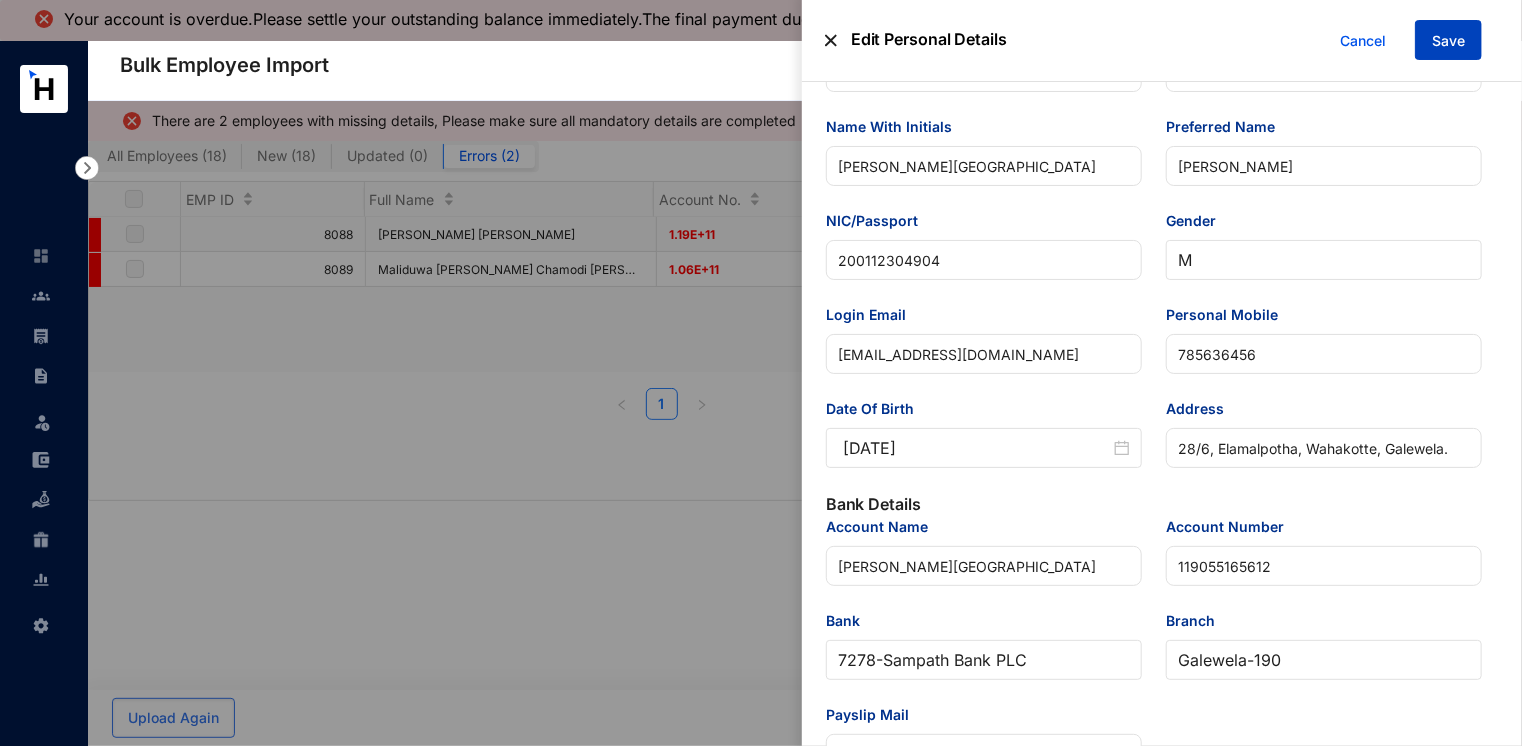 click on "Save" at bounding box center [1448, 41] 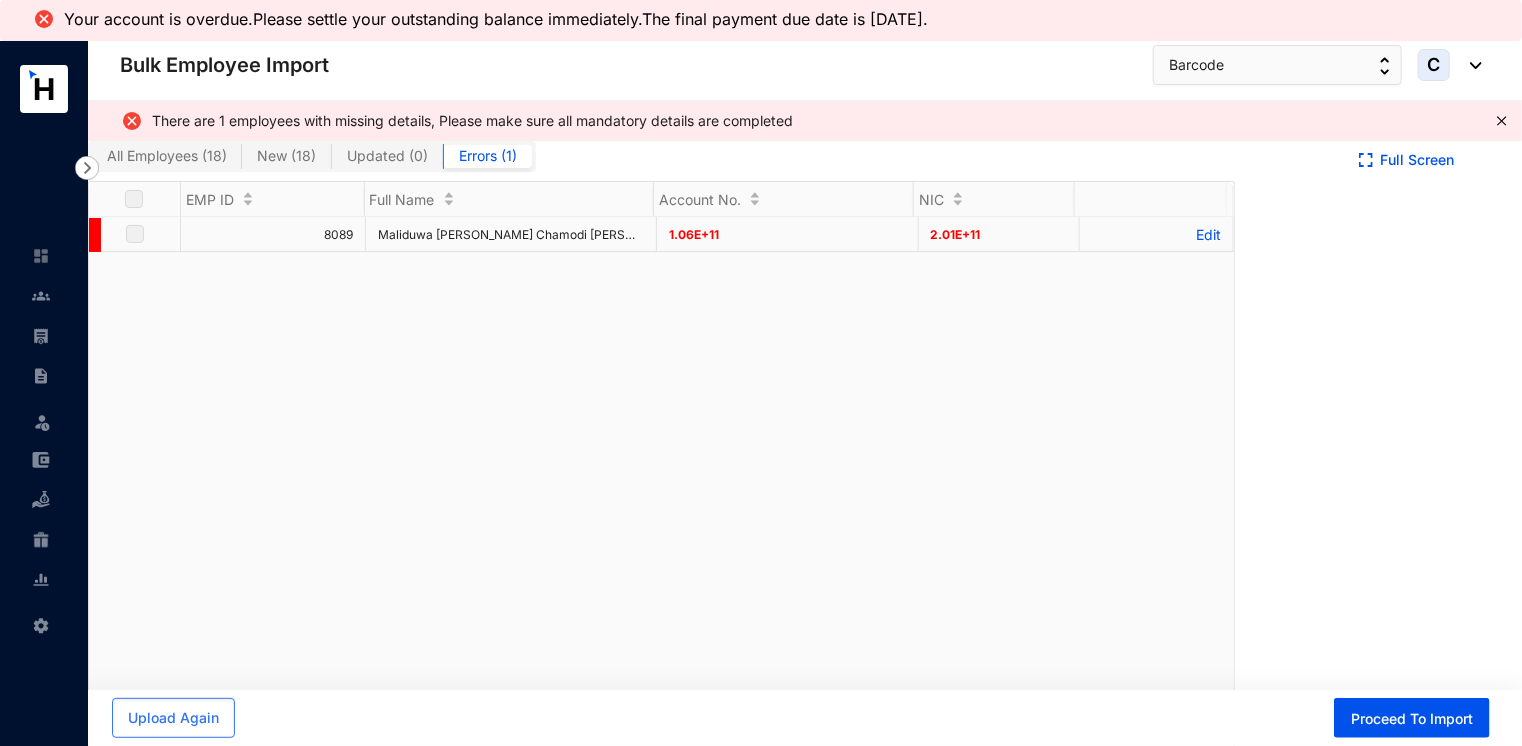 click on "Edit" at bounding box center (1156, 234) 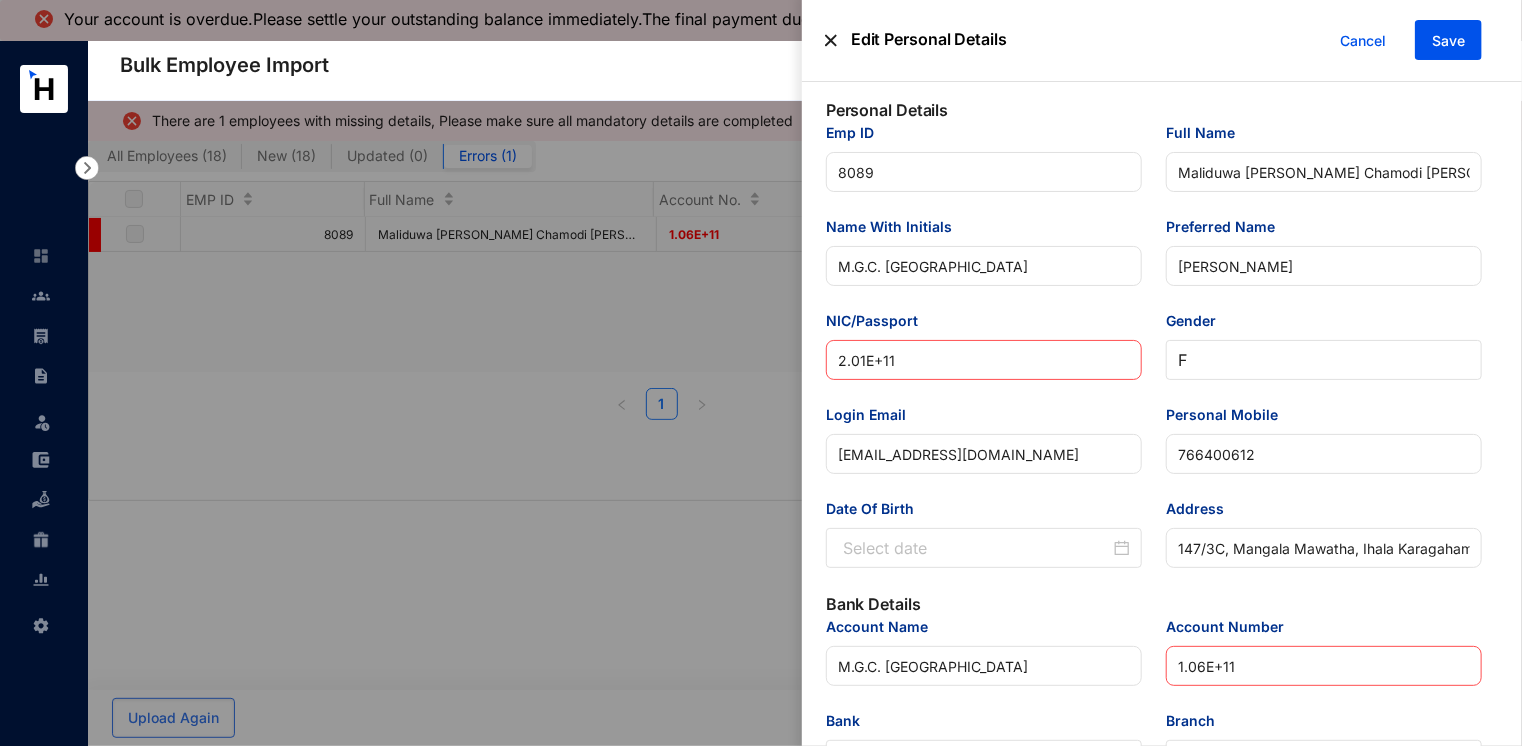 type on "2005-04-20" 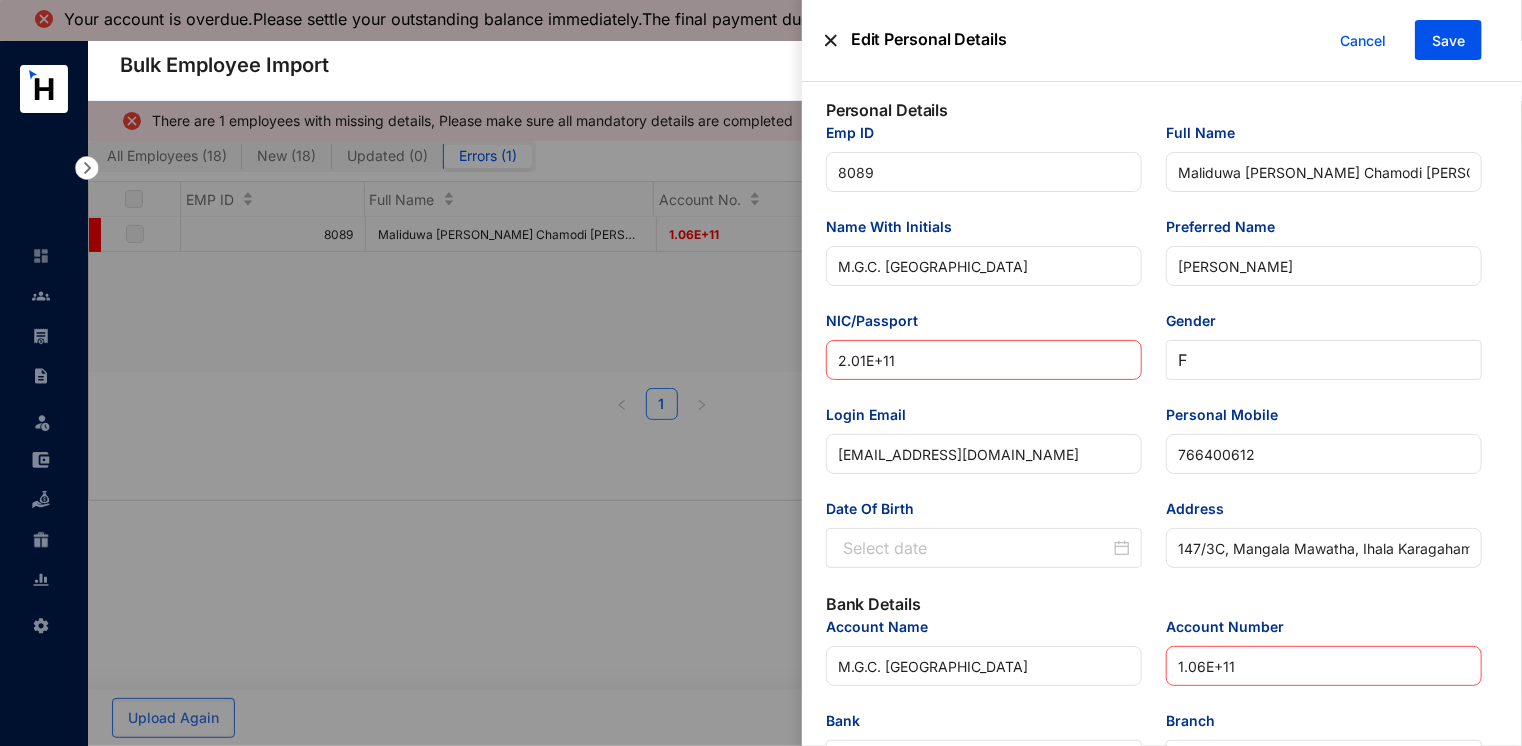 type on "2025-07-15" 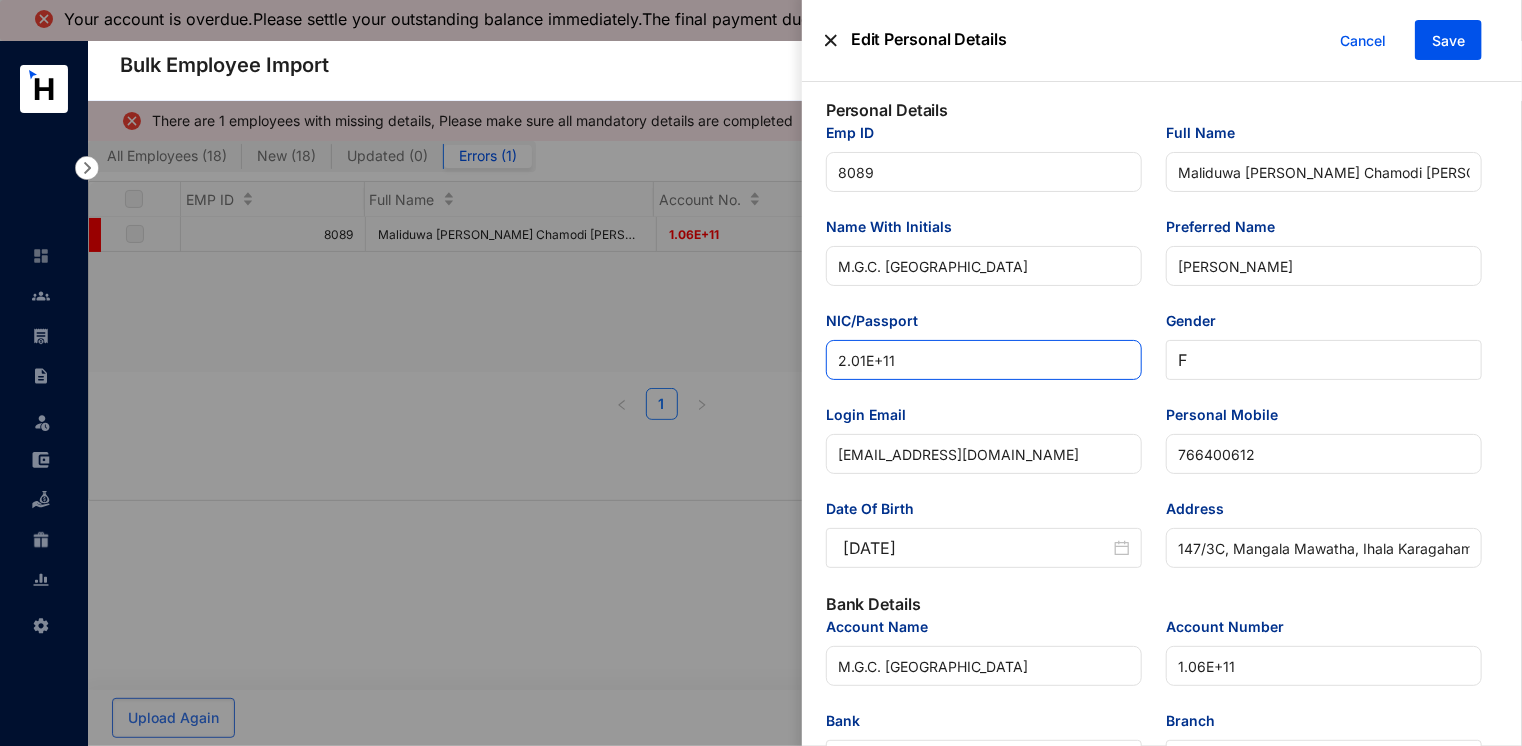 drag, startPoint x: 902, startPoint y: 376, endPoint x: 840, endPoint y: 363, distance: 63.348244 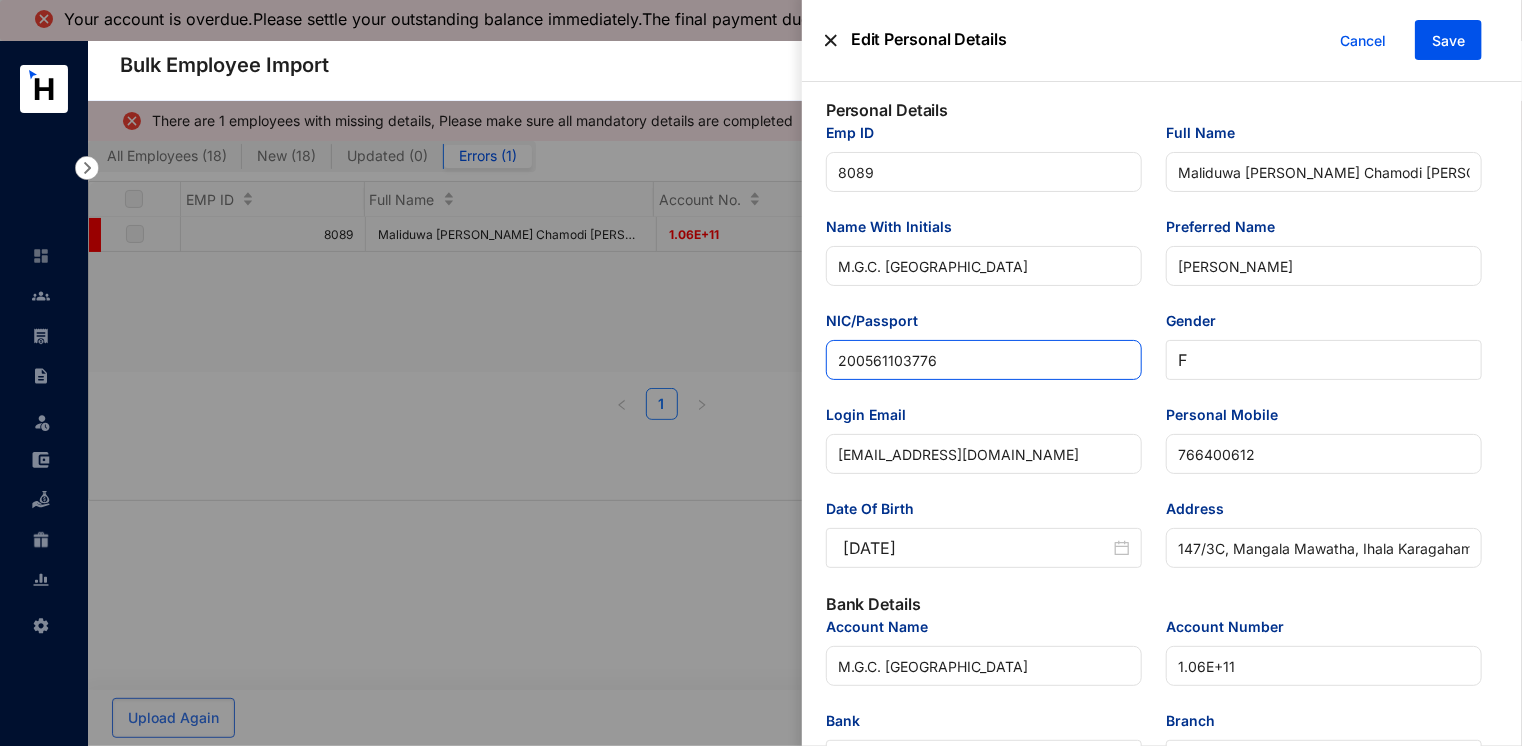 type on "200561103776" 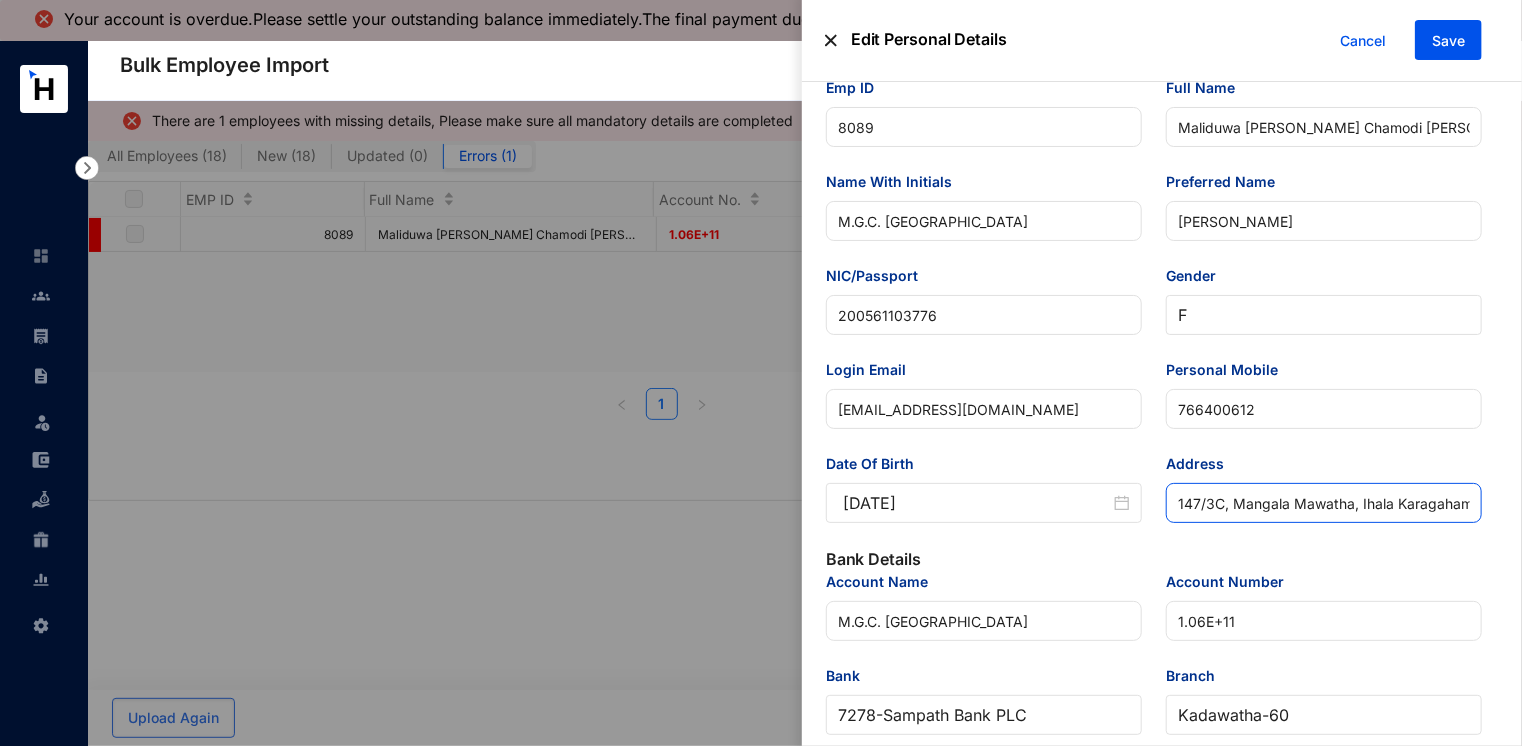 scroll, scrollTop: 200, scrollLeft: 0, axis: vertical 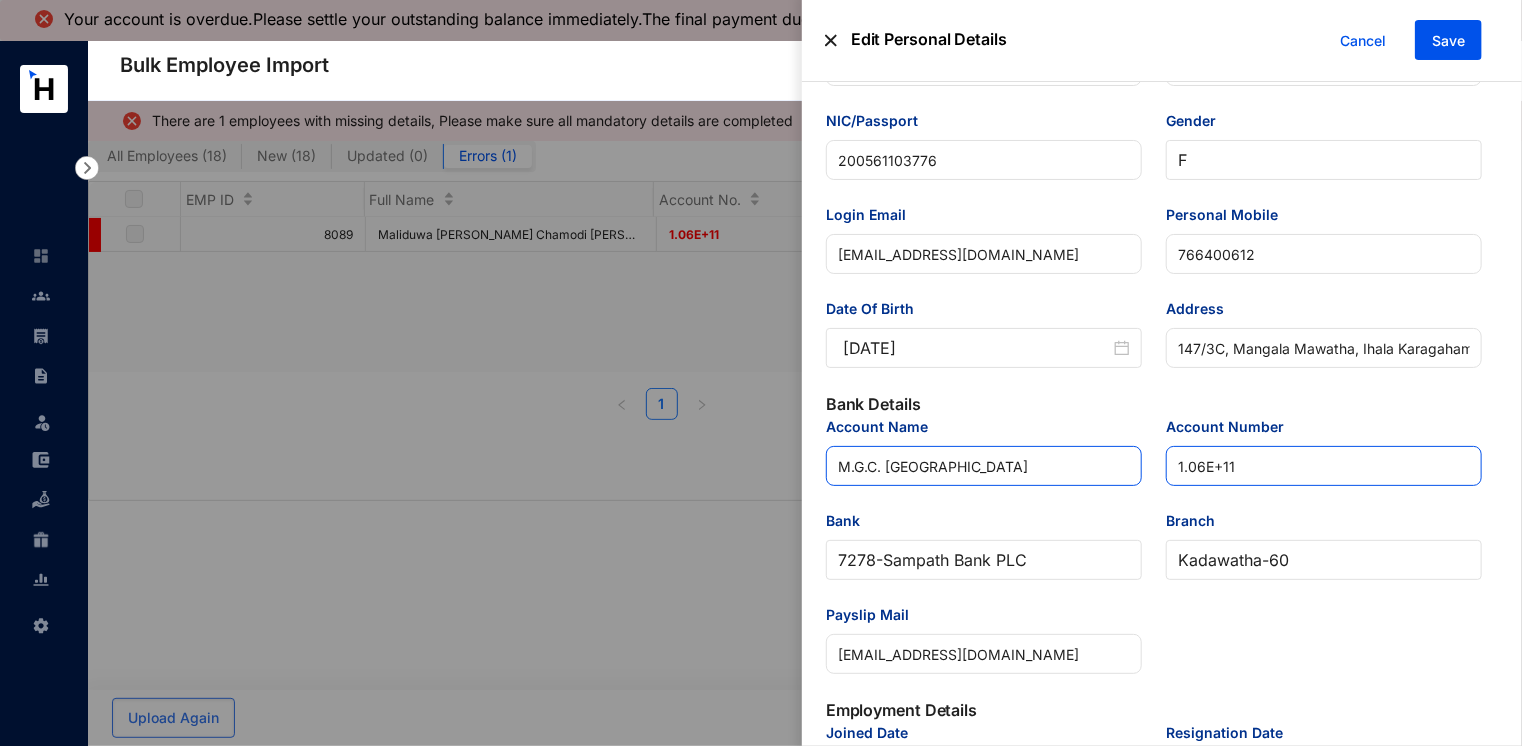 click on "Account Name M.G.C. Sanjana Account Number 1.06E+11 Bank 7278  -  Sampath Bank PLC  Branch Kadawatha  -  60 Payslip Mail chamodisanjana10@gmail.com" at bounding box center [1154, 557] 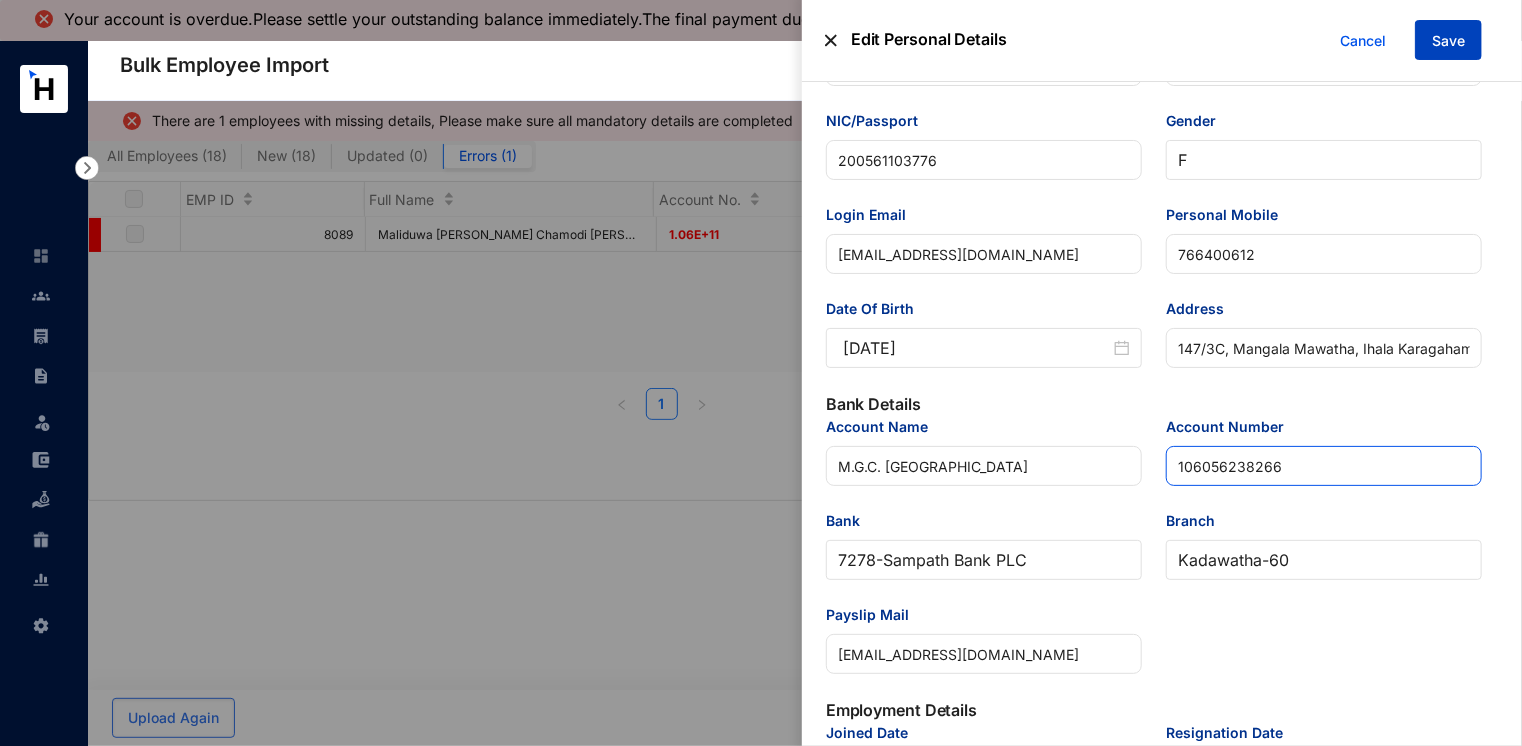 type on "106056238266" 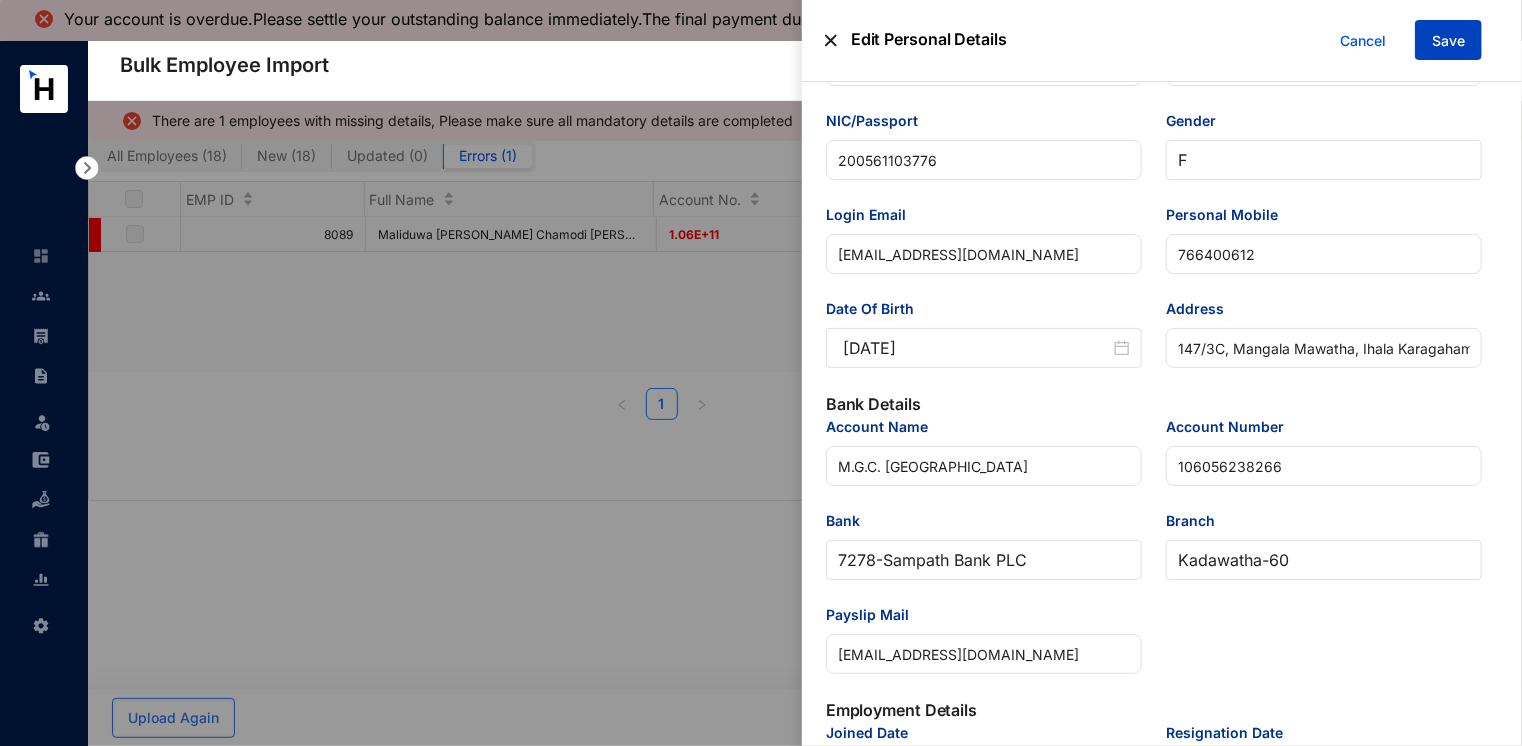 click on "Save" at bounding box center [1448, 41] 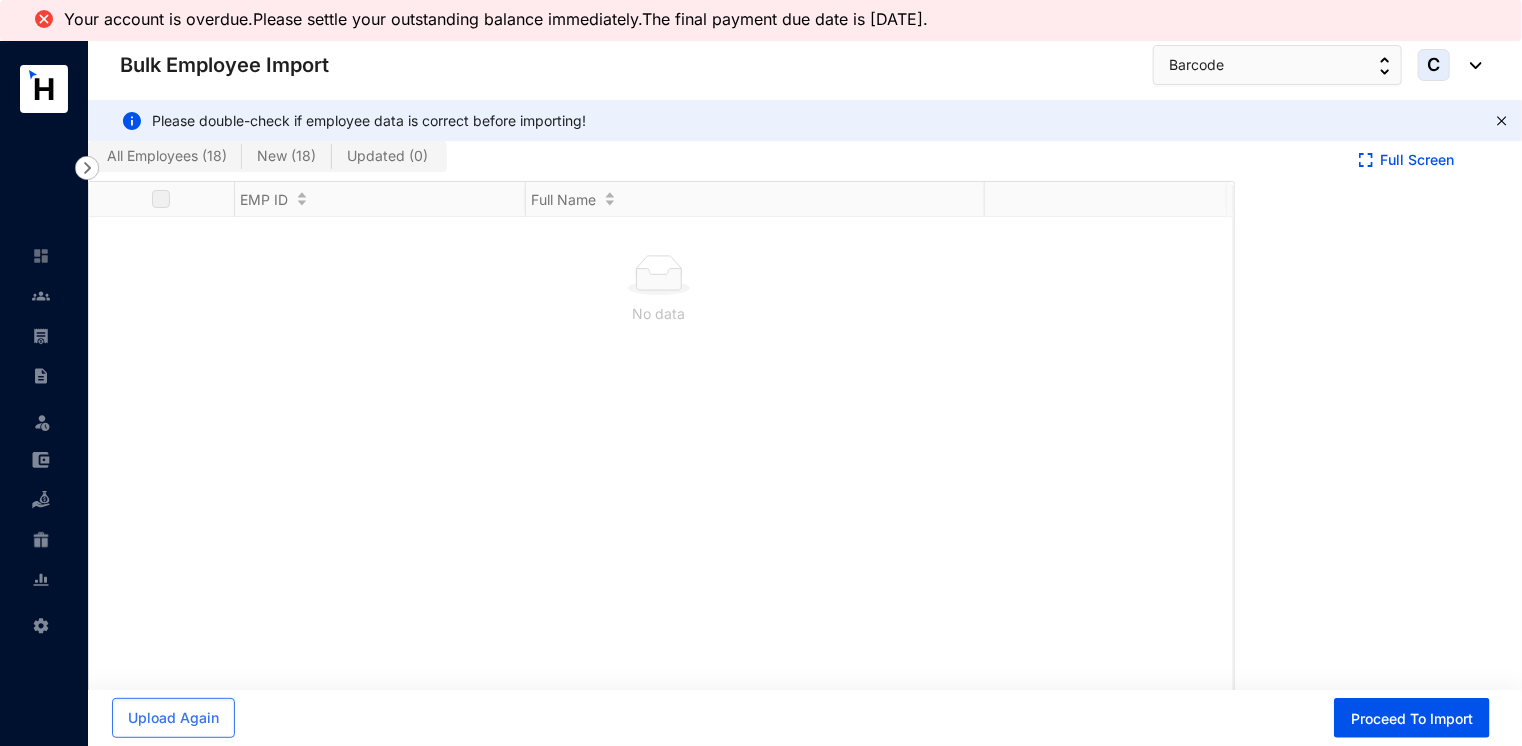 click on "All Employees ( 18 )" at bounding box center (167, 155) 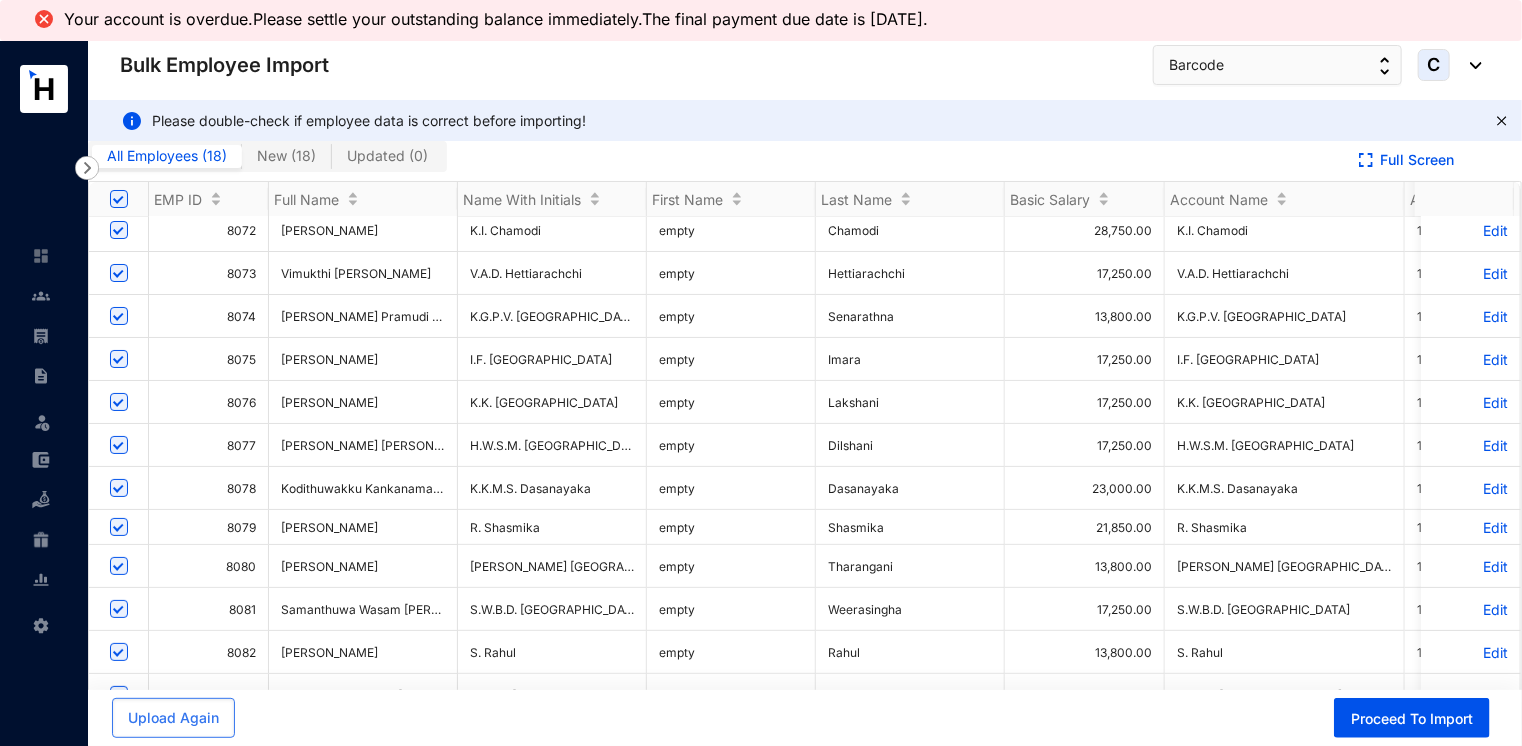 scroll, scrollTop: 0, scrollLeft: 0, axis: both 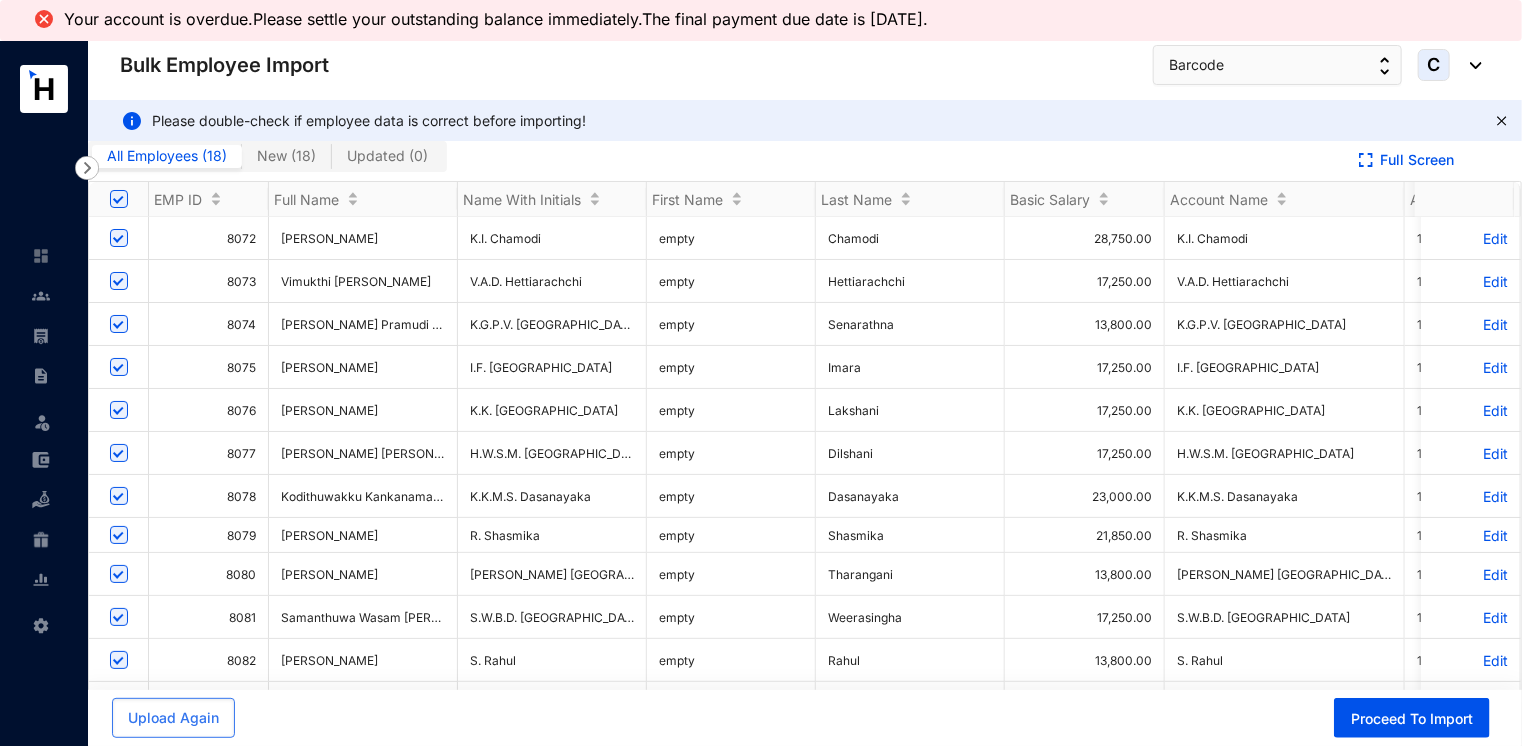 click on "Edit" at bounding box center (1470, 238) 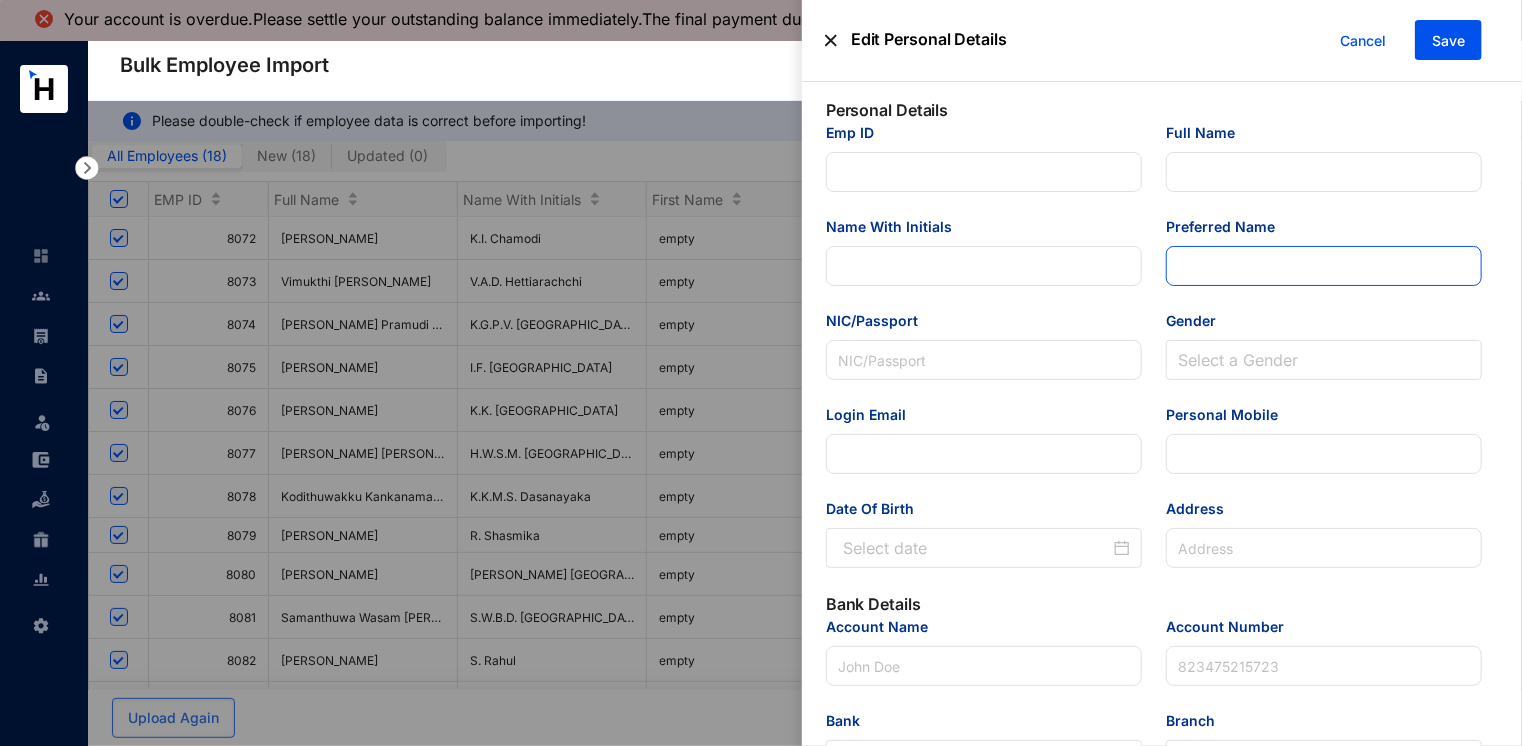 type on "8072" 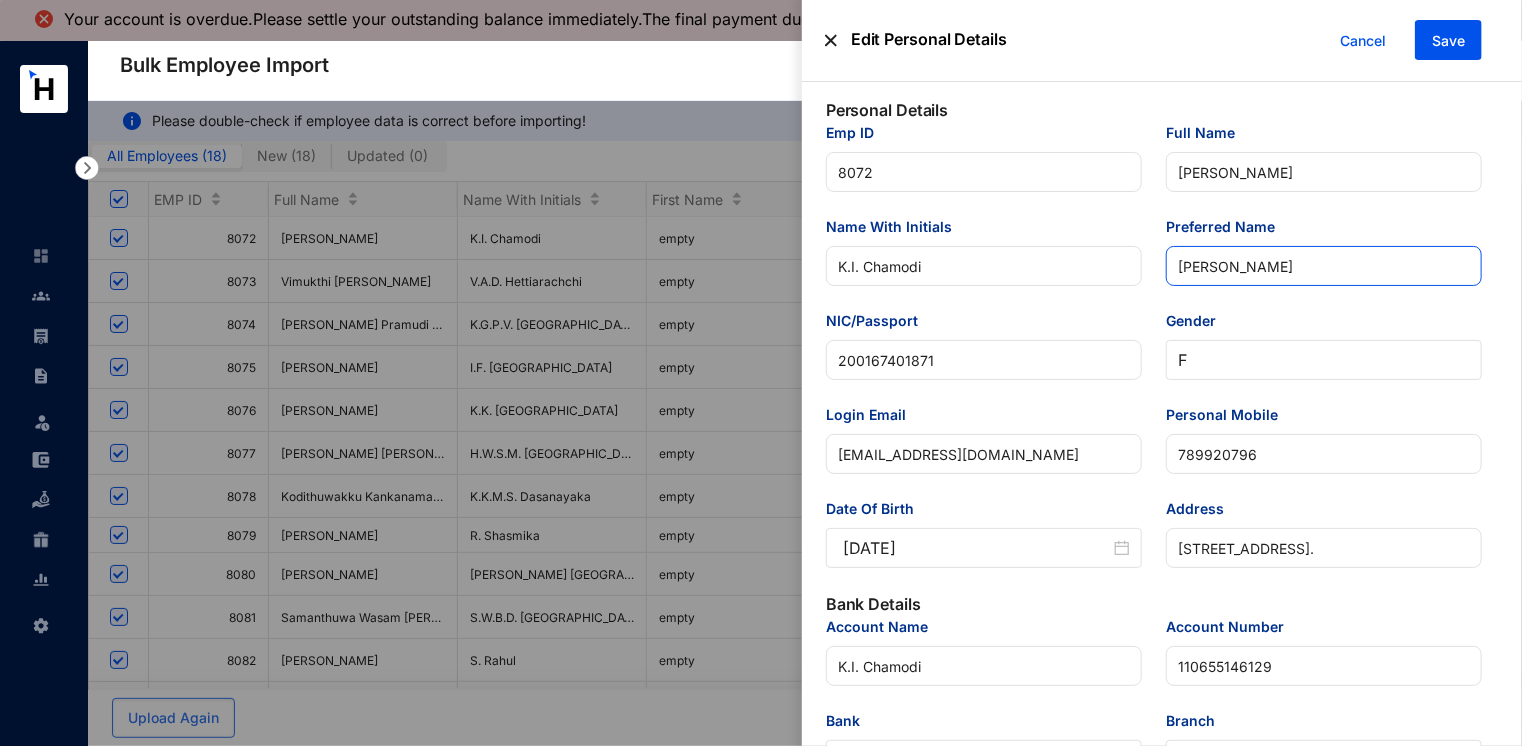 type on "[DATE]" 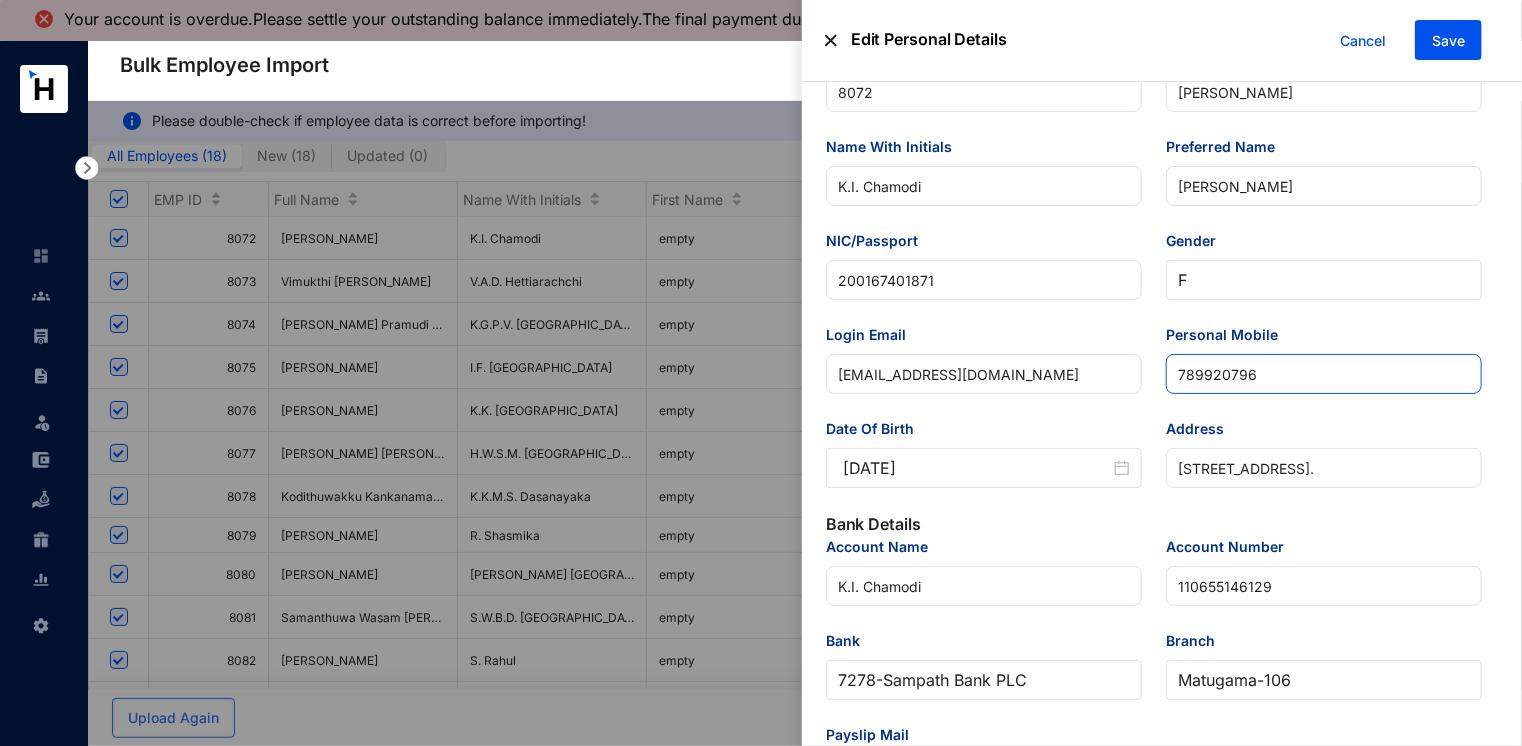 scroll, scrollTop: 400, scrollLeft: 0, axis: vertical 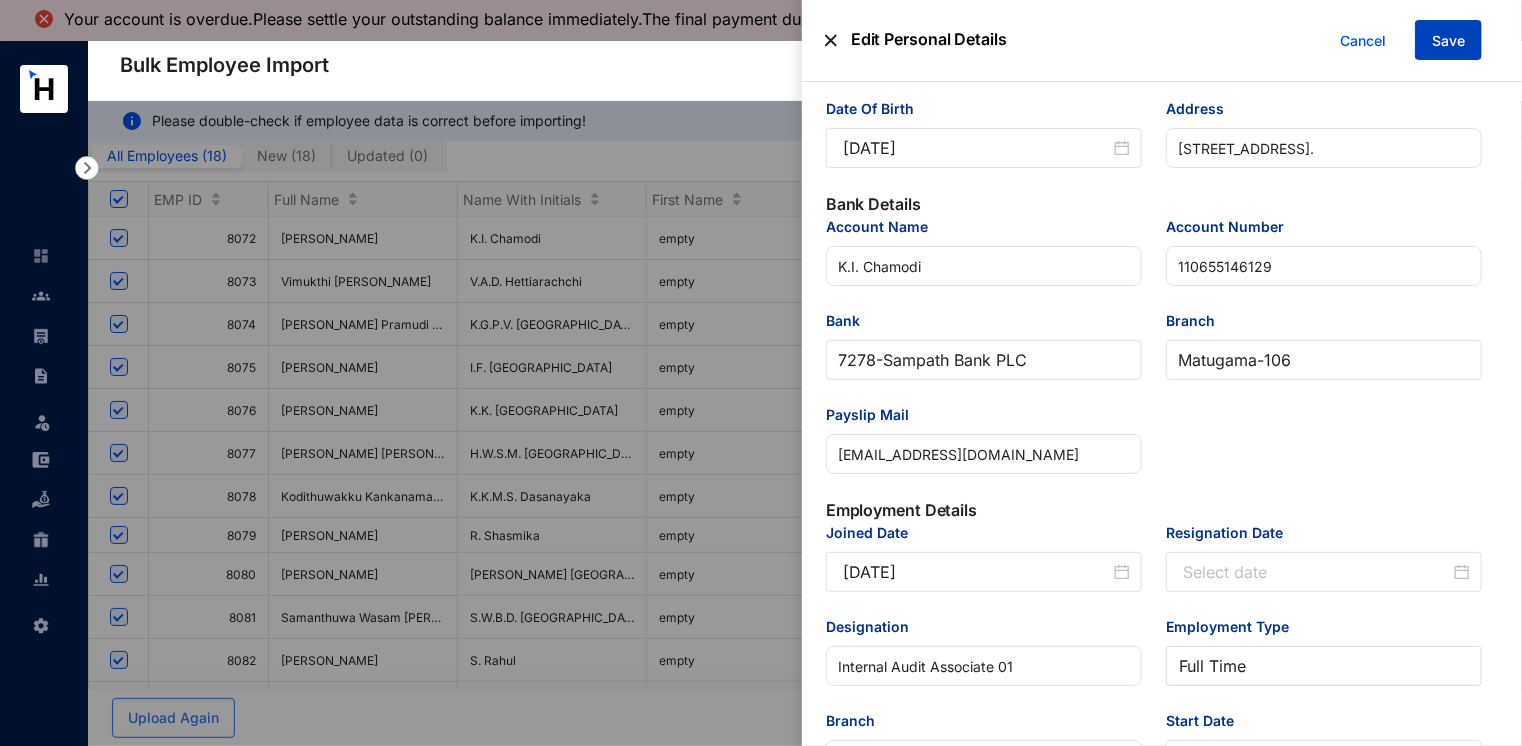 click on "Save" at bounding box center [1448, 41] 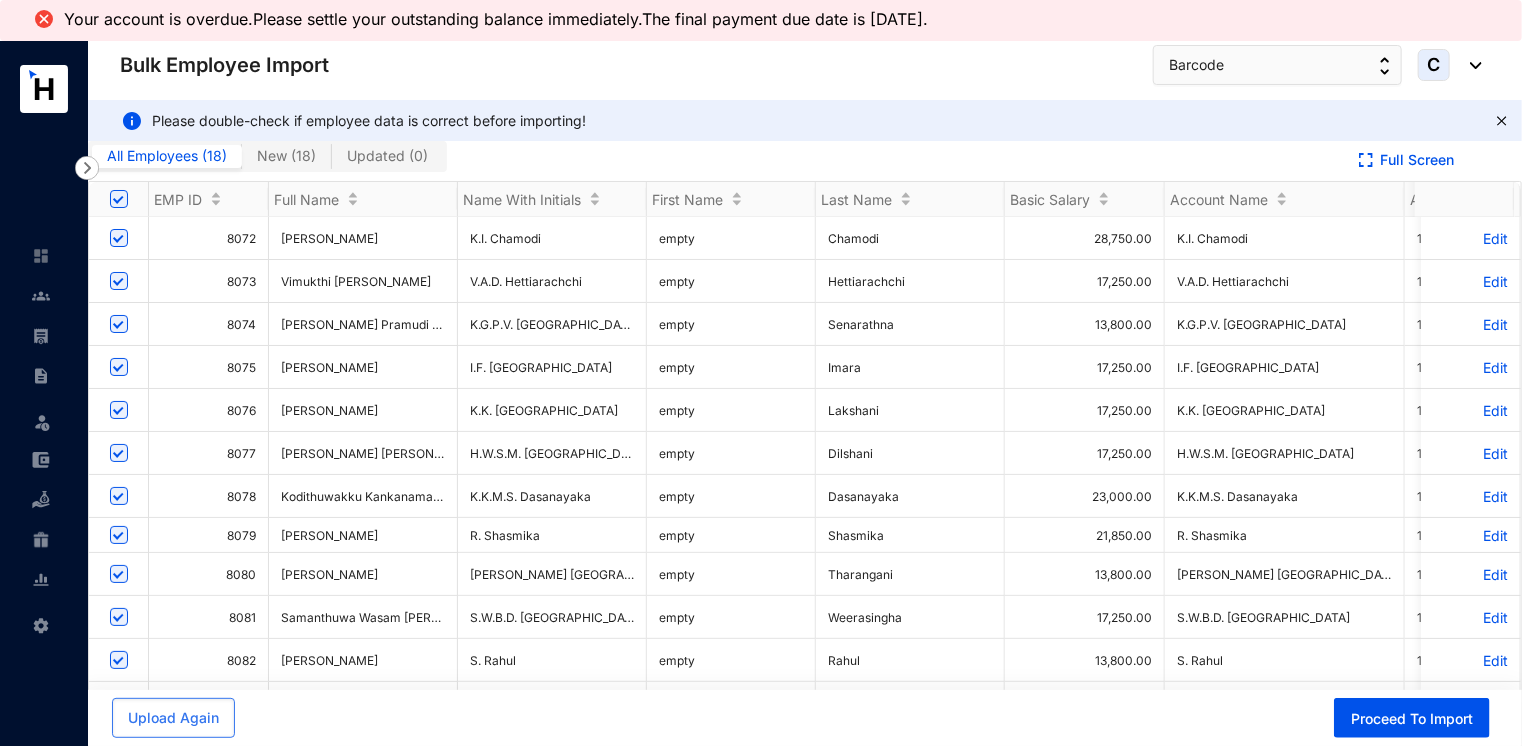 click on "Edit" at bounding box center (1470, 281) 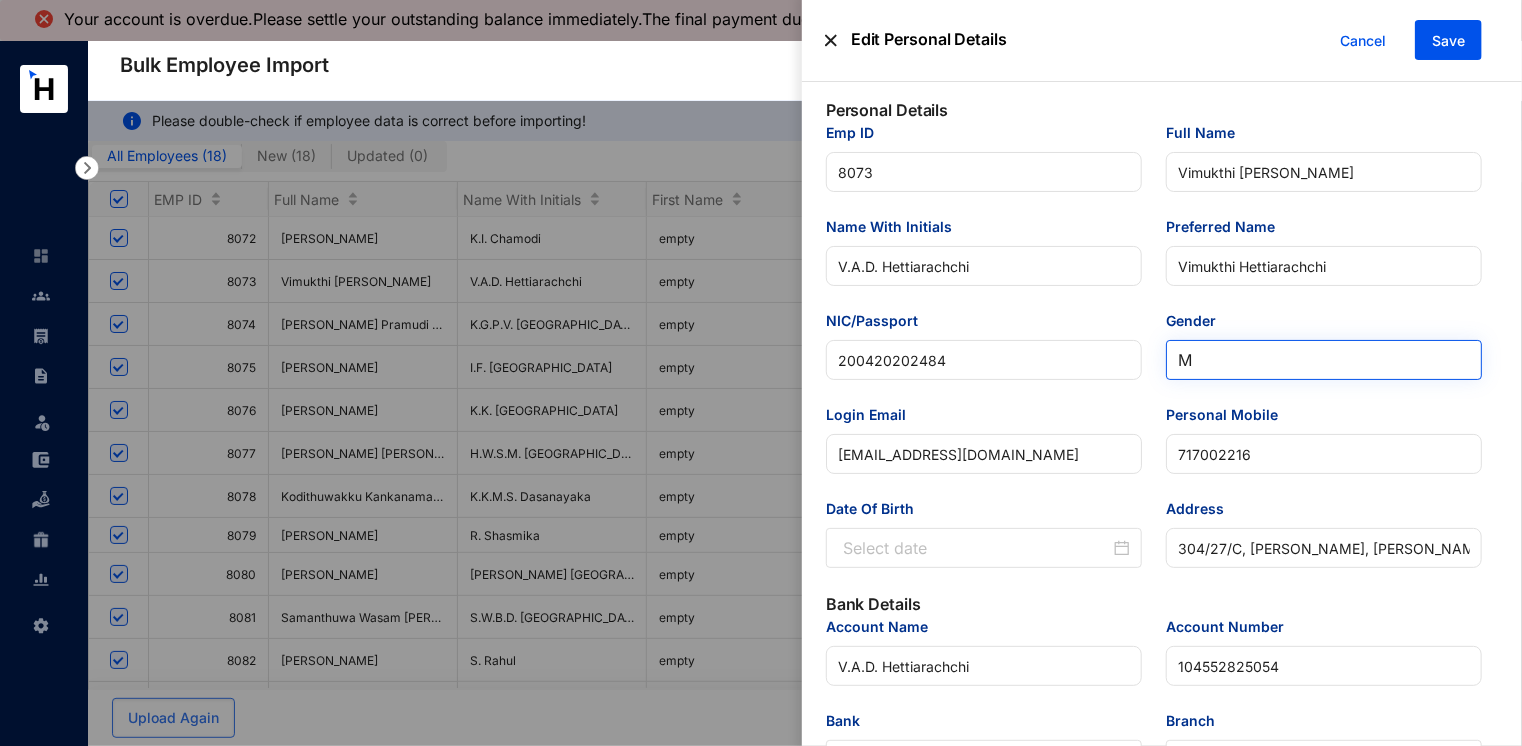 type on "2004-07-20" 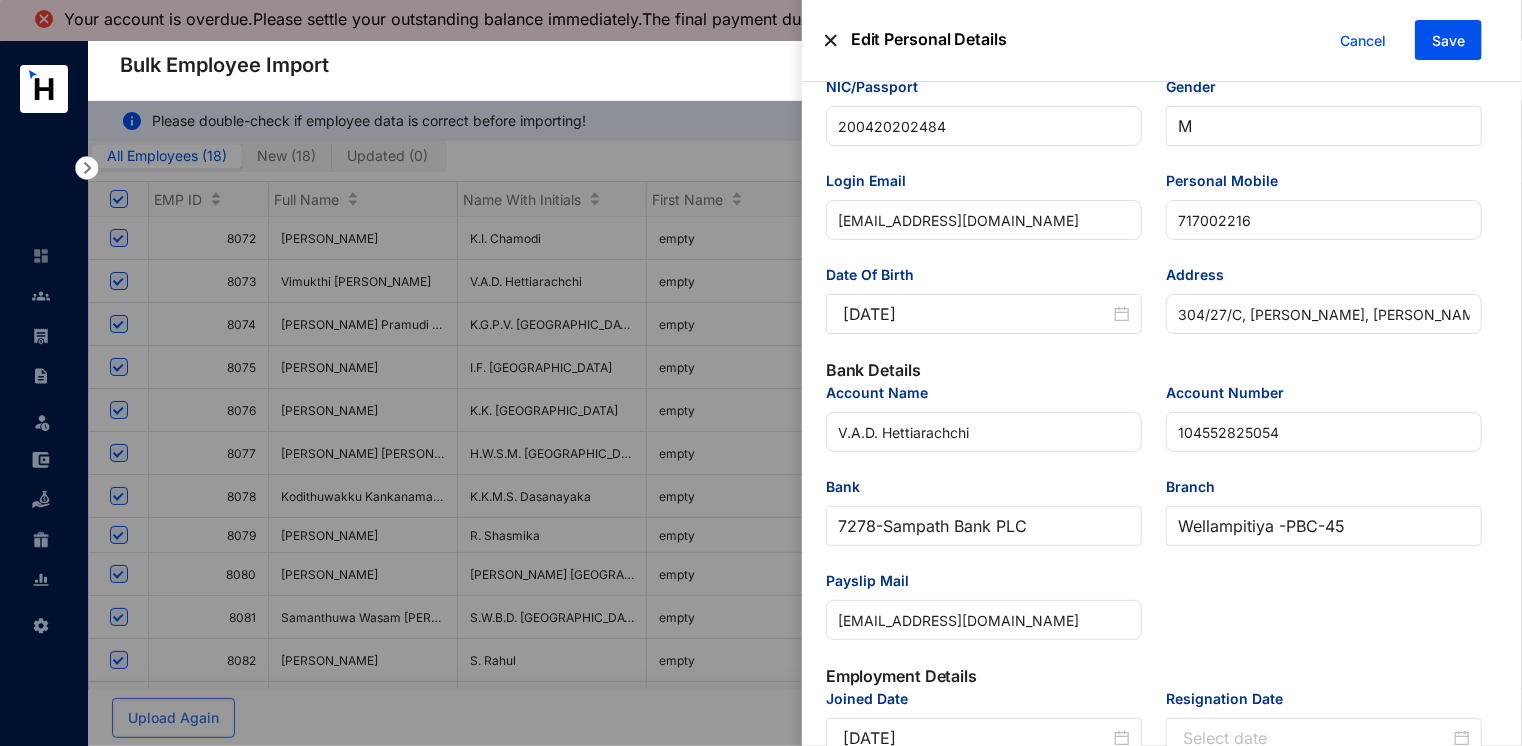 scroll, scrollTop: 300, scrollLeft: 0, axis: vertical 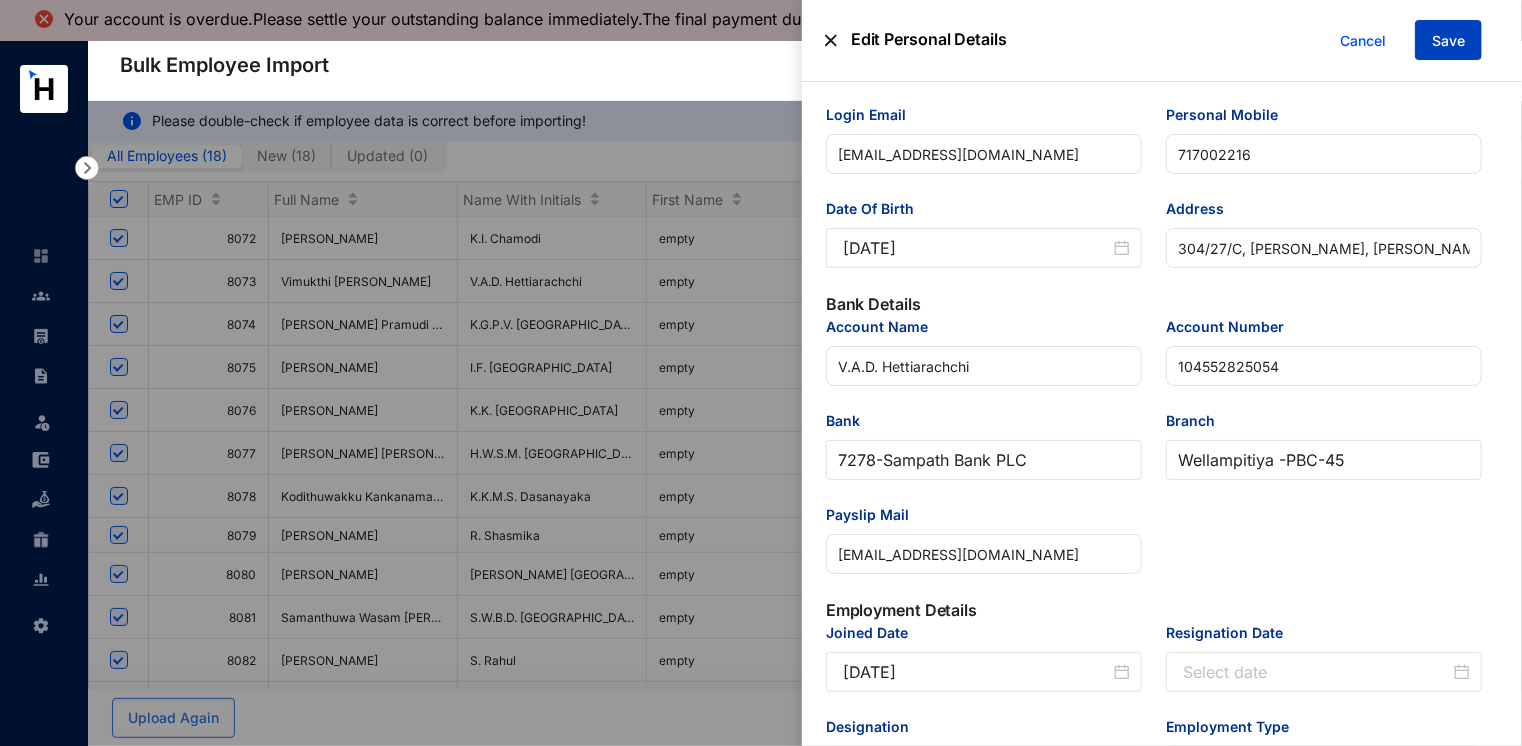 click on "Save" at bounding box center [1448, 41] 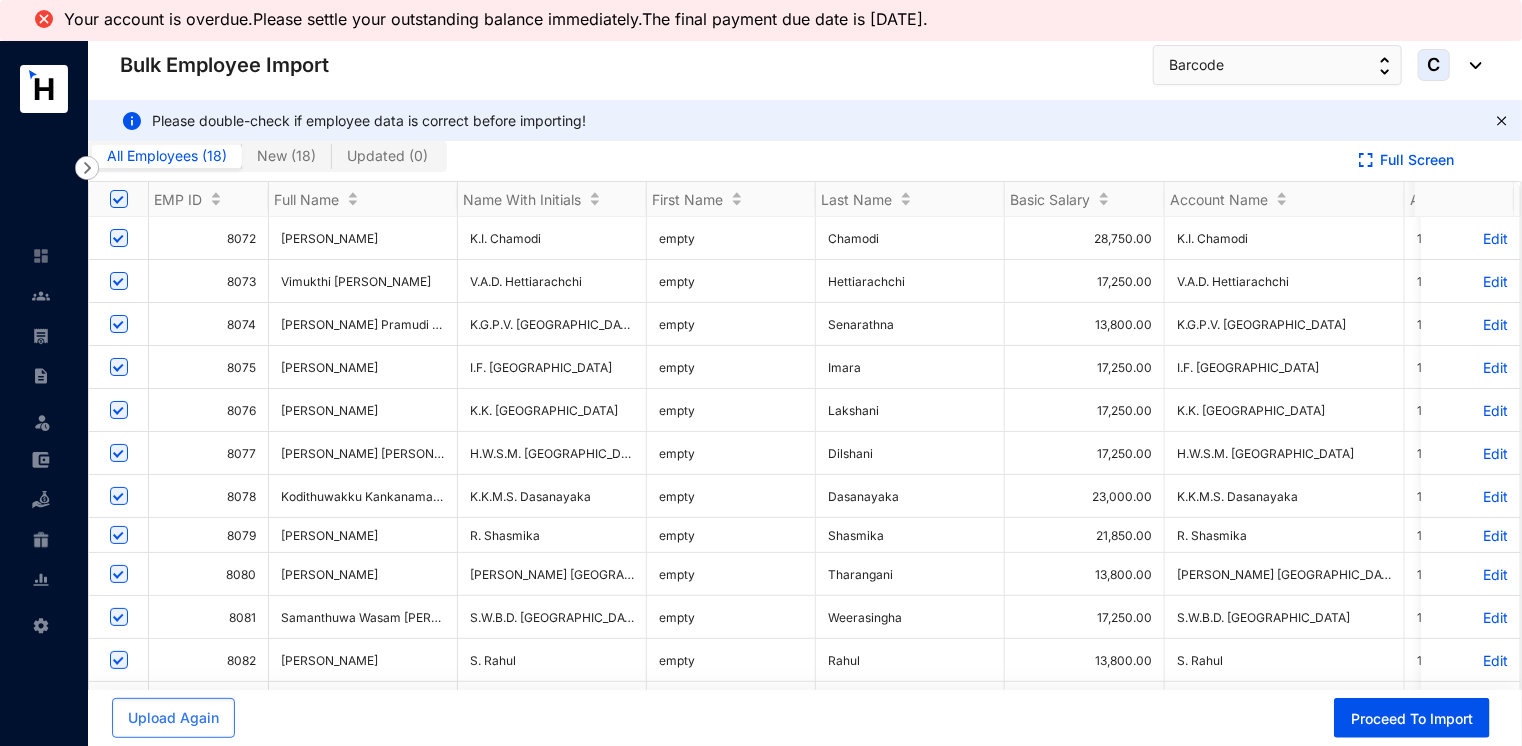 click on "Edit" at bounding box center [1470, 324] 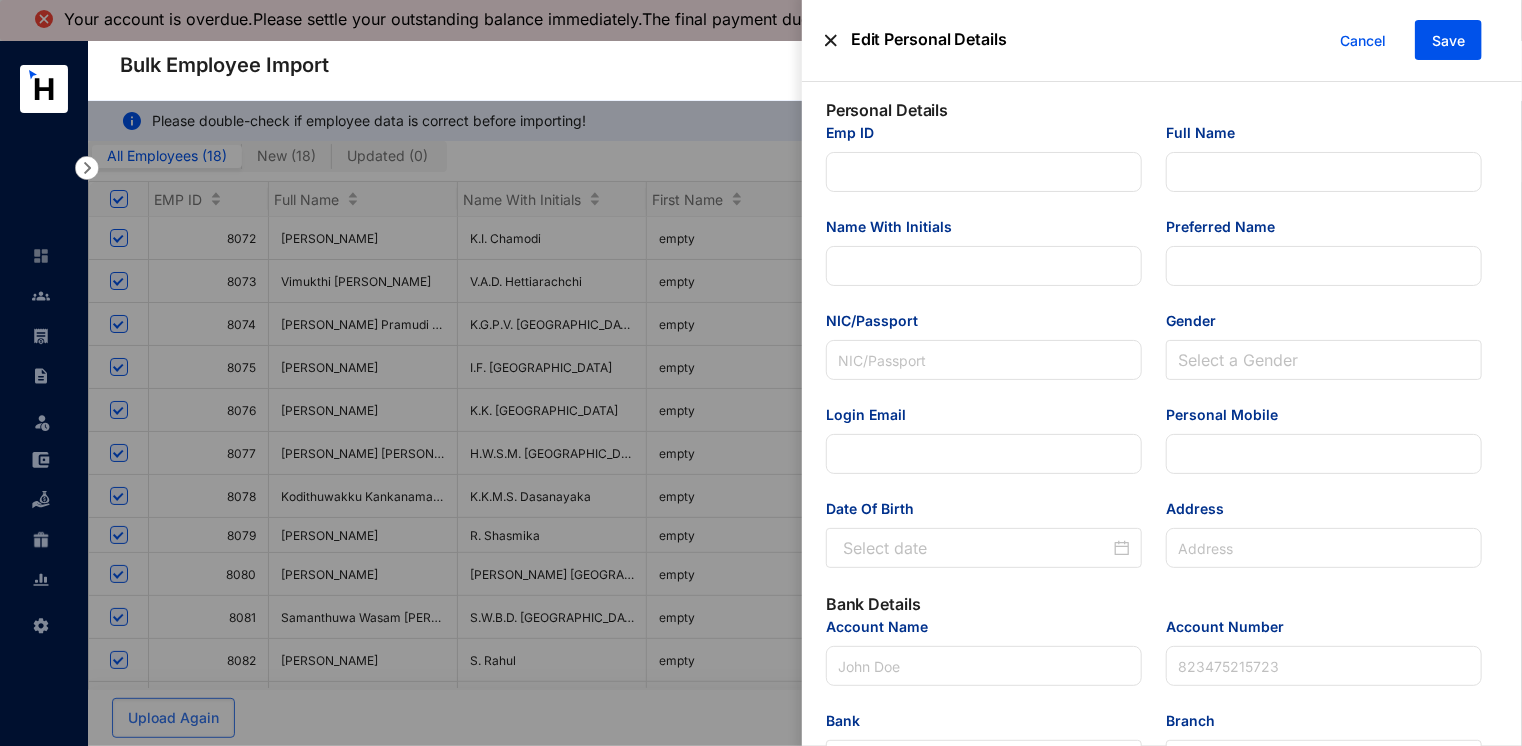 type on "8074" 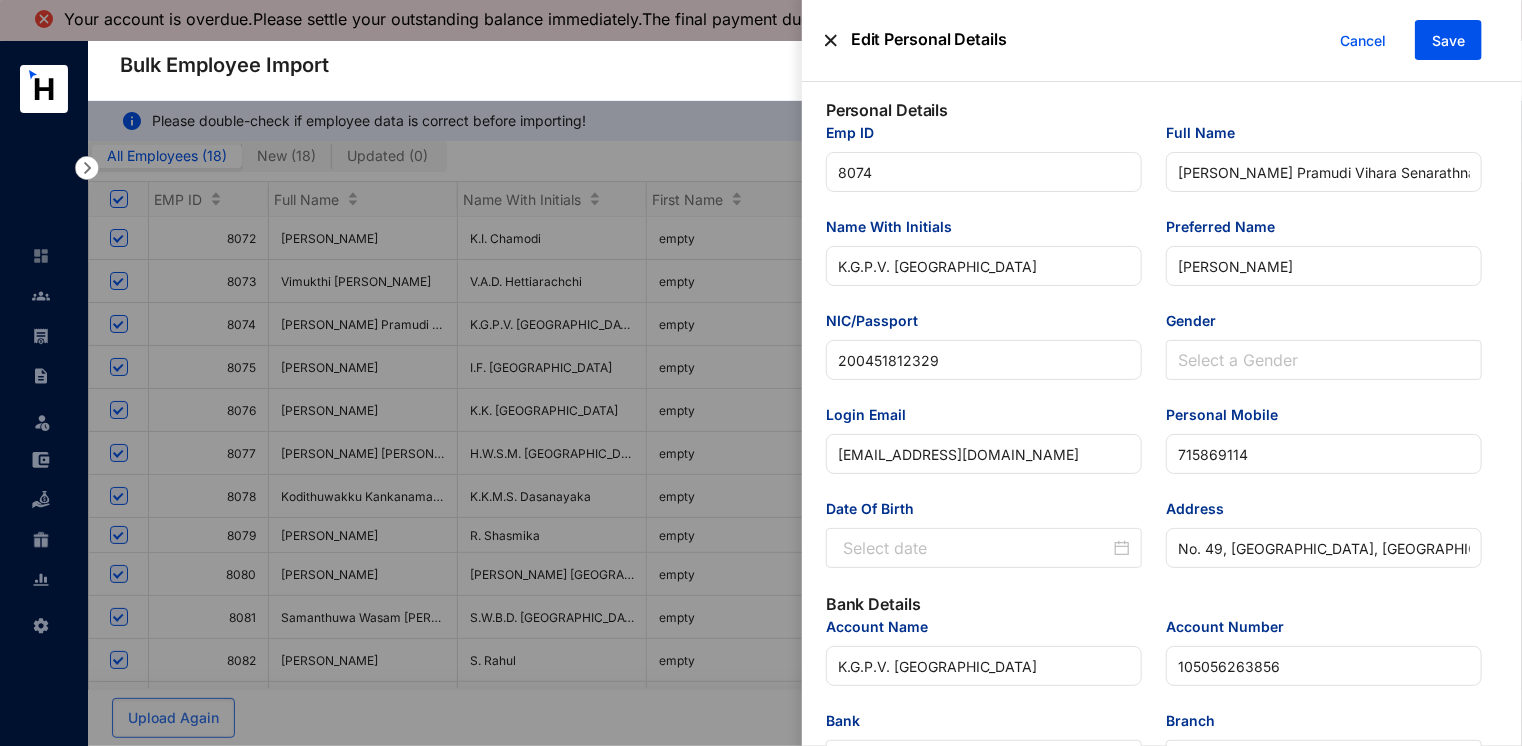 type on "2004-01-18" 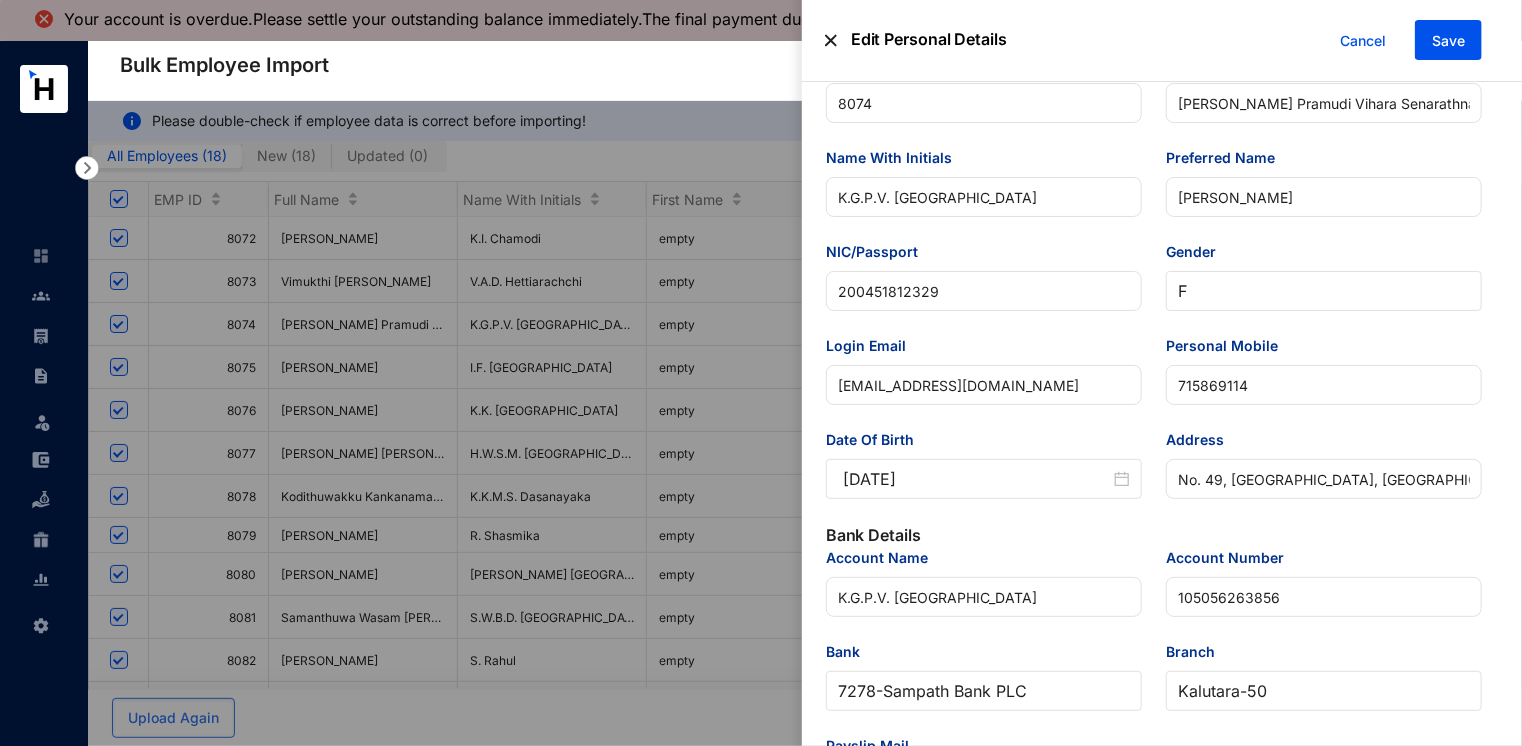 scroll, scrollTop: 300, scrollLeft: 0, axis: vertical 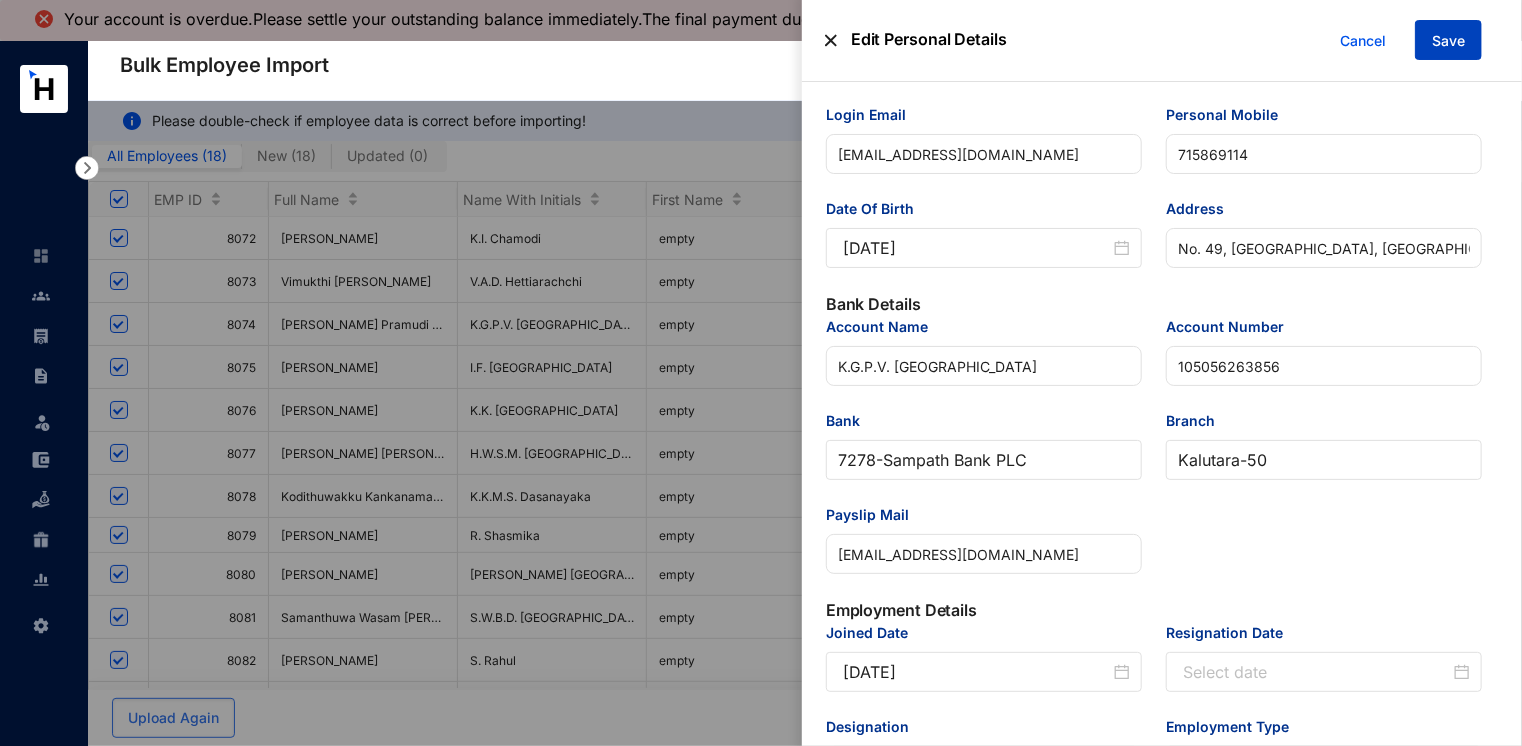 click on "Save" at bounding box center (1448, 40) 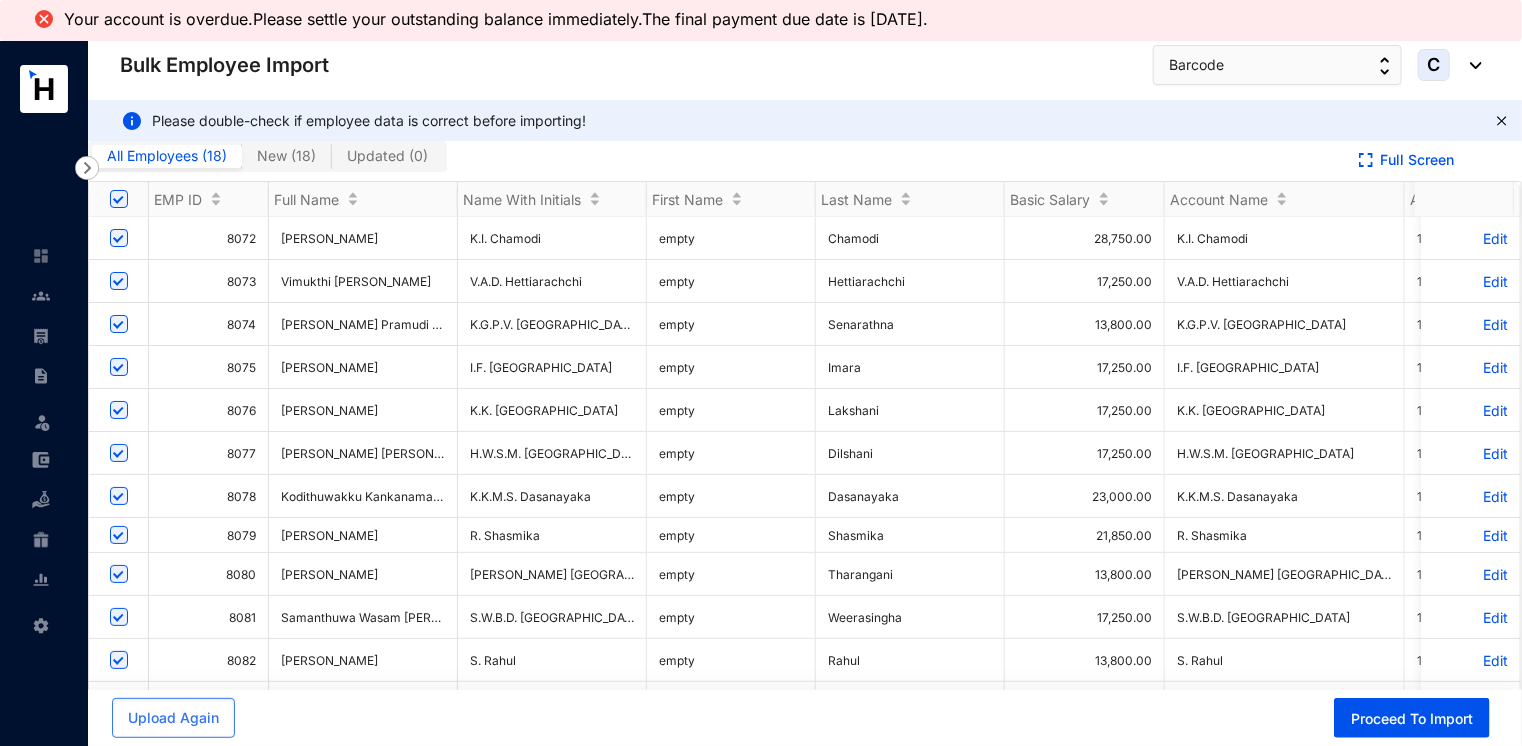 click on "Edit" at bounding box center (1470, 367) 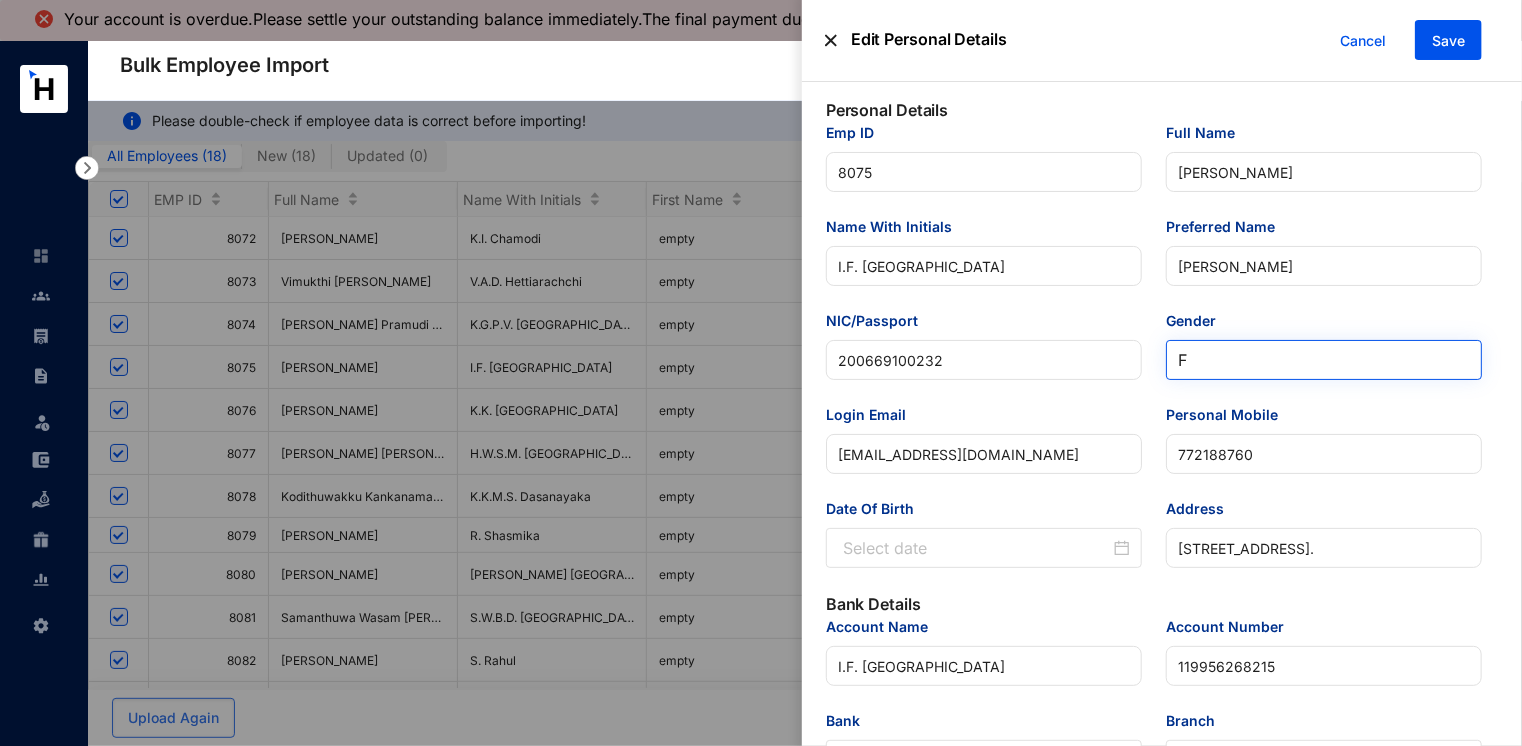 type on "2006-07-09" 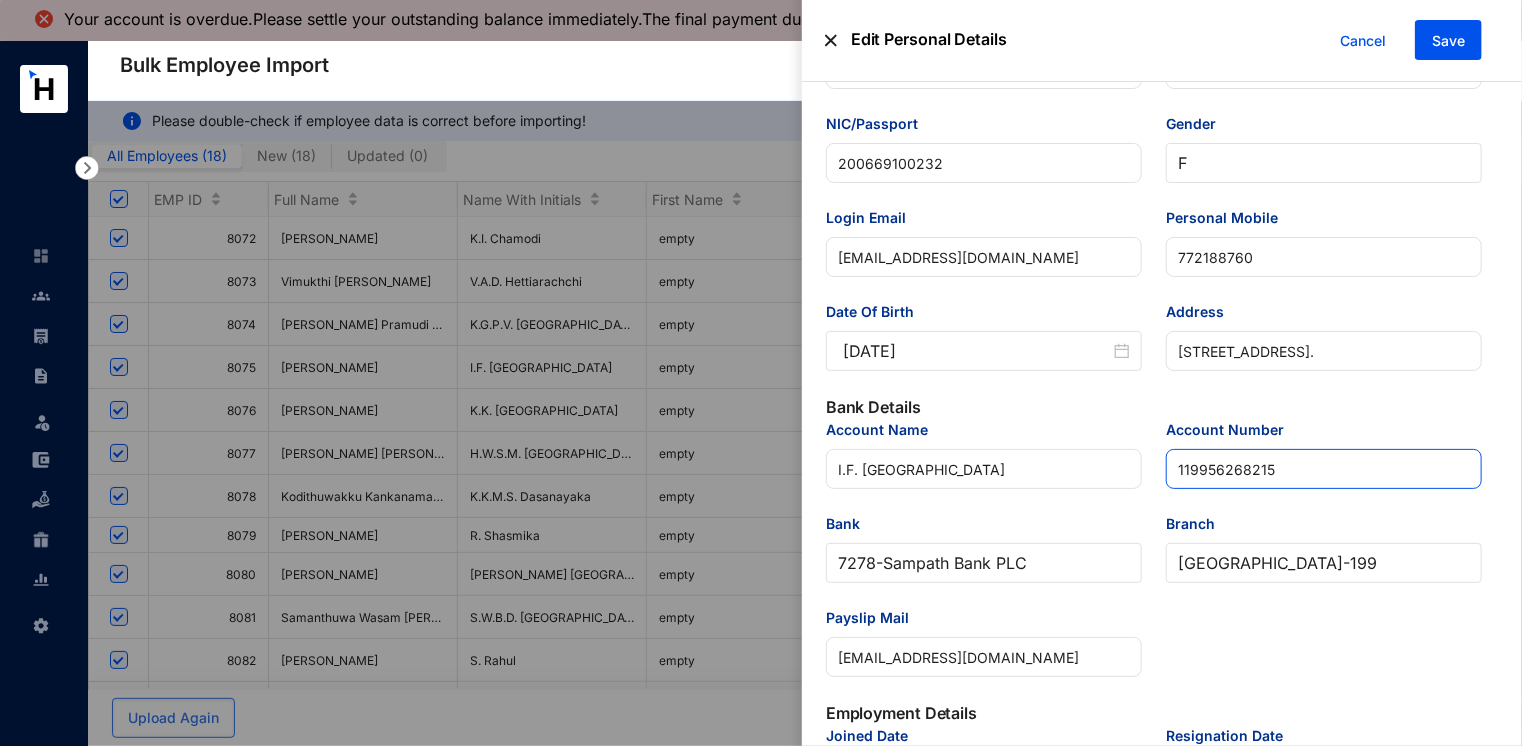 scroll, scrollTop: 200, scrollLeft: 0, axis: vertical 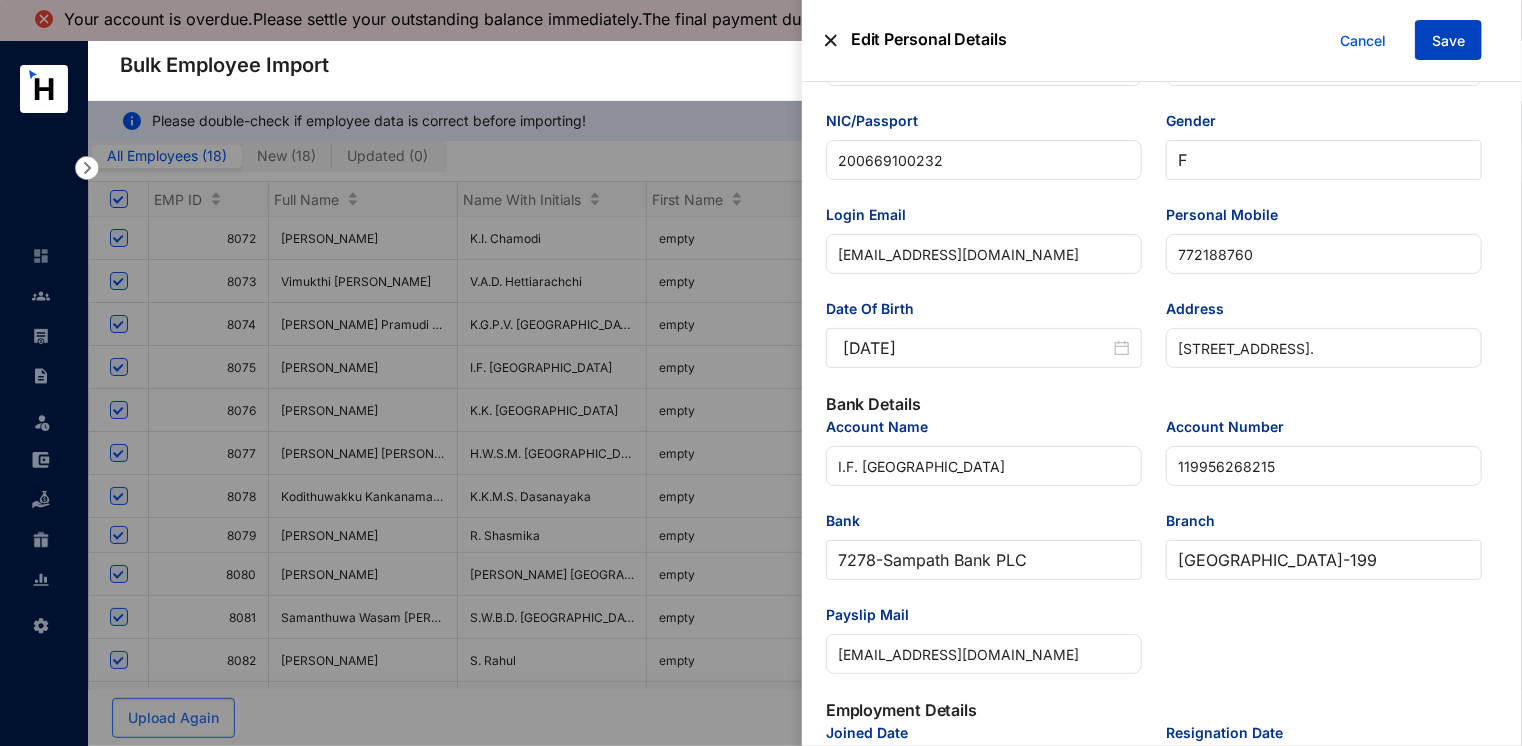click on "Save" at bounding box center (1448, 41) 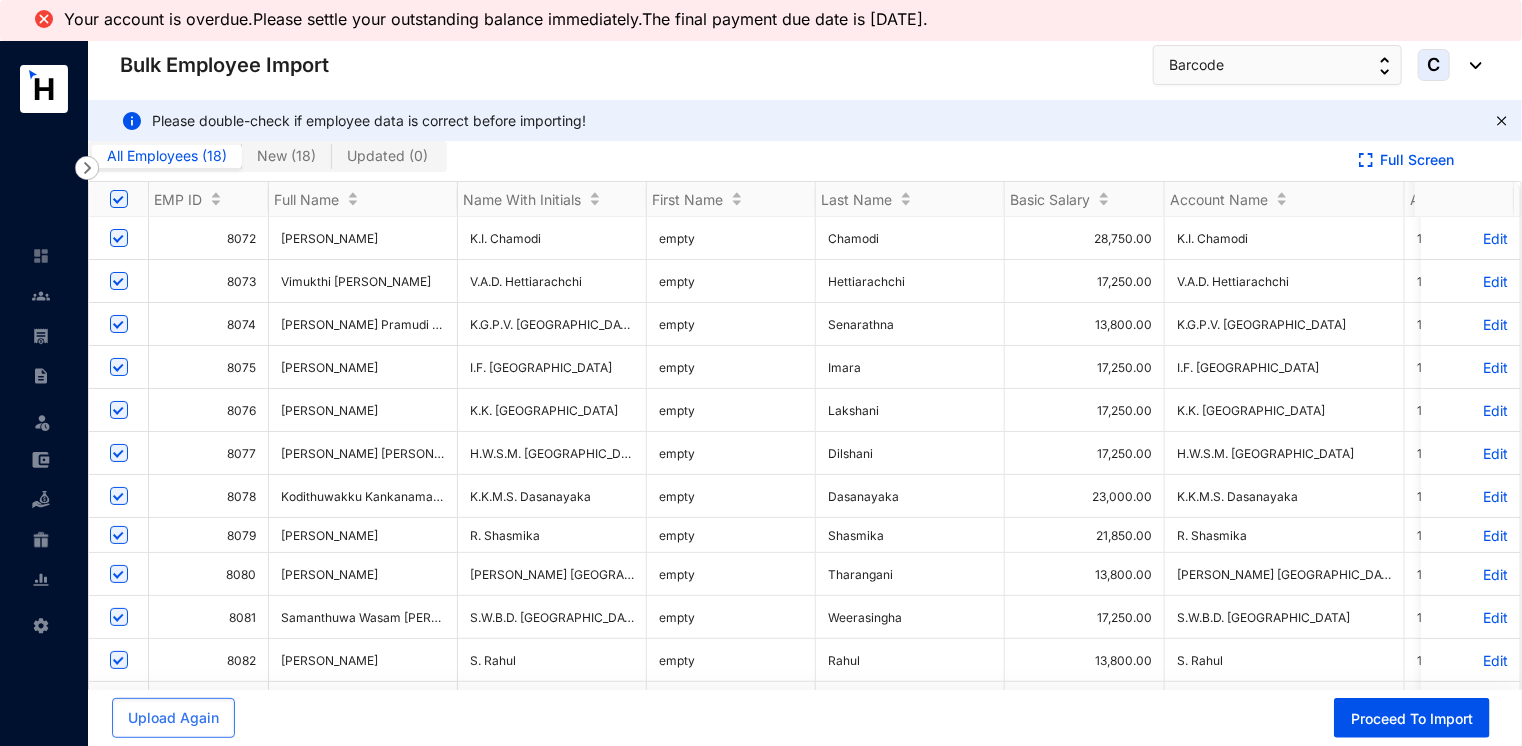 click on "Edit" at bounding box center (1470, 453) 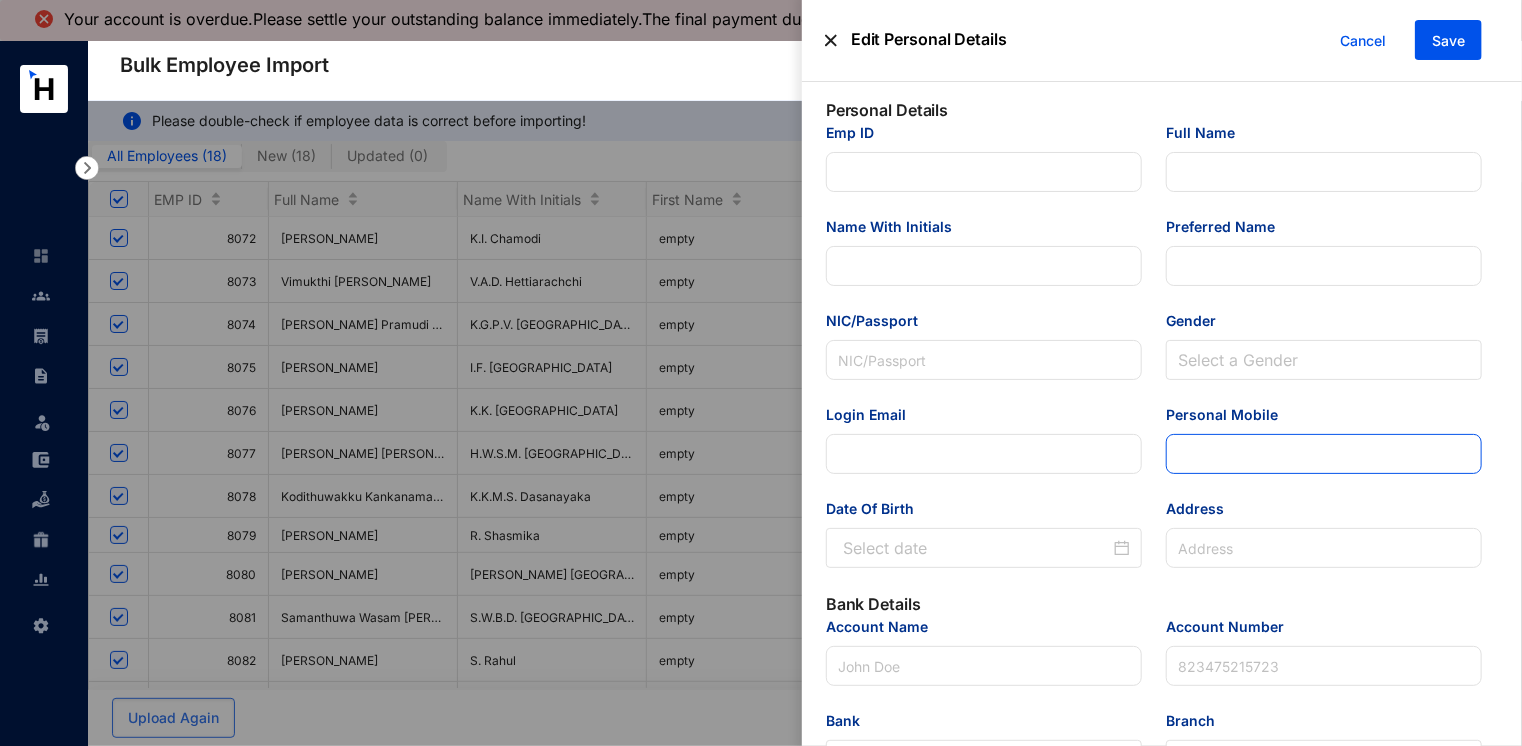 type on "8077" 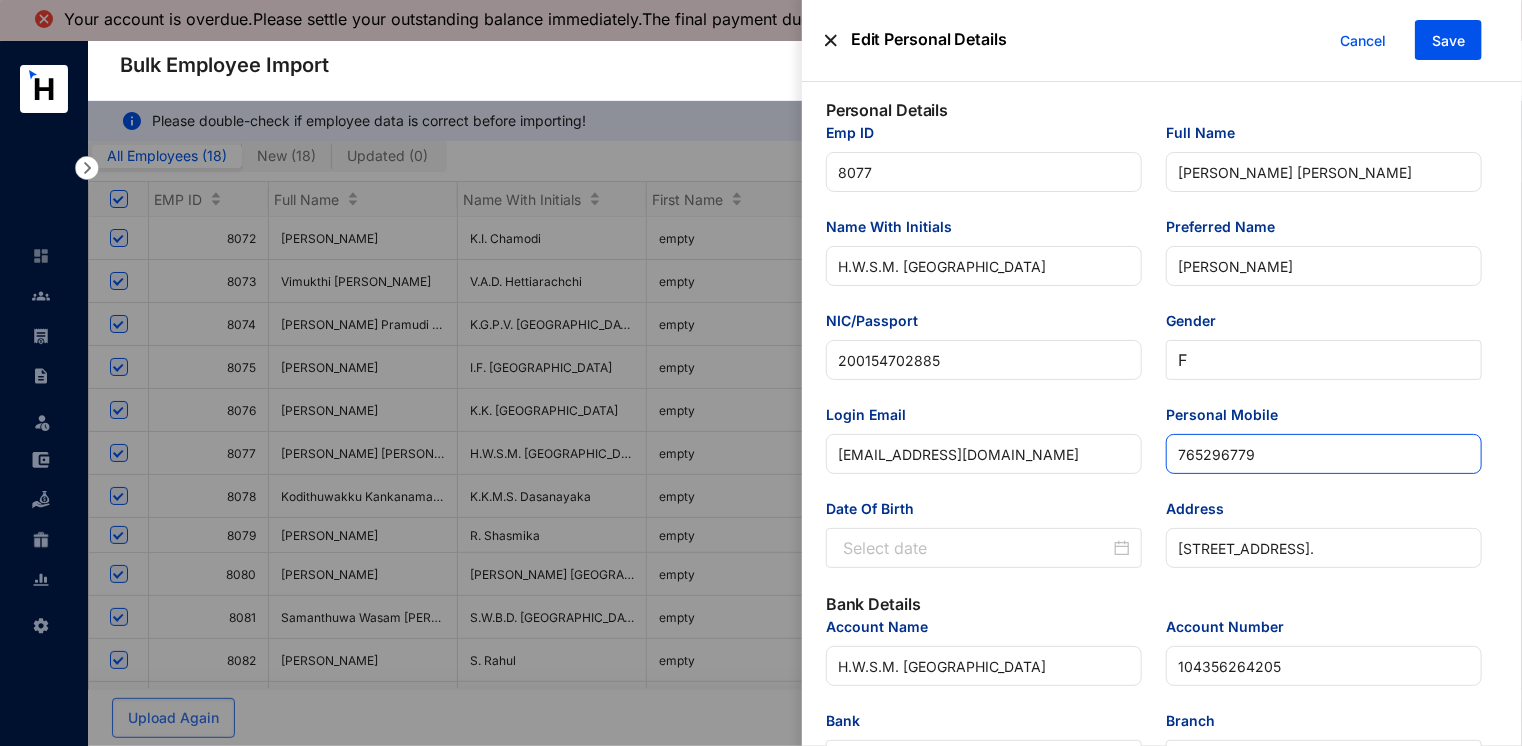 type on "2001-02-16" 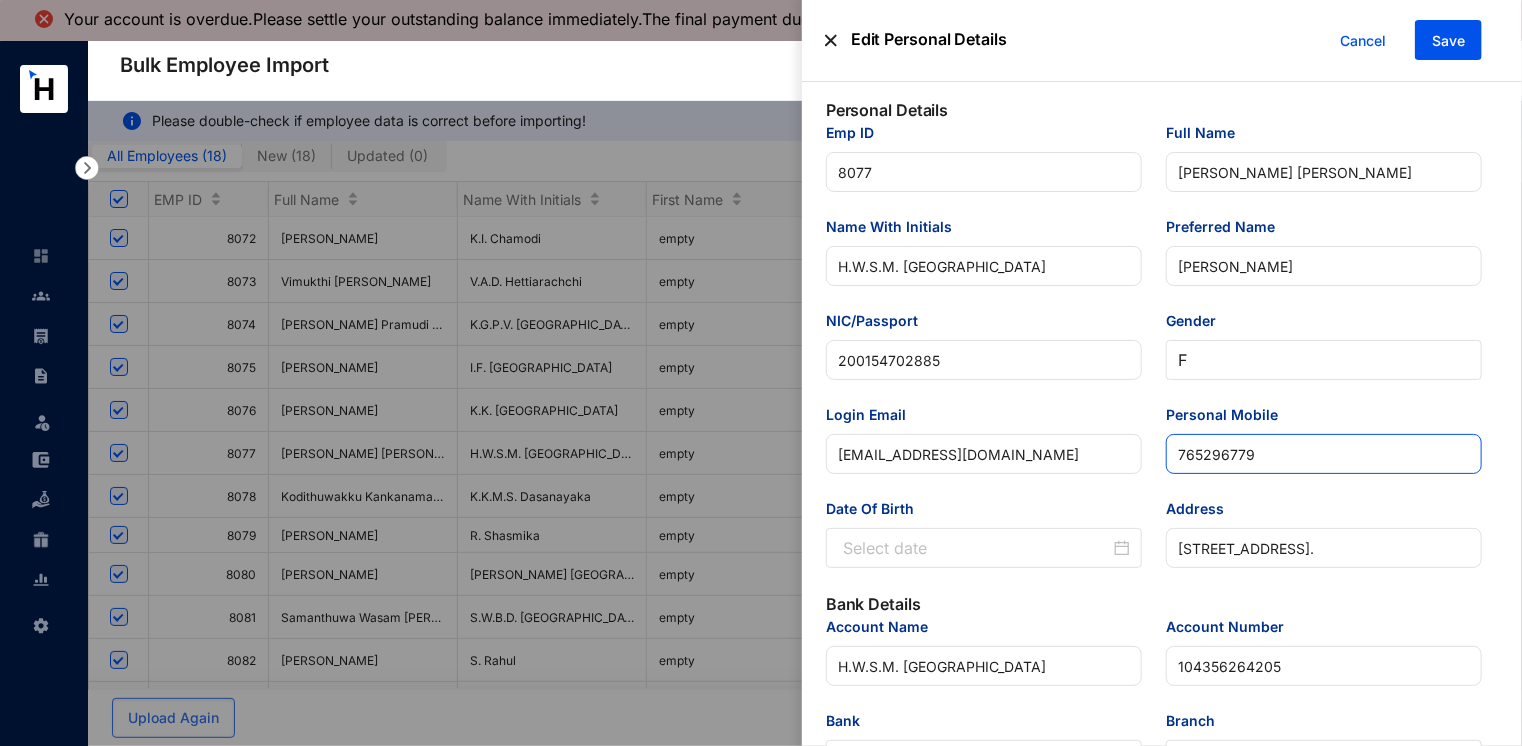 type on "2025-07-02" 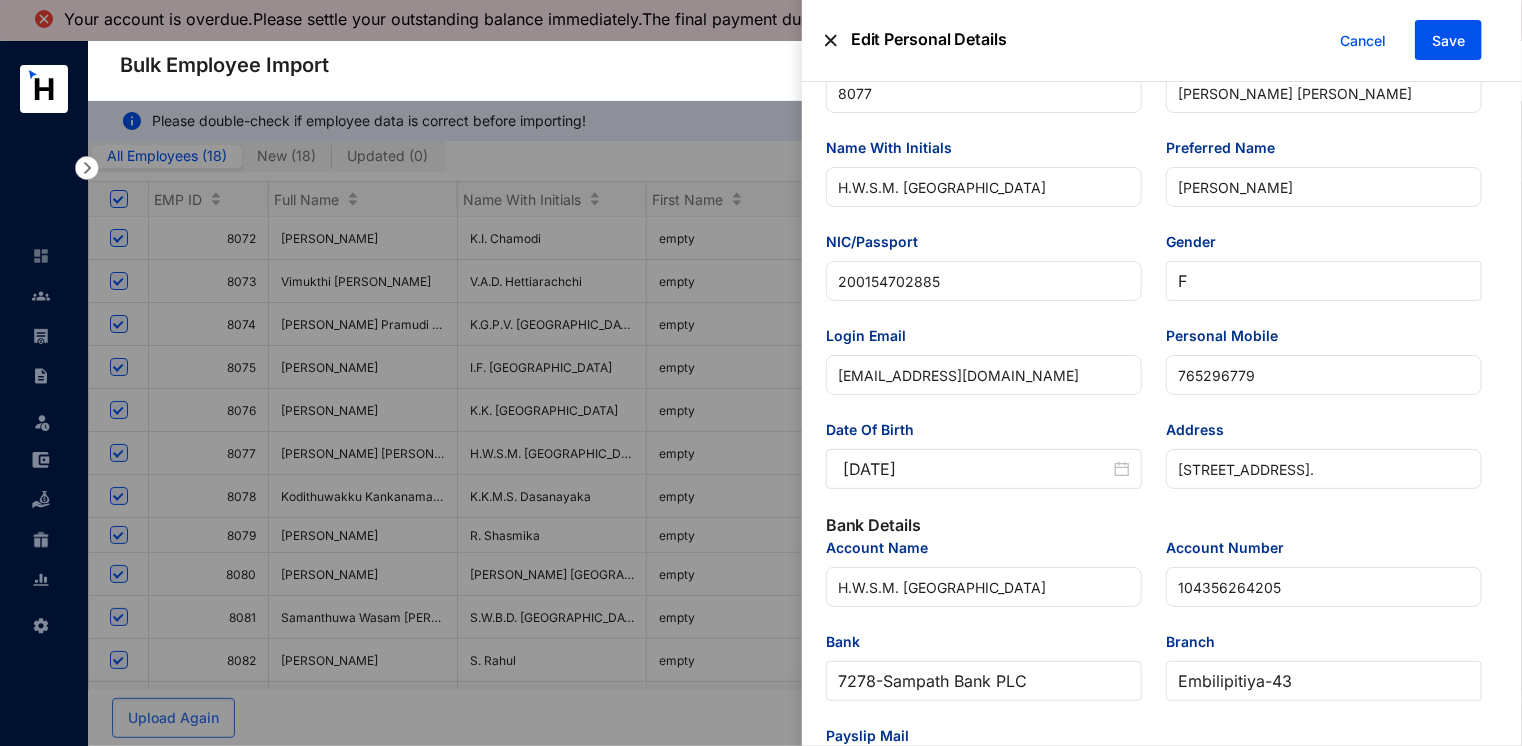 scroll, scrollTop: 300, scrollLeft: 0, axis: vertical 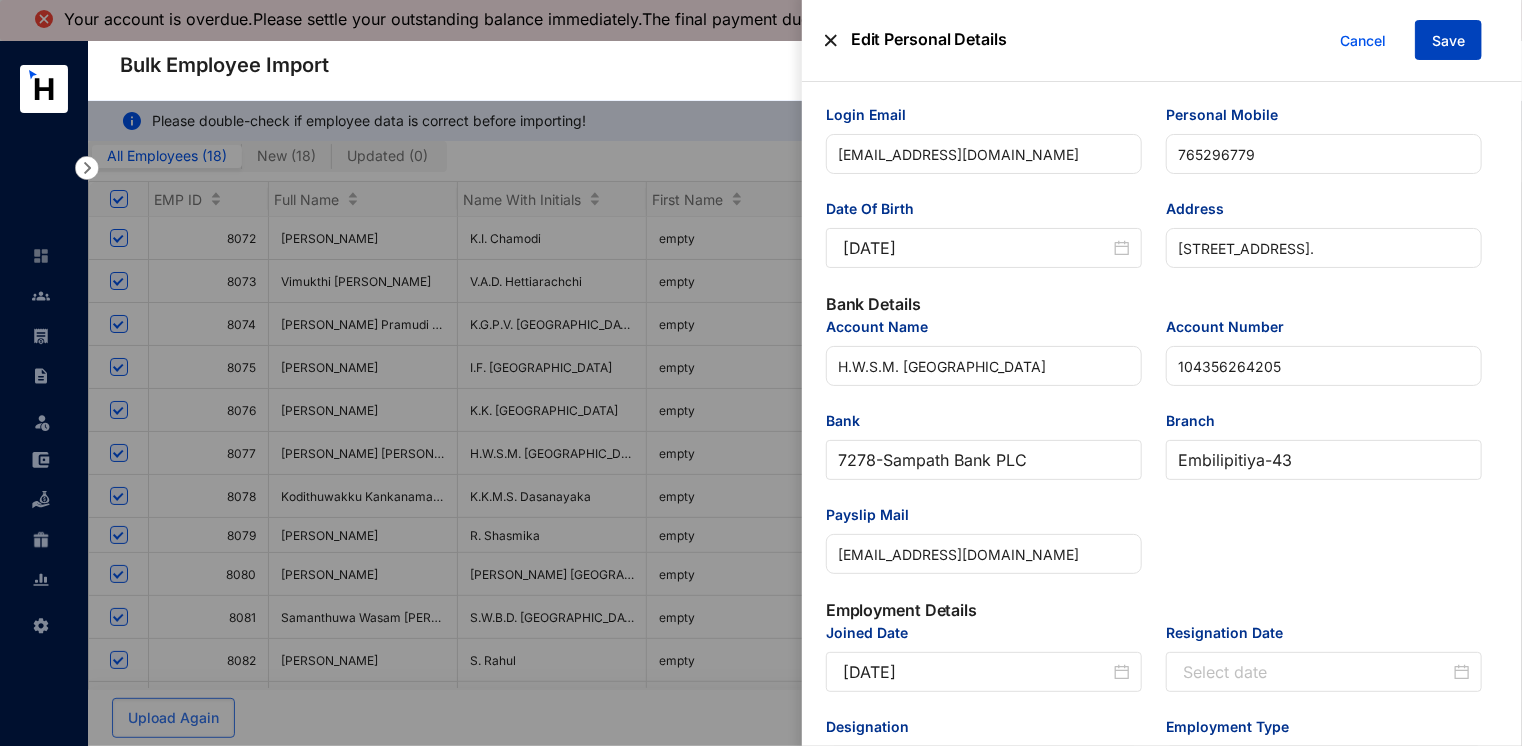click on "Save" at bounding box center [1448, 41] 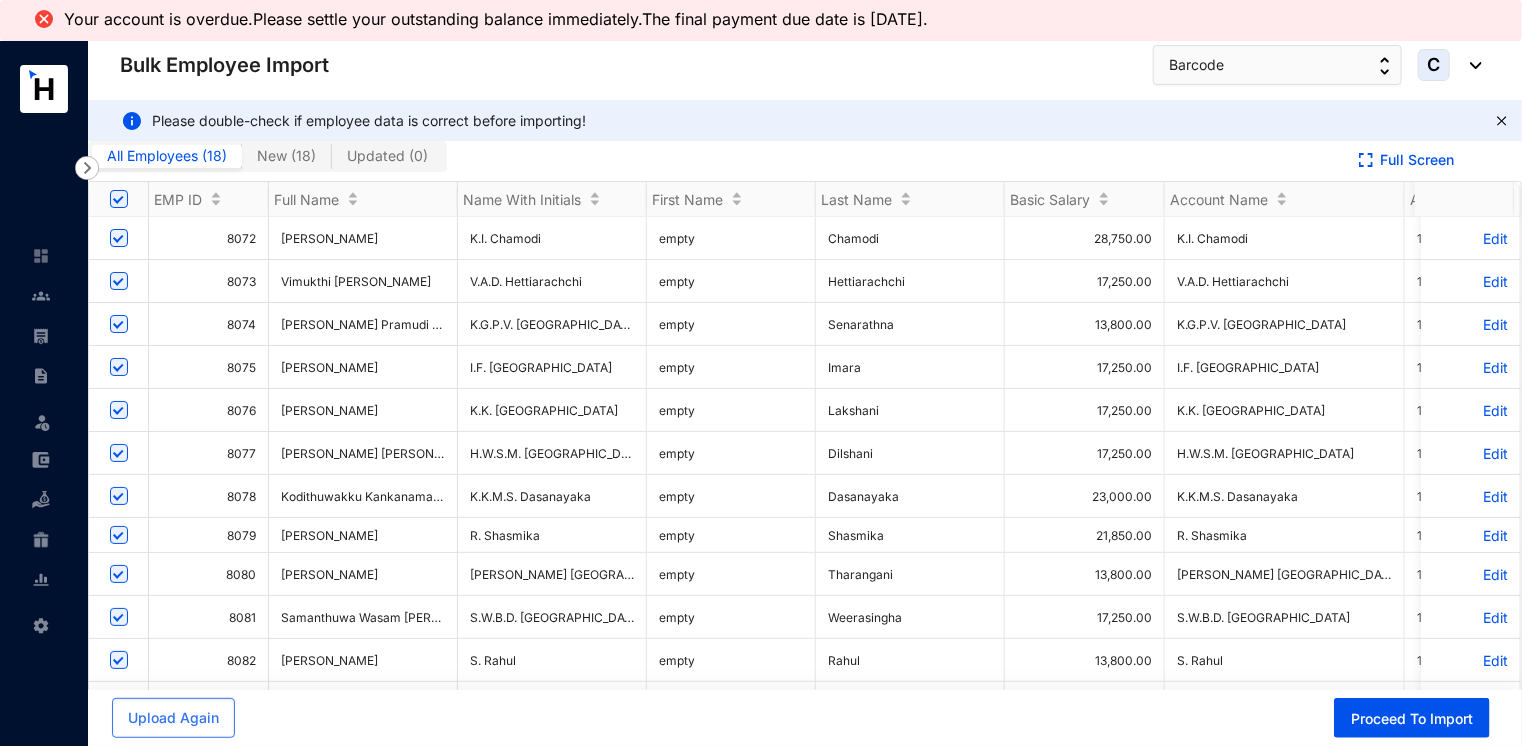 click on "Edit" at bounding box center [1470, 496] 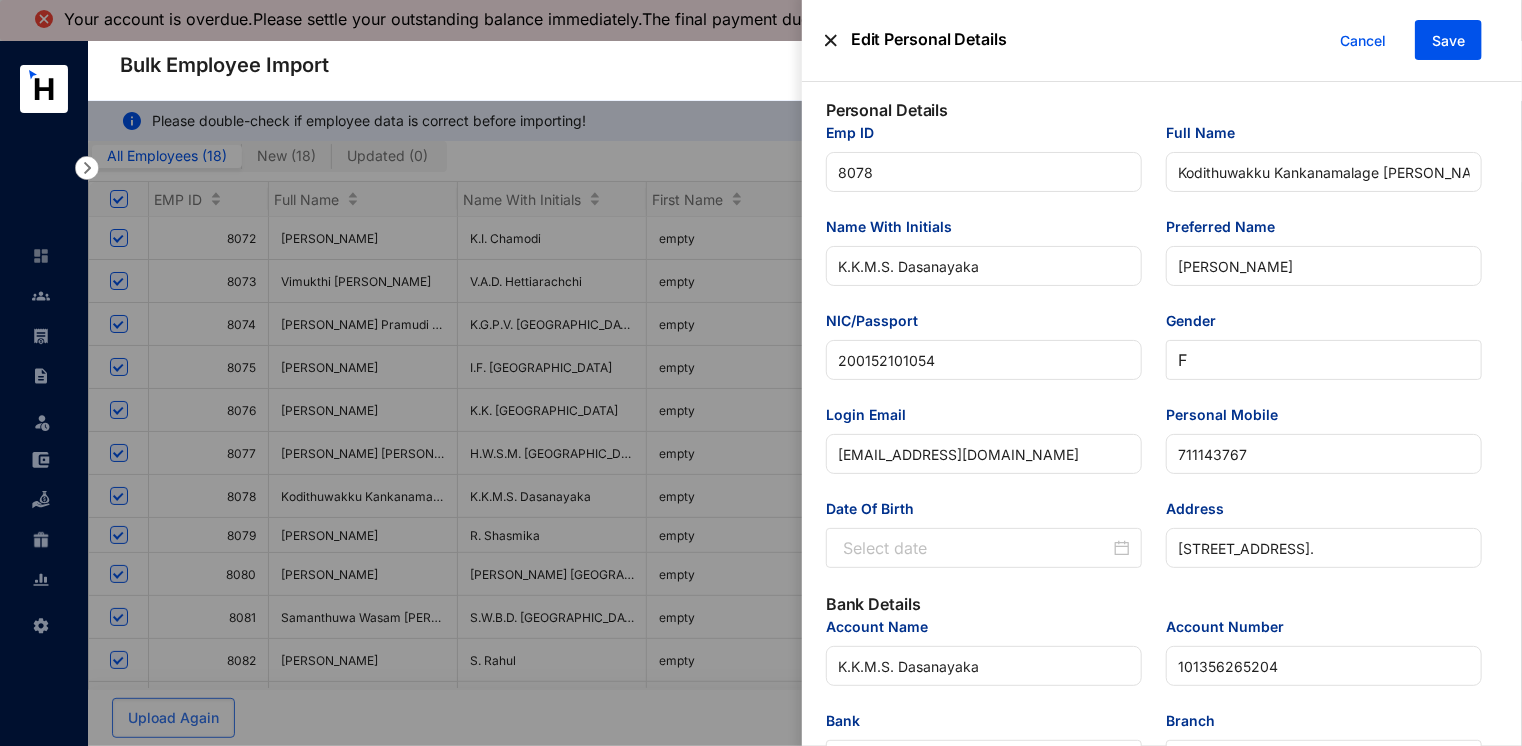 type on "2001-01-21" 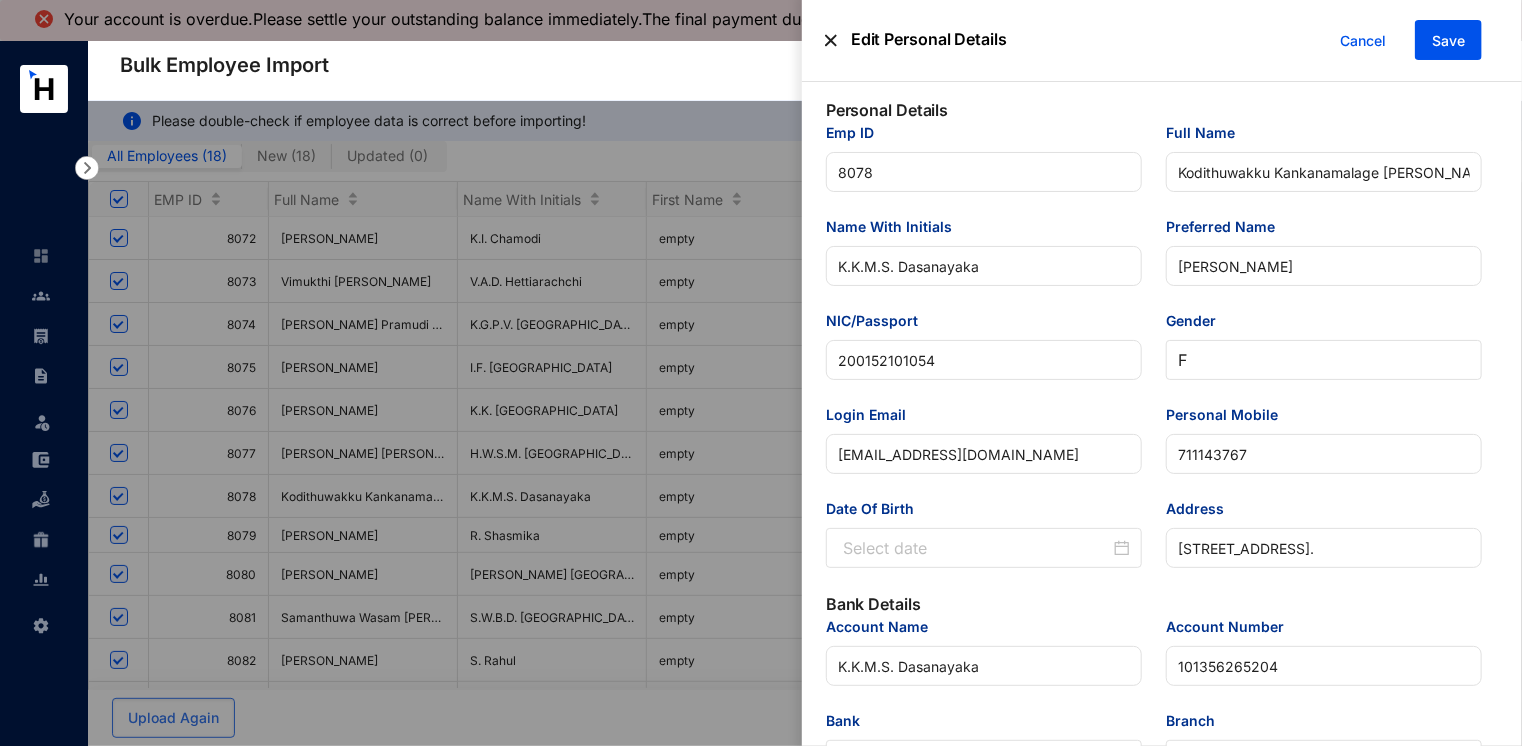 type on "2025-07-07" 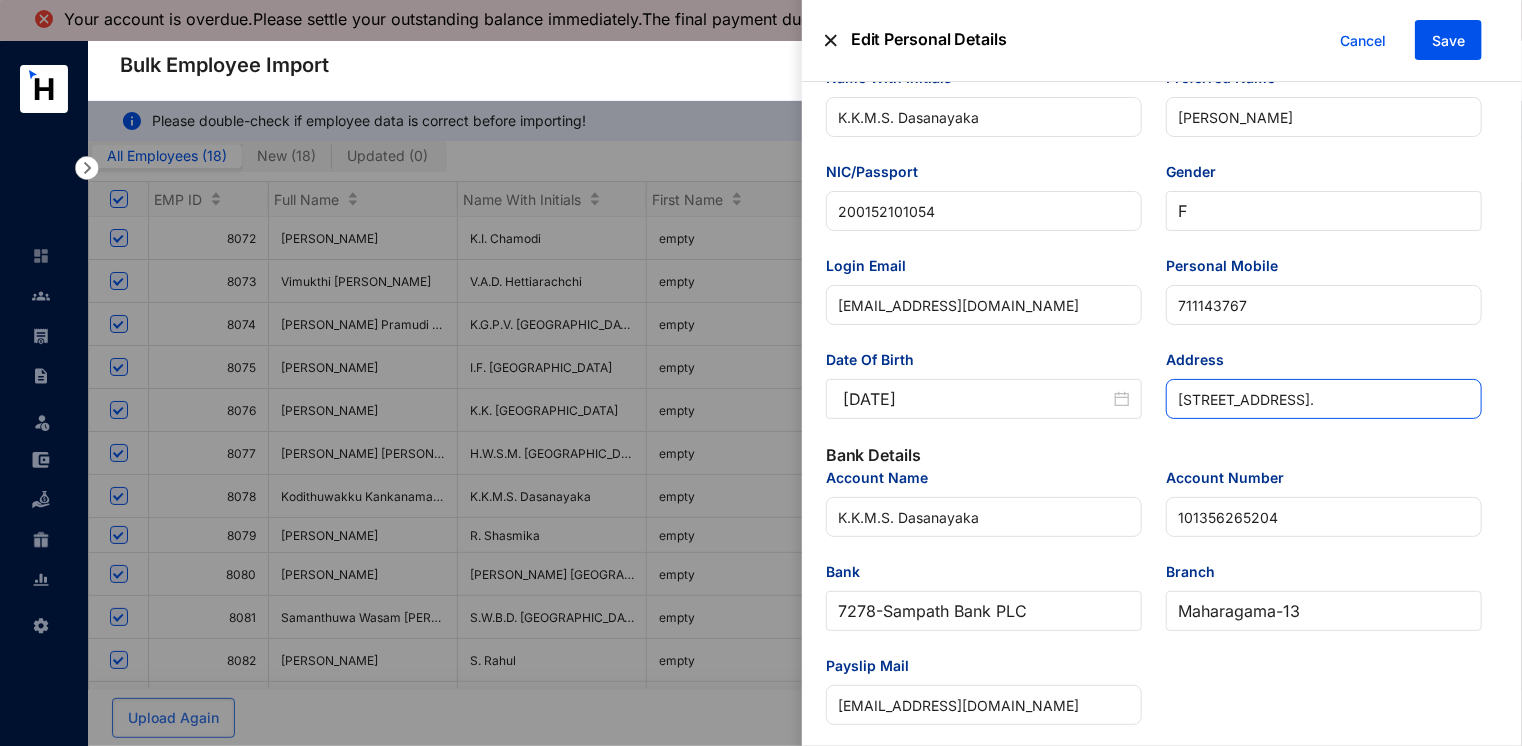 scroll, scrollTop: 300, scrollLeft: 0, axis: vertical 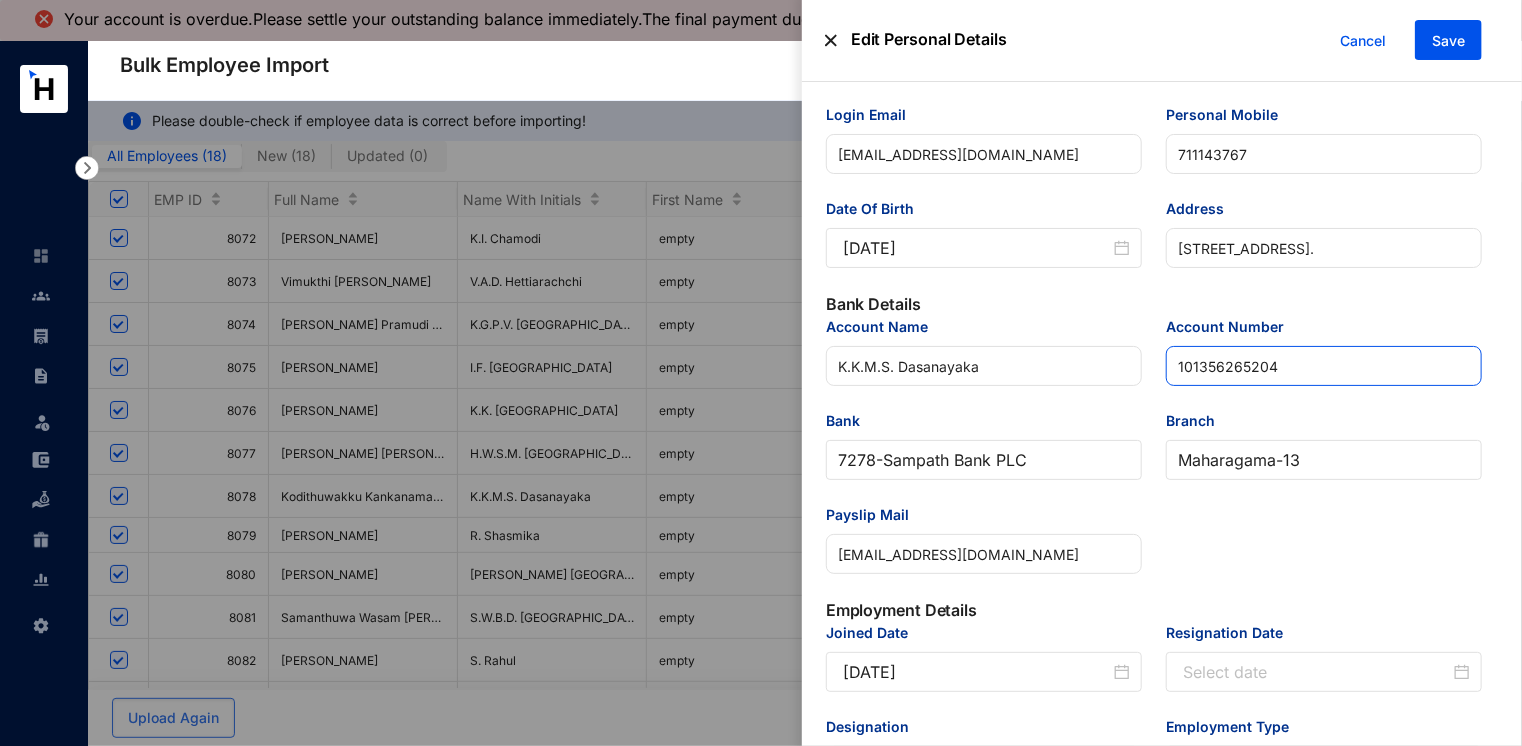 click on "101356265204" at bounding box center (1324, 366) 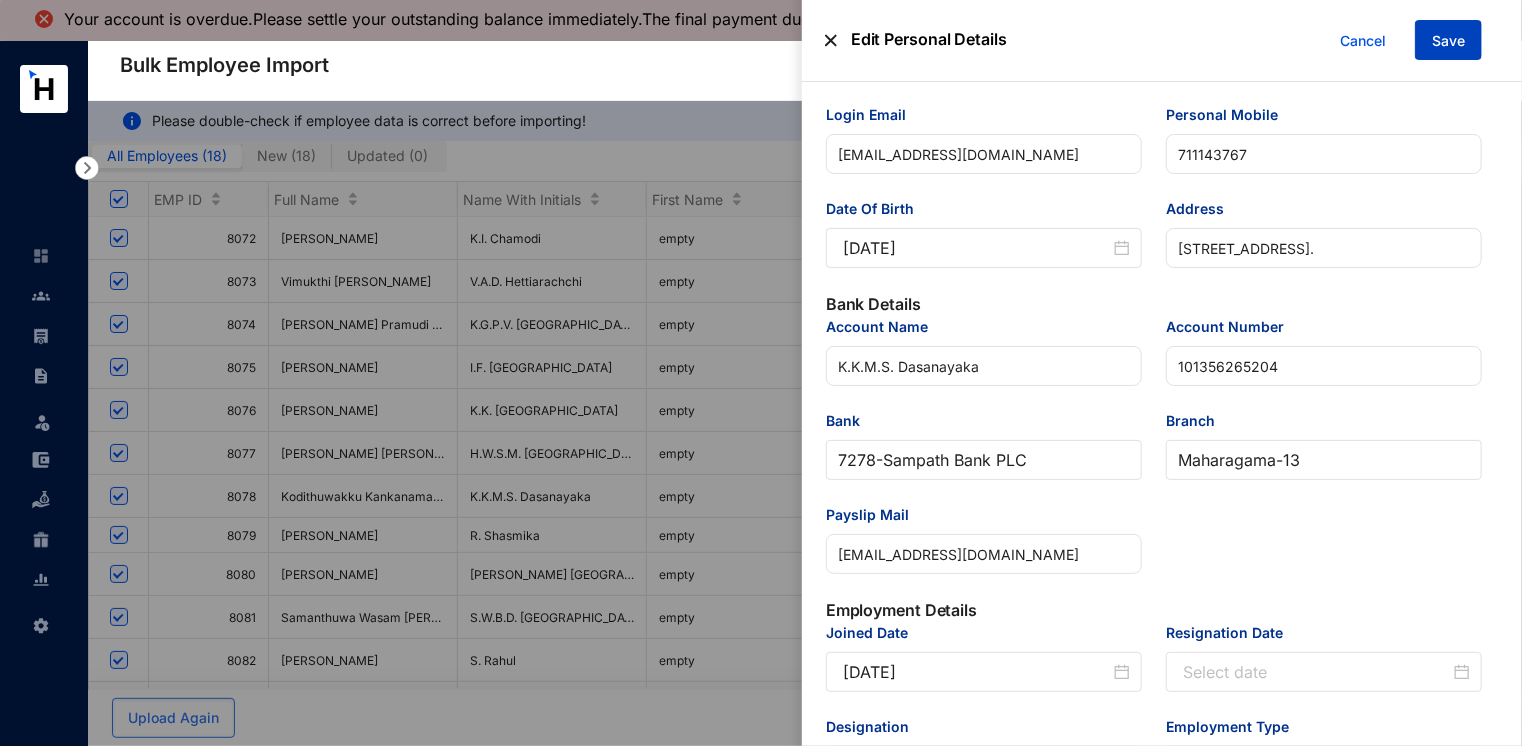click on "Save" at bounding box center (1448, 41) 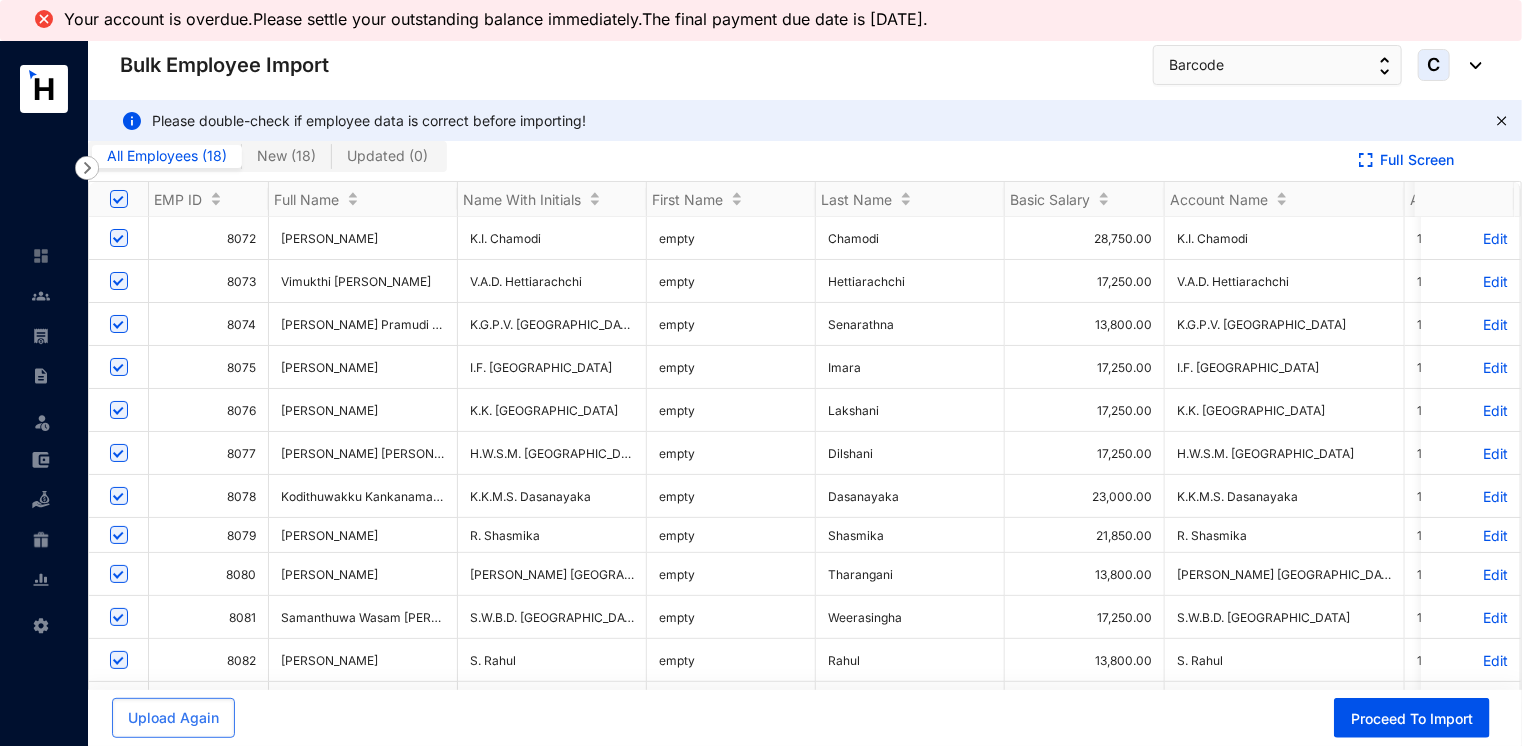 click on "Edit" at bounding box center (1470, 535) 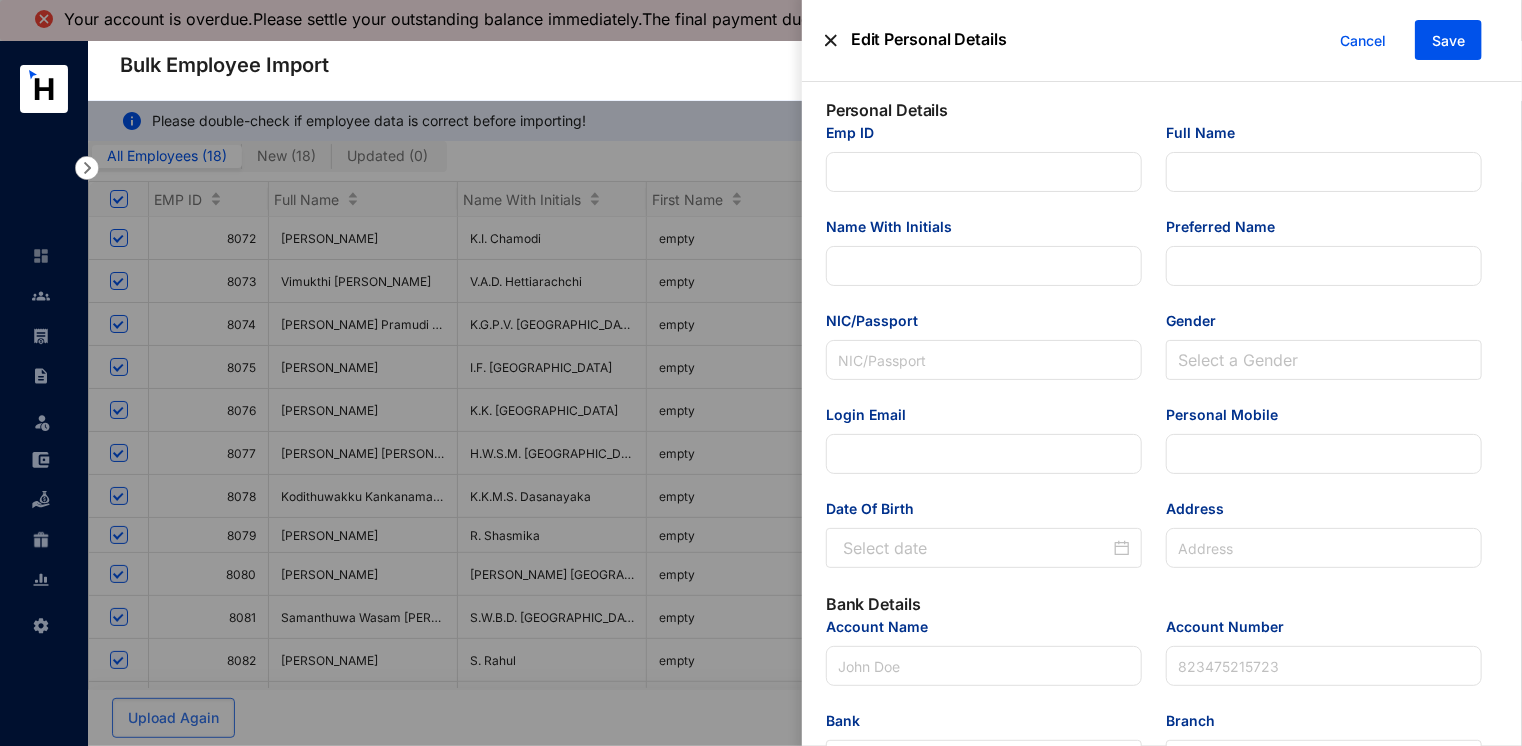 type on "8079" 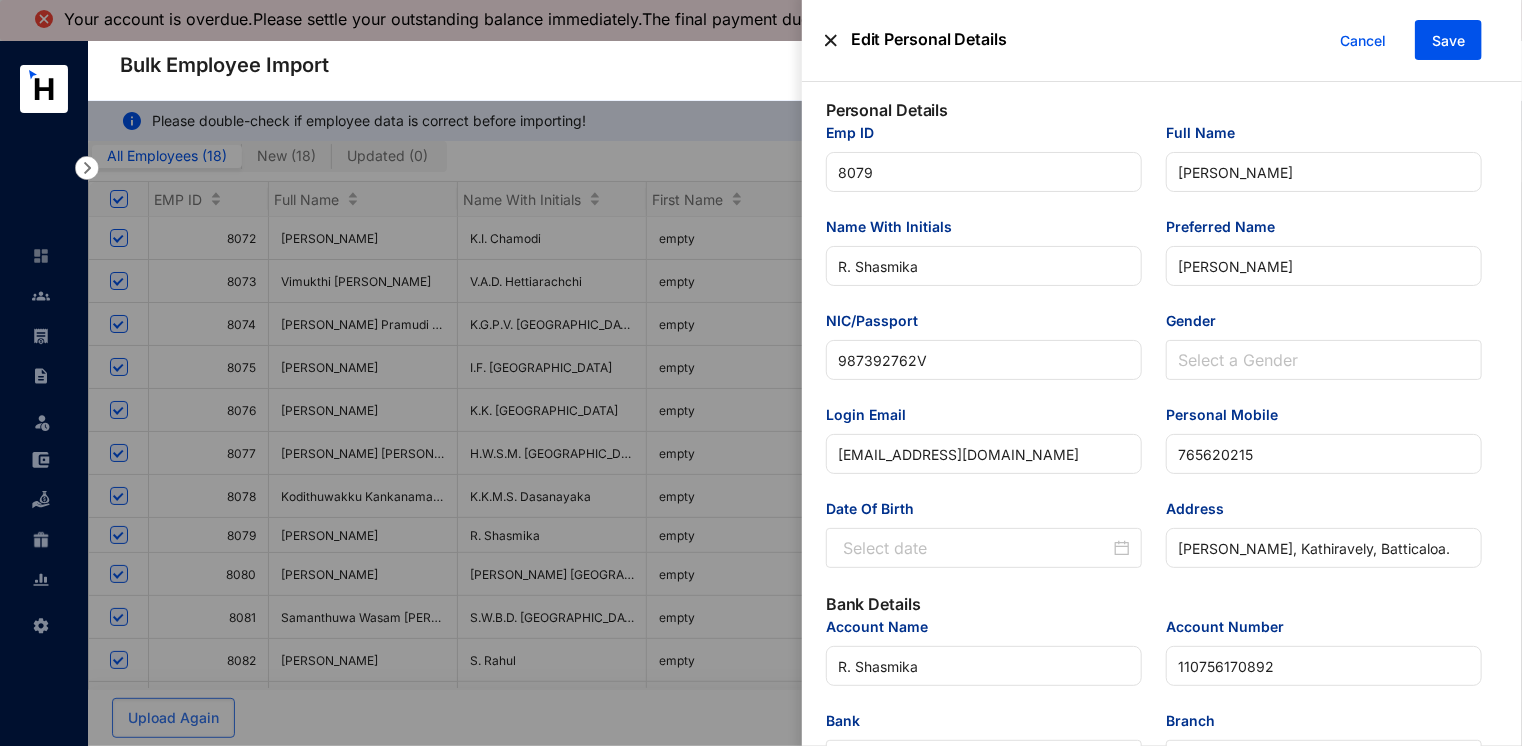 type on "1998-08-26" 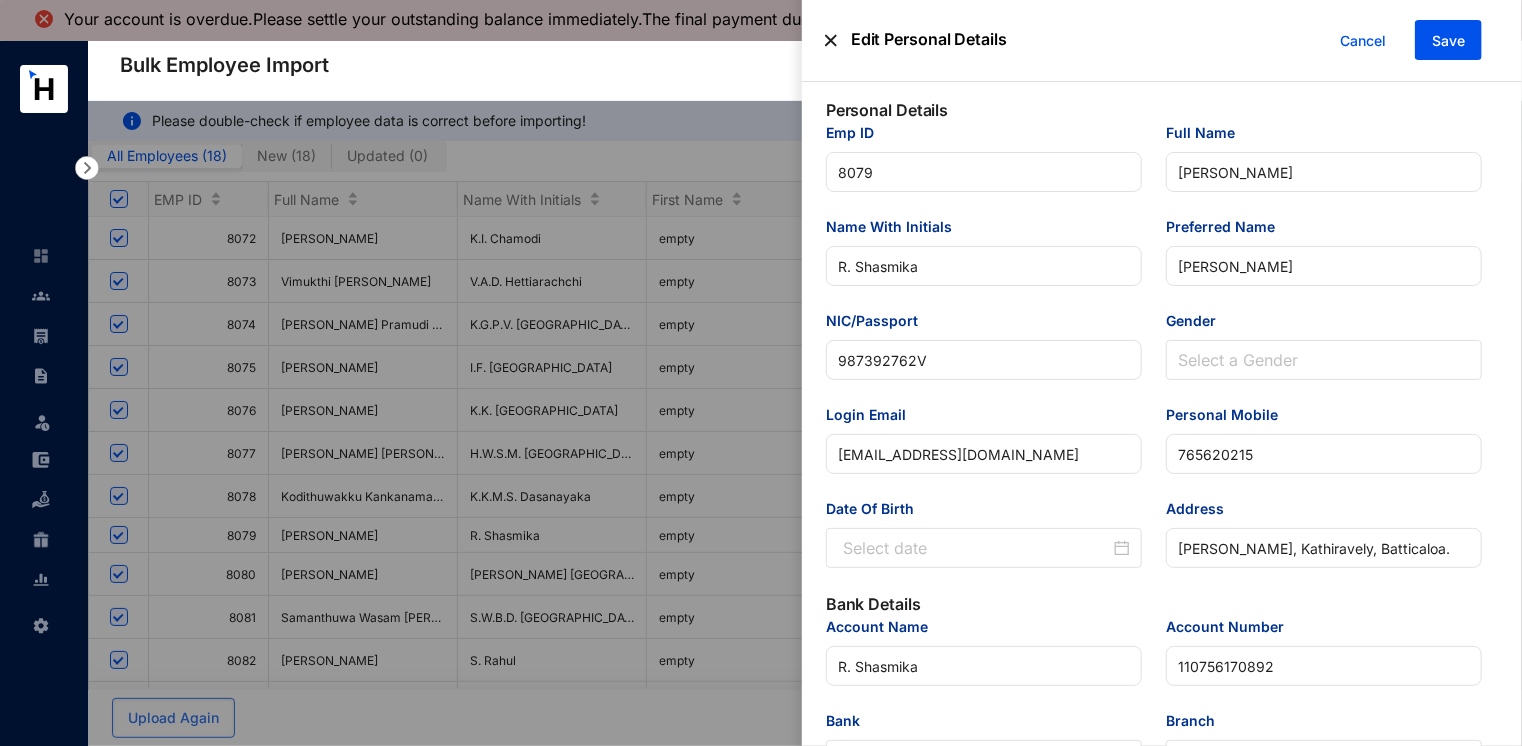 type on "2025-07-07" 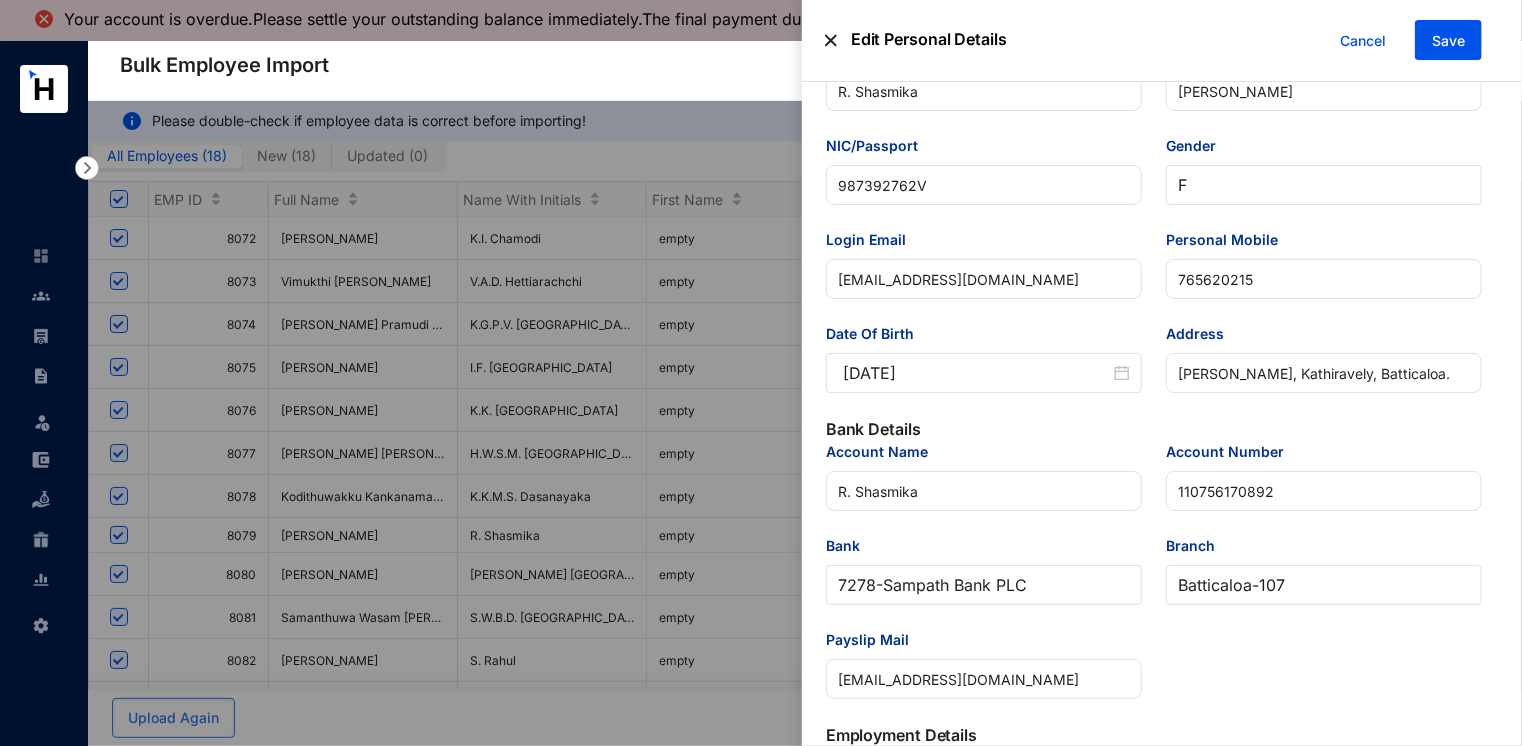scroll, scrollTop: 400, scrollLeft: 0, axis: vertical 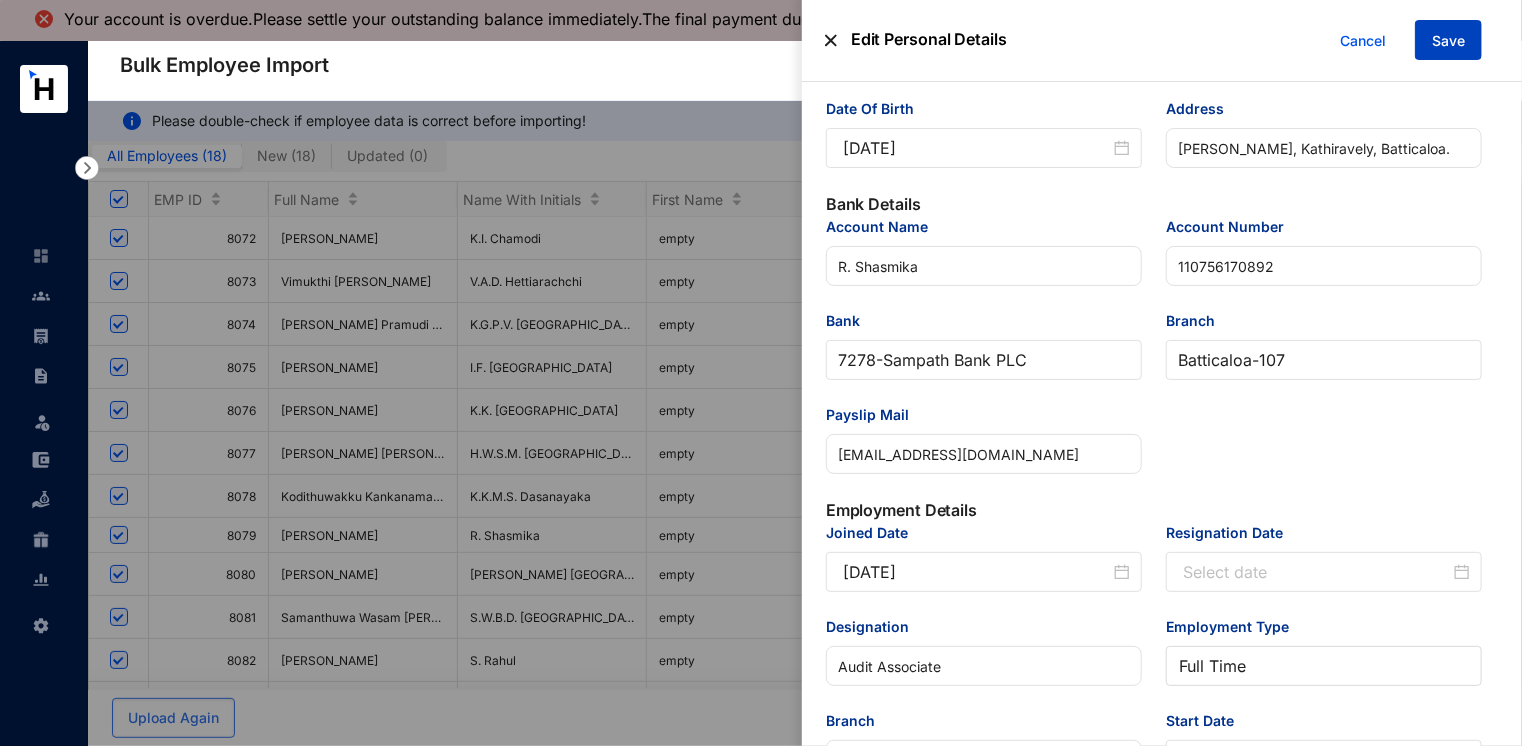 click on "Save" at bounding box center (1448, 41) 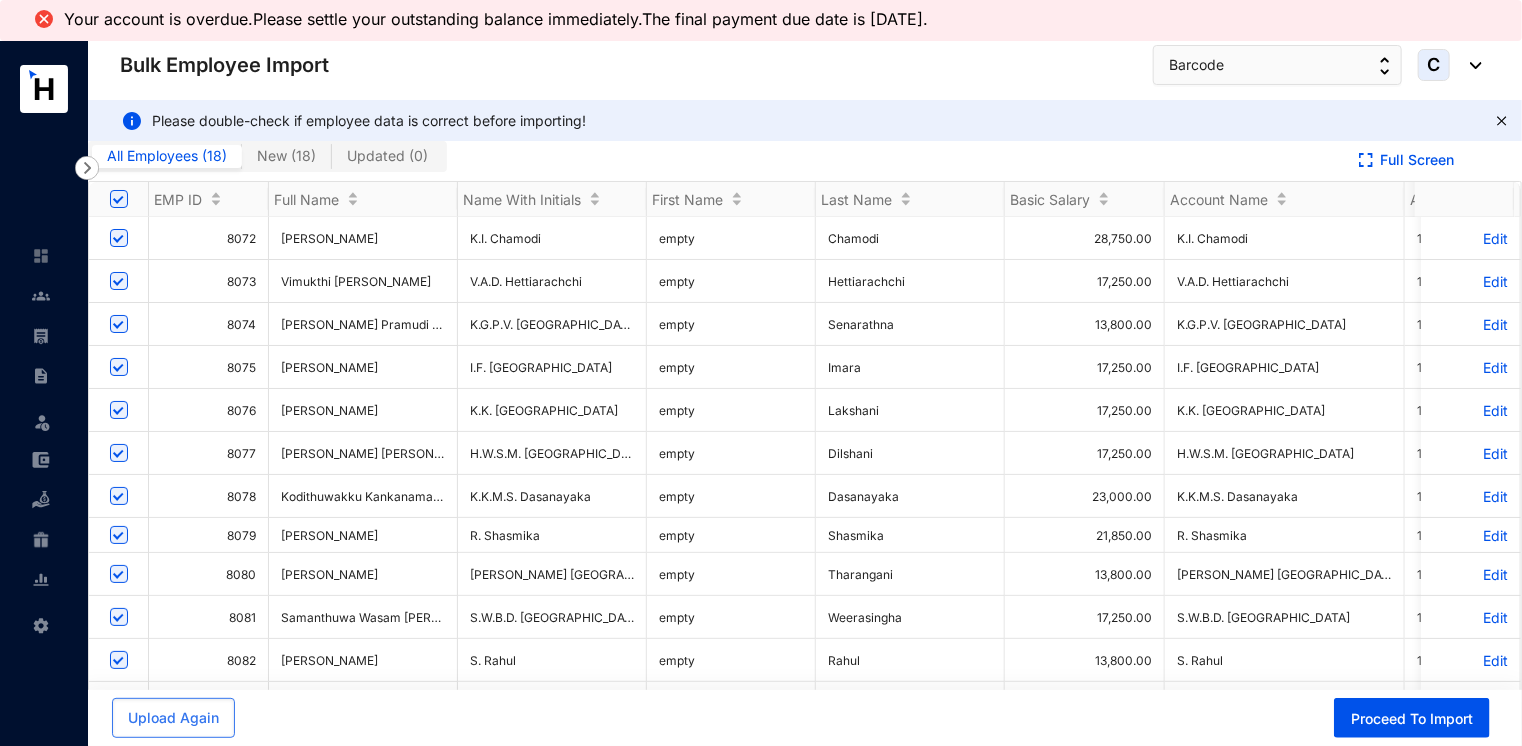click on "Edit" at bounding box center (1470, 574) 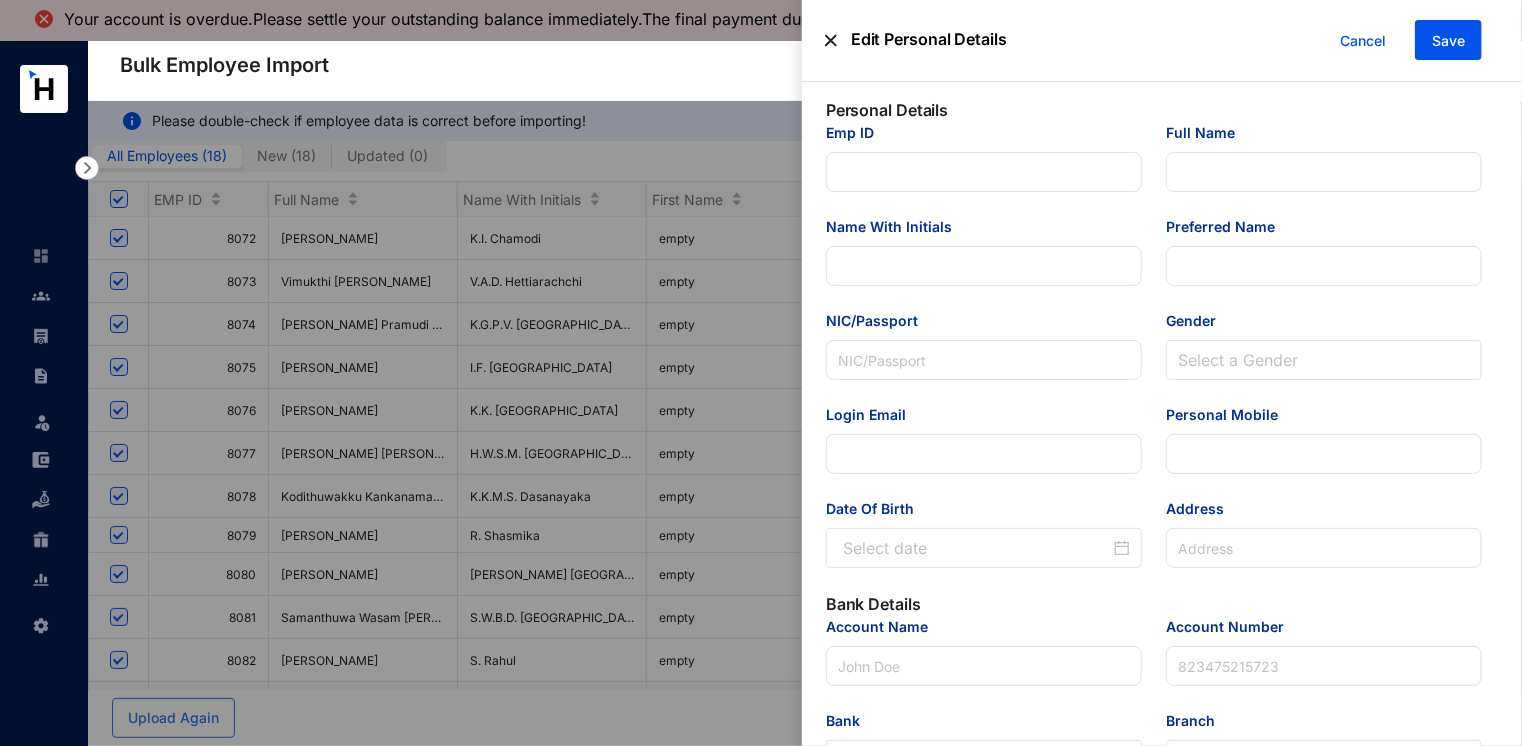 type on "8080" 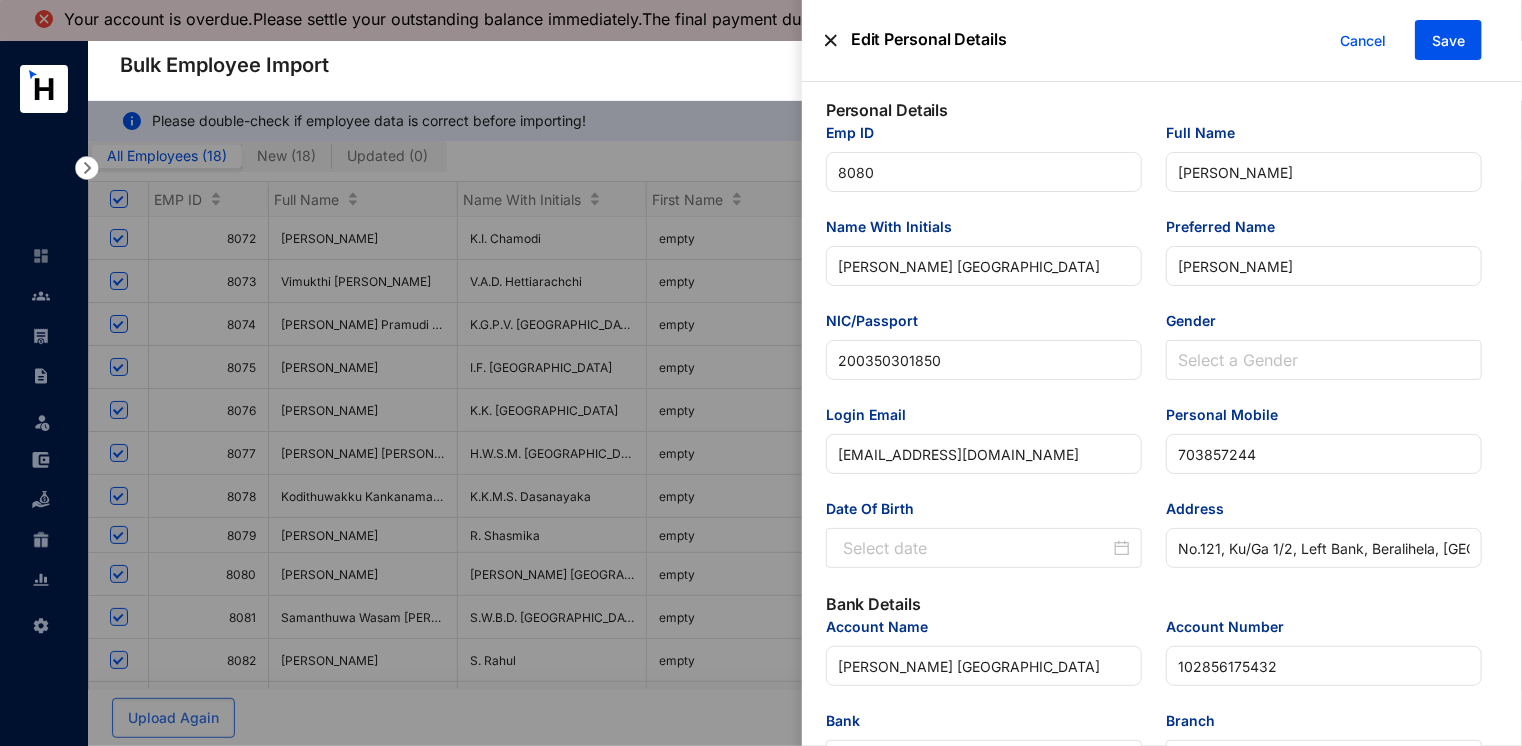 type on "2003-01-03" 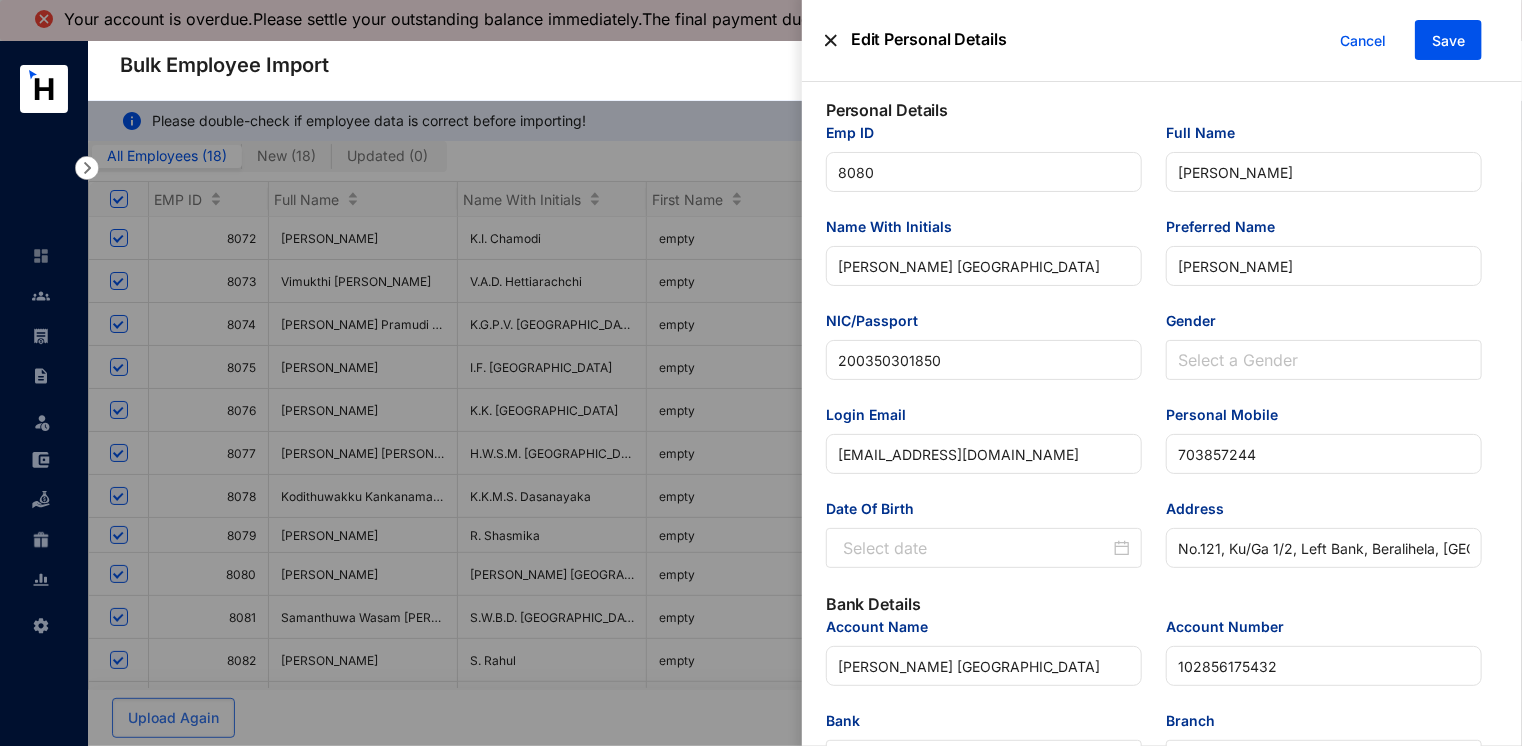 type on "2025-07-07" 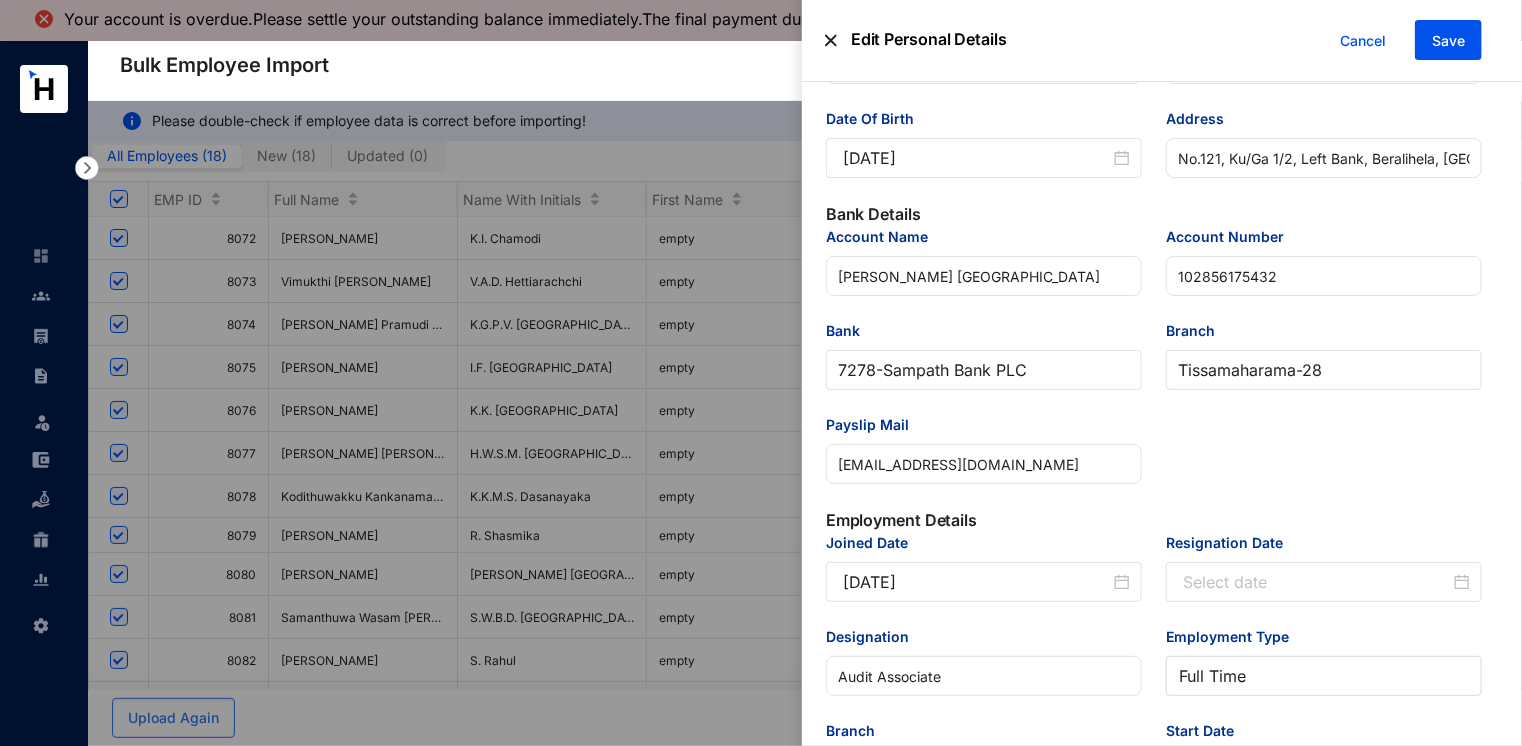 scroll, scrollTop: 300, scrollLeft: 0, axis: vertical 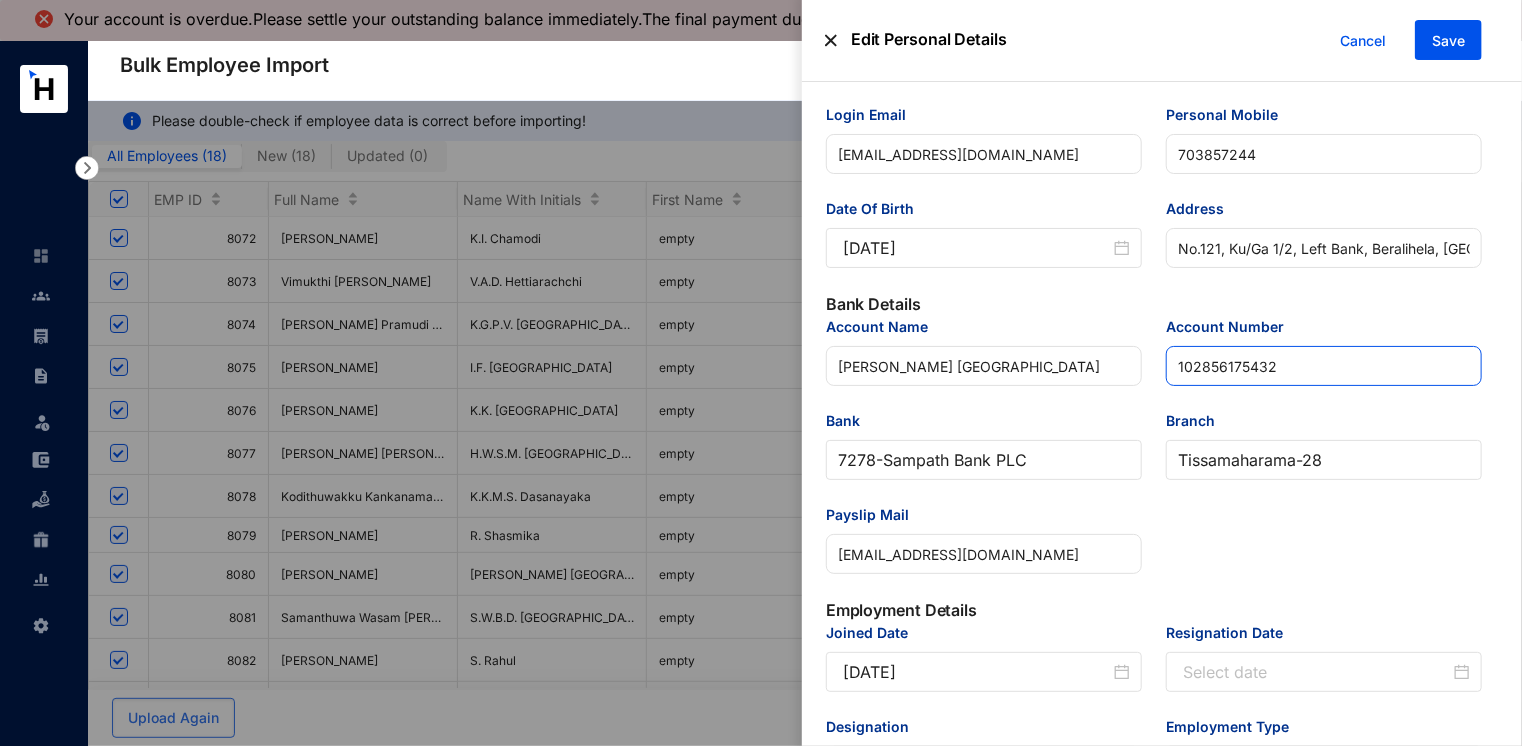 click on "102856175432" at bounding box center (1324, 366) 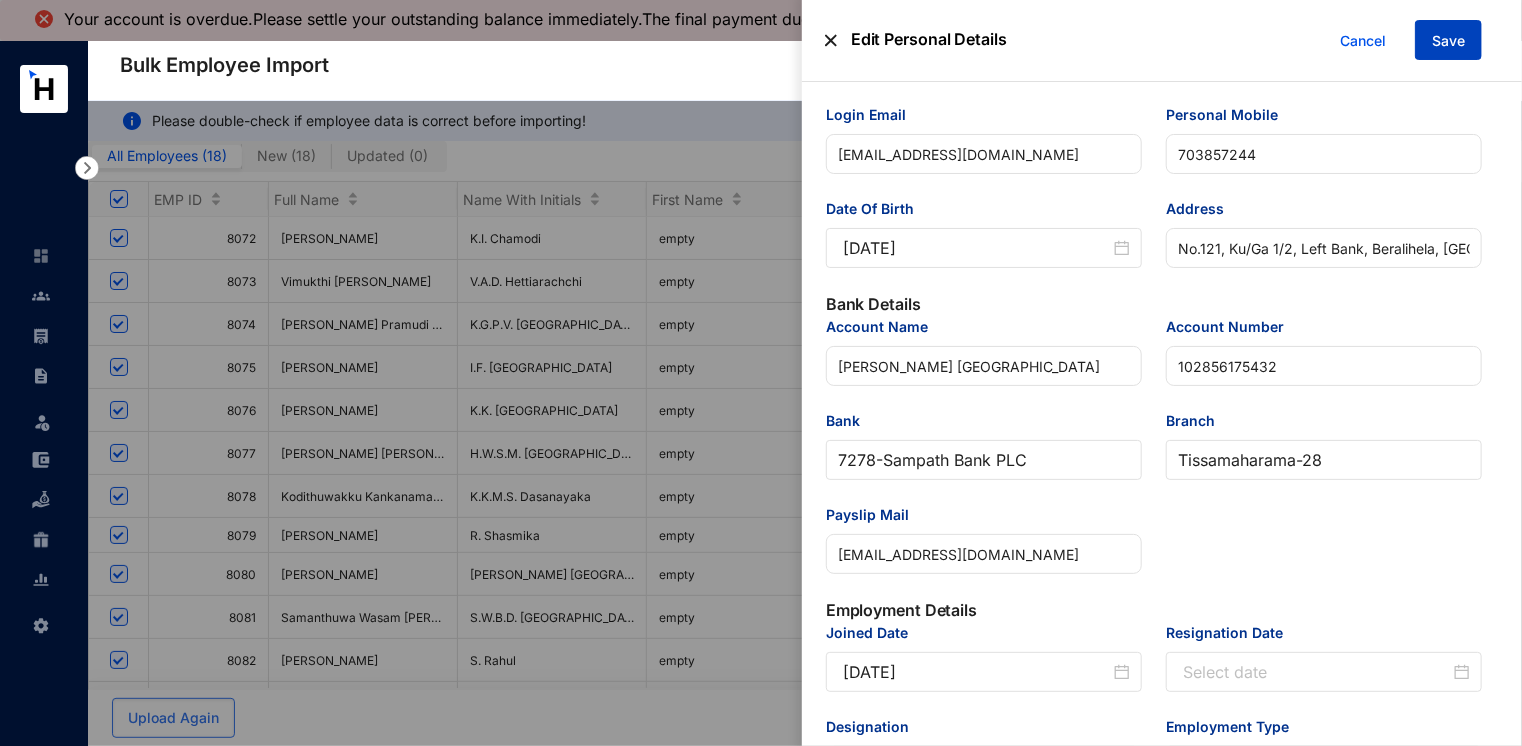 click on "Save" at bounding box center [1448, 41] 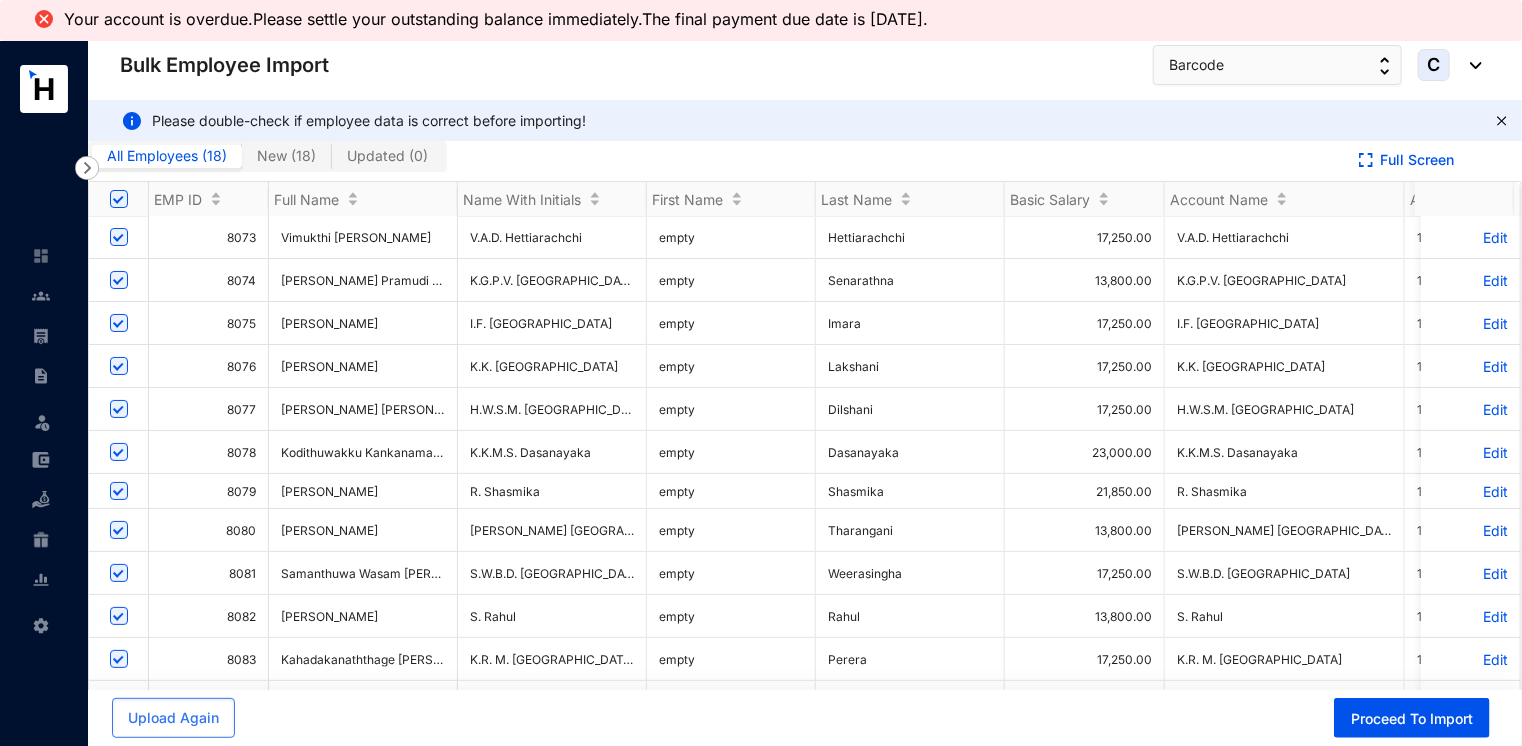 scroll, scrollTop: 100, scrollLeft: 0, axis: vertical 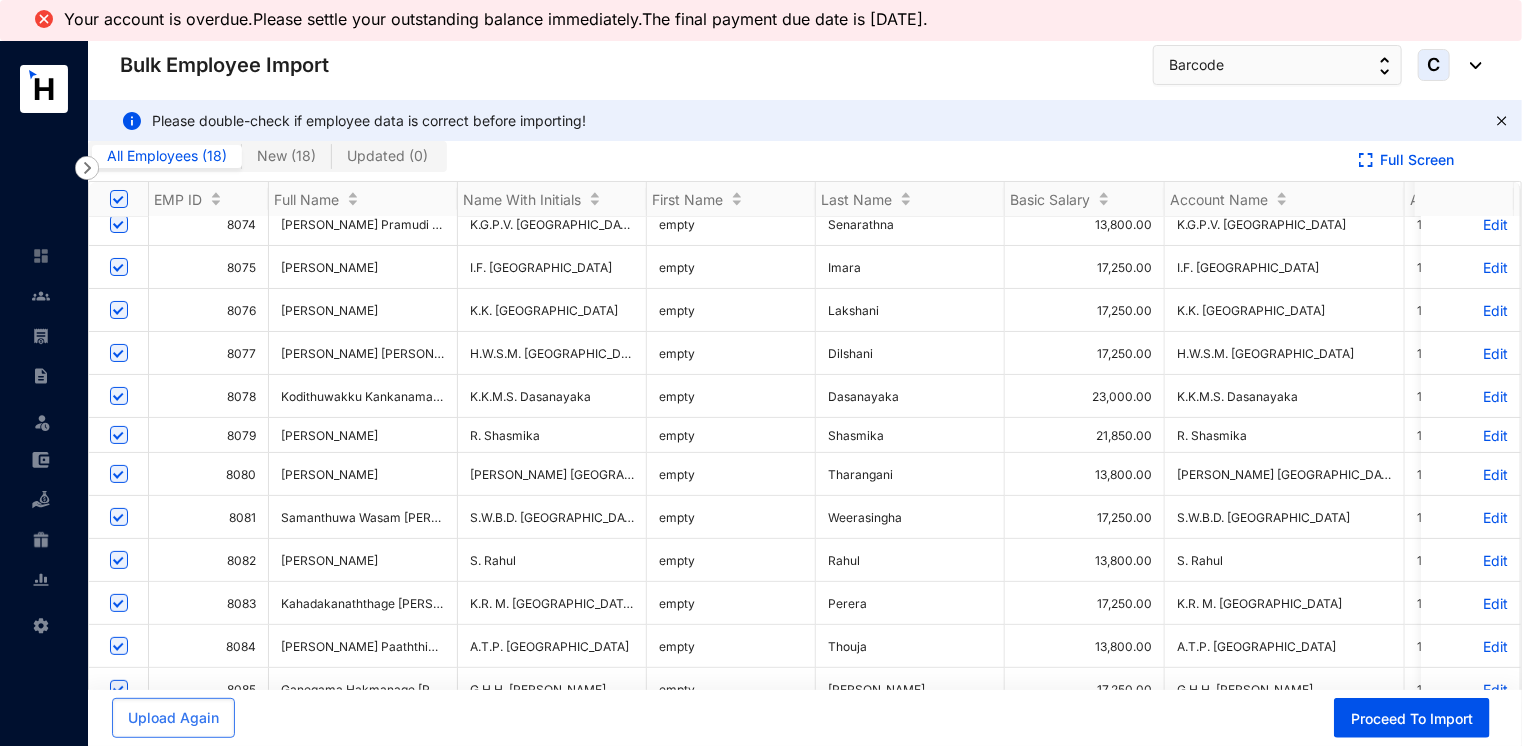 click on "Edit" at bounding box center (1470, 517) 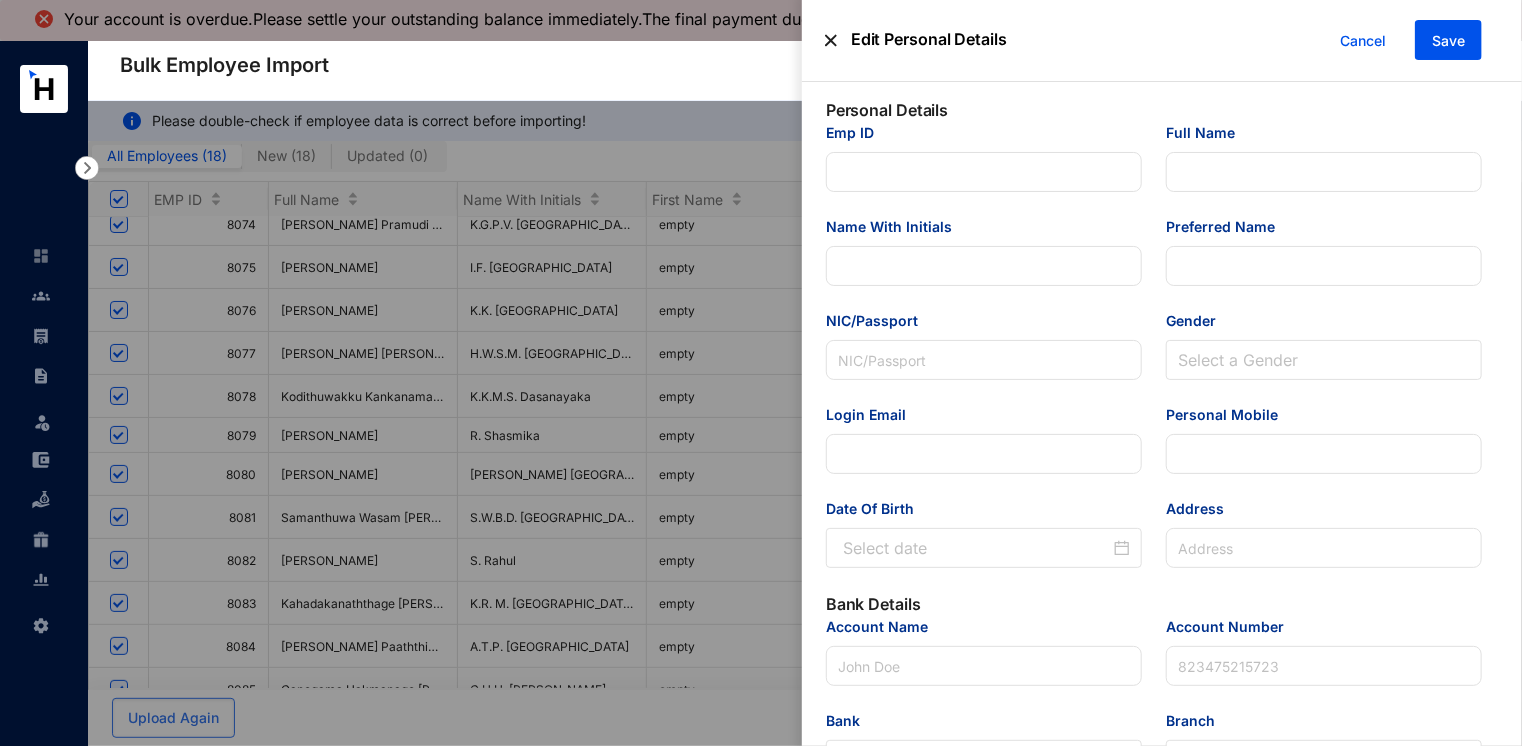 type on "8081" 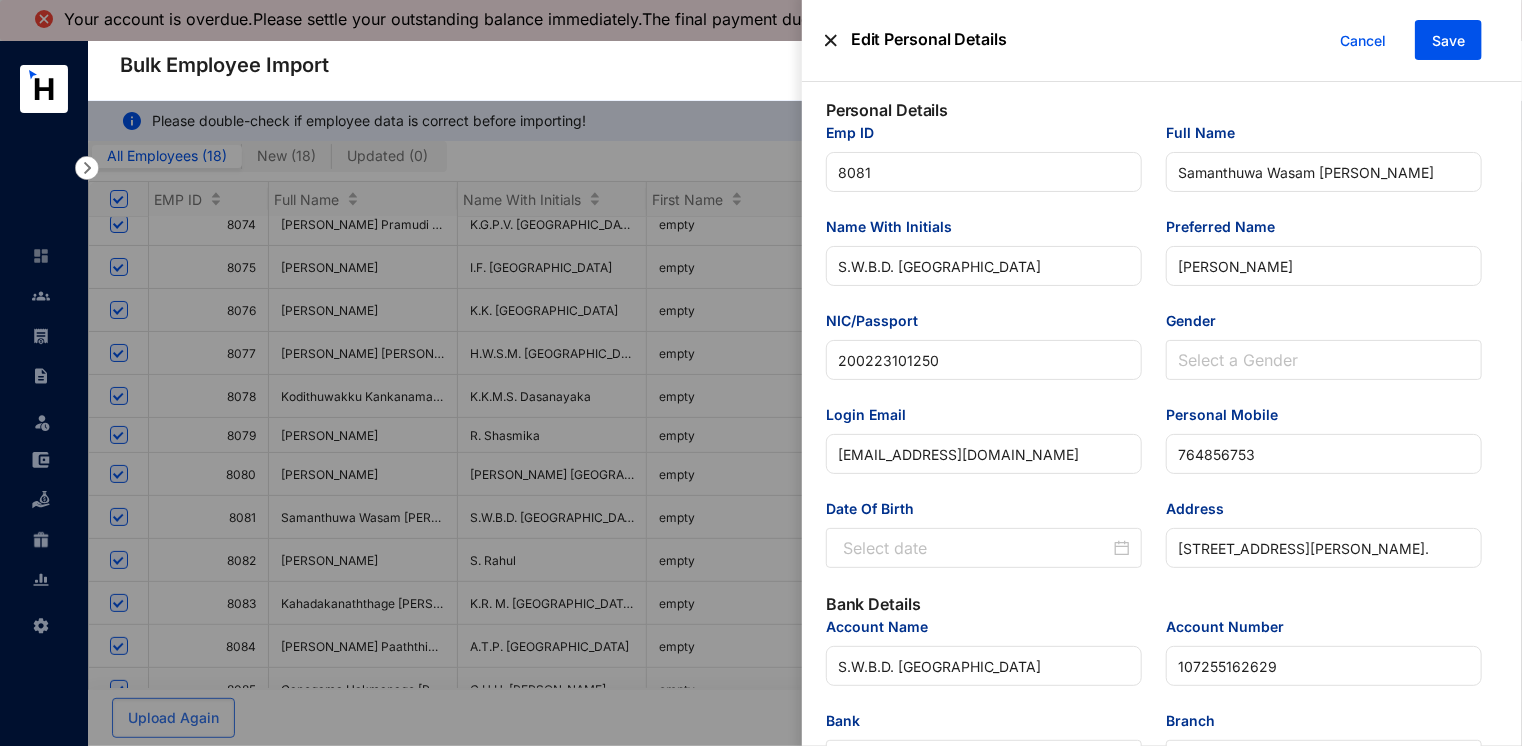 type on "2002-08-18" 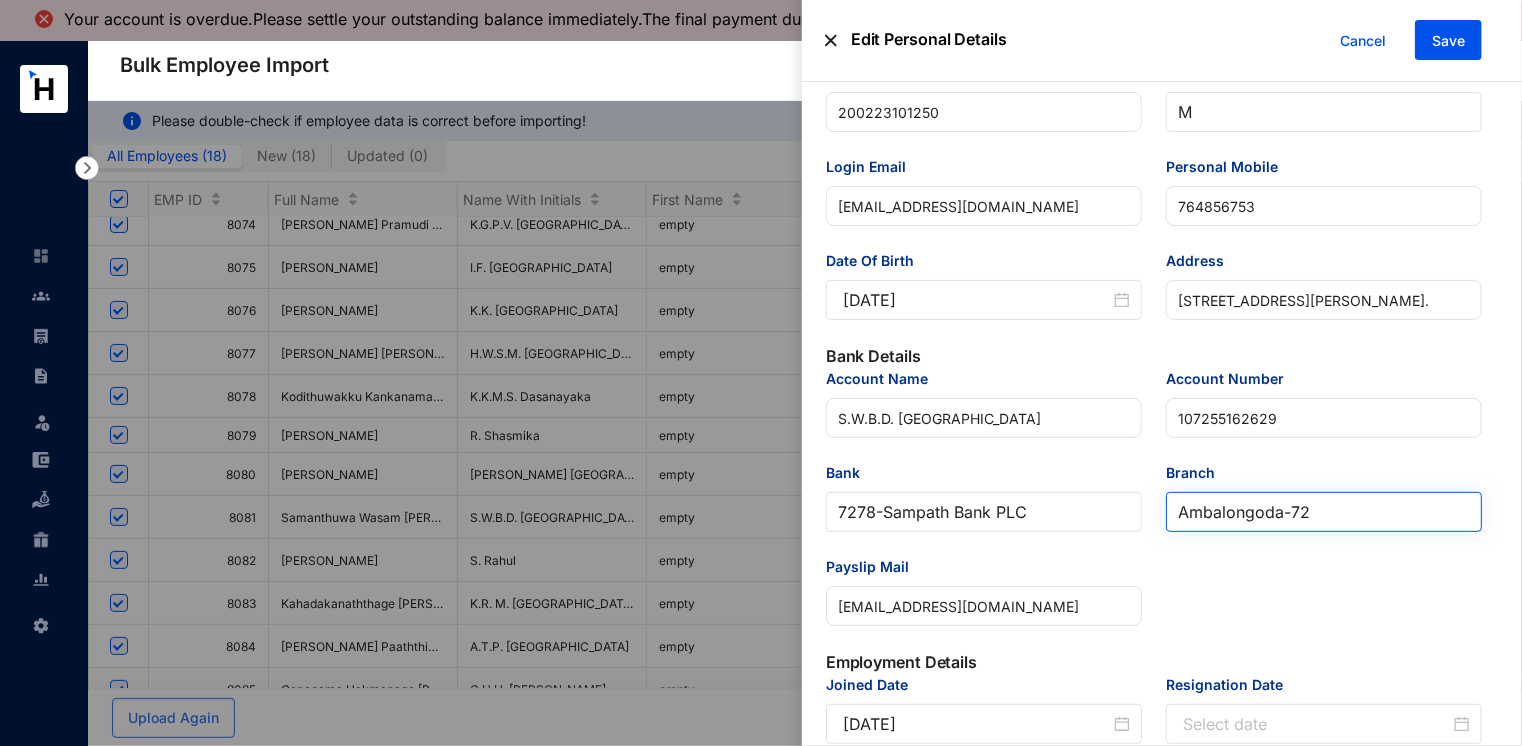 scroll, scrollTop: 300, scrollLeft: 0, axis: vertical 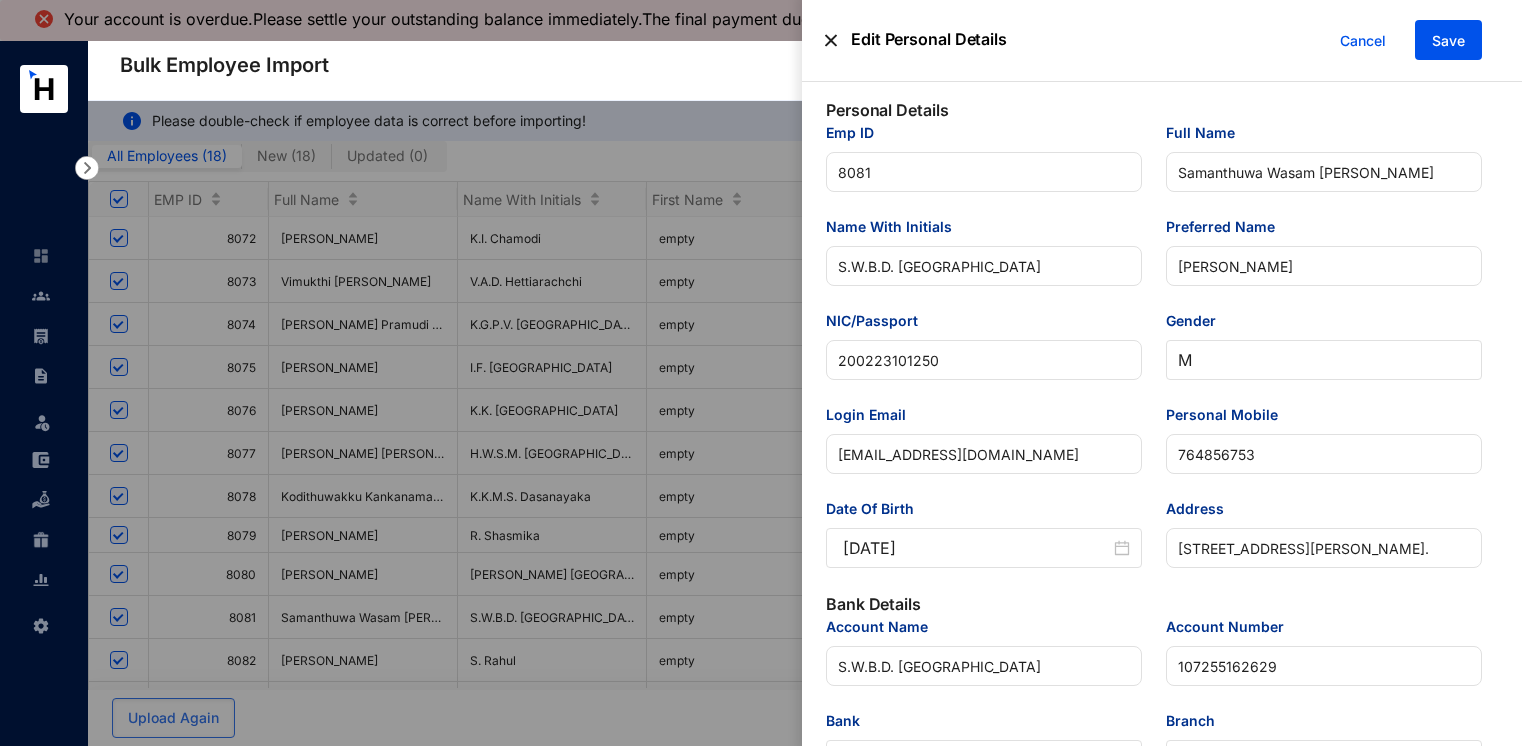 click on "Save" at bounding box center [1448, 41] 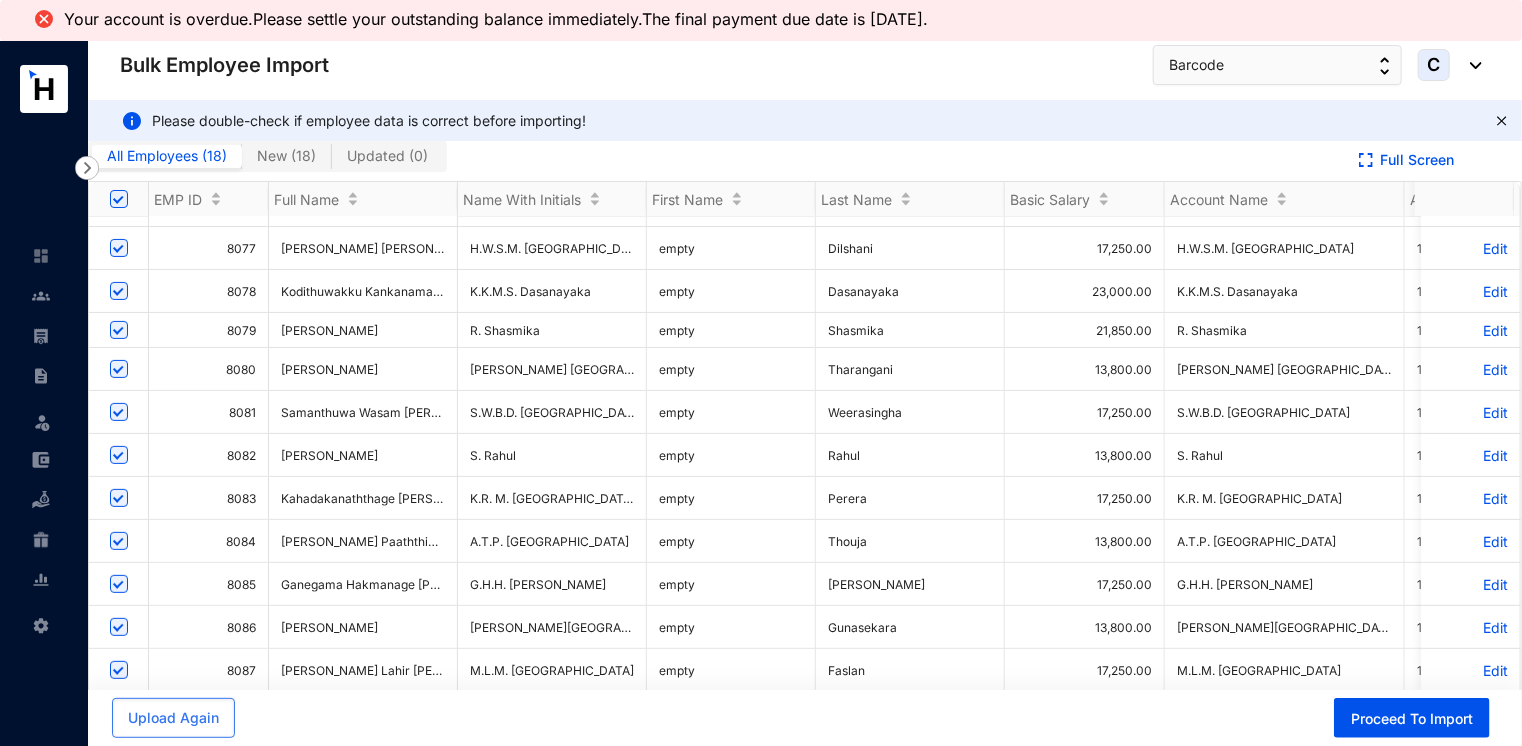 scroll, scrollTop: 249, scrollLeft: 0, axis: vertical 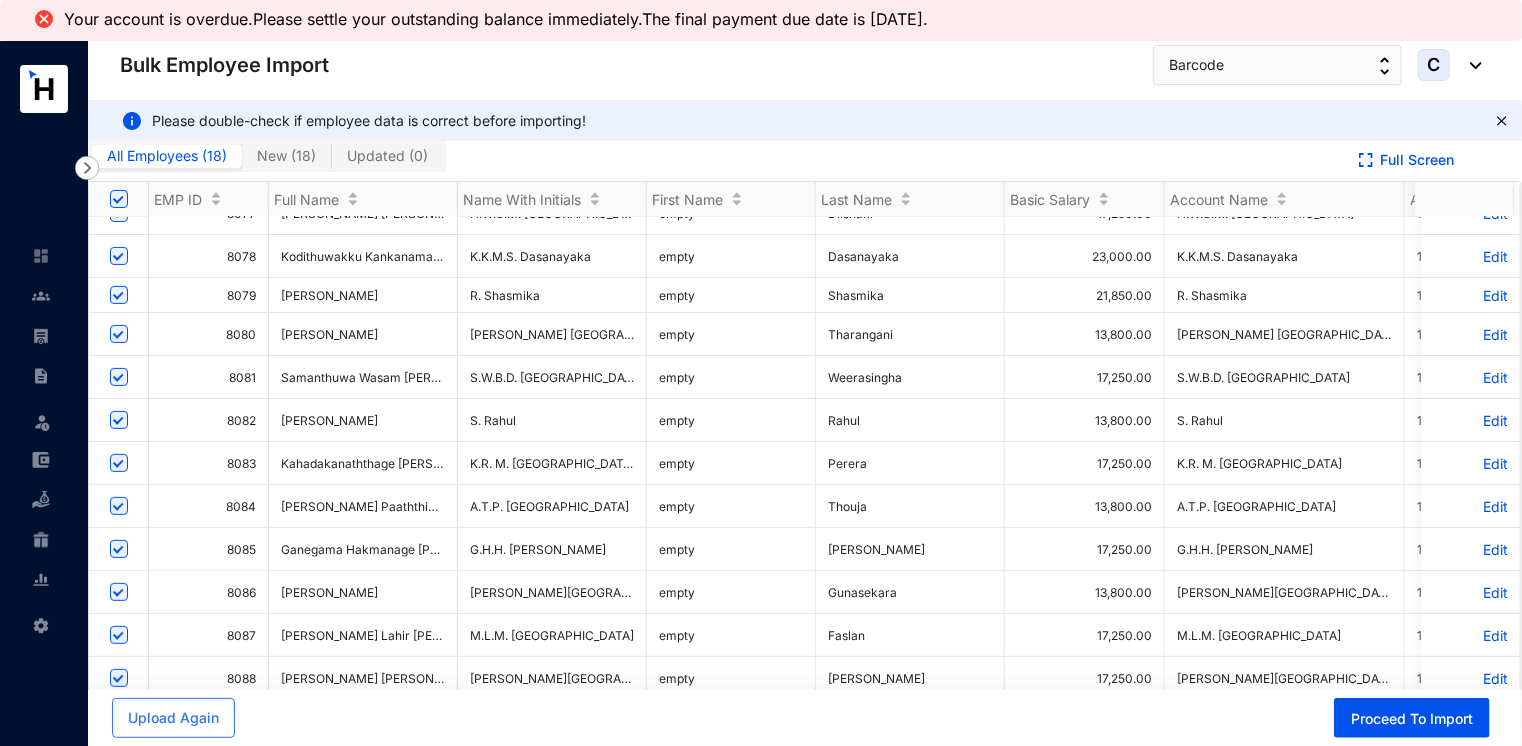 click on "Edit" at bounding box center [1470, 420] 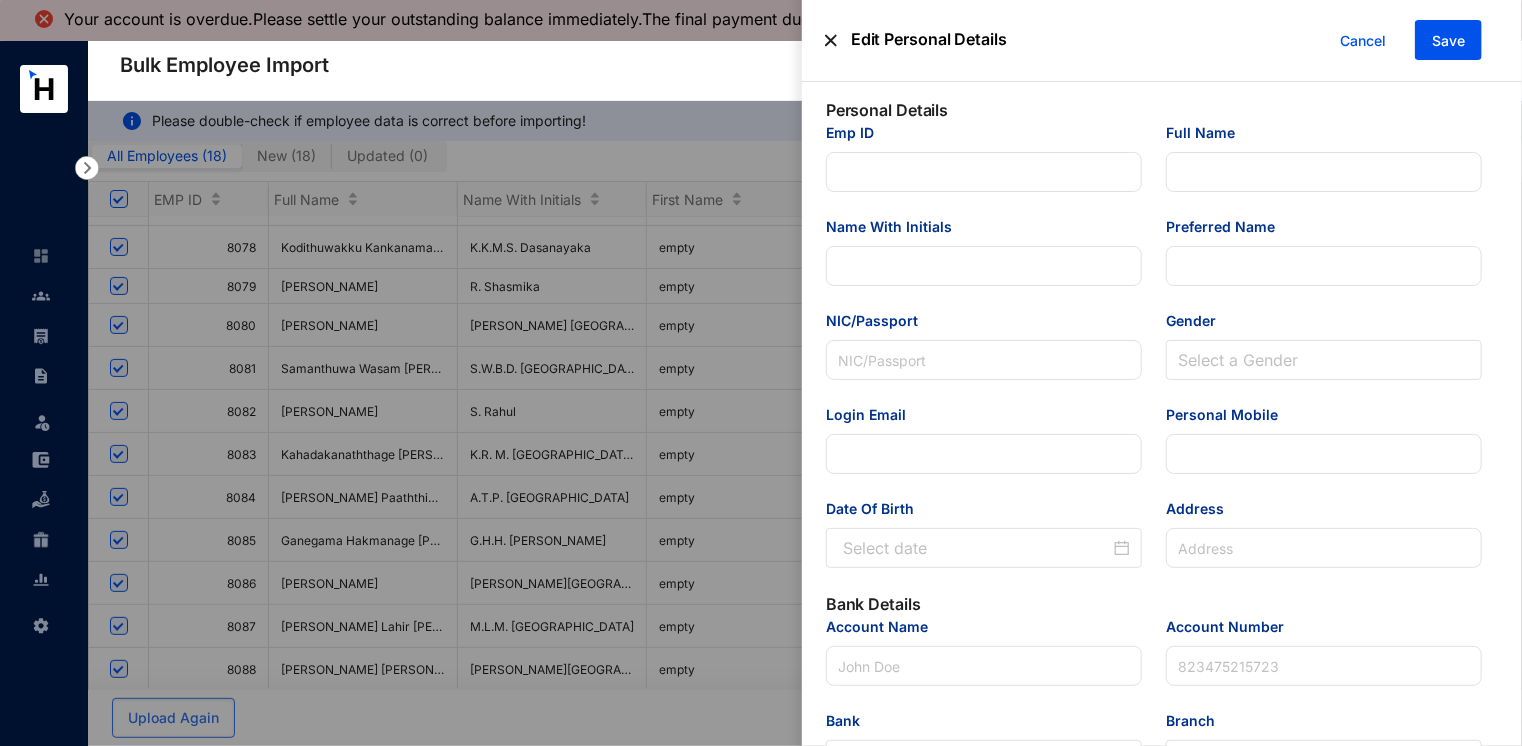type on "8082" 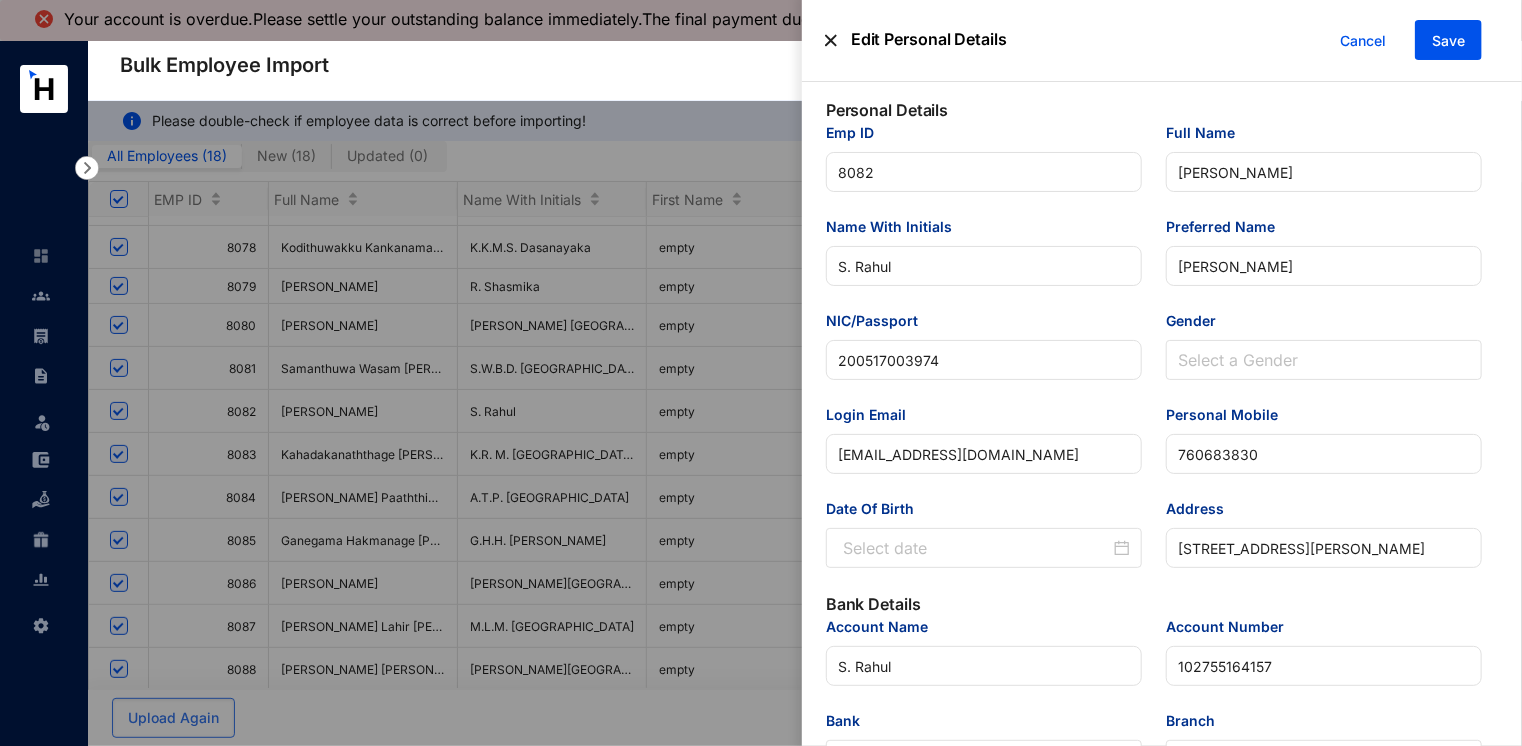 type on "[DATE]" 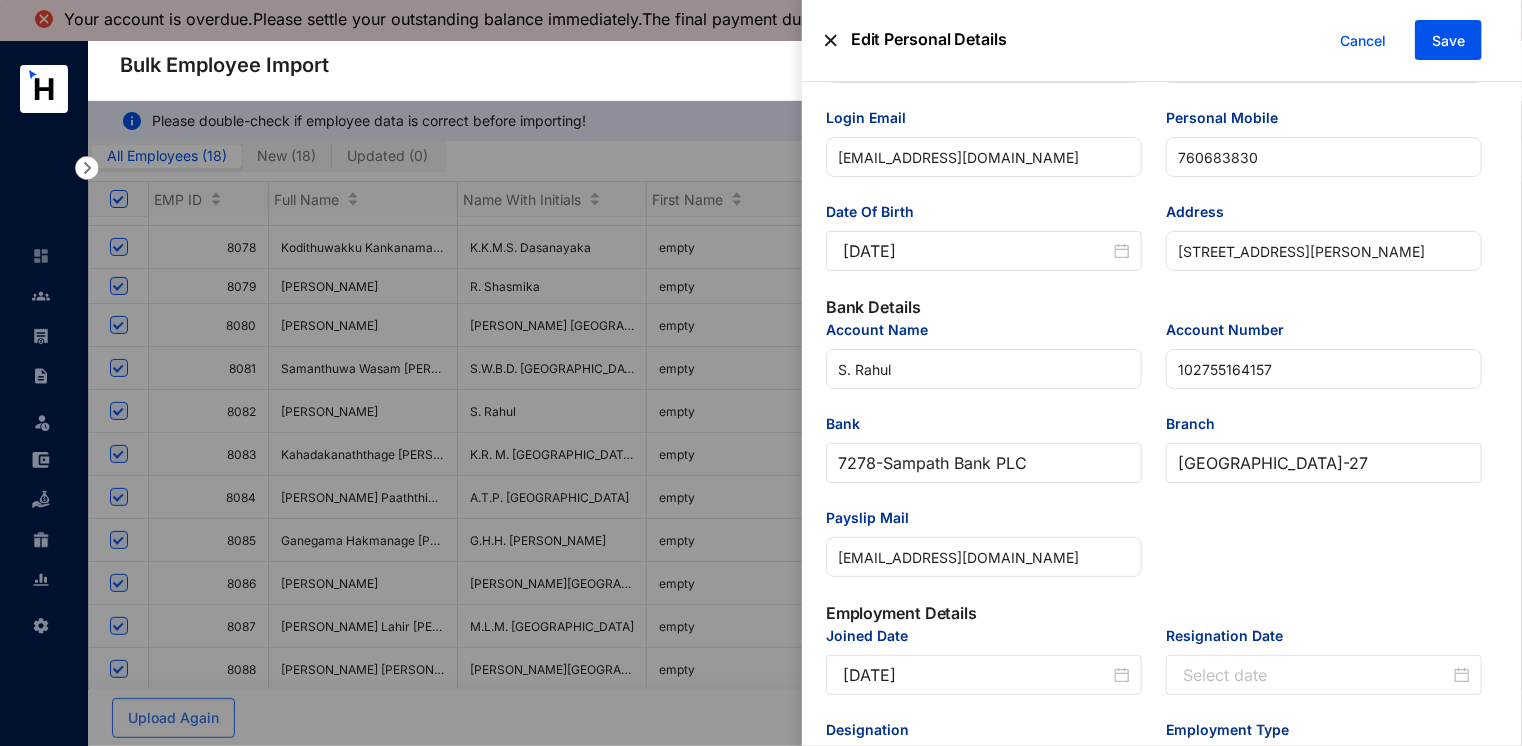 scroll, scrollTop: 300, scrollLeft: 0, axis: vertical 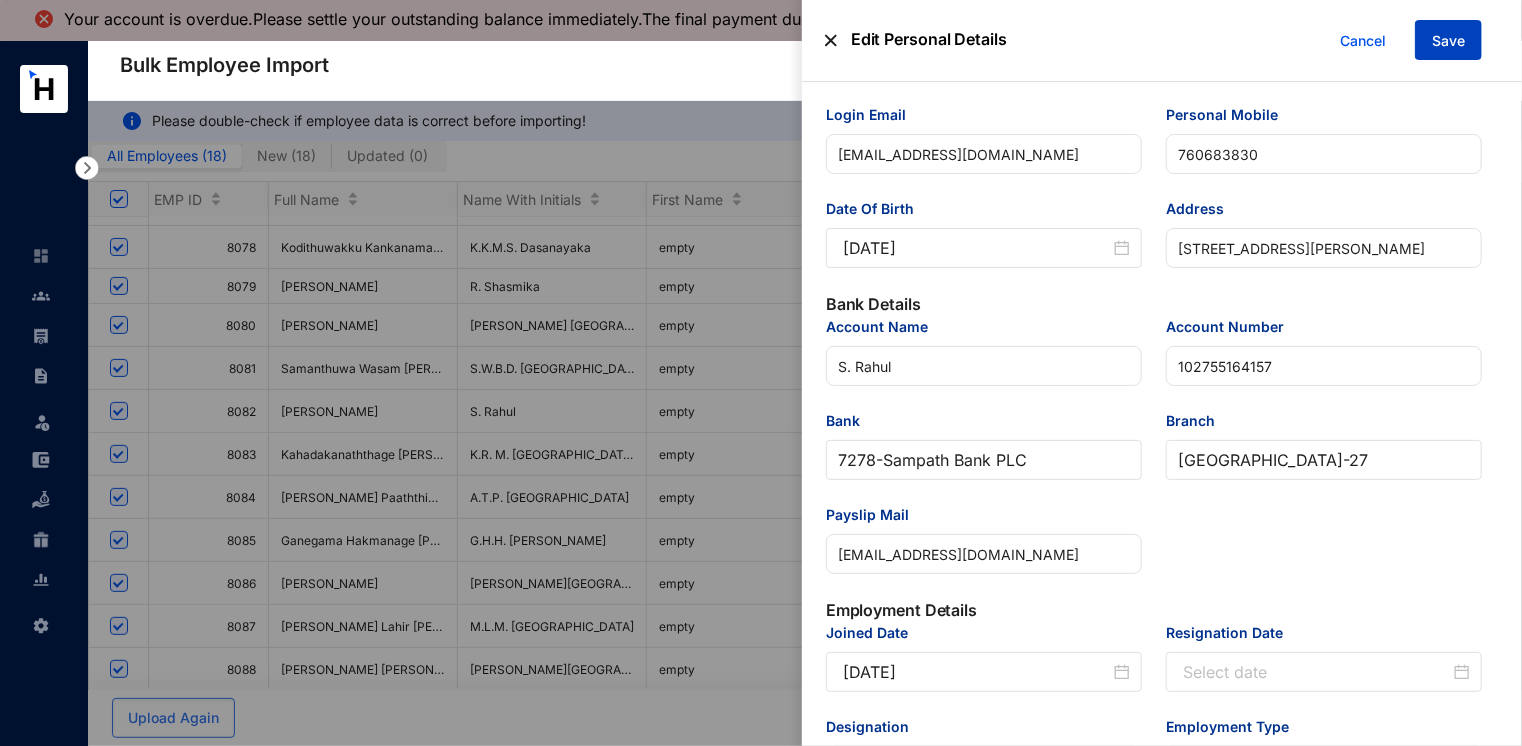 click on "Save" at bounding box center (1448, 40) 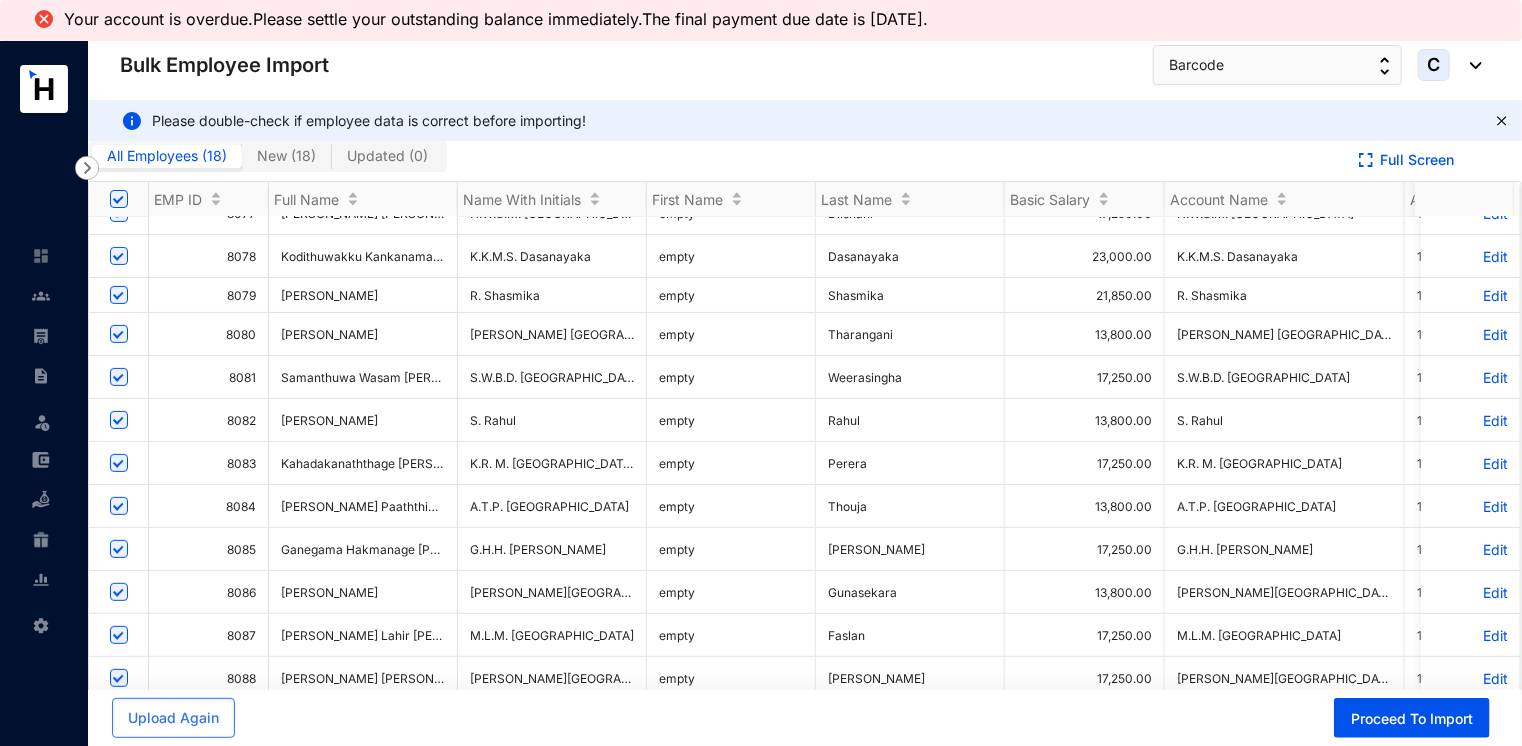 click on "Edit" at bounding box center [1470, 463] 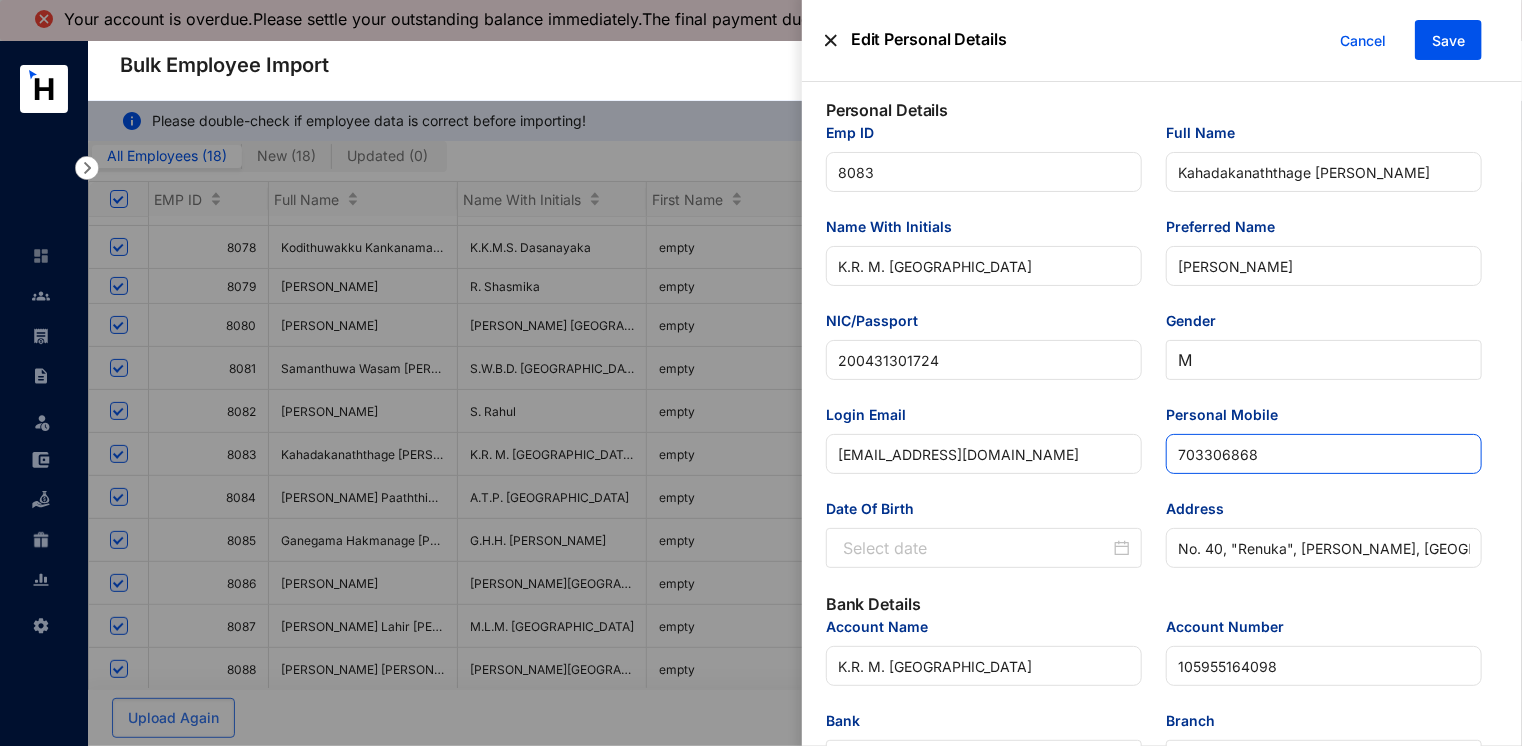 type on "[DATE]" 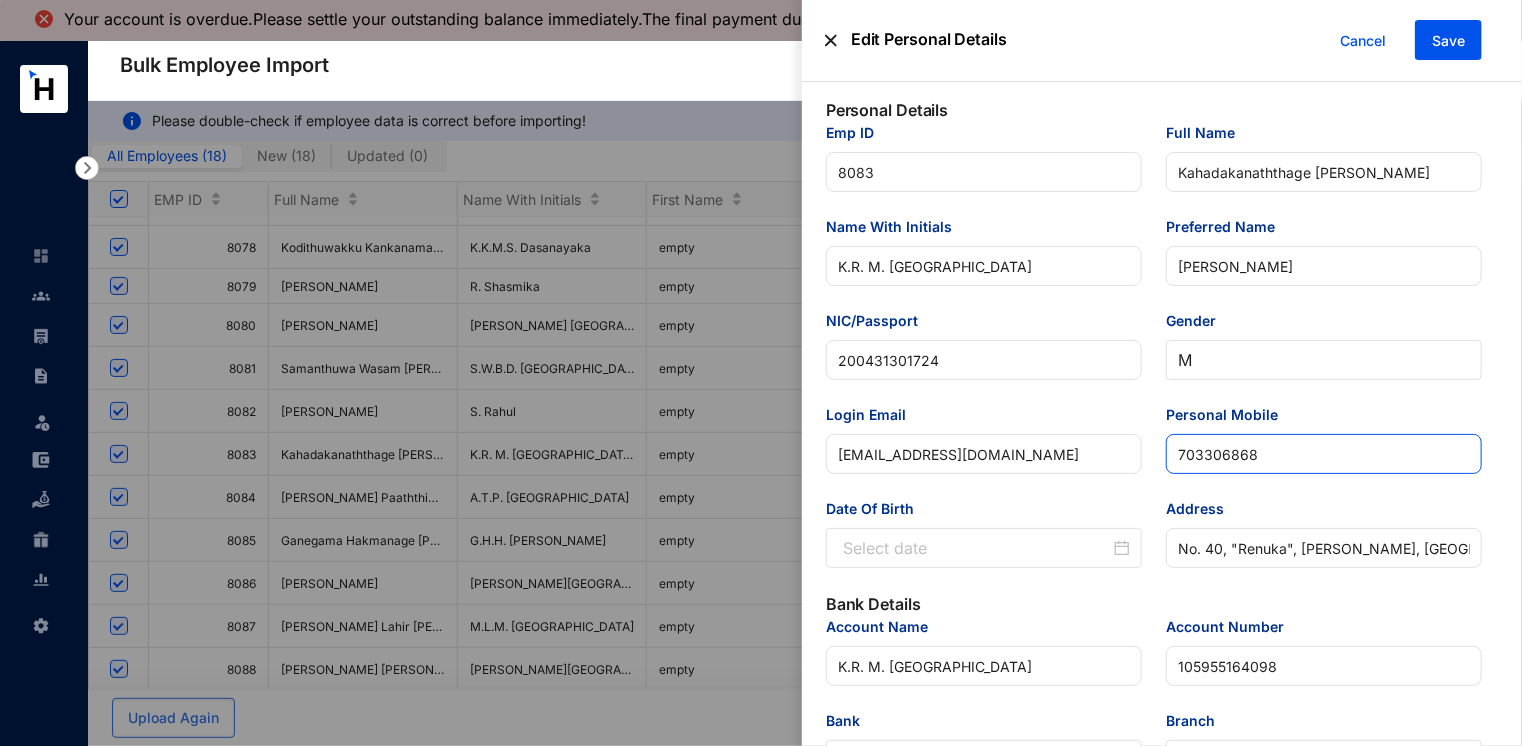 type on "[DATE]" 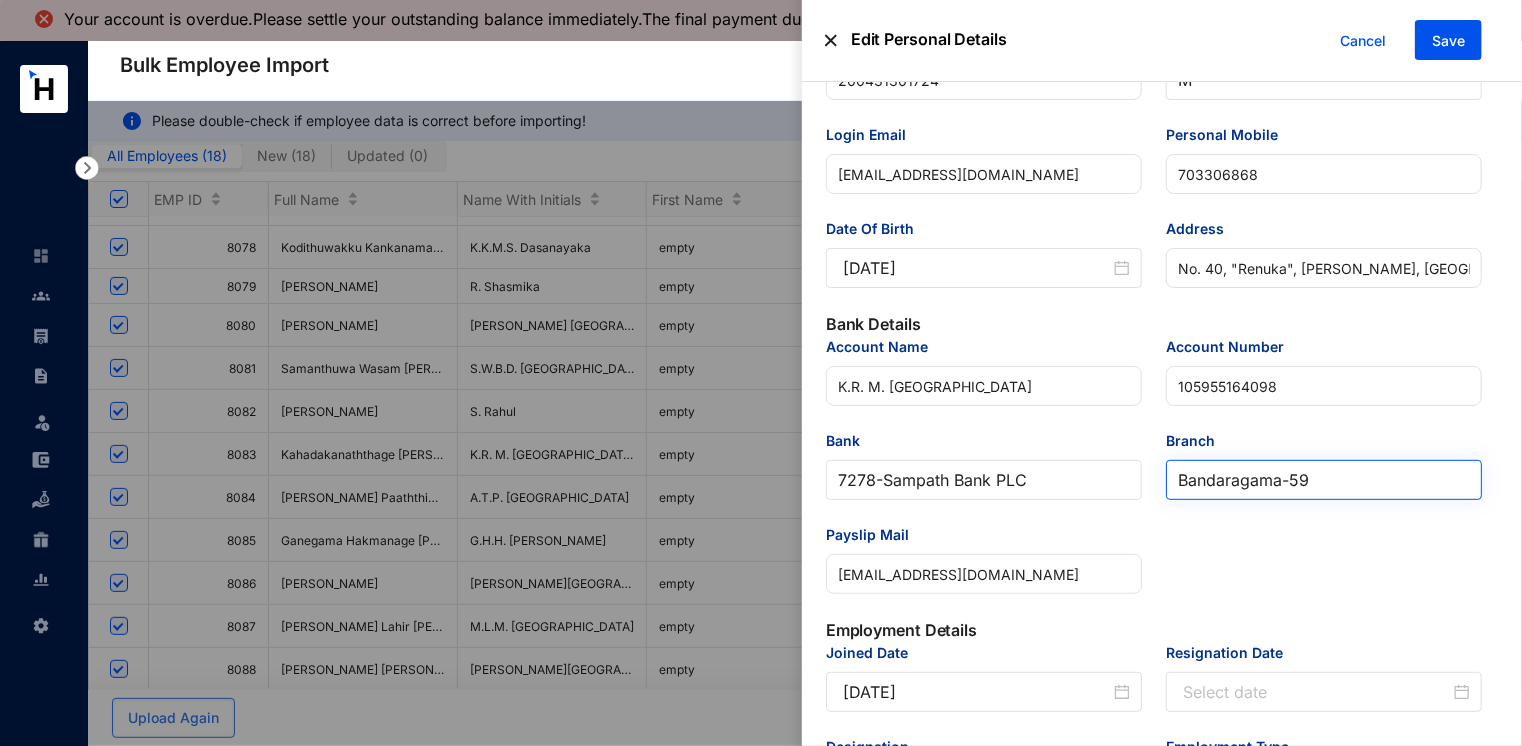 scroll, scrollTop: 300, scrollLeft: 0, axis: vertical 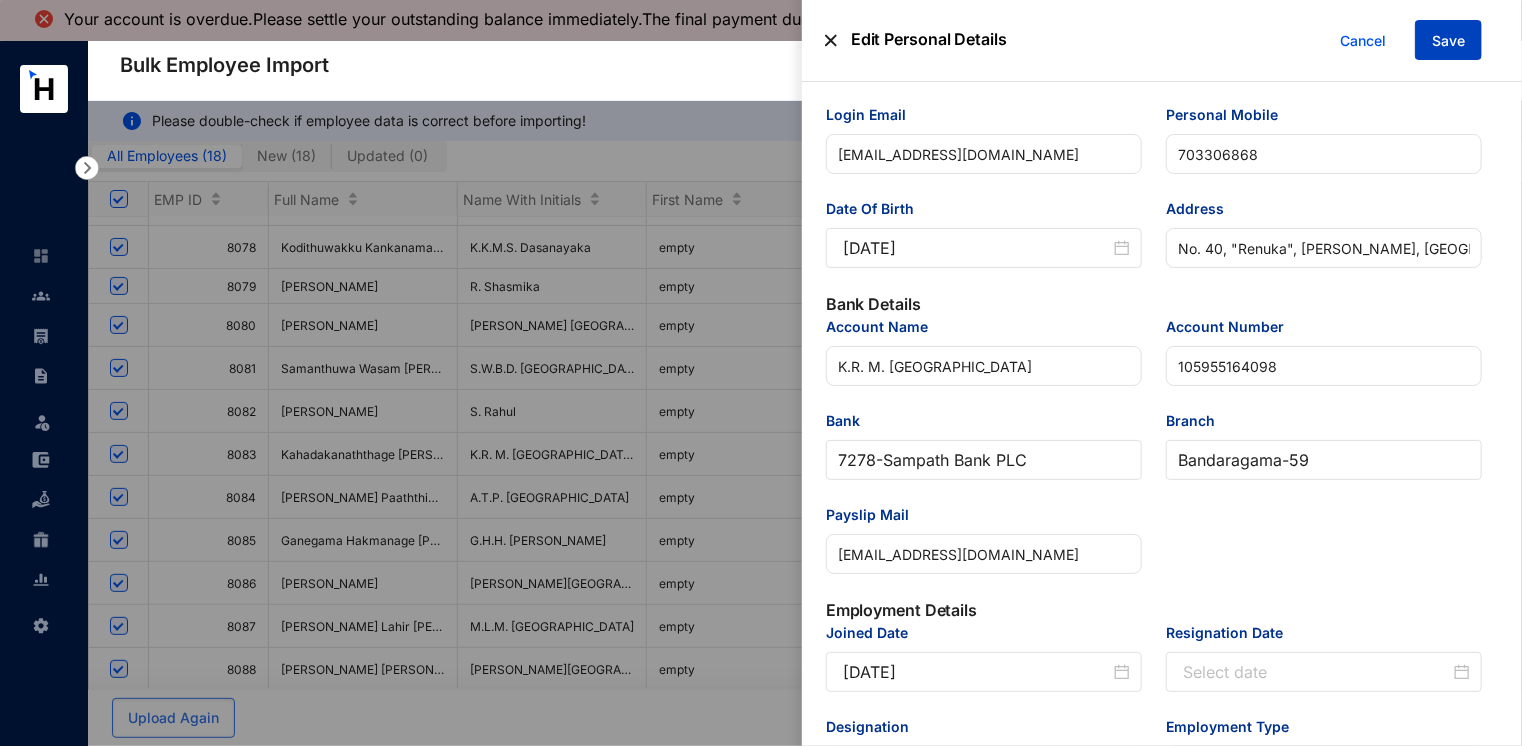 drag, startPoint x: 1448, startPoint y: 31, endPoint x: 1454, endPoint y: 102, distance: 71.25307 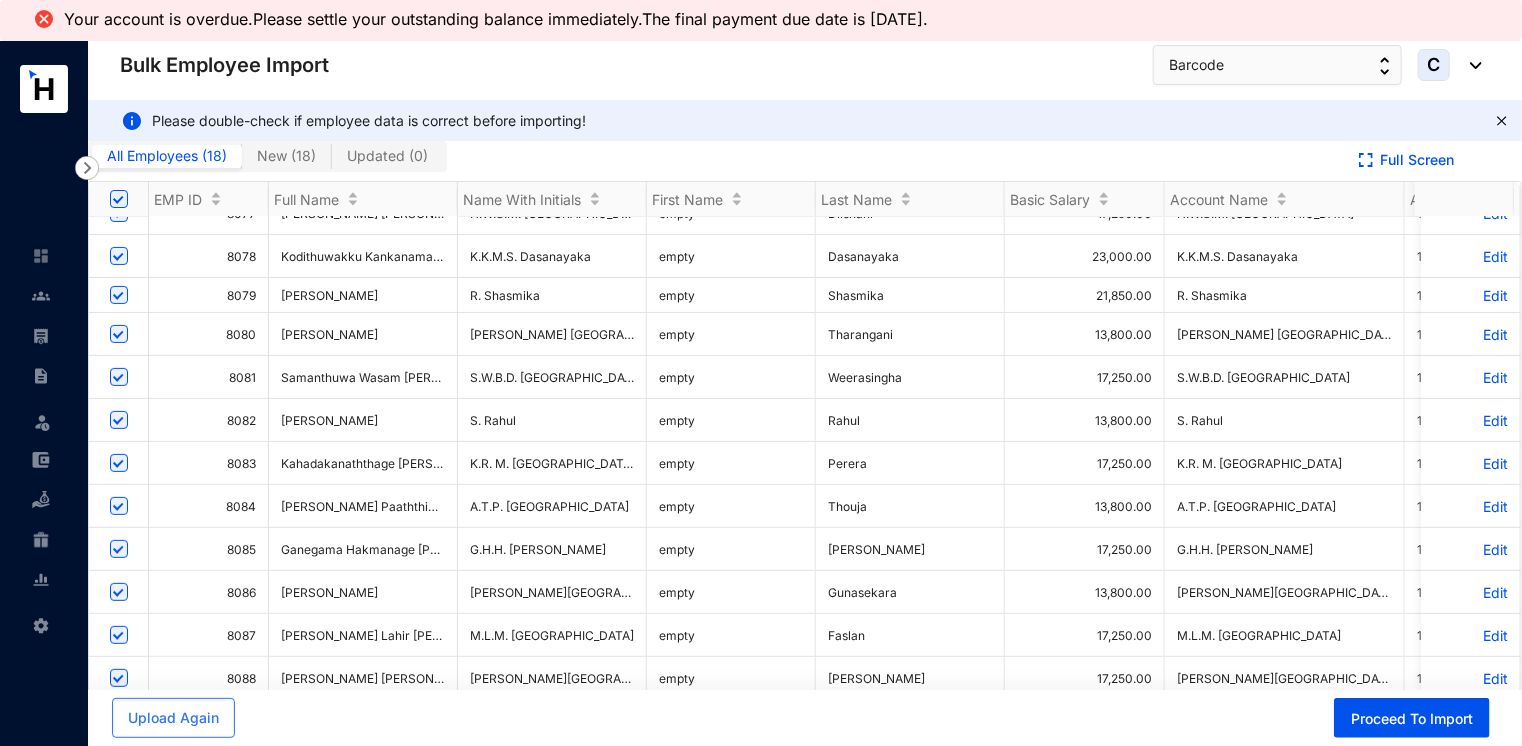 click on "Edit" at bounding box center [1470, 506] 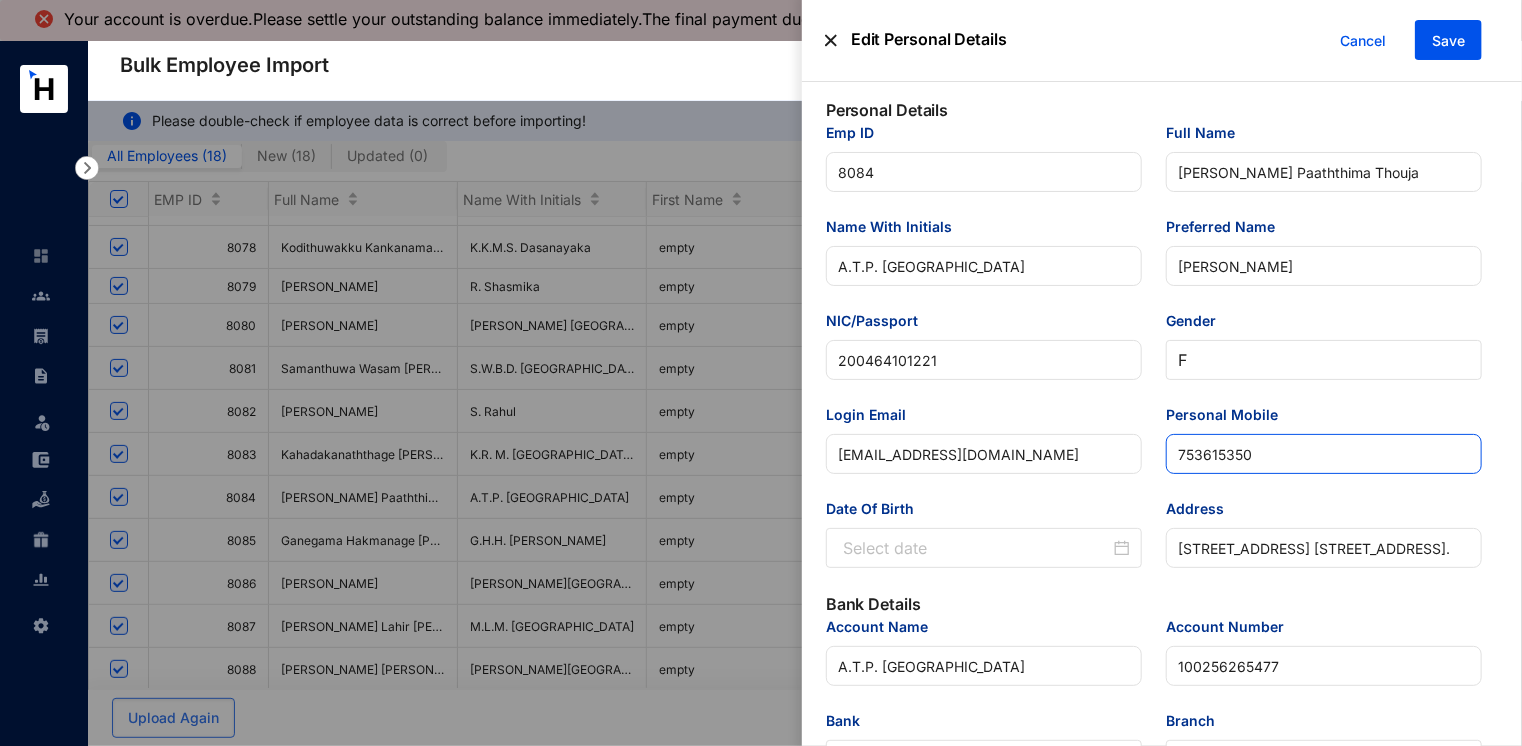 type on "[DATE]" 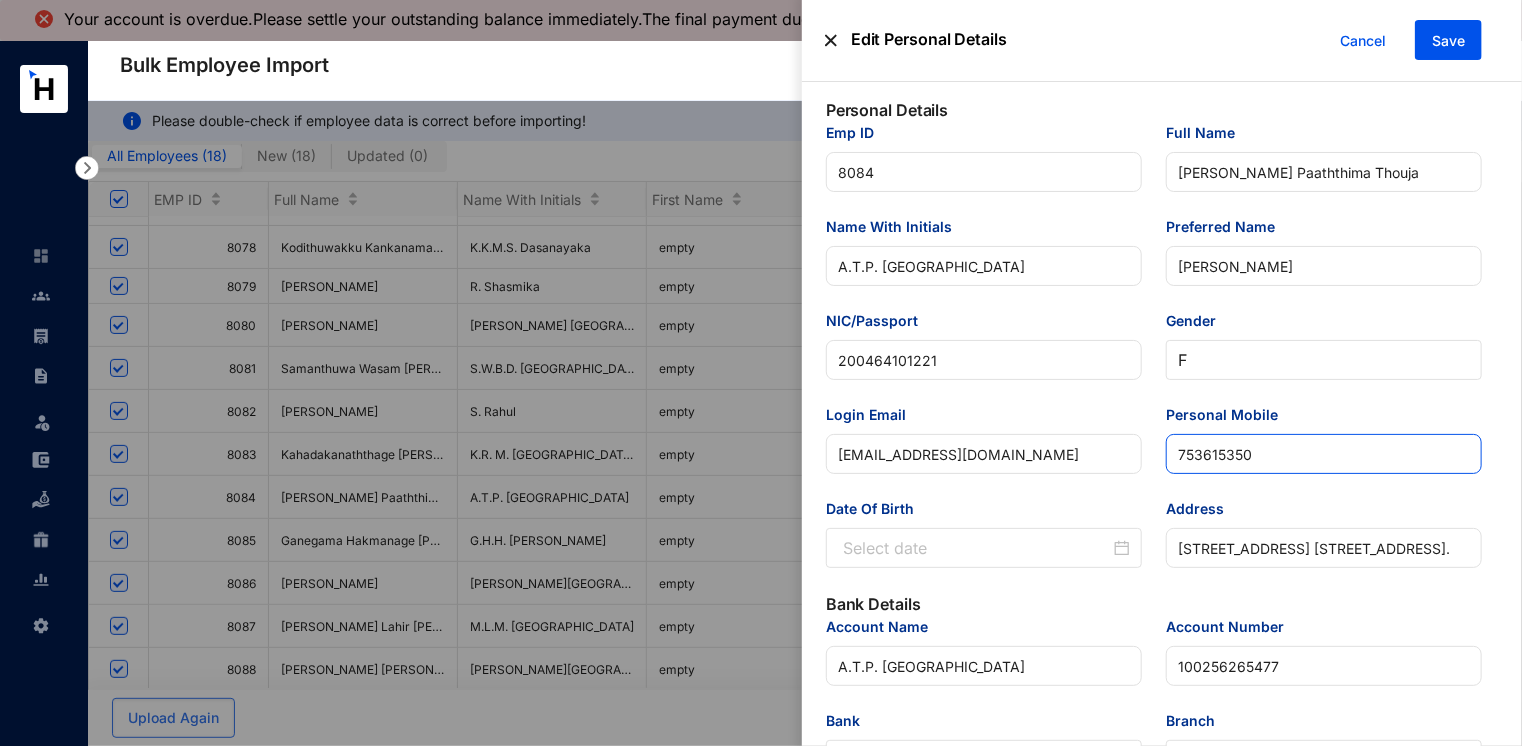 type on "[DATE]" 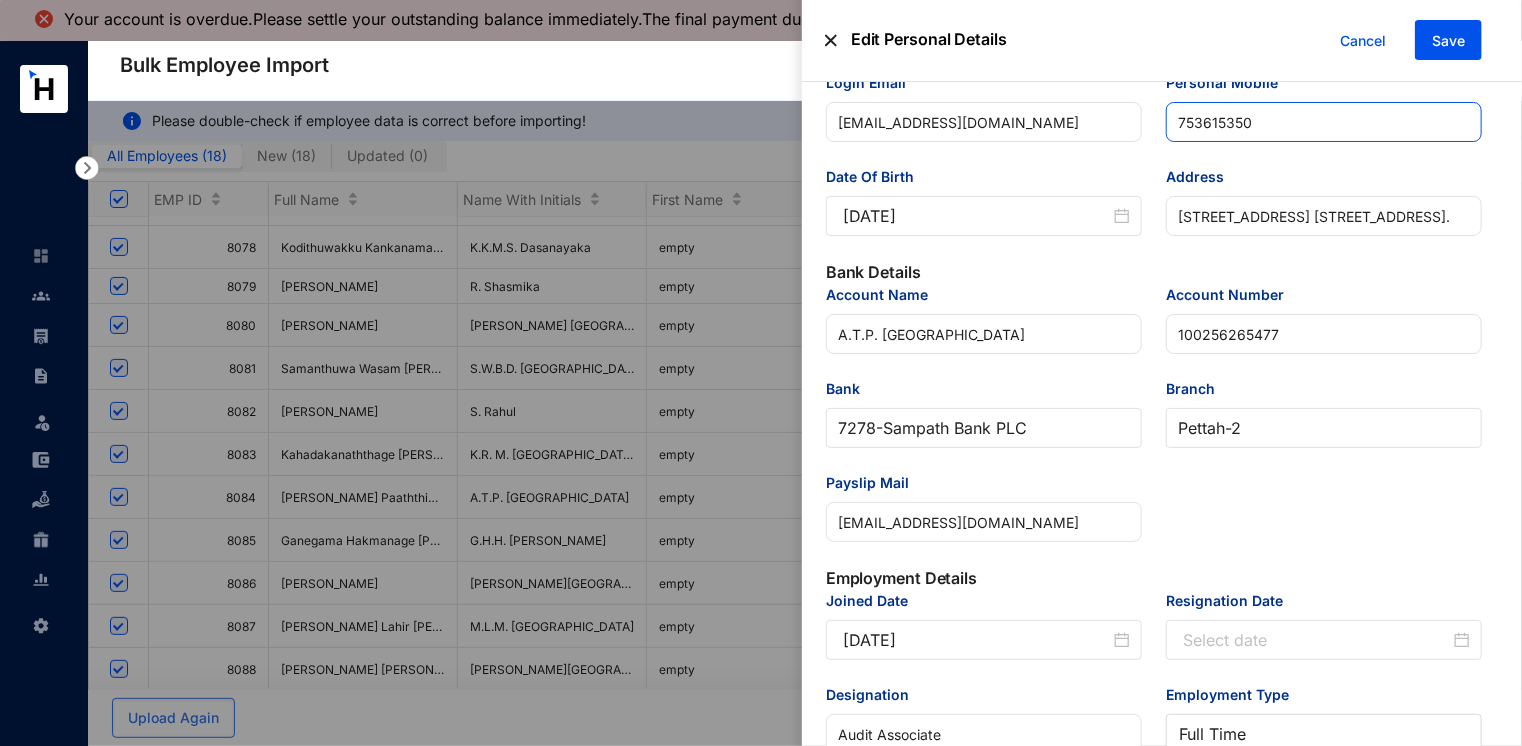 scroll, scrollTop: 400, scrollLeft: 0, axis: vertical 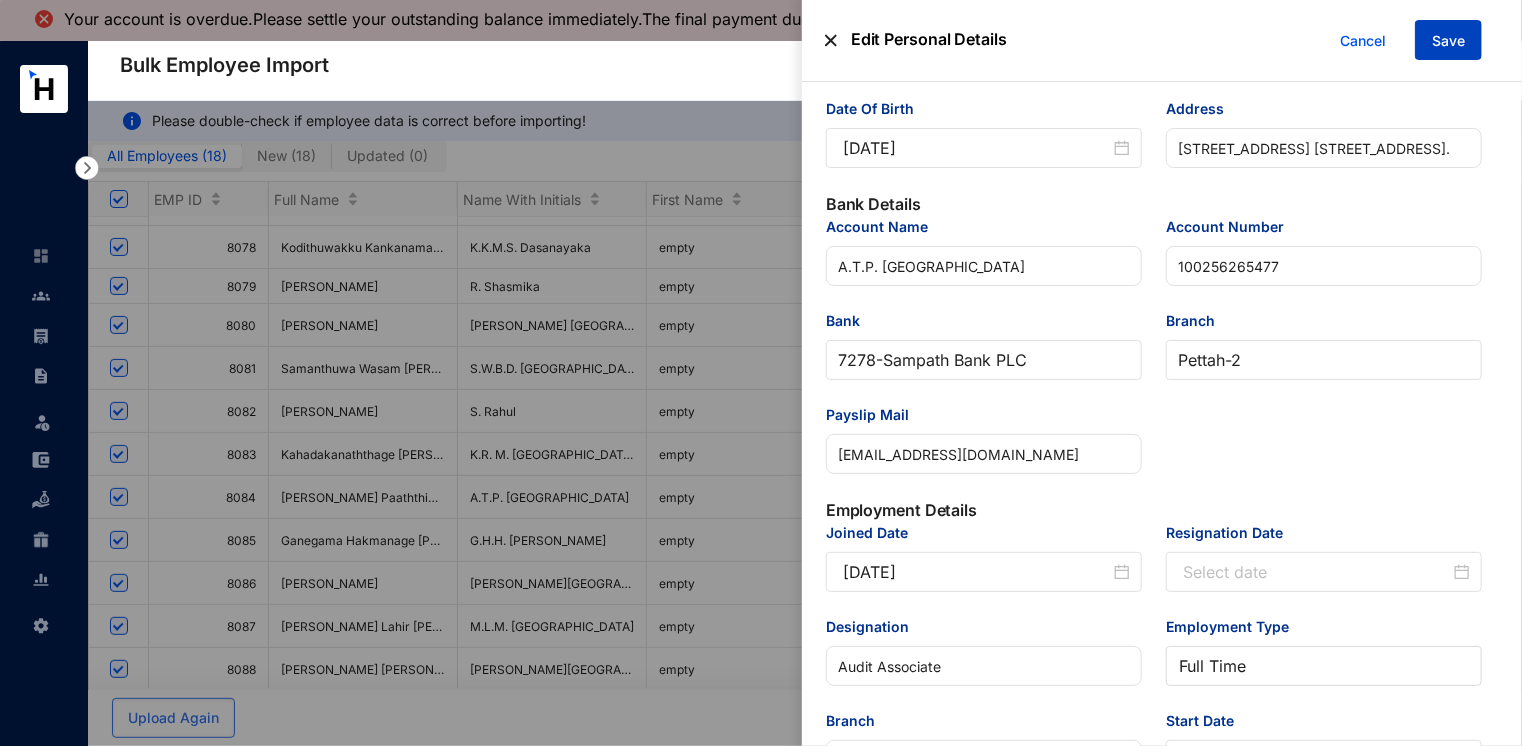 click on "Save" at bounding box center [1448, 41] 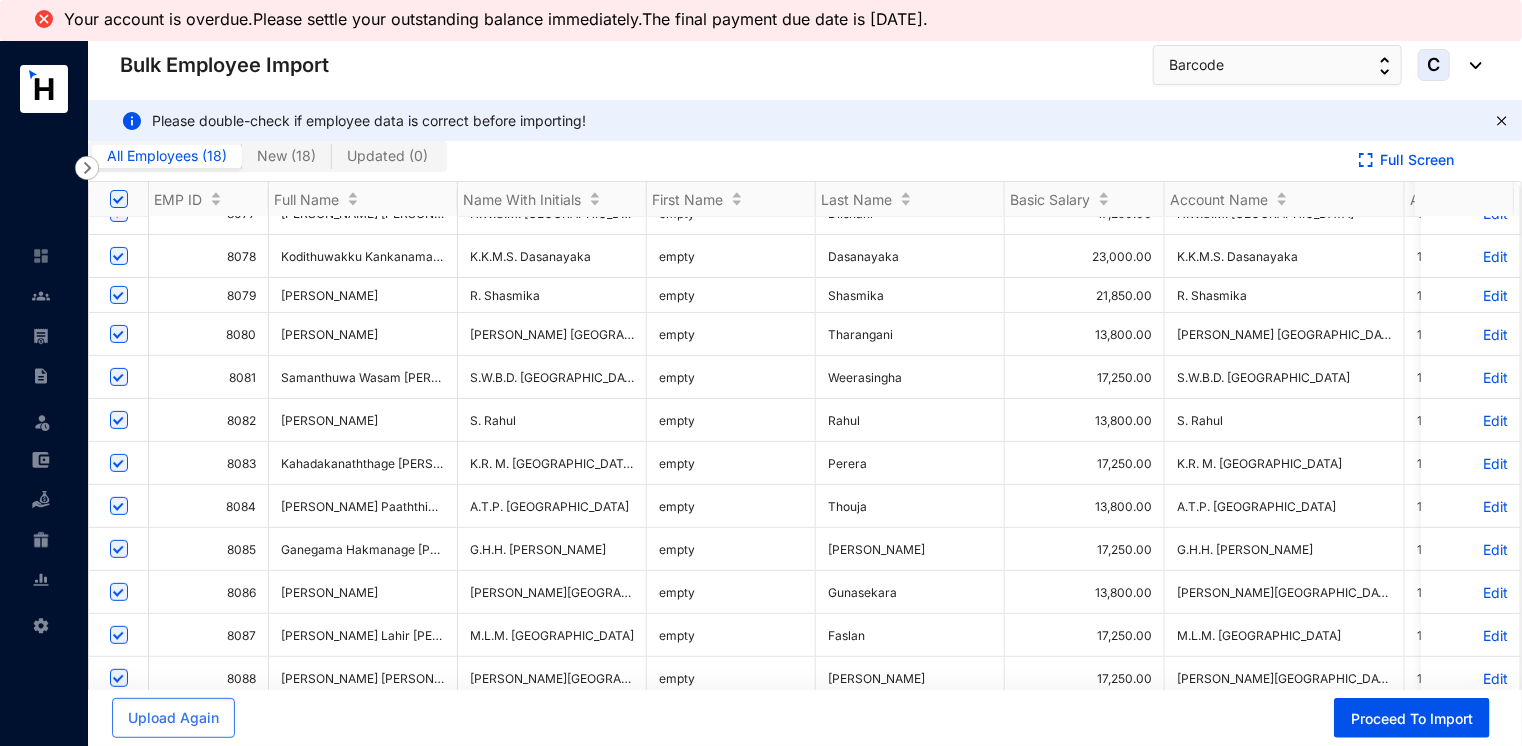 click on "Edit" at bounding box center [1470, 549] 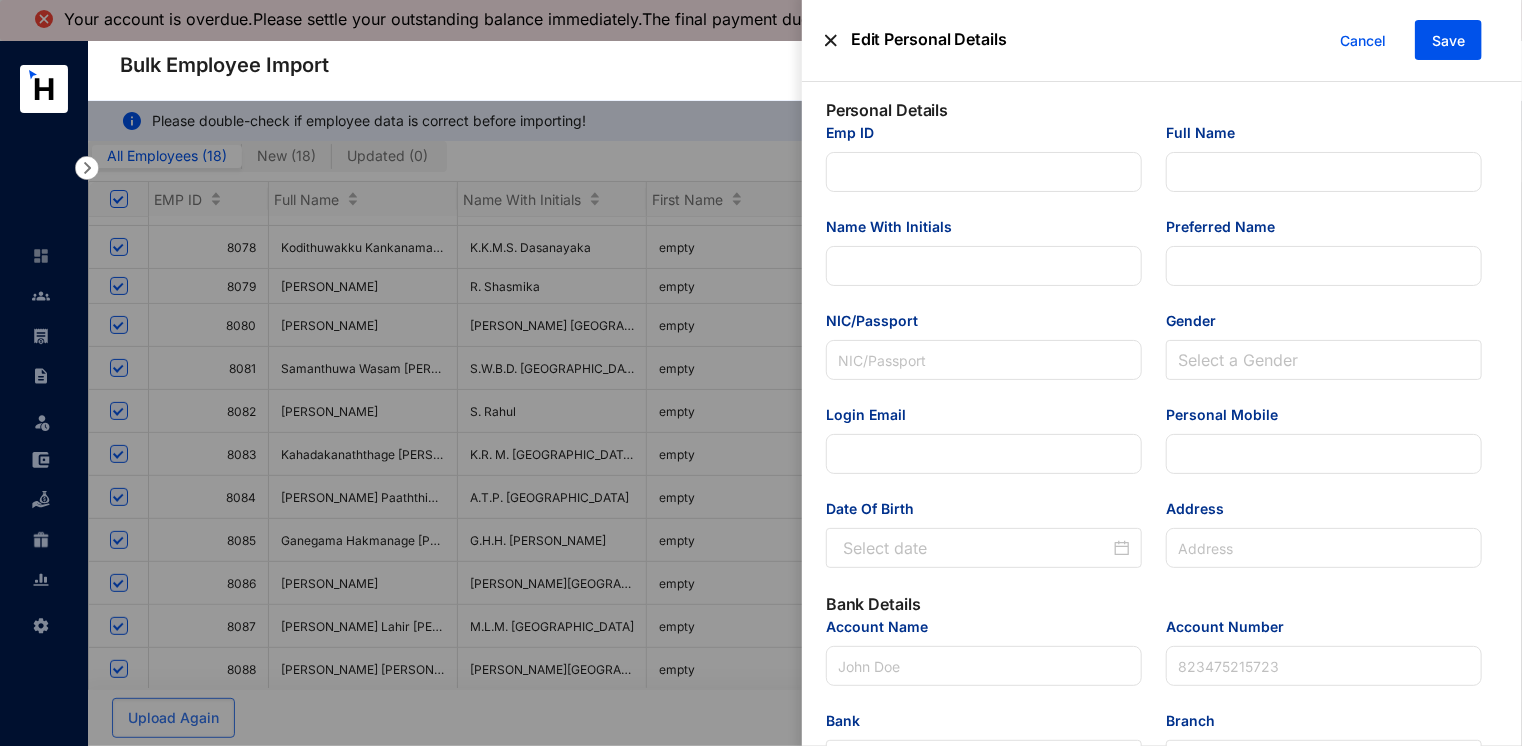 type on "8085" 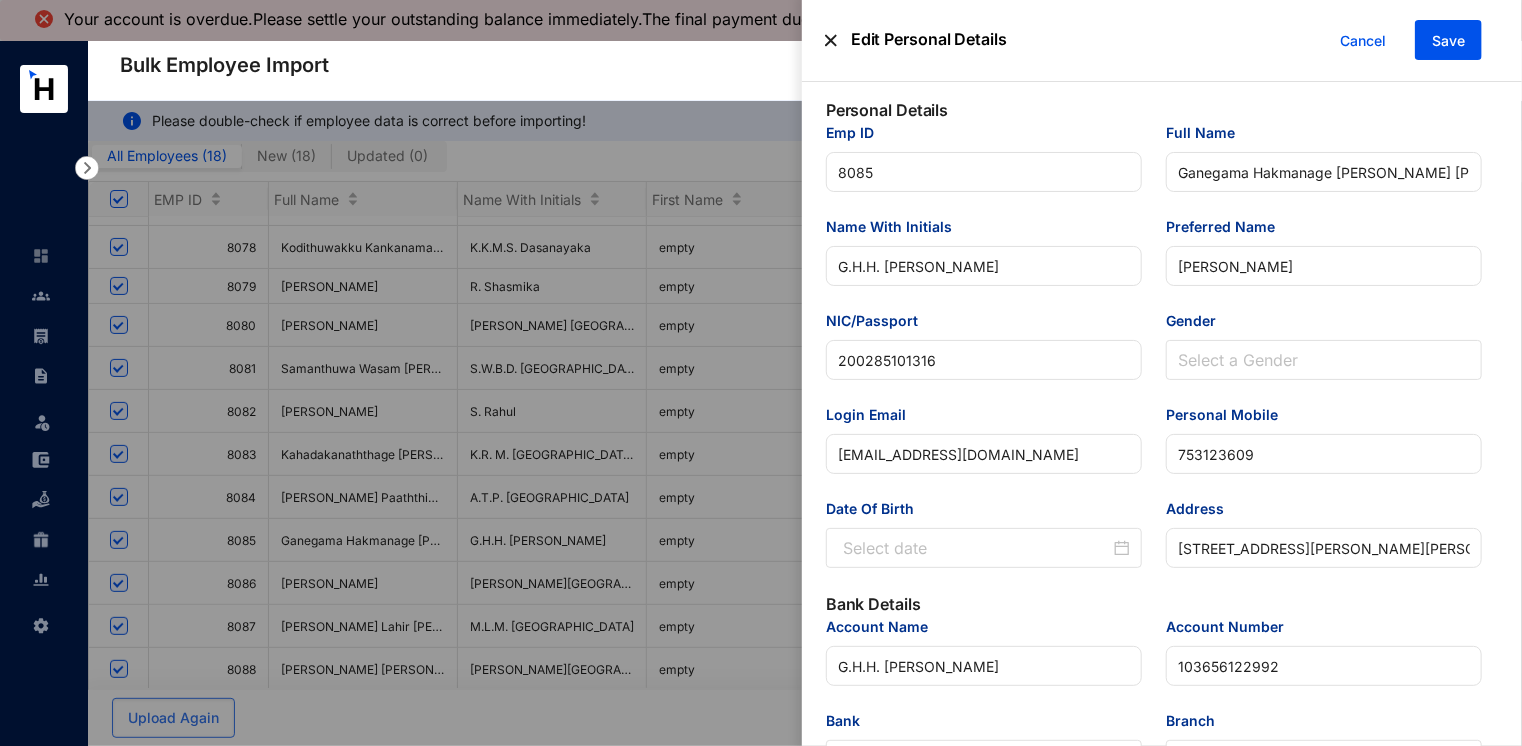 type on "[DATE]" 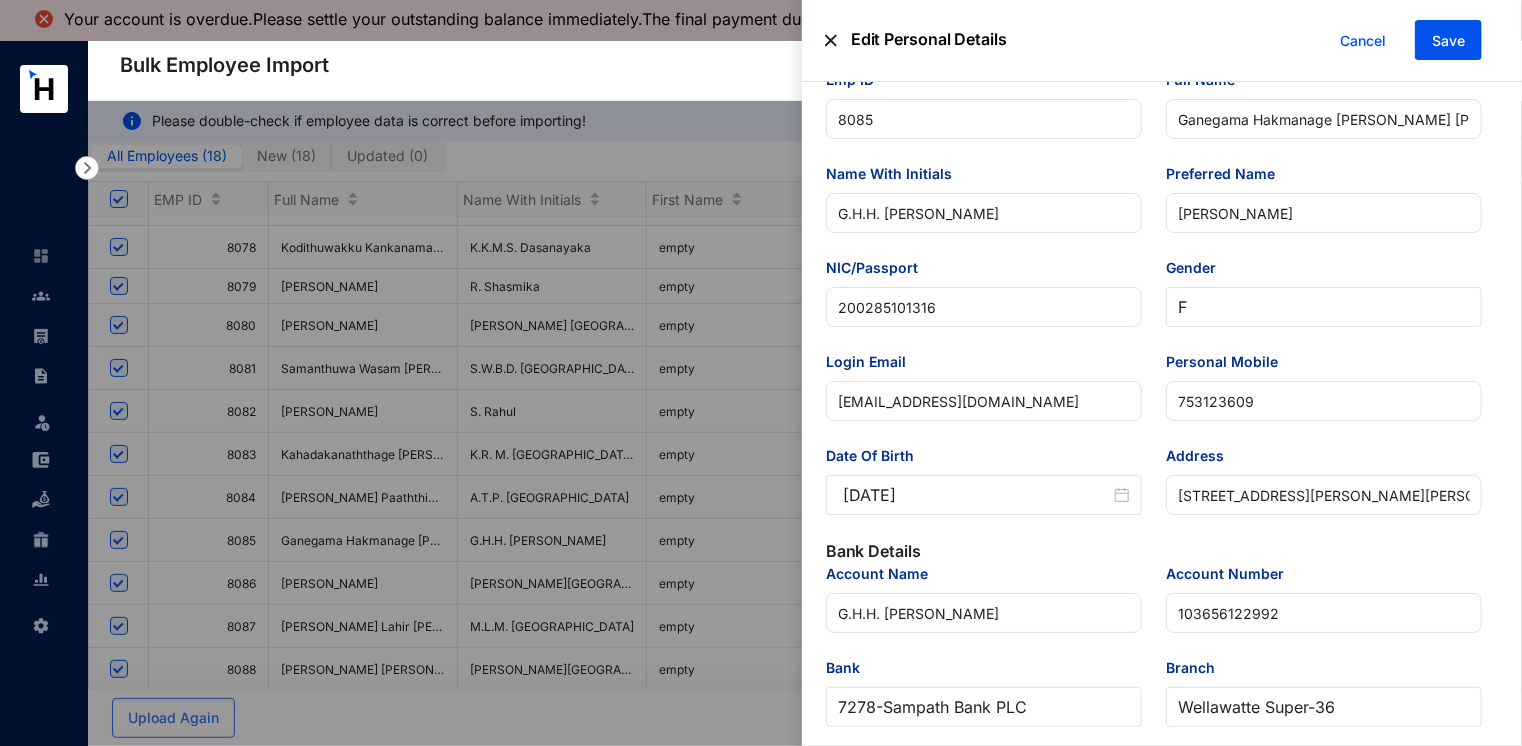 scroll, scrollTop: 200, scrollLeft: 0, axis: vertical 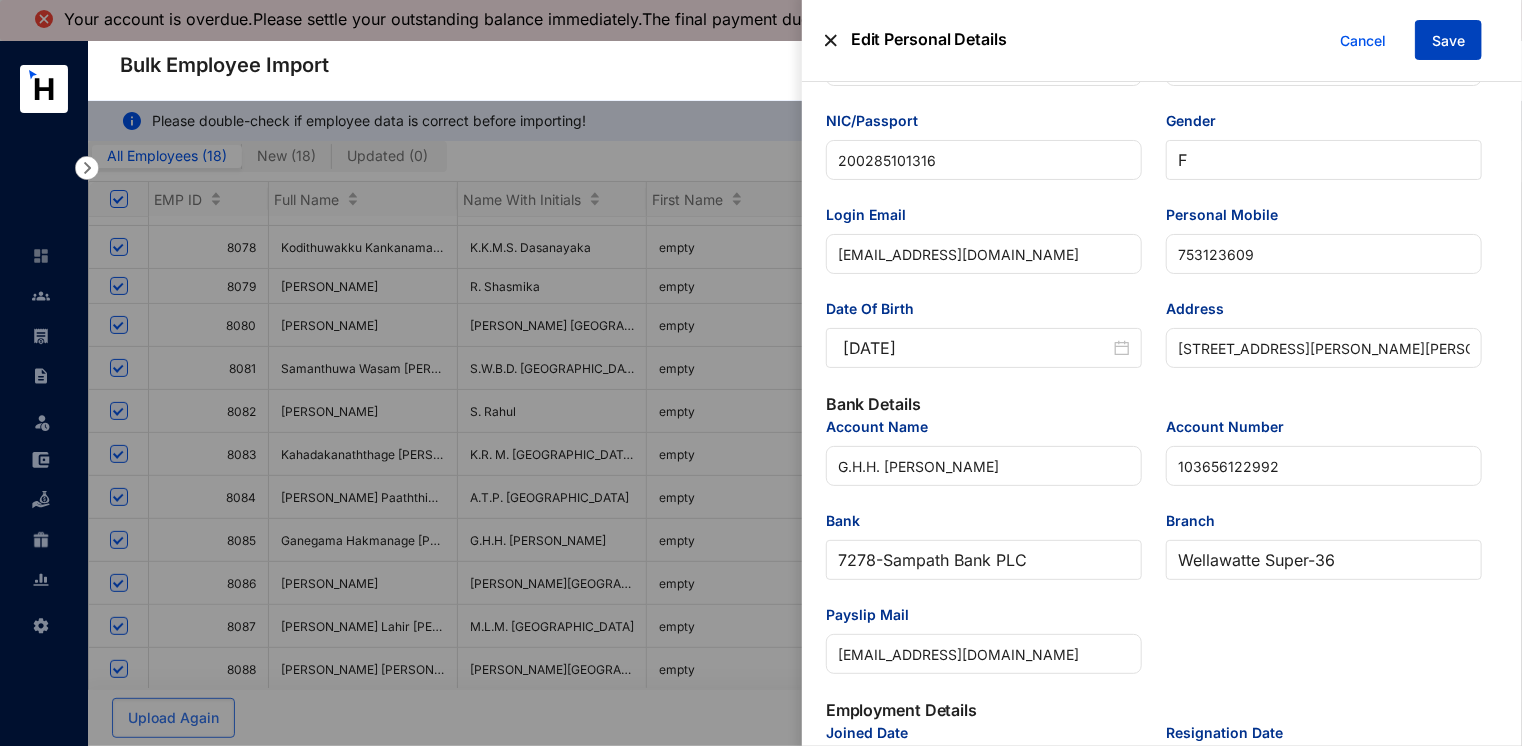 click on "Save" at bounding box center (1448, 41) 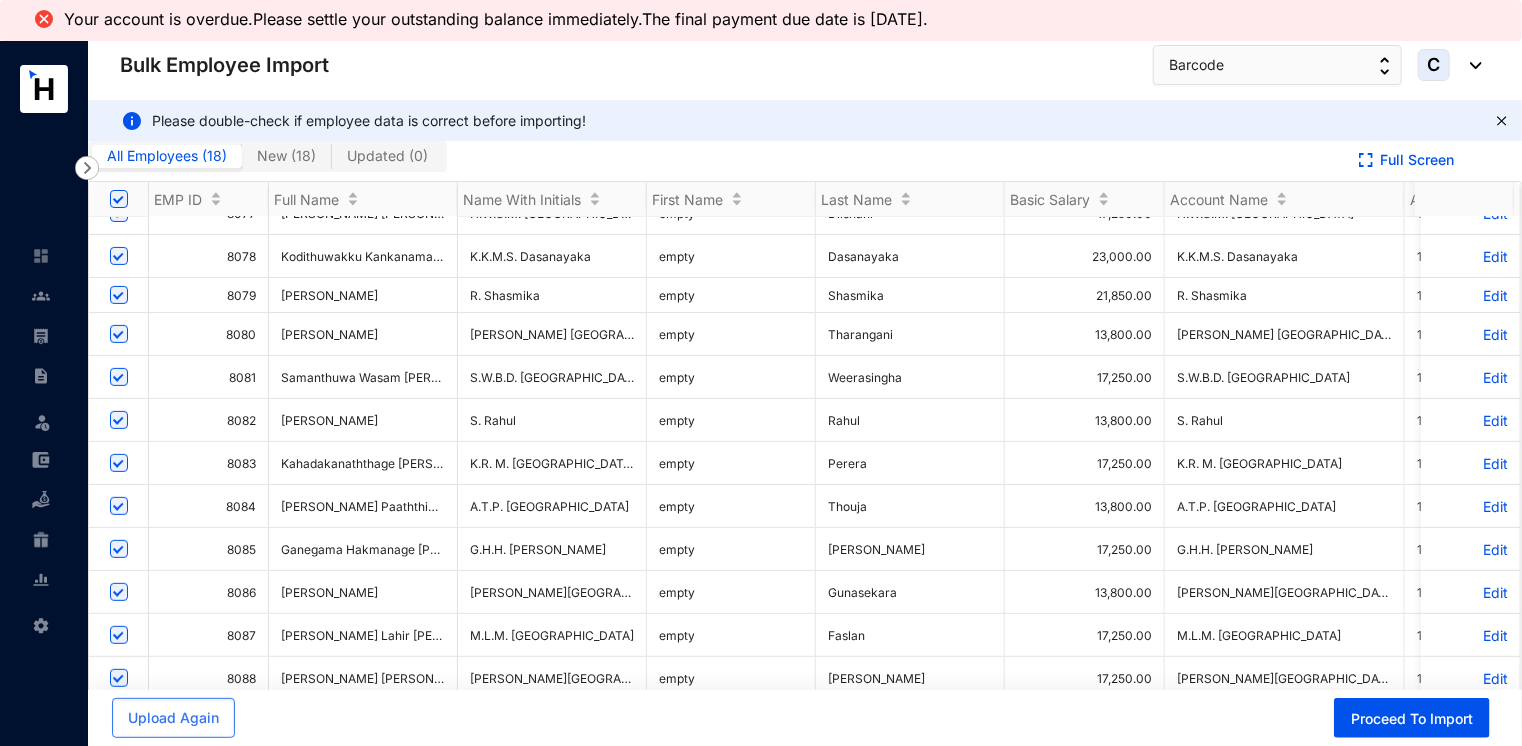 click on "Edit" at bounding box center [1470, 592] 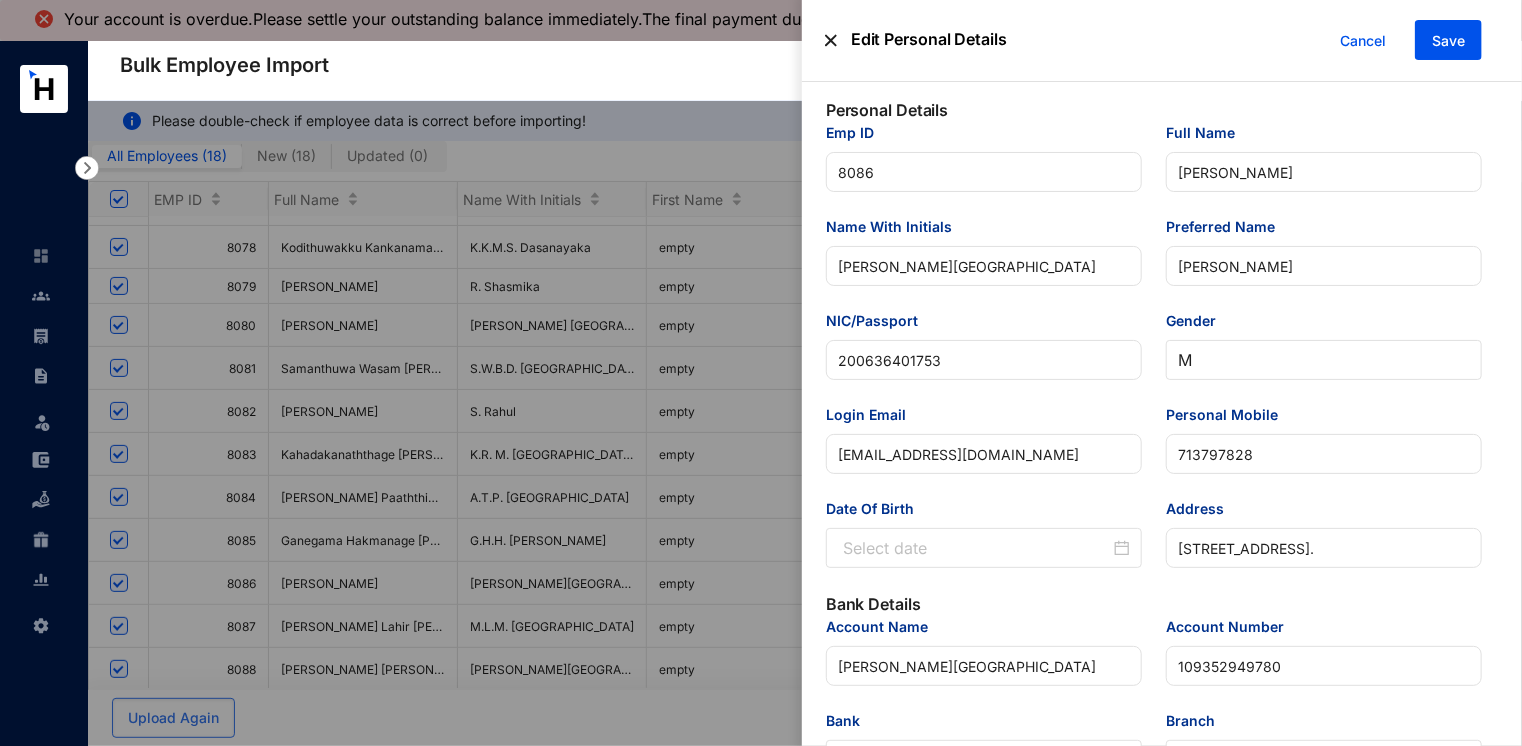 type on "[DATE]" 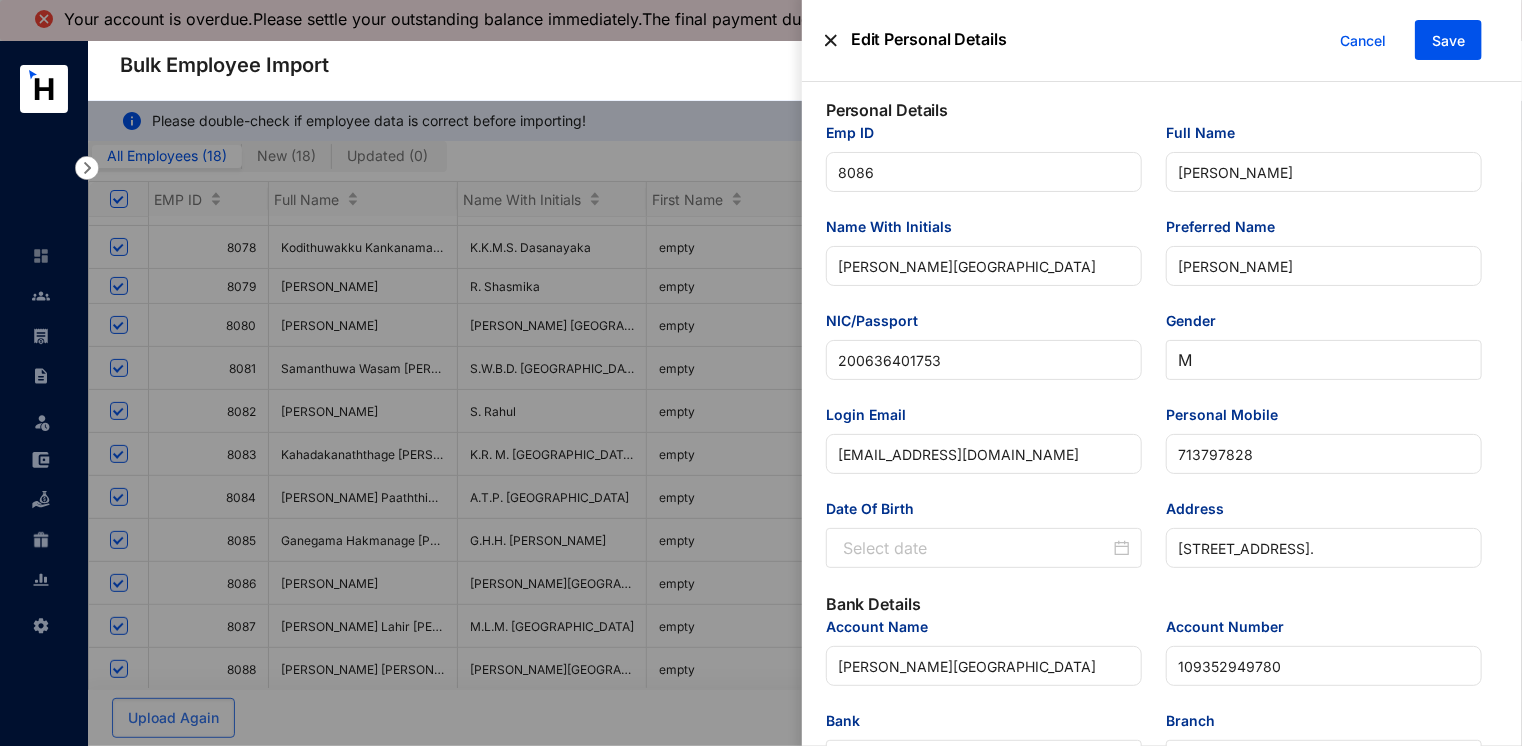 type on "[DATE]" 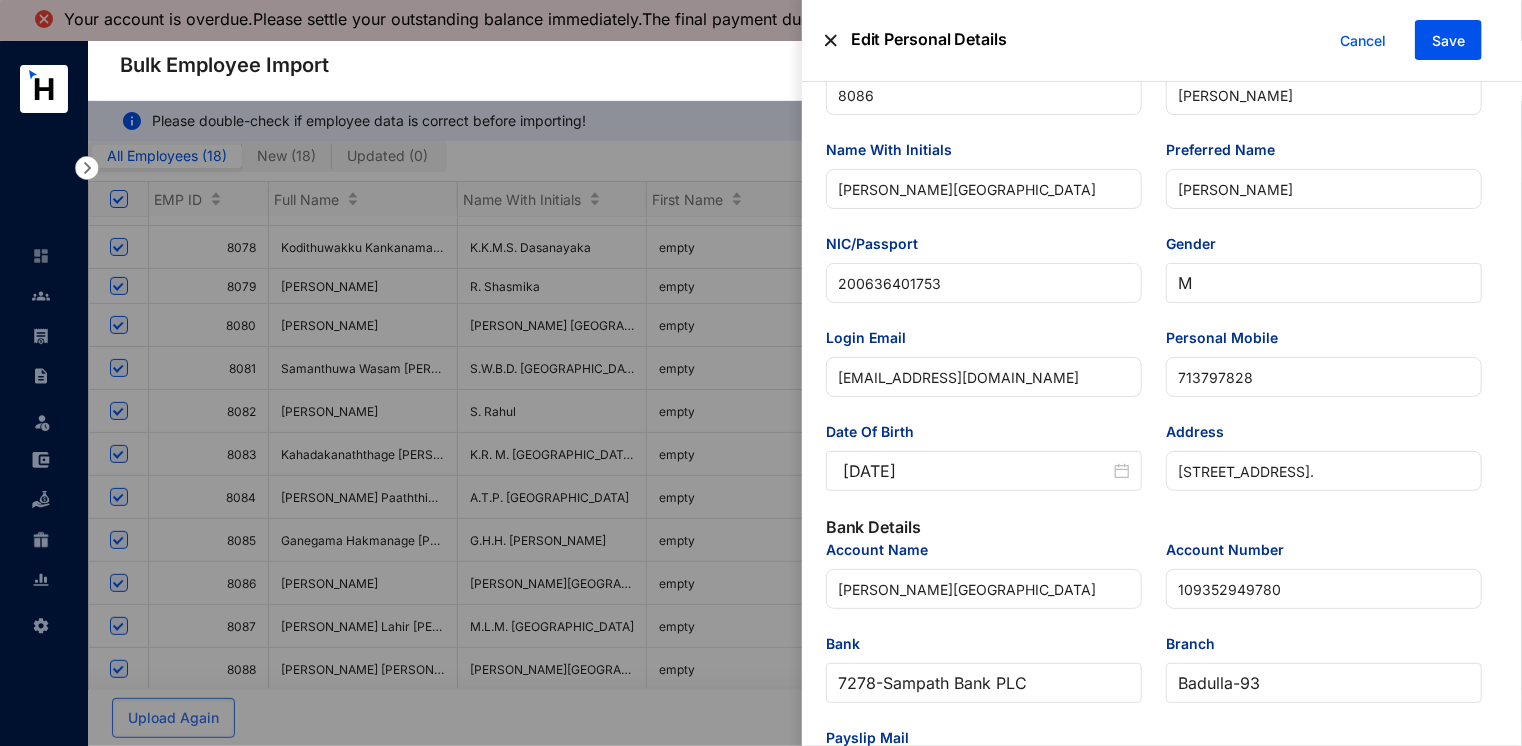 scroll, scrollTop: 300, scrollLeft: 0, axis: vertical 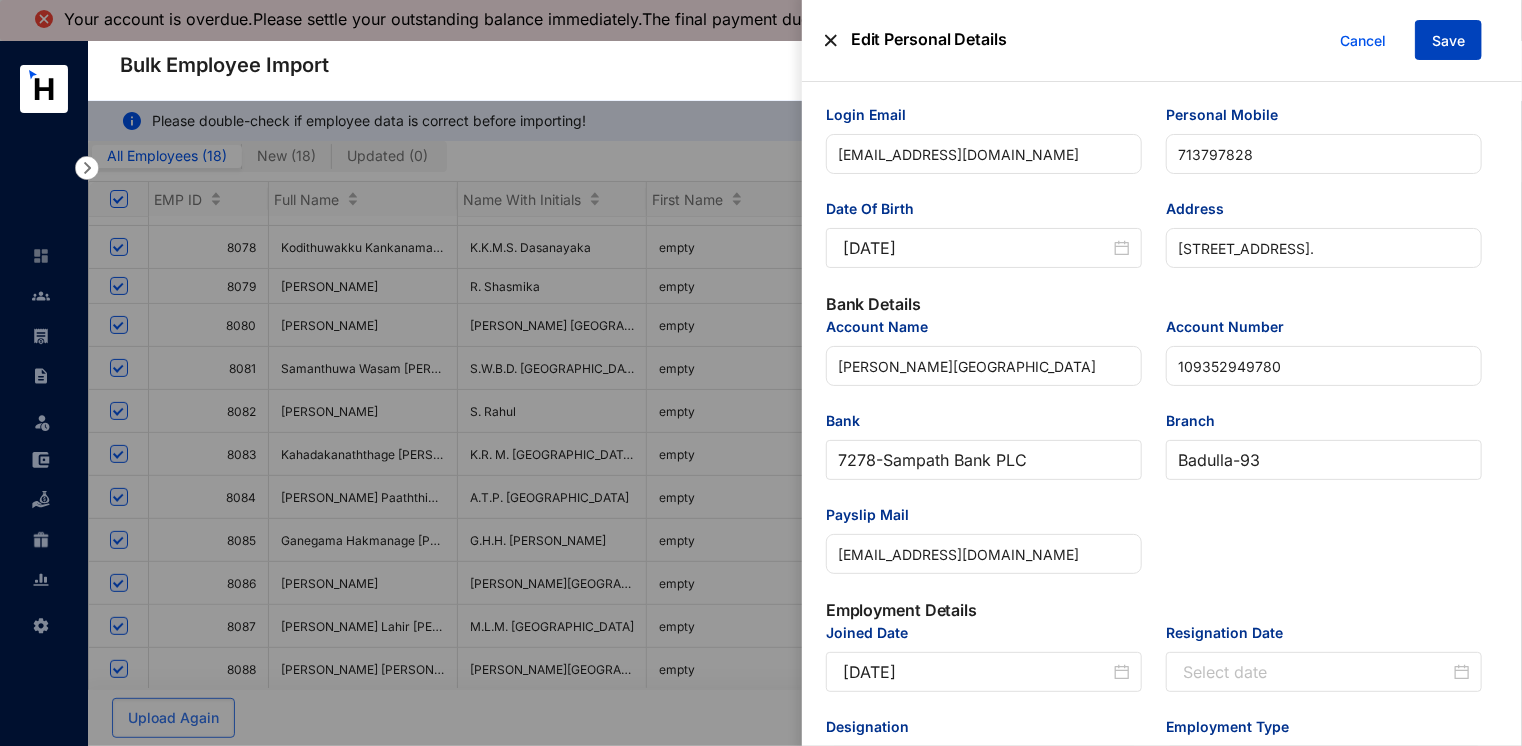 click on "Save" at bounding box center (1448, 41) 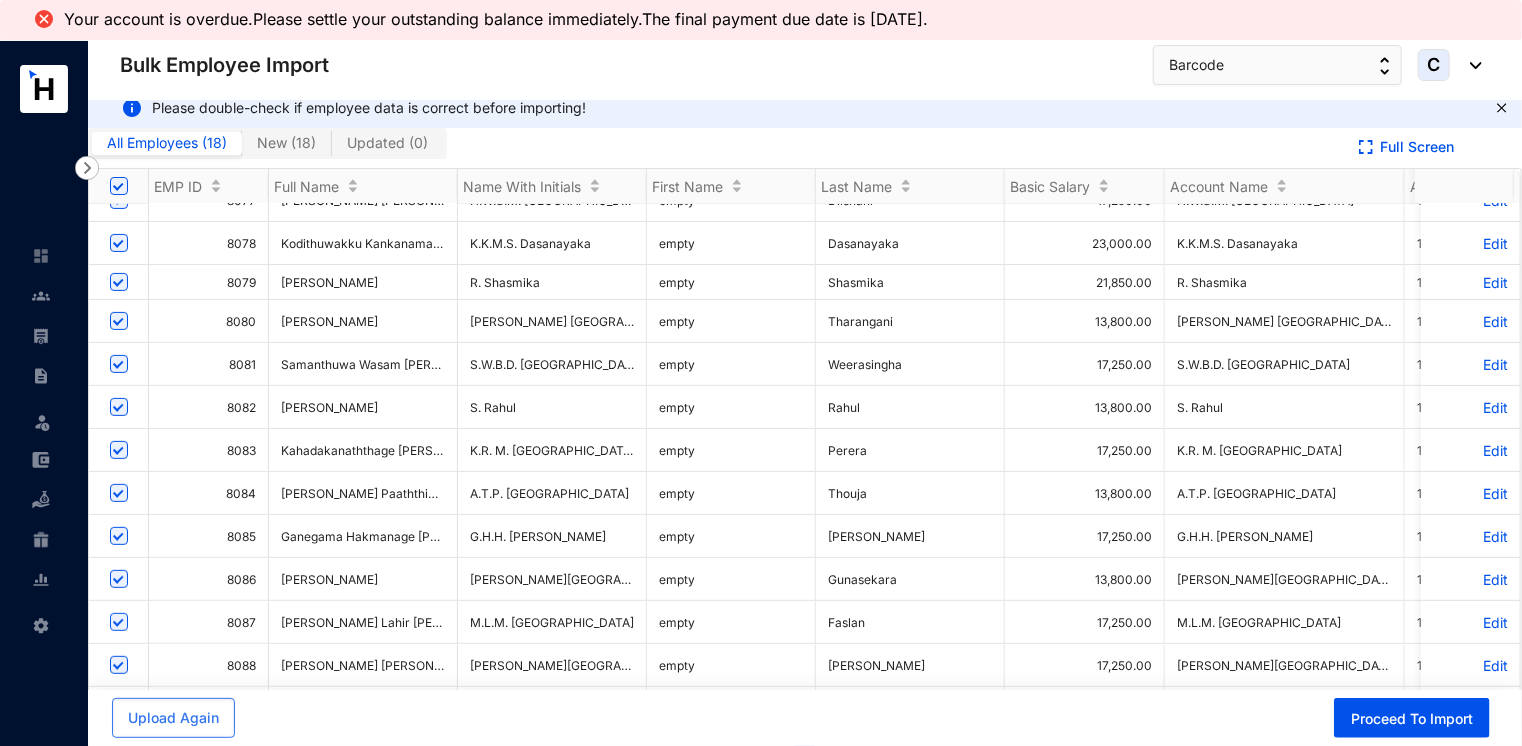 scroll, scrollTop: 24, scrollLeft: 0, axis: vertical 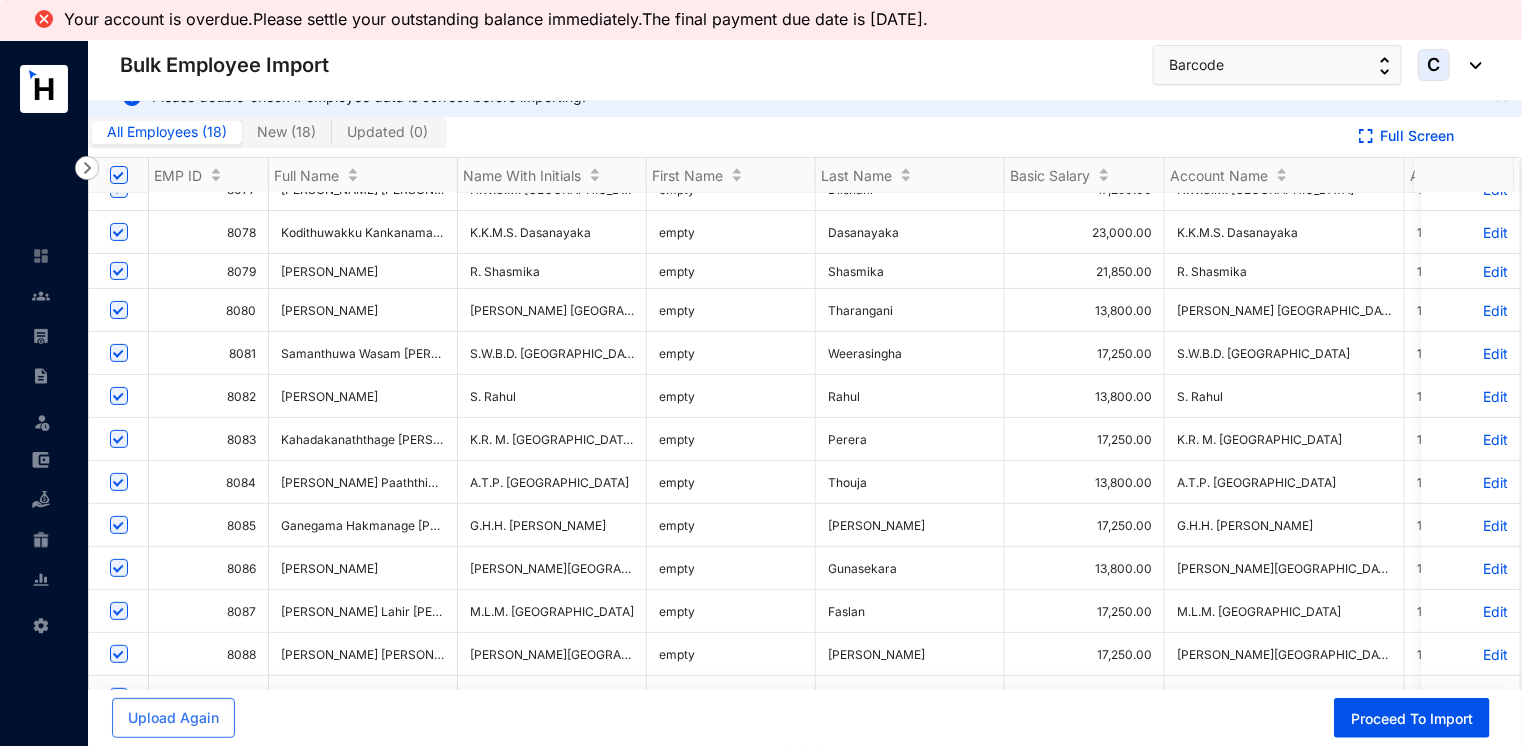 click on "Edit" at bounding box center [1470, 611] 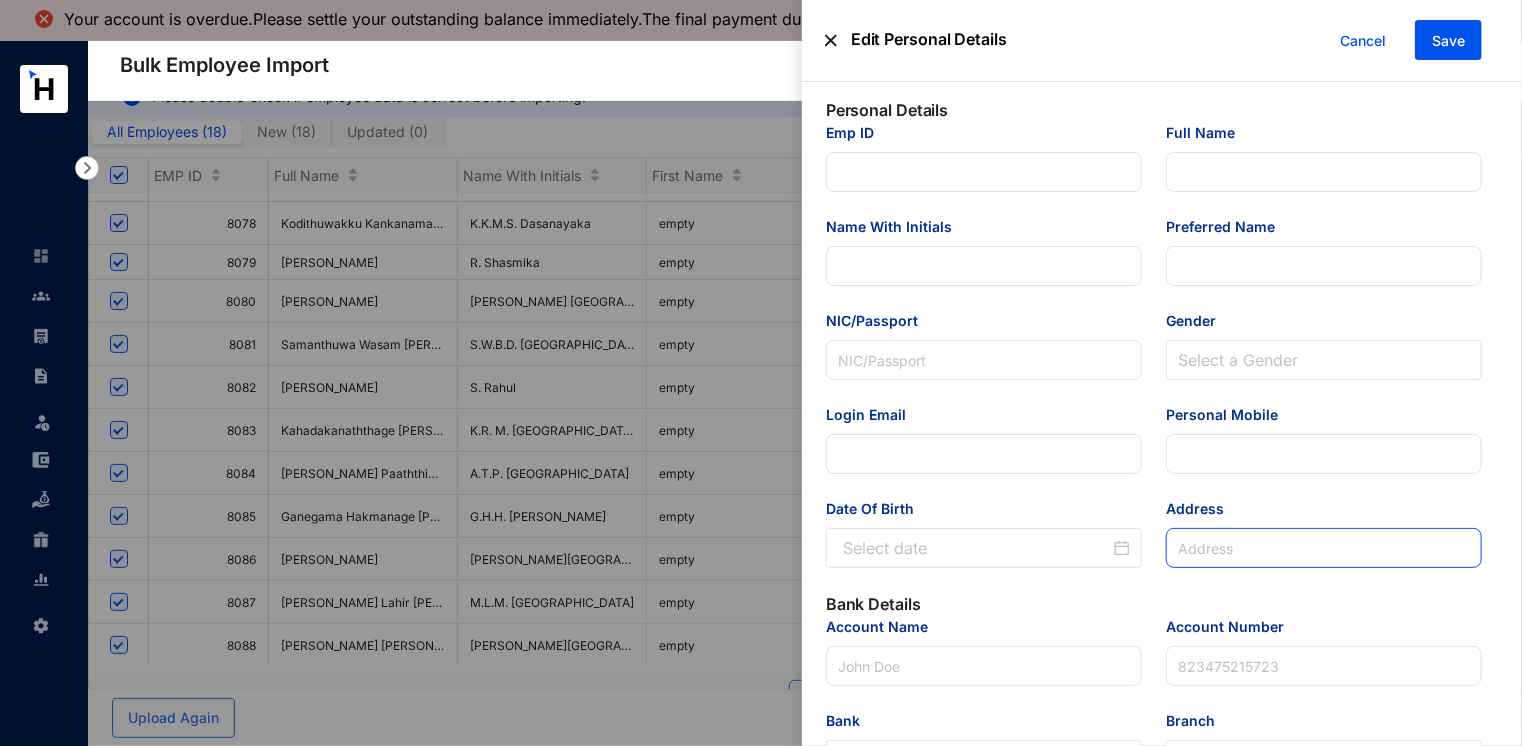 type on "8087" 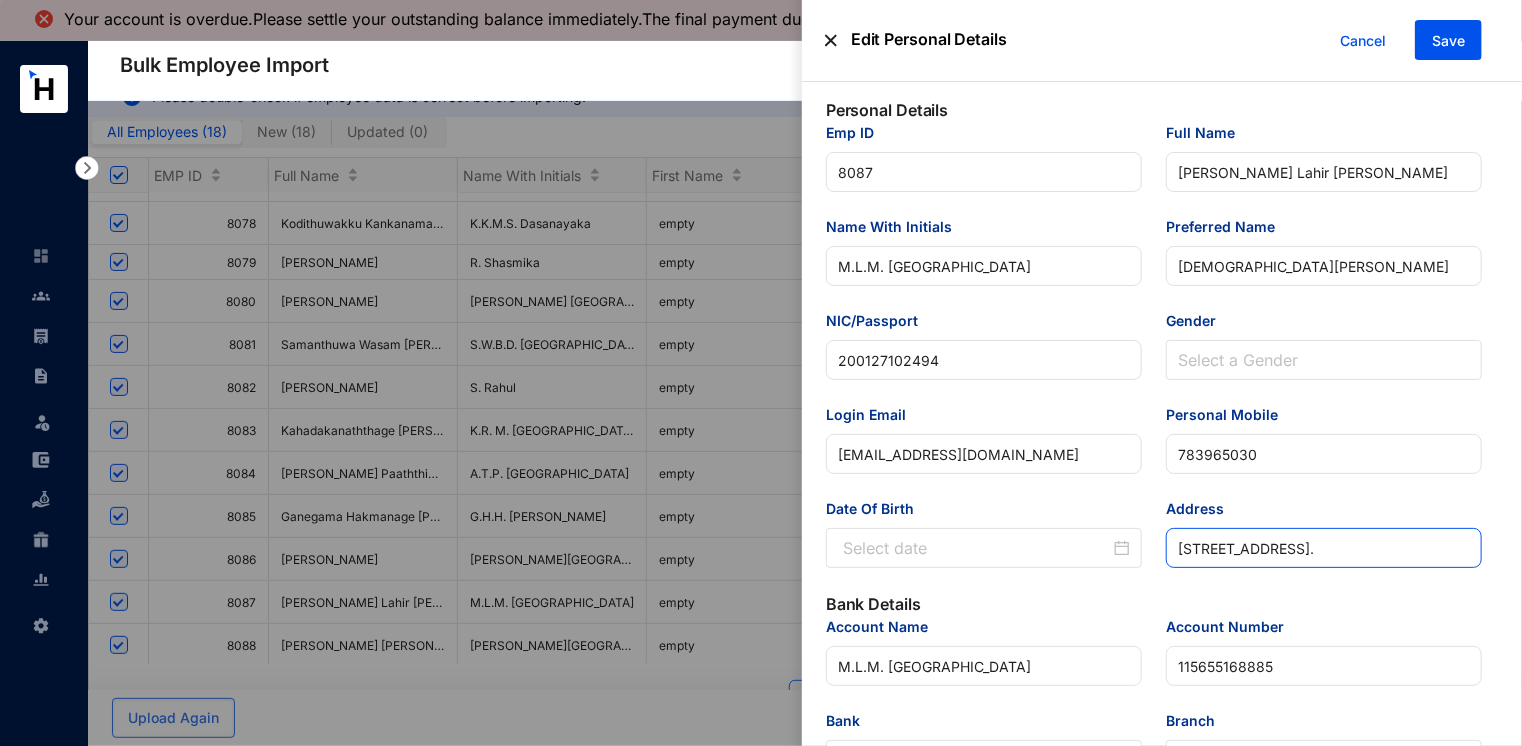 type on "[DATE]" 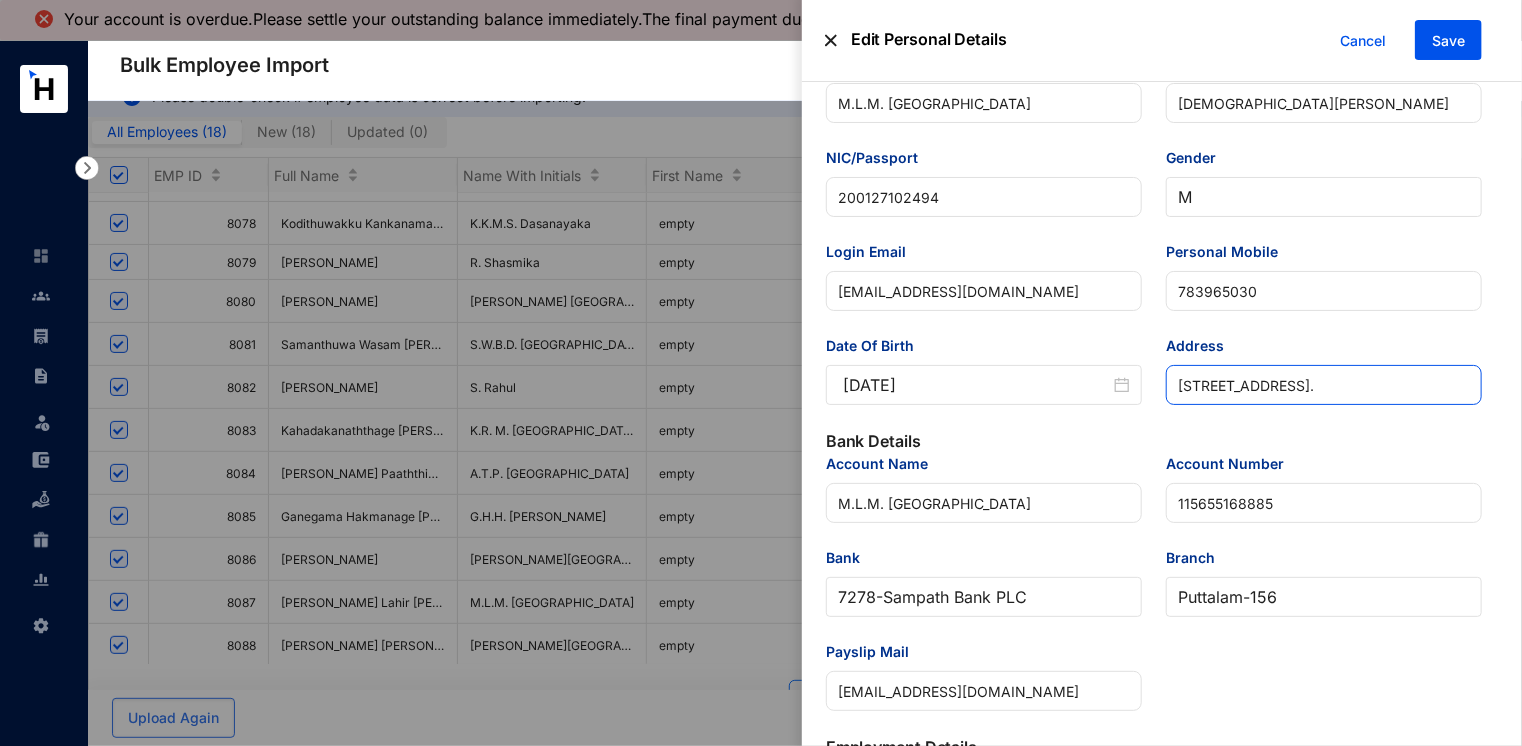 scroll, scrollTop: 200, scrollLeft: 0, axis: vertical 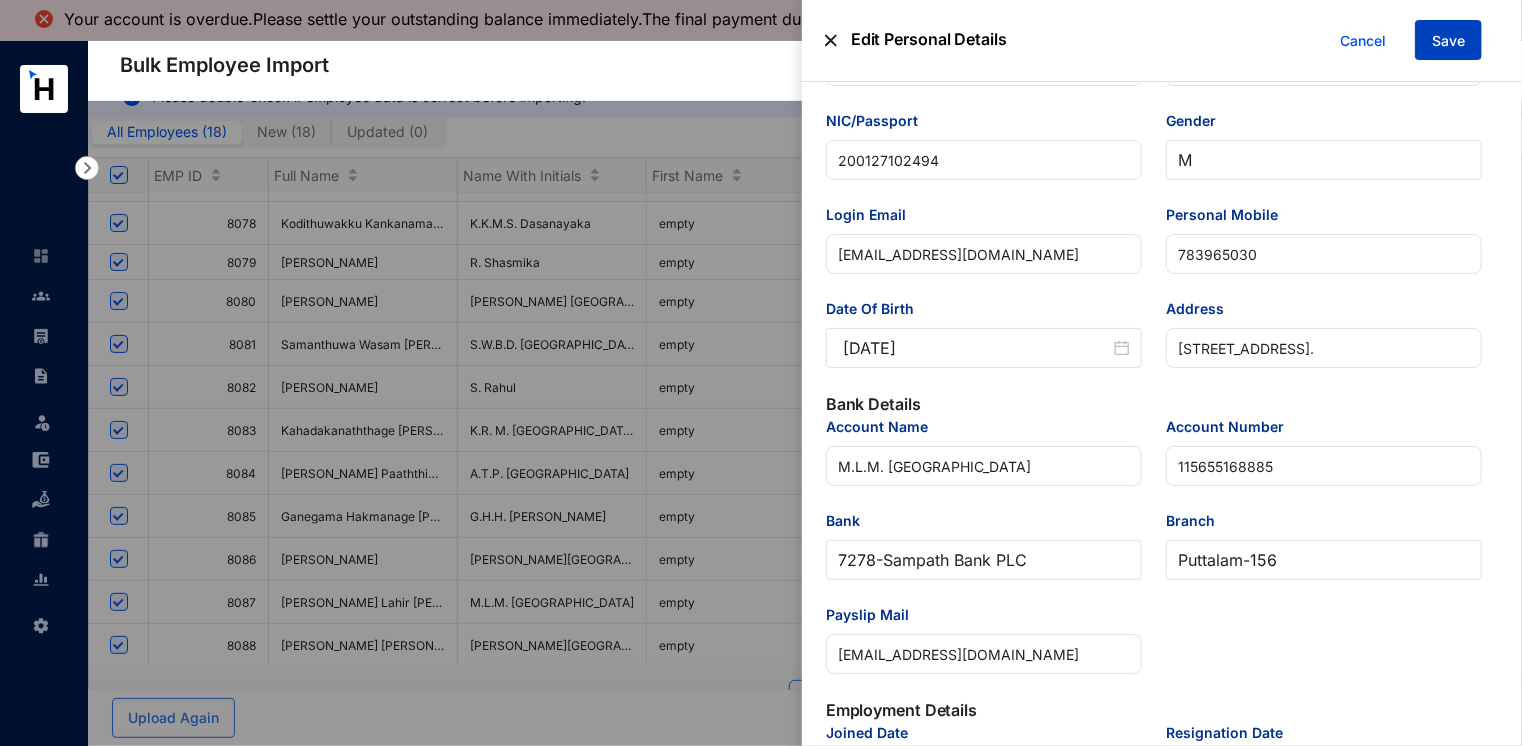 click on "Save" at bounding box center (1448, 40) 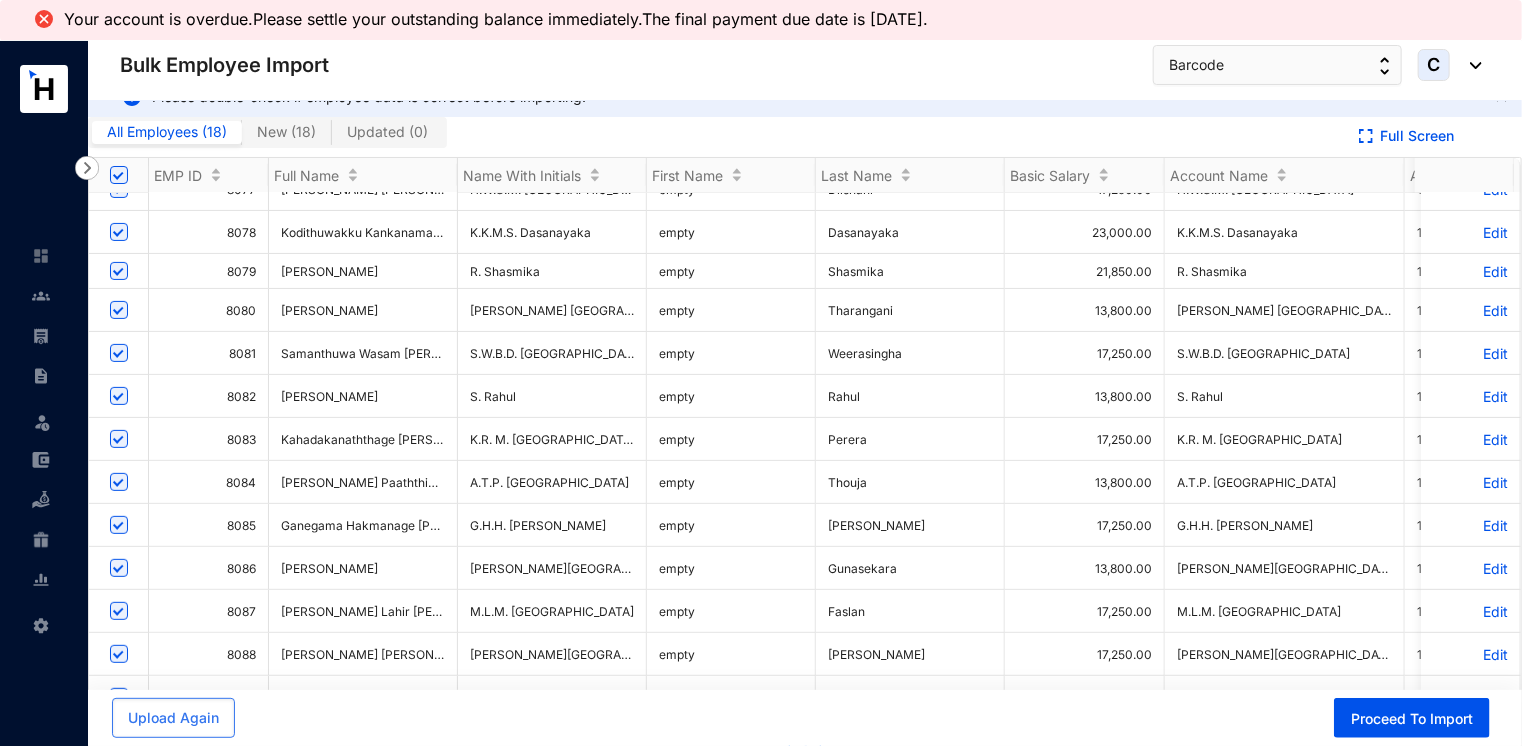 click on "Edit" at bounding box center [1470, 654] 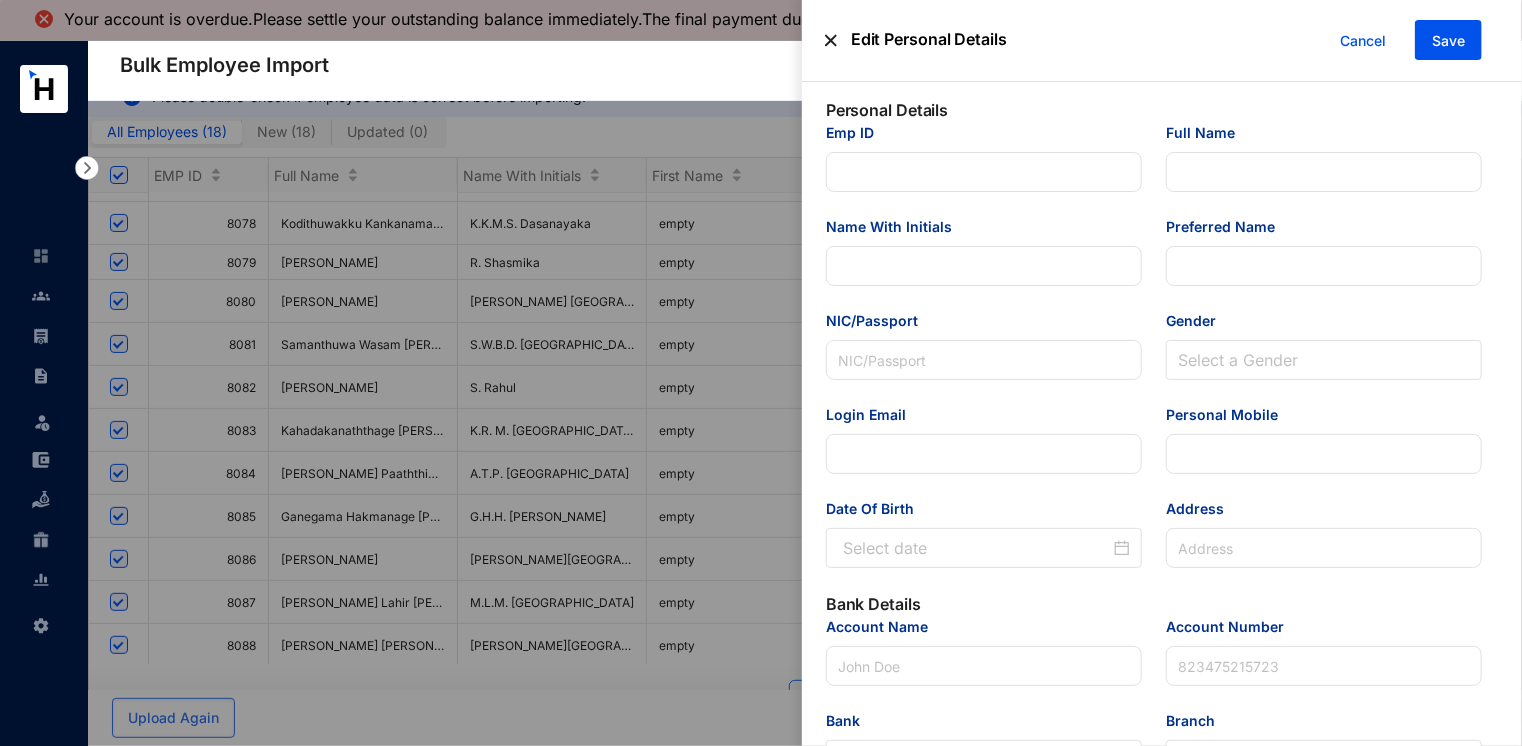 type on "8088" 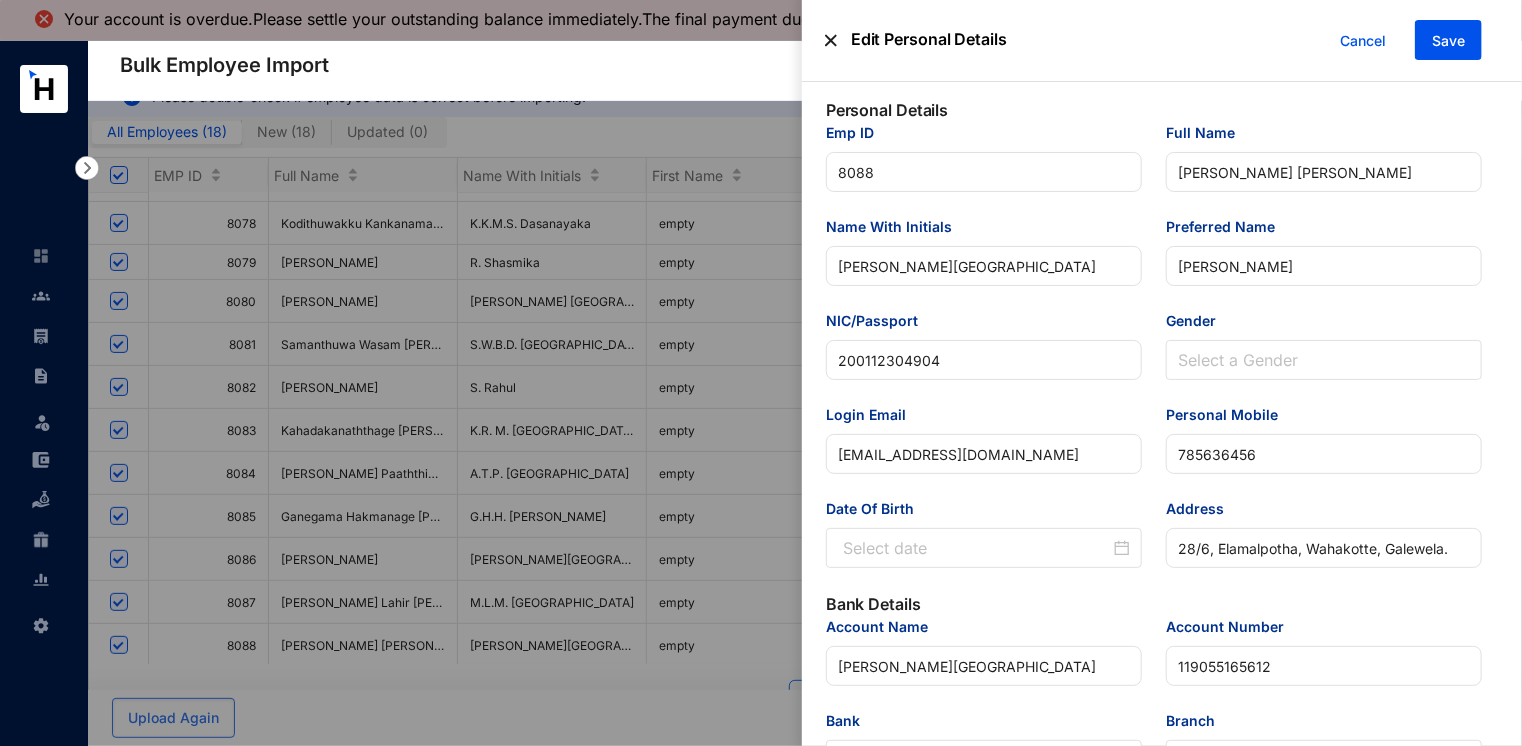 type on "[DATE]" 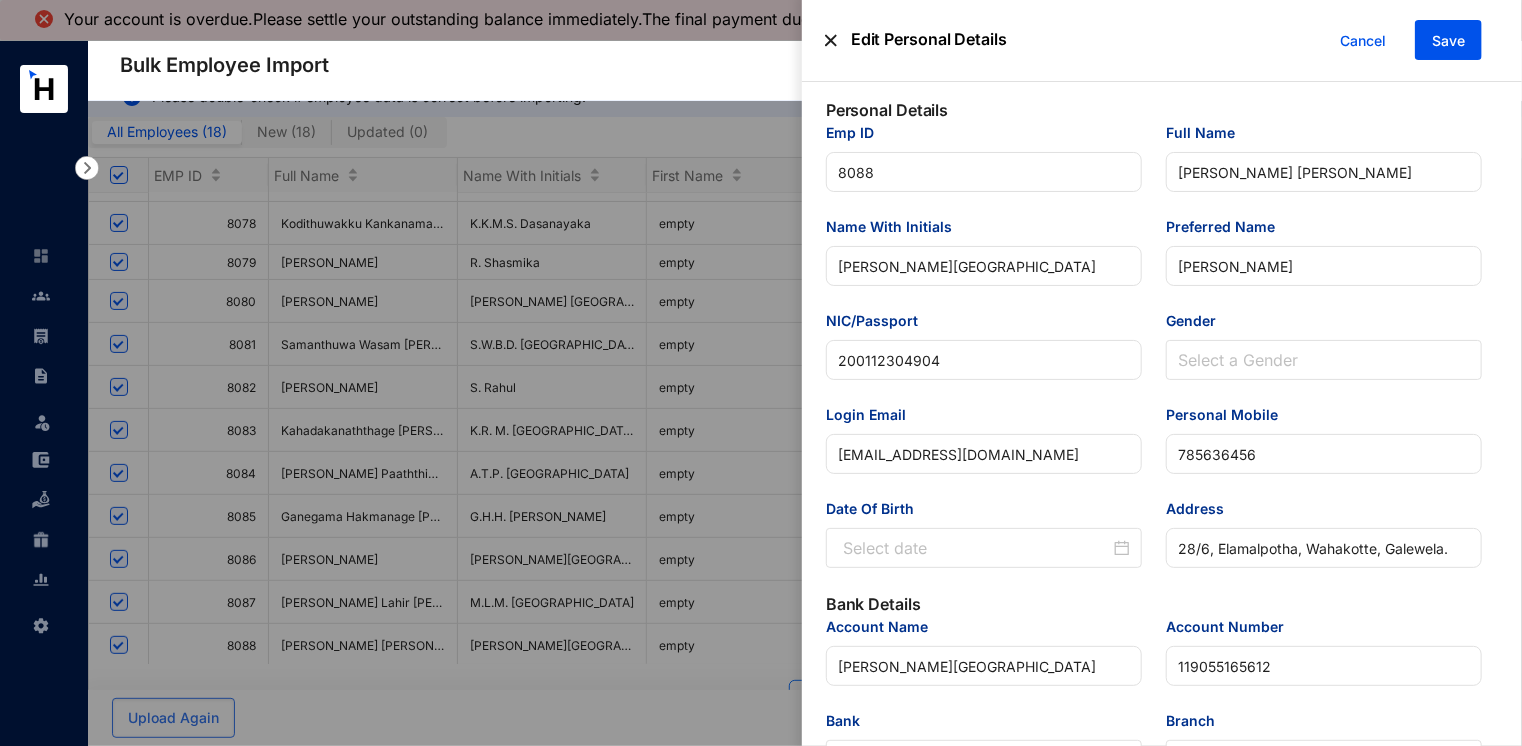 type on "[DATE]" 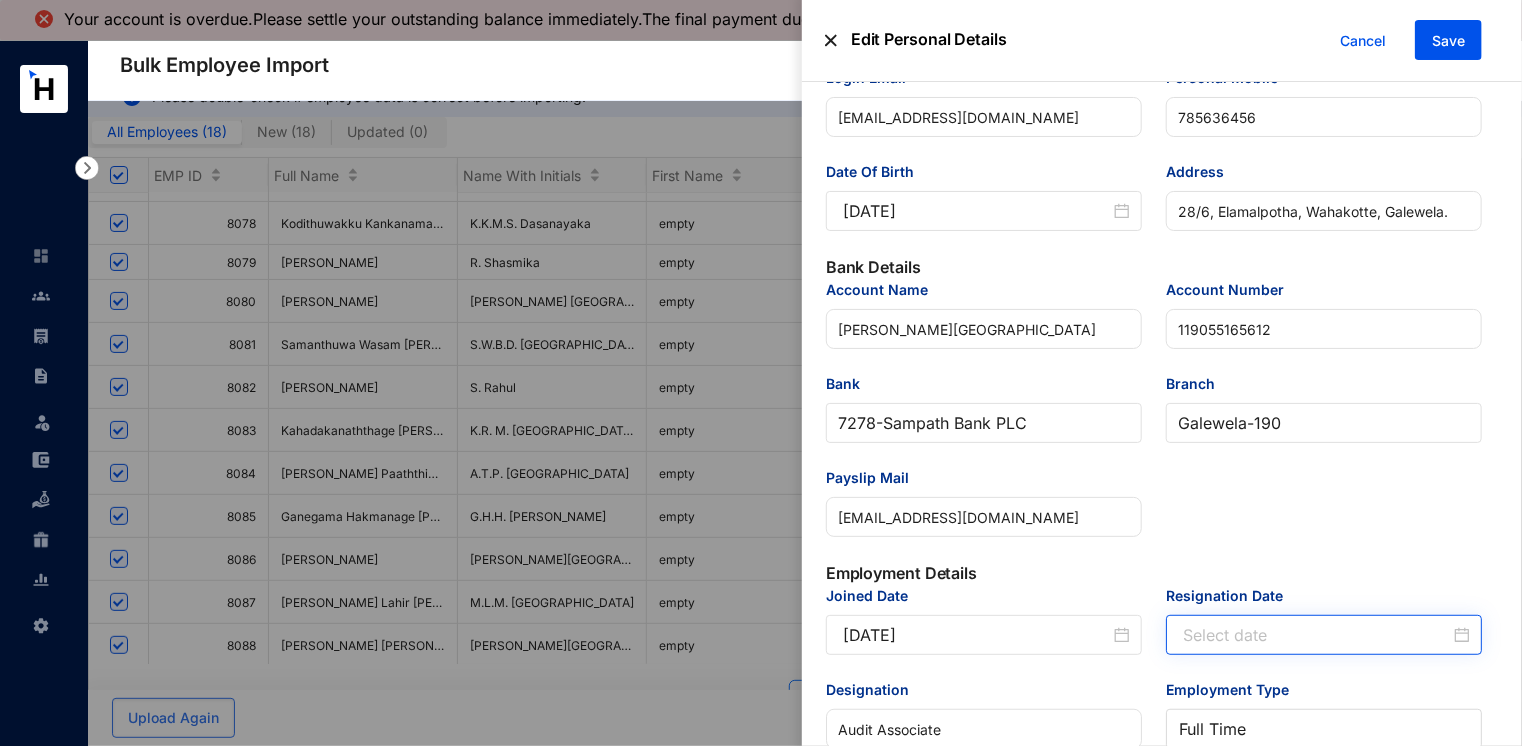 scroll, scrollTop: 300, scrollLeft: 0, axis: vertical 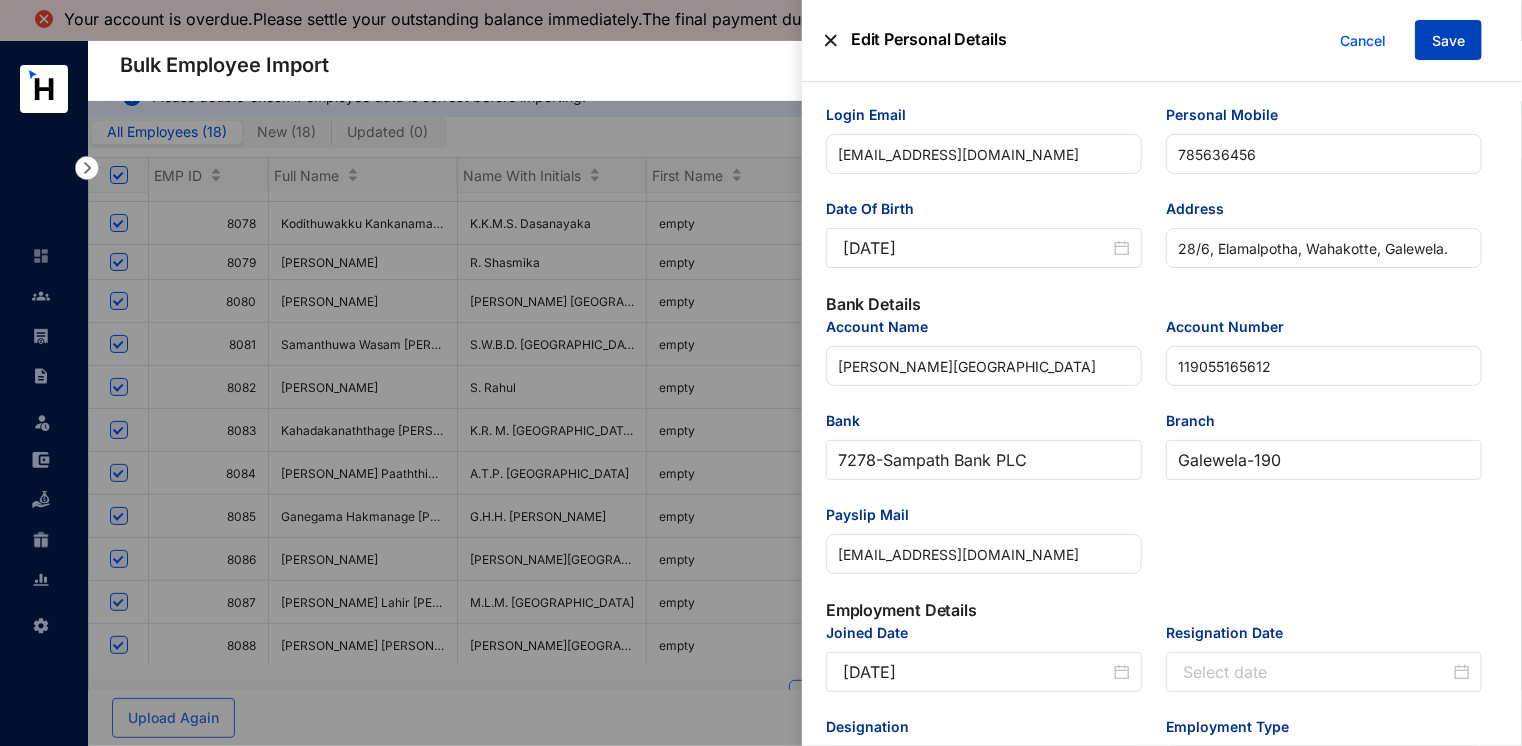 drag, startPoint x: 1440, startPoint y: 38, endPoint x: 1429, endPoint y: 102, distance: 64.93843 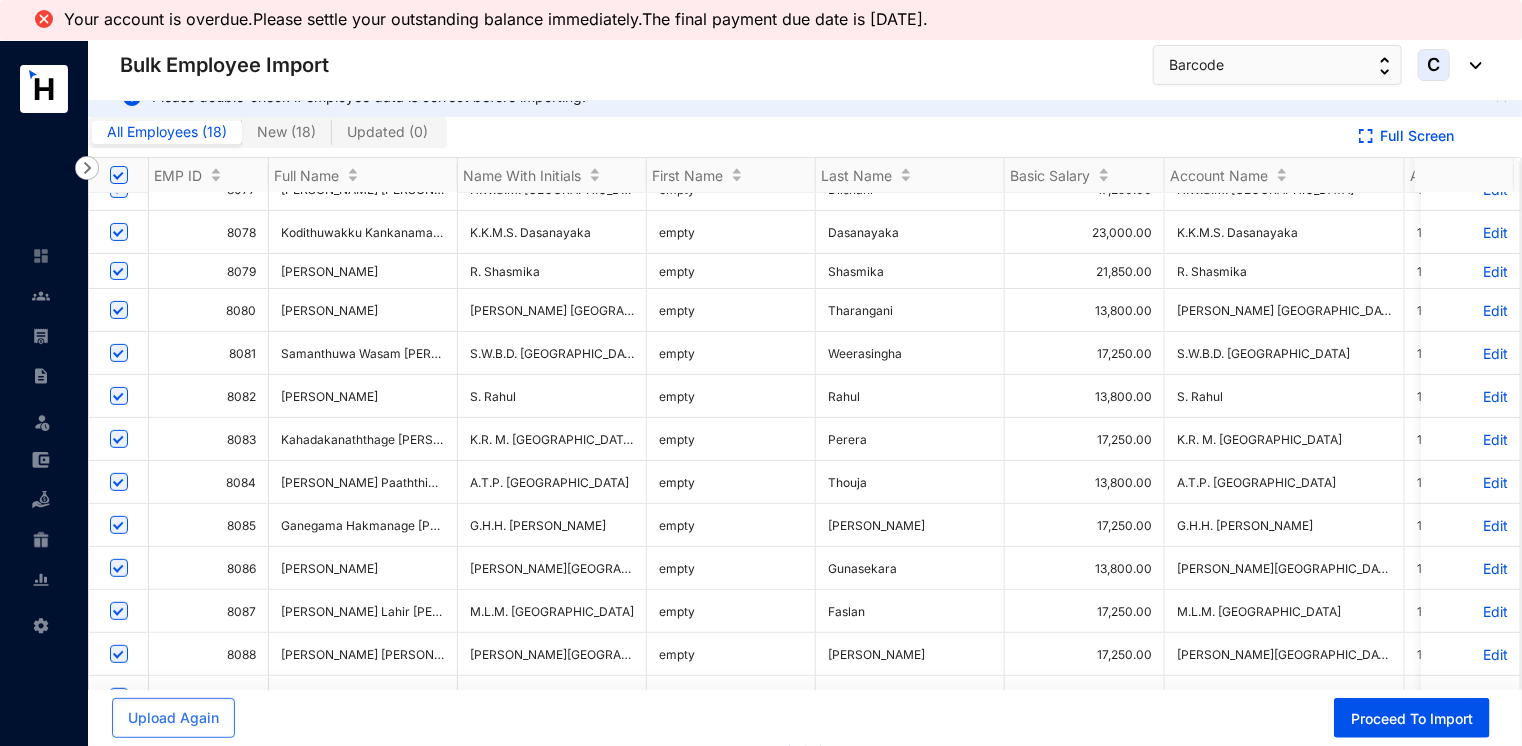 scroll, scrollTop: 52, scrollLeft: 0, axis: vertical 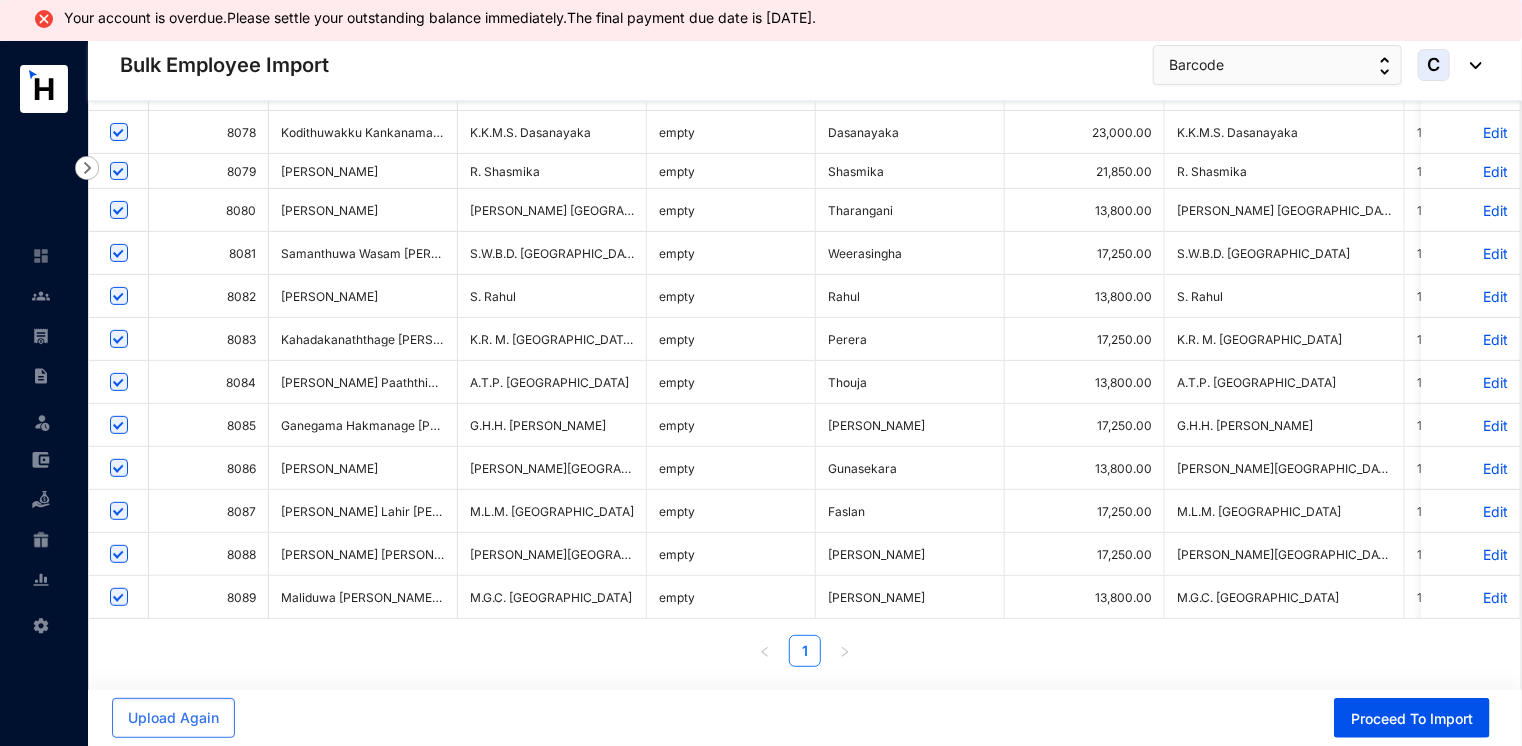 click on "Edit" at bounding box center (1470, 597) 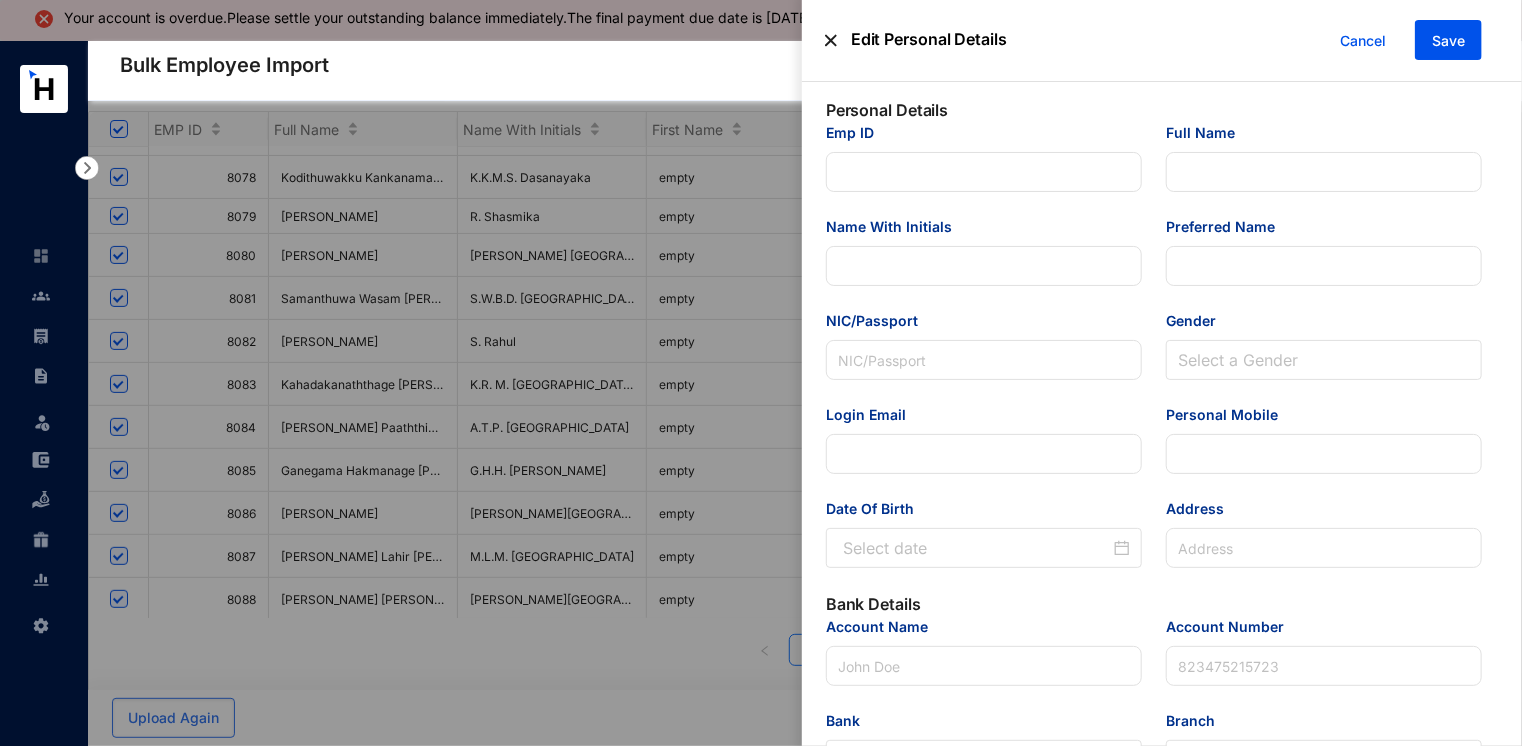 type on "8089" 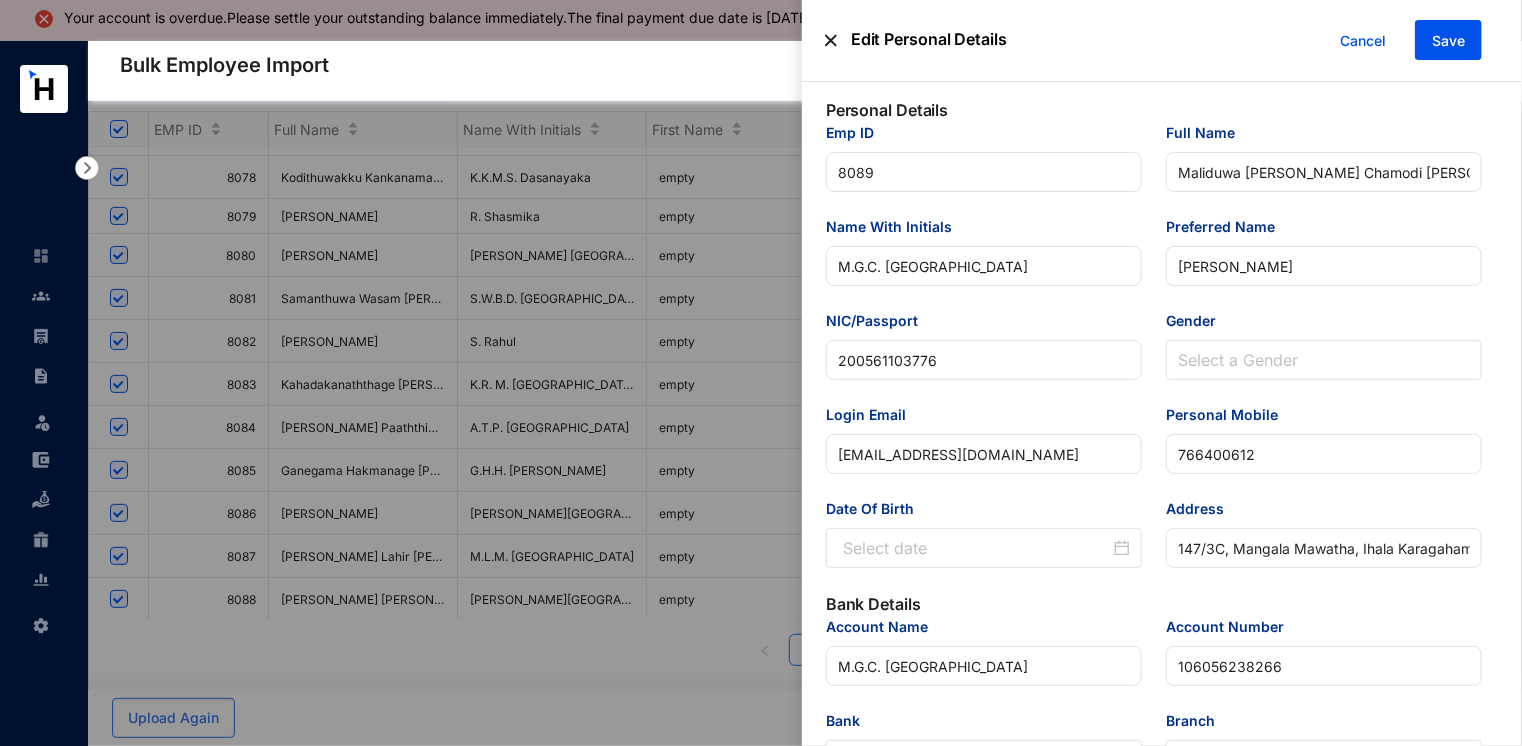scroll, scrollTop: 44, scrollLeft: 0, axis: vertical 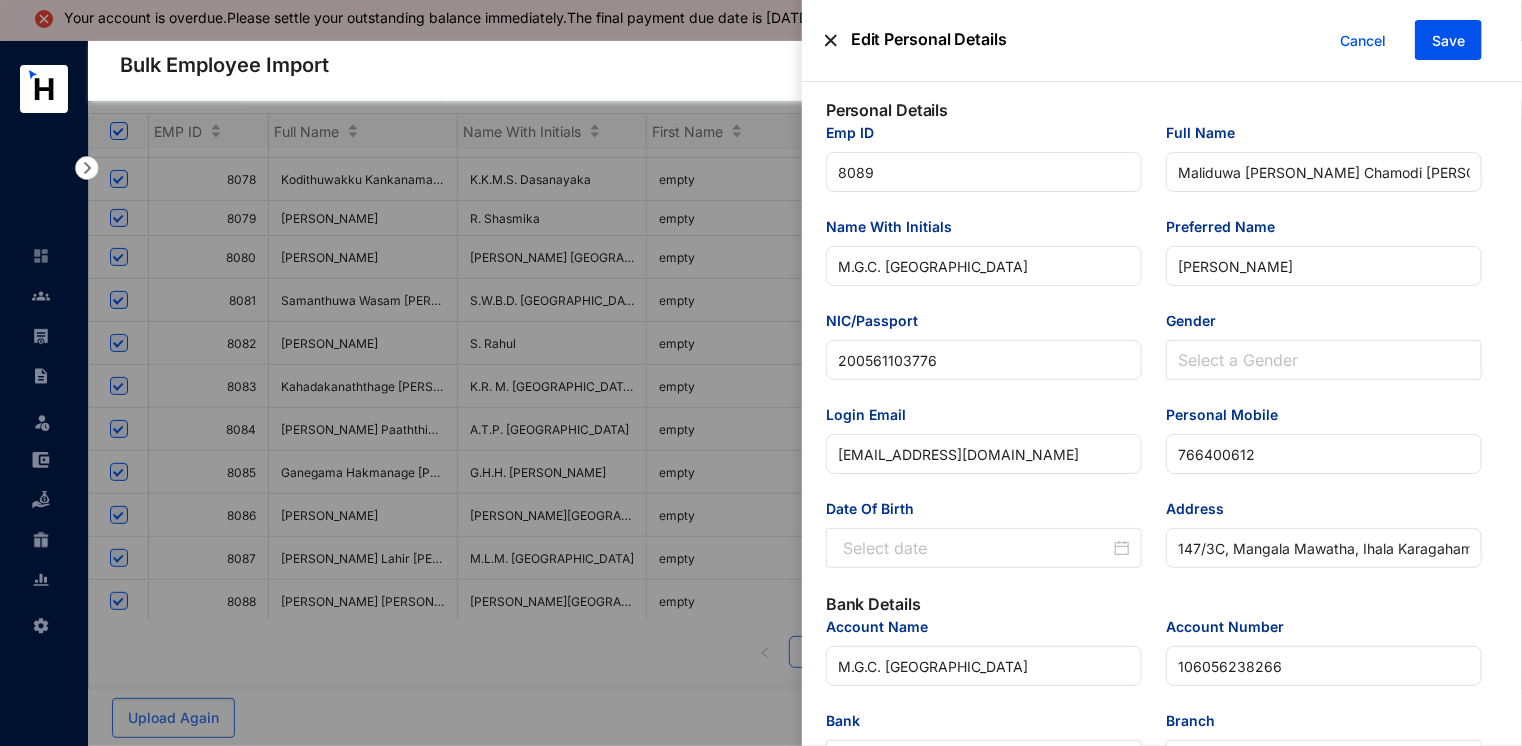 type on "[DATE]" 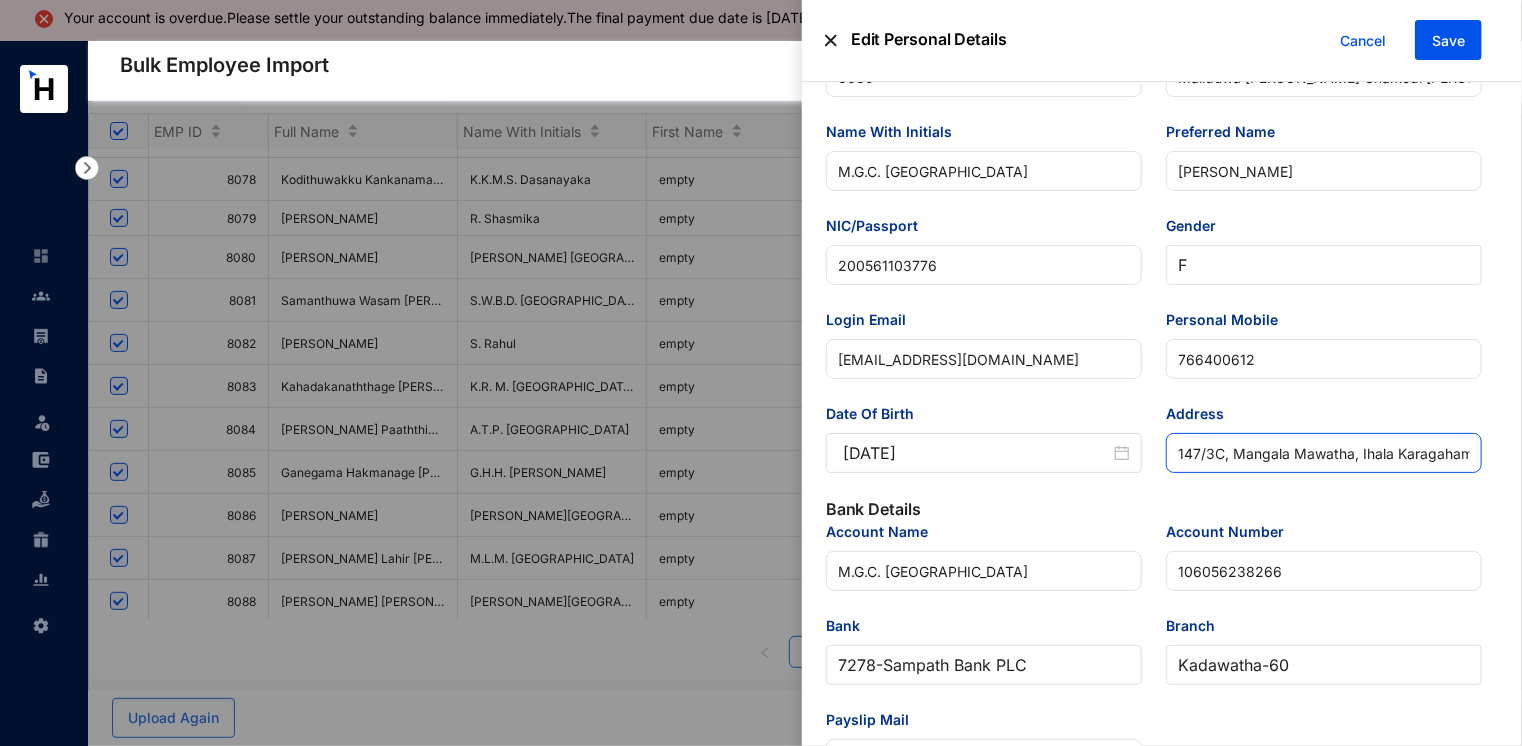 scroll, scrollTop: 100, scrollLeft: 0, axis: vertical 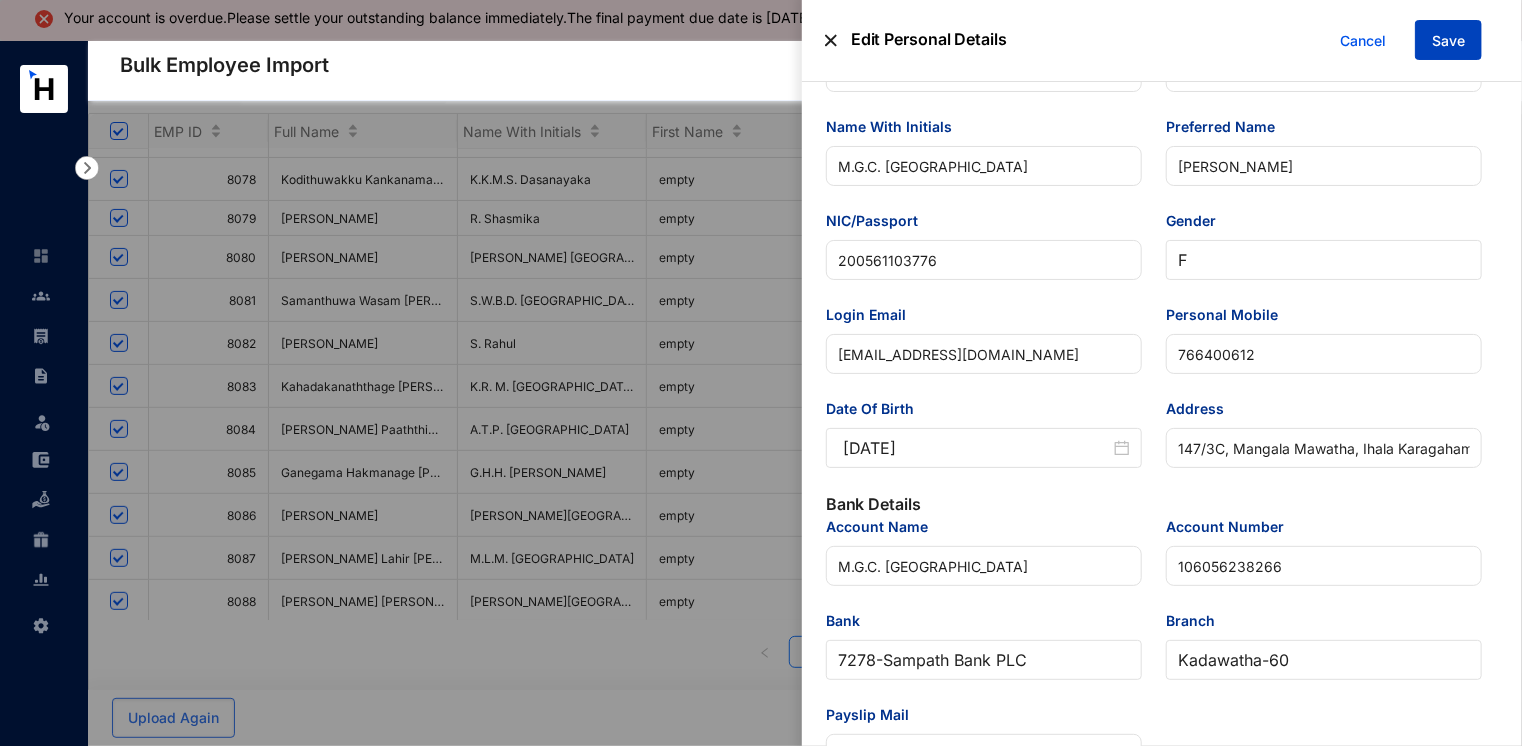 click on "Save" at bounding box center [1448, 40] 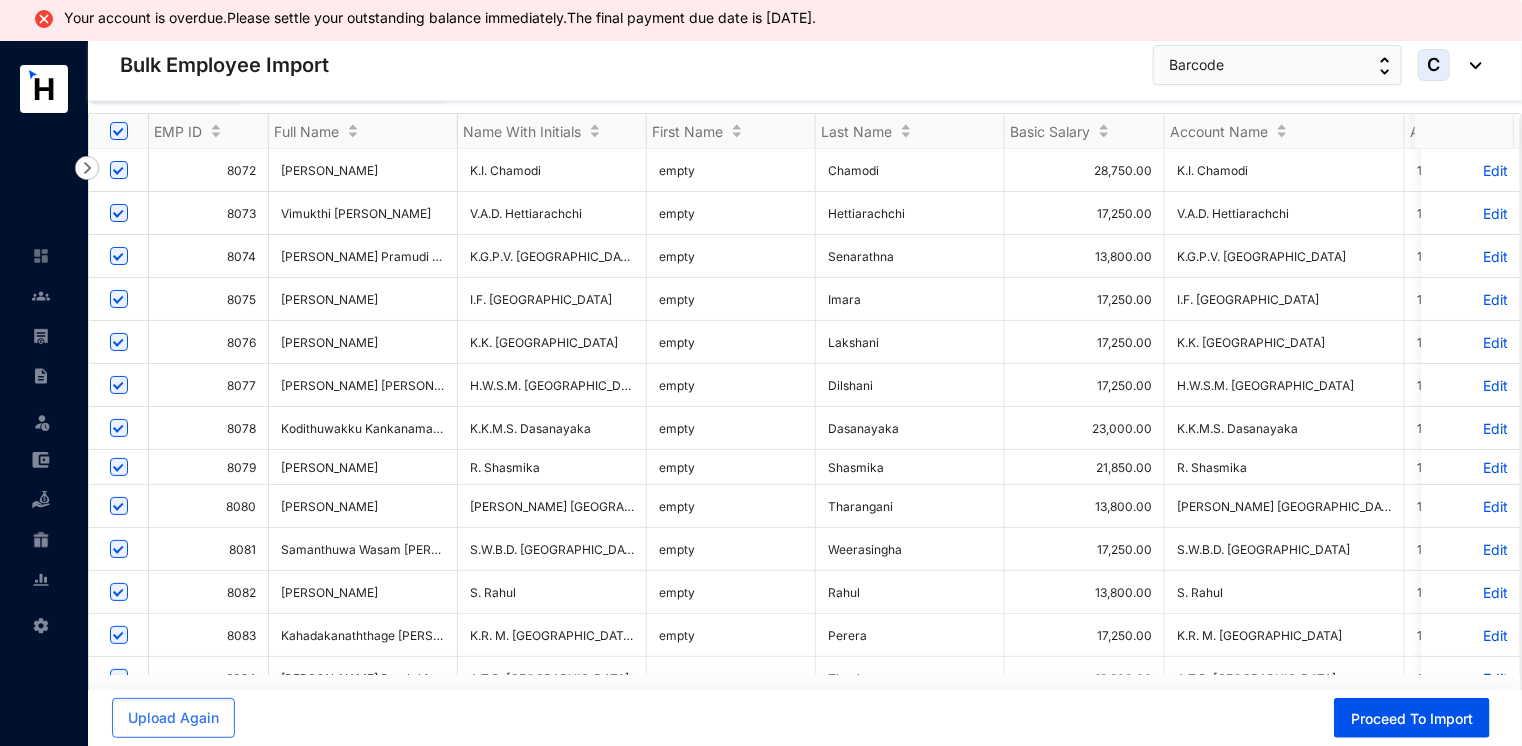 scroll, scrollTop: 0, scrollLeft: 0, axis: both 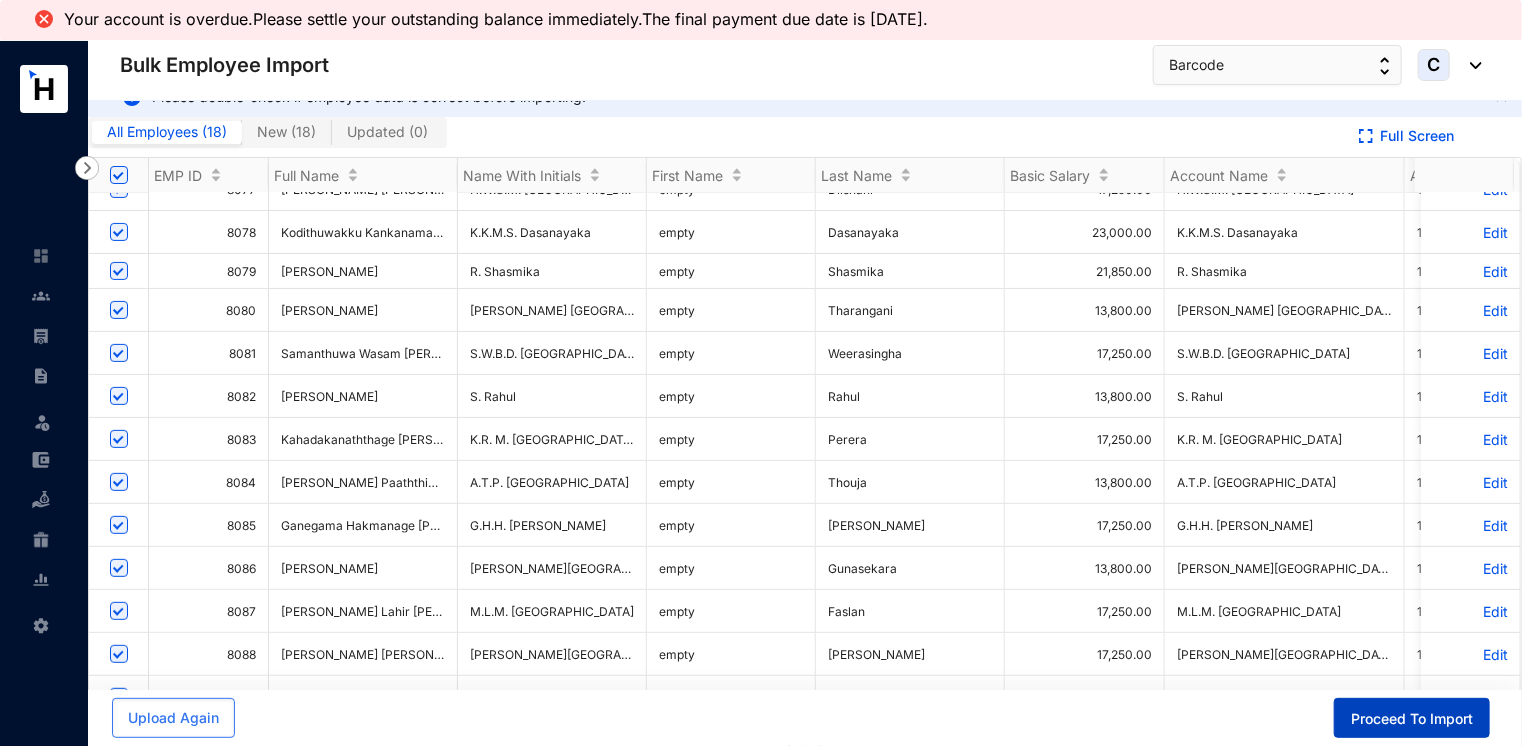 click on "Proceed To Import" at bounding box center [1412, 719] 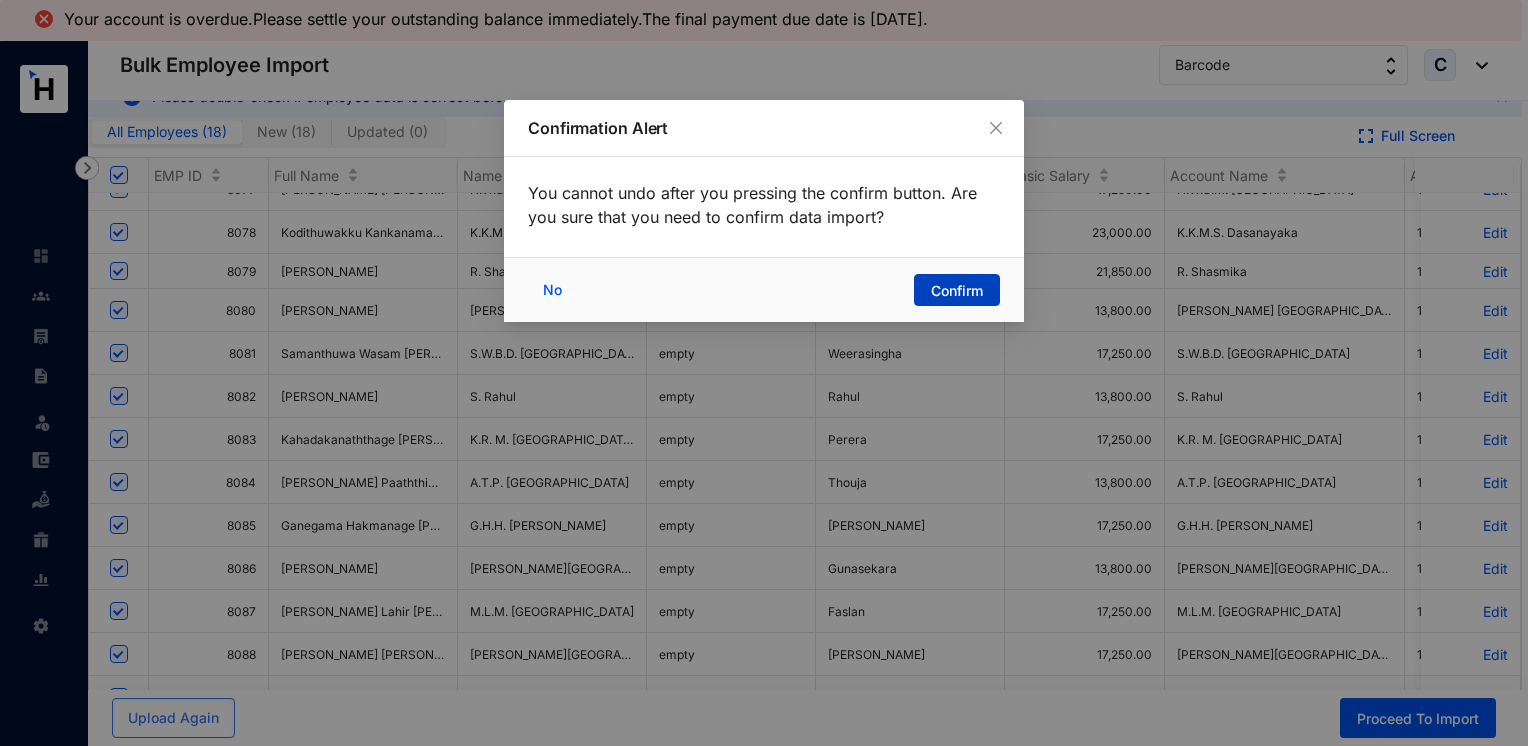 click on "No Confirm" at bounding box center [764, 289] 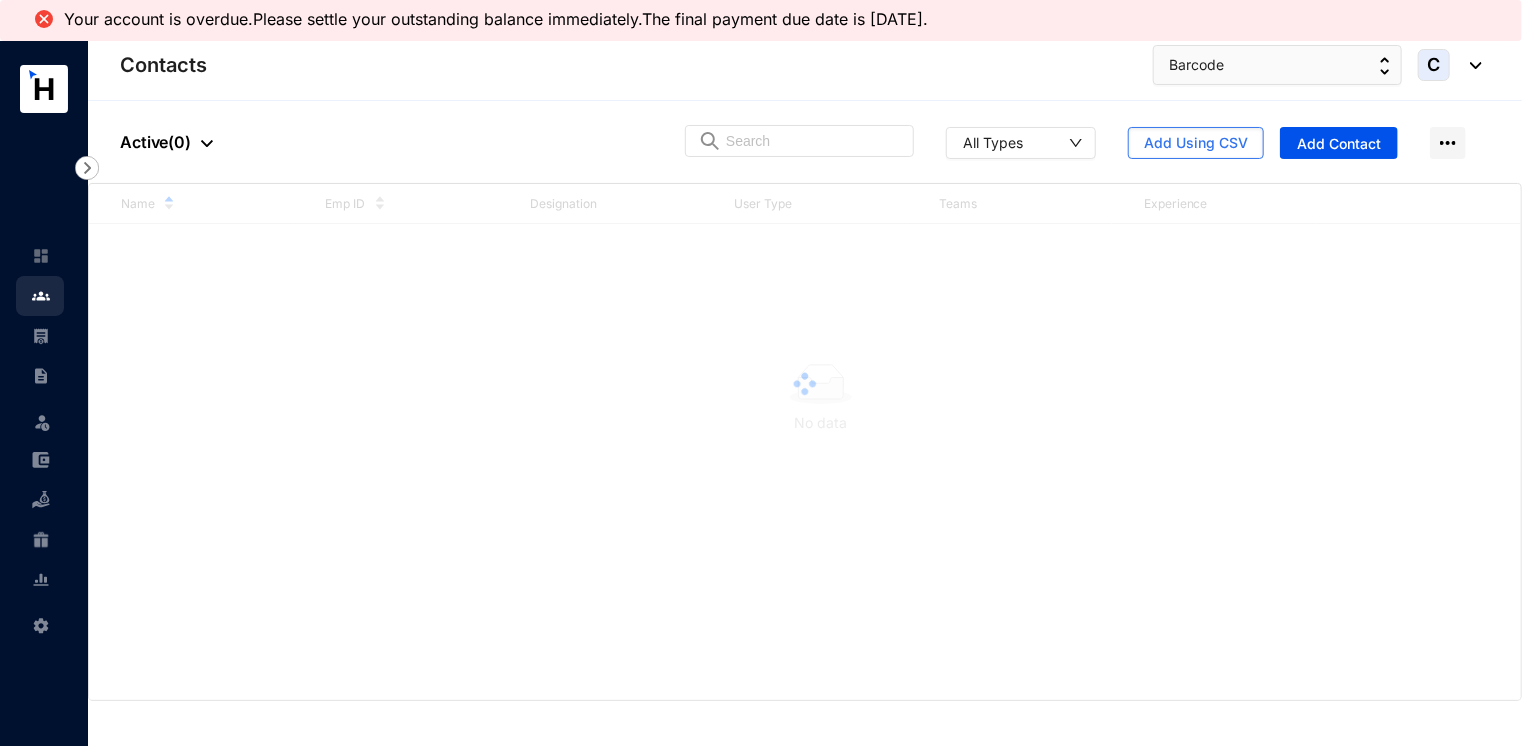 scroll, scrollTop: 0, scrollLeft: 0, axis: both 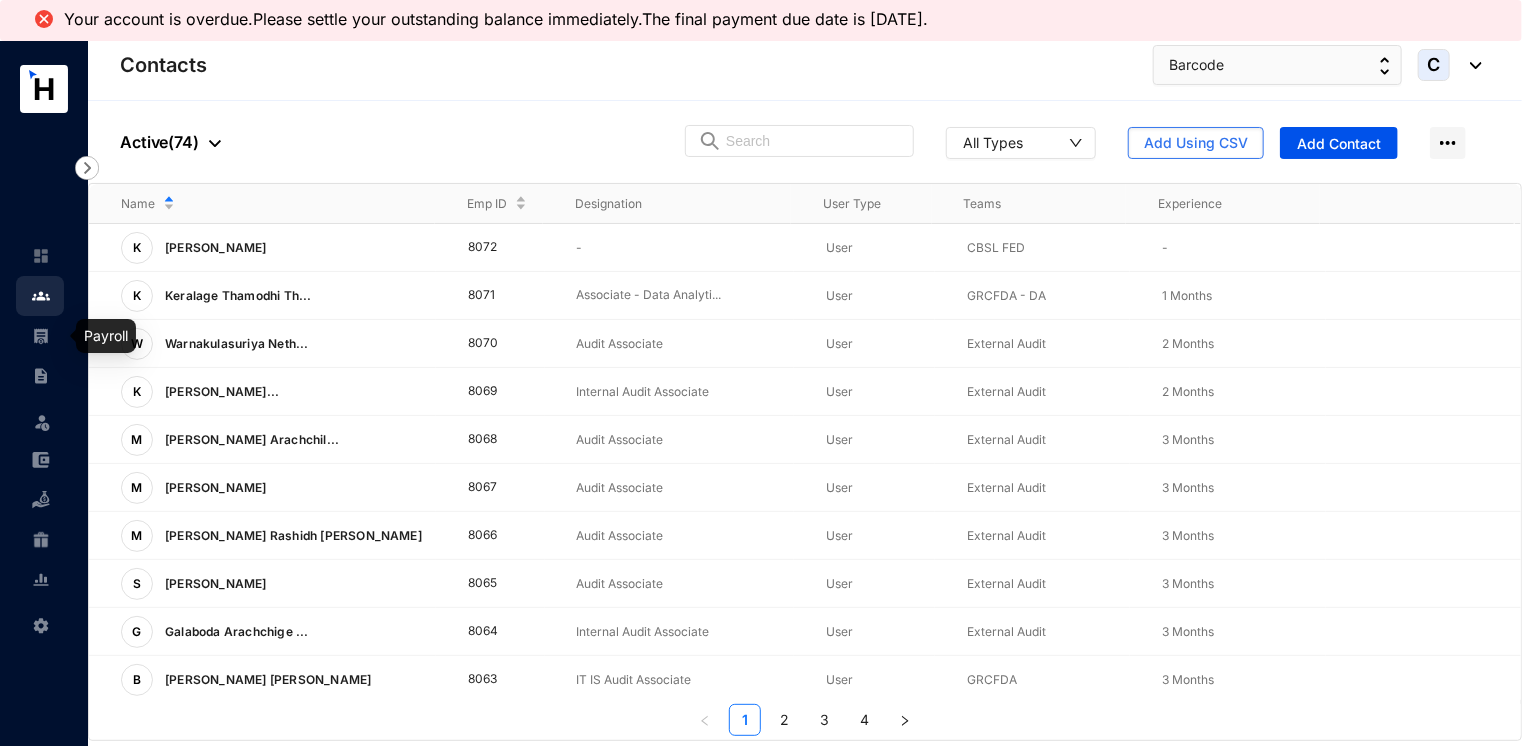 click at bounding box center (41, 336) 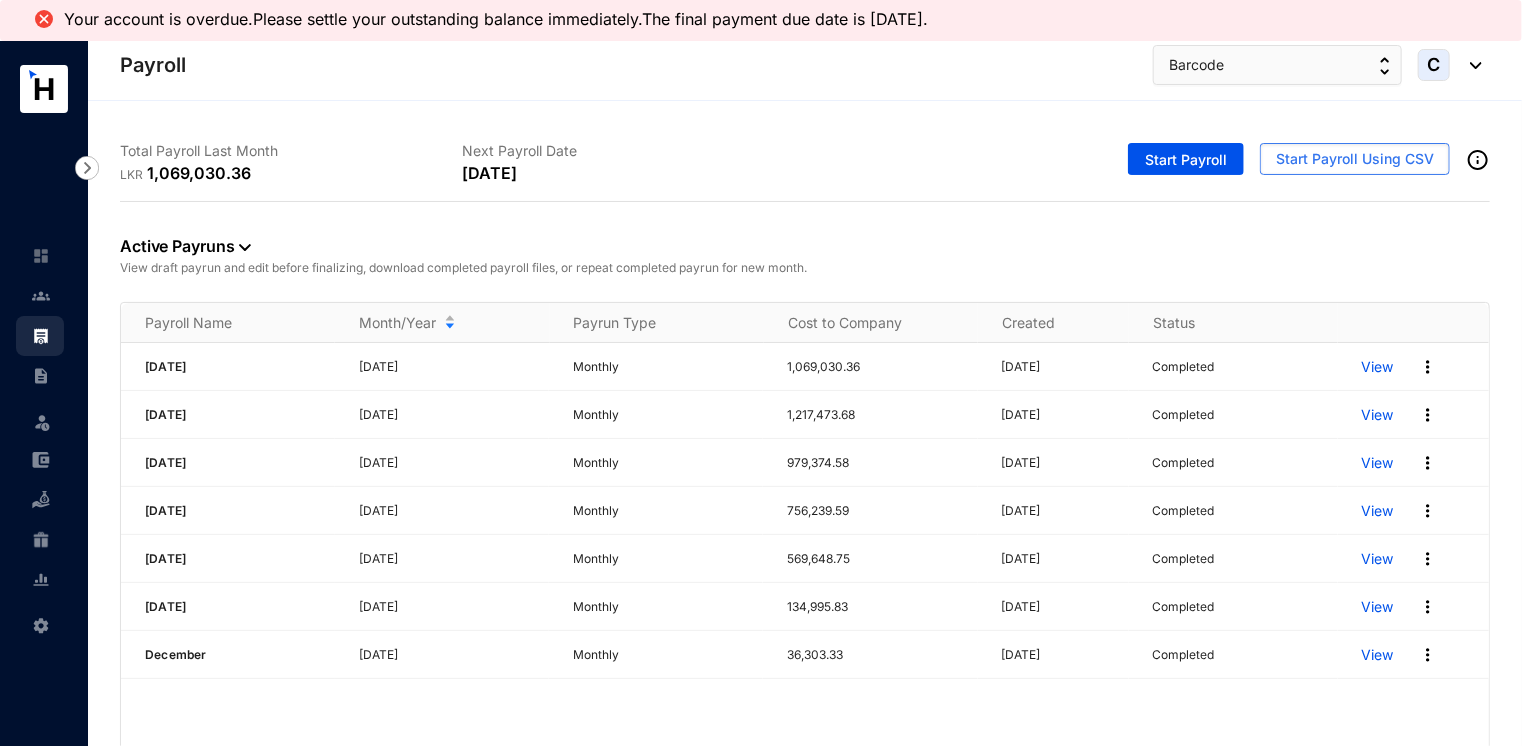click on "View draft payrun and edit before finalizing, download completed payroll files, or repeat completed payrun for new month." at bounding box center [805, 268] 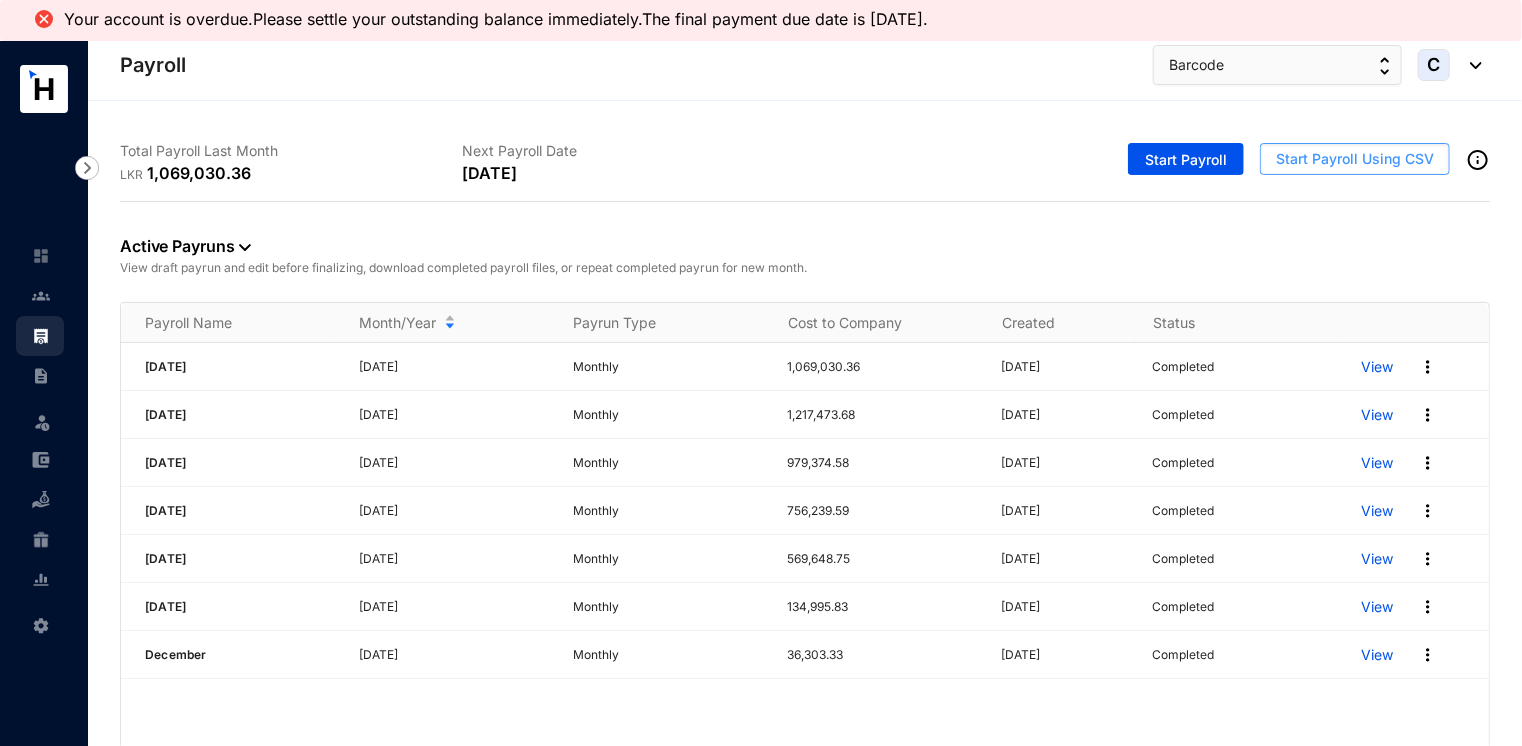 click on "Start Payroll Using CSV" at bounding box center [1355, 159] 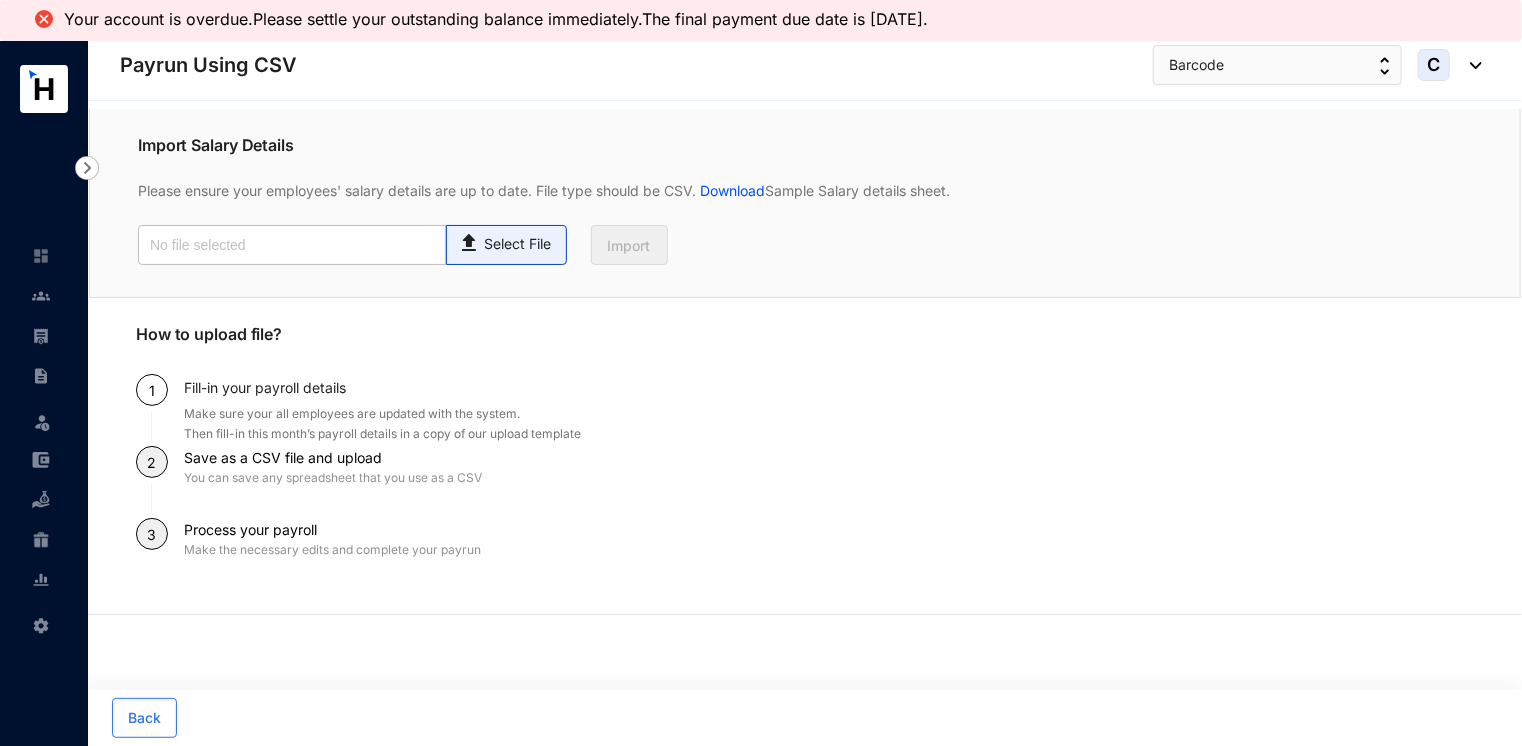 click on "Select File" at bounding box center (517, 244) 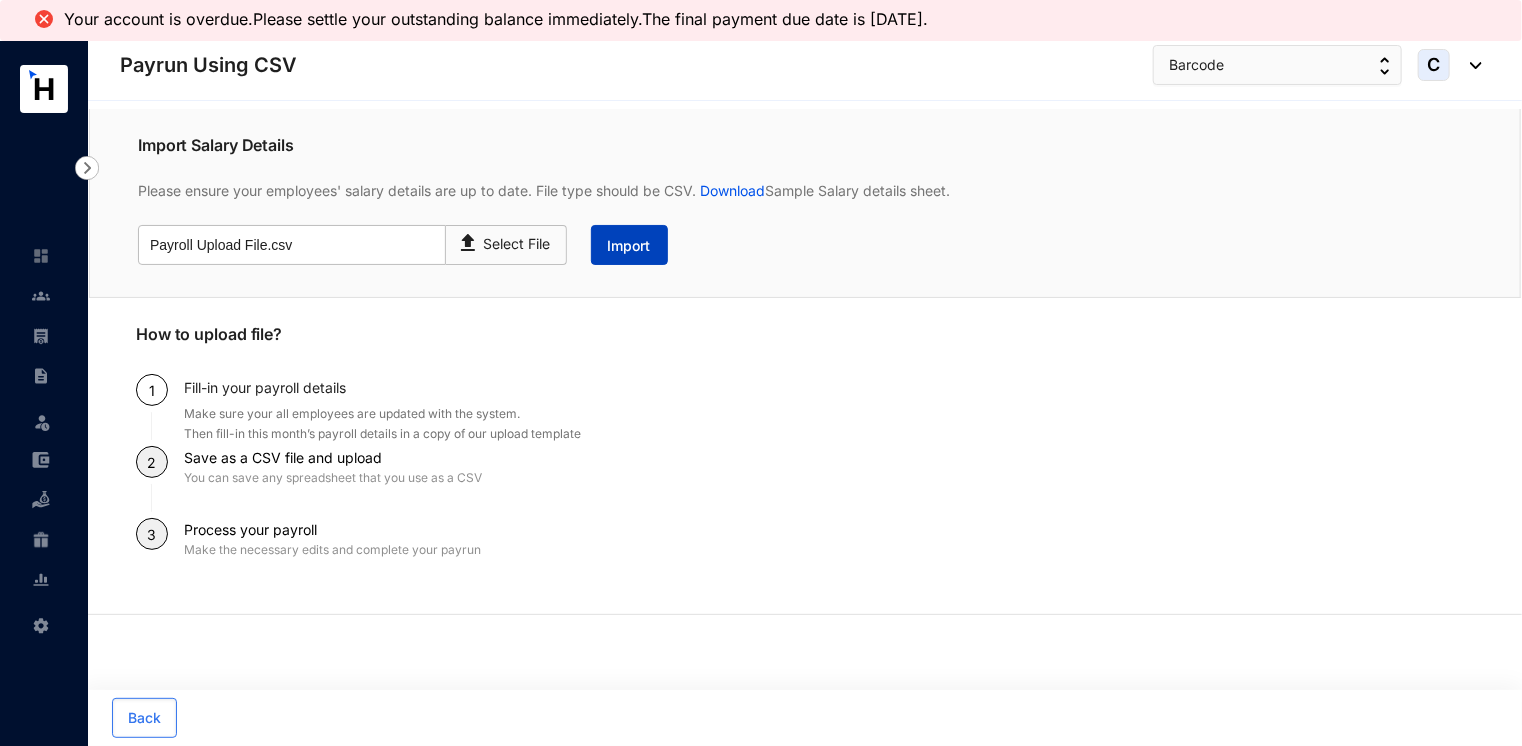click on "Import" at bounding box center (629, 246) 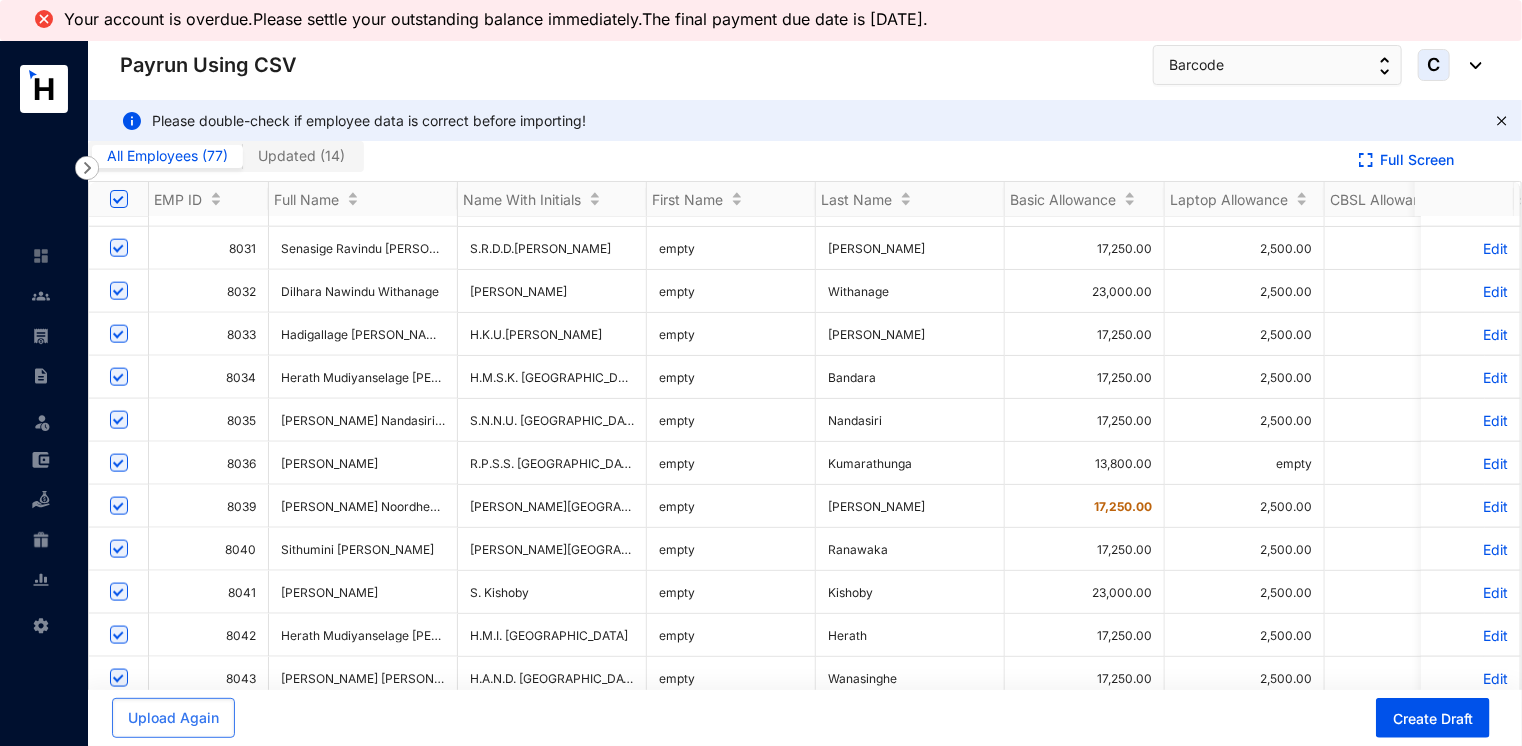 scroll, scrollTop: 1200, scrollLeft: 0, axis: vertical 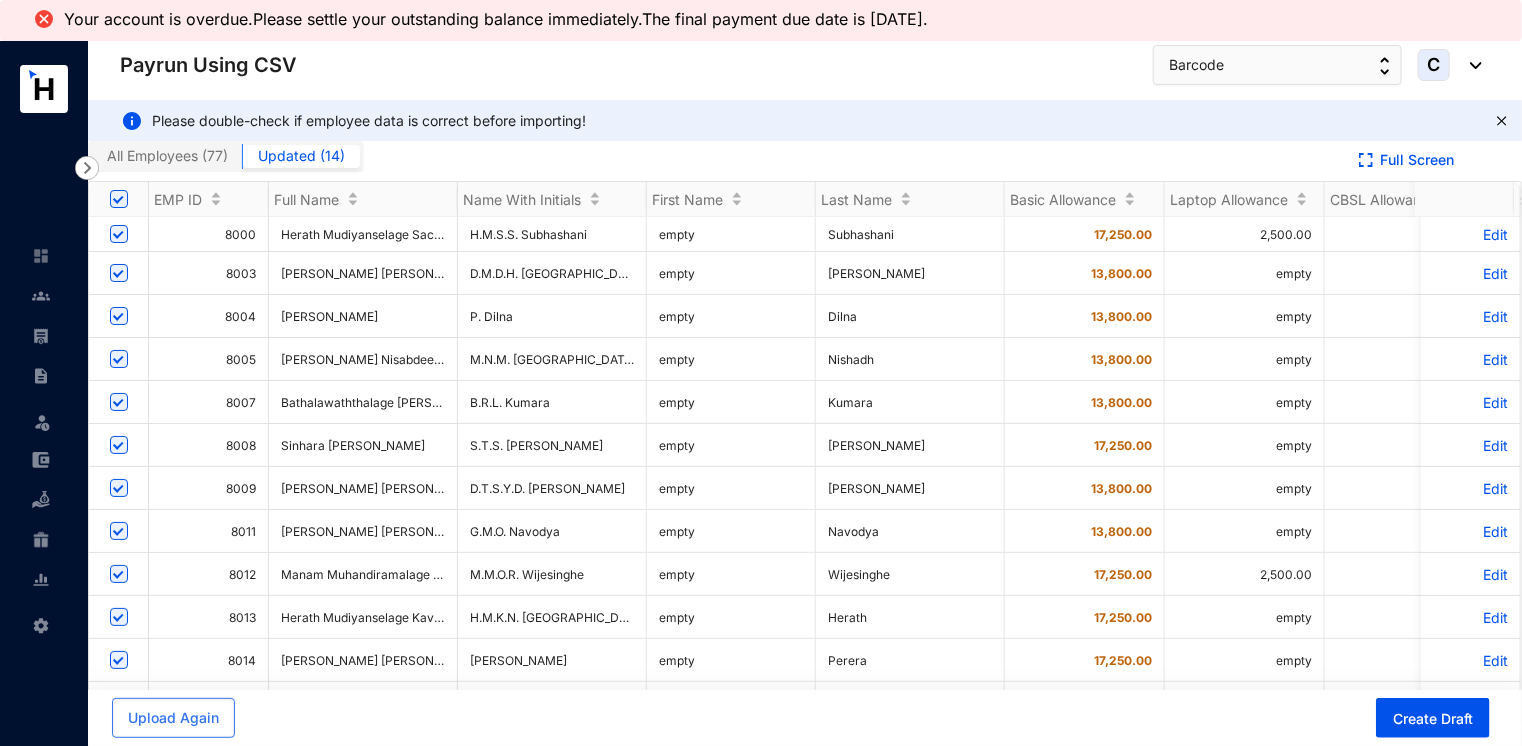 click on "All Employees ( 77 )" at bounding box center [167, 155] 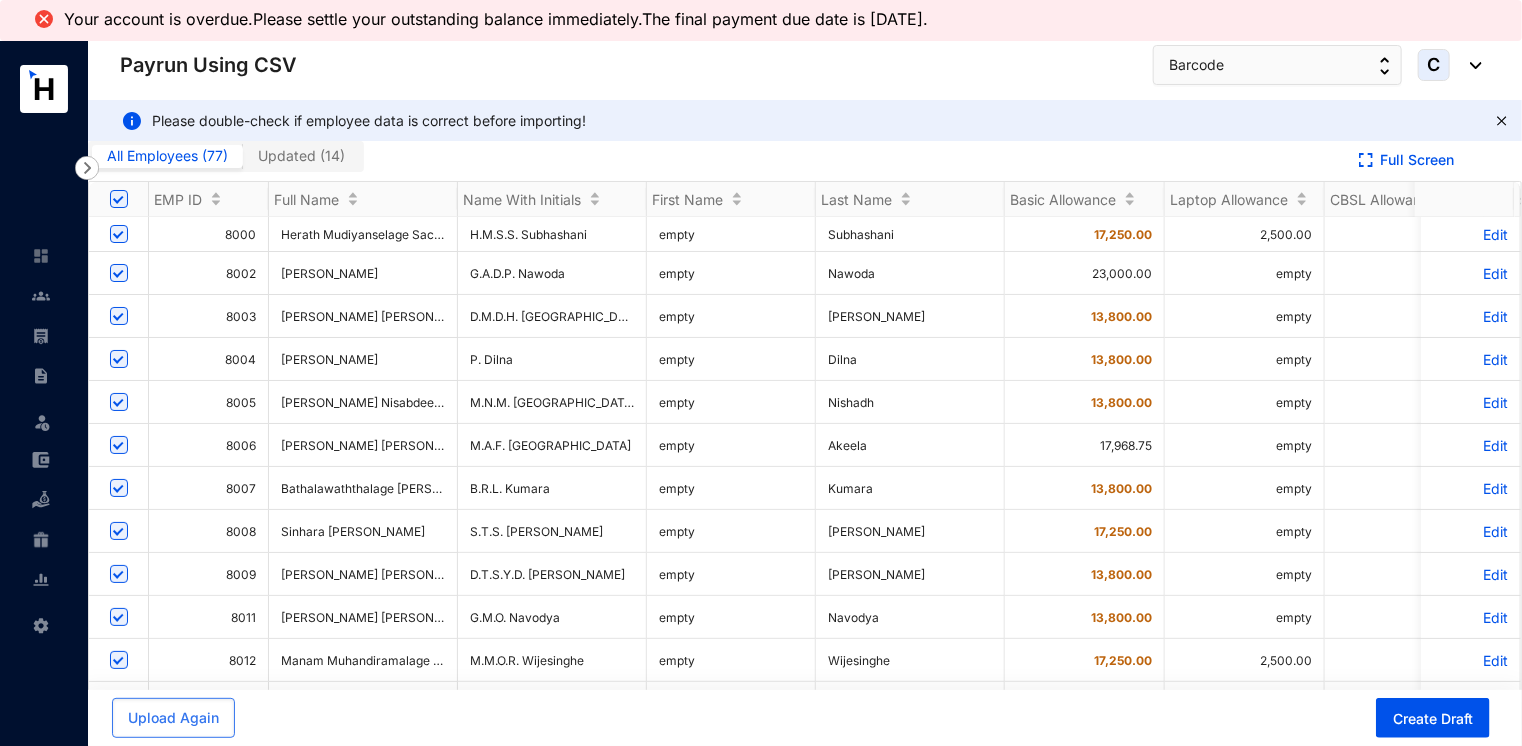 click on "Updated ( 14 )" at bounding box center (301, 155) 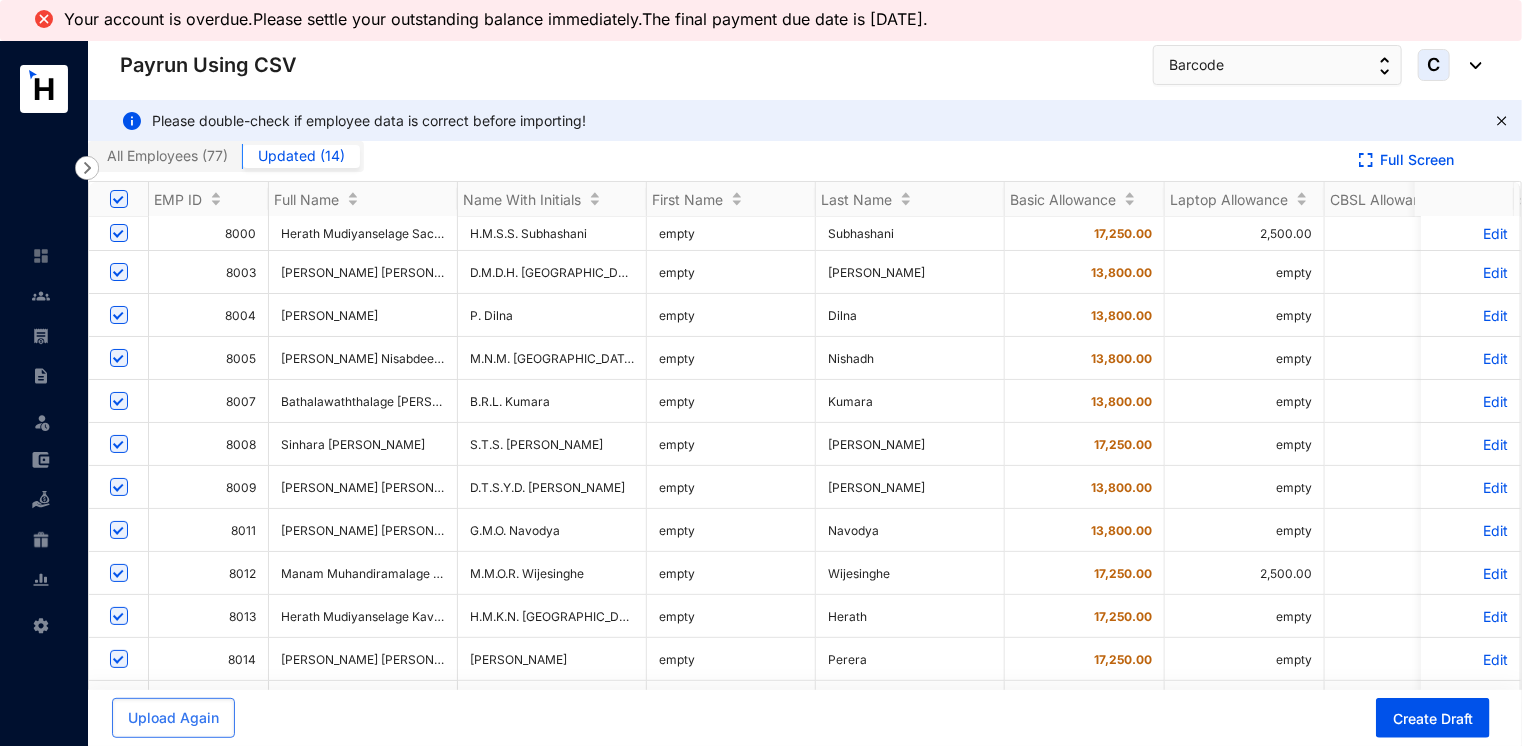 scroll, scrollTop: 0, scrollLeft: 0, axis: both 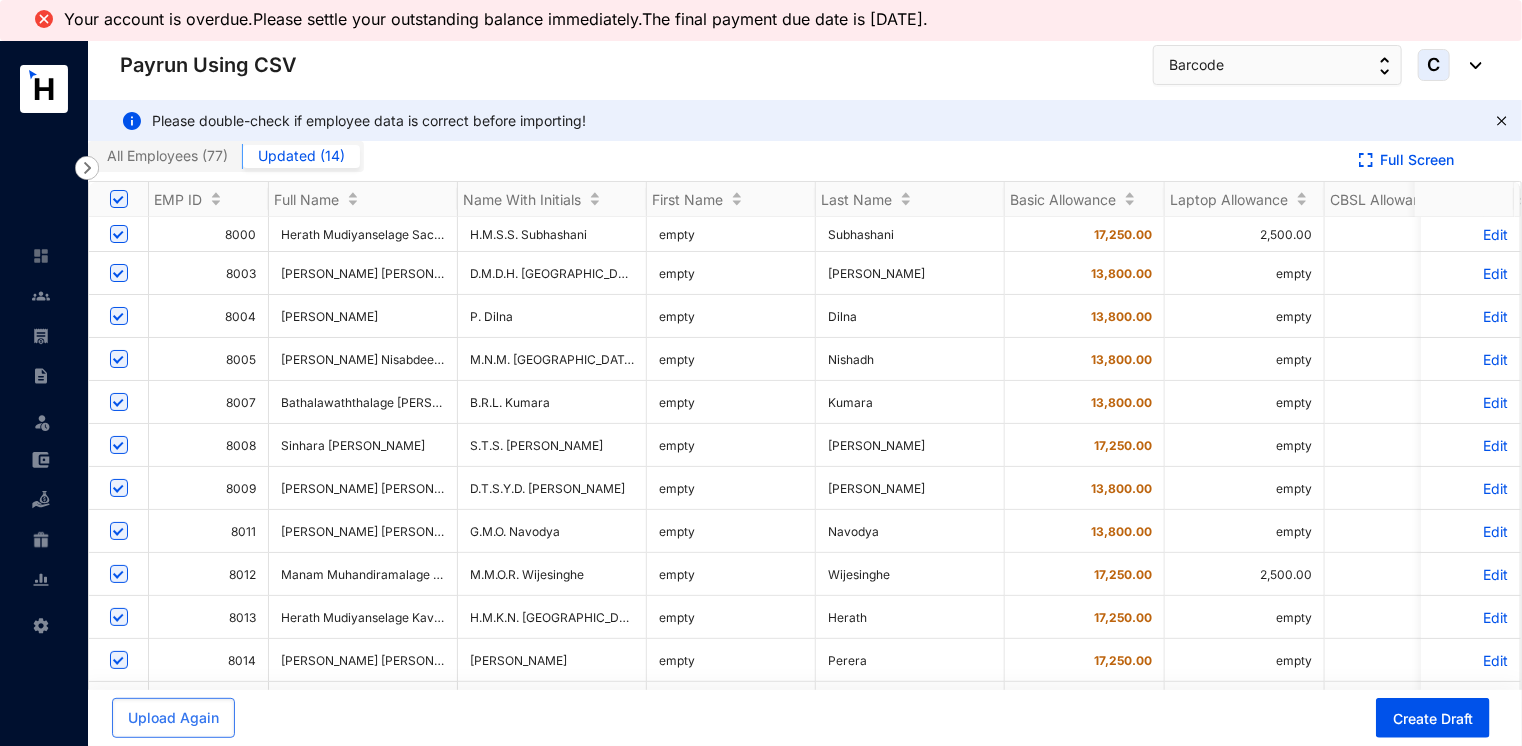 click on "Updated ( 14 )" at bounding box center [301, 155] 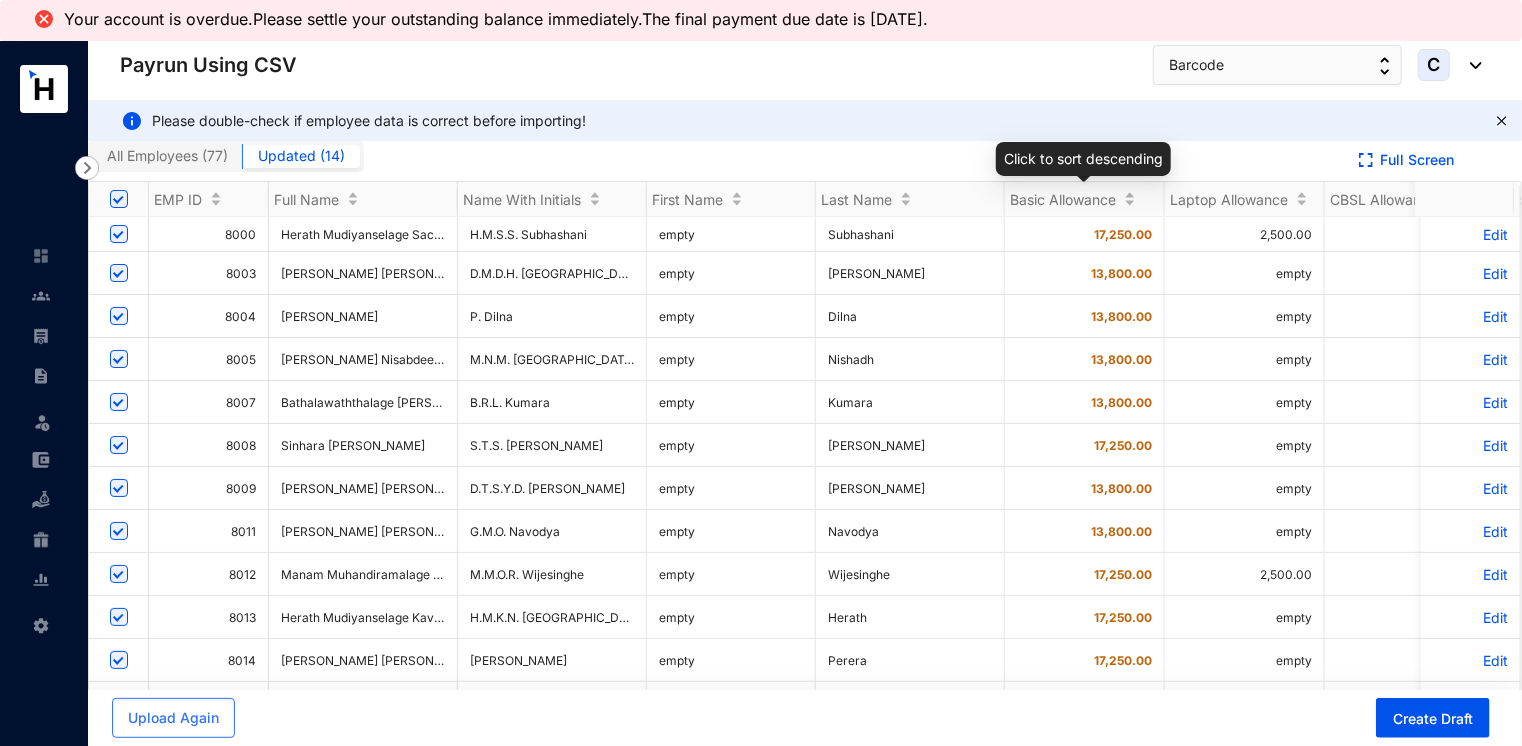 click on "Click to sort descending" at bounding box center [1083, 159] 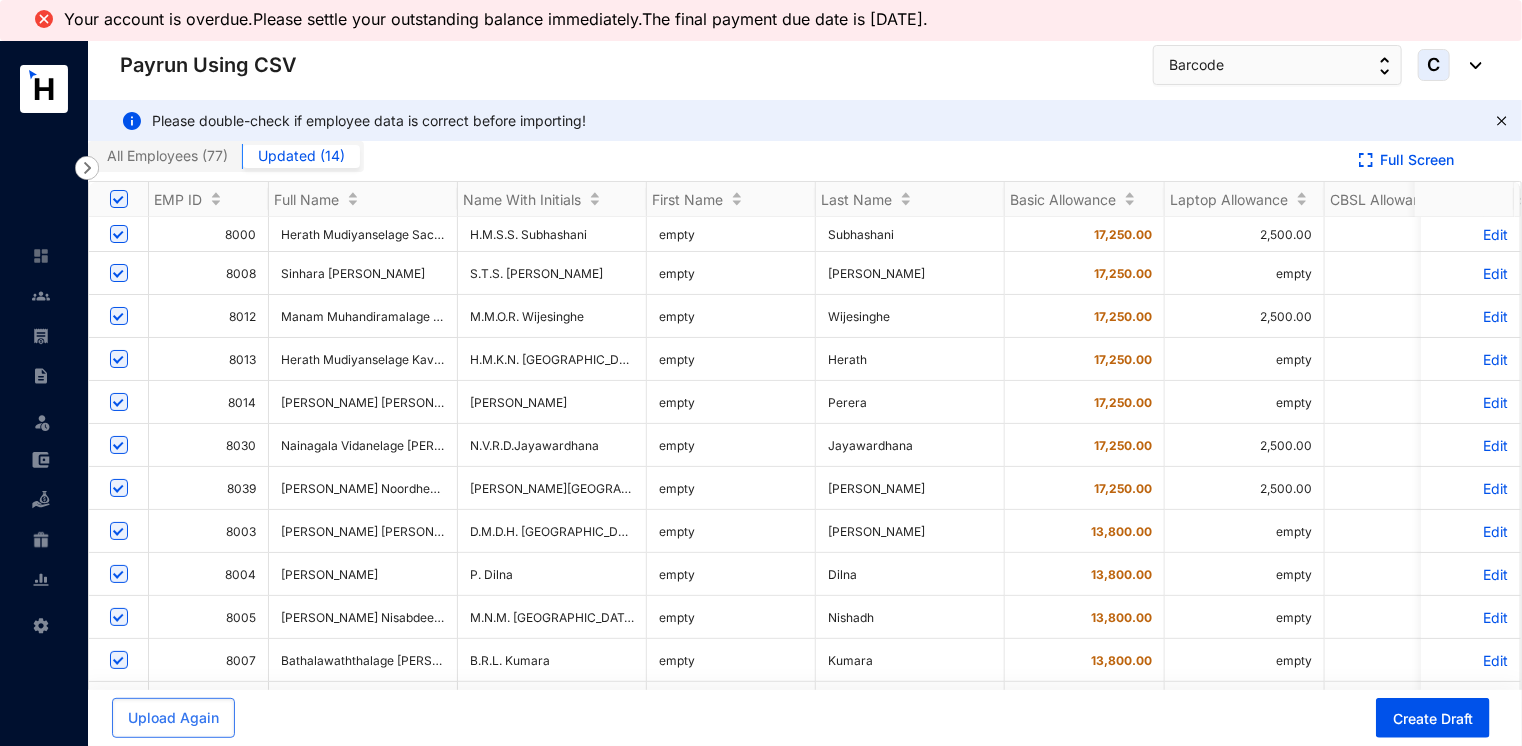 click on "Edit" at bounding box center (1470, 234) 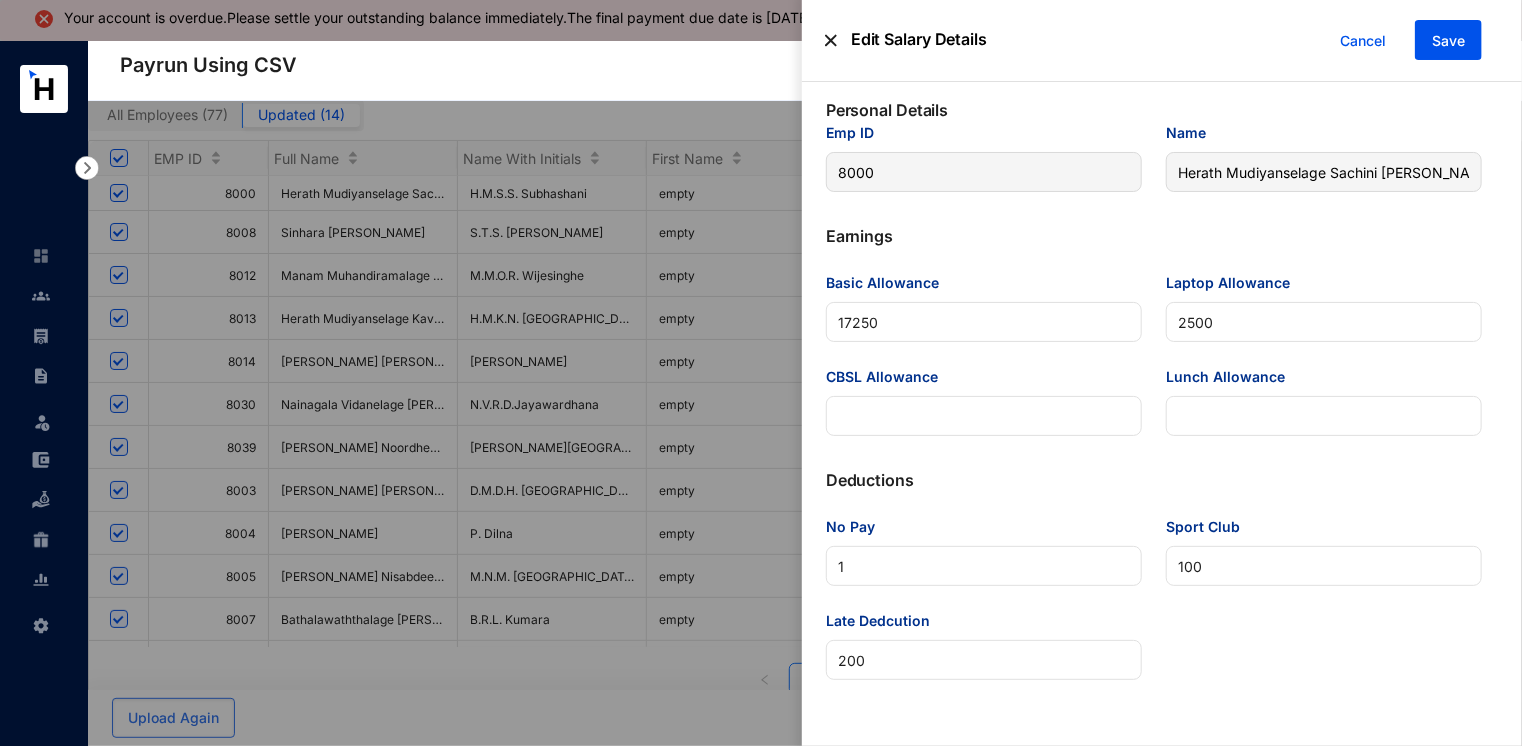scroll, scrollTop: 44, scrollLeft: 0, axis: vertical 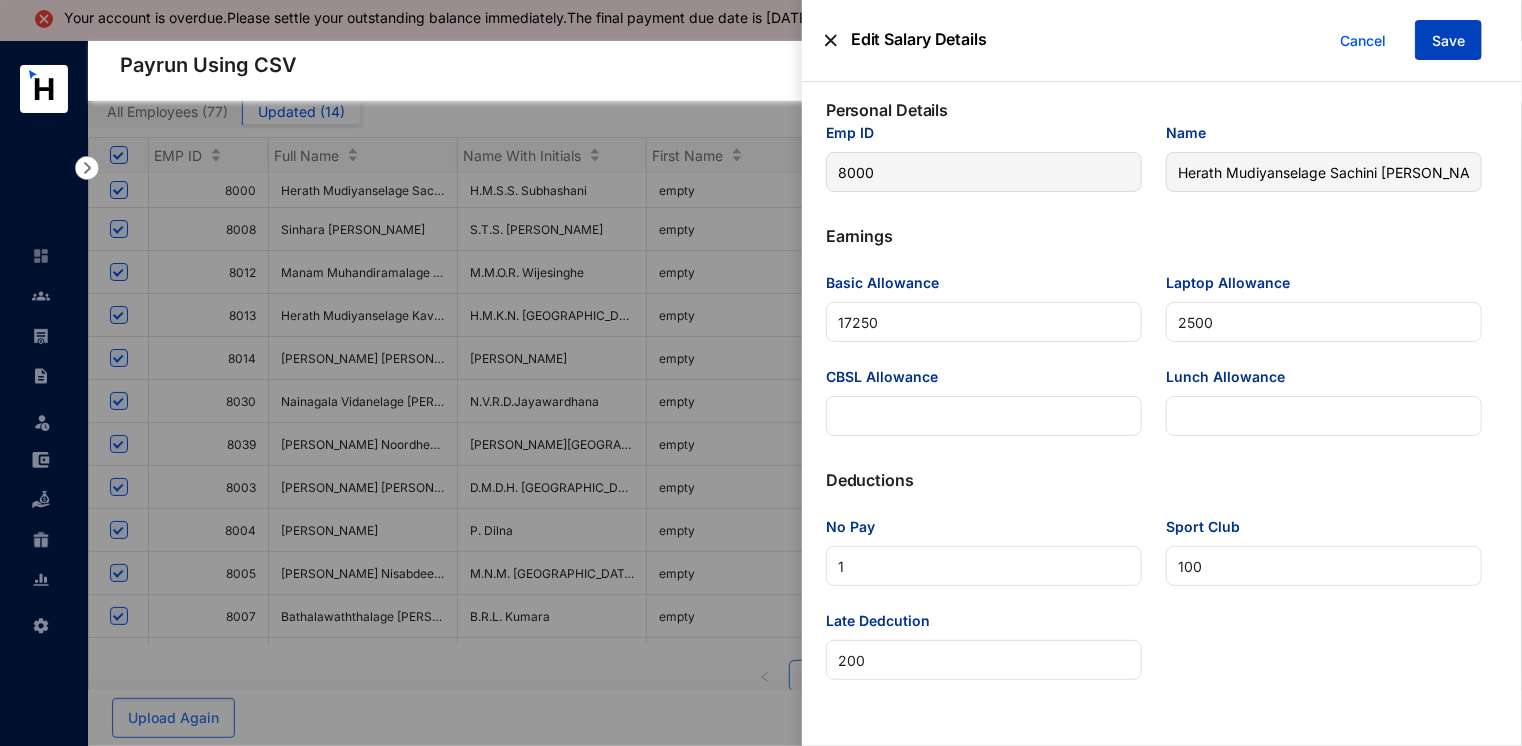 click on "Save" at bounding box center (1448, 41) 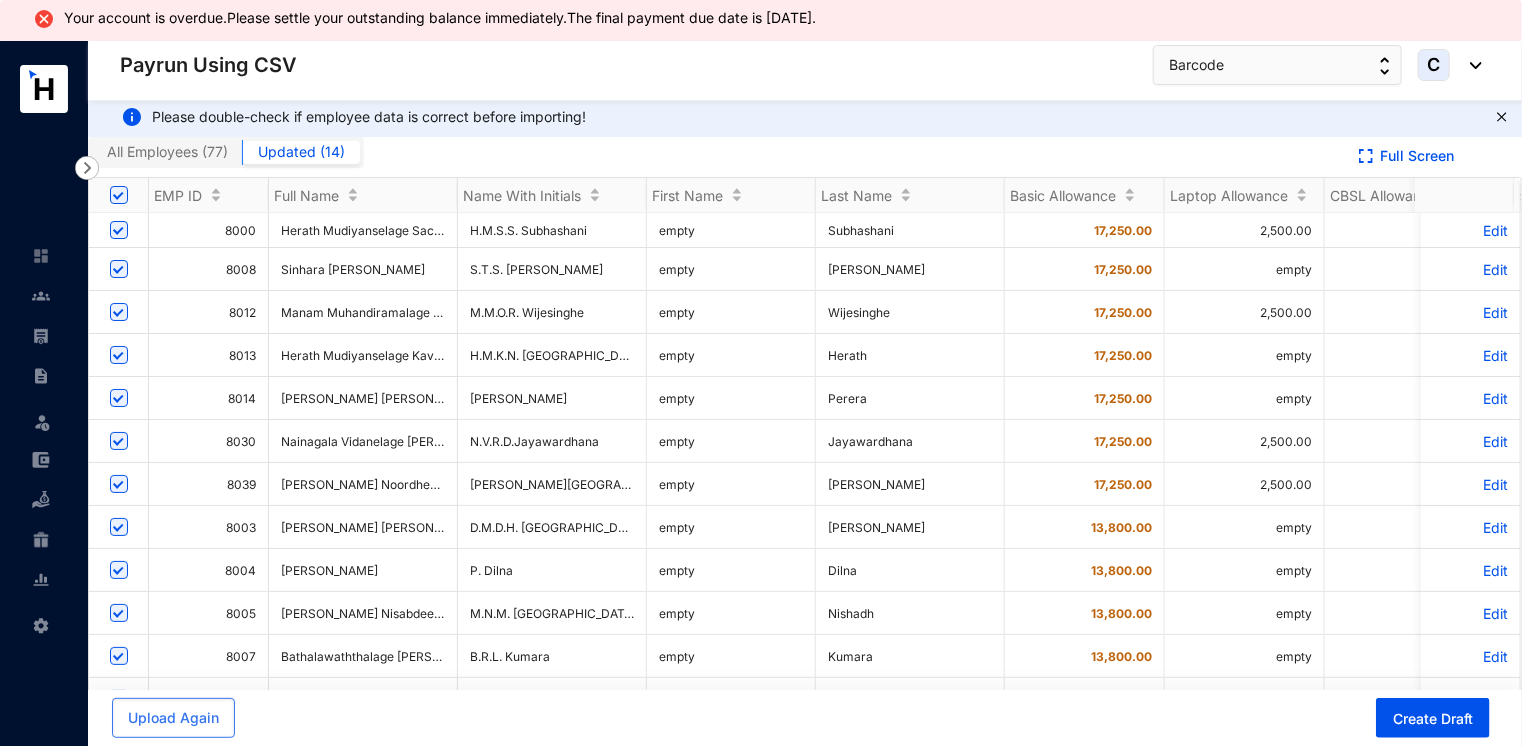 scroll, scrollTop: 0, scrollLeft: 0, axis: both 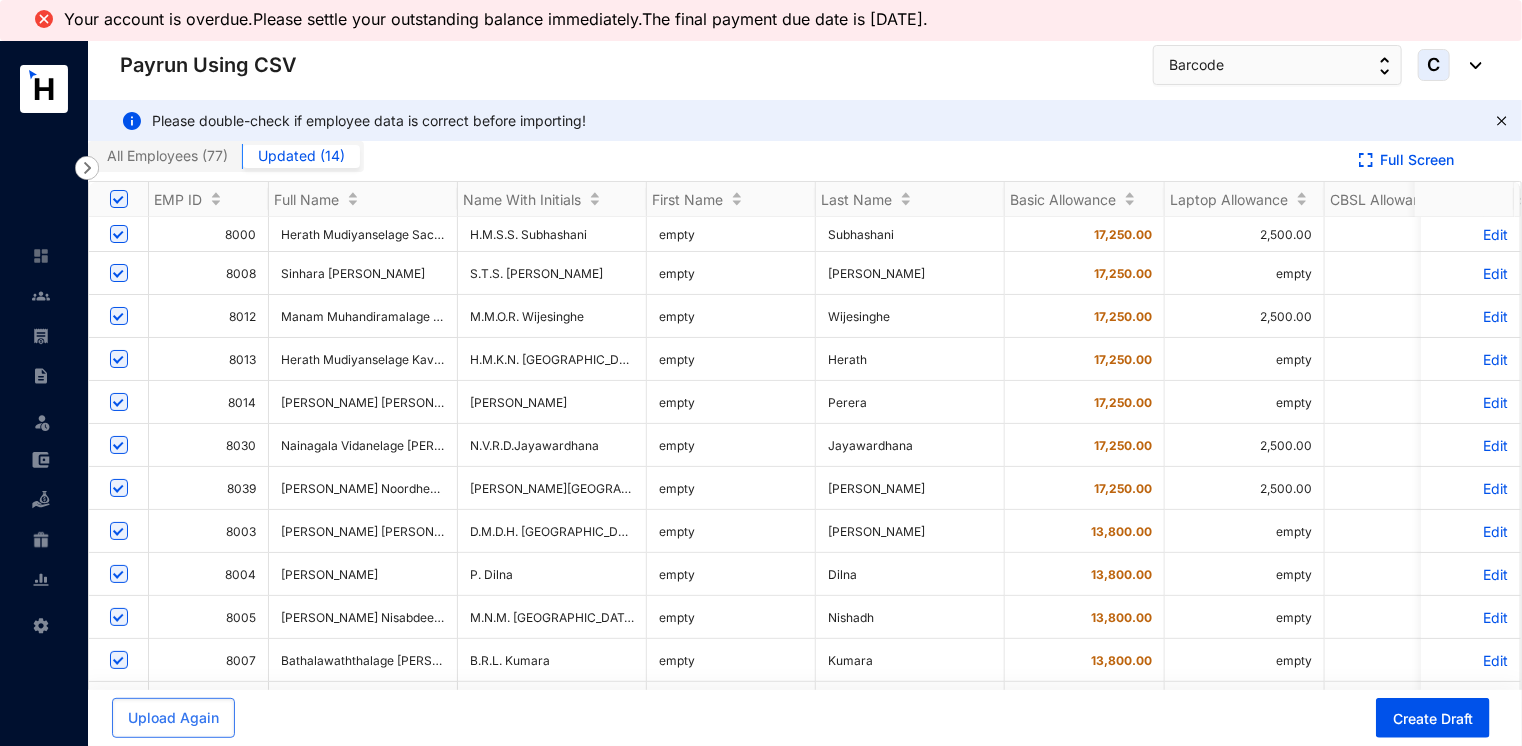 click on "All Employees ( 77 )" at bounding box center (167, 155) 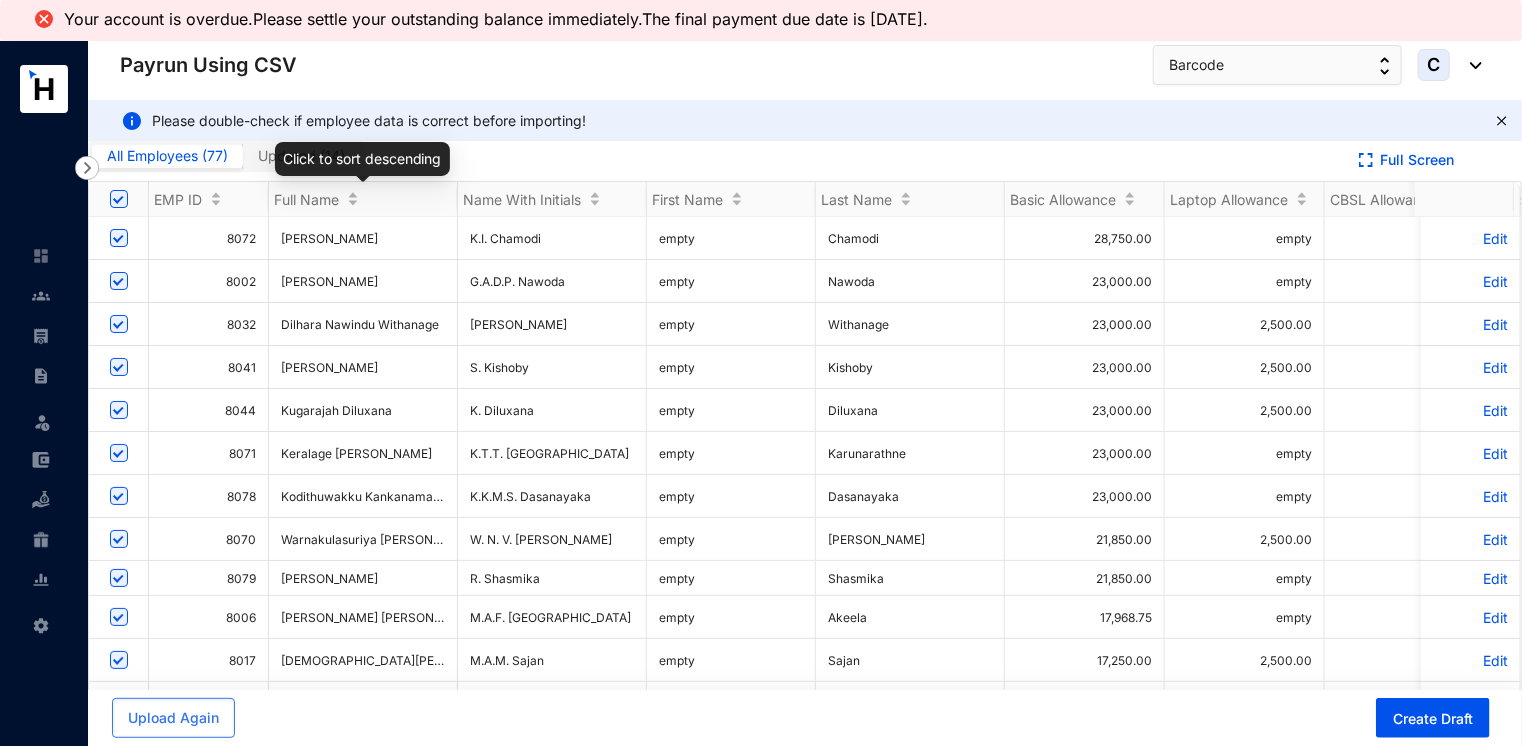 click on "Updated ( 14 )" at bounding box center [301, 155] 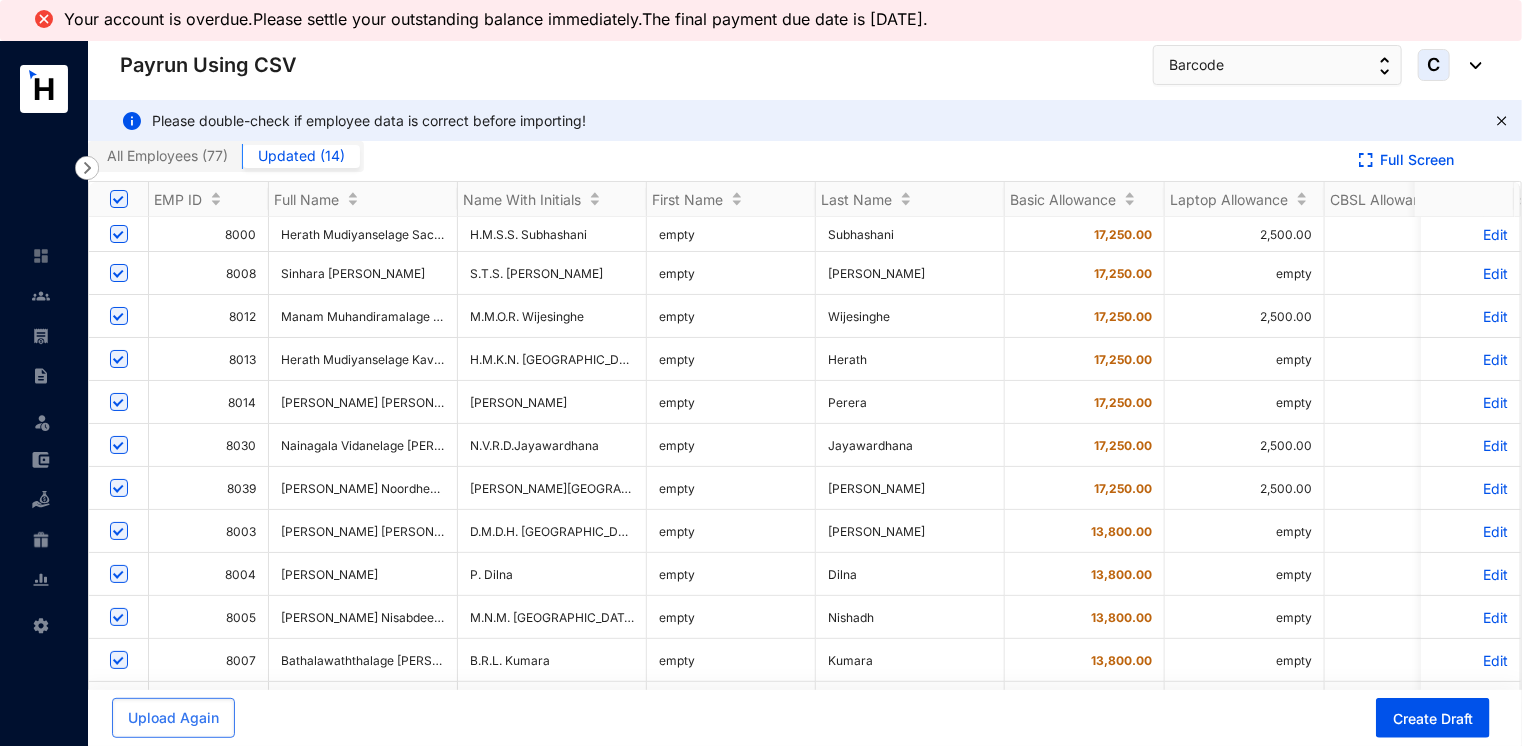 scroll, scrollTop: 0, scrollLeft: 0, axis: both 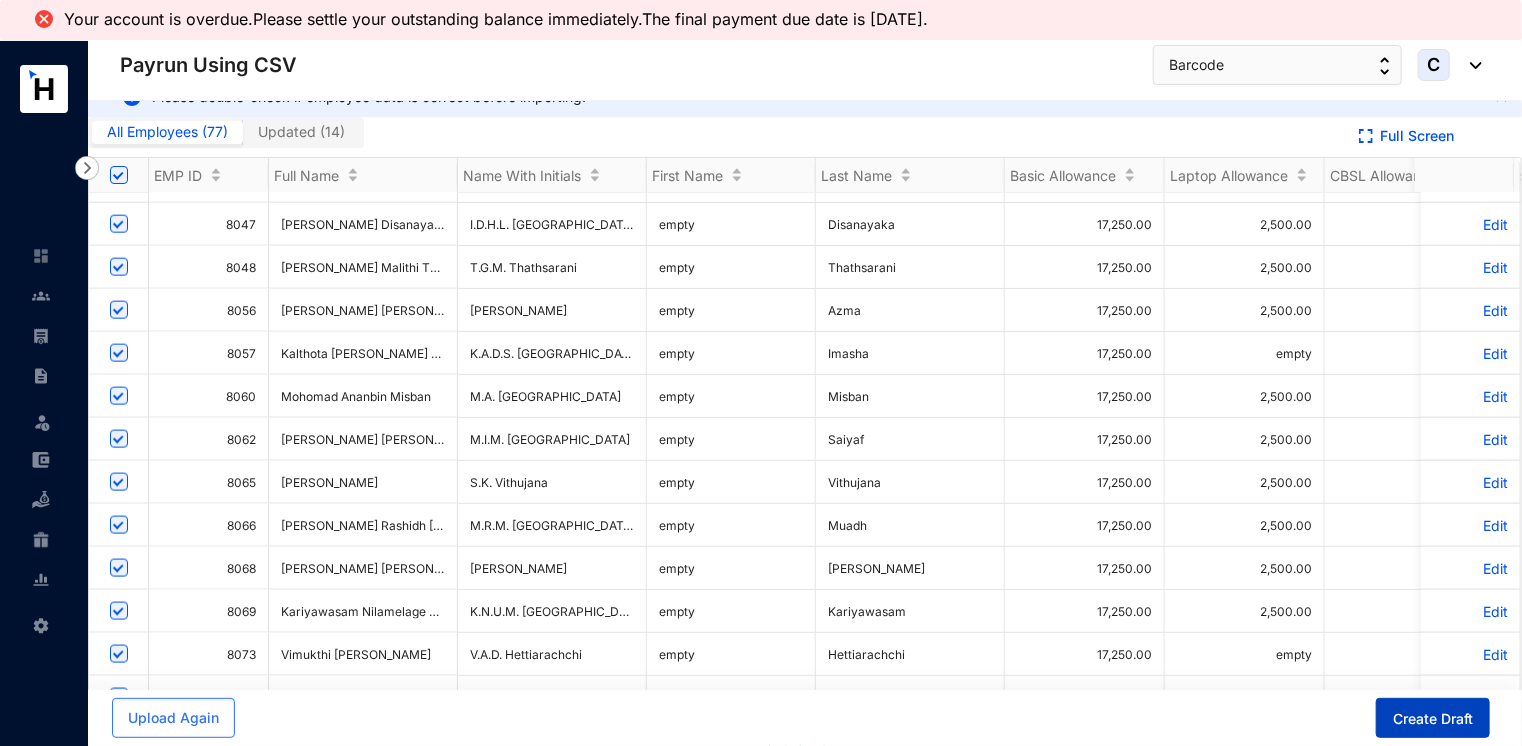 click on "Create Draft" at bounding box center (1433, 719) 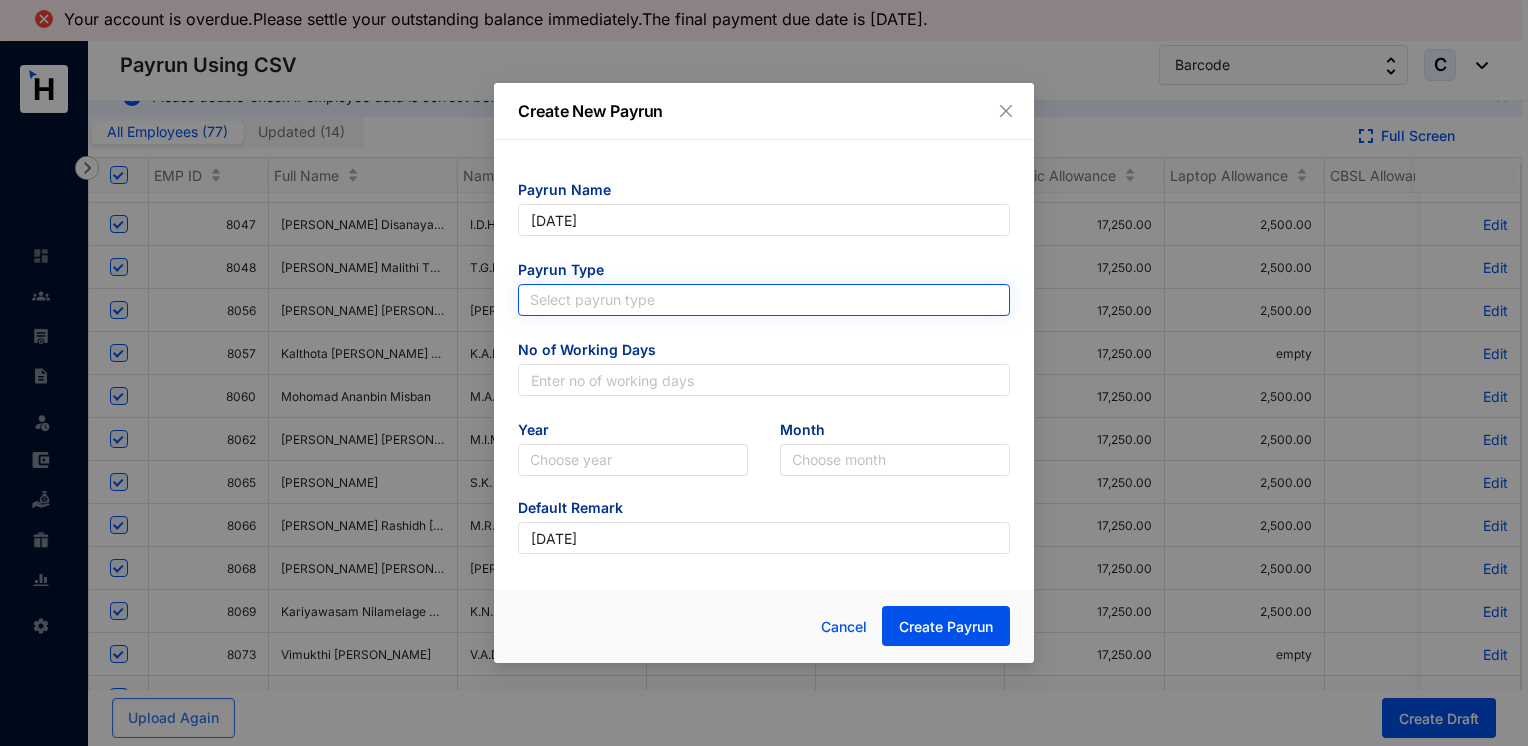 click at bounding box center [764, 300] 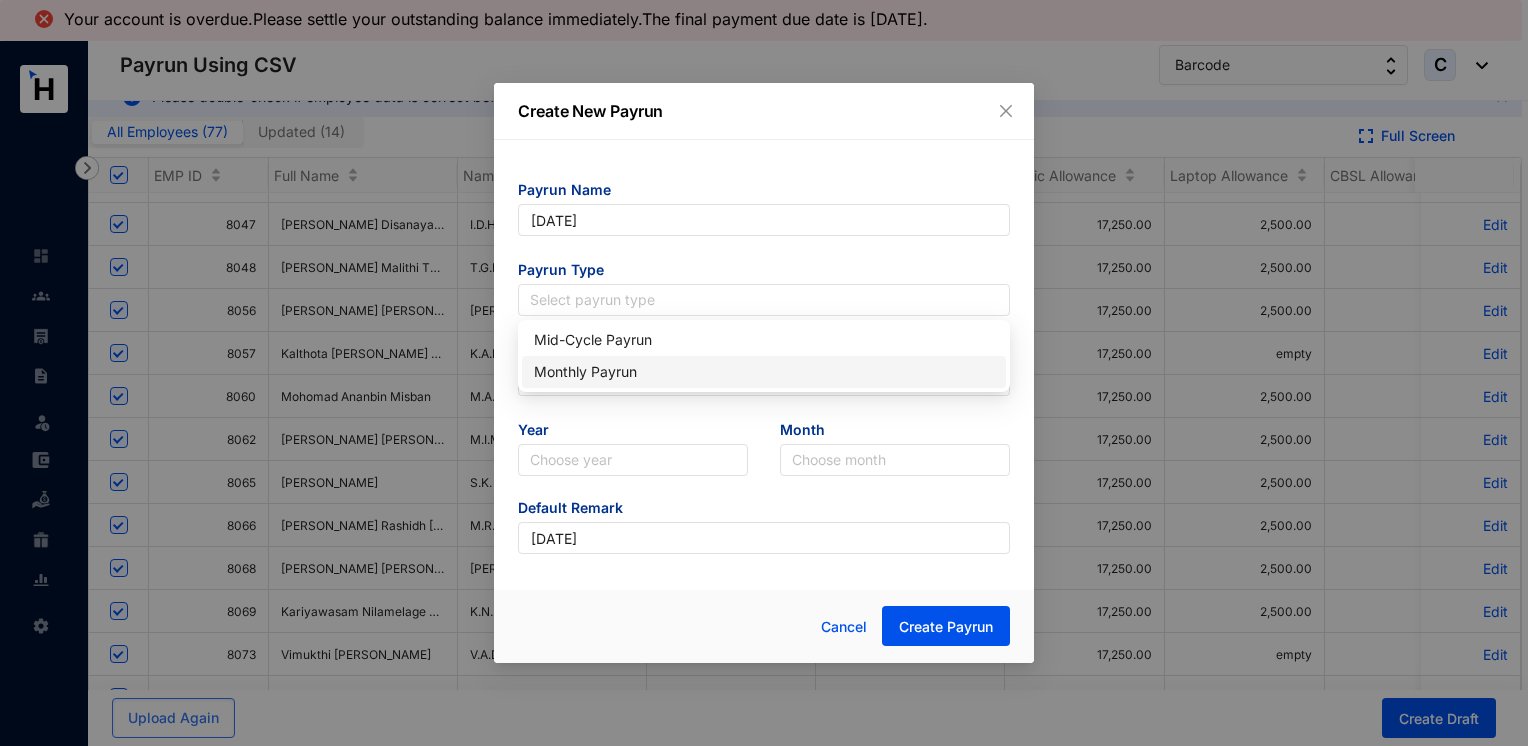 click on "Monthly Payrun" at bounding box center [764, 372] 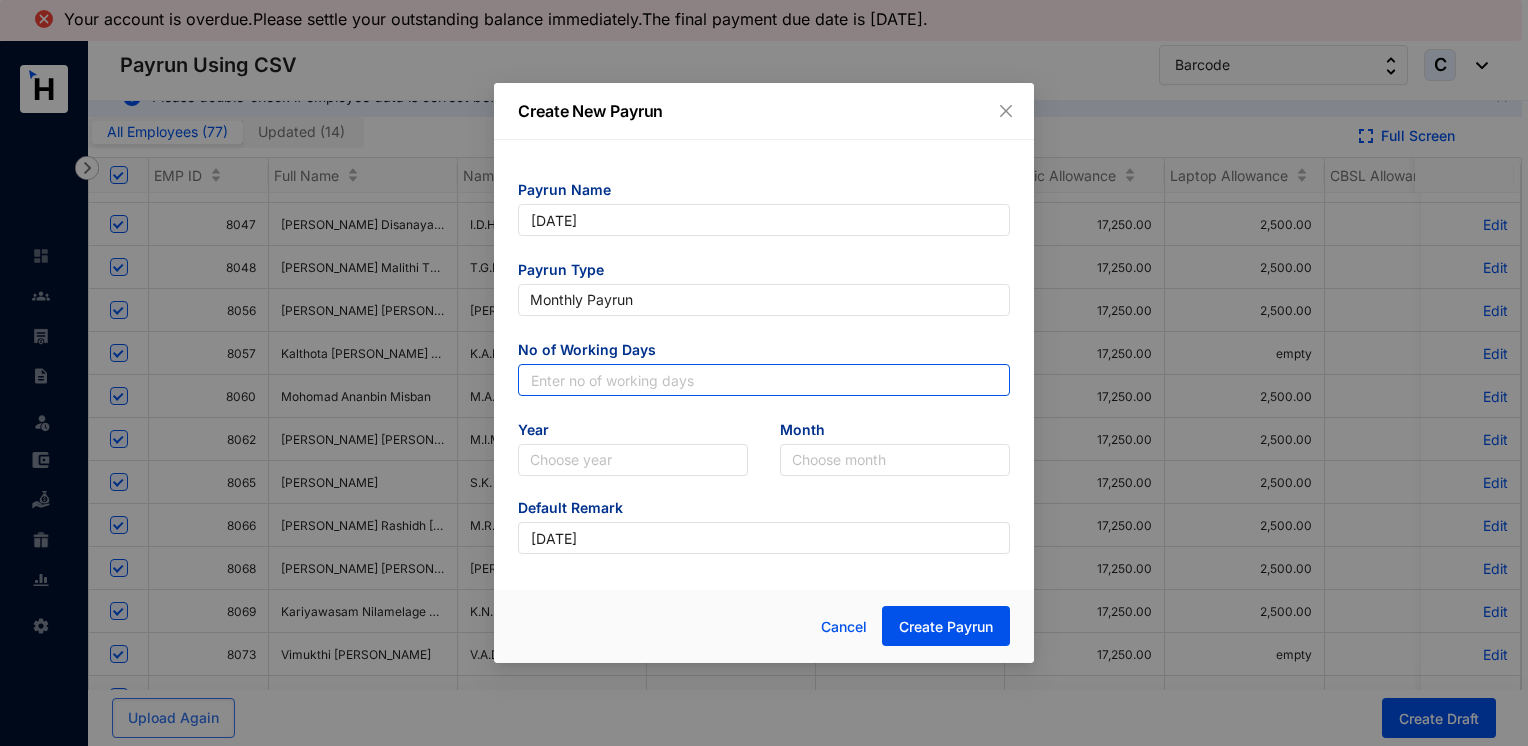 click at bounding box center (764, 380) 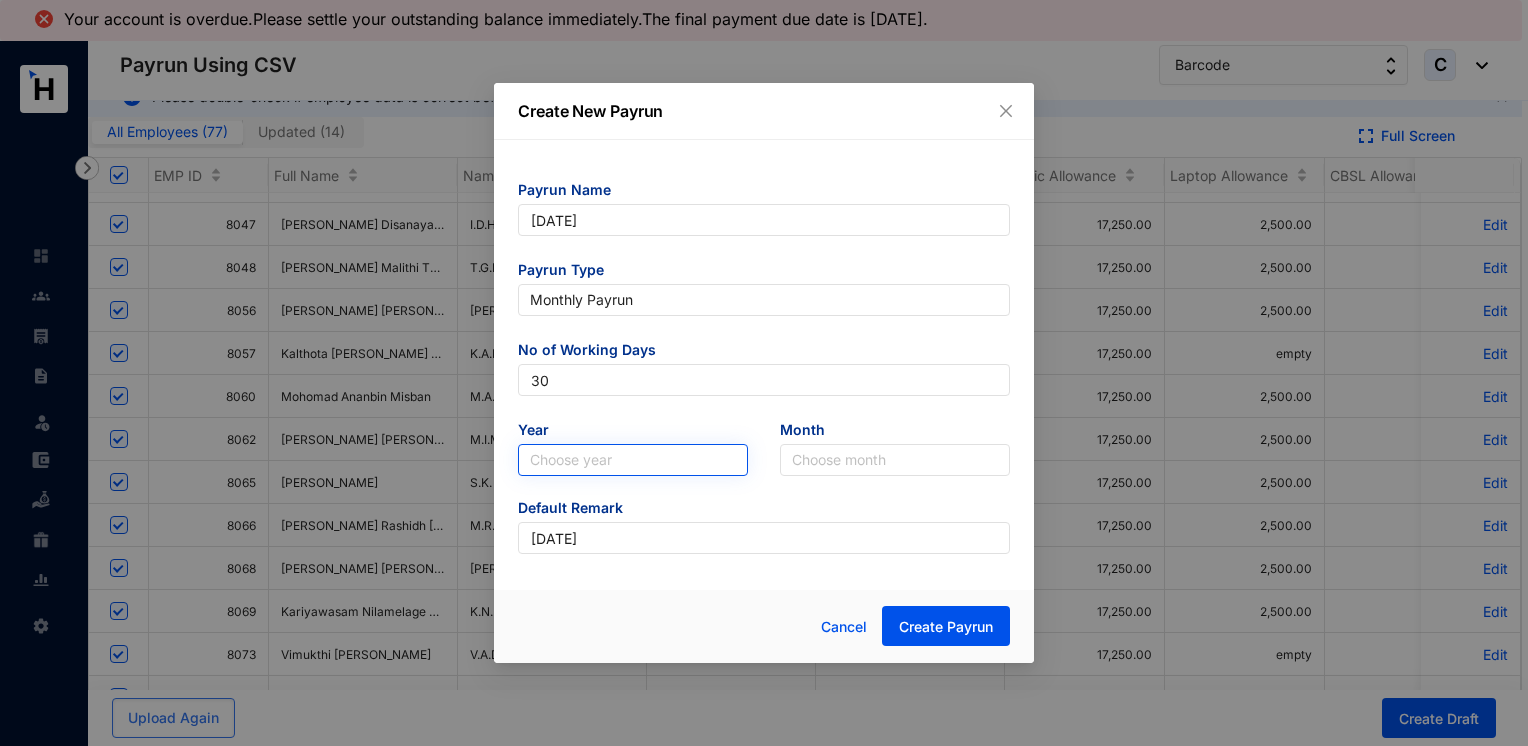 click at bounding box center [633, 460] 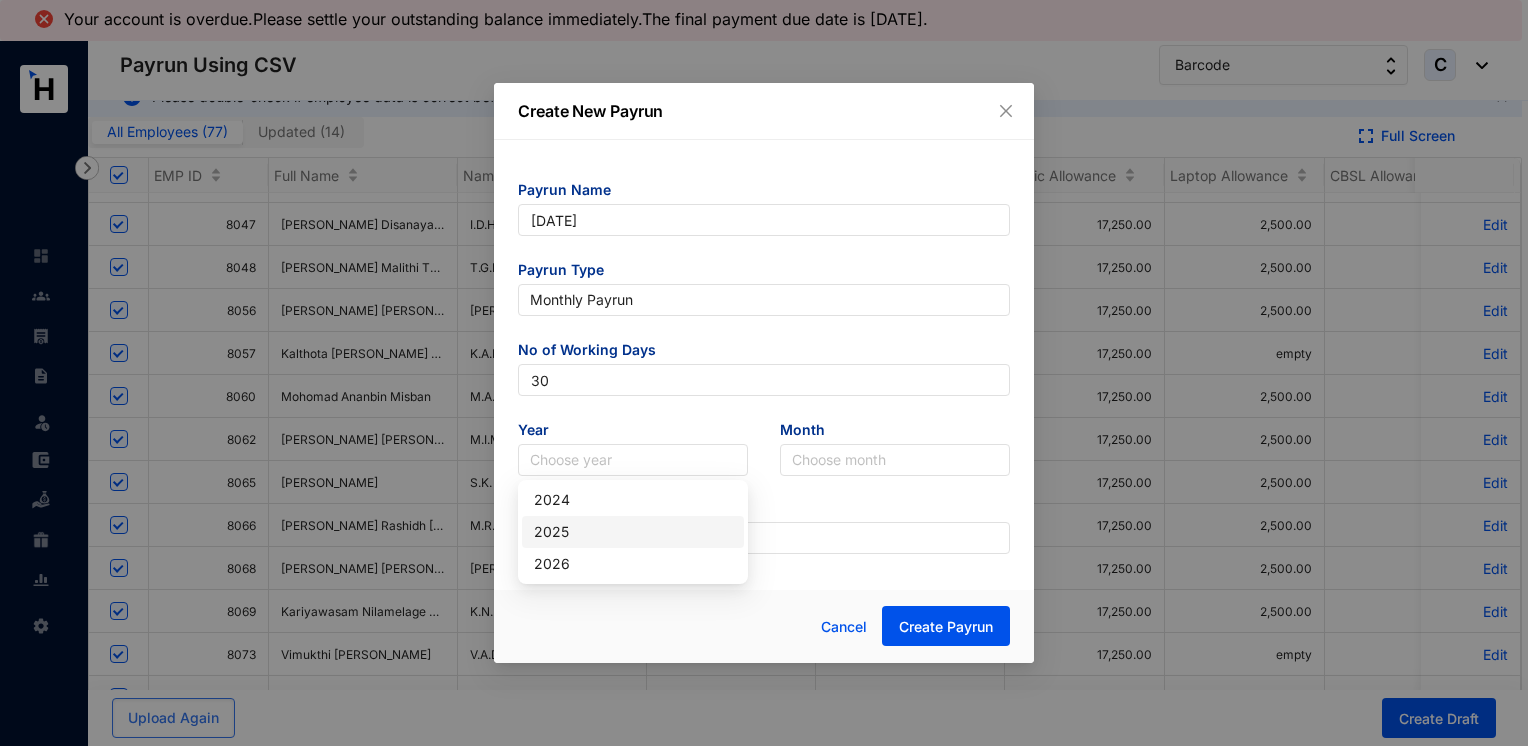 click on "2025" at bounding box center [633, 532] 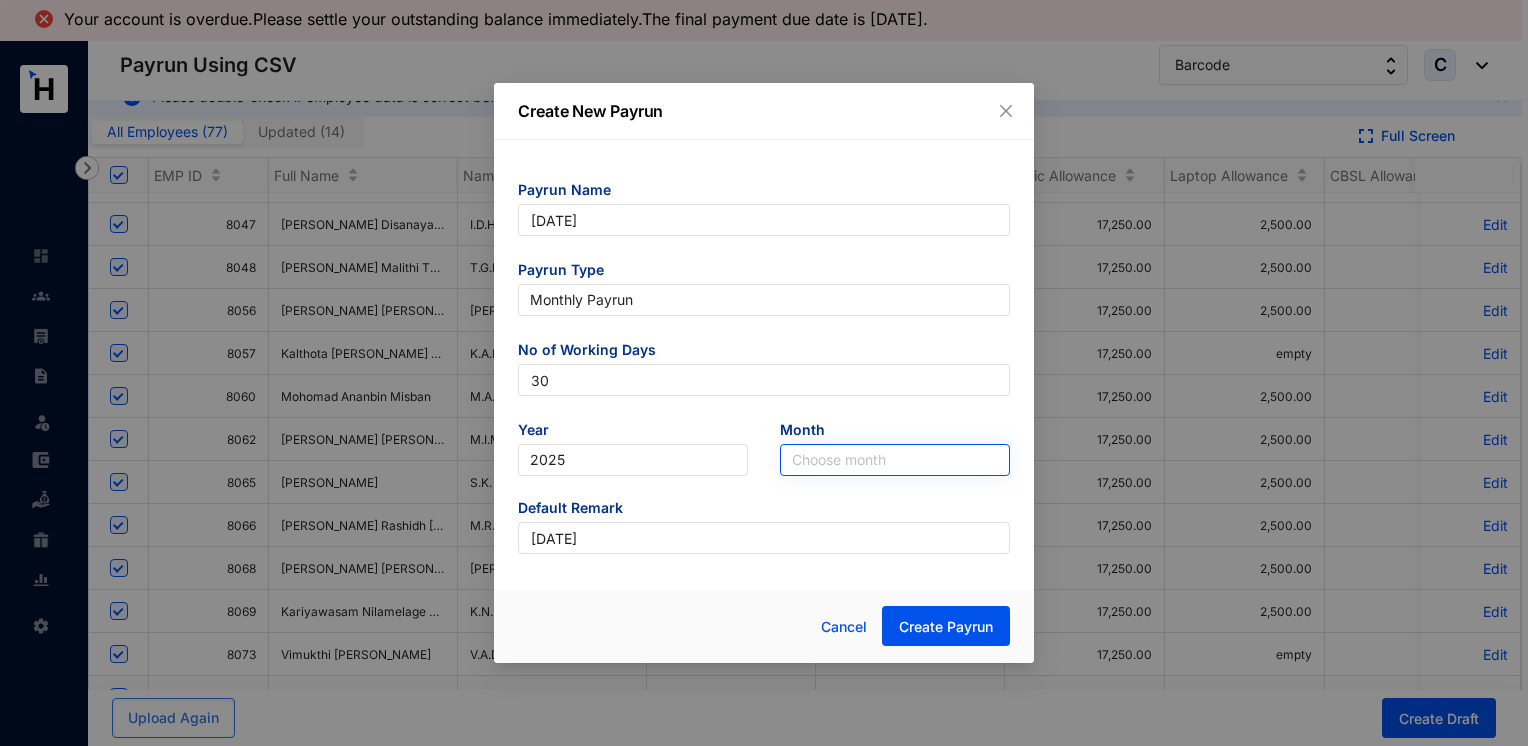 click at bounding box center (895, 460) 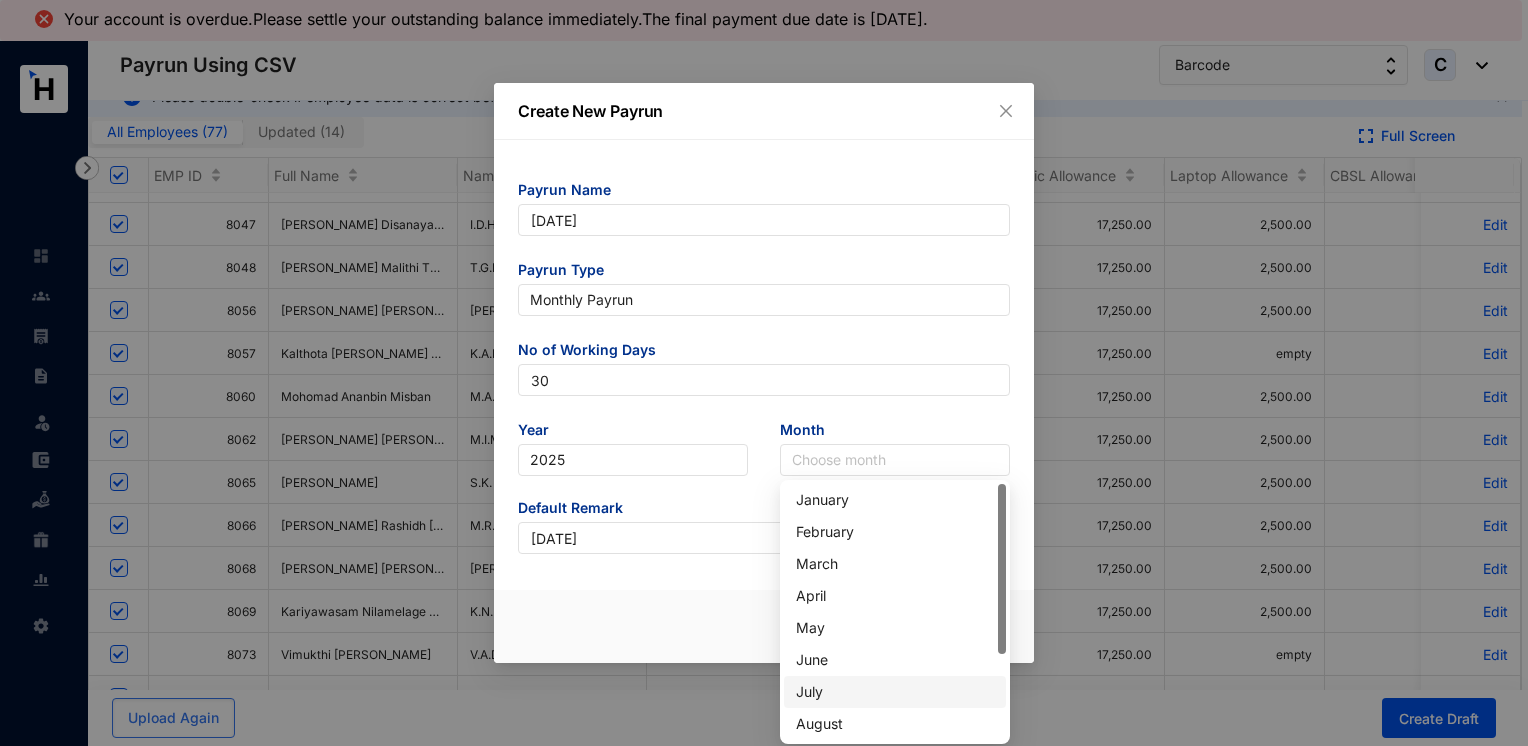 click on "July" at bounding box center [895, 692] 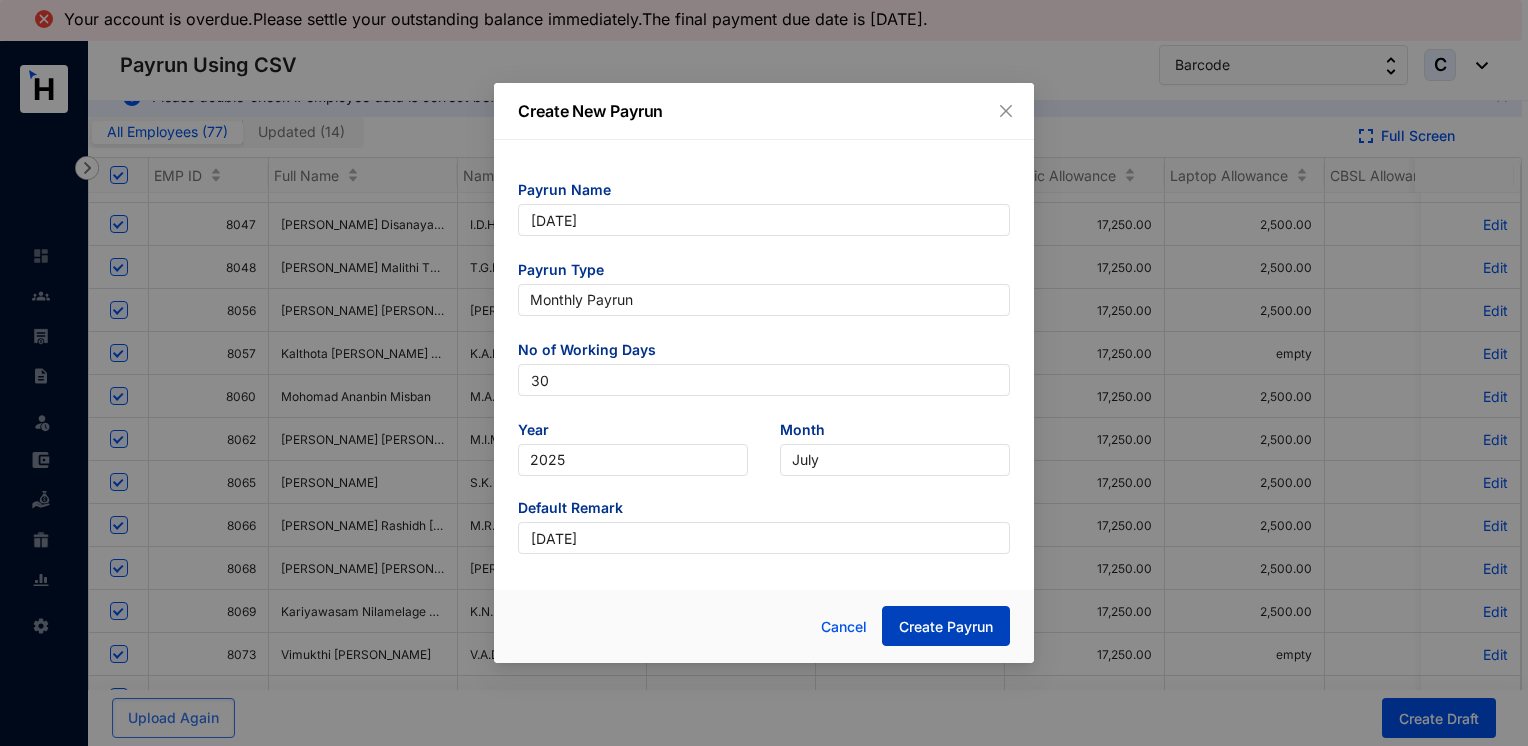 click on "Create Payrun" at bounding box center [946, 627] 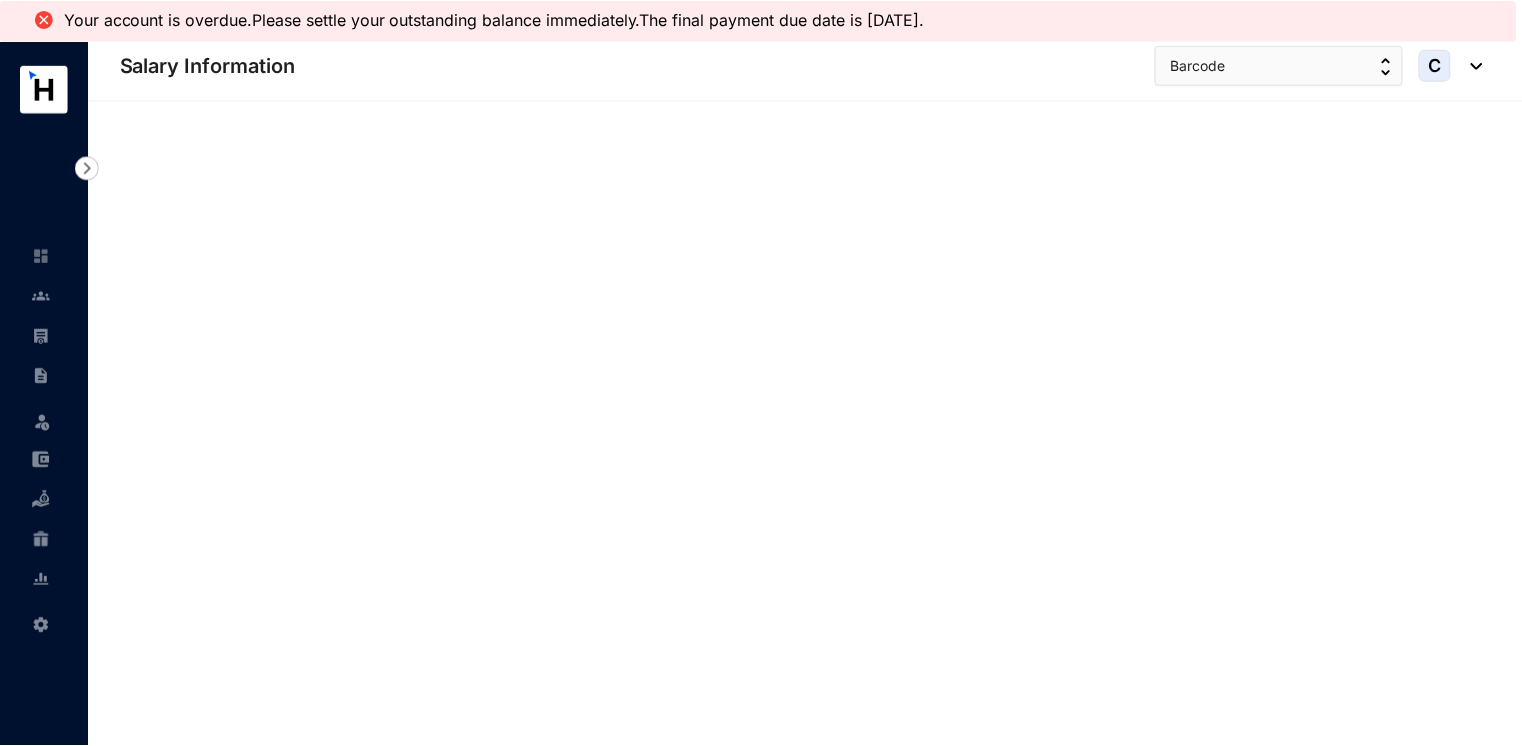 scroll, scrollTop: 0, scrollLeft: 0, axis: both 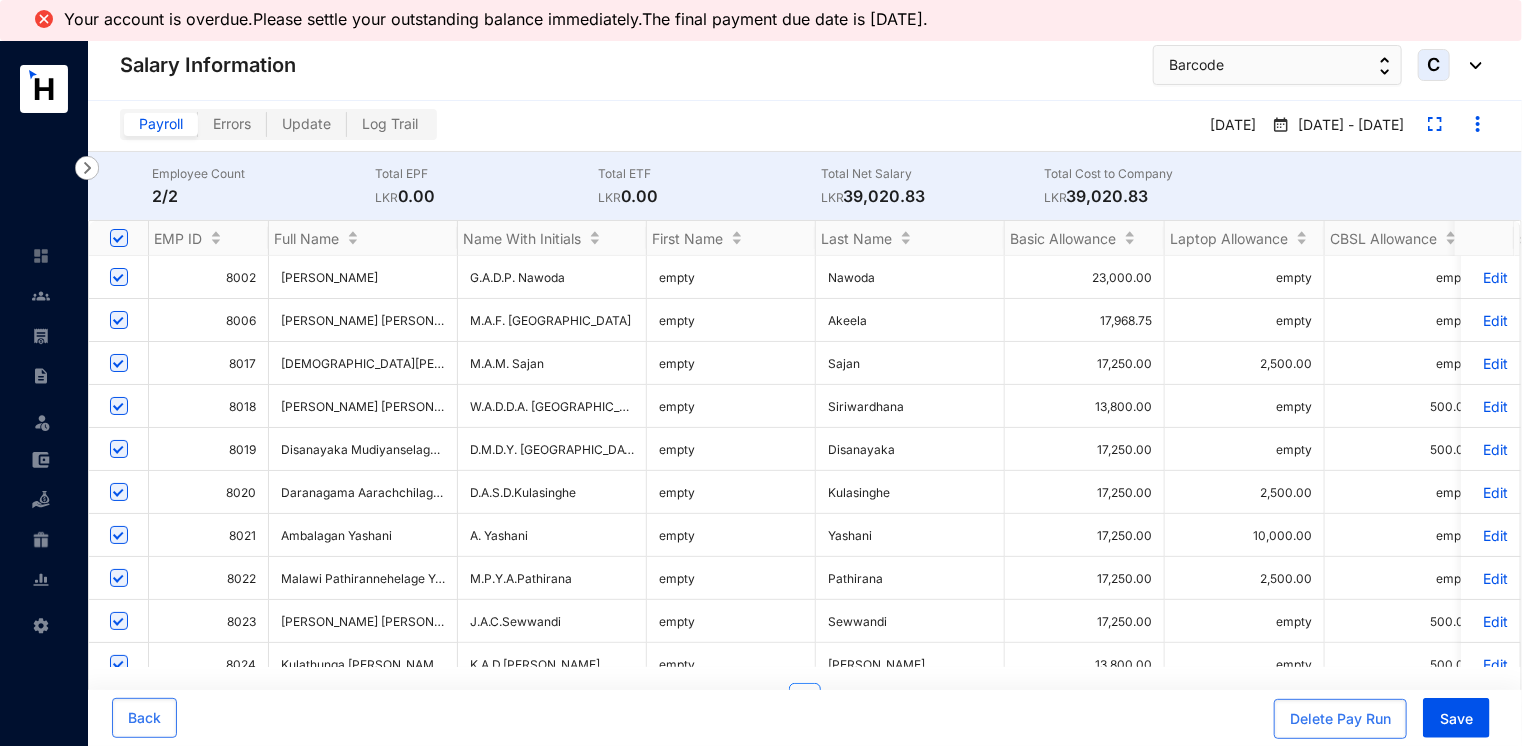 click on "Errors" at bounding box center [232, 123] 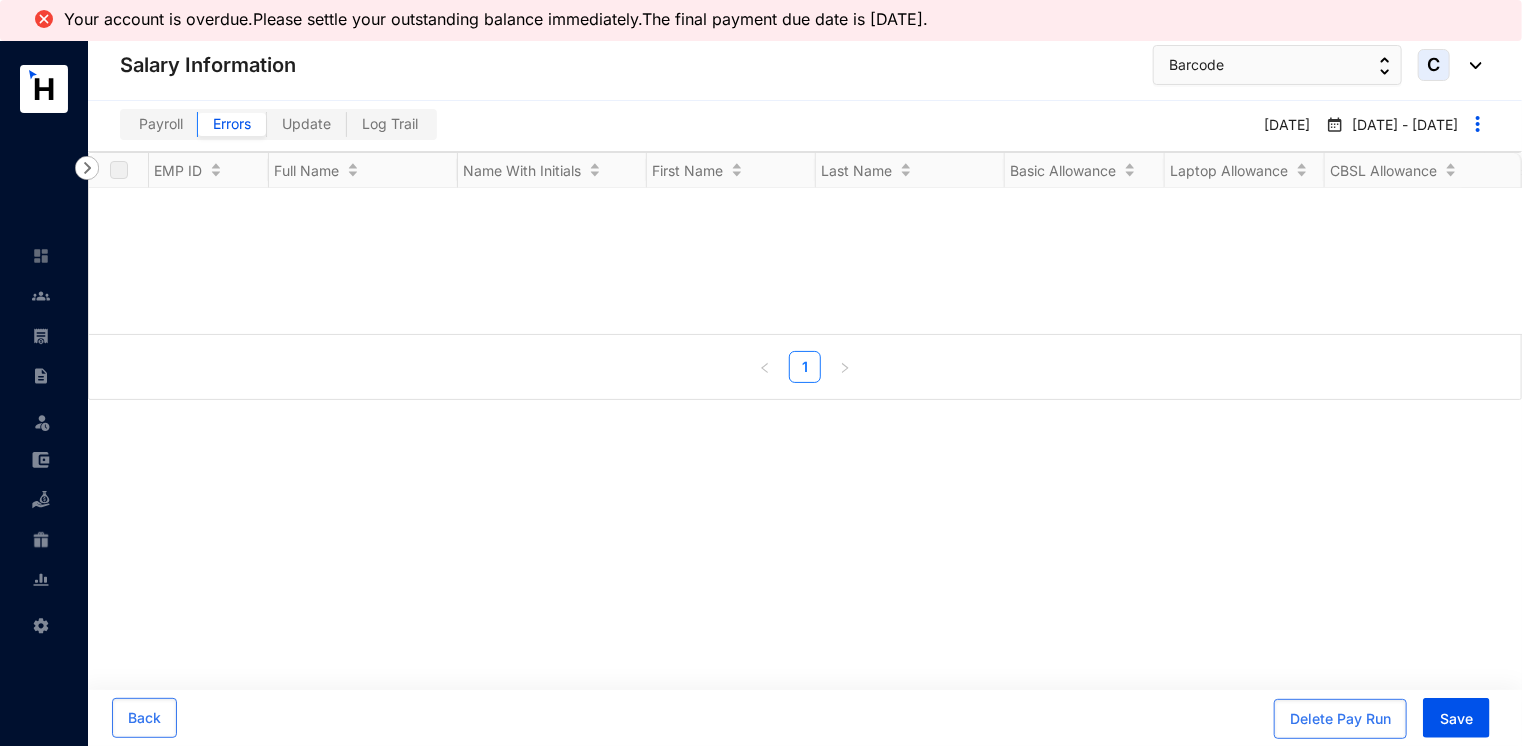 click on "Update" at bounding box center (306, 123) 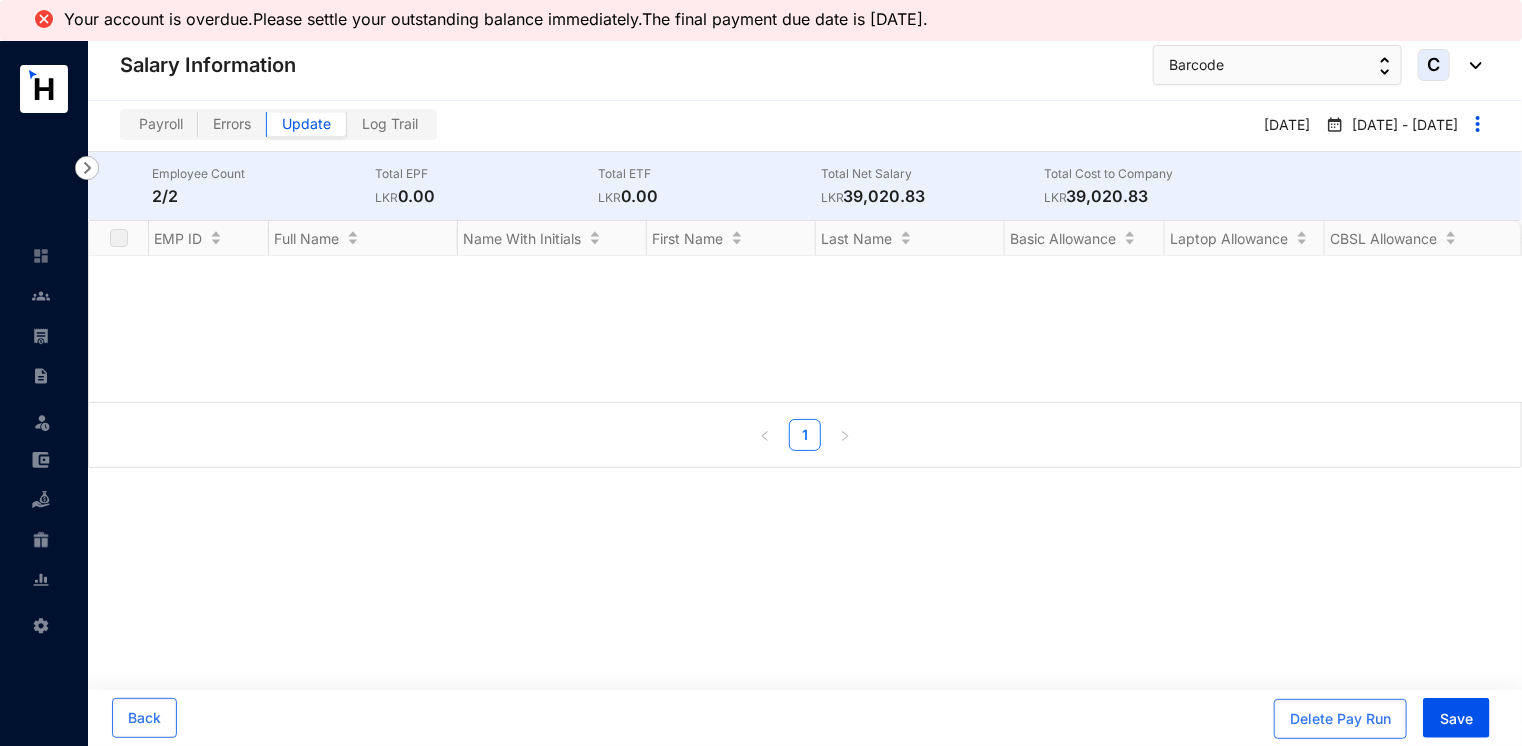 drag, startPoint x: 162, startPoint y: 125, endPoint x: 178, endPoint y: 133, distance: 17.888544 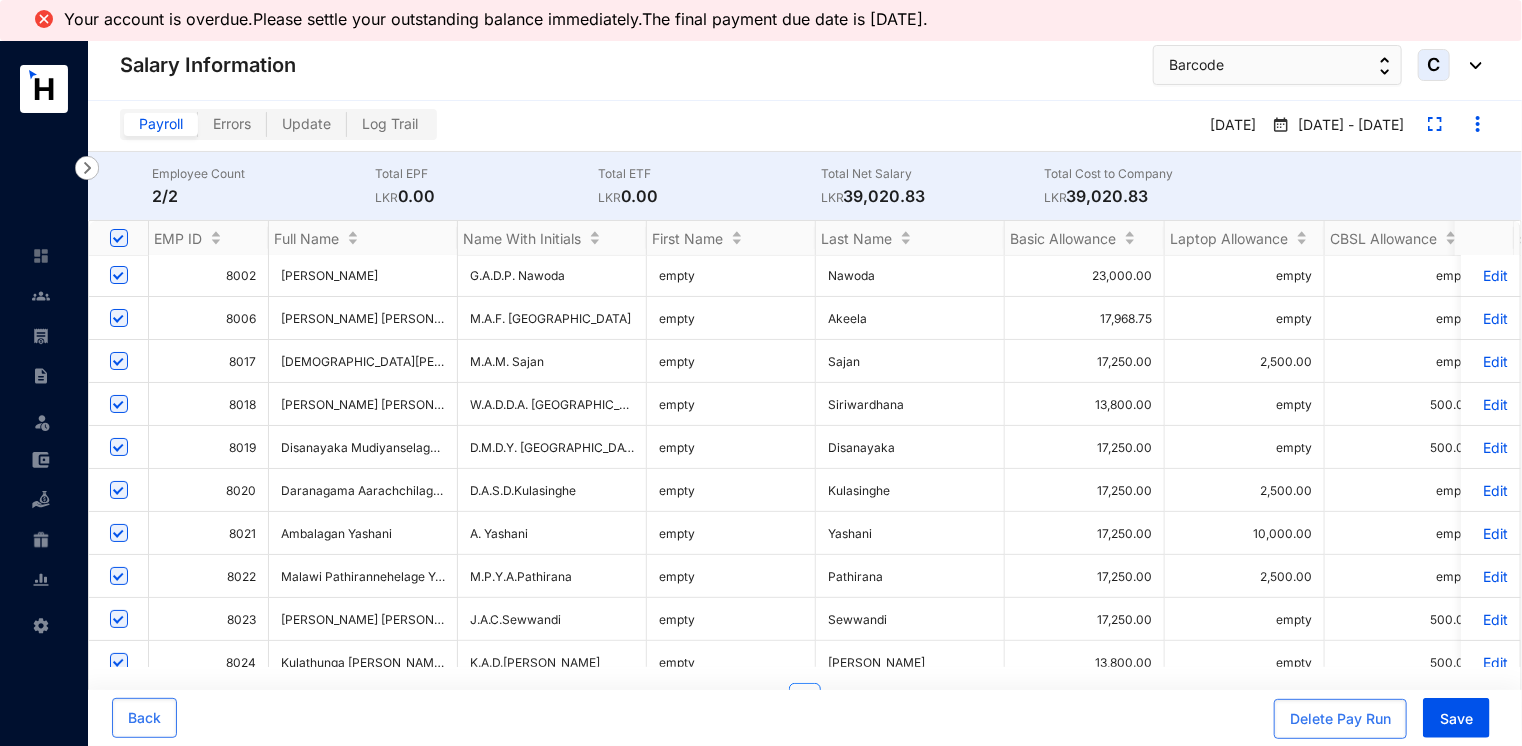 scroll, scrollTop: 0, scrollLeft: 0, axis: both 